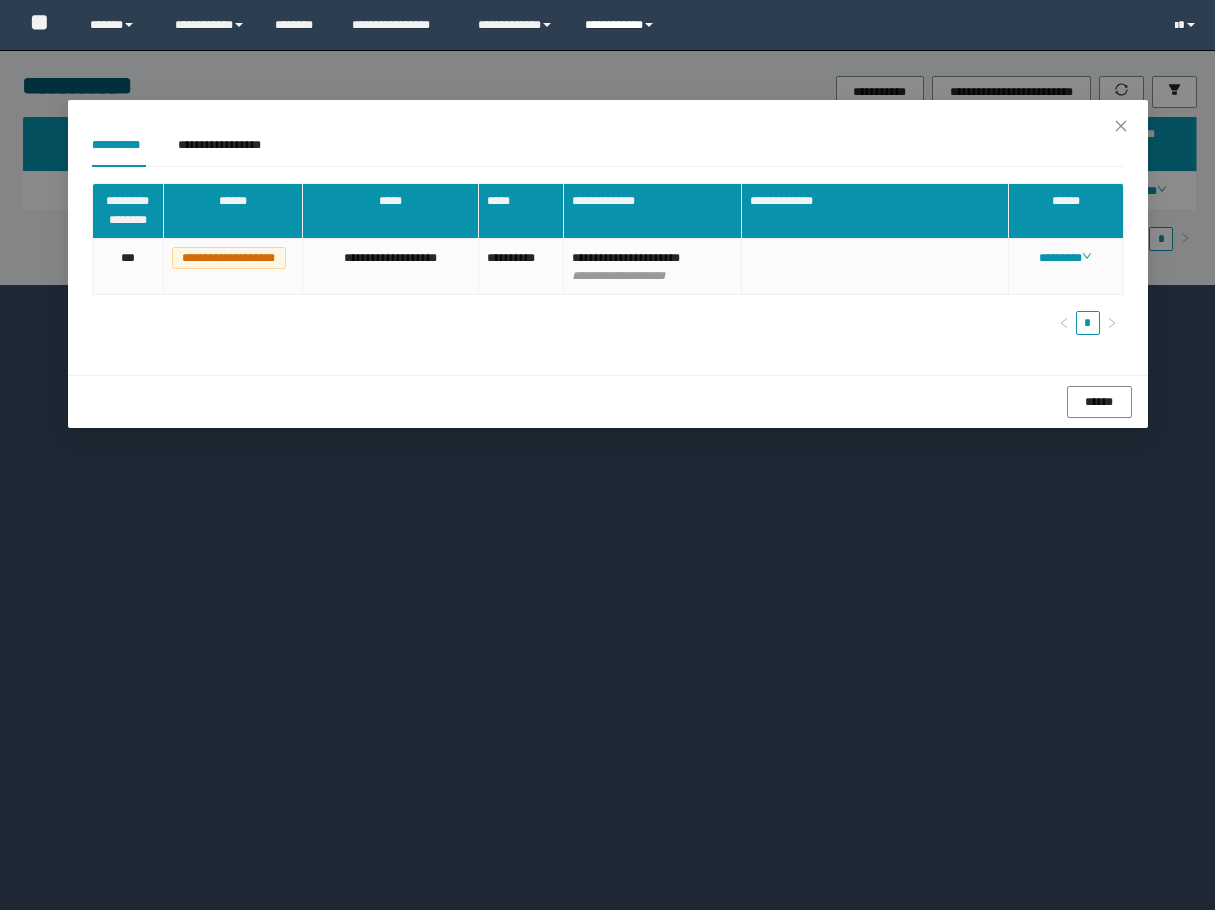 scroll, scrollTop: 0, scrollLeft: 0, axis: both 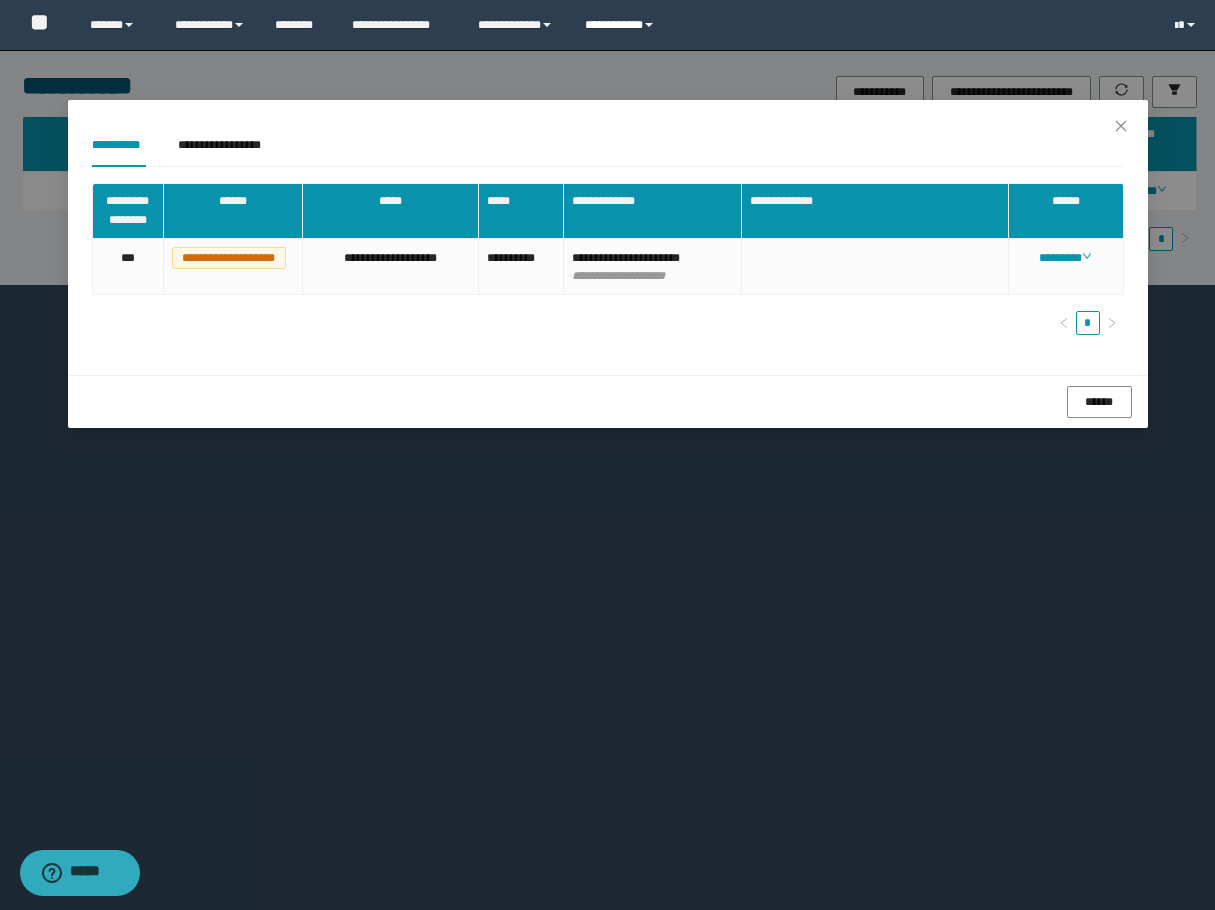 click on "**********" at bounding box center [622, 25] 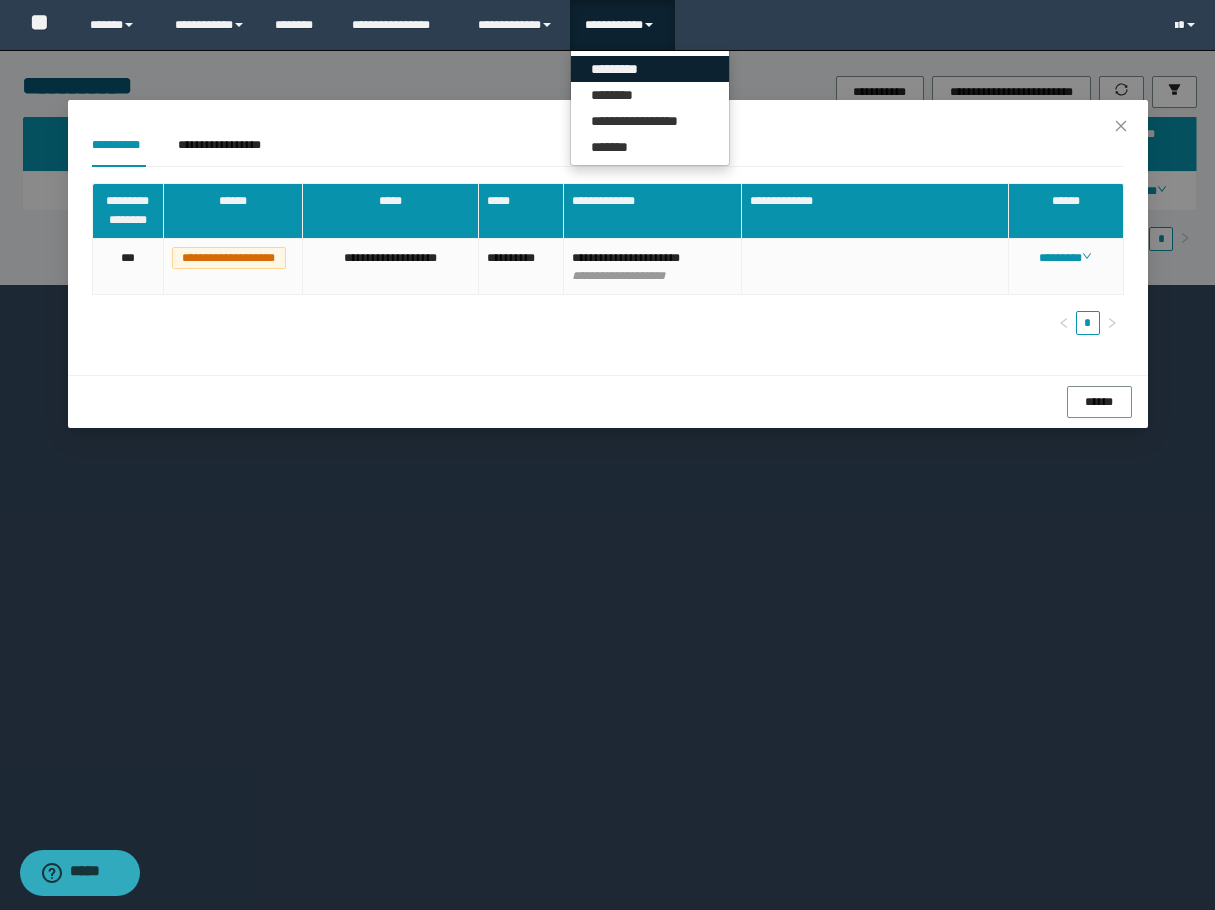 click on "*********" at bounding box center [650, 69] 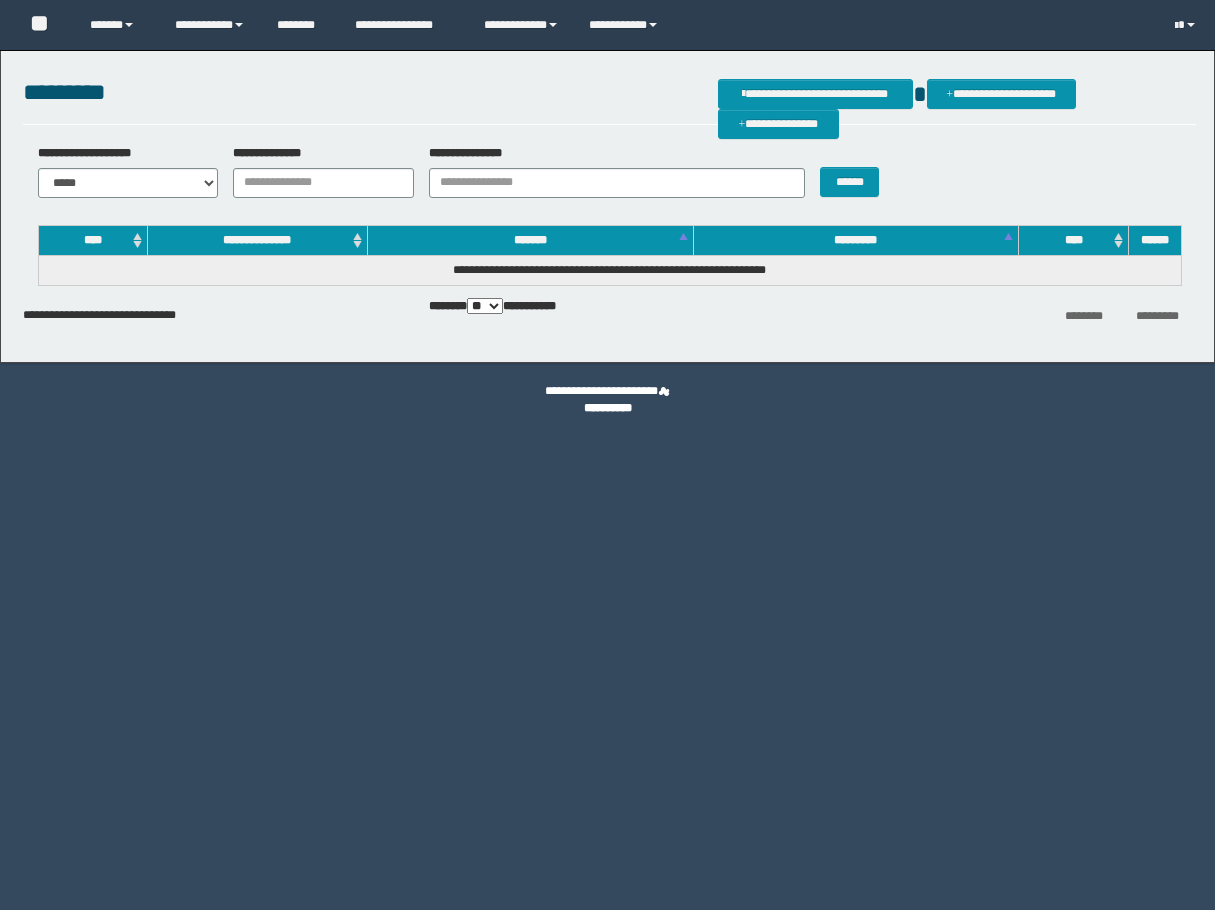 scroll, scrollTop: 0, scrollLeft: 0, axis: both 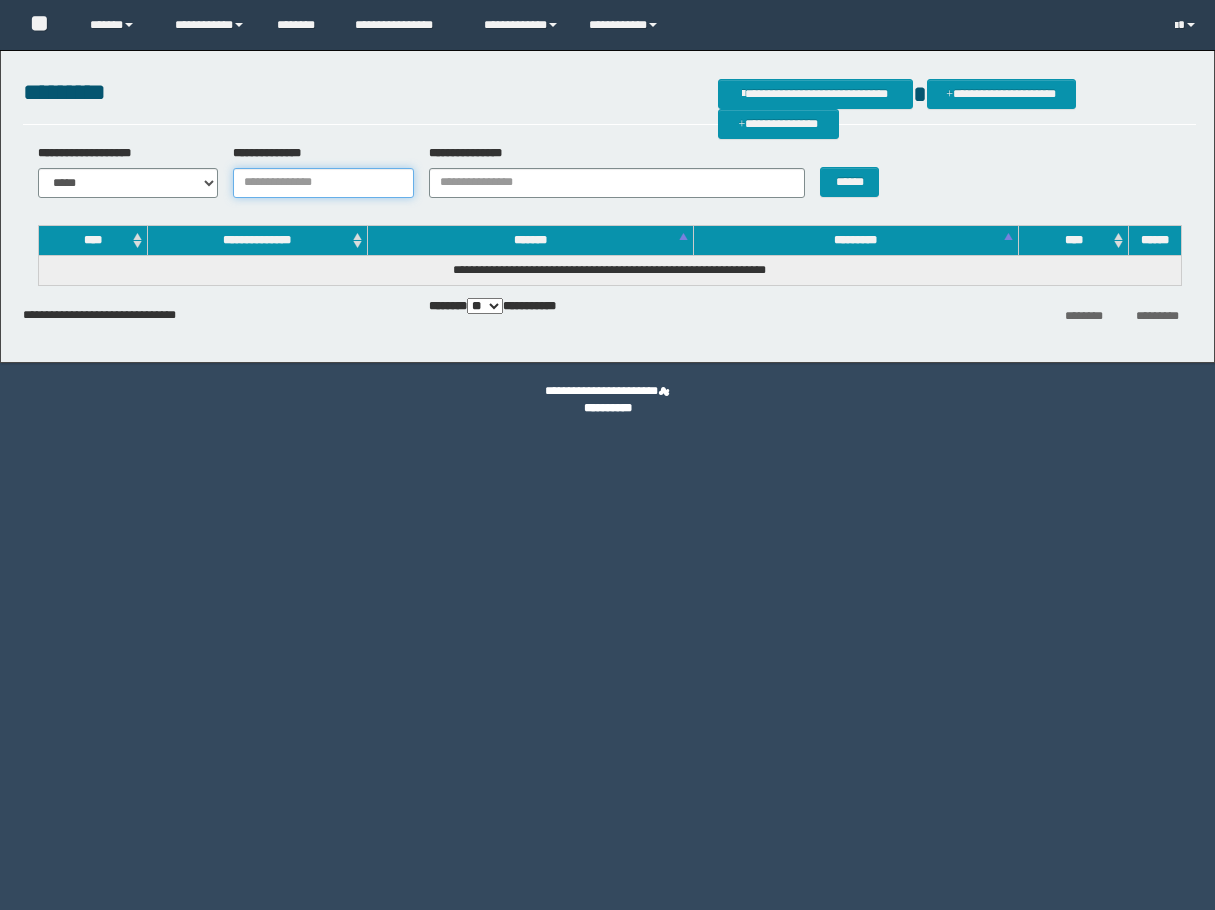 click on "**********" at bounding box center [323, 183] 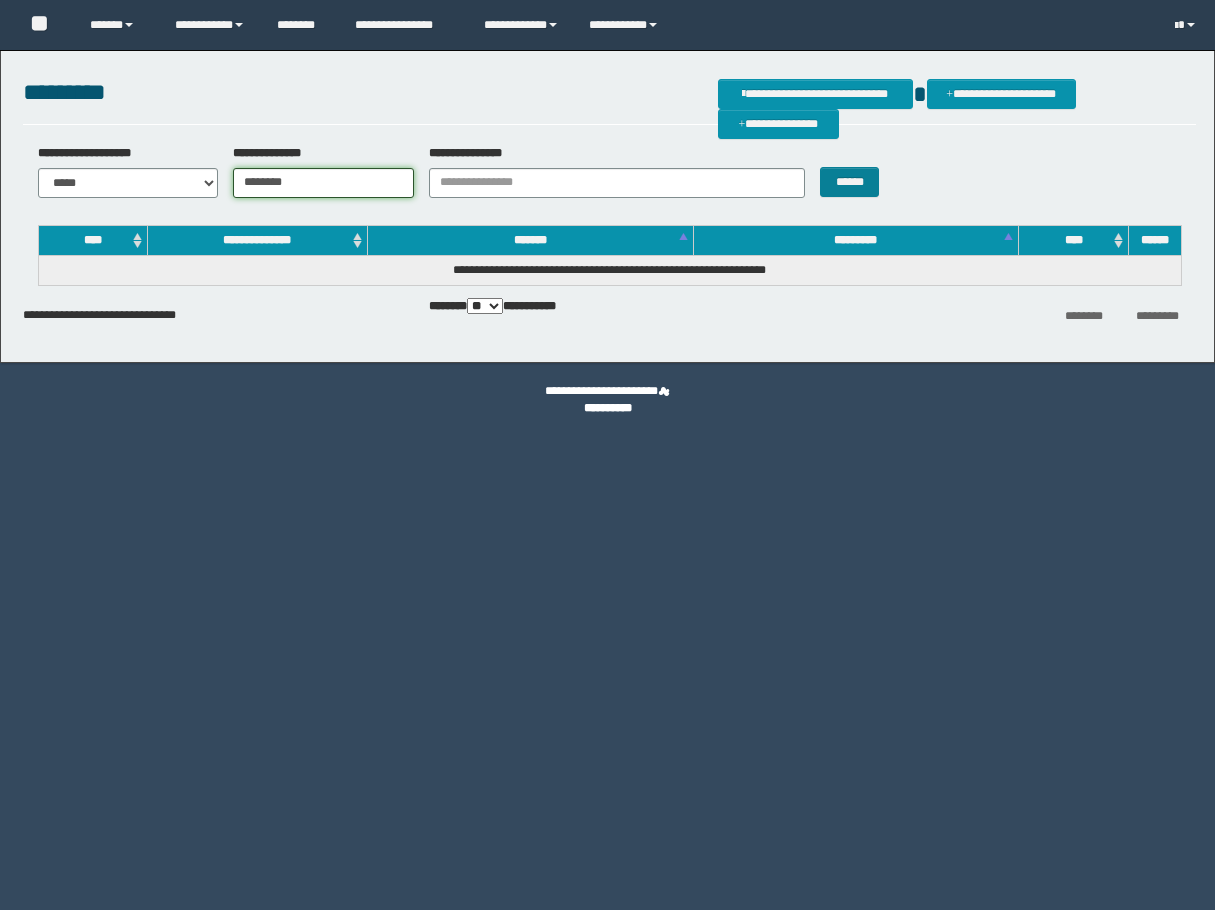 type on "********" 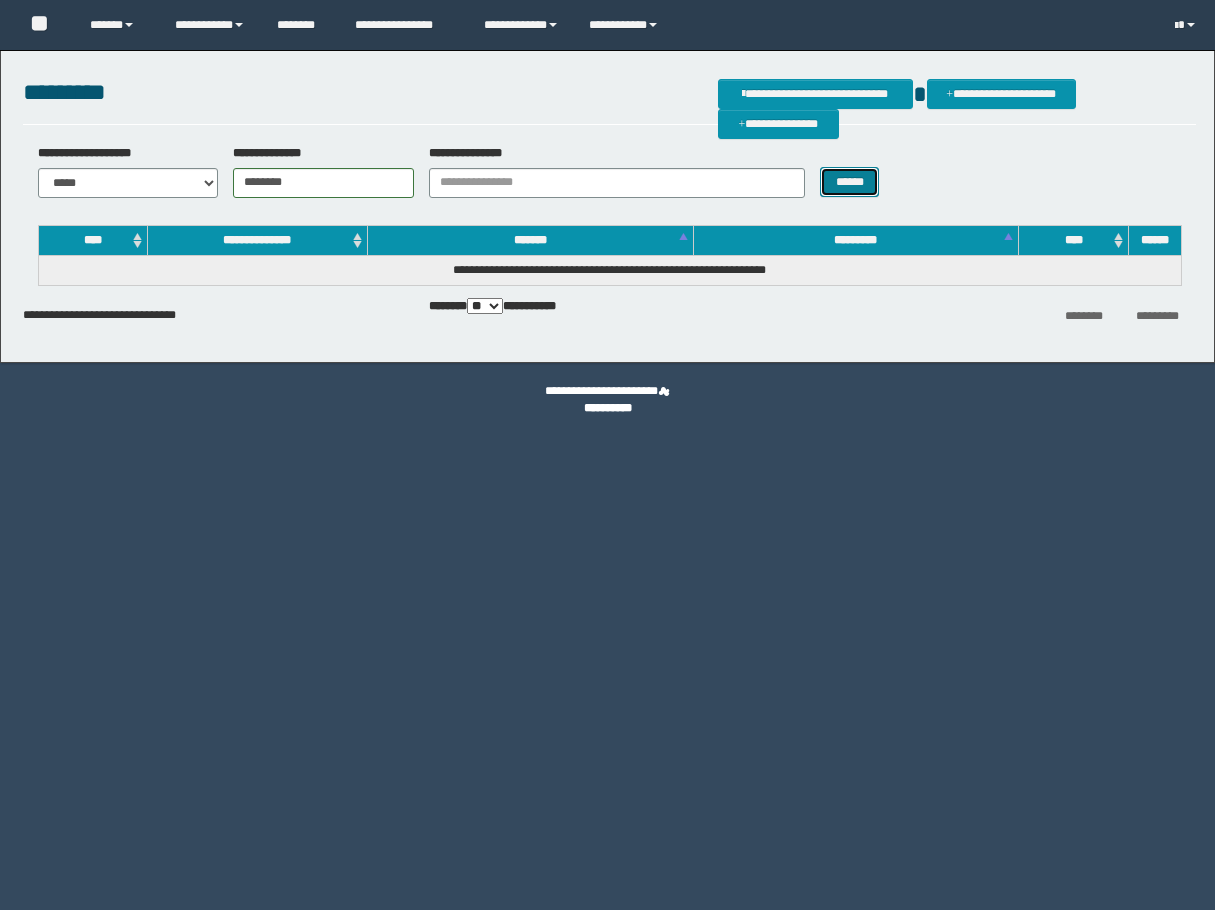 click on "******" at bounding box center [849, 182] 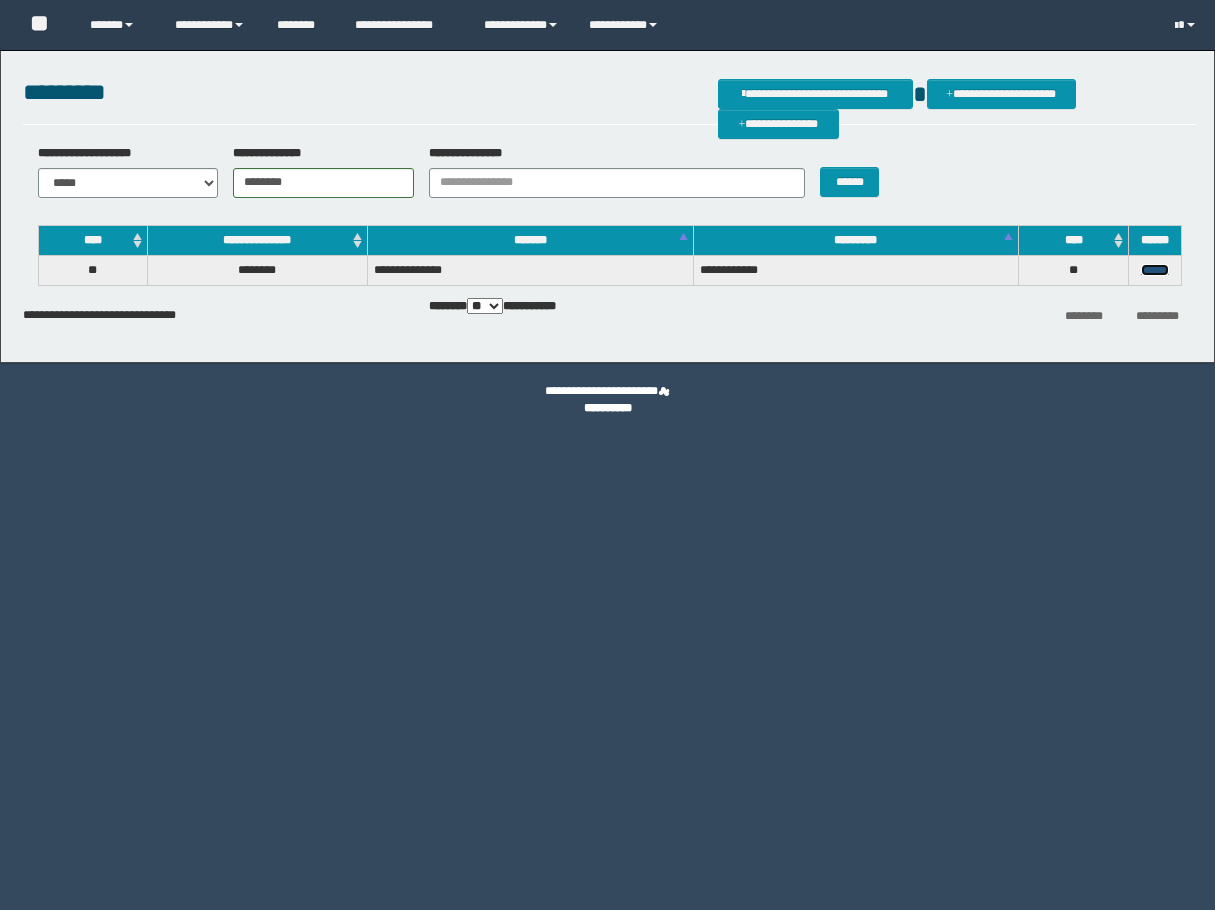 click on "******" at bounding box center [1155, 270] 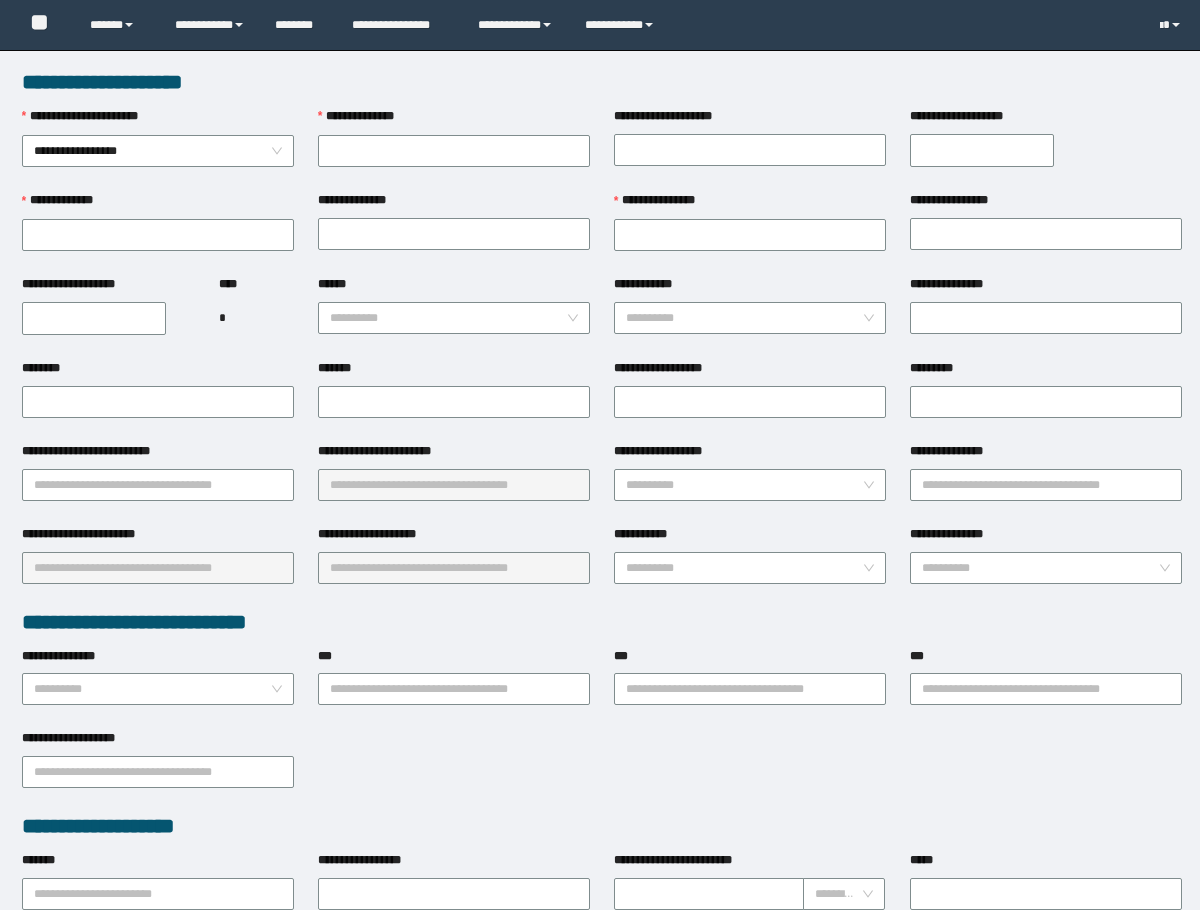 scroll, scrollTop: 0, scrollLeft: 0, axis: both 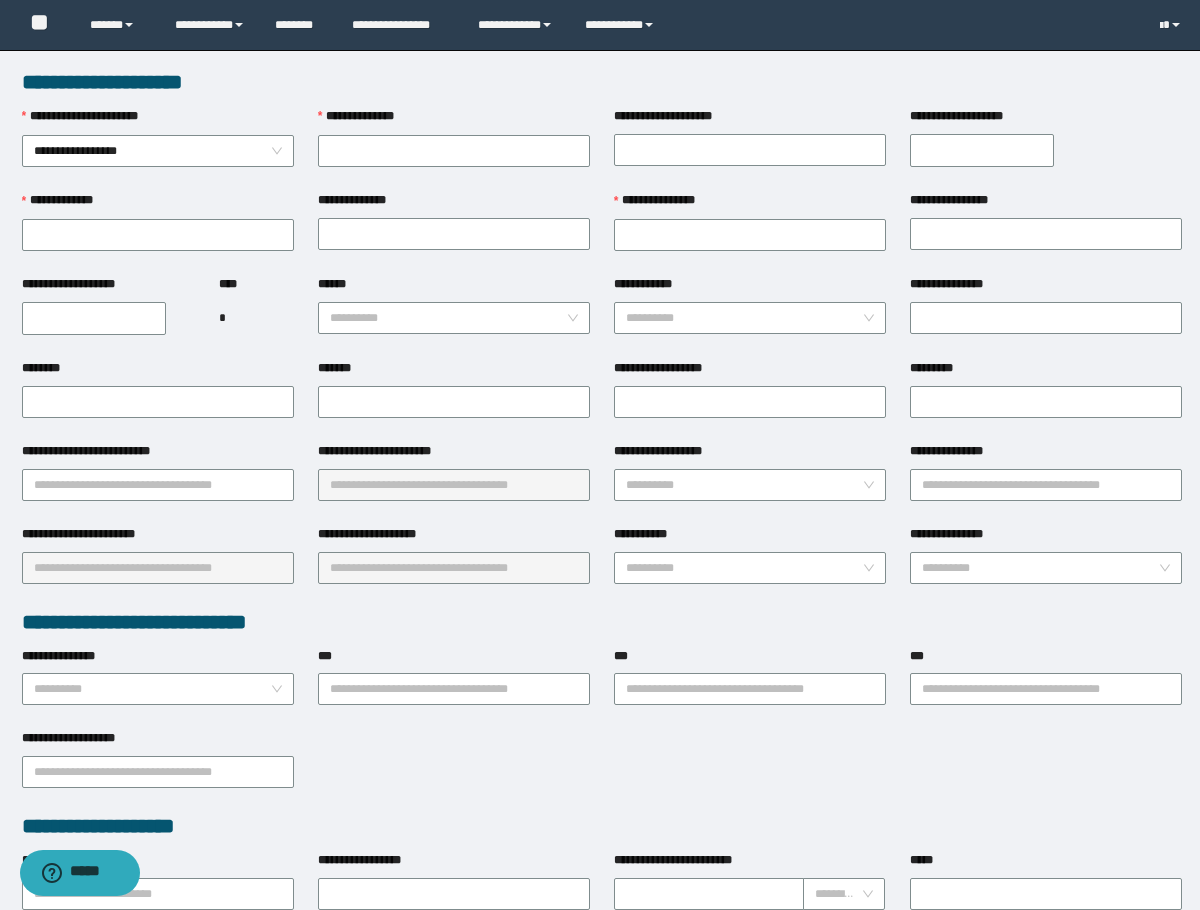 click on "**********" at bounding box center [602, 838] 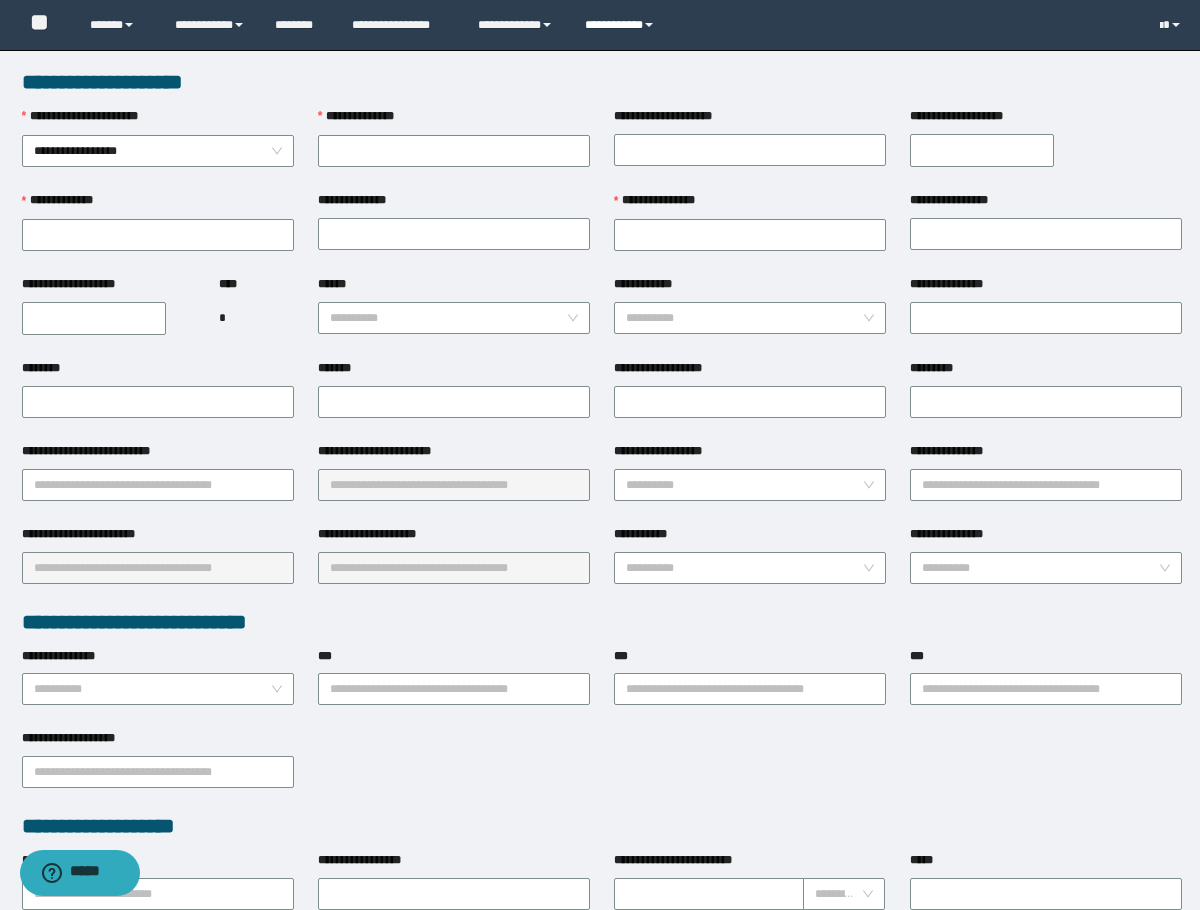click on "**********" at bounding box center (622, 25) 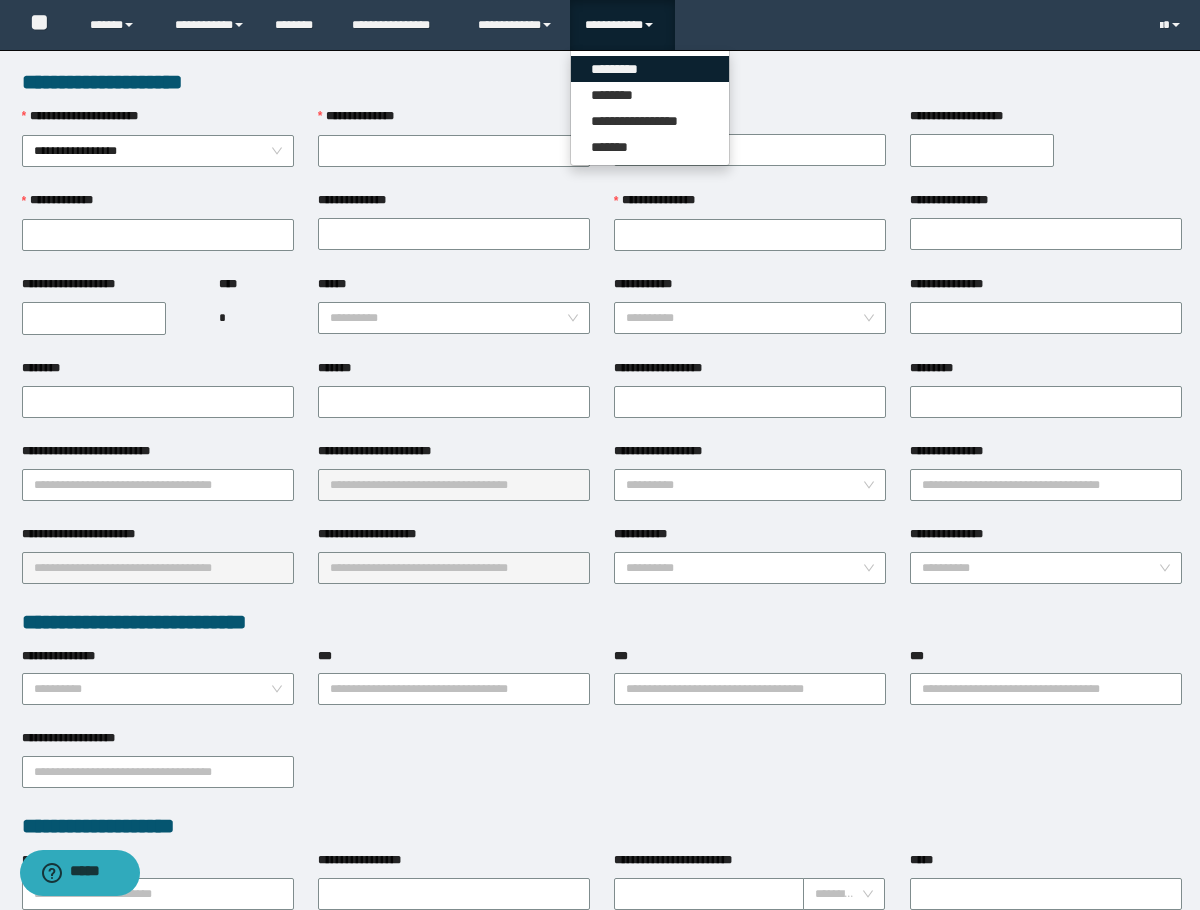 click on "*********" at bounding box center [650, 69] 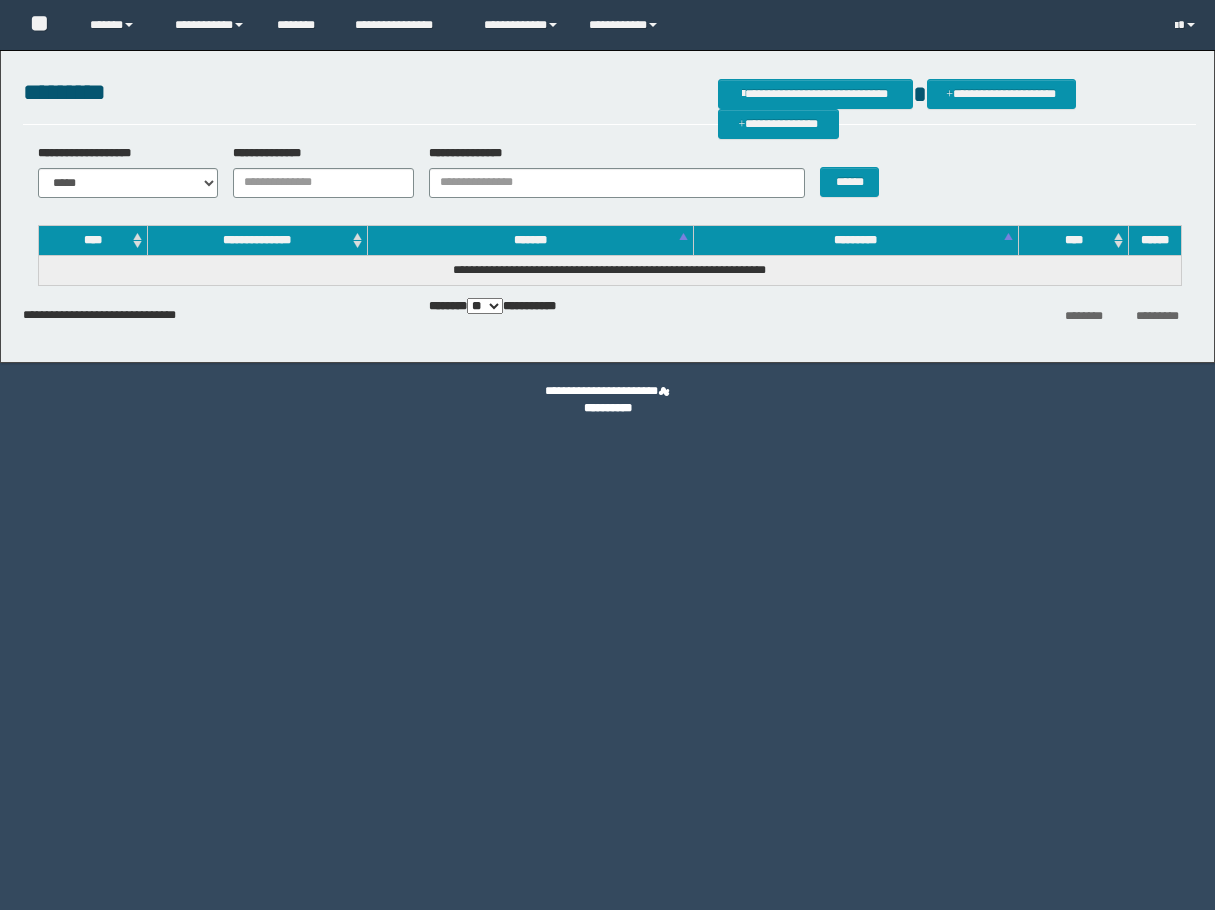 scroll, scrollTop: 0, scrollLeft: 0, axis: both 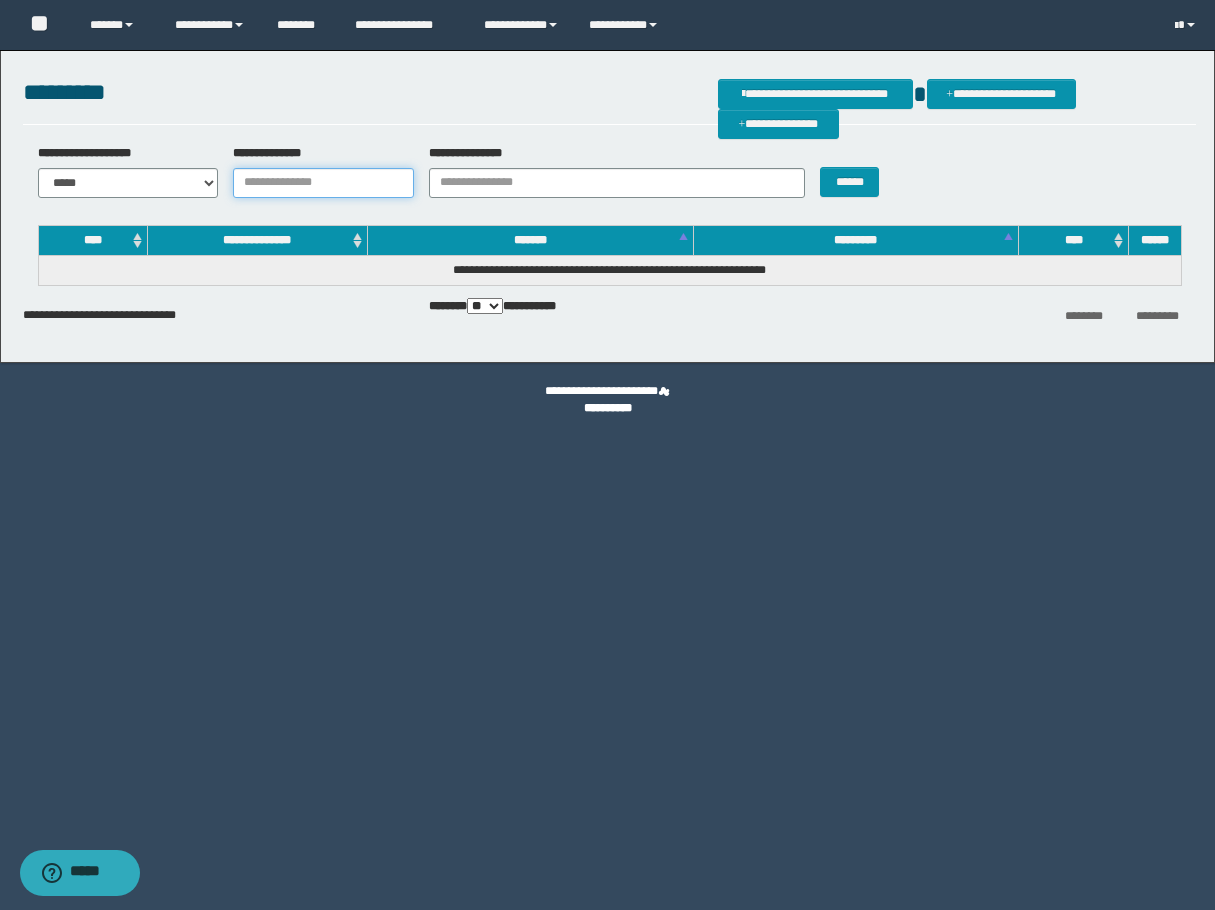 click on "**********" at bounding box center [323, 183] 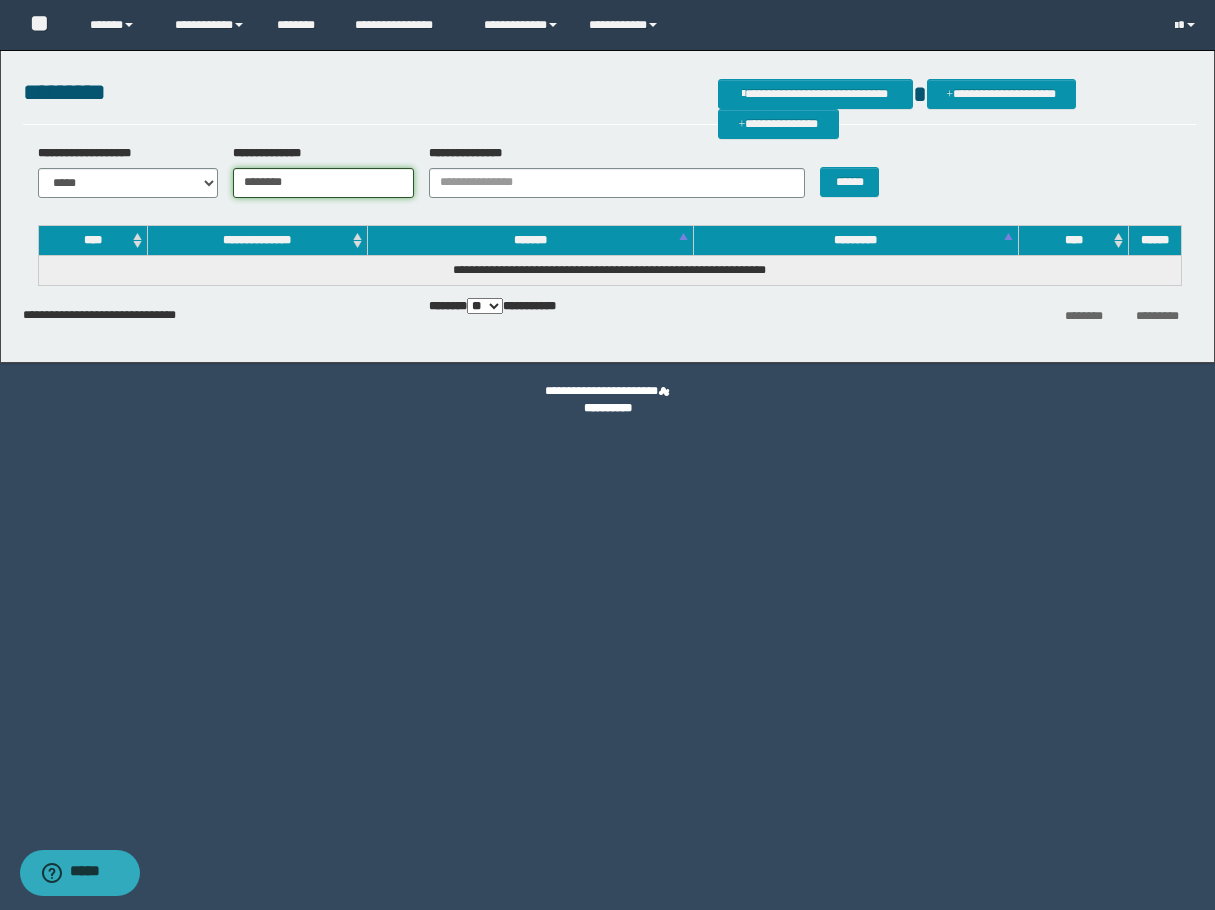 type on "********" 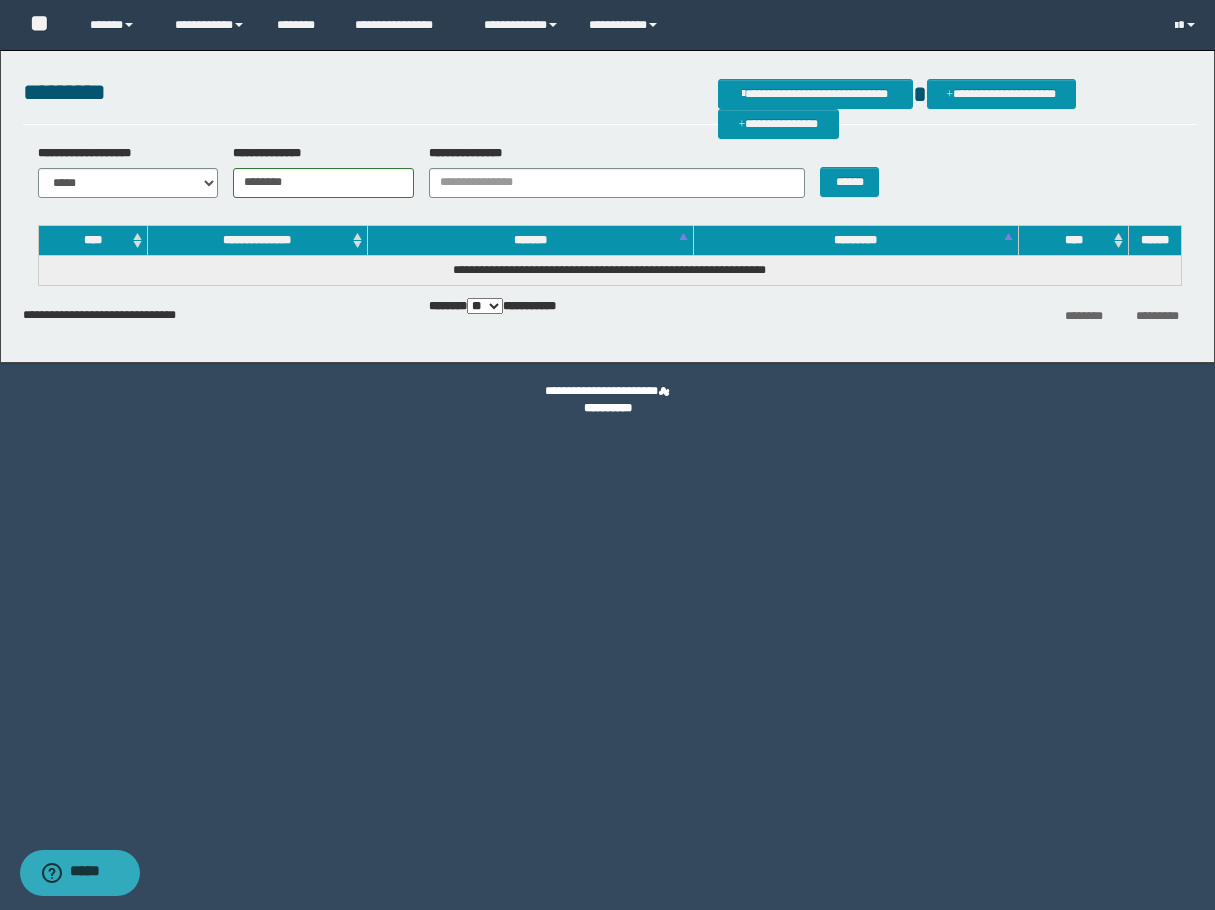 click on "******" at bounding box center (854, 171) 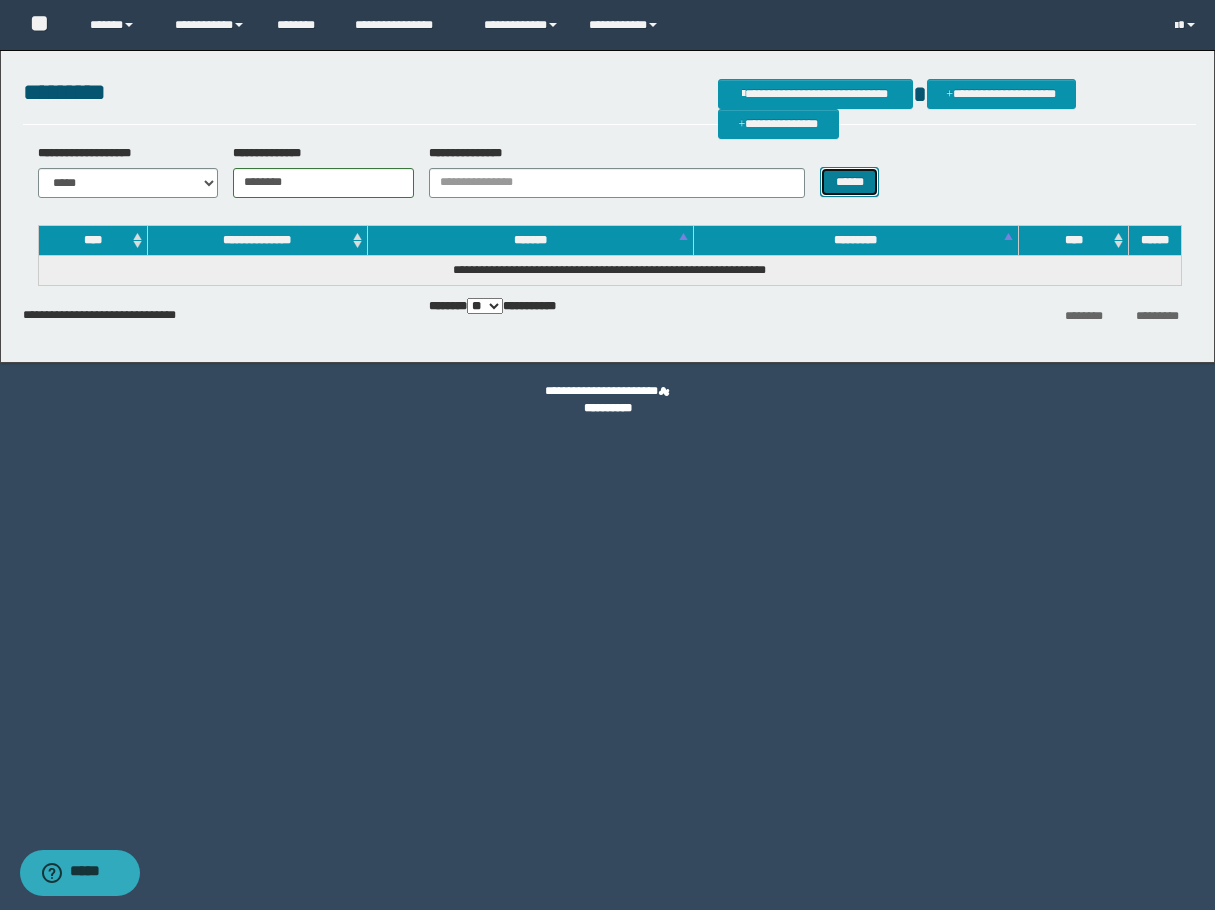 click on "******" at bounding box center (849, 182) 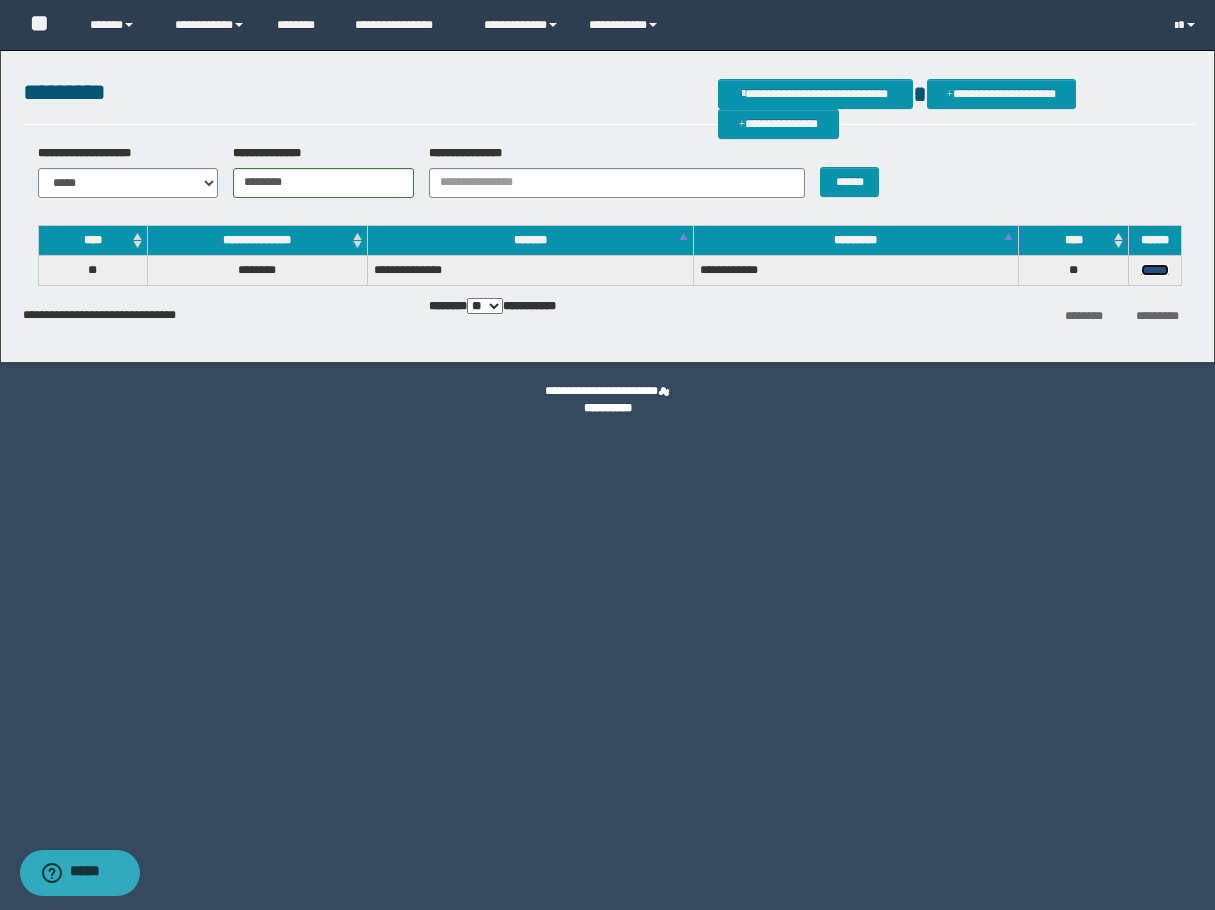 click on "******" at bounding box center (1155, 270) 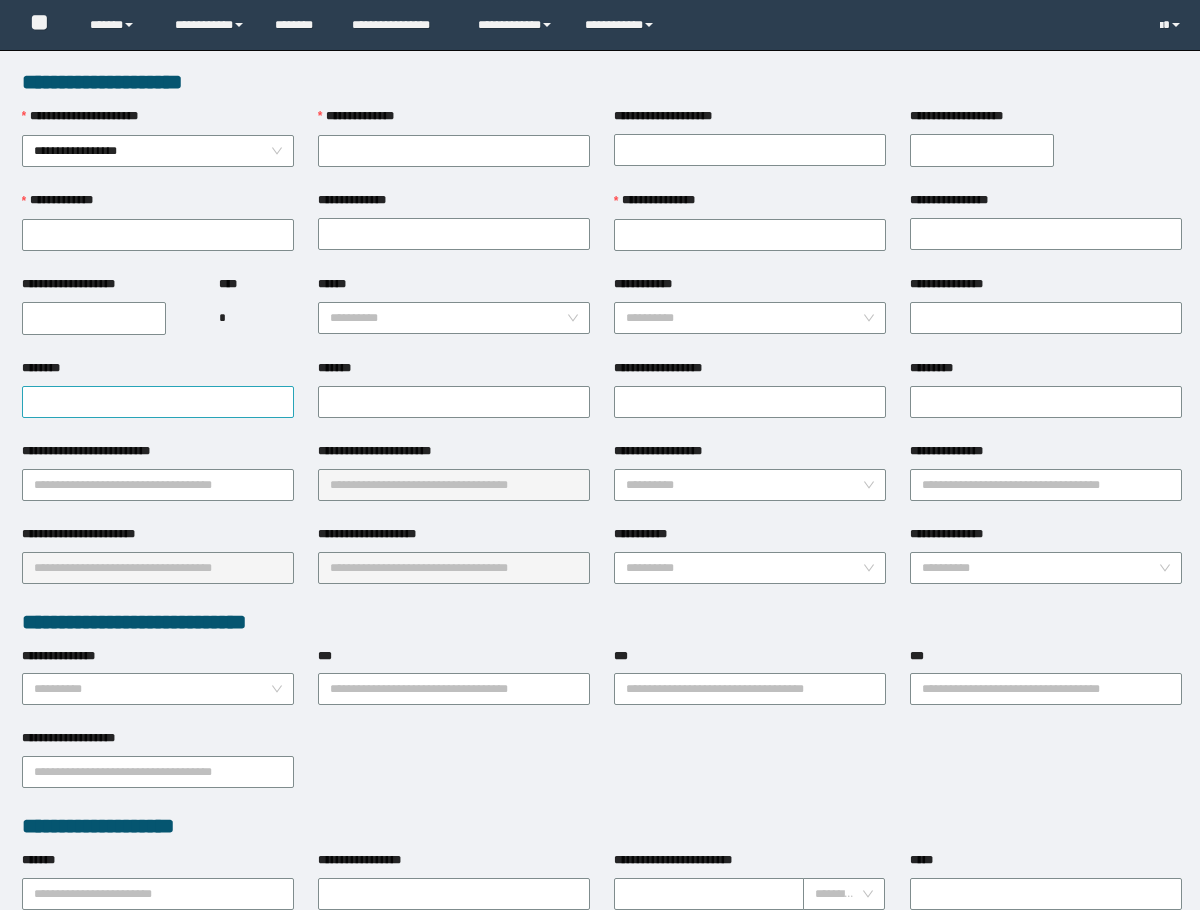 scroll, scrollTop: 0, scrollLeft: 0, axis: both 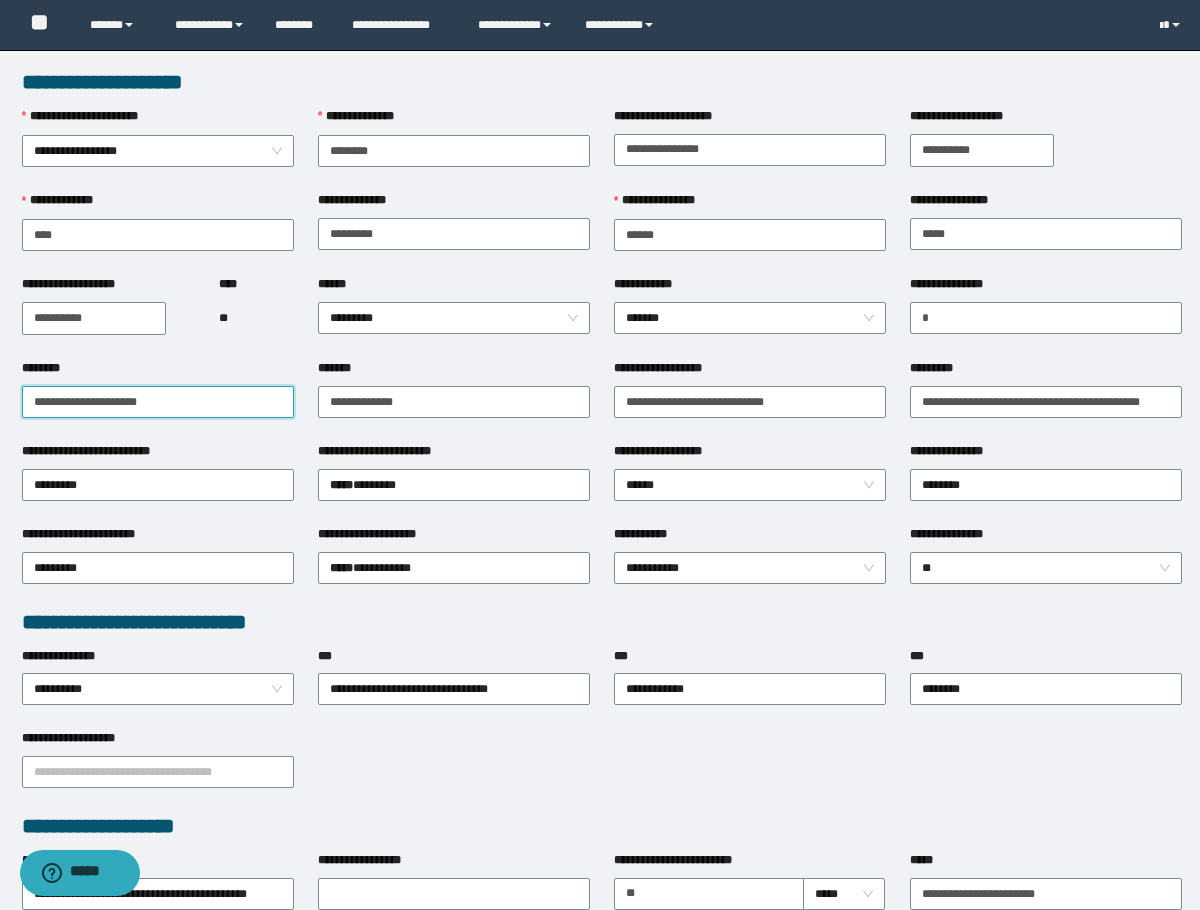 drag, startPoint x: 190, startPoint y: 406, endPoint x: -1, endPoint y: 416, distance: 191.2616 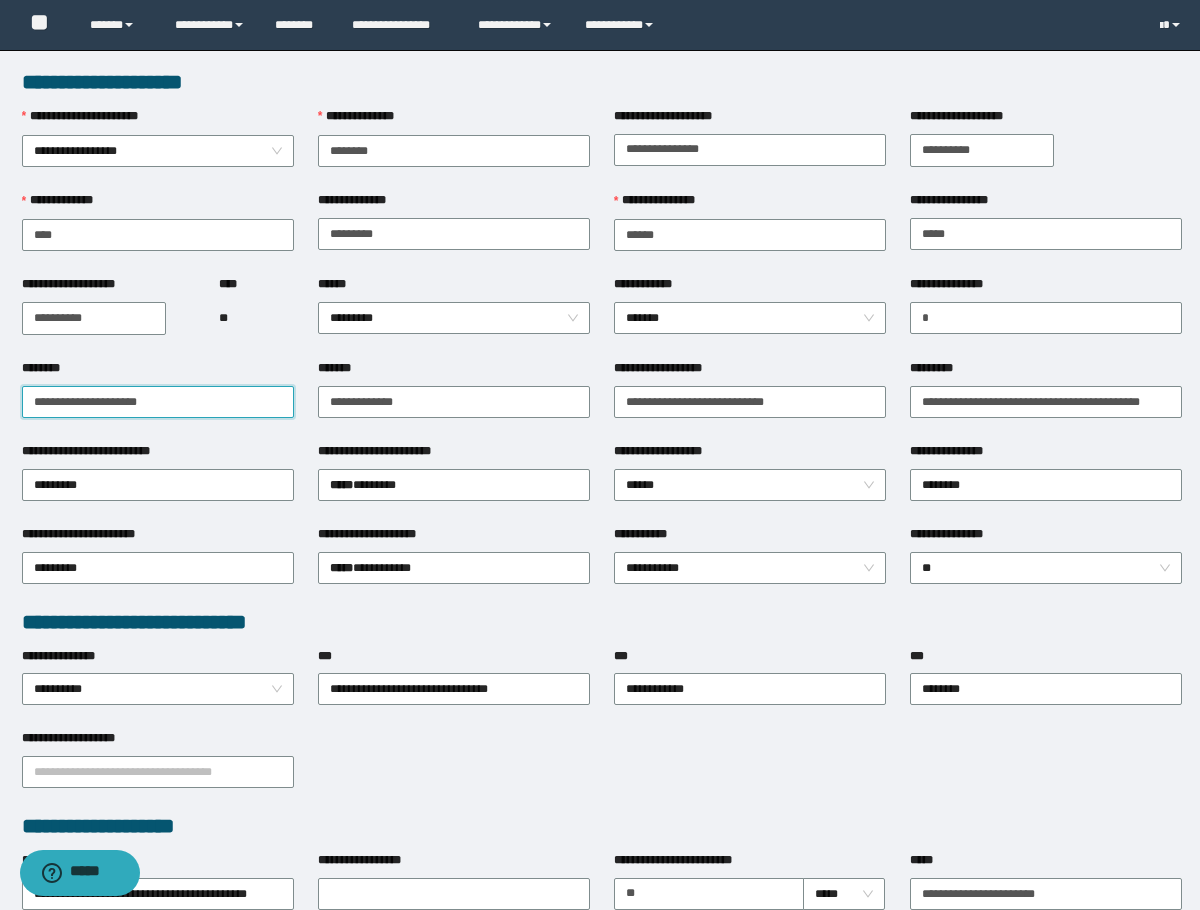 type on "**********" 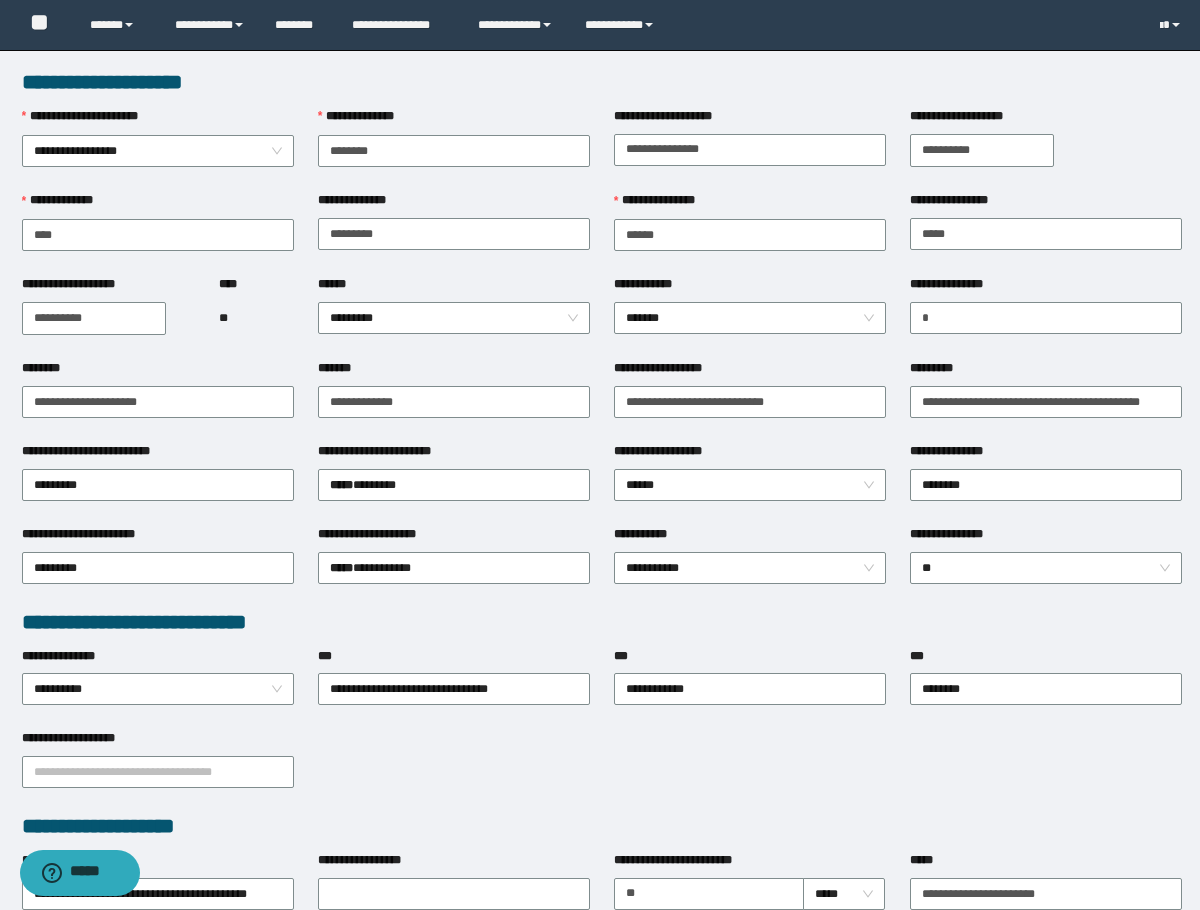drag, startPoint x: 290, startPoint y: 314, endPoint x: 360, endPoint y: 277, distance: 79.17702 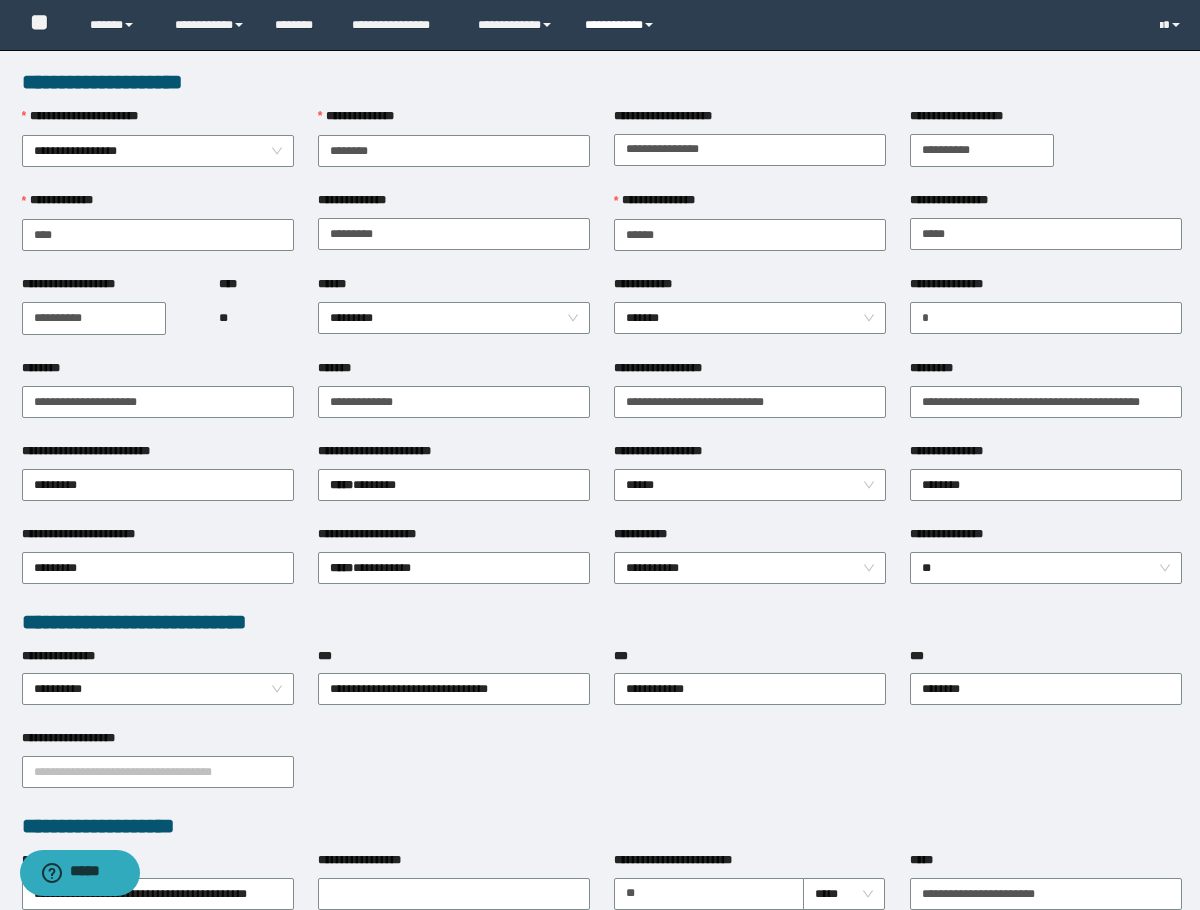 click on "**********" at bounding box center [622, 25] 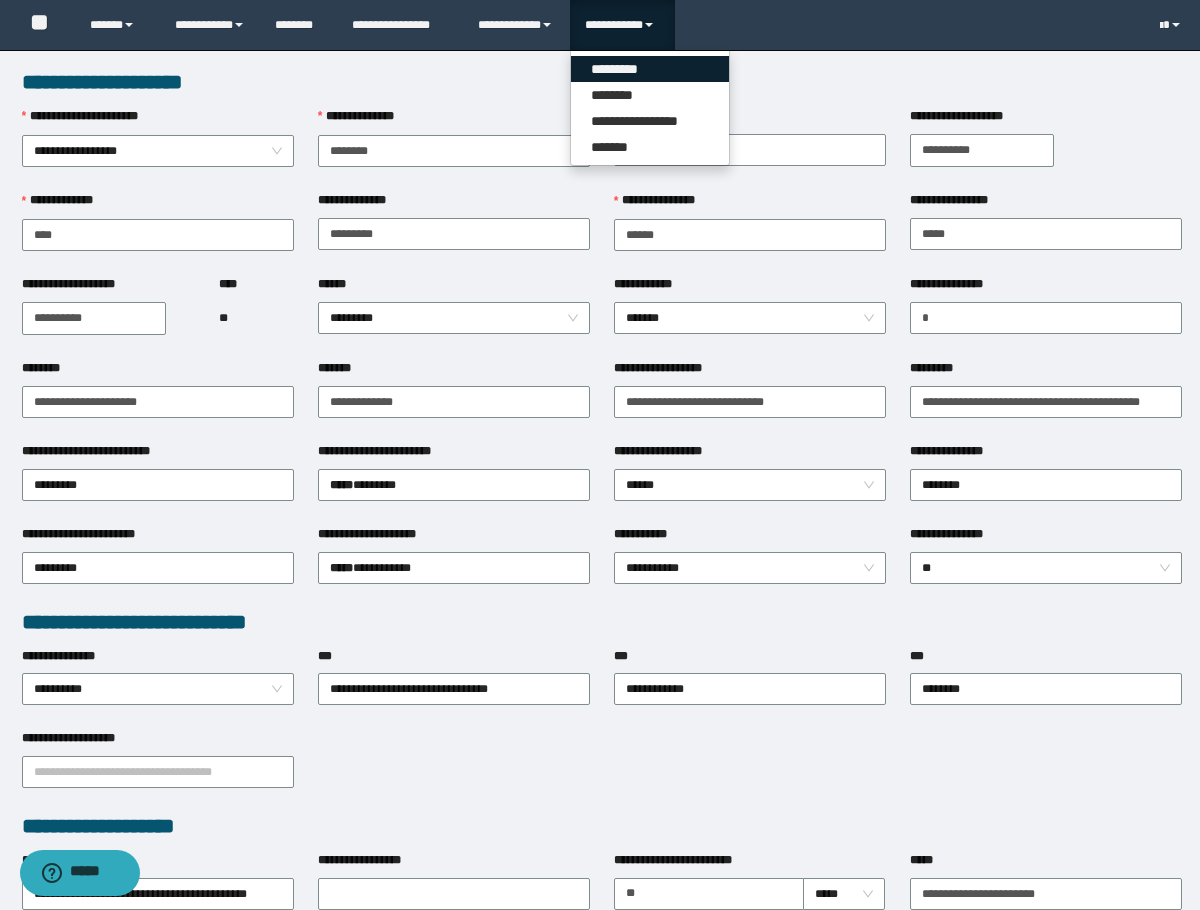 click on "*********" at bounding box center [650, 69] 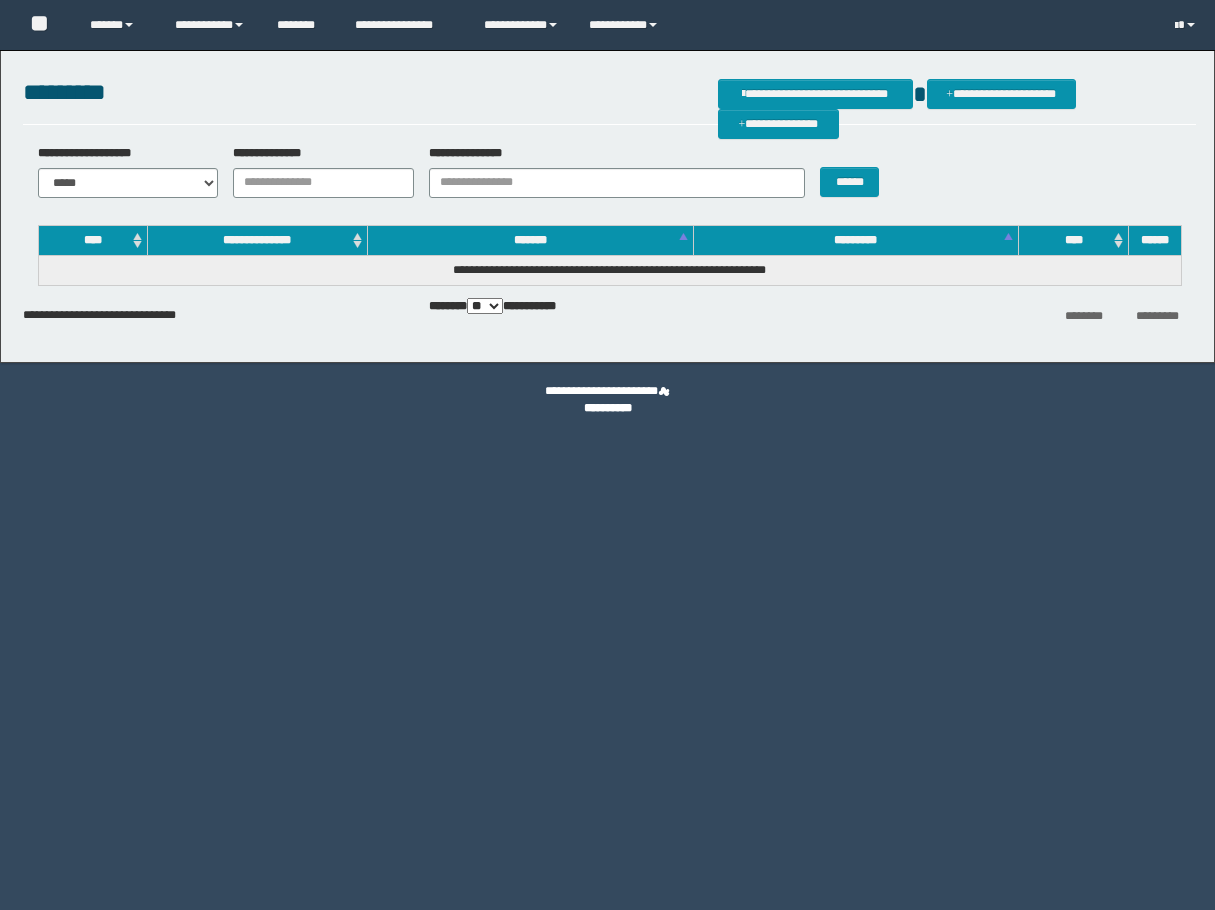 scroll, scrollTop: 0, scrollLeft: 0, axis: both 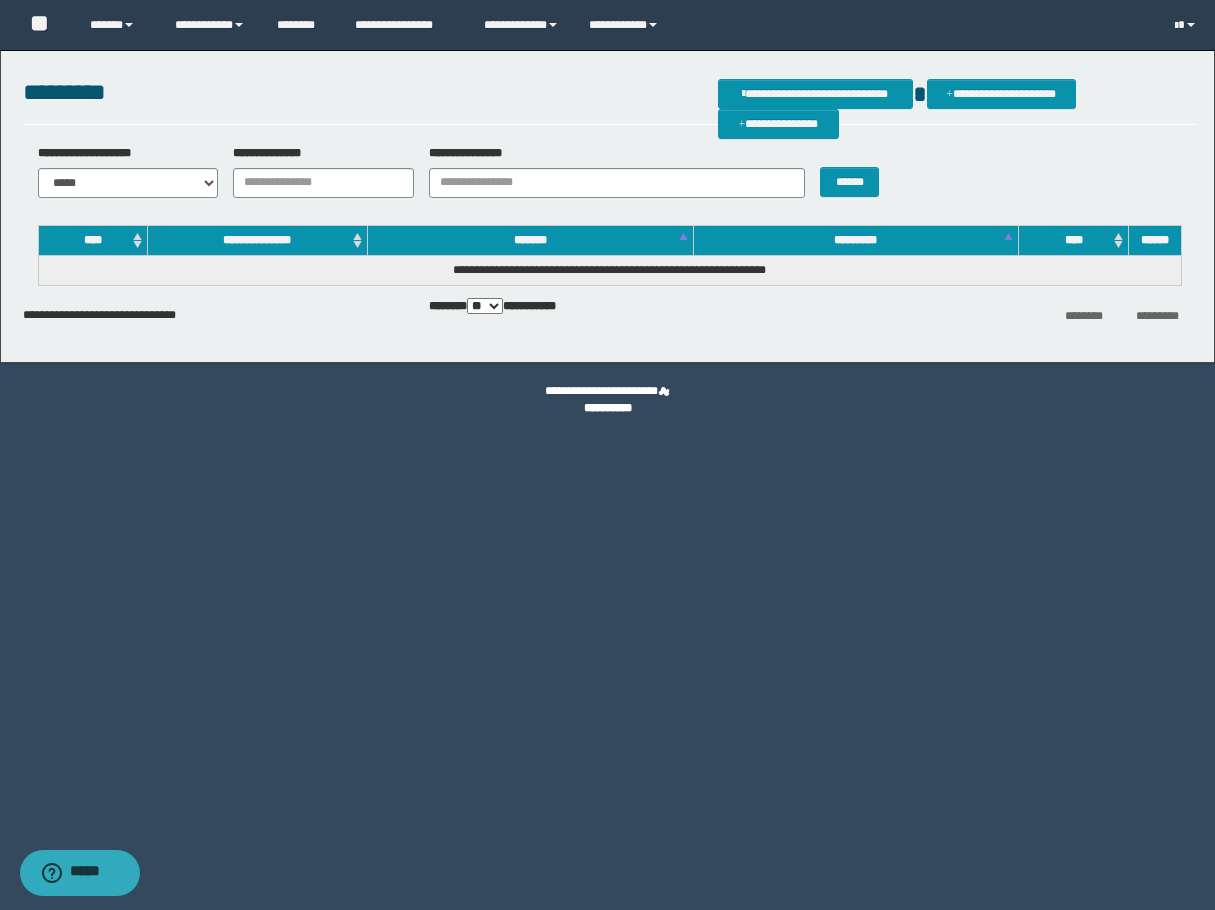 click on "**********" at bounding box center [316, 171] 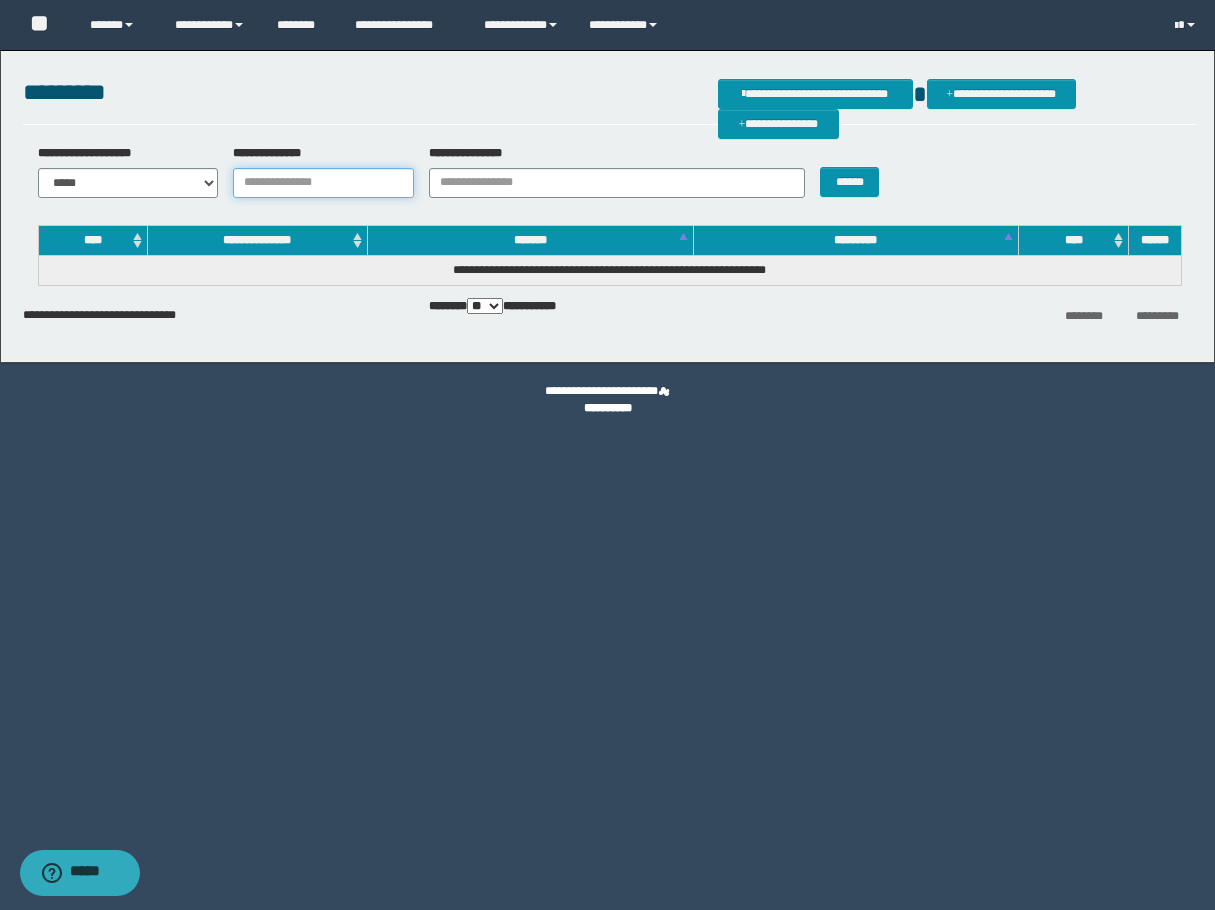 click on "**********" at bounding box center (323, 183) 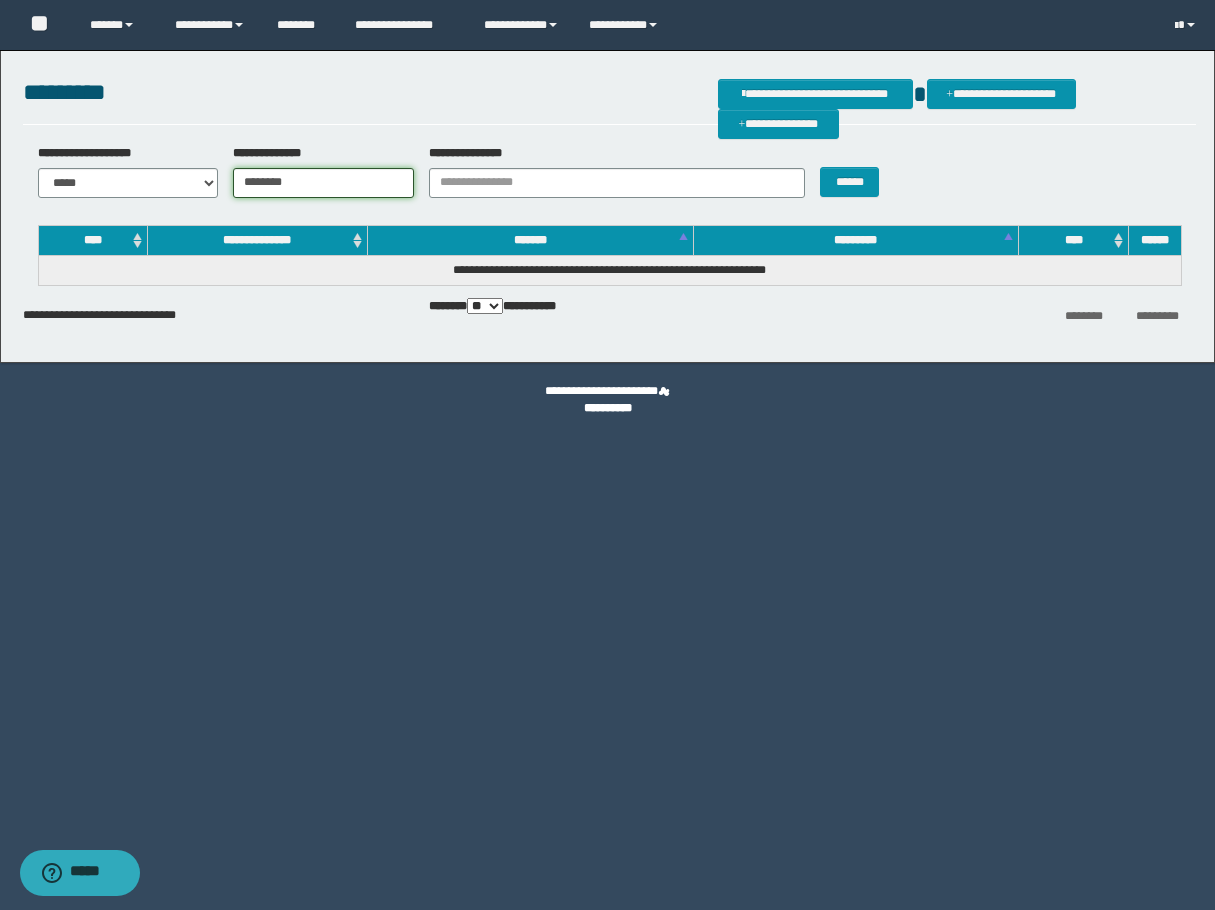 type on "********" 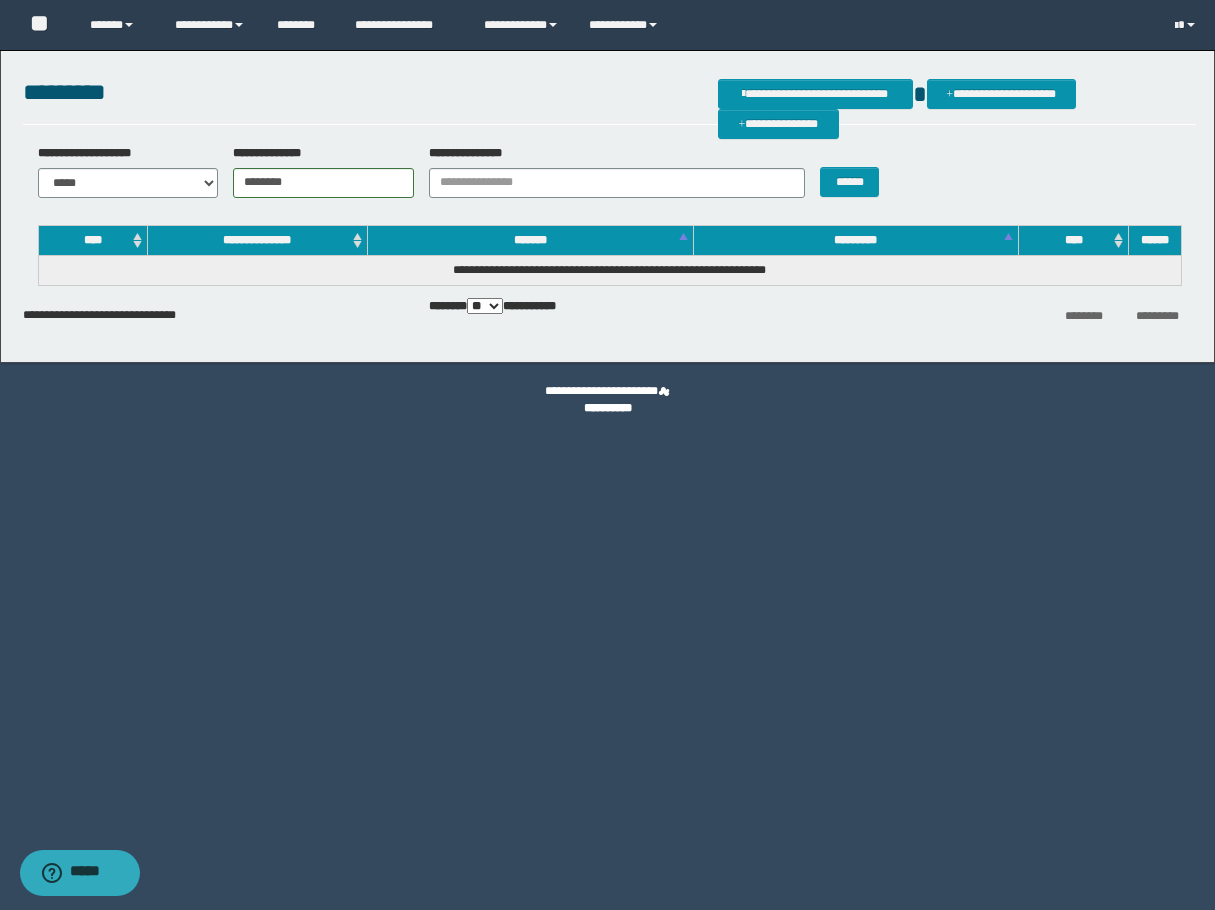 click on "******" at bounding box center [854, 171] 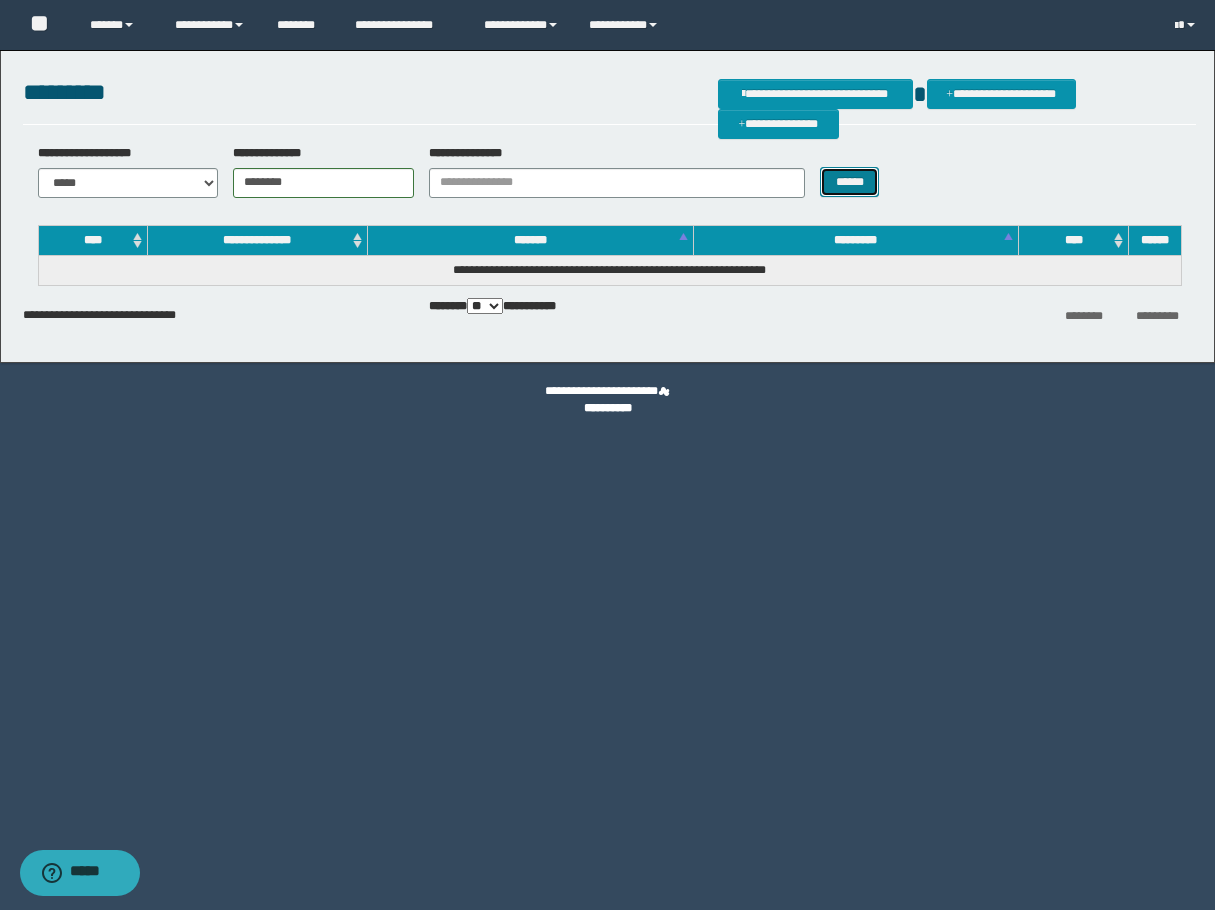 click on "******" at bounding box center (849, 182) 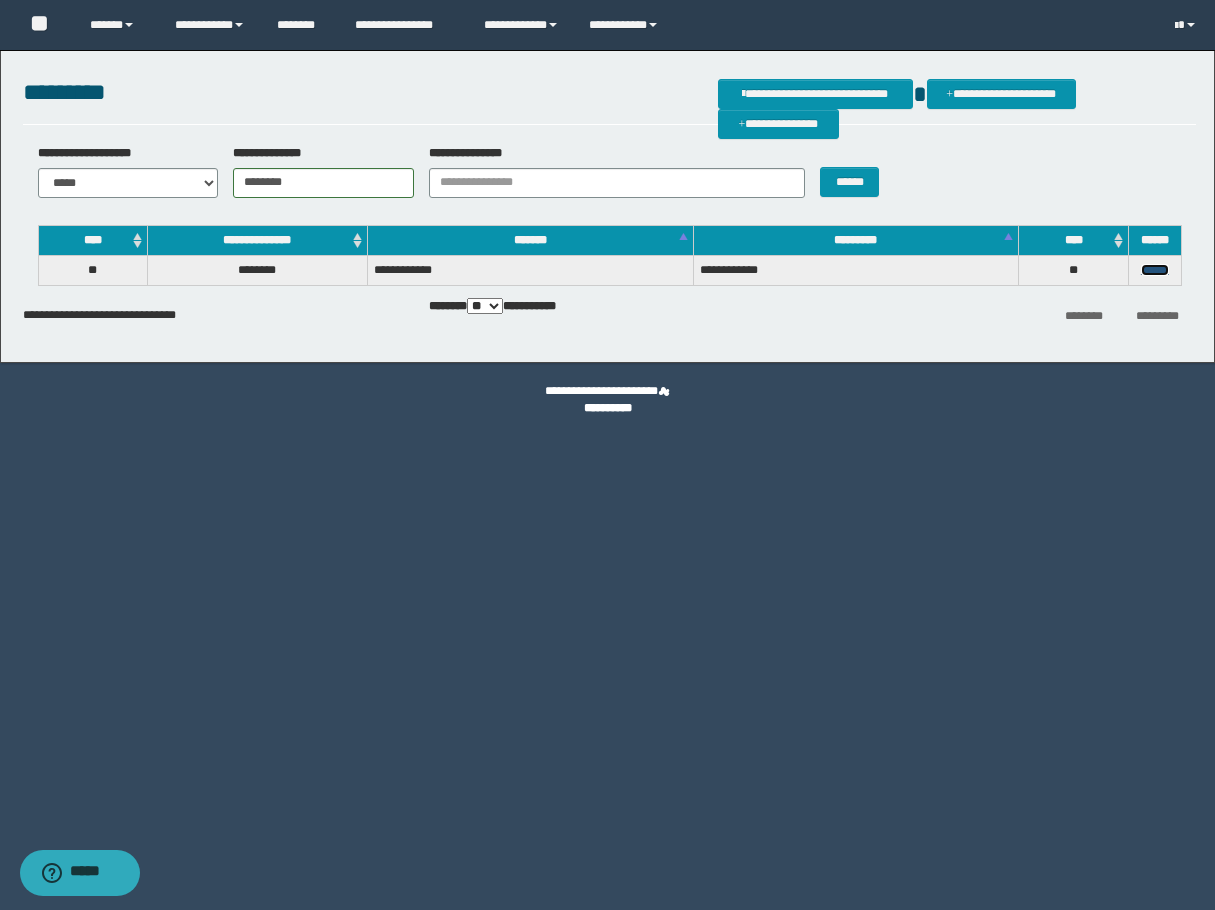 click on "******" at bounding box center (1155, 270) 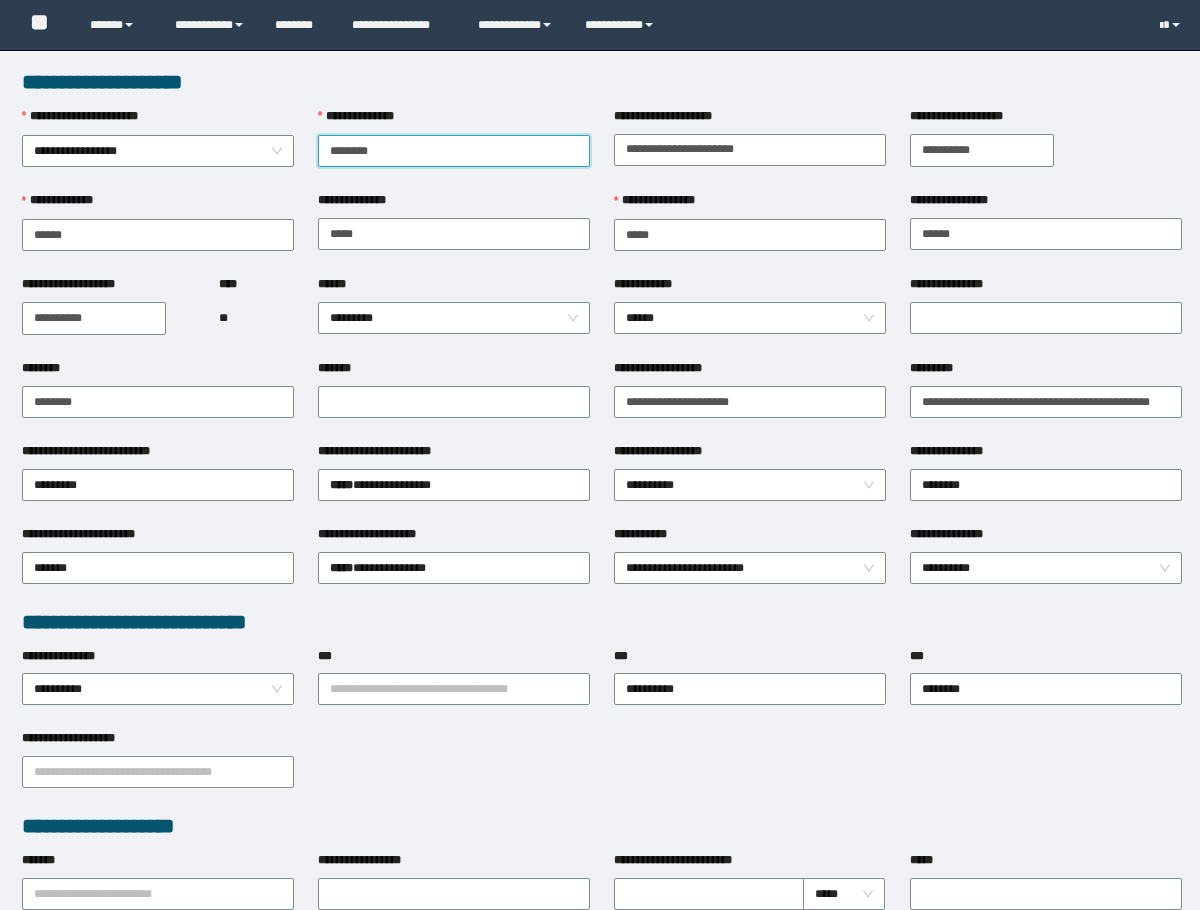 scroll, scrollTop: 0, scrollLeft: 0, axis: both 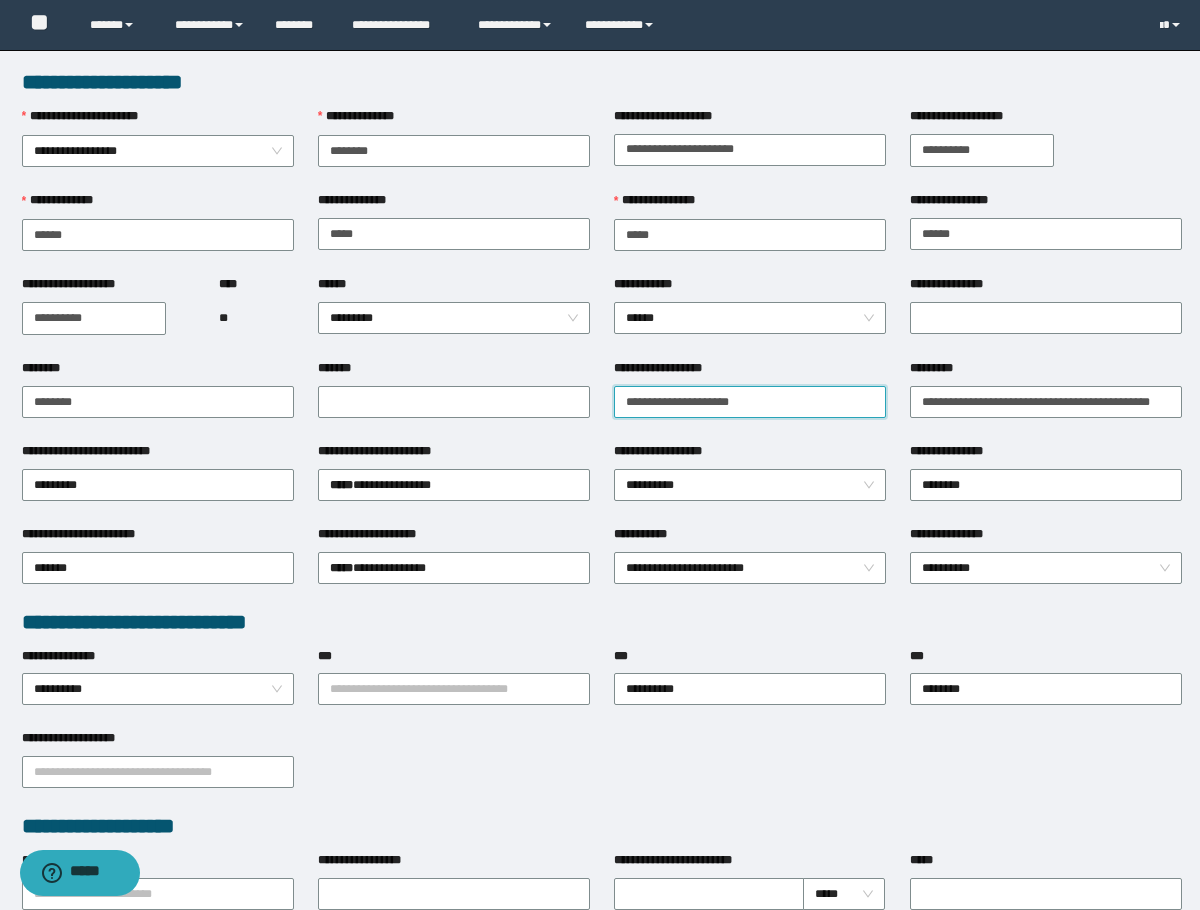 click on "**********" at bounding box center (750, 402) 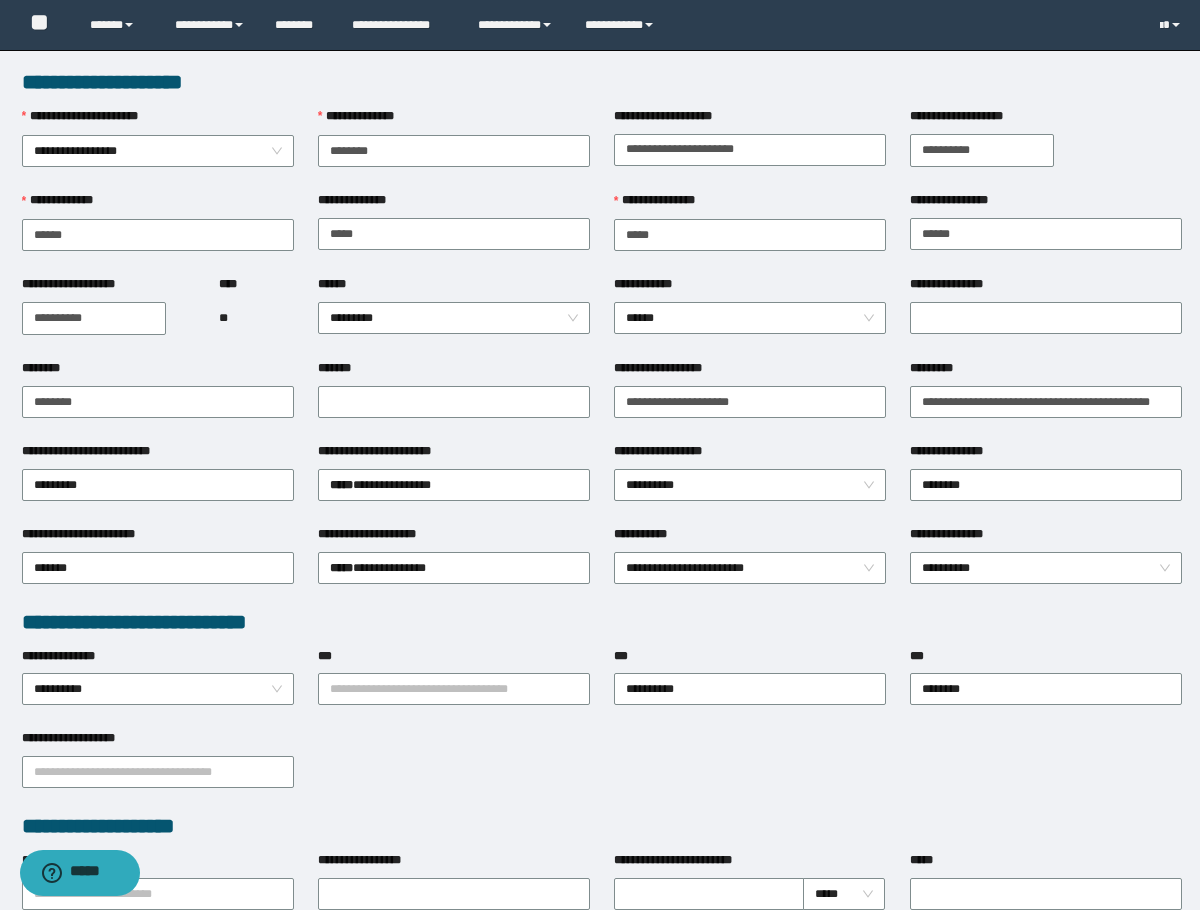 click on "**********" at bounding box center (750, 455) 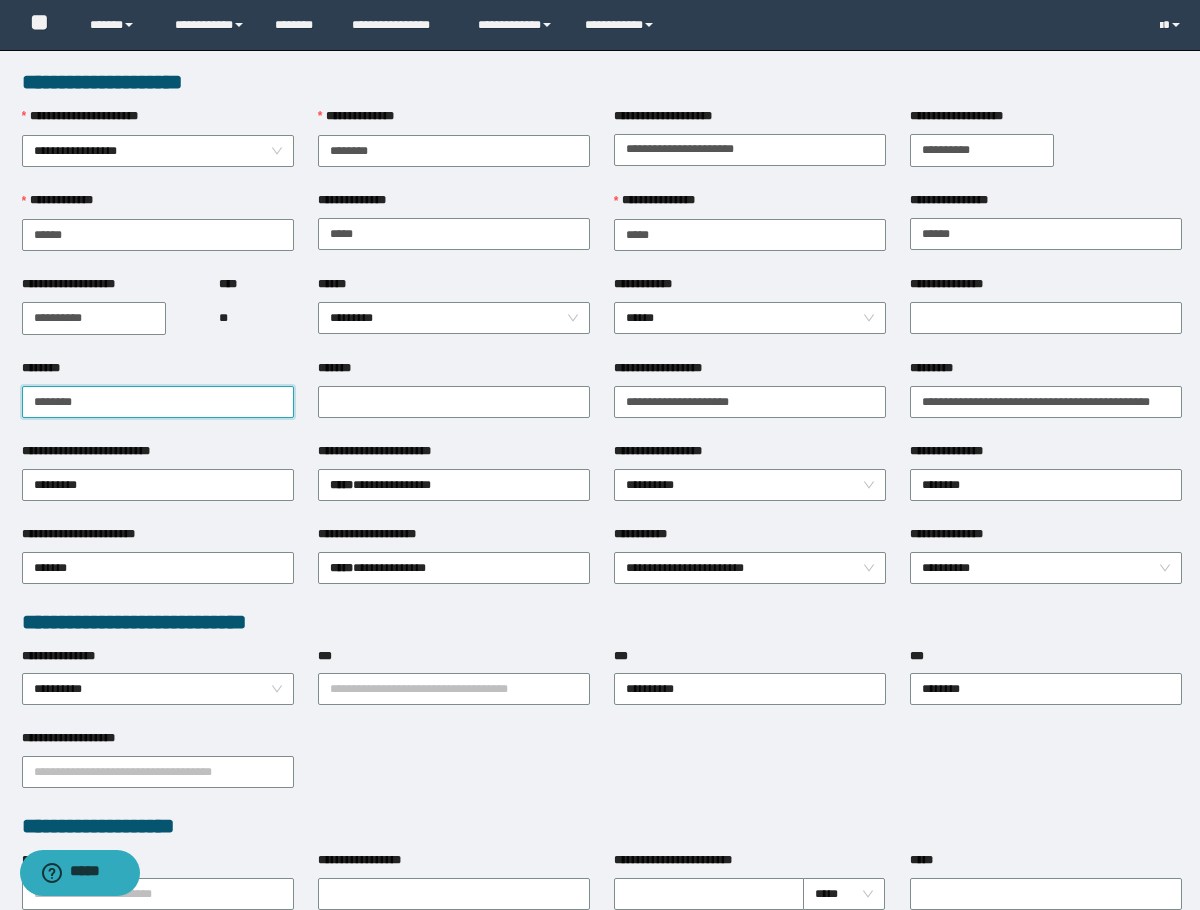 click on "********" at bounding box center [158, 402] 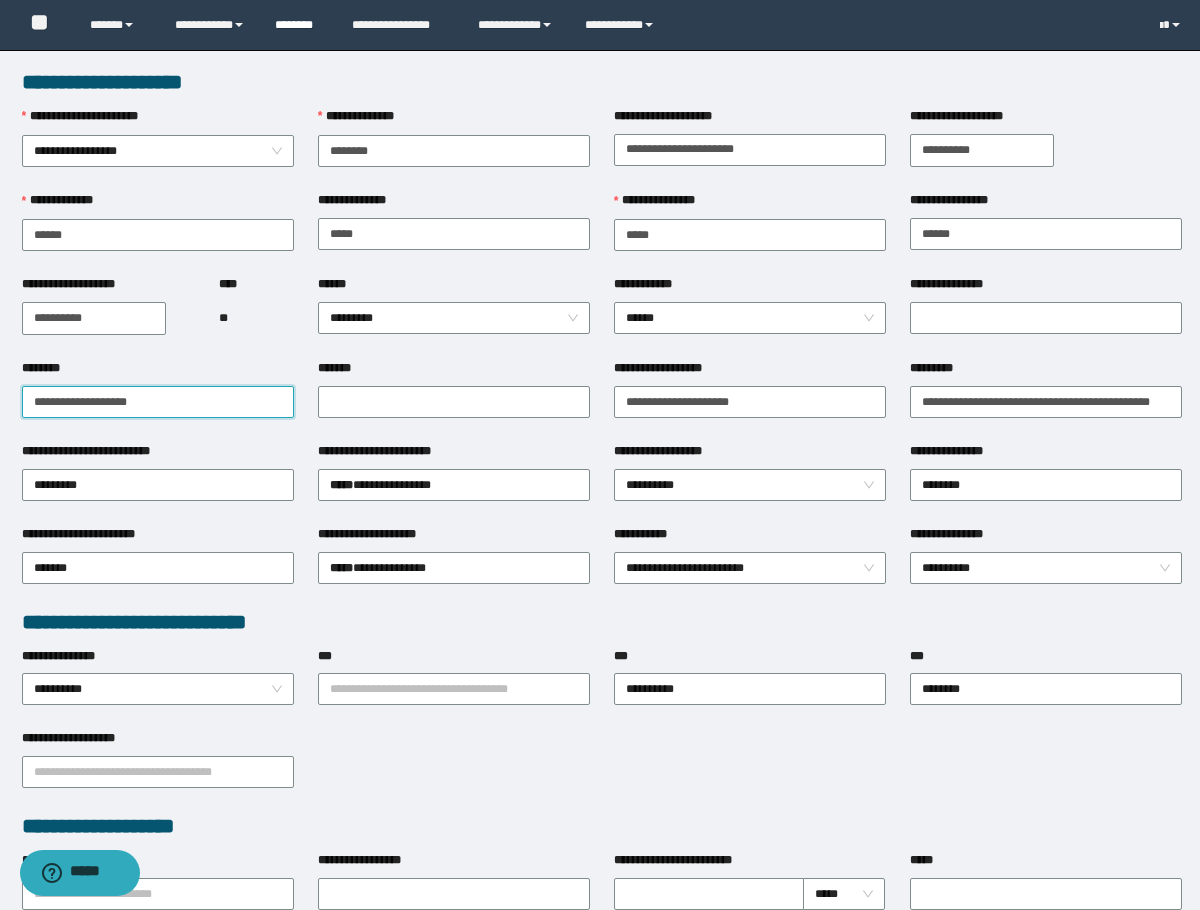 type on "**********" 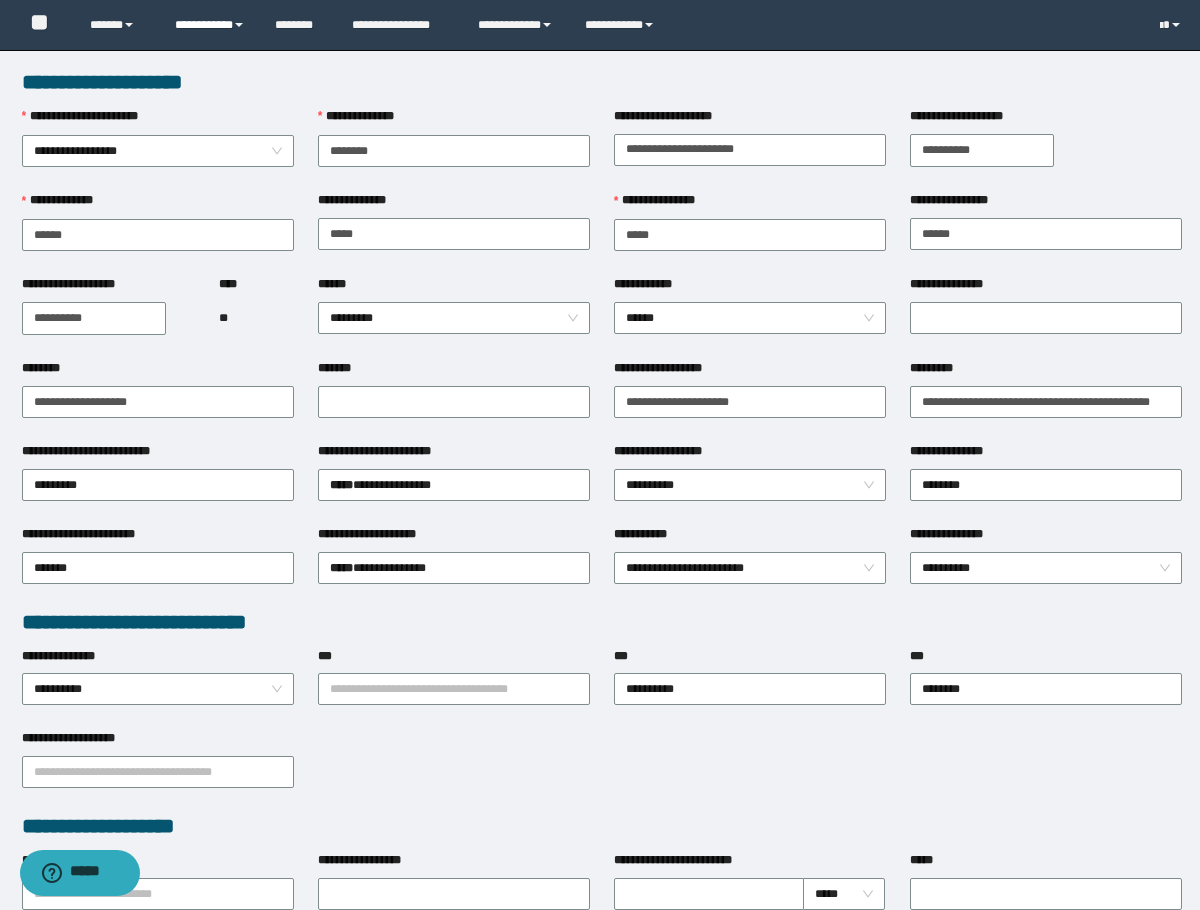 click on "**********" at bounding box center [210, 25] 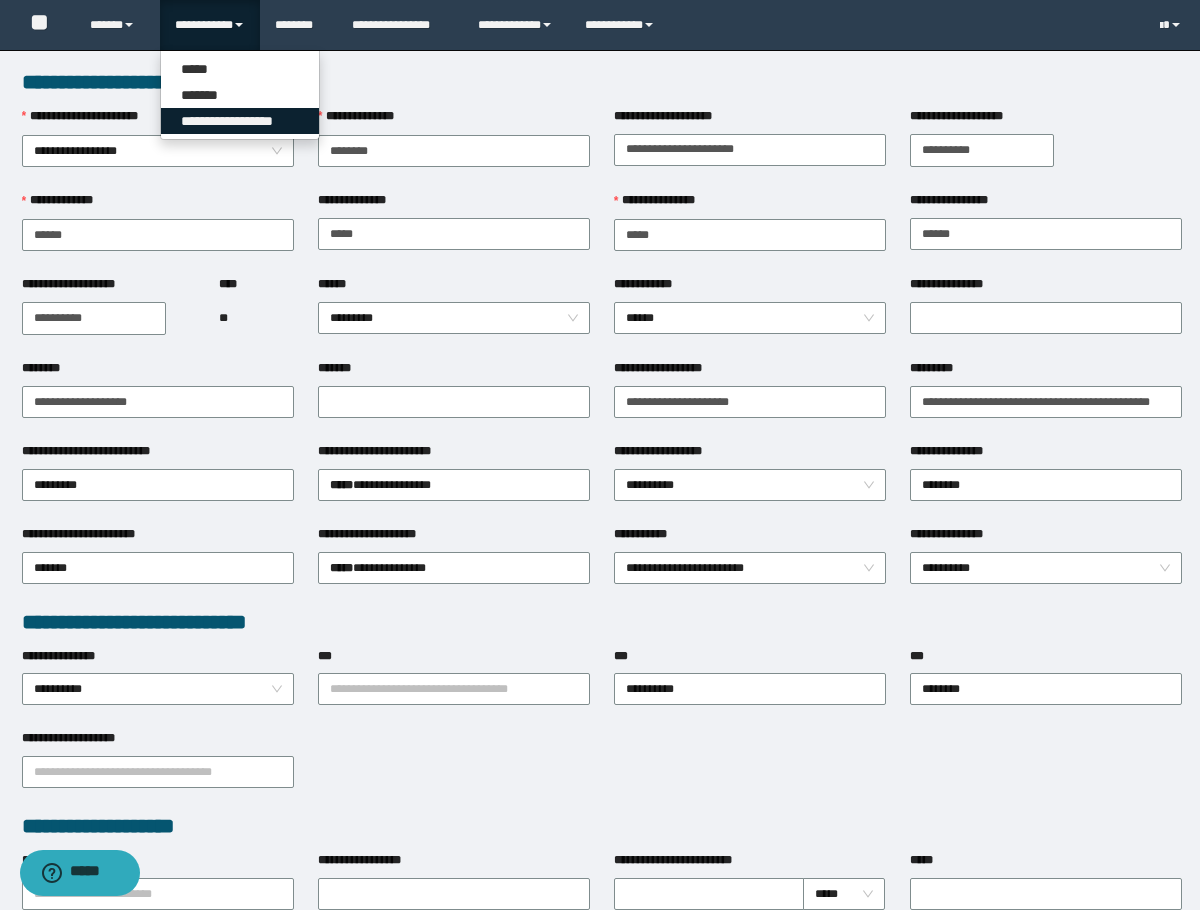 click on "**********" at bounding box center (240, 121) 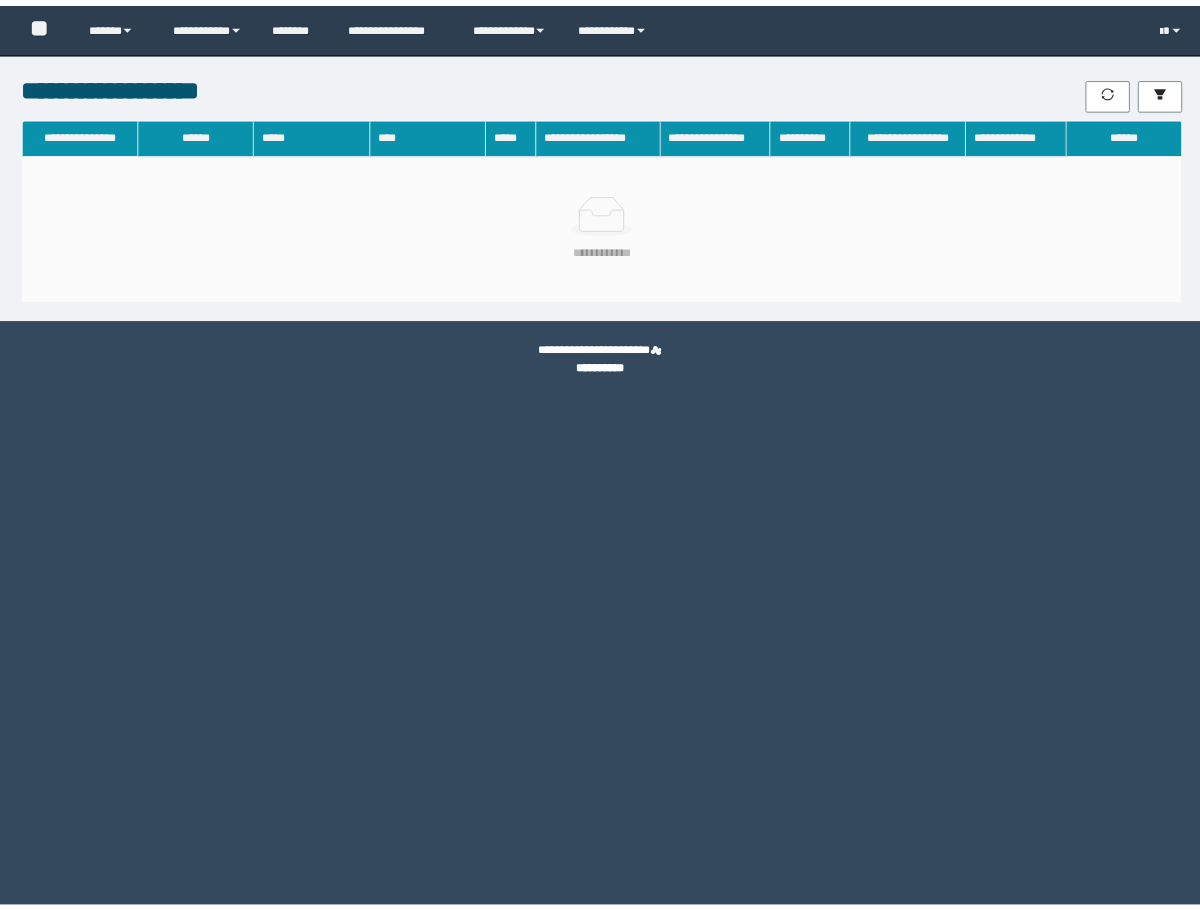 scroll, scrollTop: 0, scrollLeft: 0, axis: both 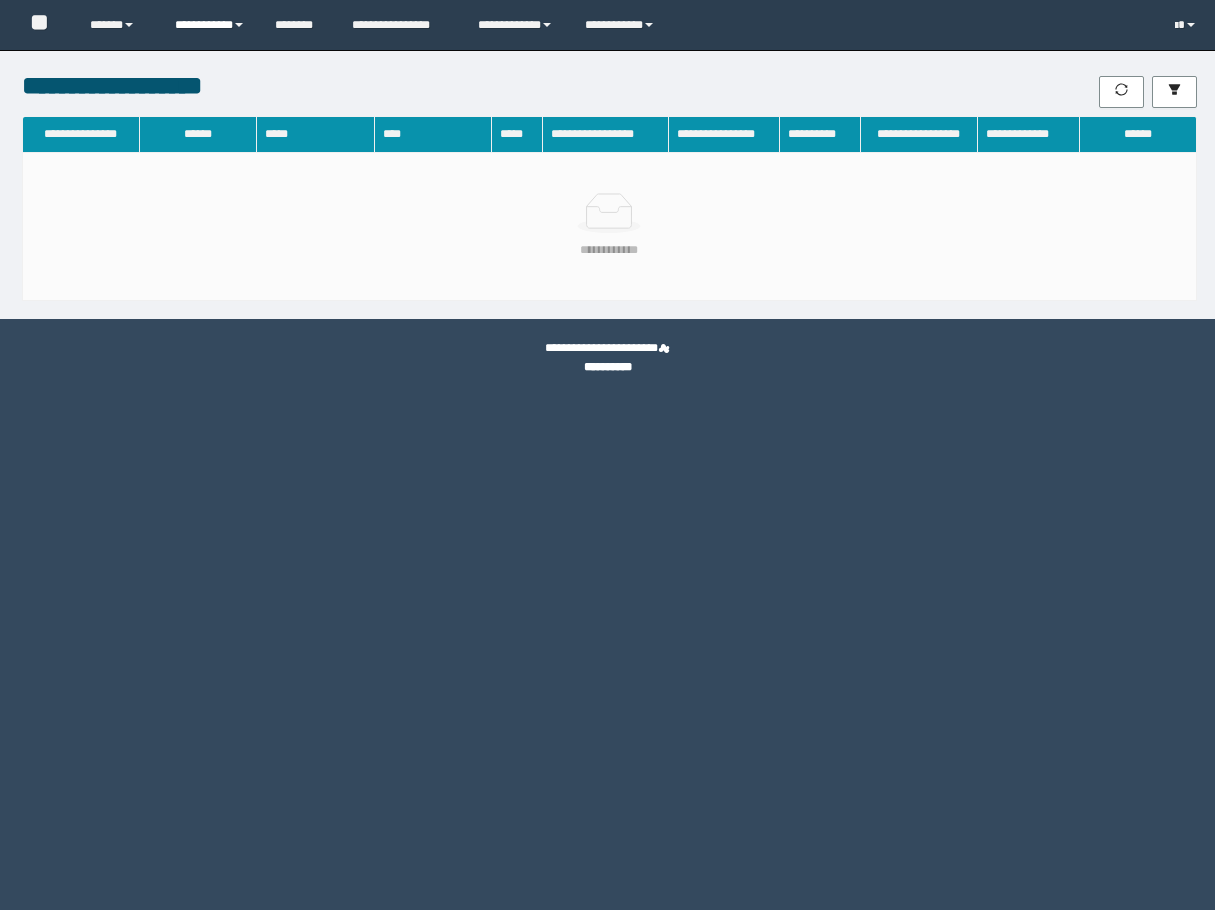 click on "**********" at bounding box center [210, 25] 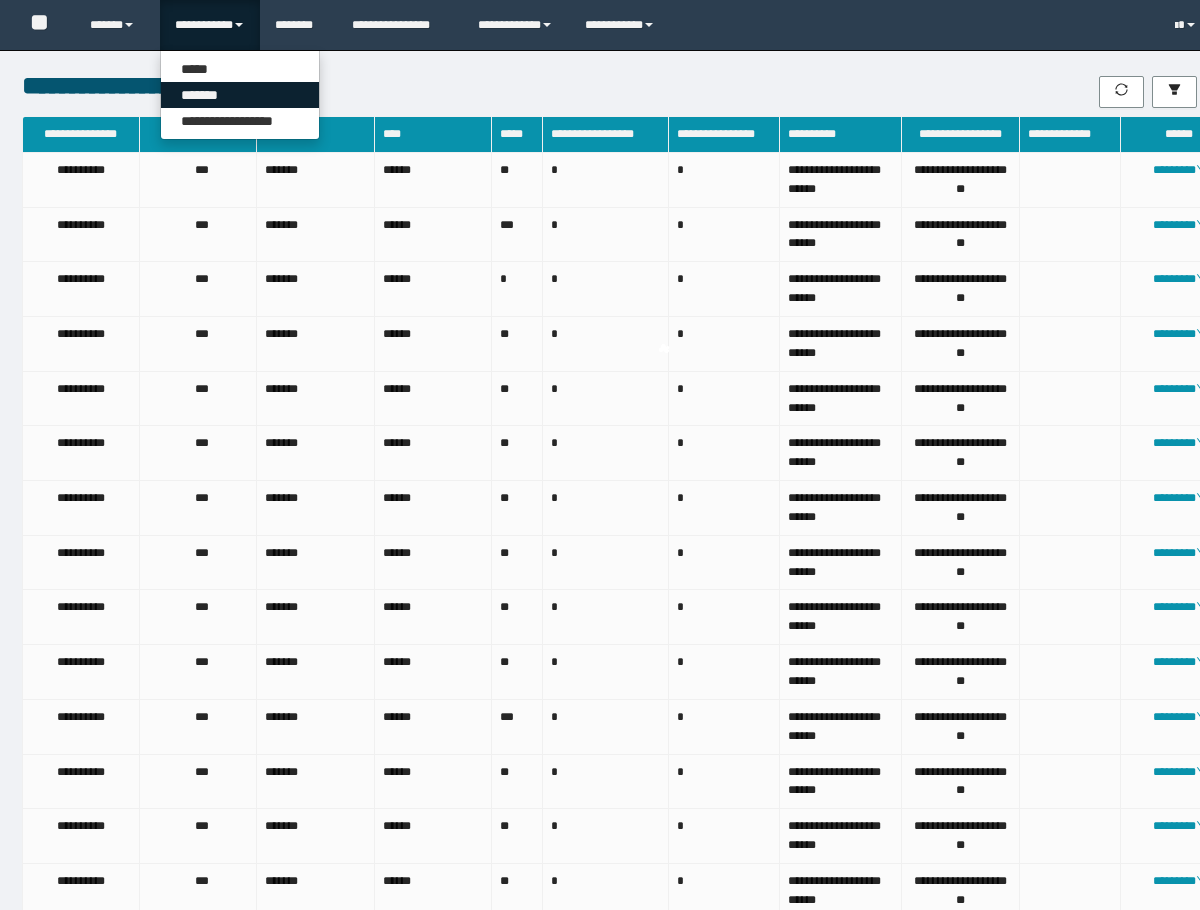 scroll, scrollTop: 0, scrollLeft: 0, axis: both 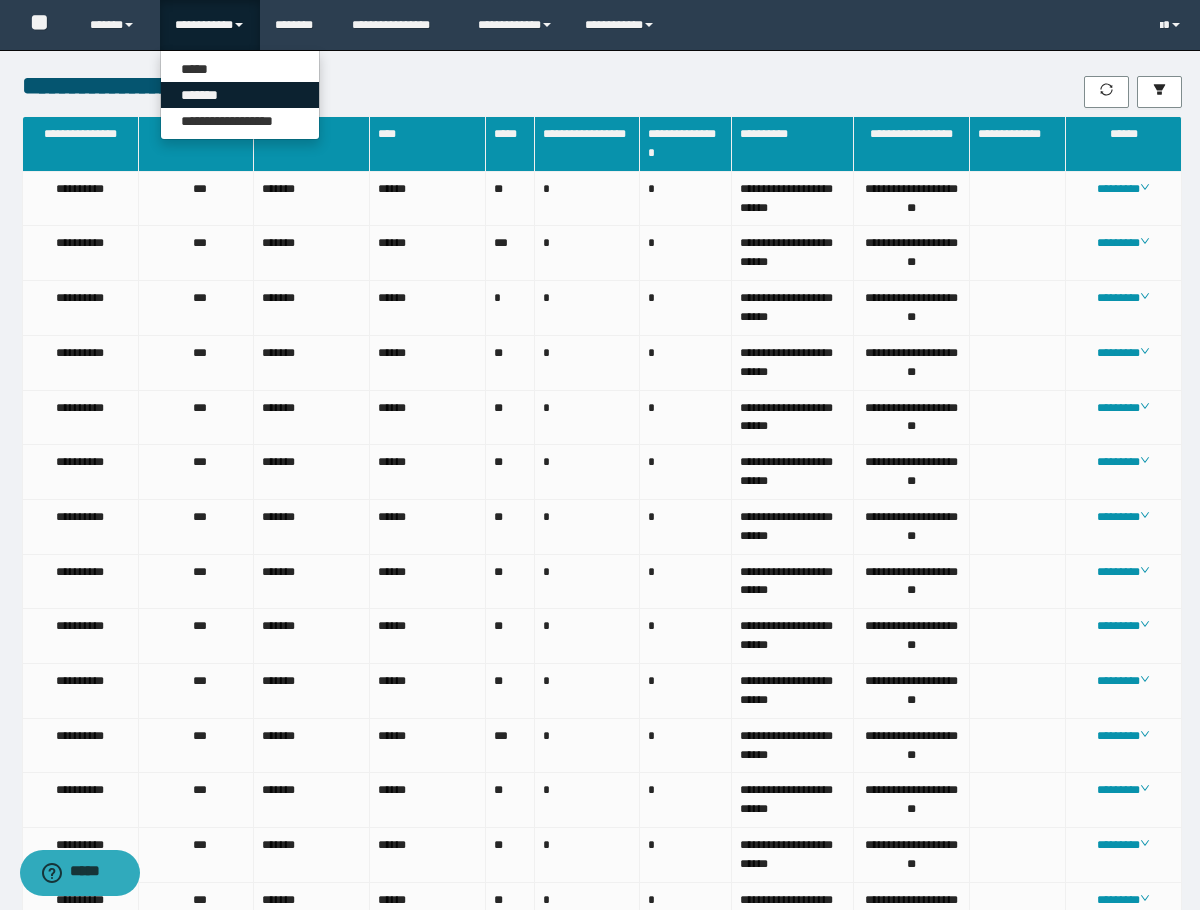 click on "*******" at bounding box center (240, 95) 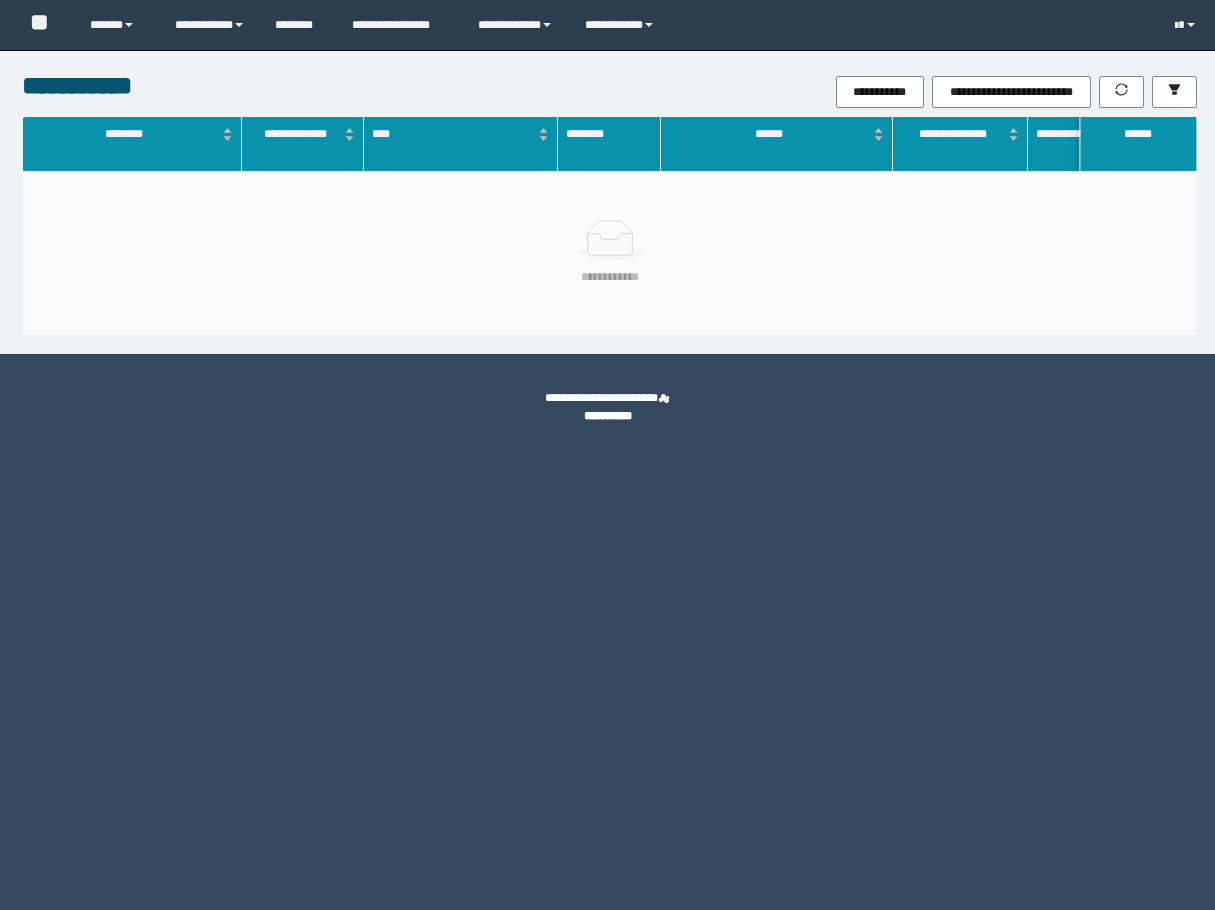 scroll, scrollTop: 0, scrollLeft: 0, axis: both 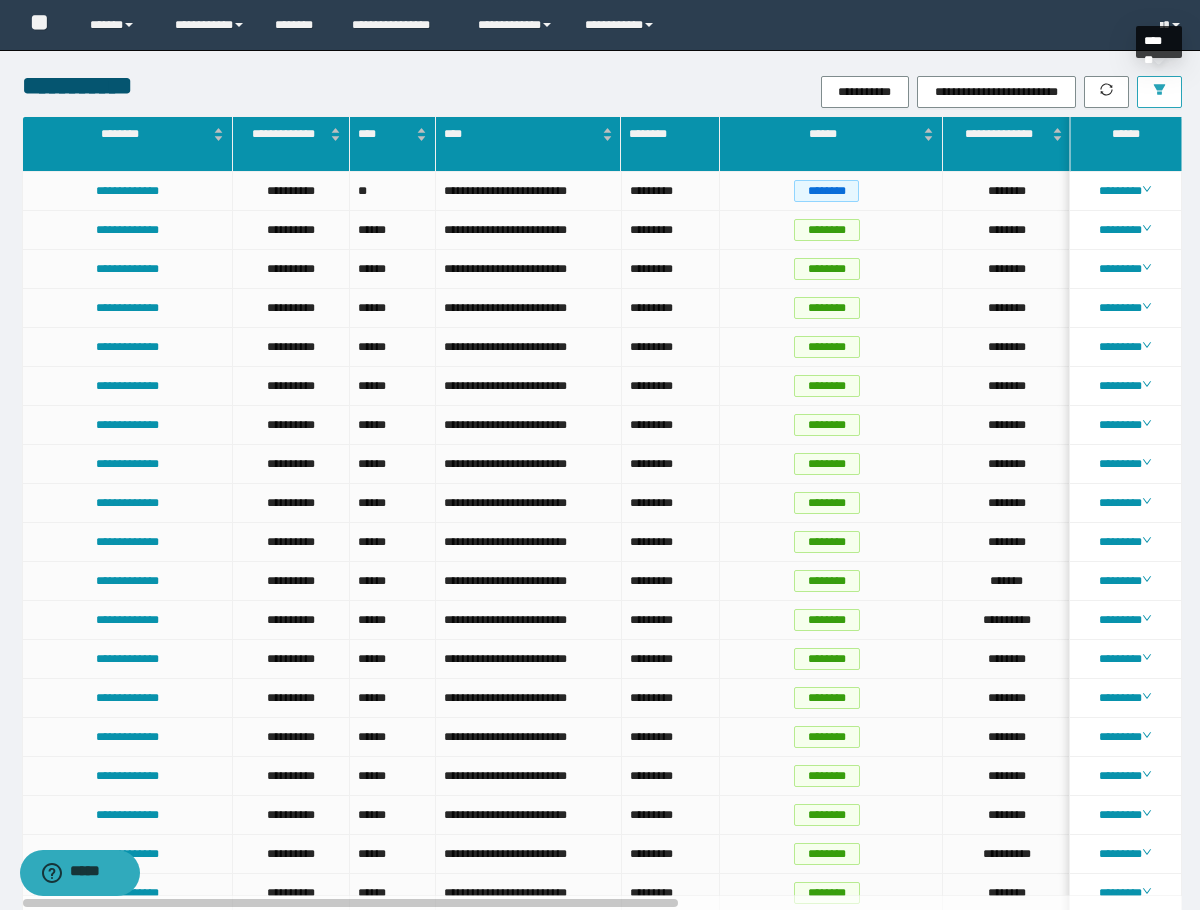 click at bounding box center (1159, 92) 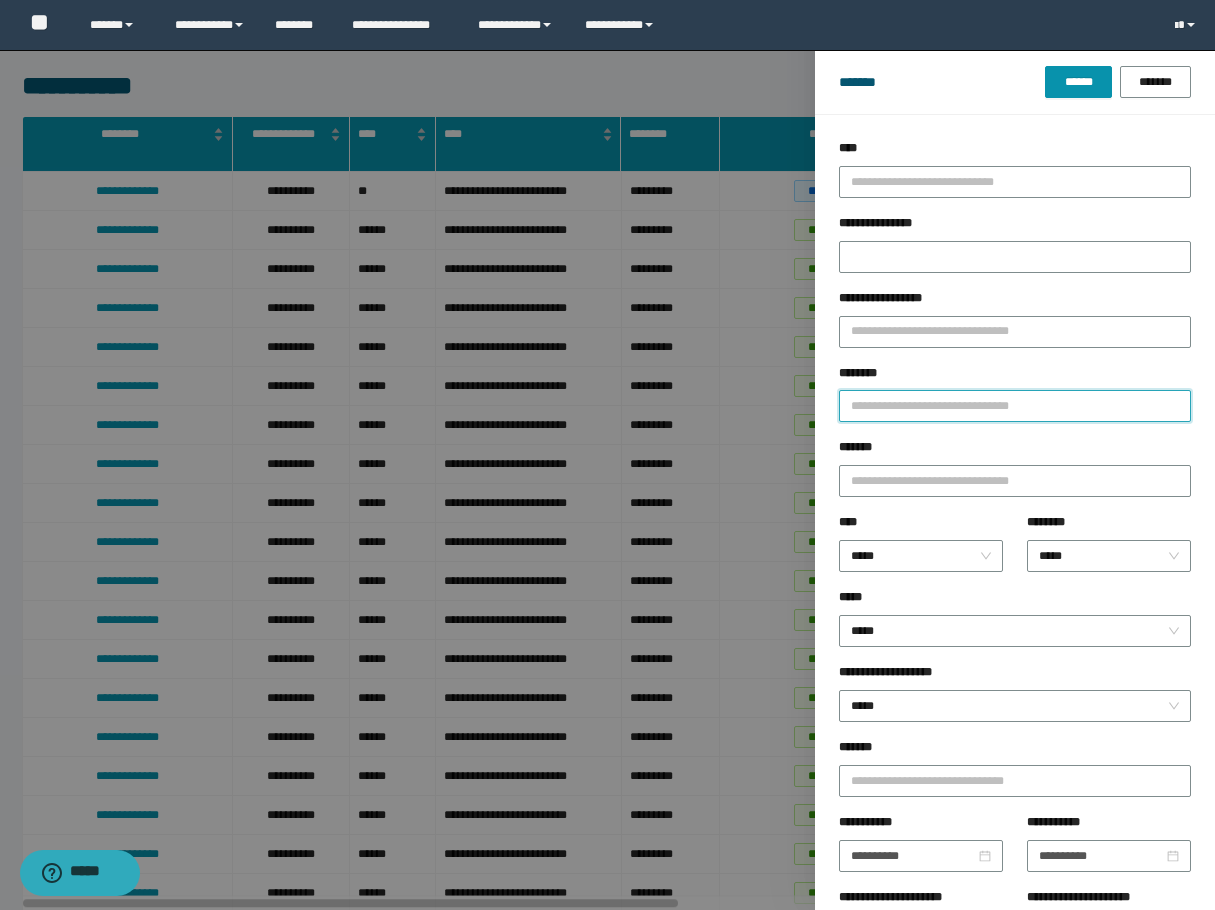 click on "********" at bounding box center (1015, 406) 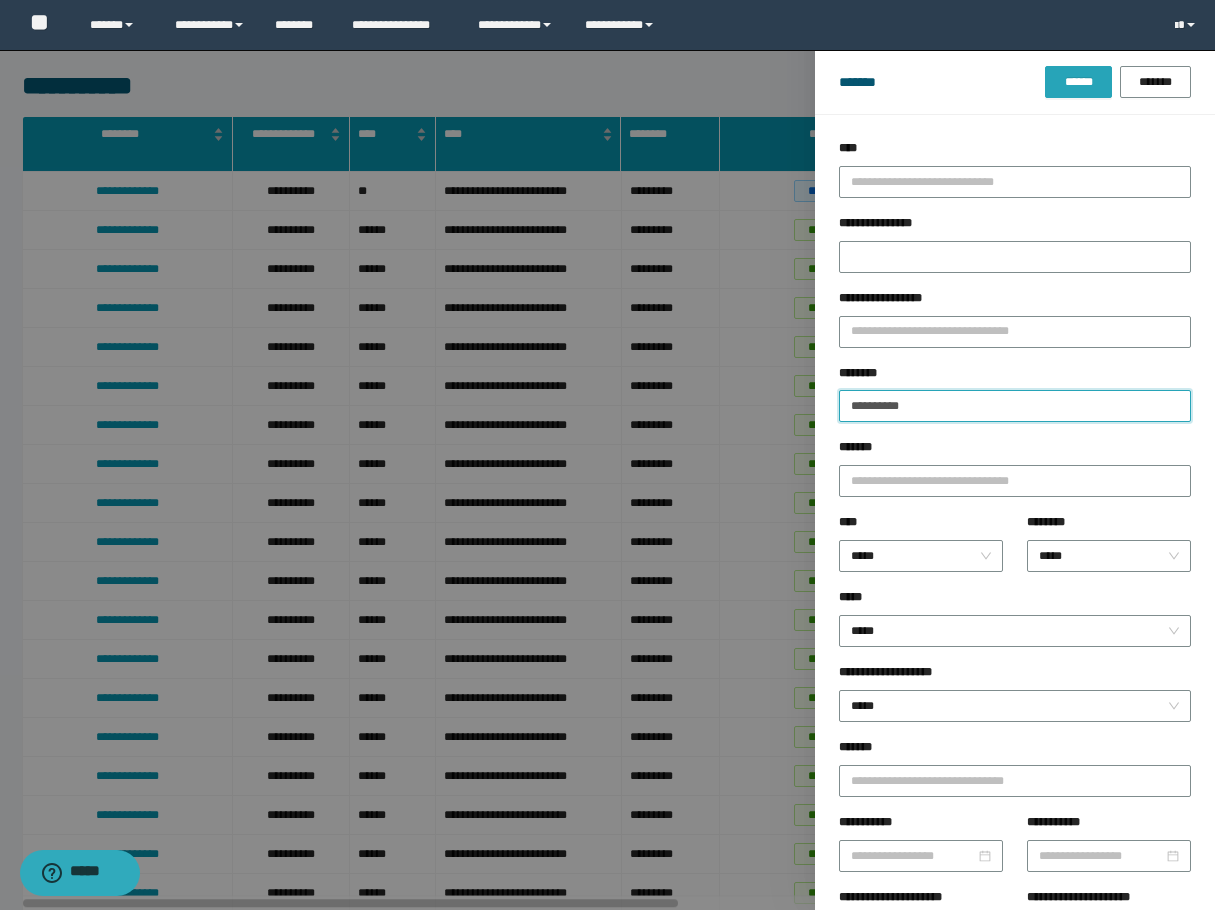 type on "**********" 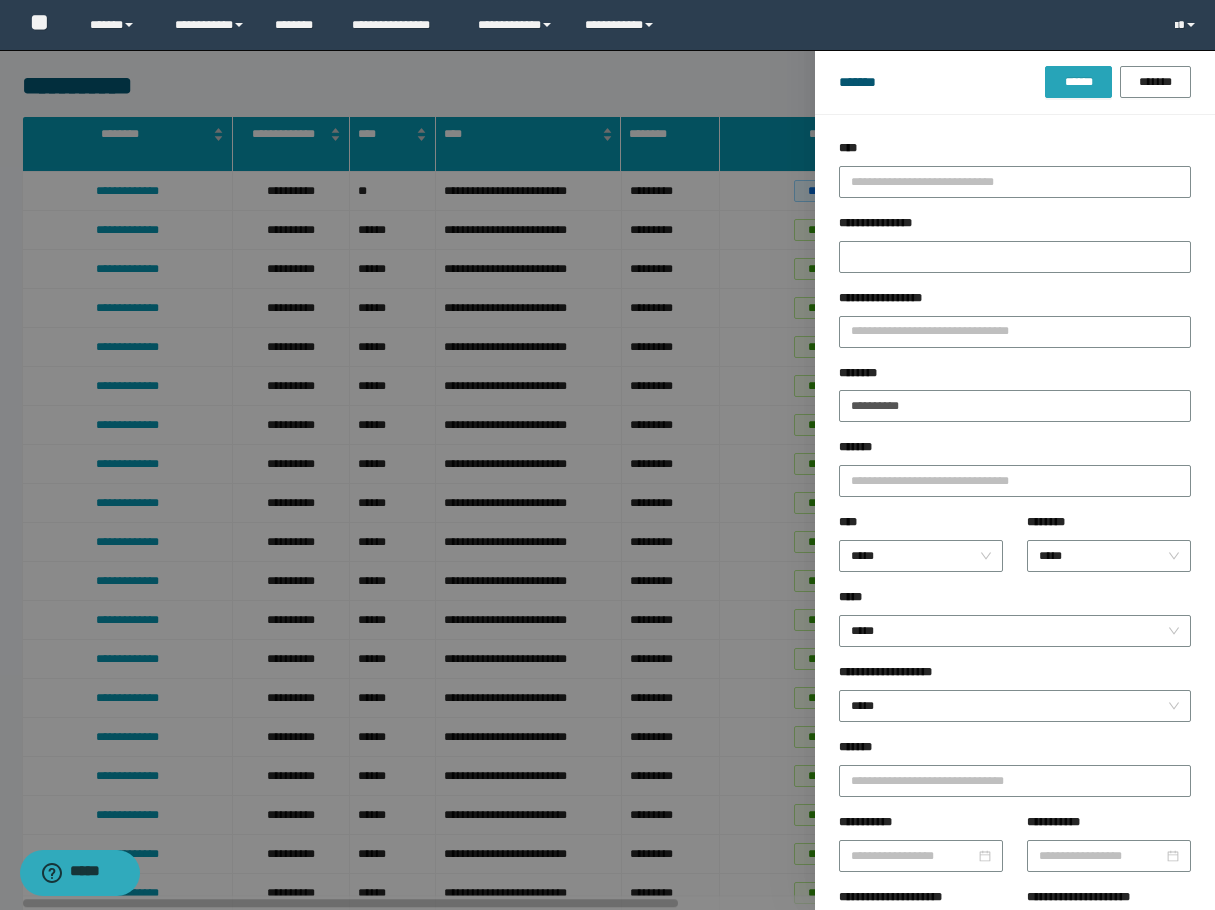 click on "******" at bounding box center (1078, 82) 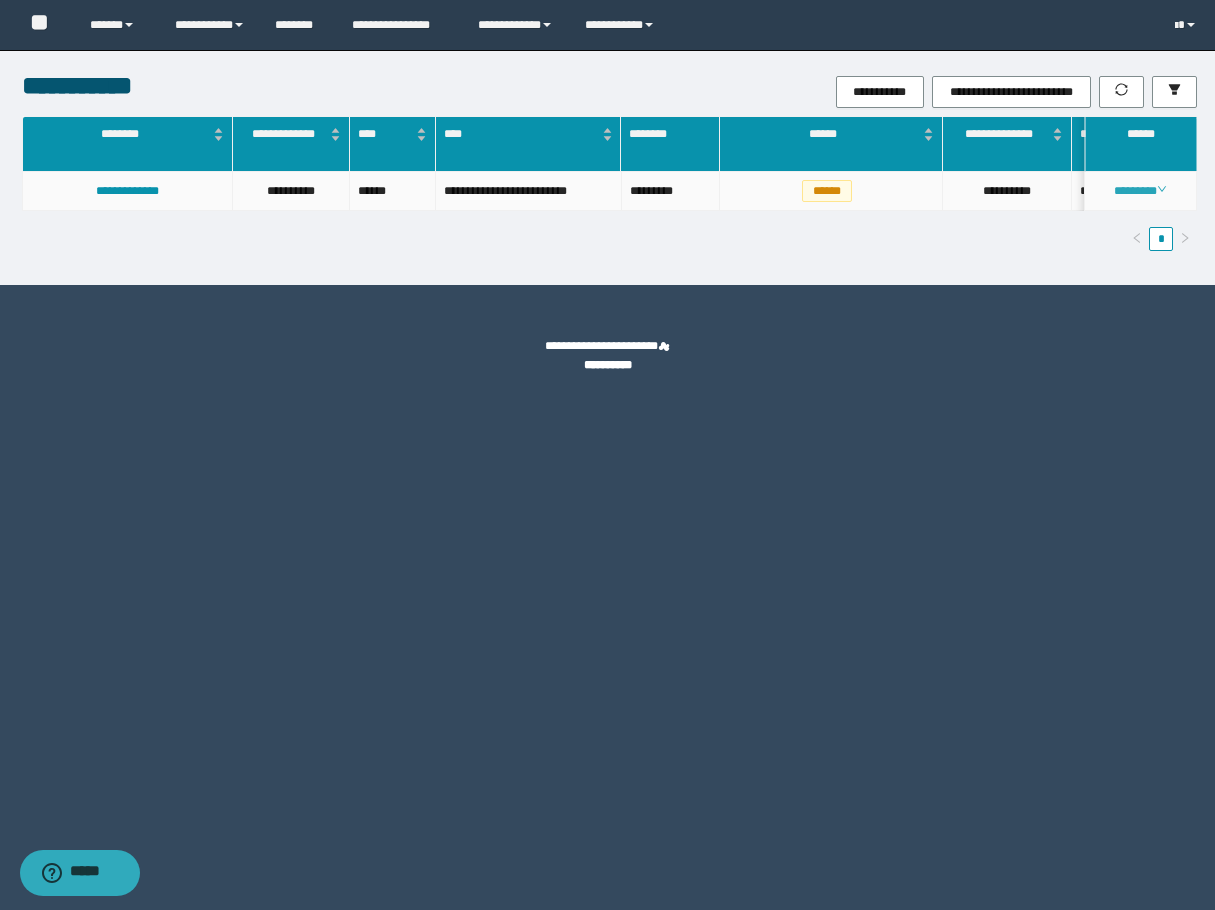 click on "********" at bounding box center [1140, 191] 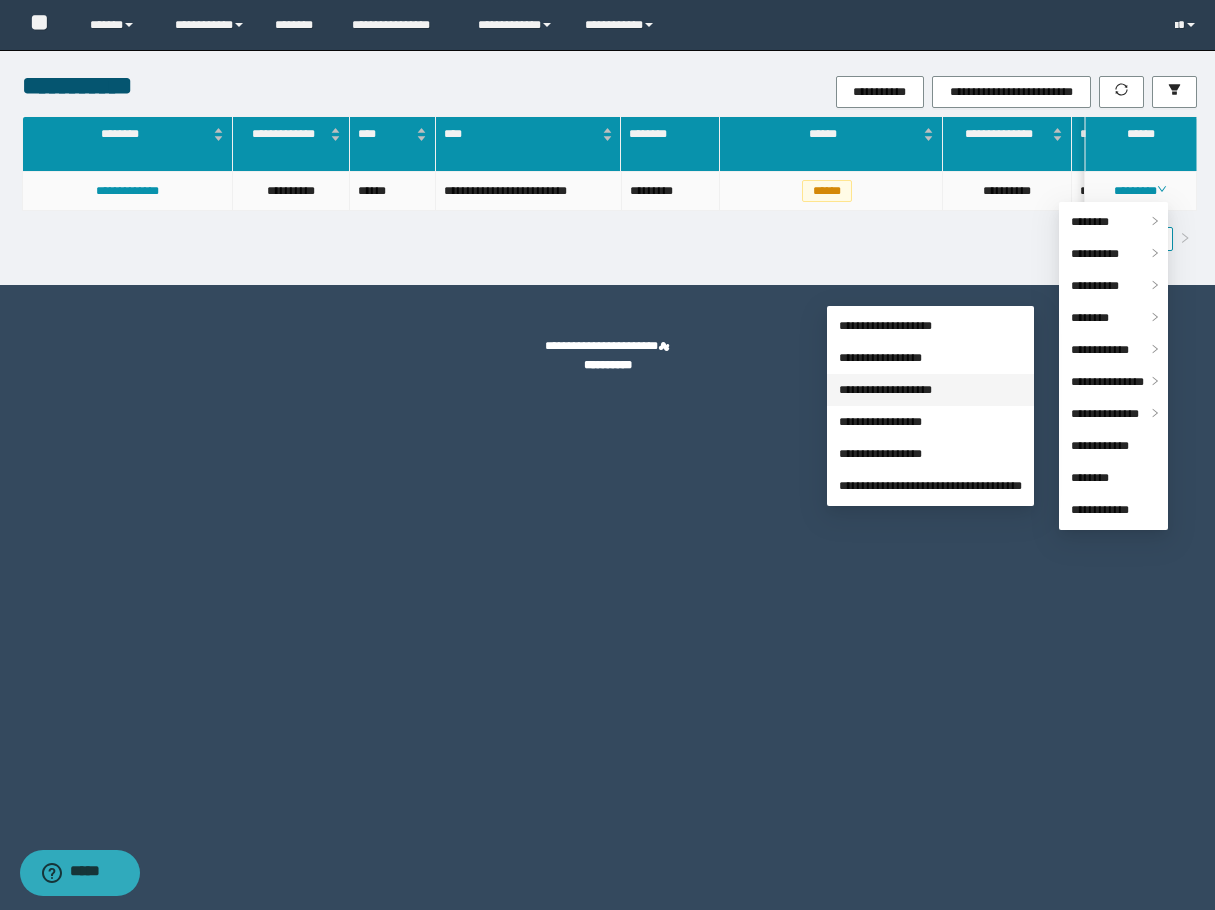click on "**********" at bounding box center (885, 390) 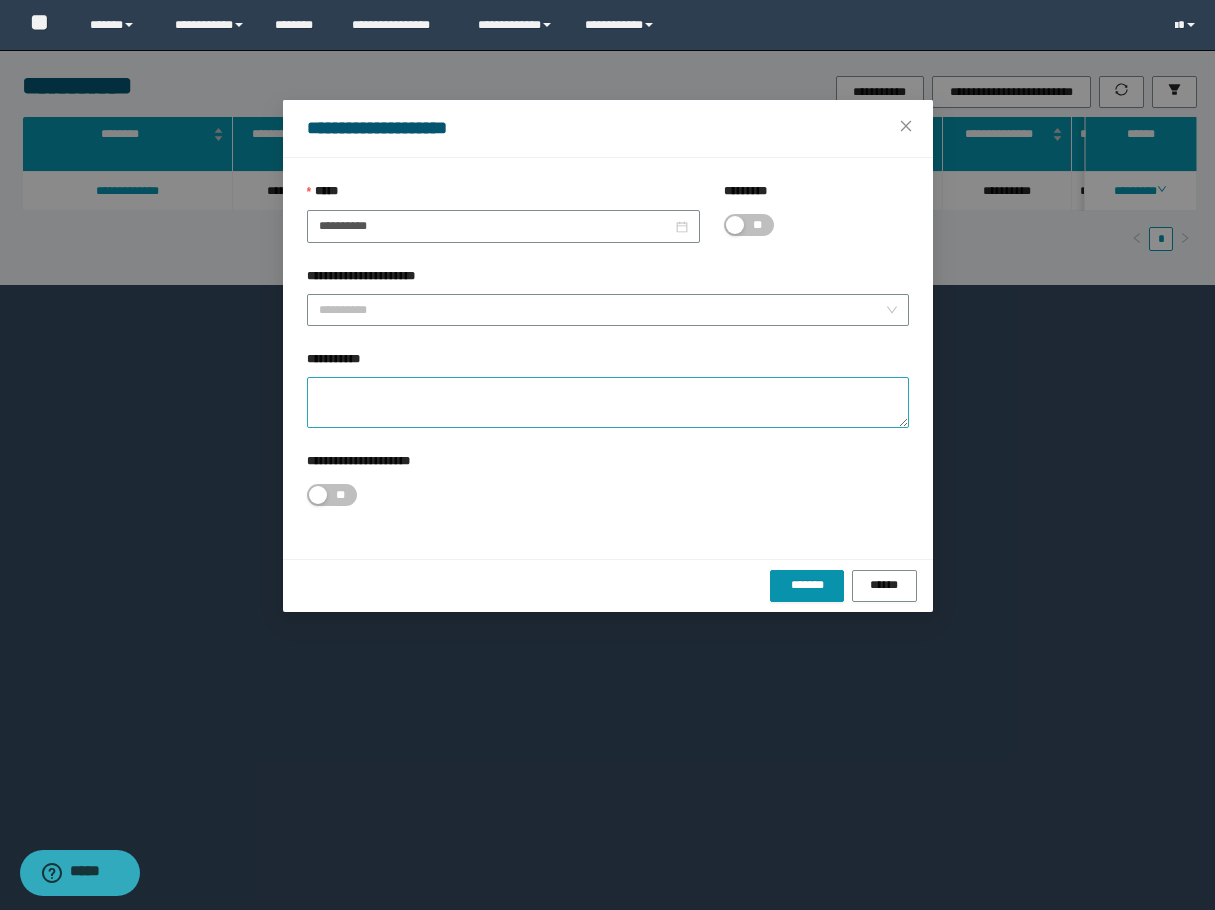 click on "**********" at bounding box center (608, 363) 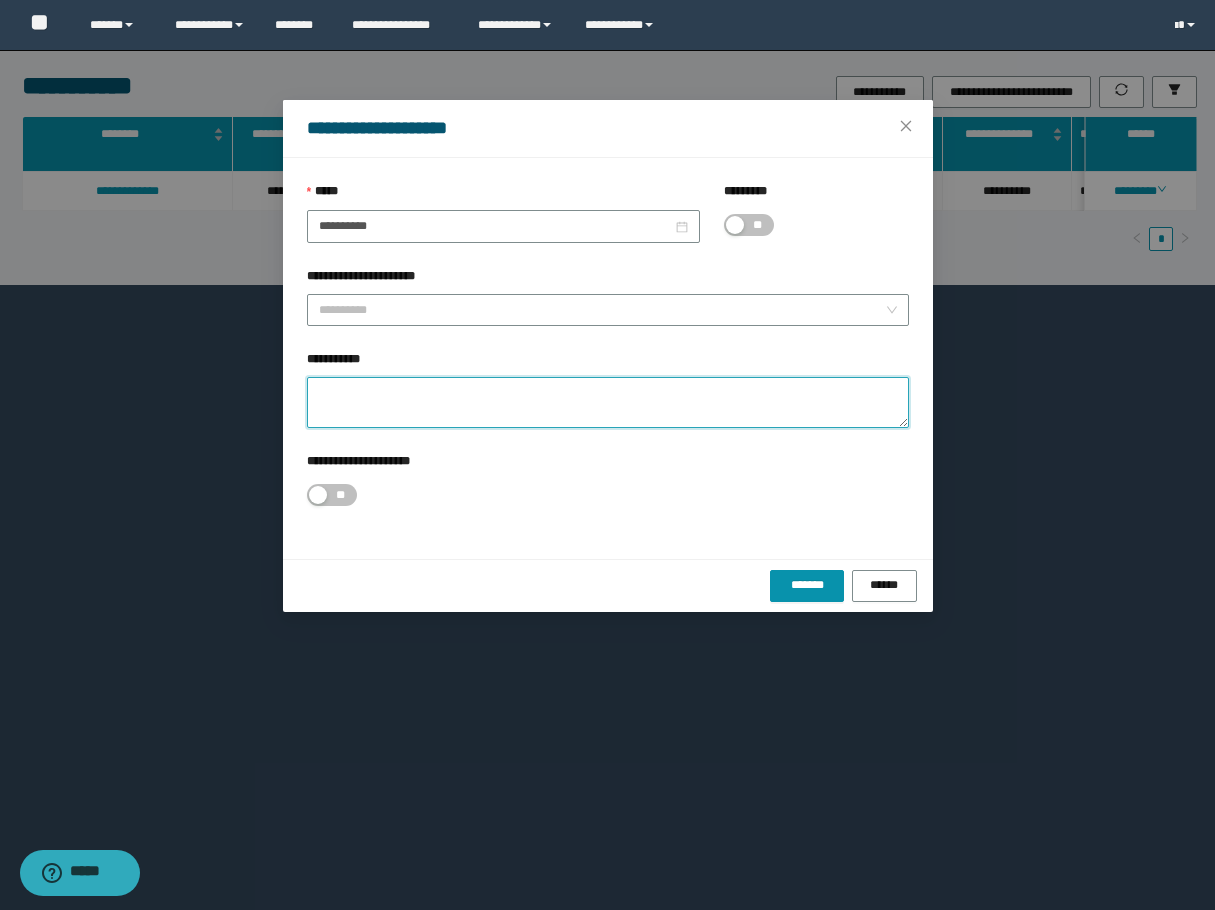 click on "**********" at bounding box center (608, 402) 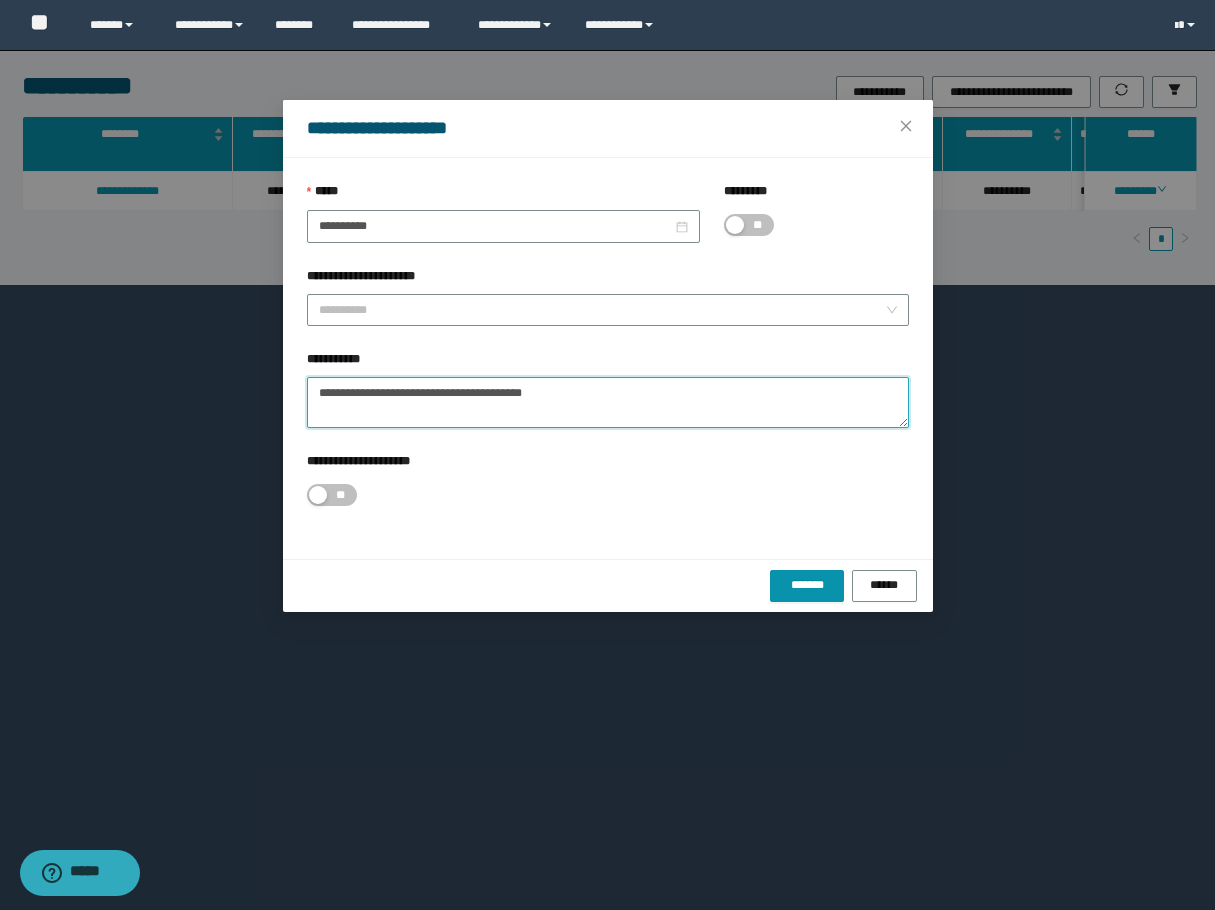 type on "**********" 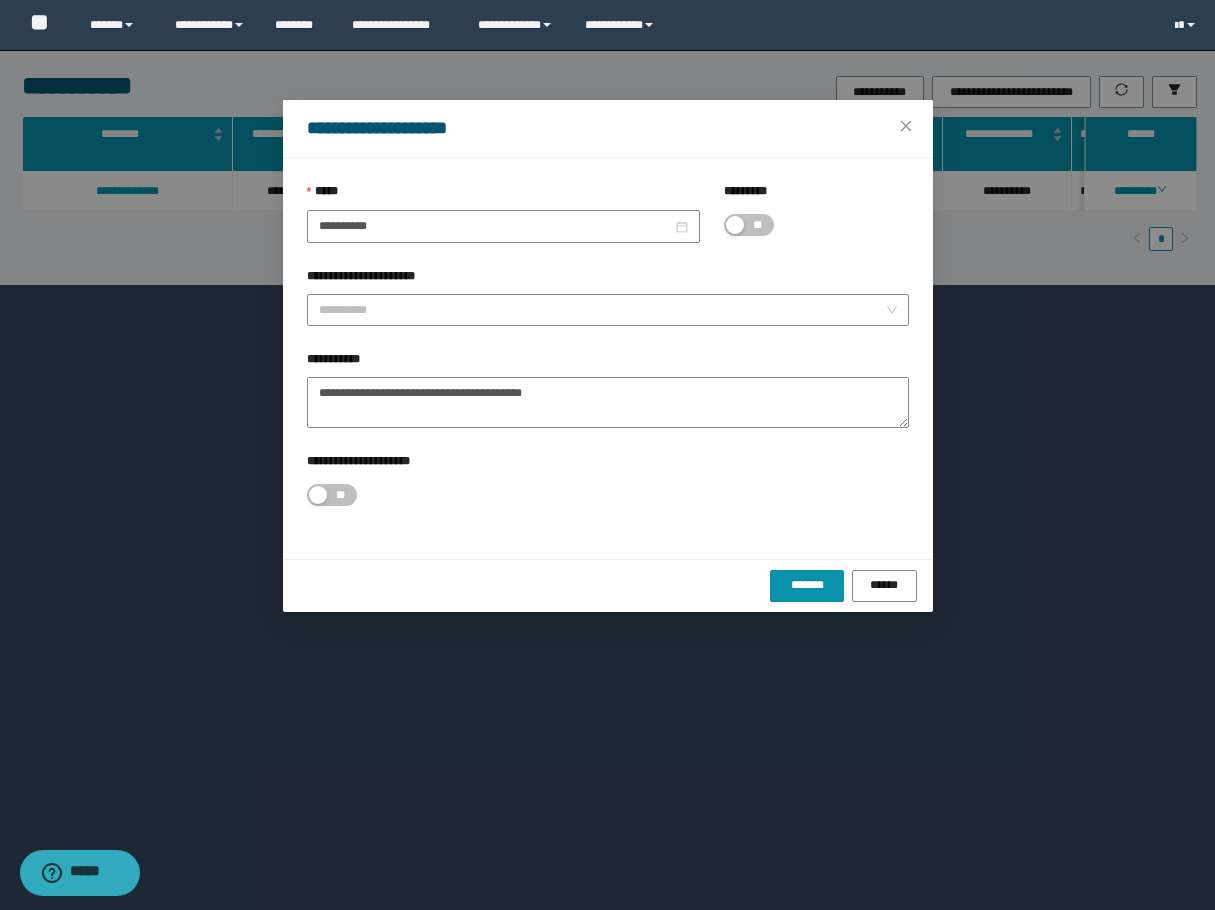 click on "**********" at bounding box center [608, 308] 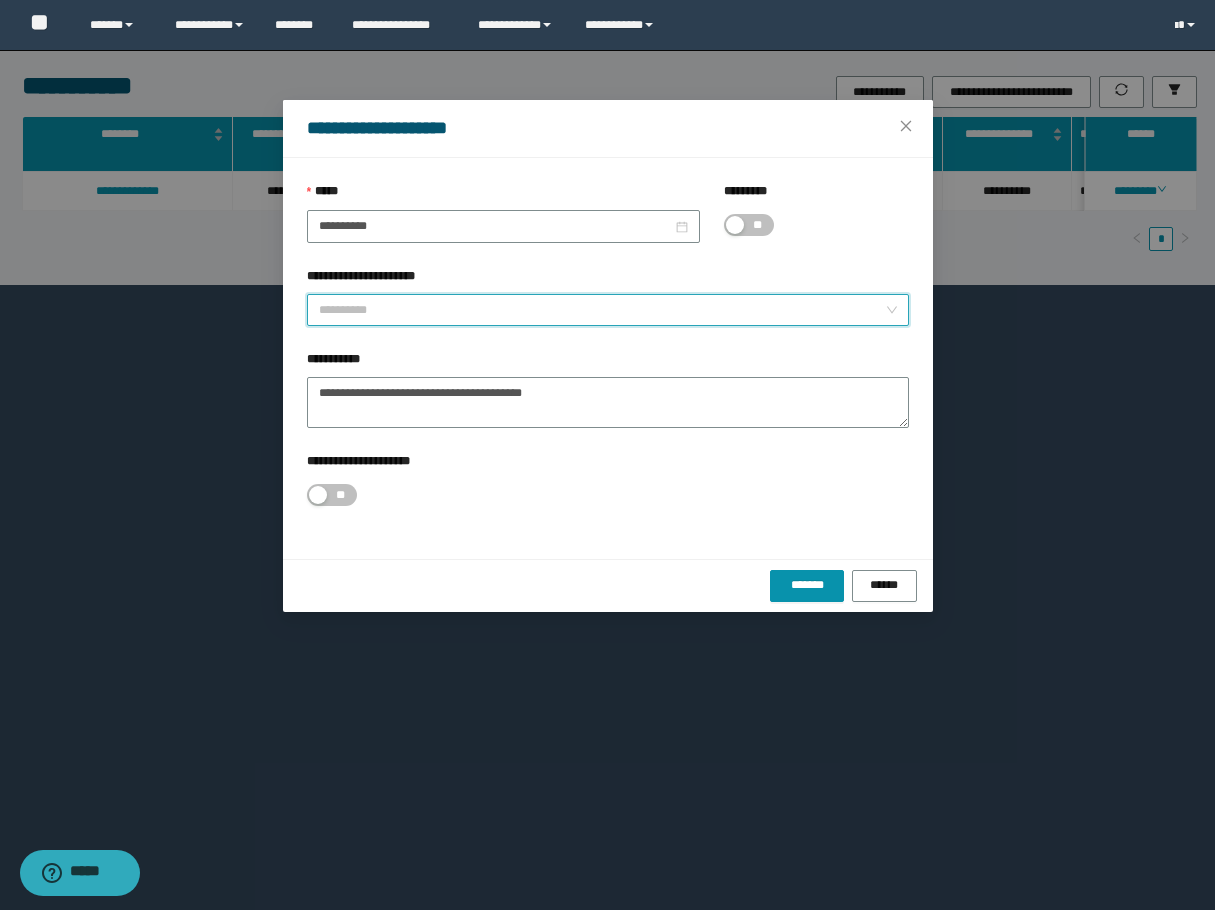click on "**********" at bounding box center [602, 310] 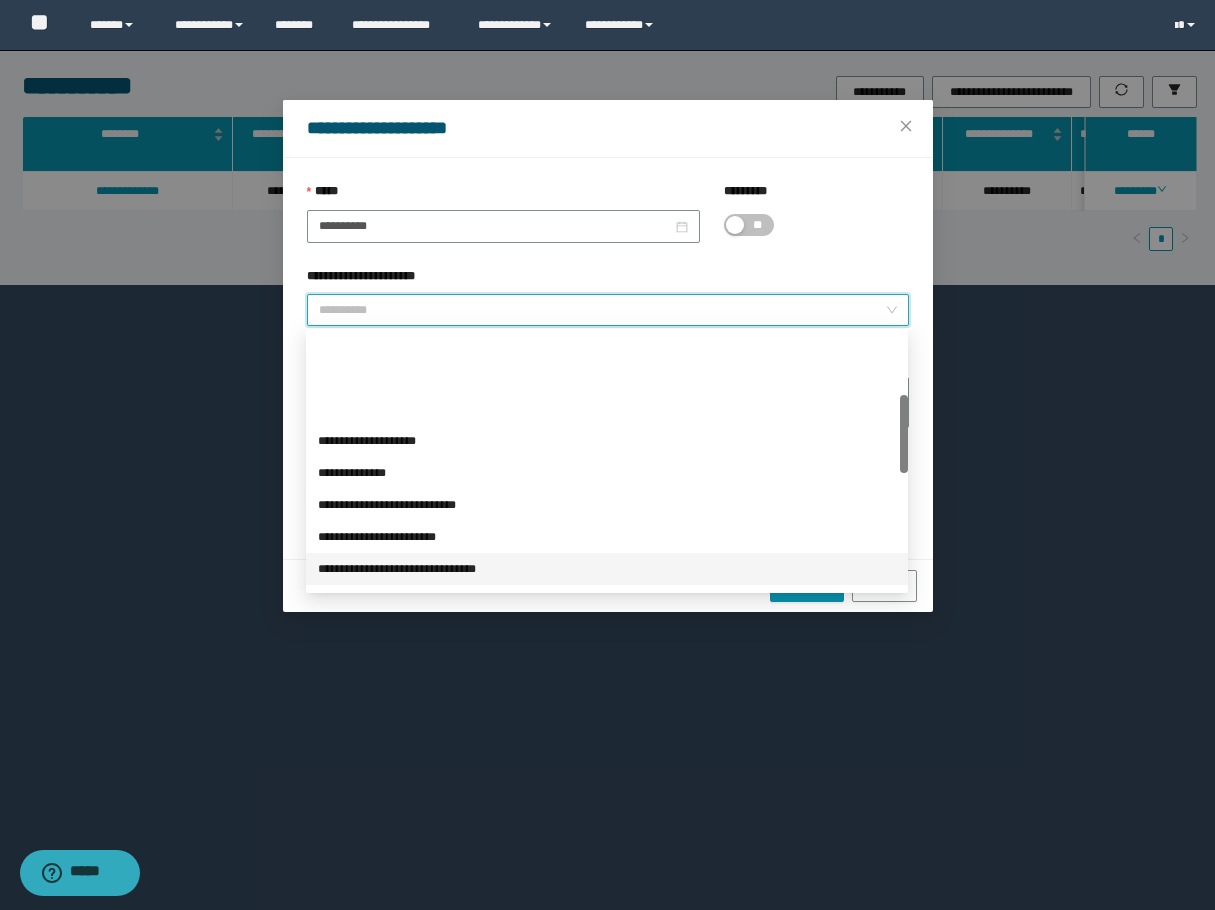 scroll, scrollTop: 200, scrollLeft: 0, axis: vertical 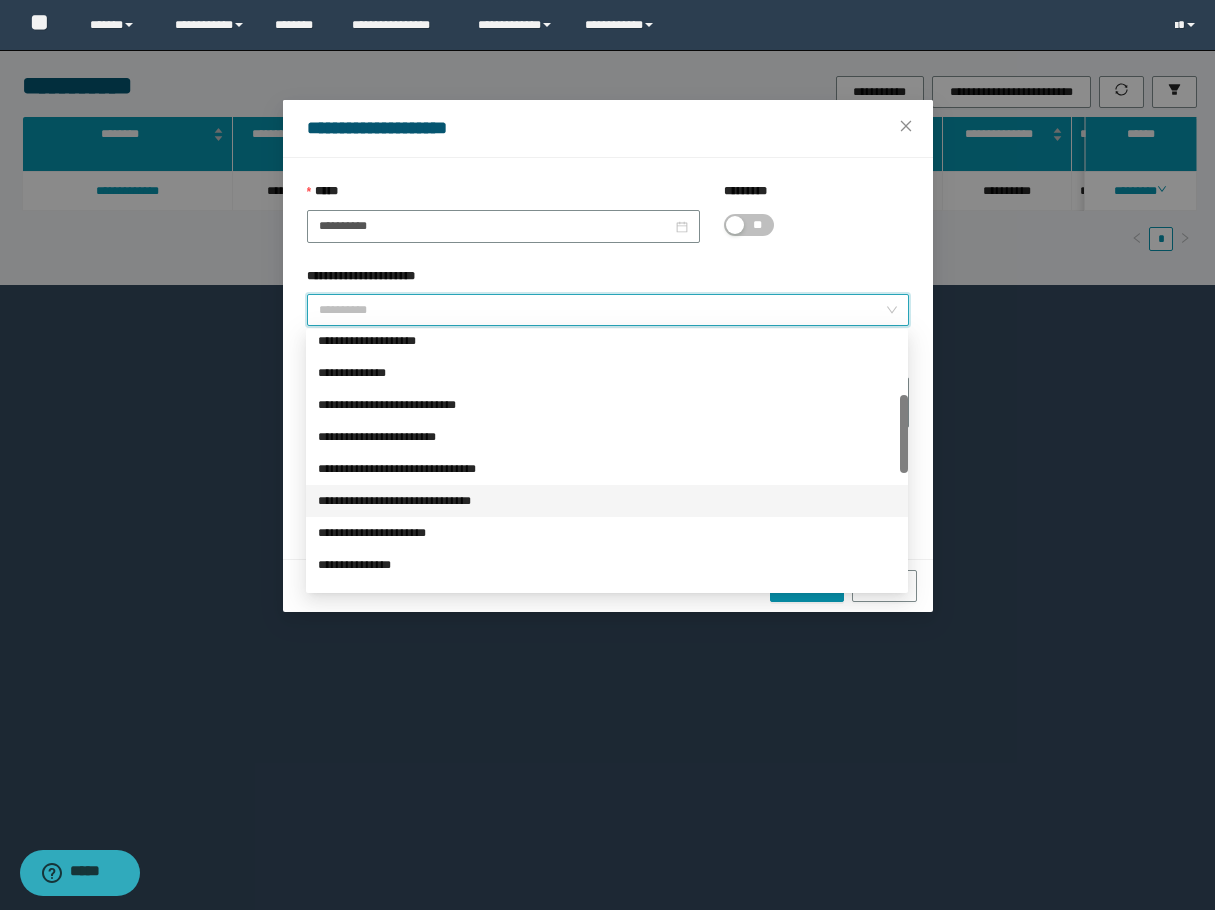 click on "**********" at bounding box center [607, 501] 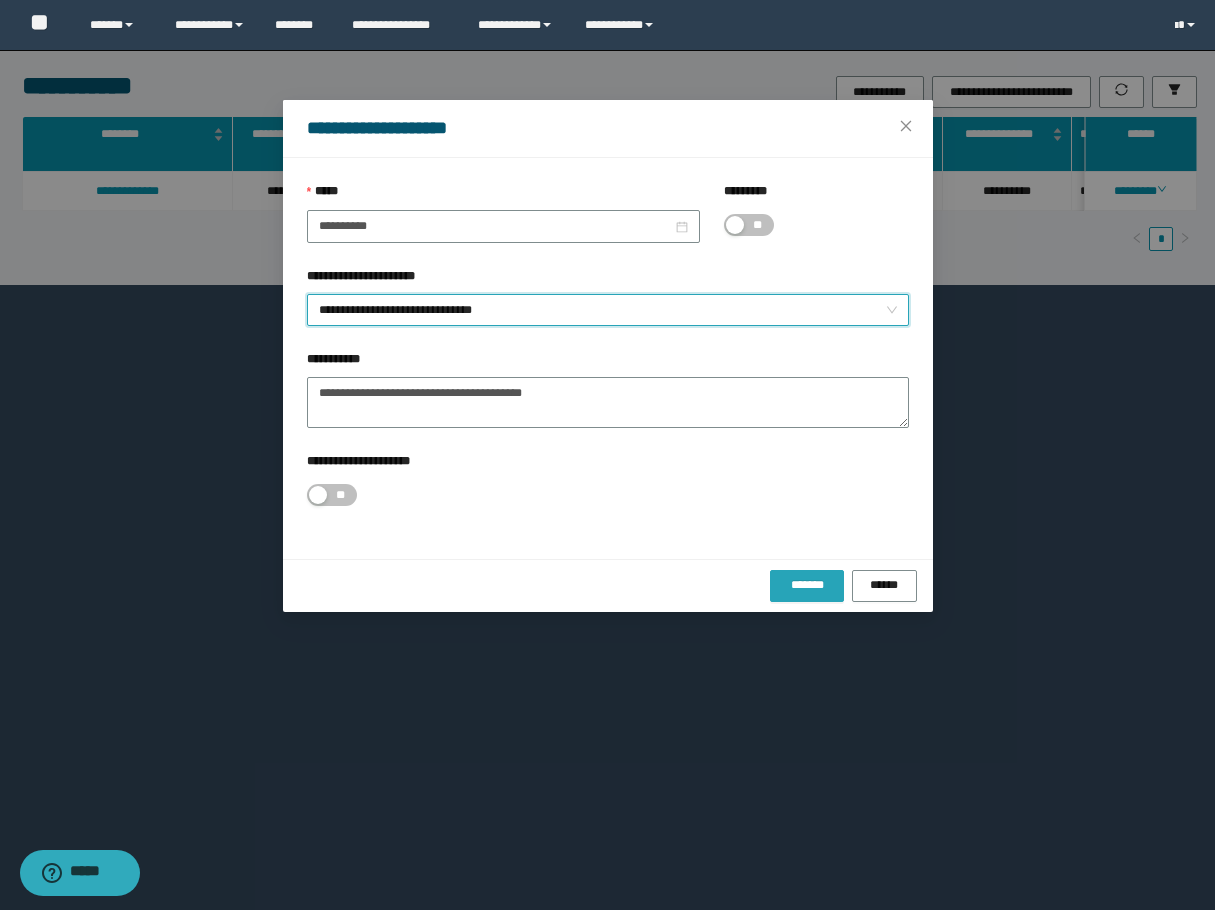 click on "*******" at bounding box center (807, 586) 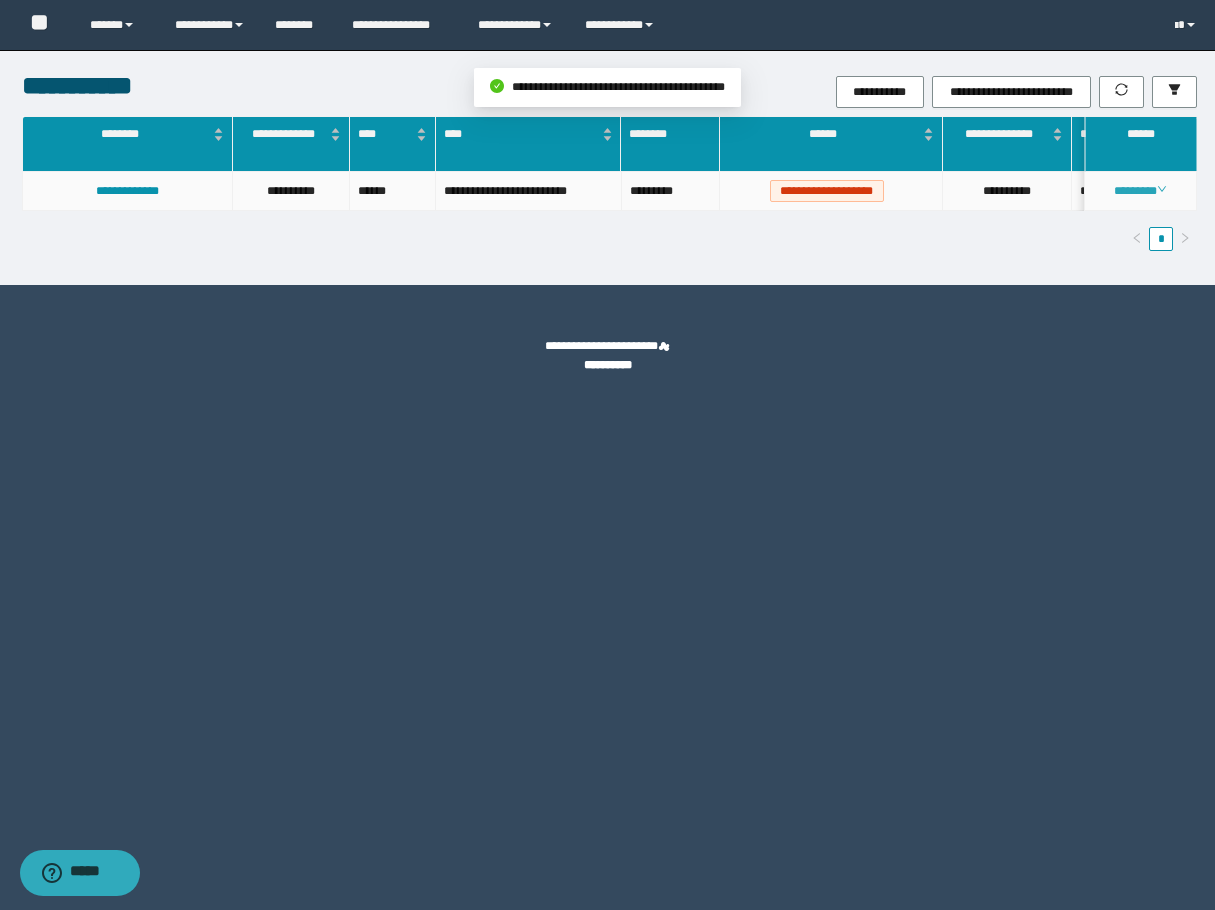 click on "********" at bounding box center [1140, 191] 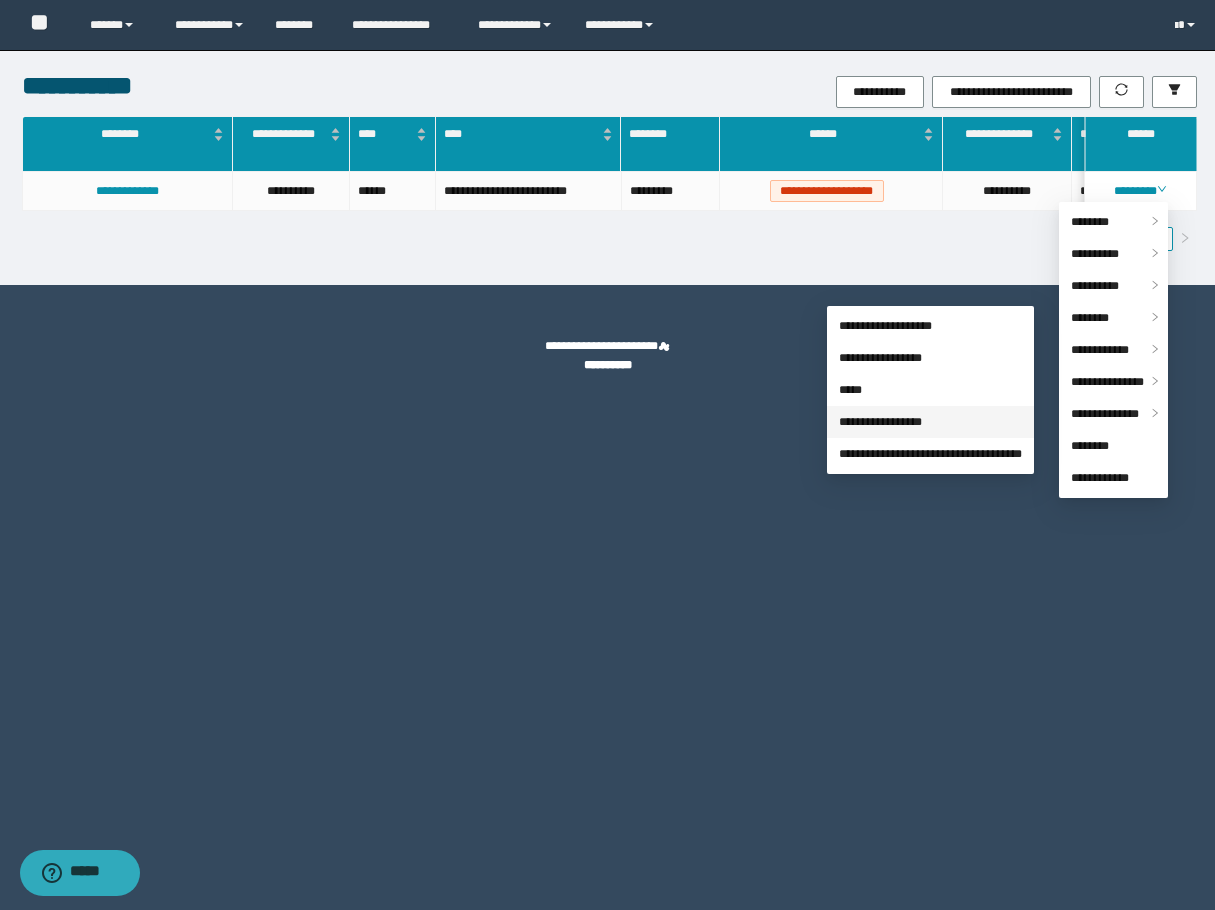 click on "**********" at bounding box center [880, 422] 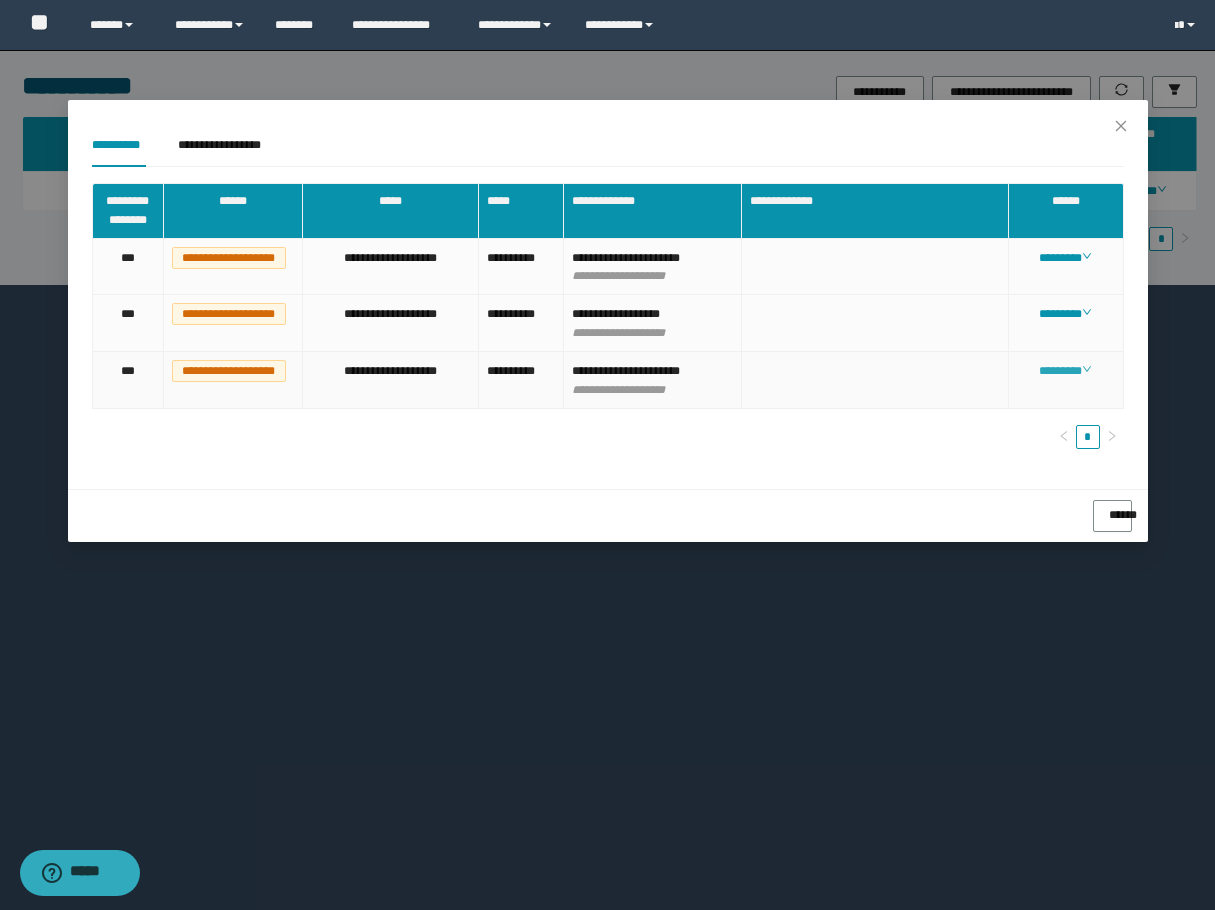 click on "********" at bounding box center (1065, 371) 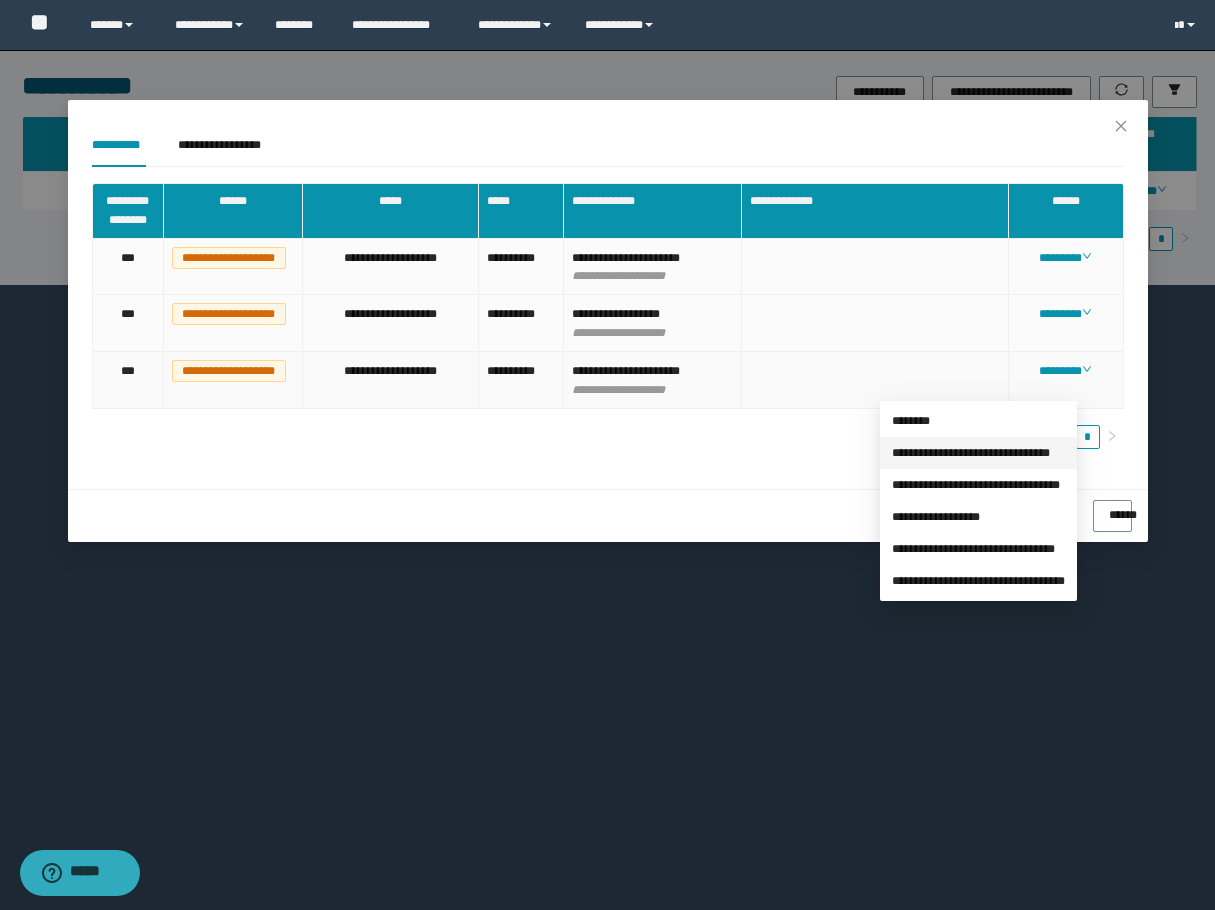 click on "**********" at bounding box center [971, 453] 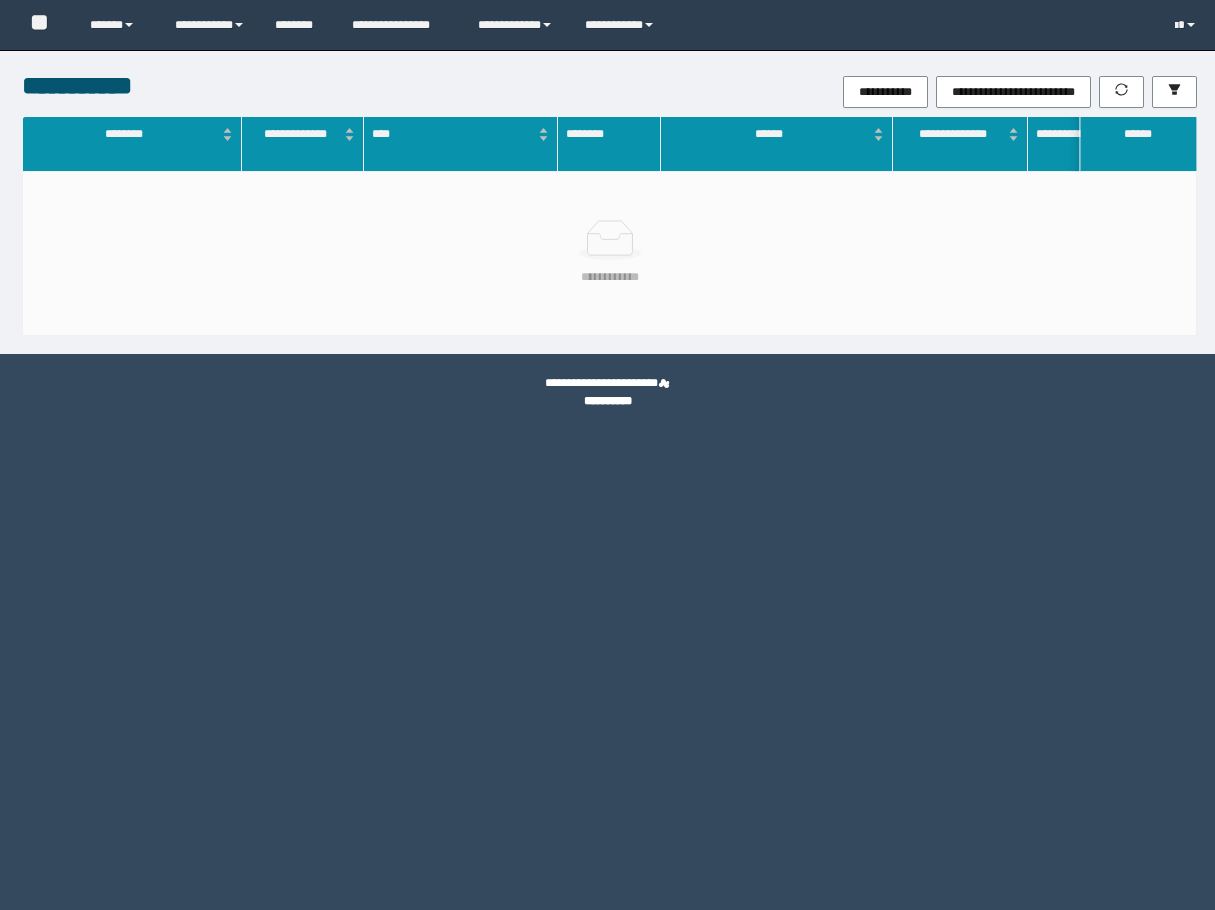 scroll, scrollTop: 0, scrollLeft: 0, axis: both 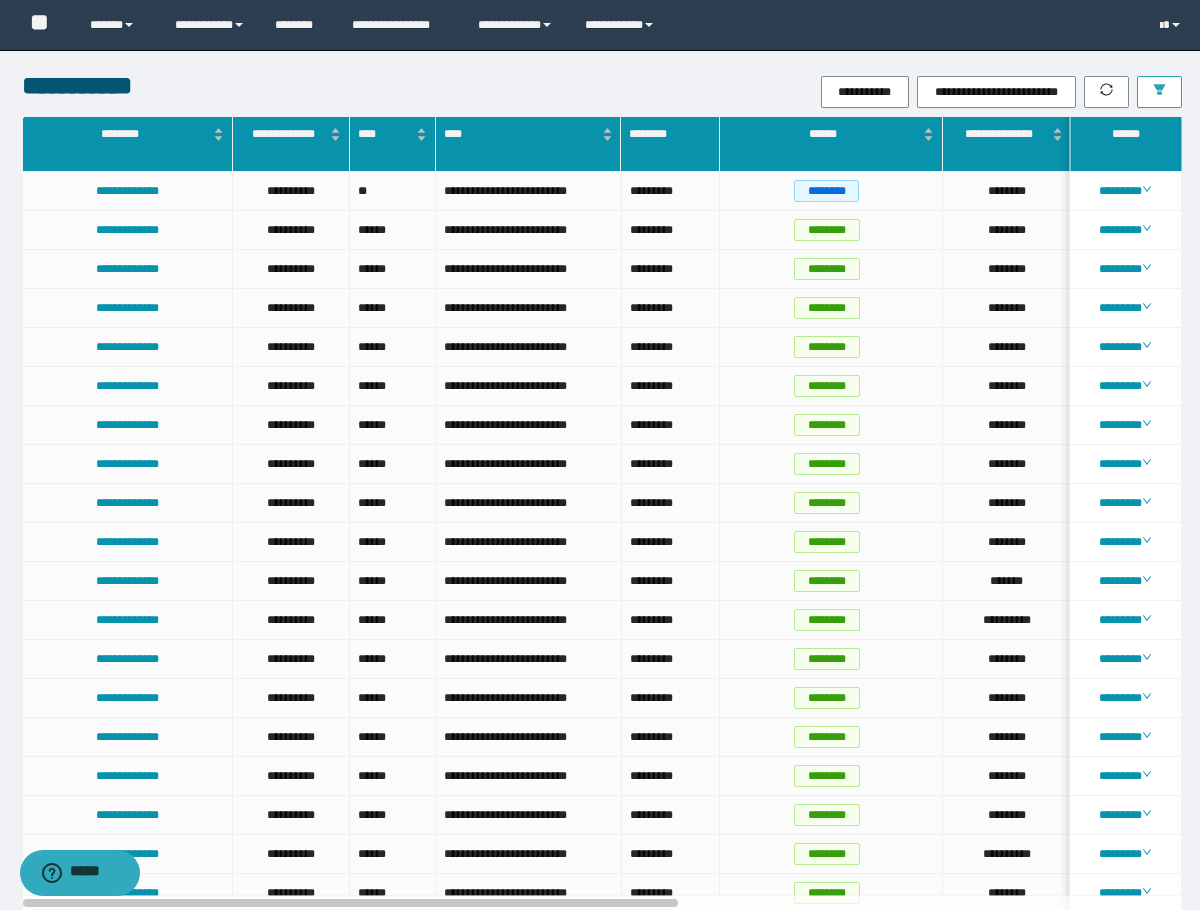 click at bounding box center (1159, 92) 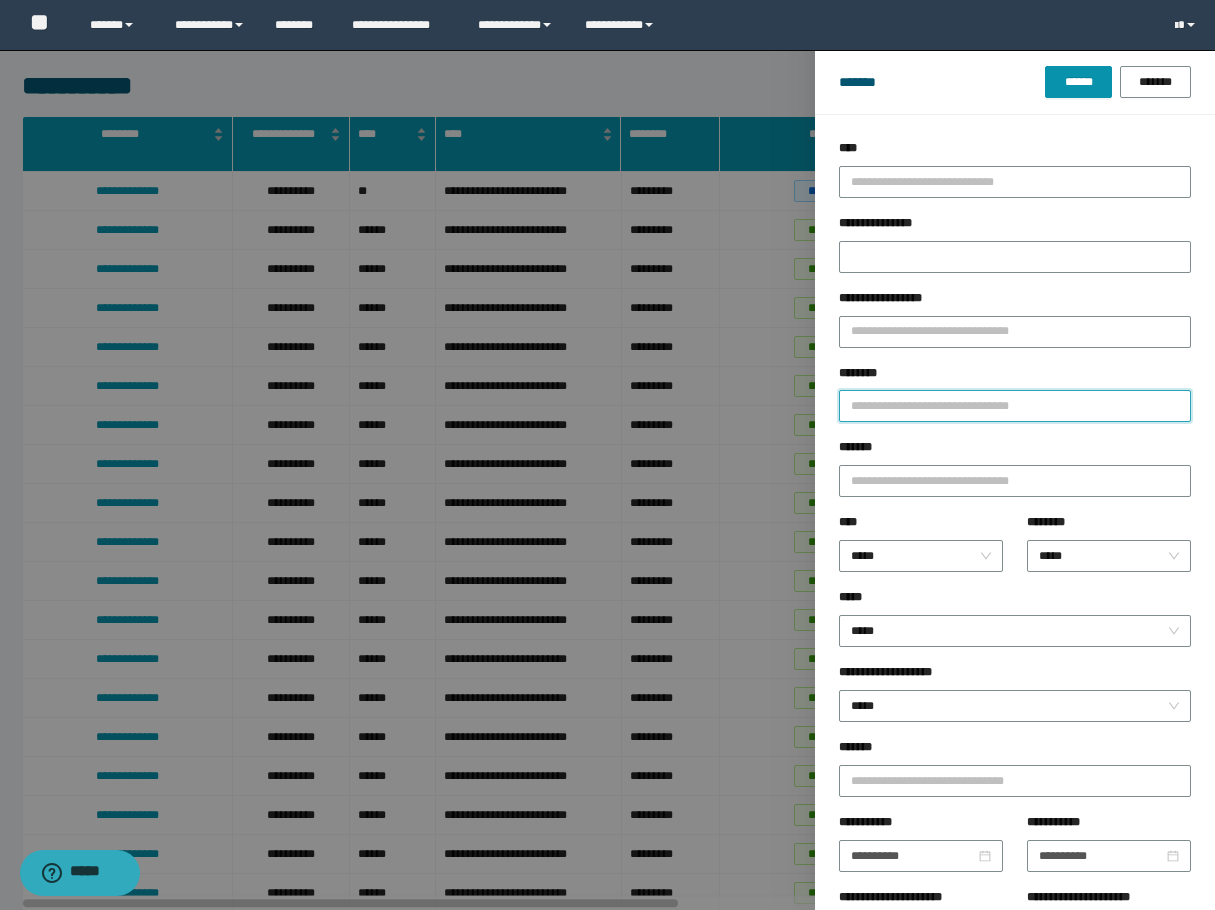 click on "********" at bounding box center [1015, 406] 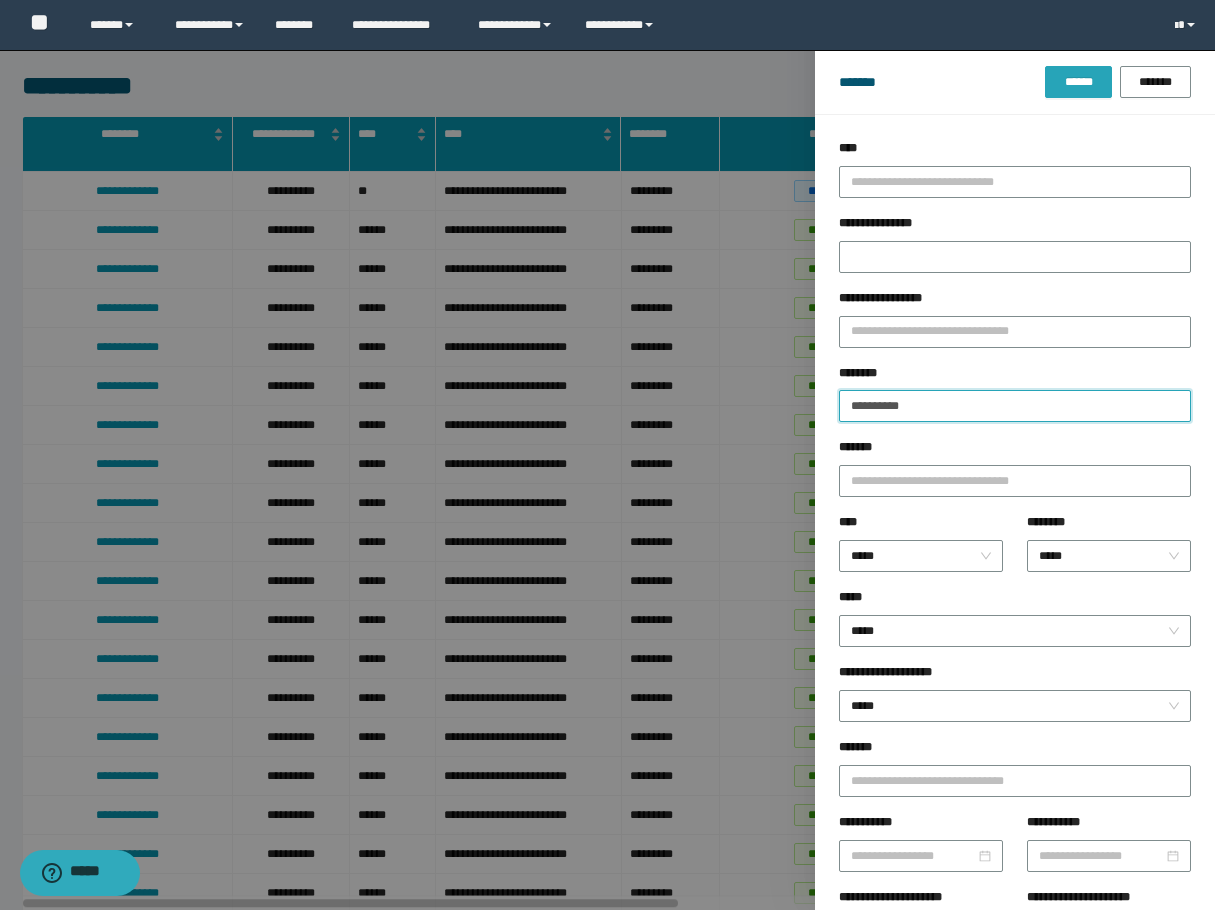 type on "**********" 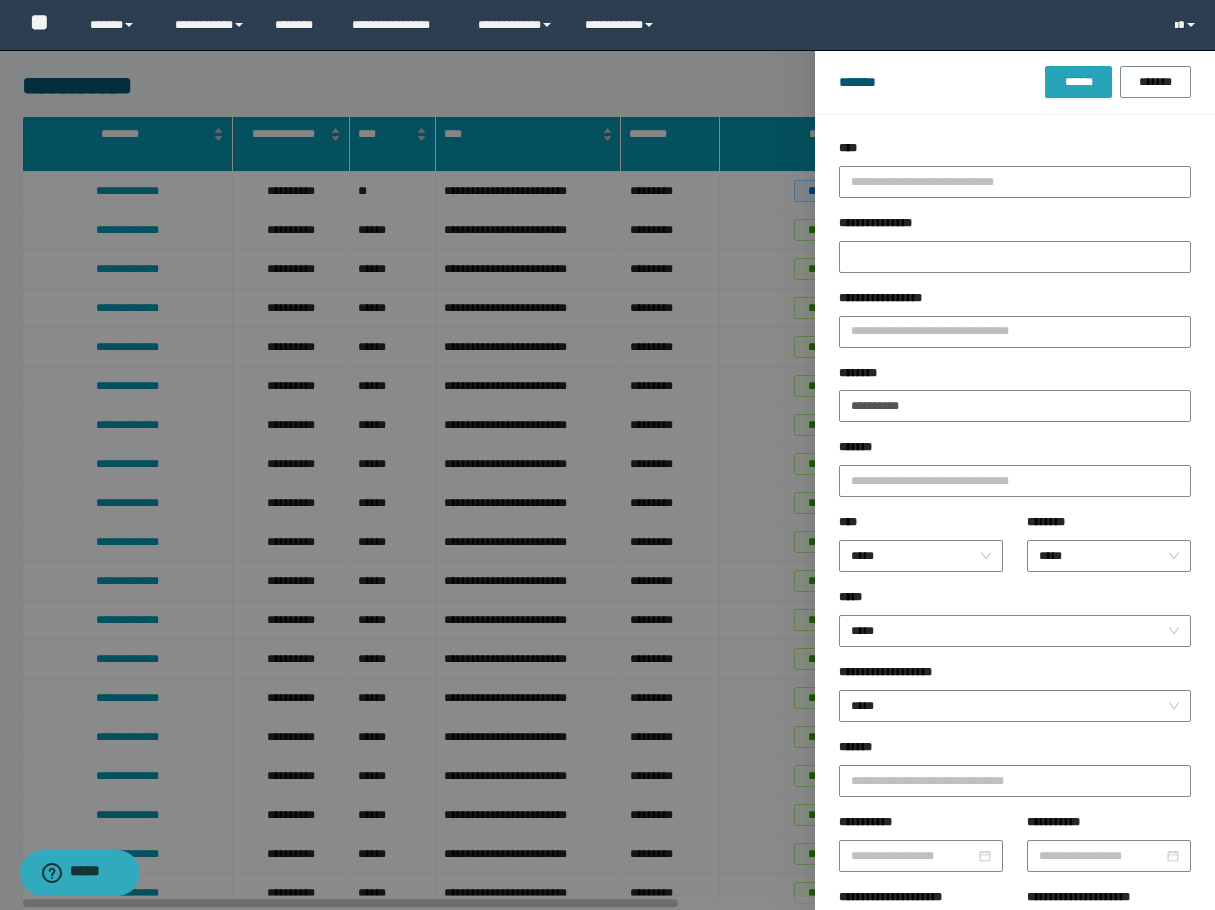 click on "******" at bounding box center (1078, 82) 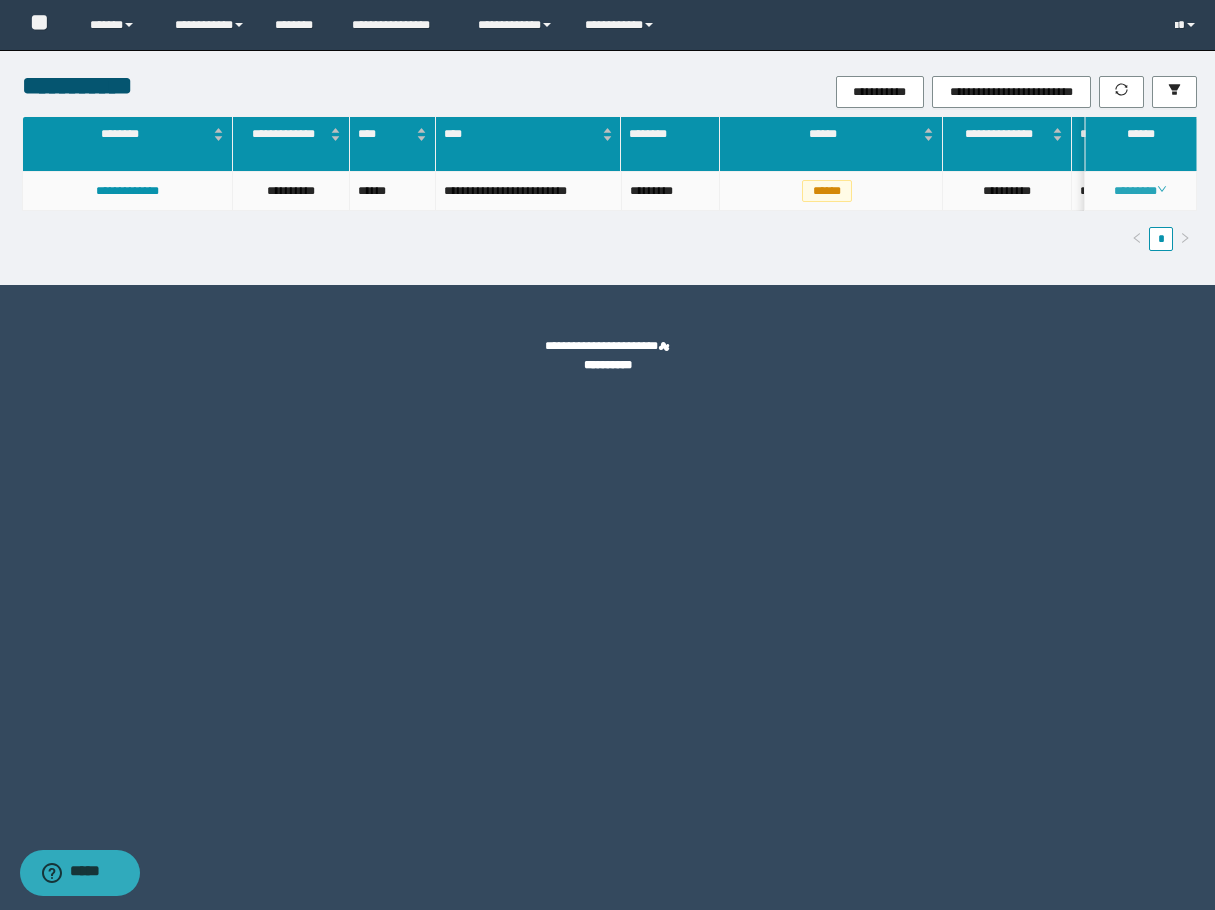 click on "********" at bounding box center [1140, 191] 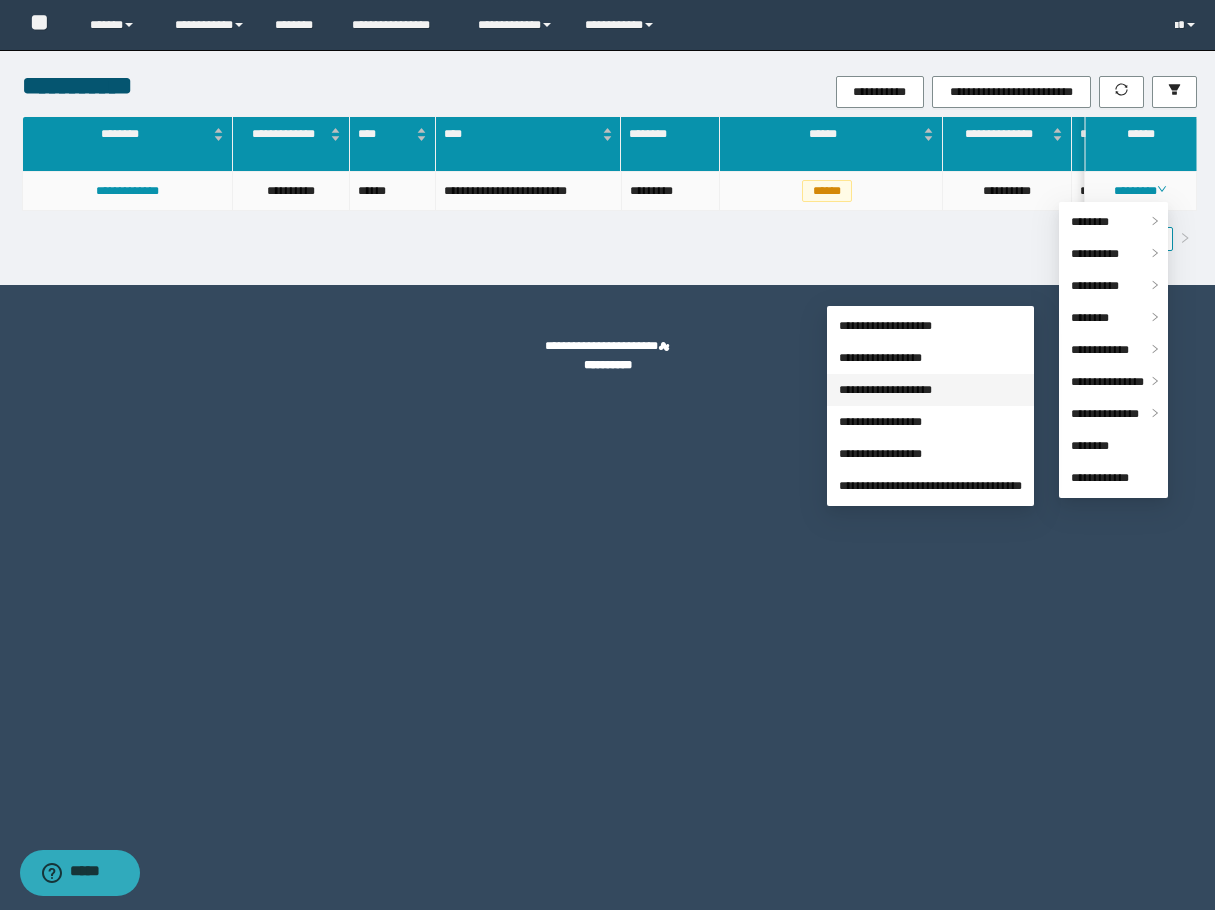 click on "**********" at bounding box center (885, 390) 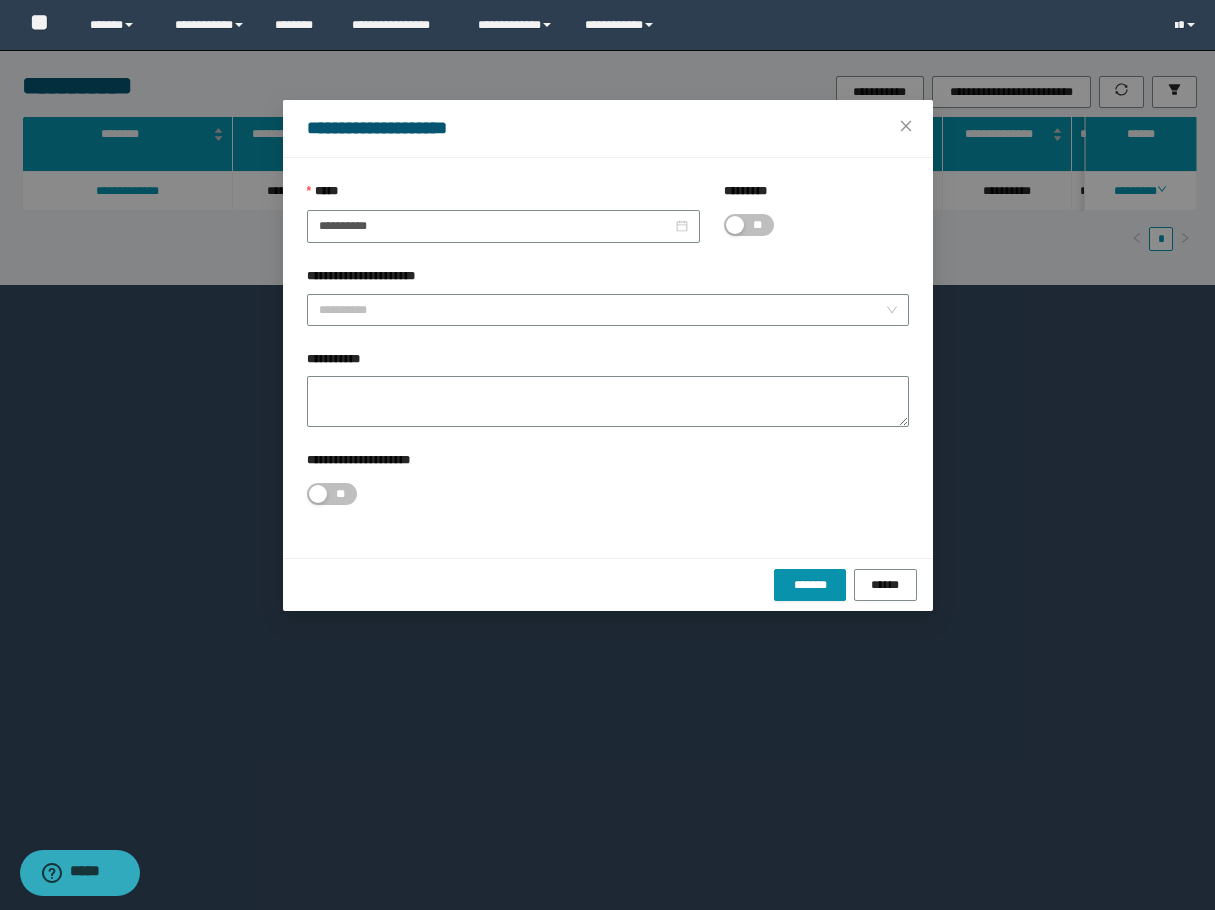 click on "**********" at bounding box center (608, 363) 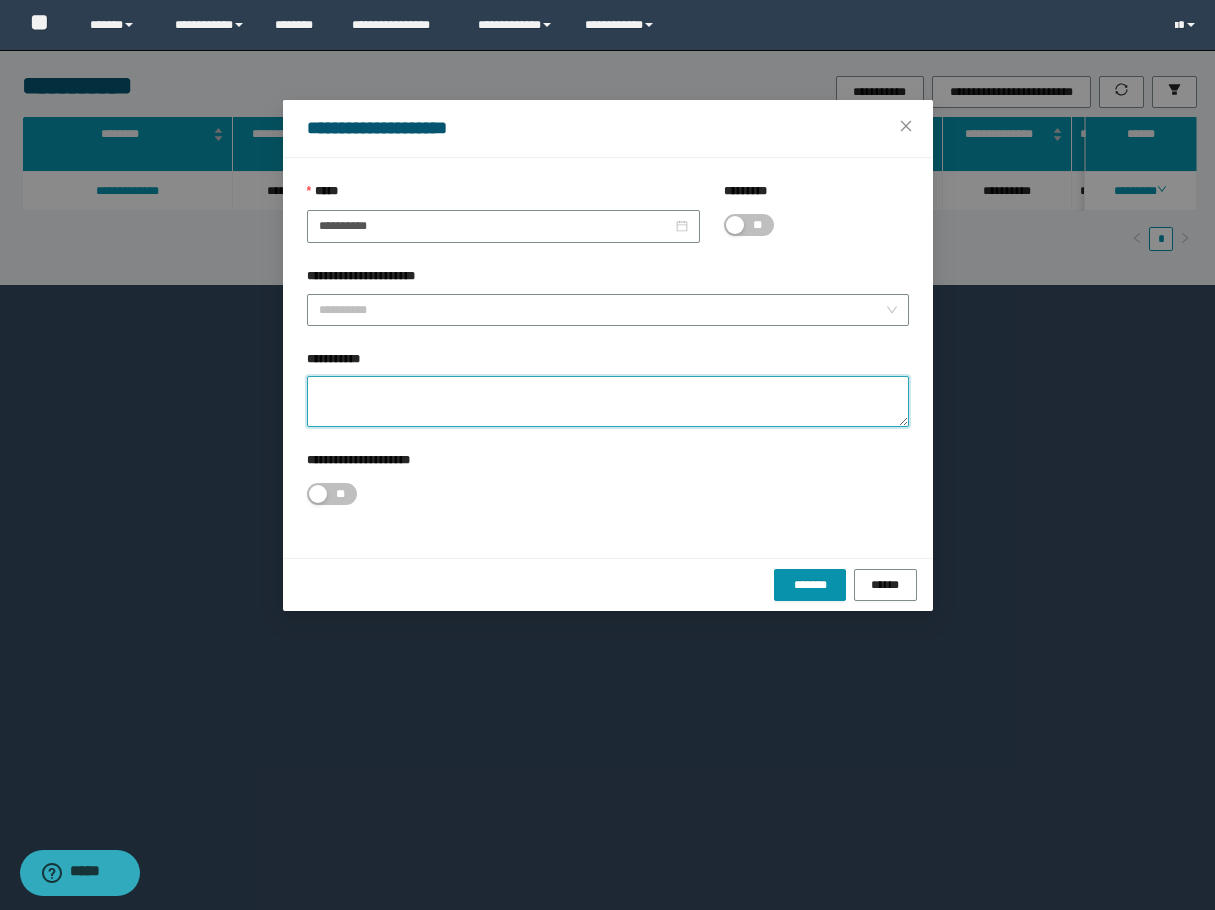 click on "**********" at bounding box center [608, 401] 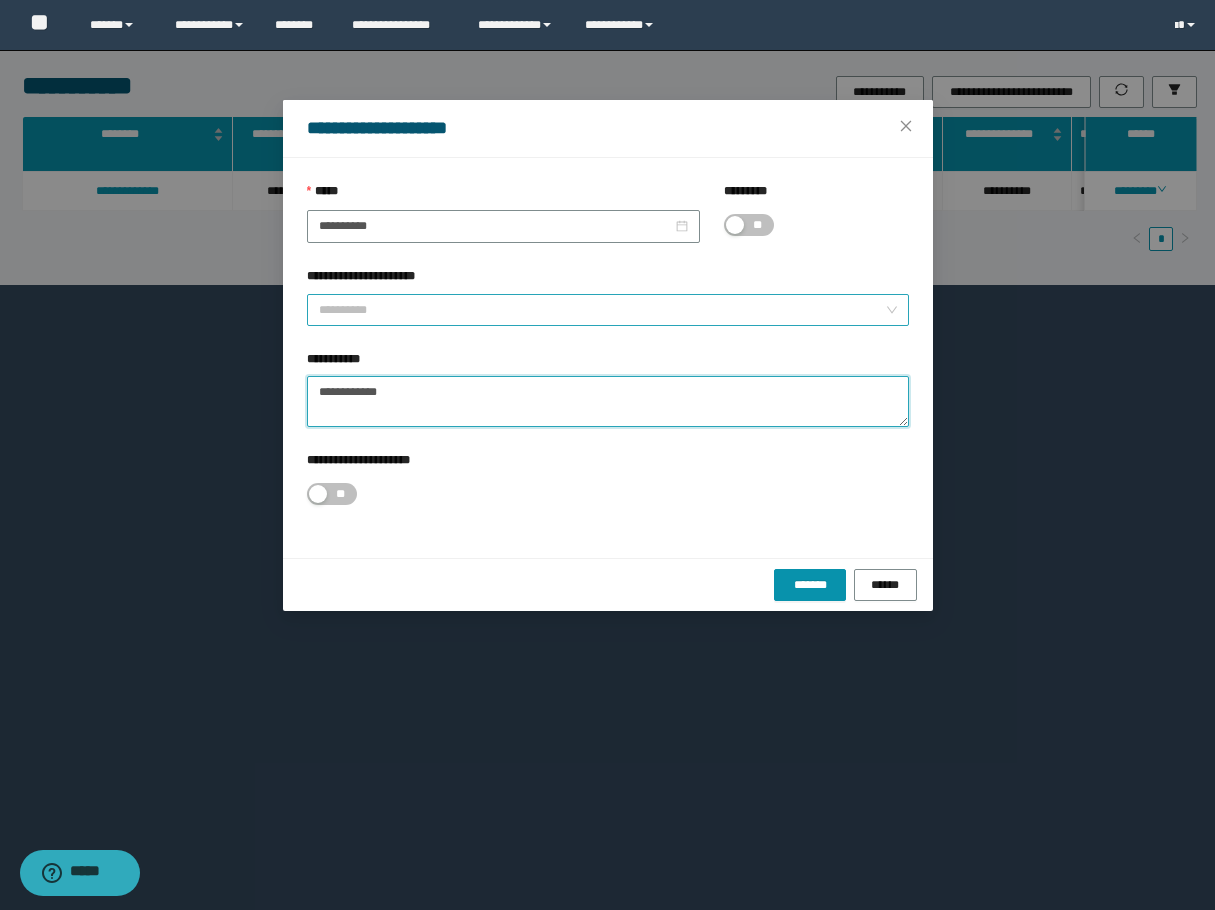 type on "**********" 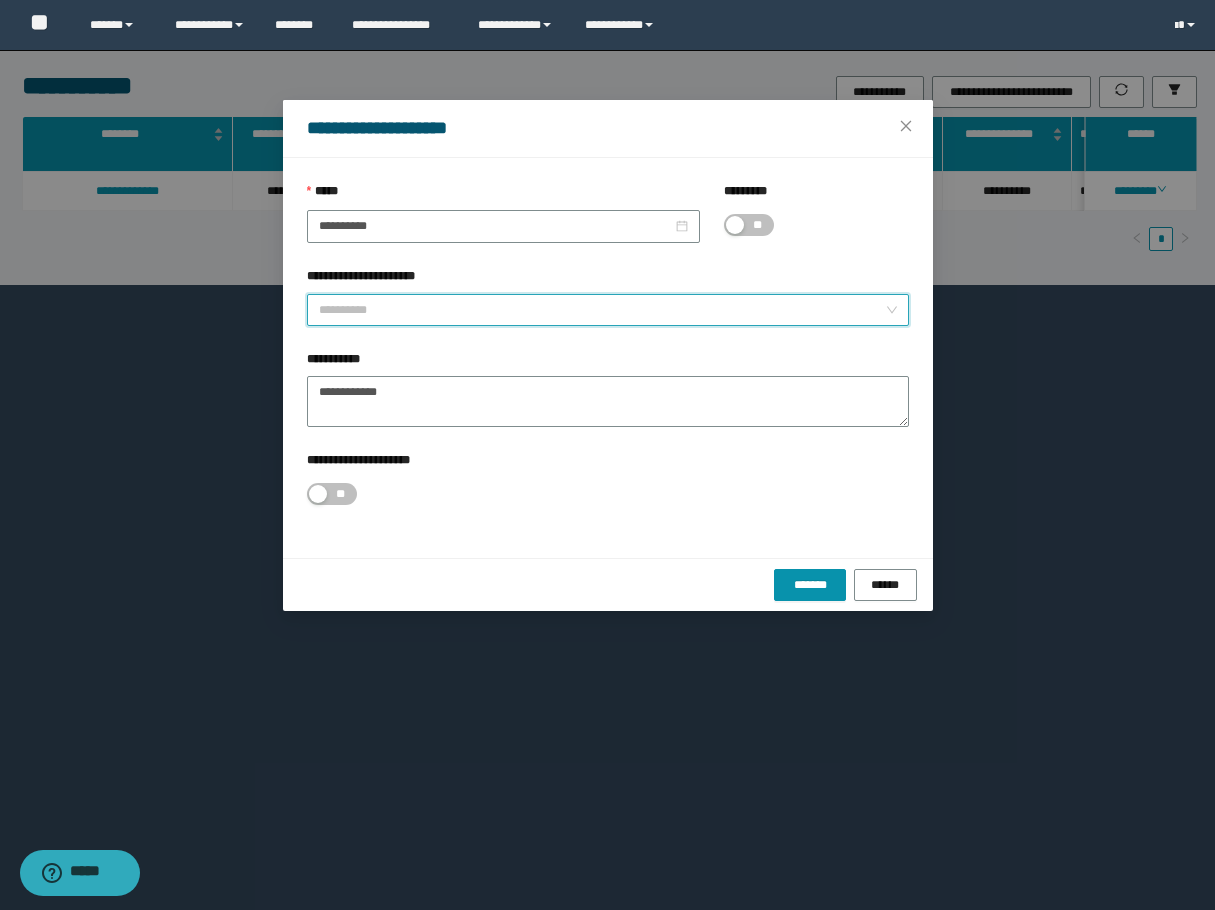 click on "**********" at bounding box center (602, 310) 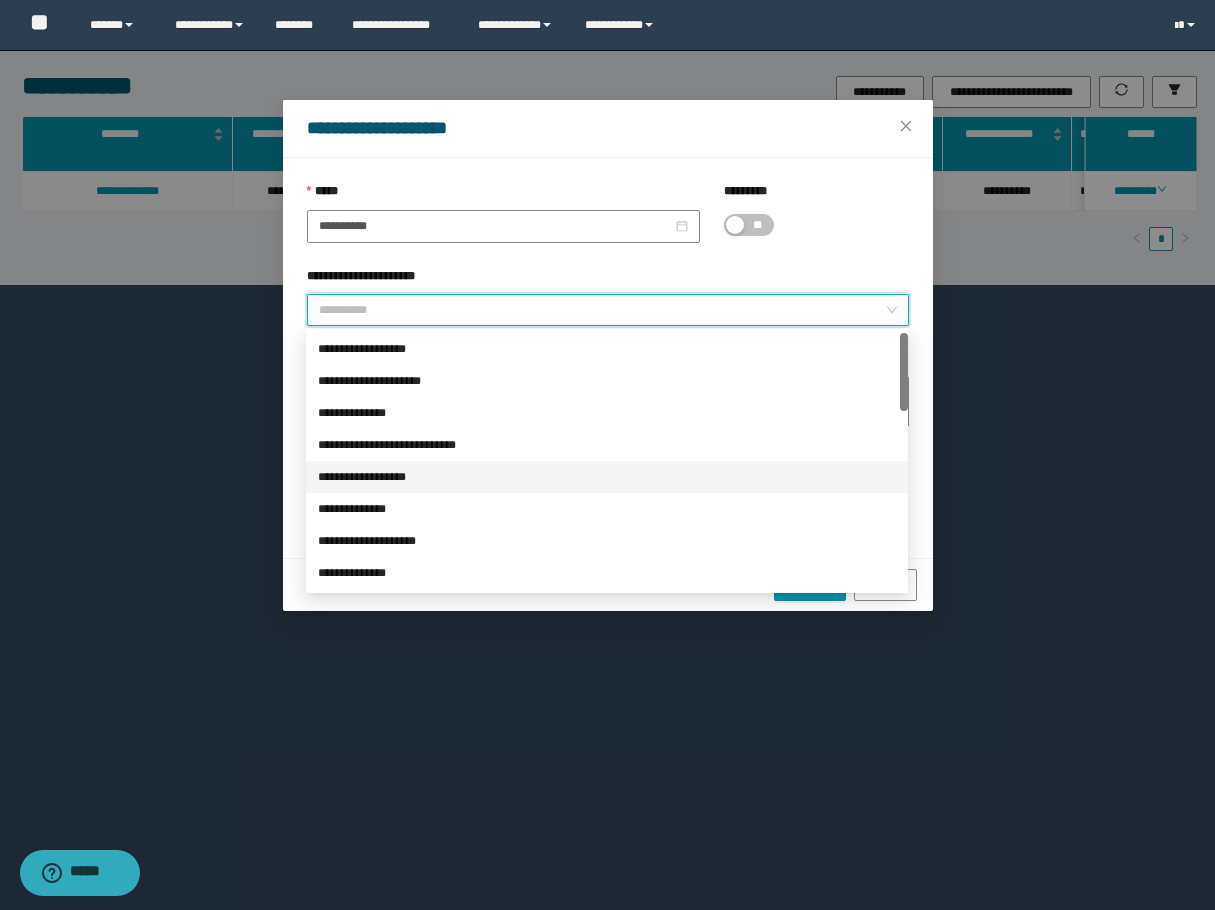 scroll, scrollTop: 200, scrollLeft: 0, axis: vertical 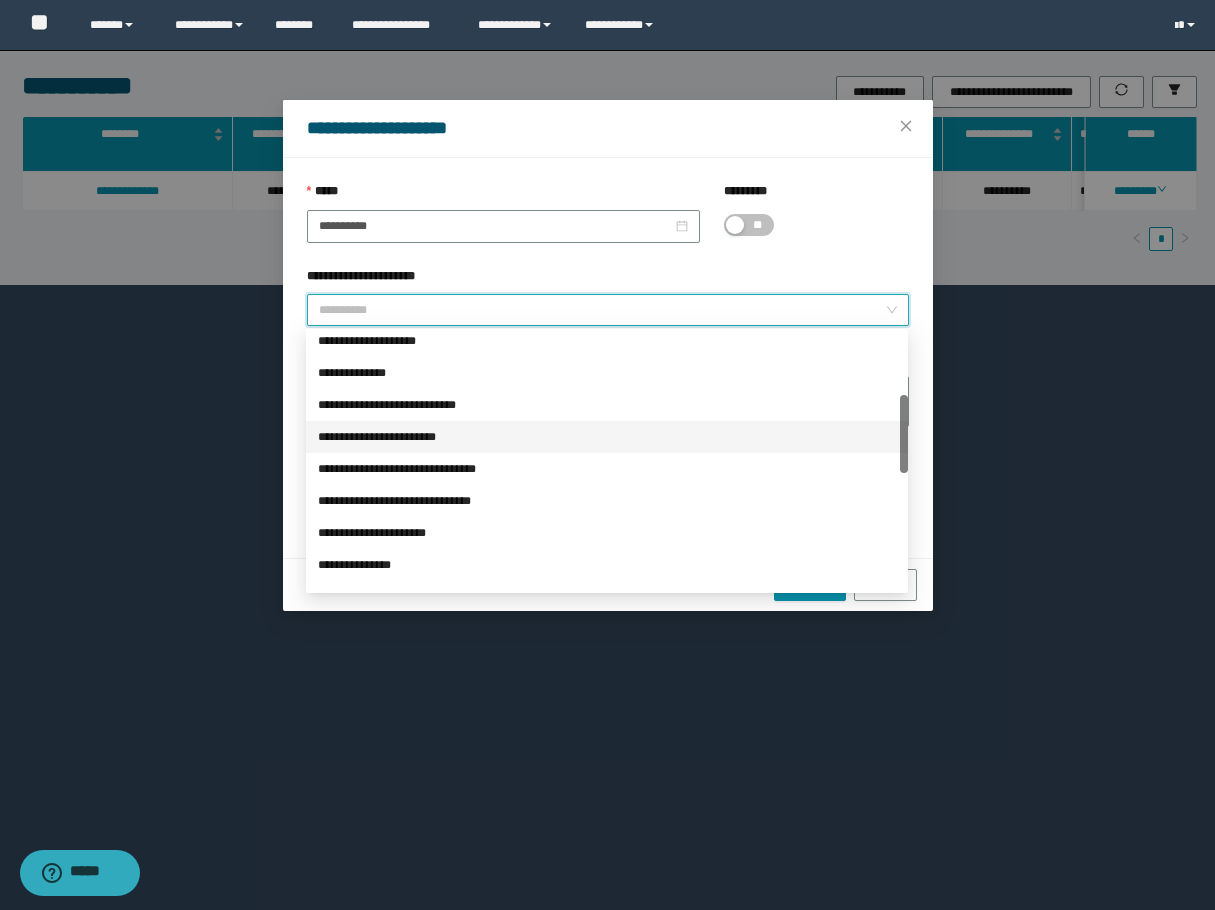 click on "**********" at bounding box center (607, 437) 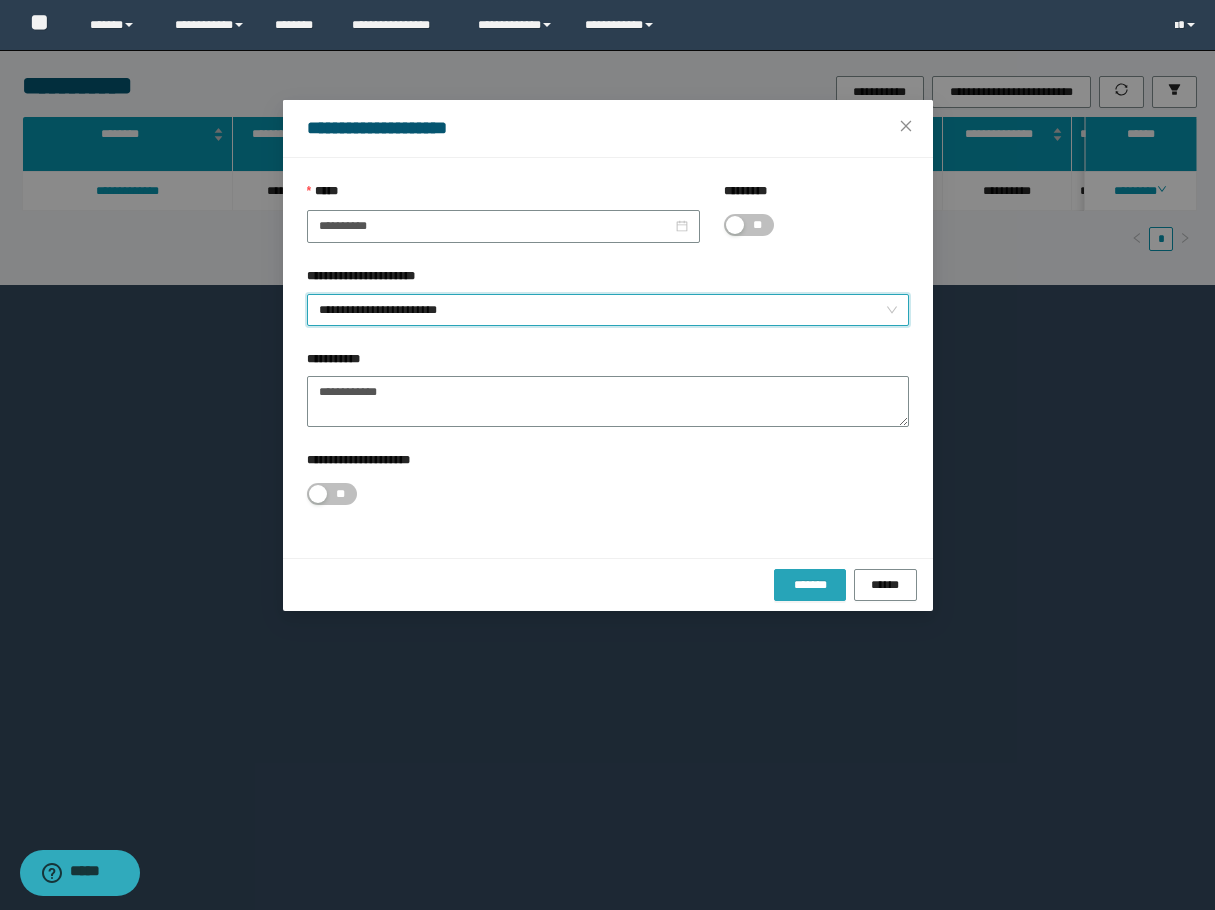 click on "*******" at bounding box center (810, 585) 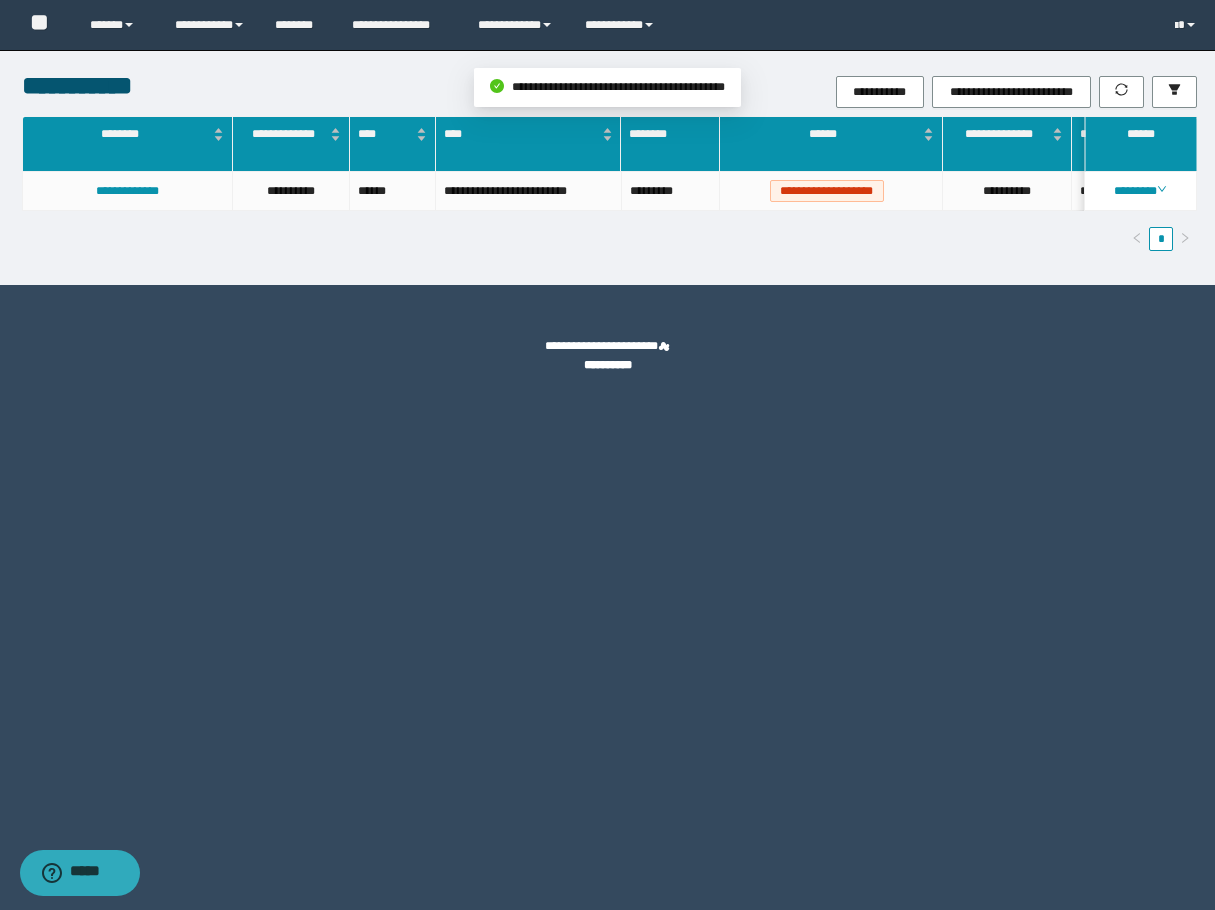 click on "********" at bounding box center (1140, 191) 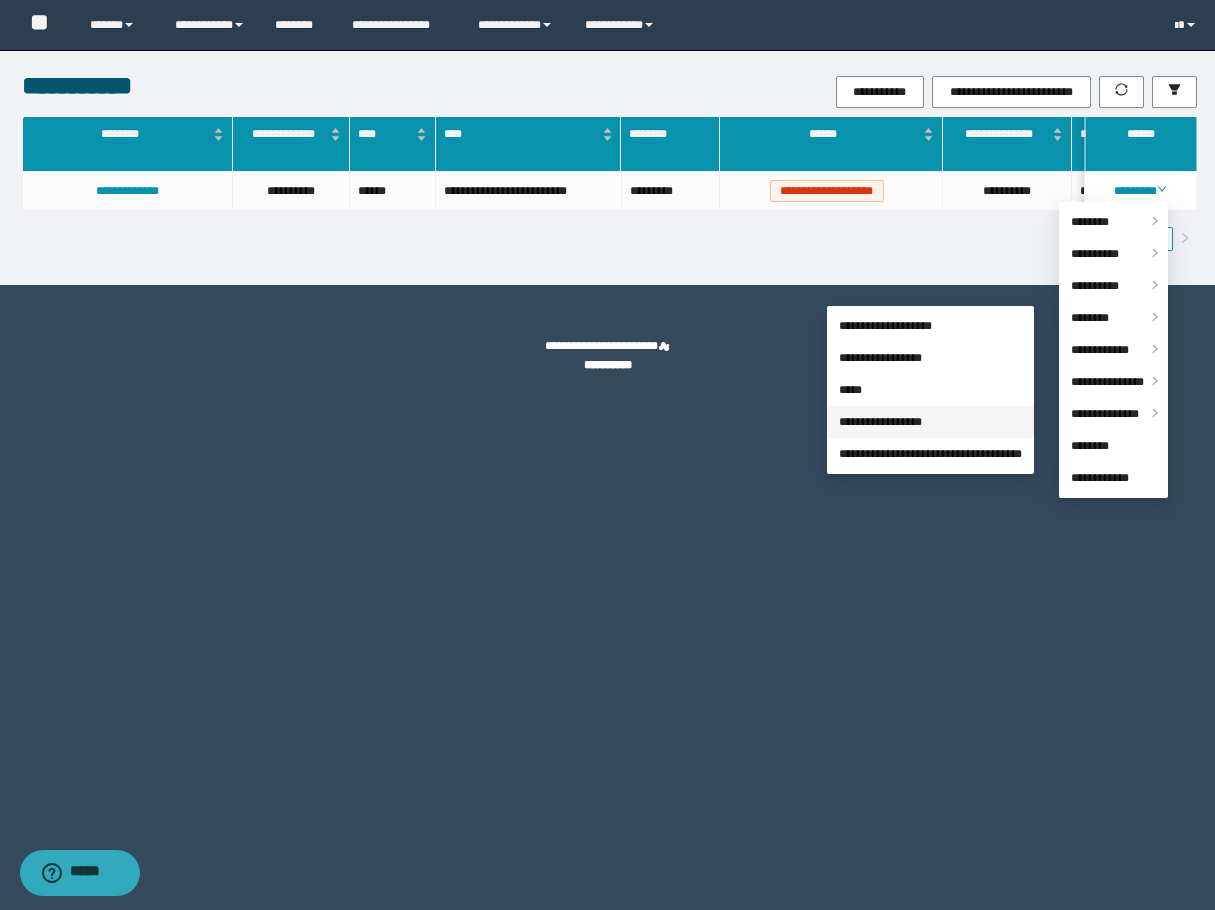 click on "**********" at bounding box center (880, 422) 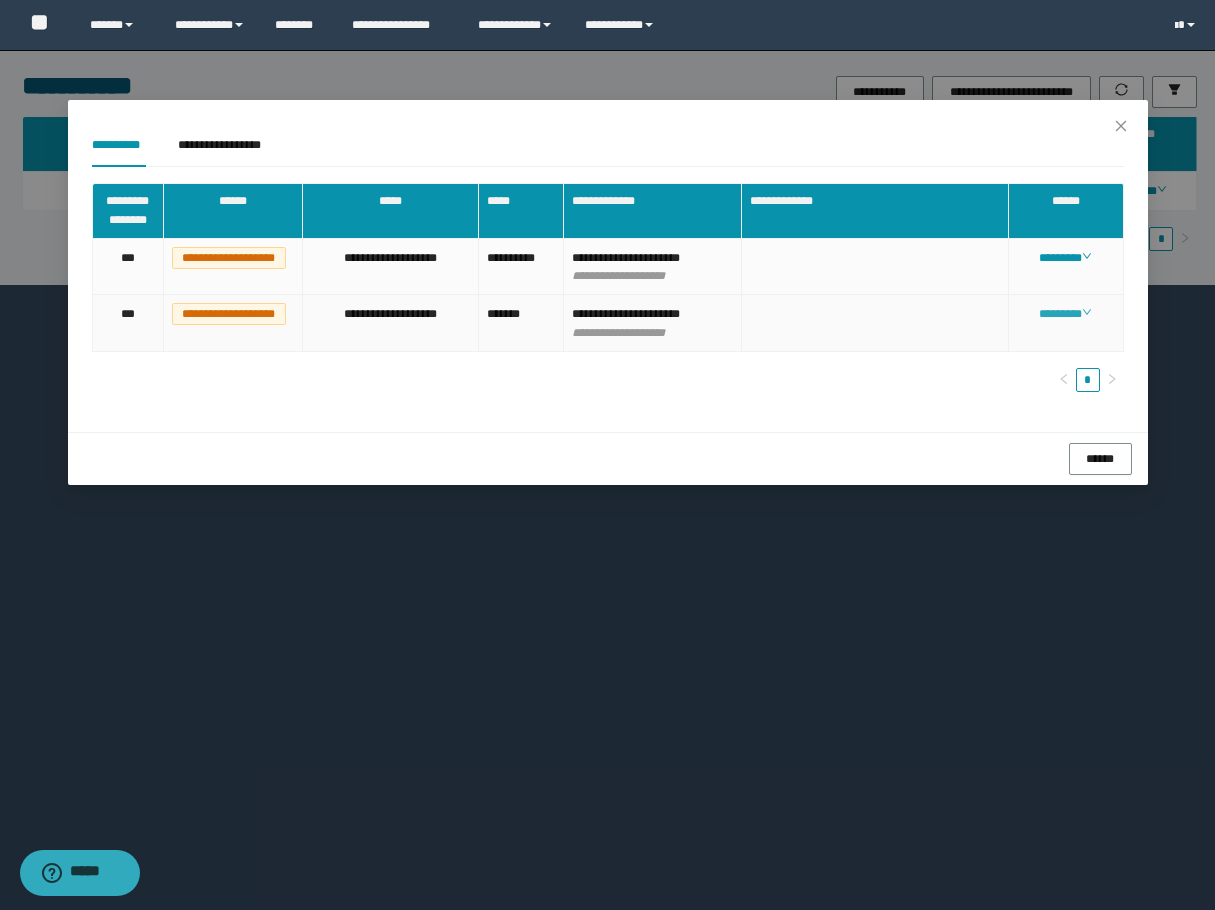 click on "********" at bounding box center [1065, 314] 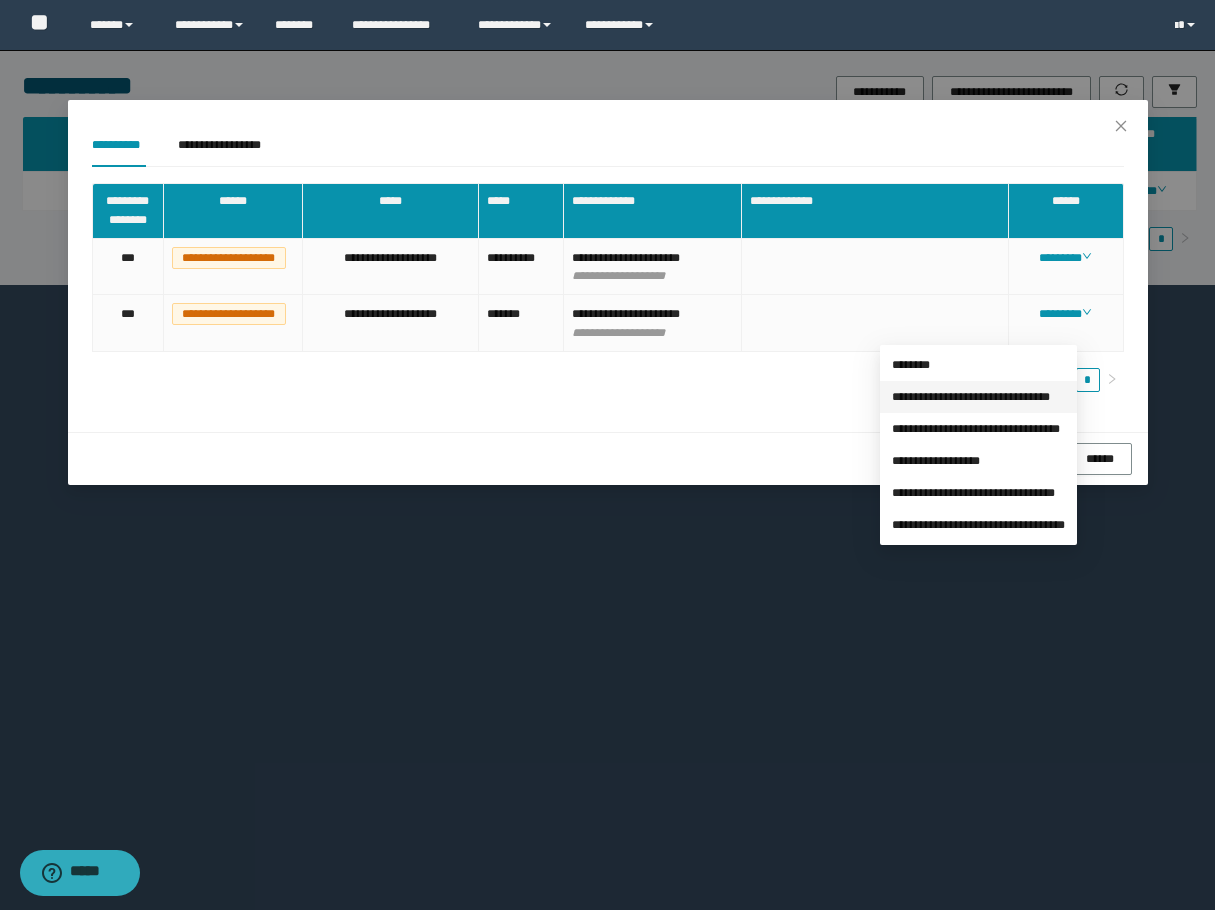 click on "**********" at bounding box center (971, 397) 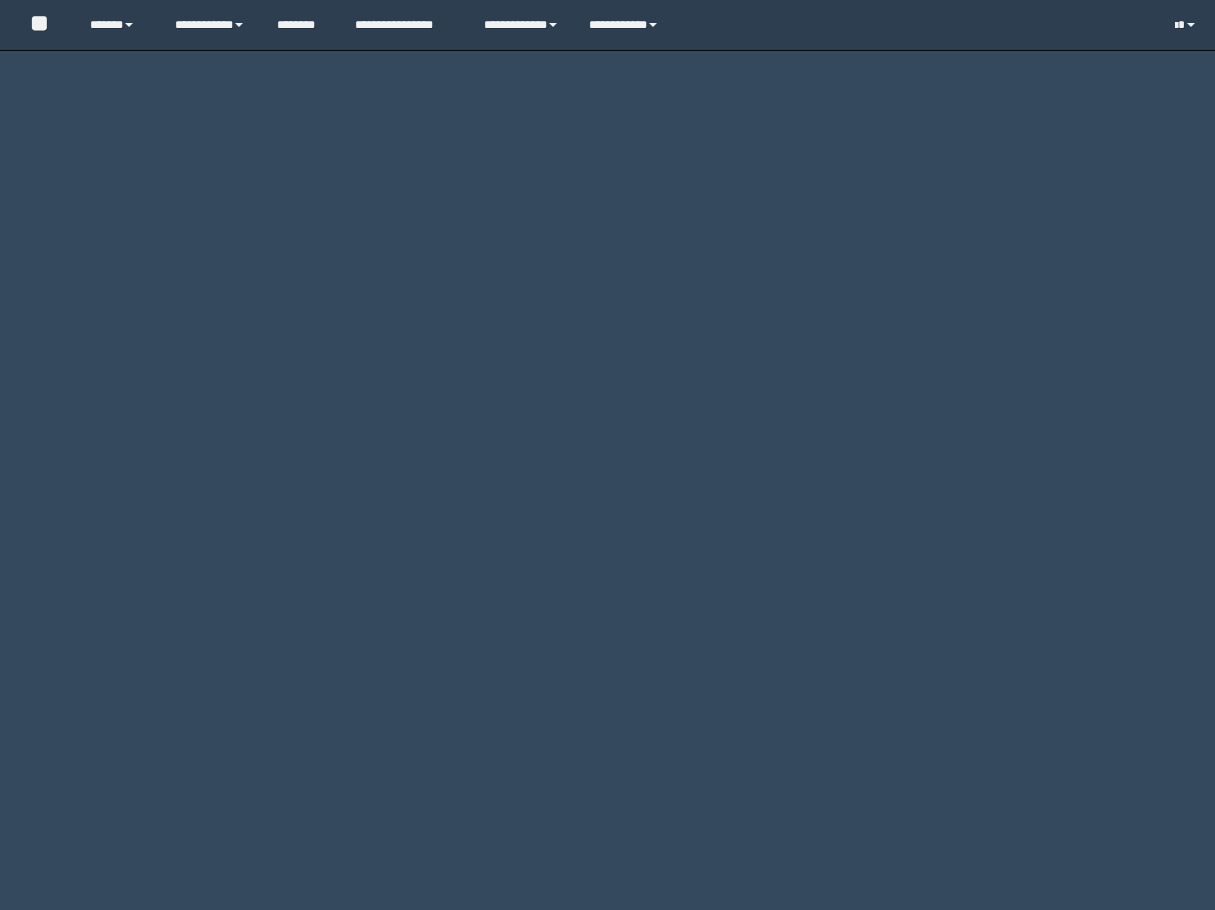 scroll, scrollTop: 0, scrollLeft: 0, axis: both 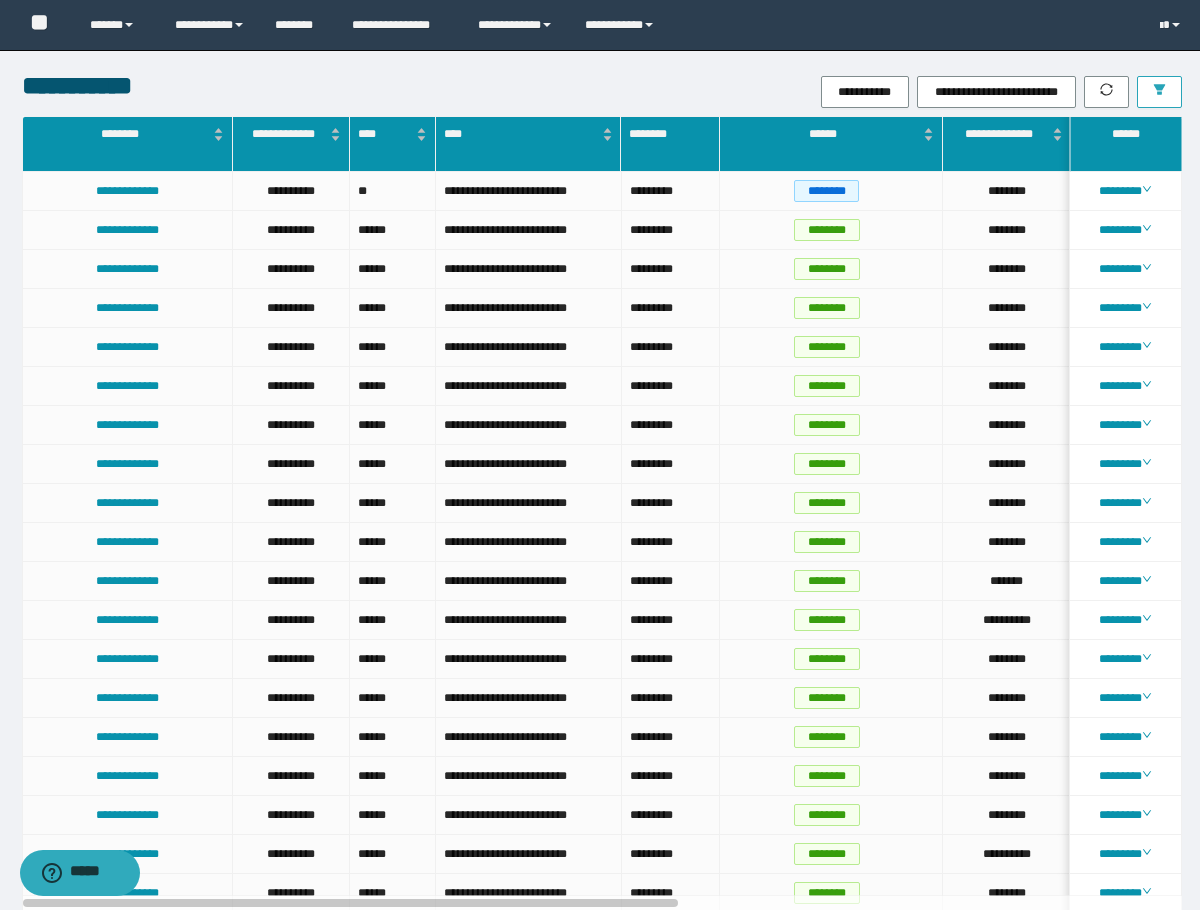 click at bounding box center (1159, 92) 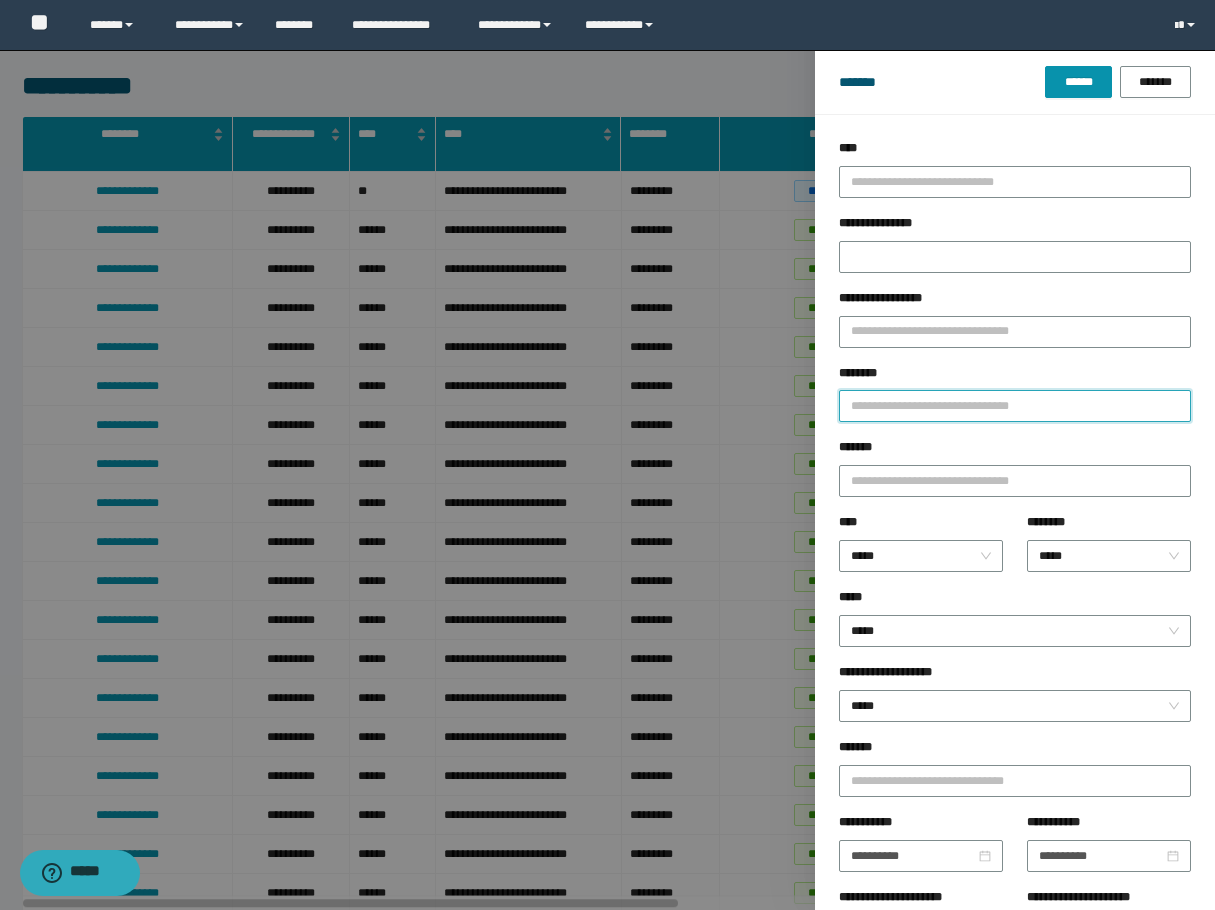 drag, startPoint x: 895, startPoint y: 405, endPoint x: 903, endPoint y: 394, distance: 13.601471 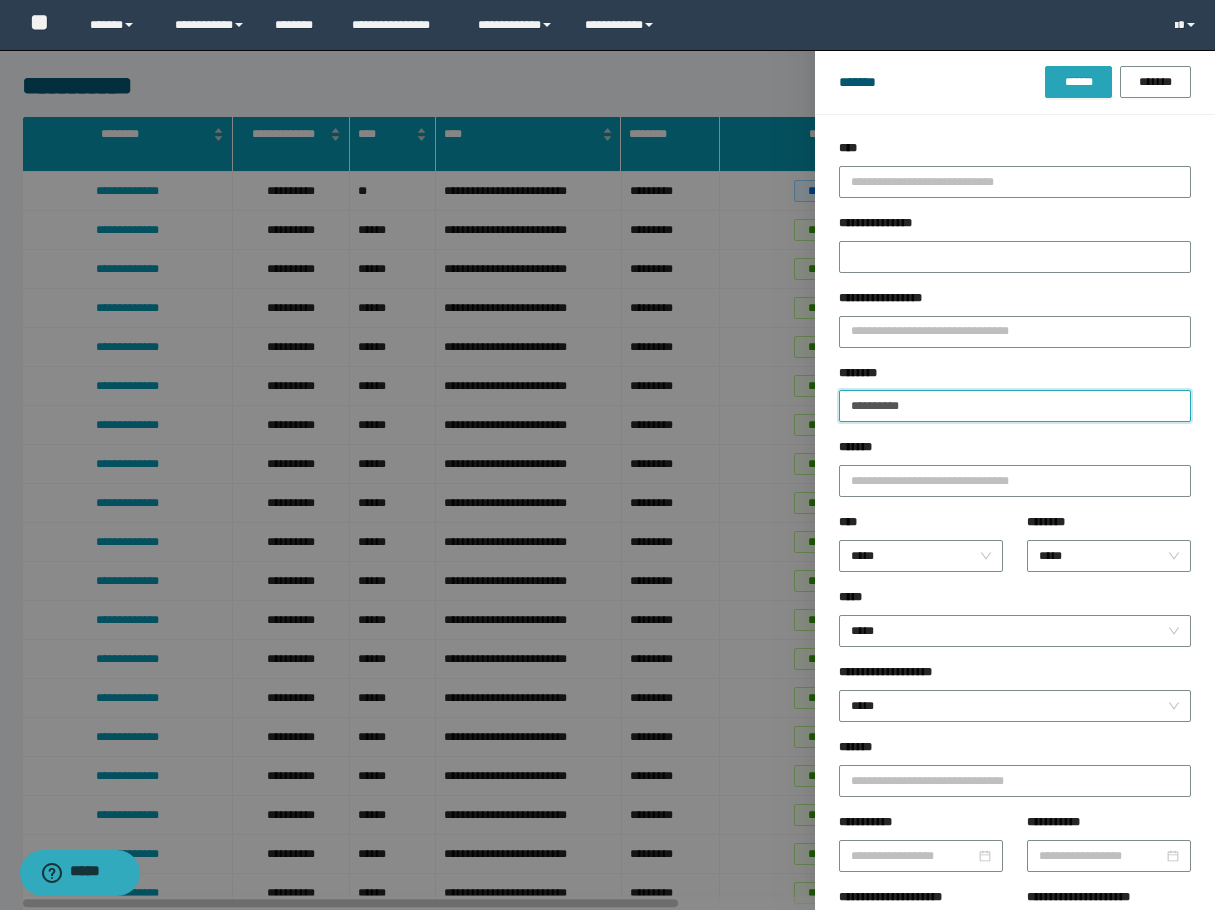 type on "**********" 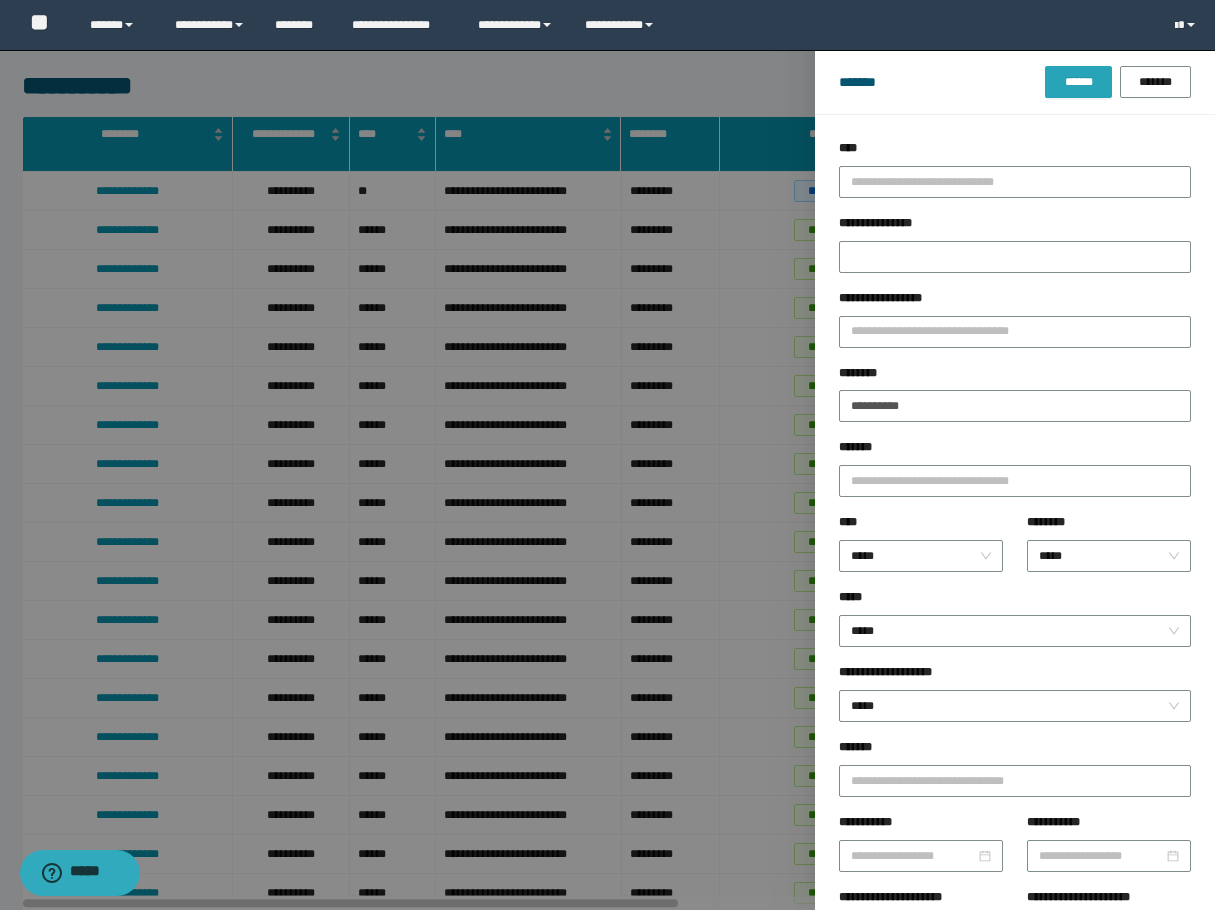 click on "******" at bounding box center (1078, 82) 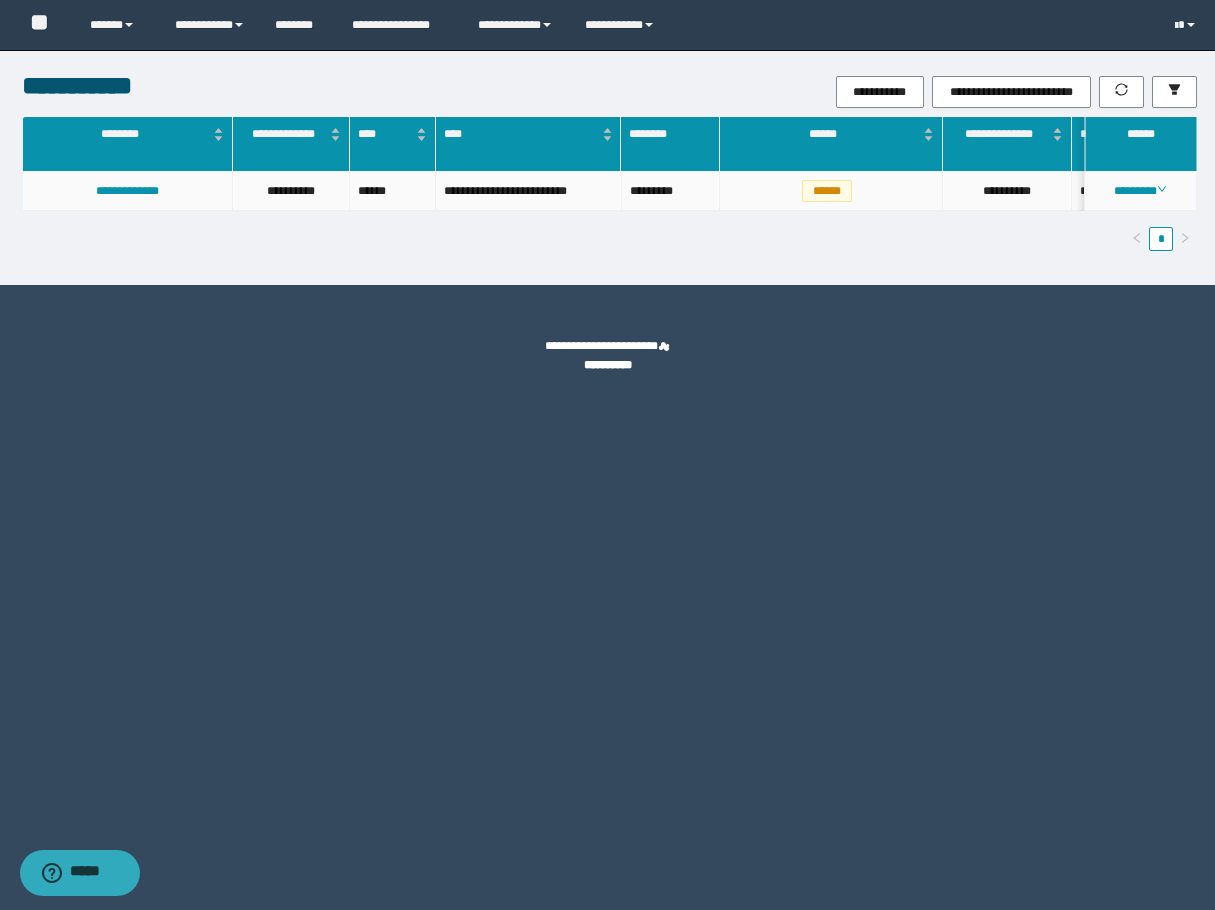 click on "********" at bounding box center [1141, 191] 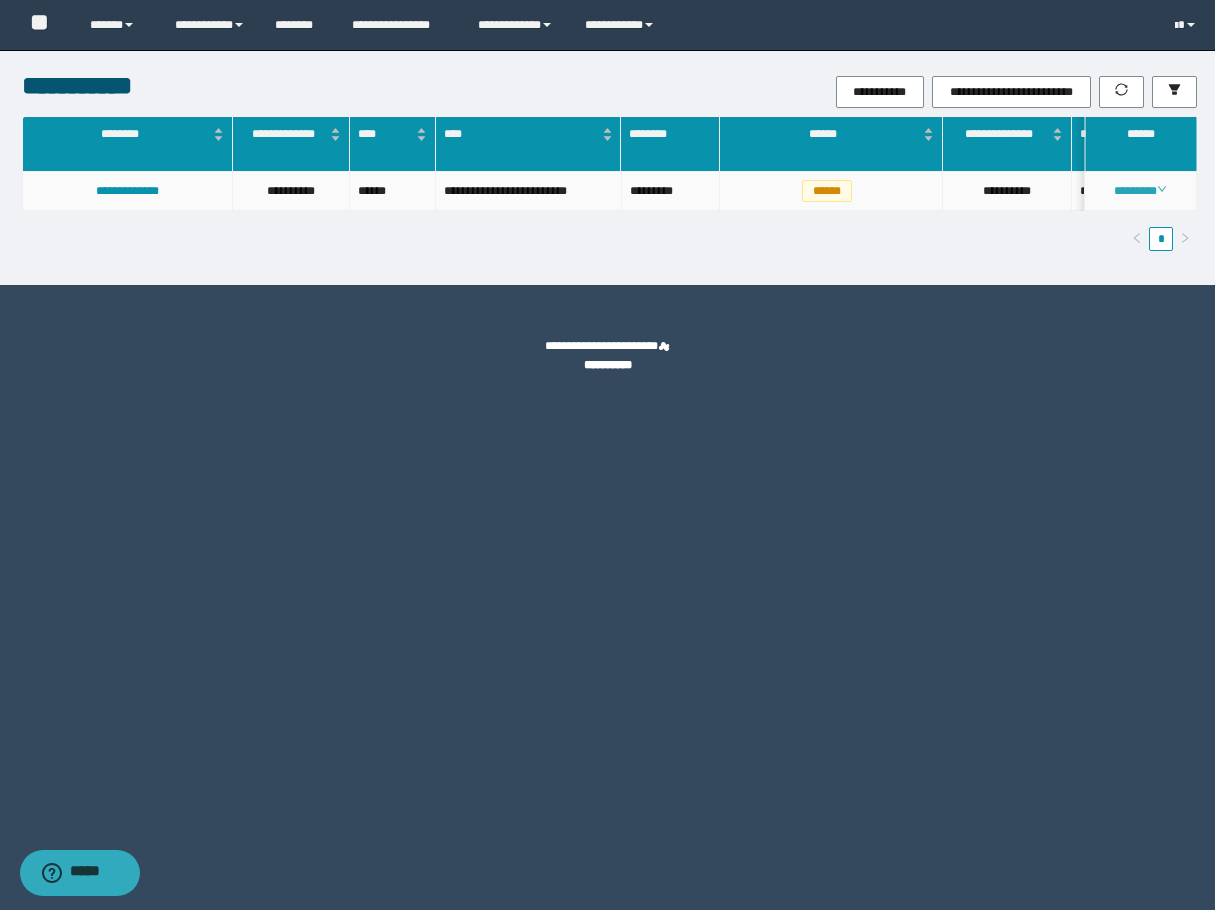 click on "********" at bounding box center (1140, 191) 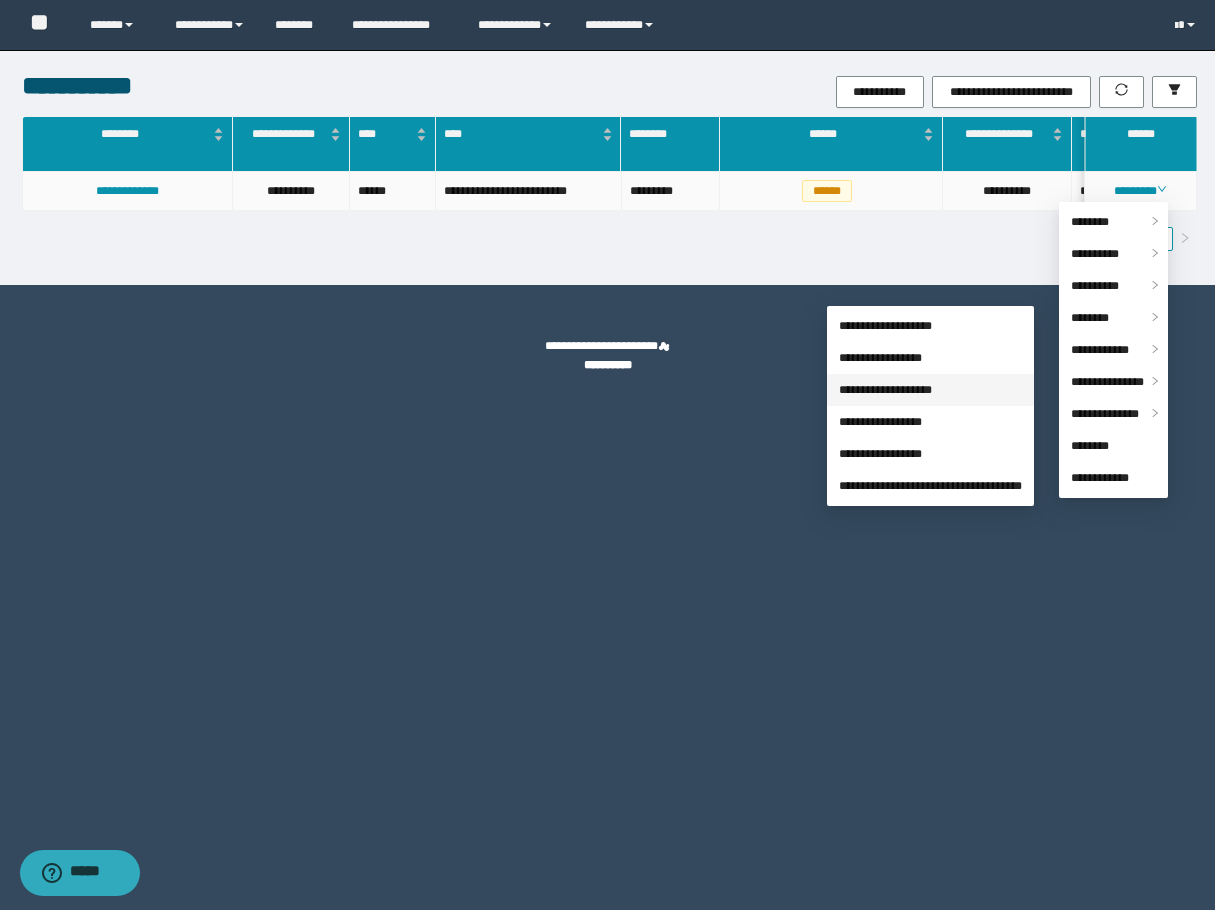click on "**********" at bounding box center (885, 390) 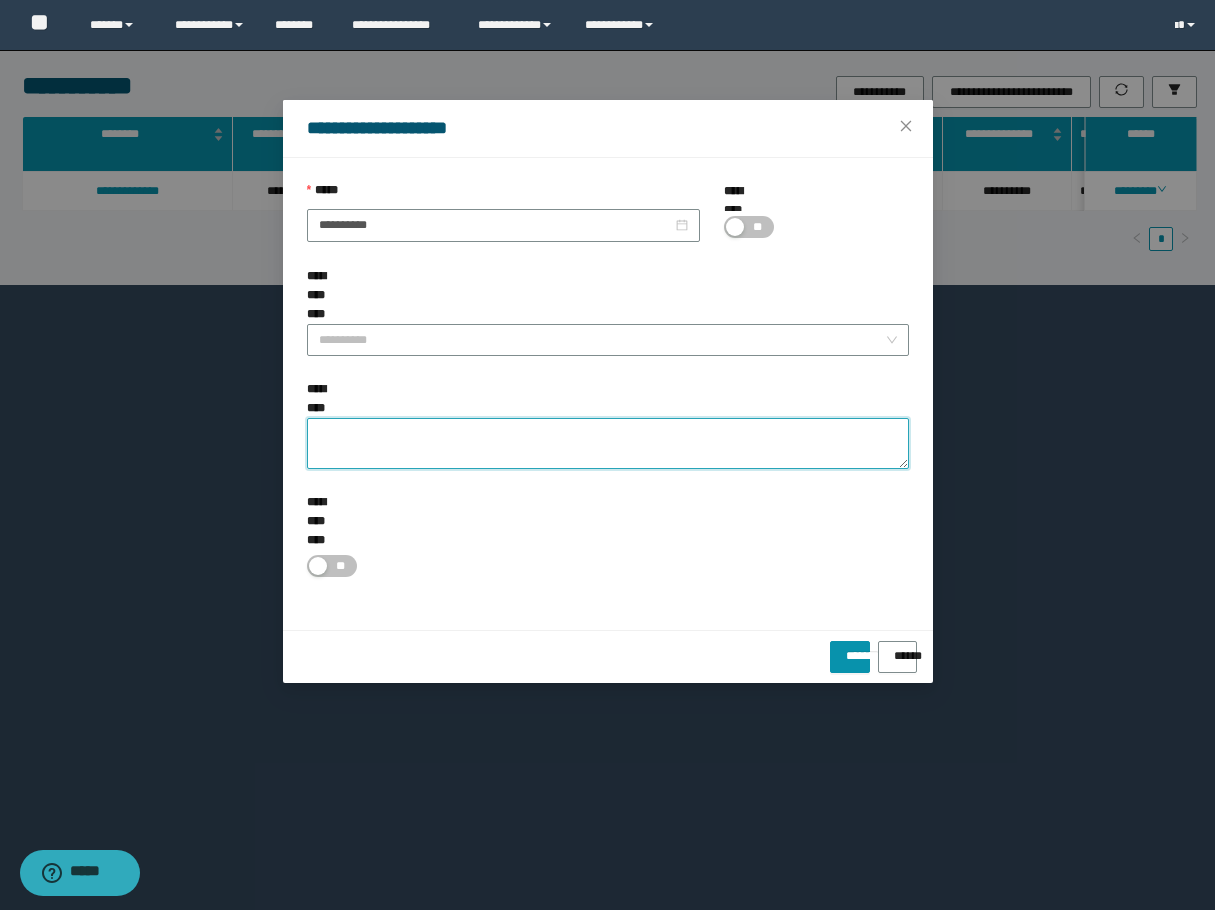 click on "**********" at bounding box center [608, 443] 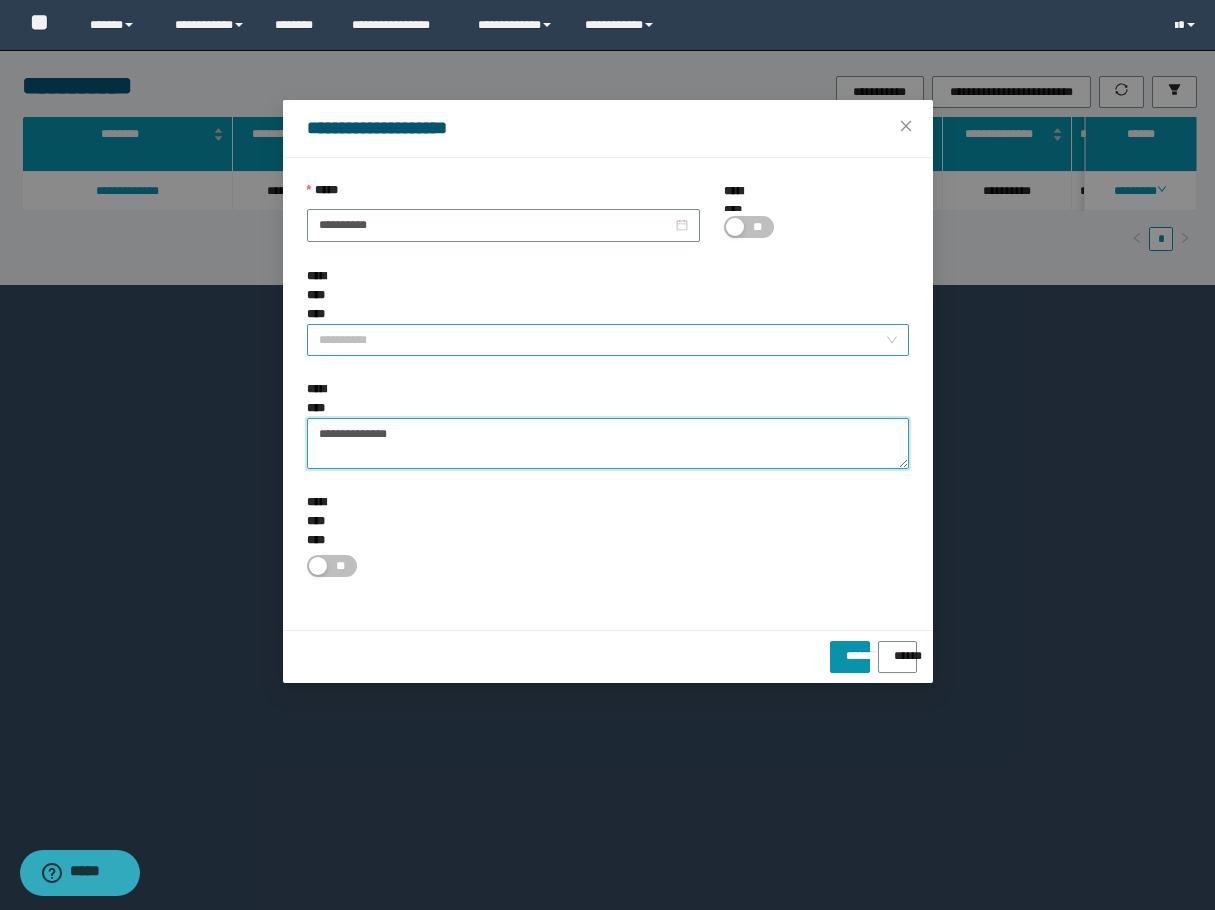 type on "**********" 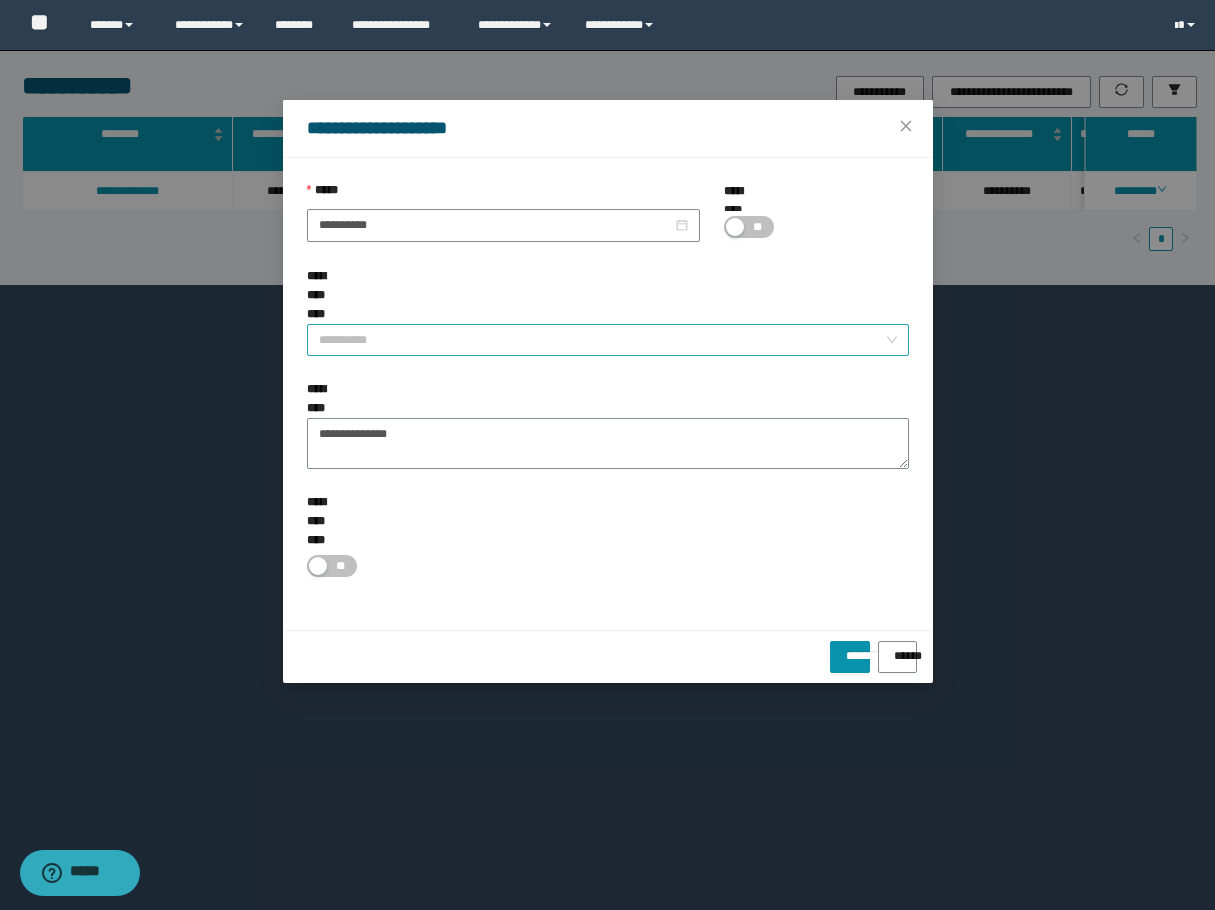 click on "**********" at bounding box center [602, 340] 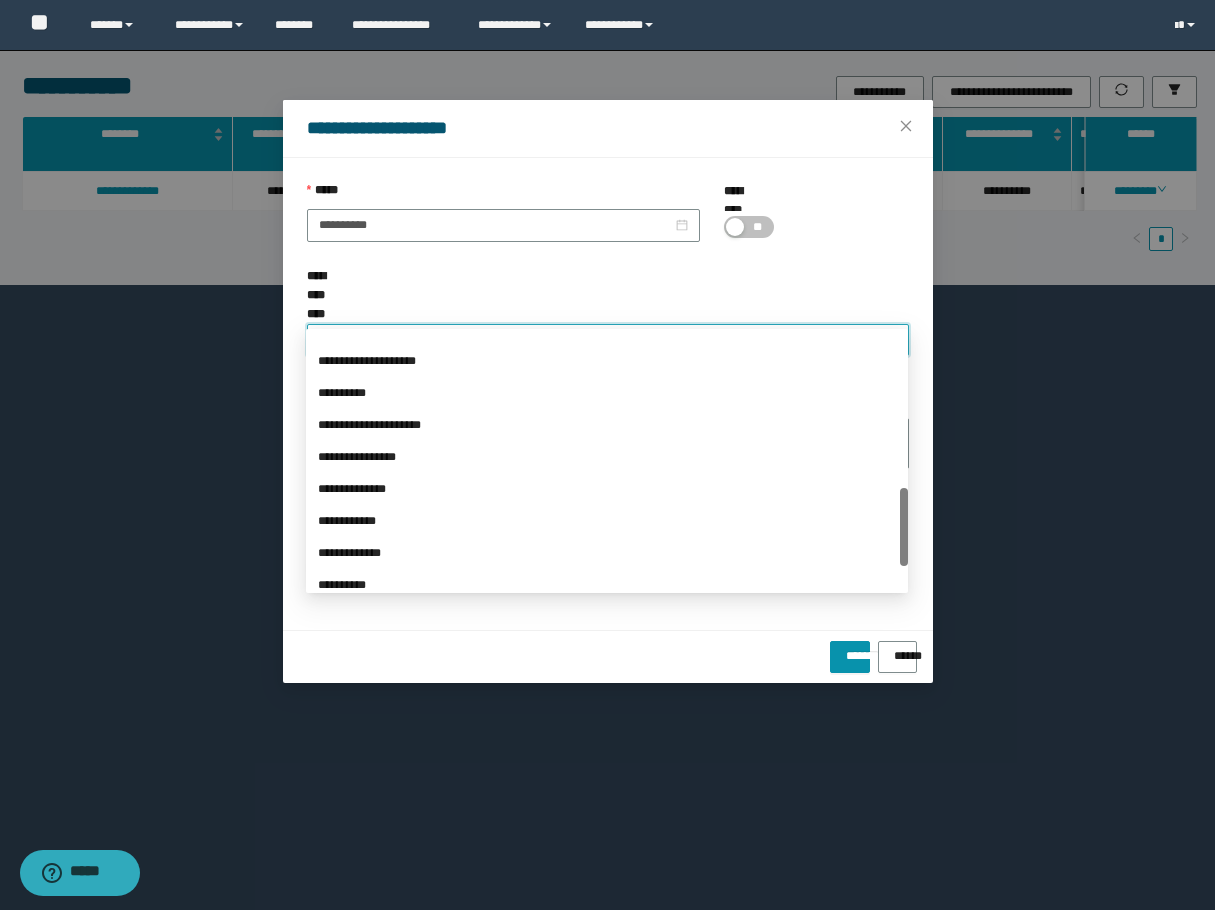 scroll, scrollTop: 576, scrollLeft: 0, axis: vertical 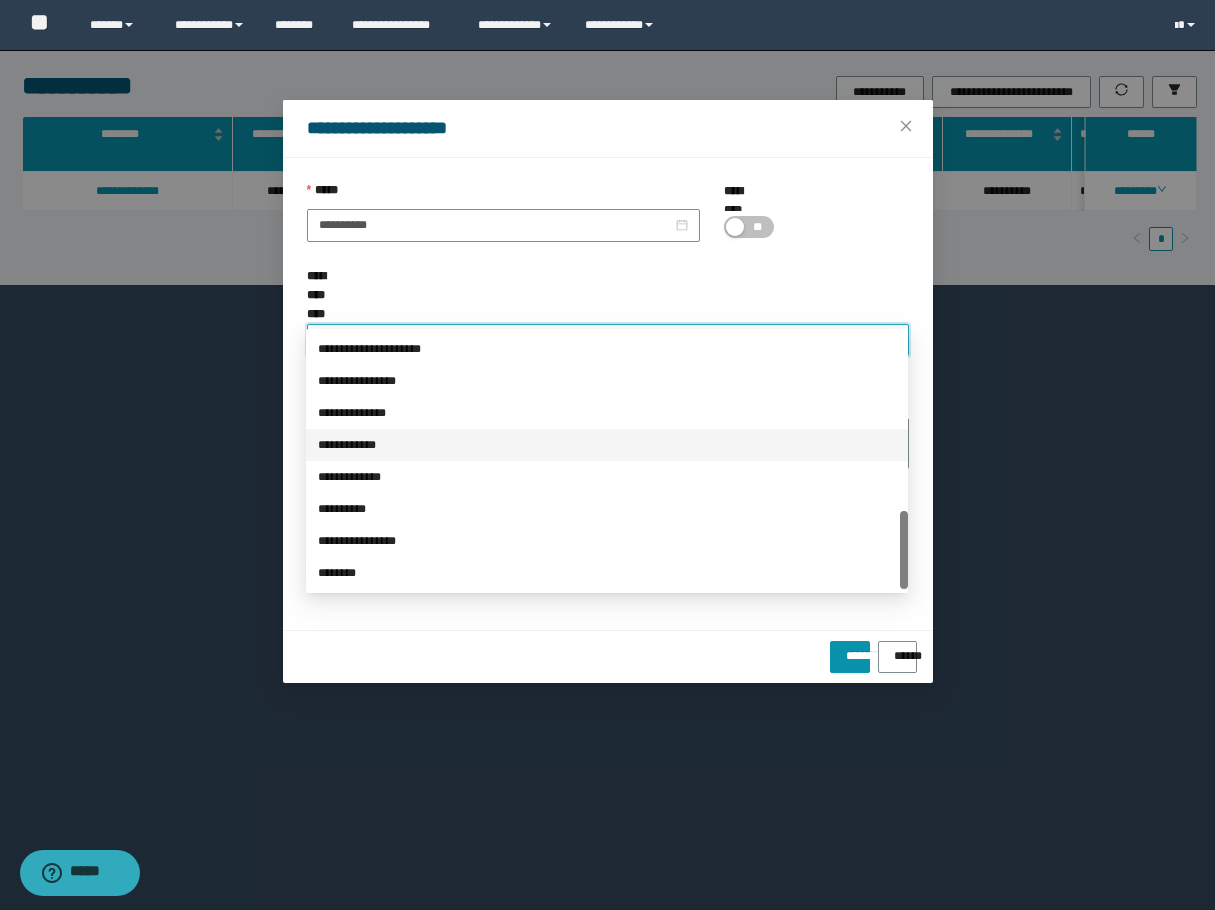 click on "**********" at bounding box center (607, 445) 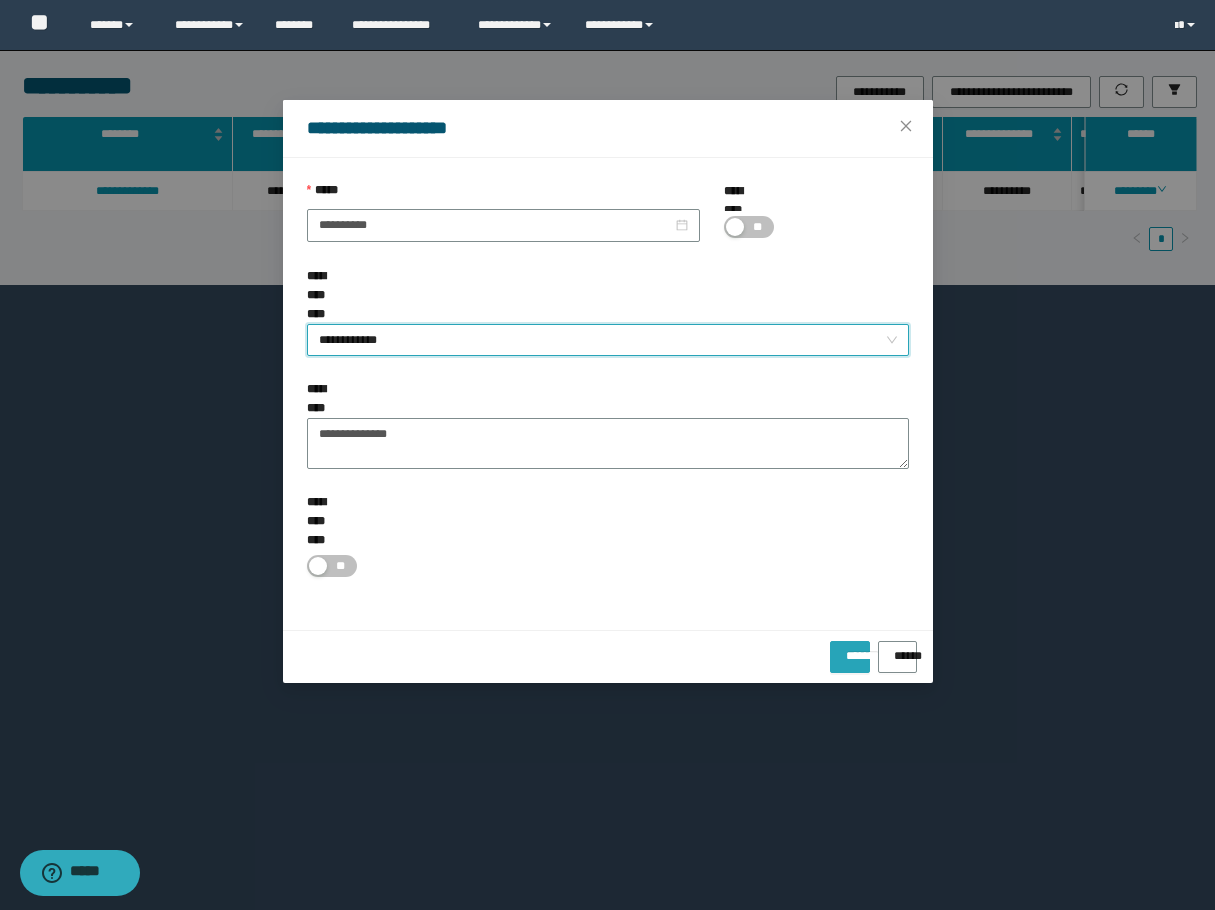 click on "*******" at bounding box center (850, 649) 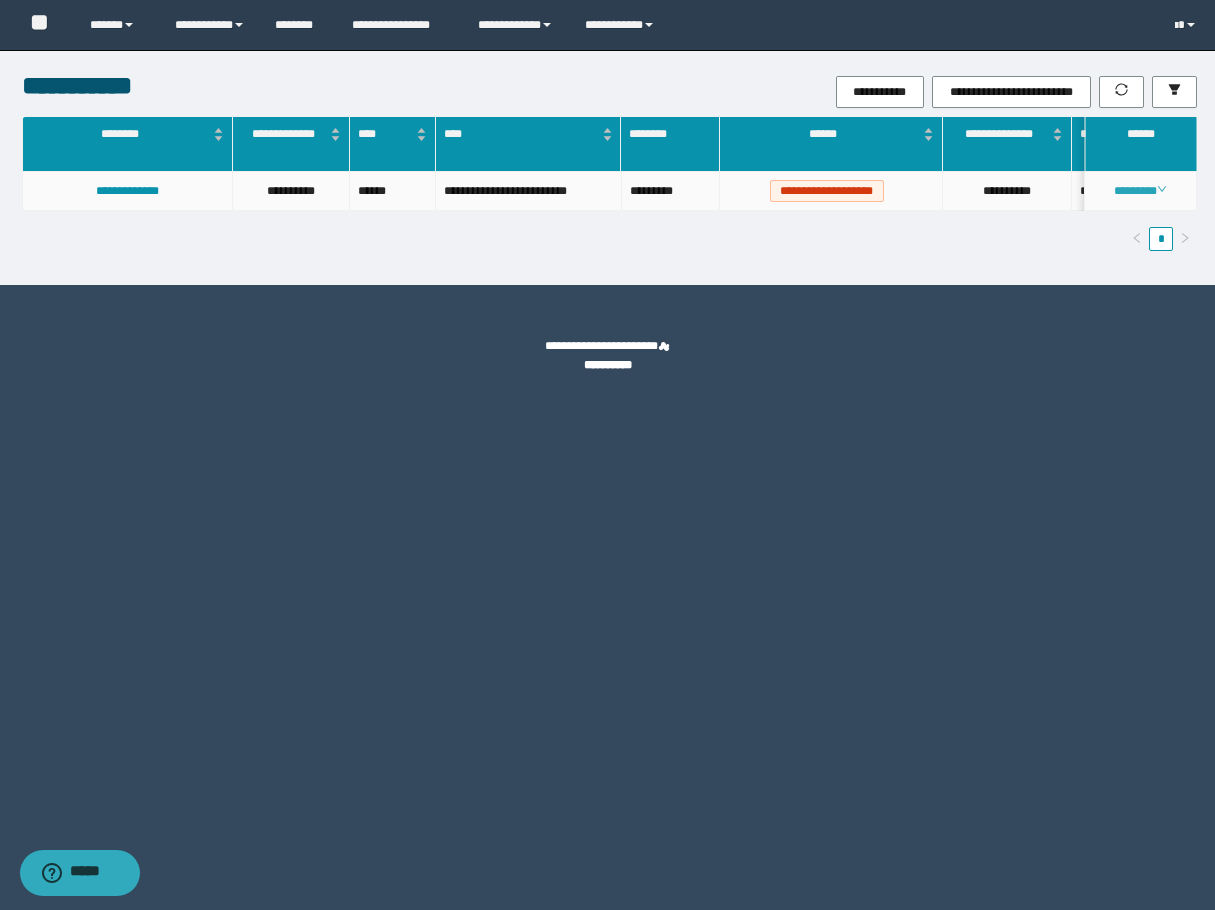click on "********" at bounding box center (1140, 191) 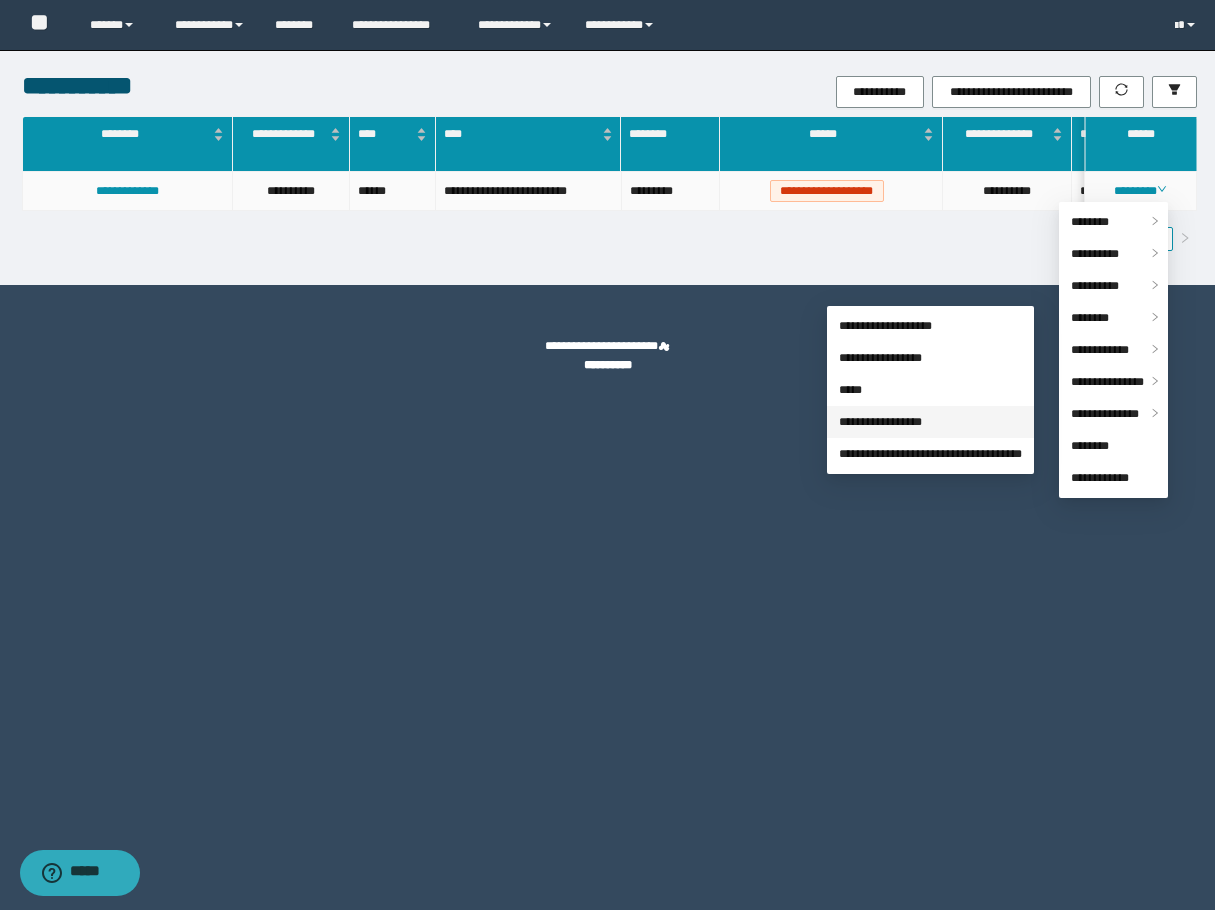 click on "**********" at bounding box center [880, 422] 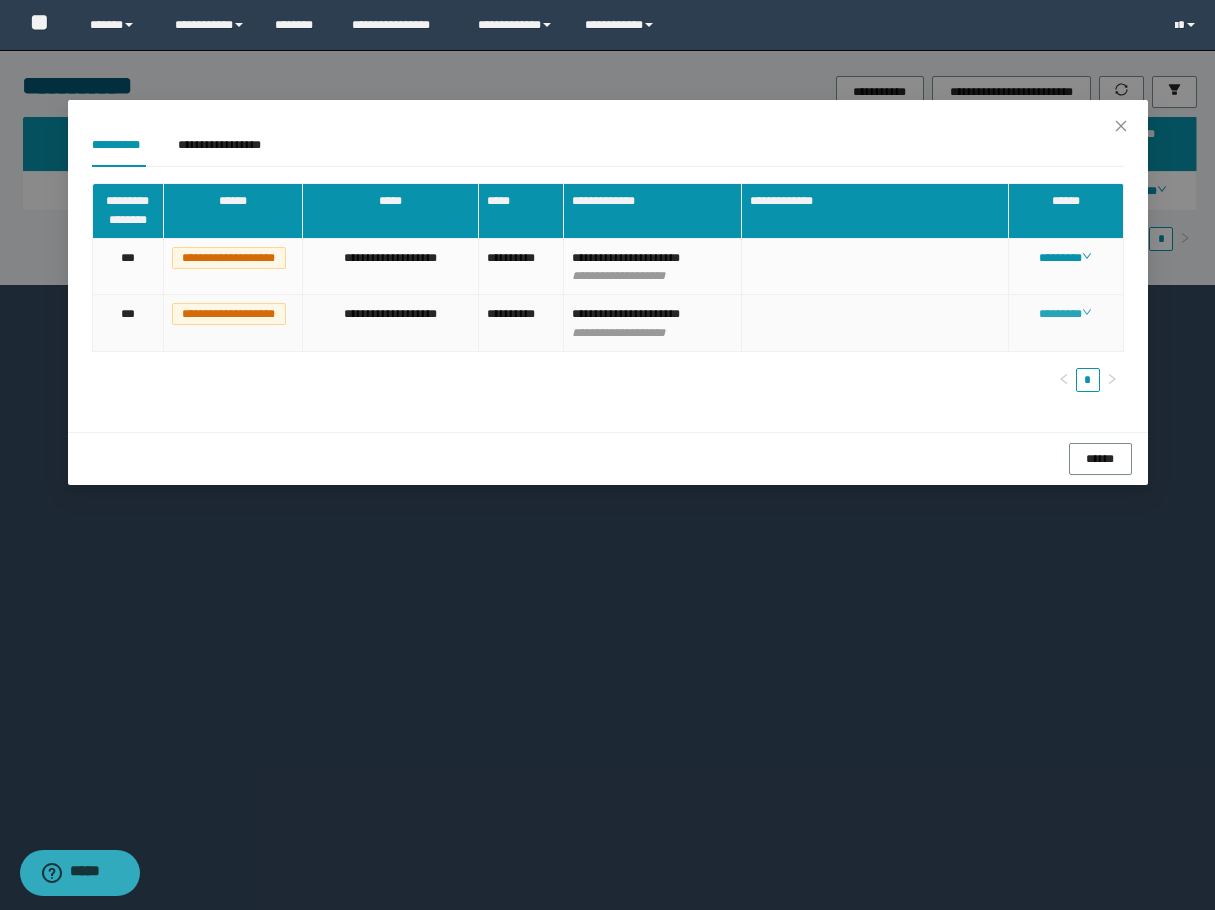 click on "********" at bounding box center [1065, 314] 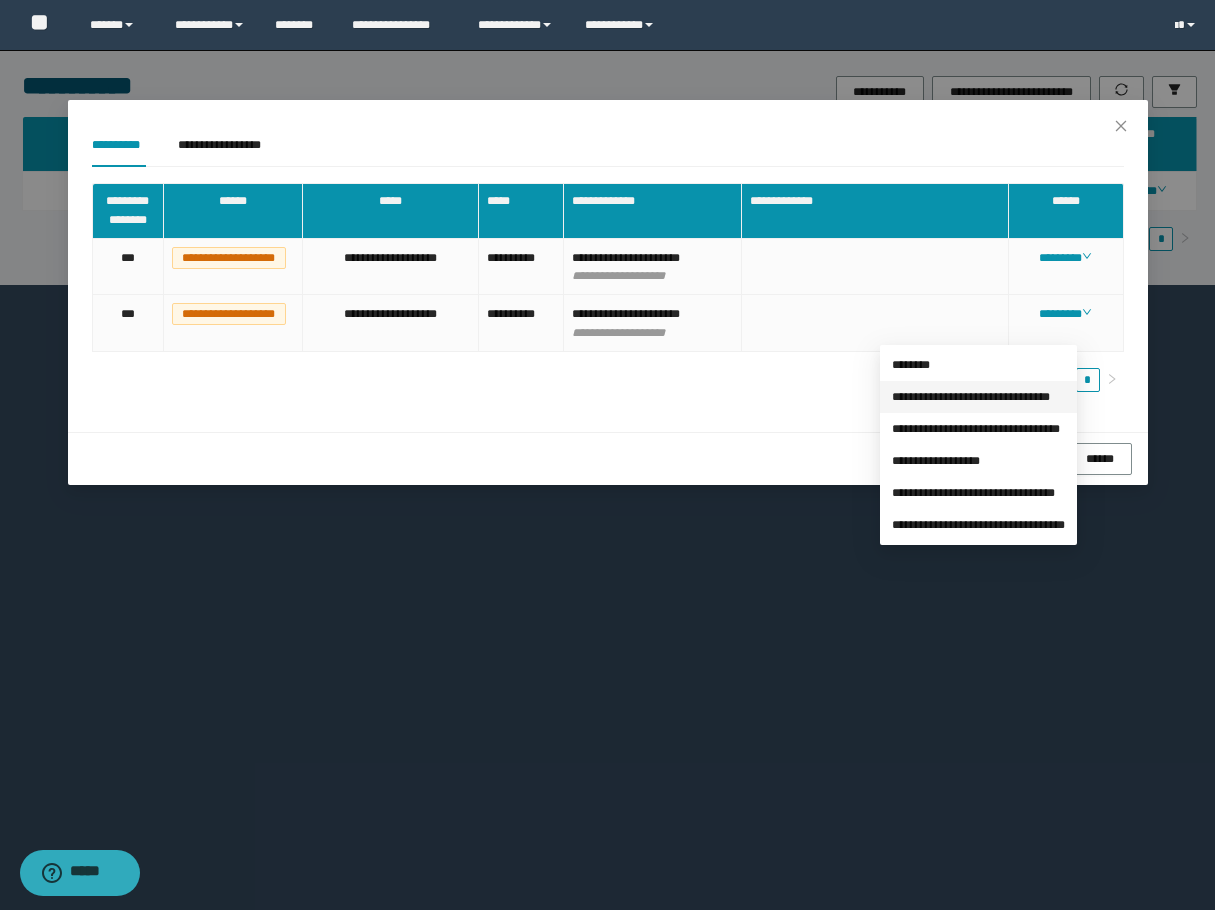 click on "**********" at bounding box center [971, 397] 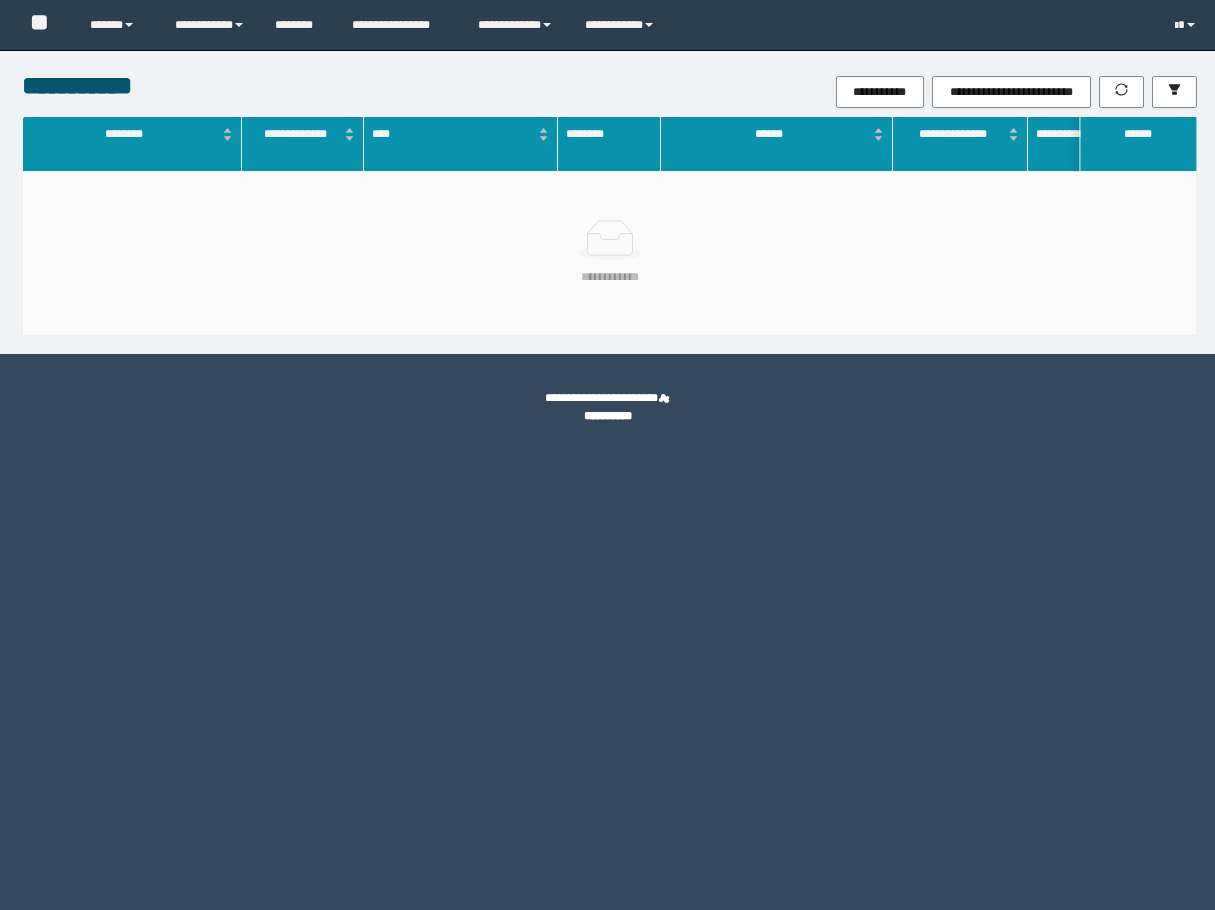 scroll, scrollTop: 0, scrollLeft: 0, axis: both 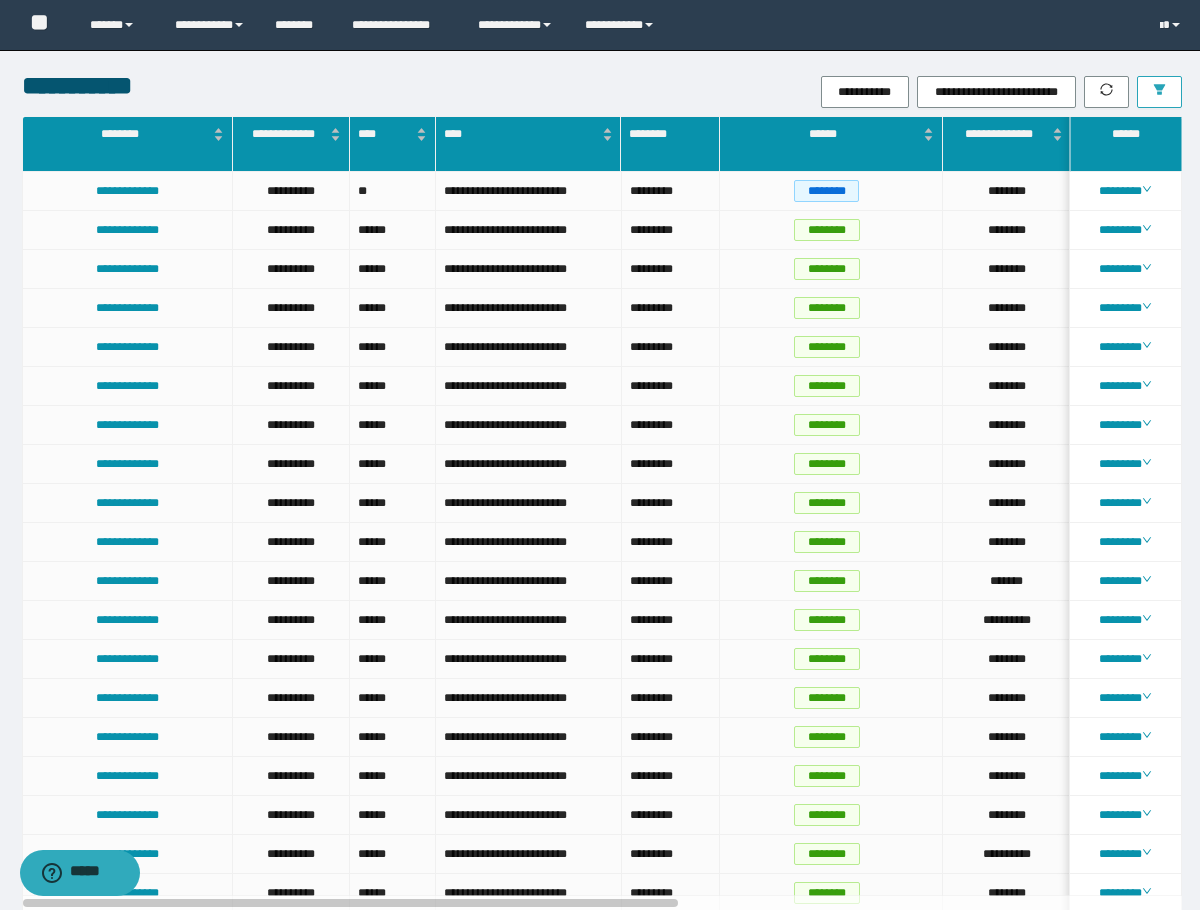 click at bounding box center [1159, 92] 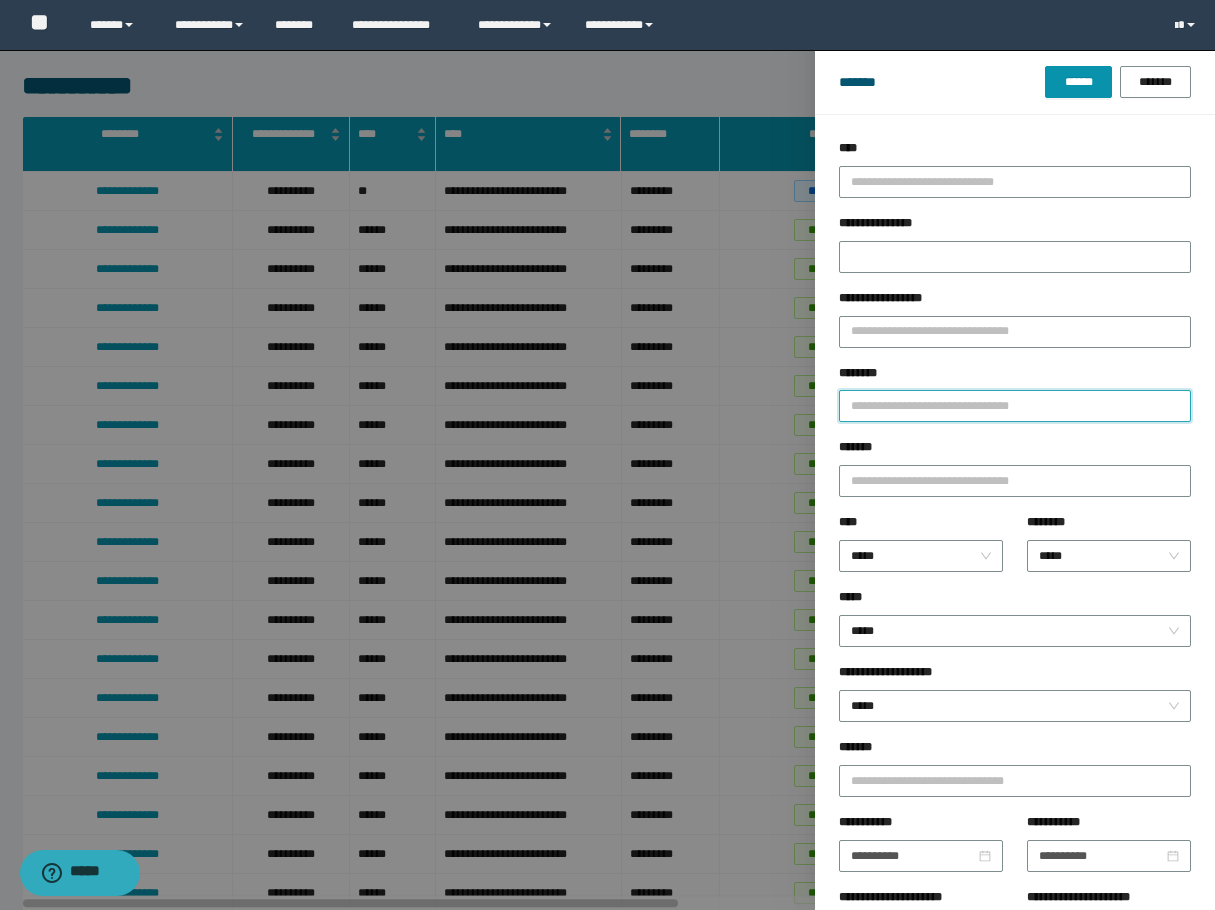 click on "********" at bounding box center (1015, 406) 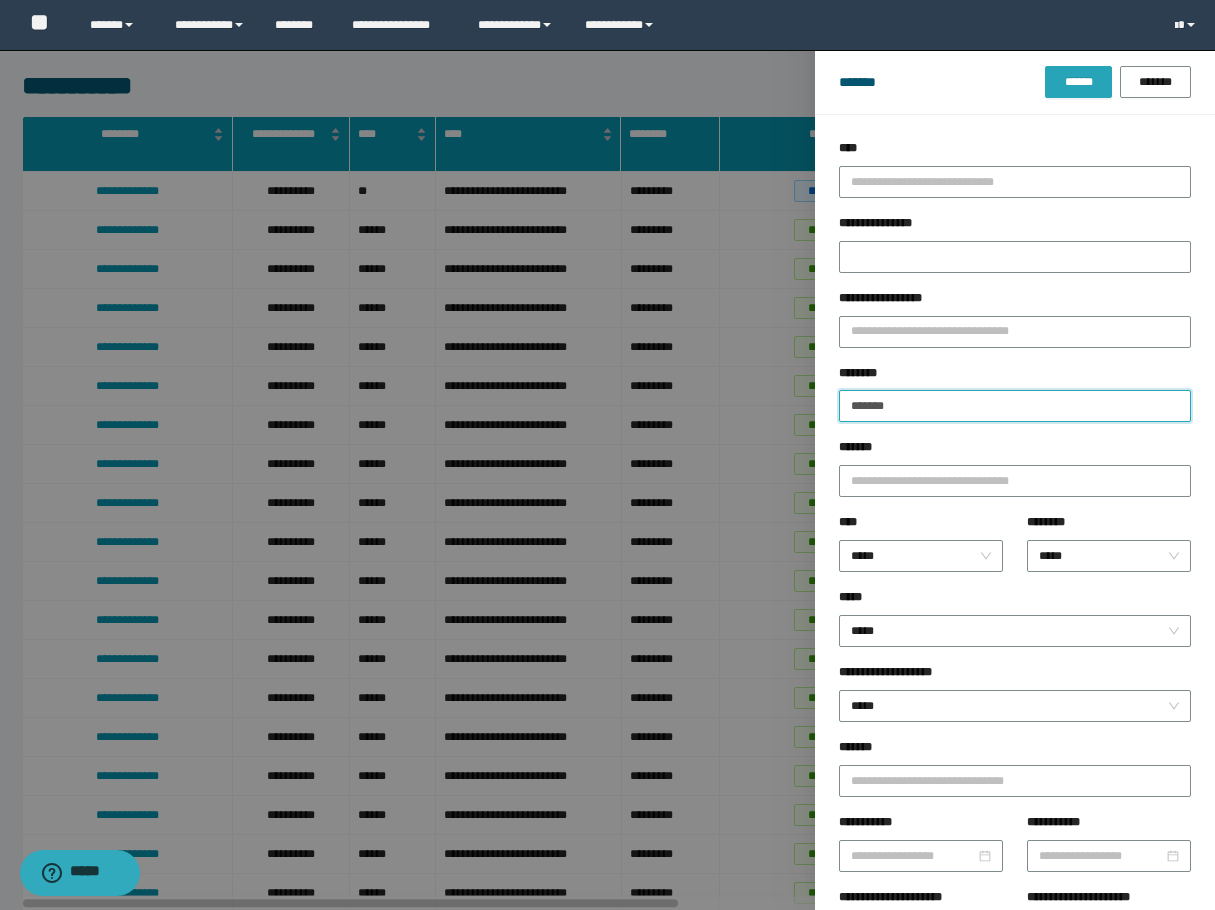 type on "*******" 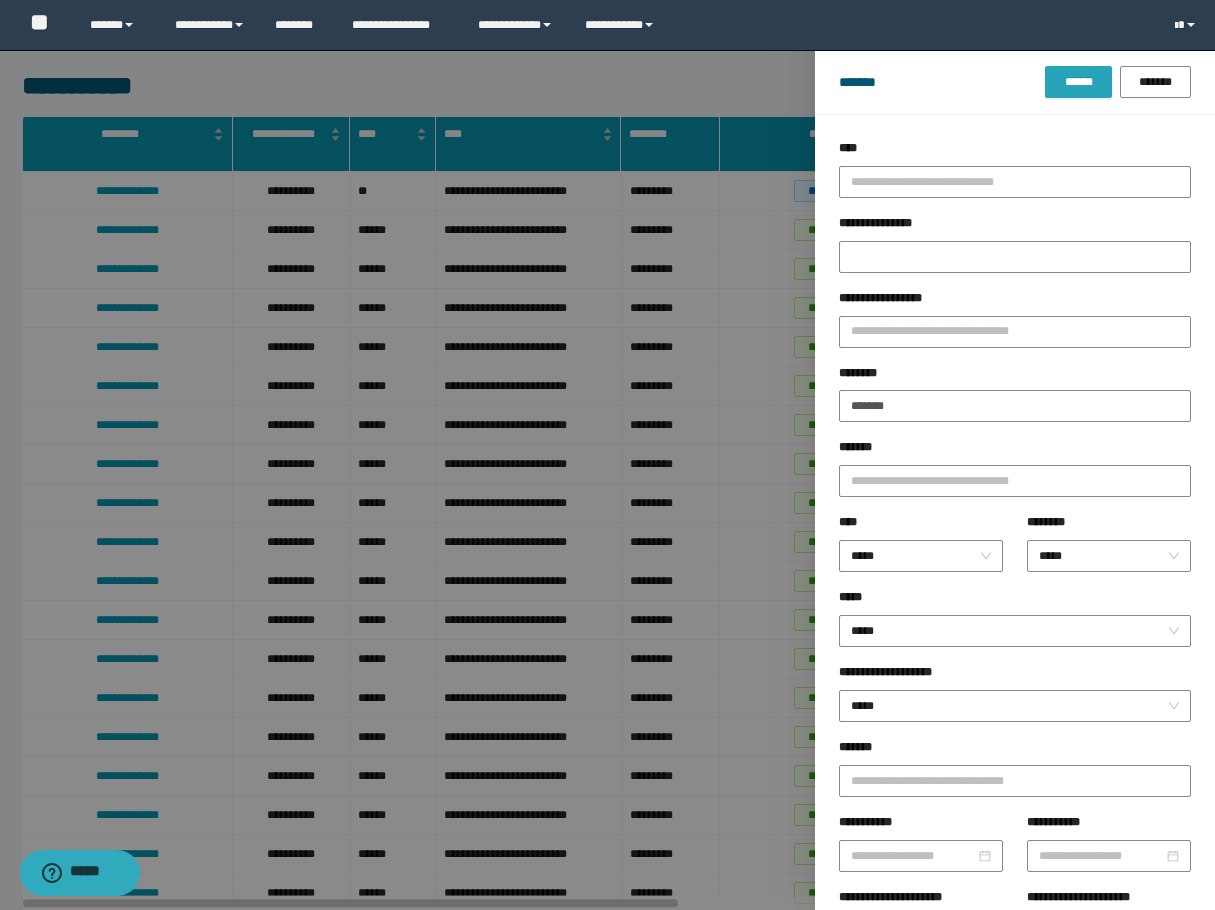 click on "******" at bounding box center (1078, 82) 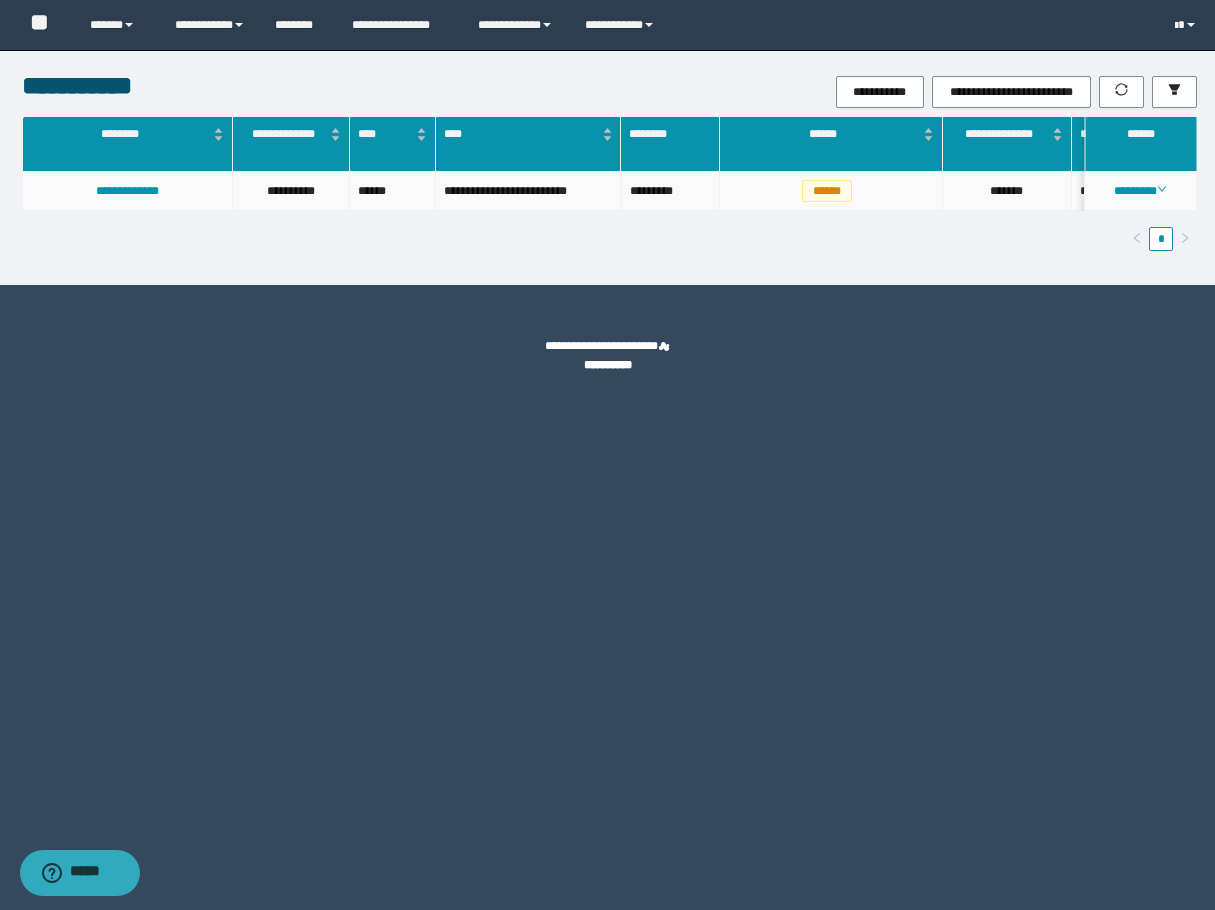 click on "********" at bounding box center (1141, 191) 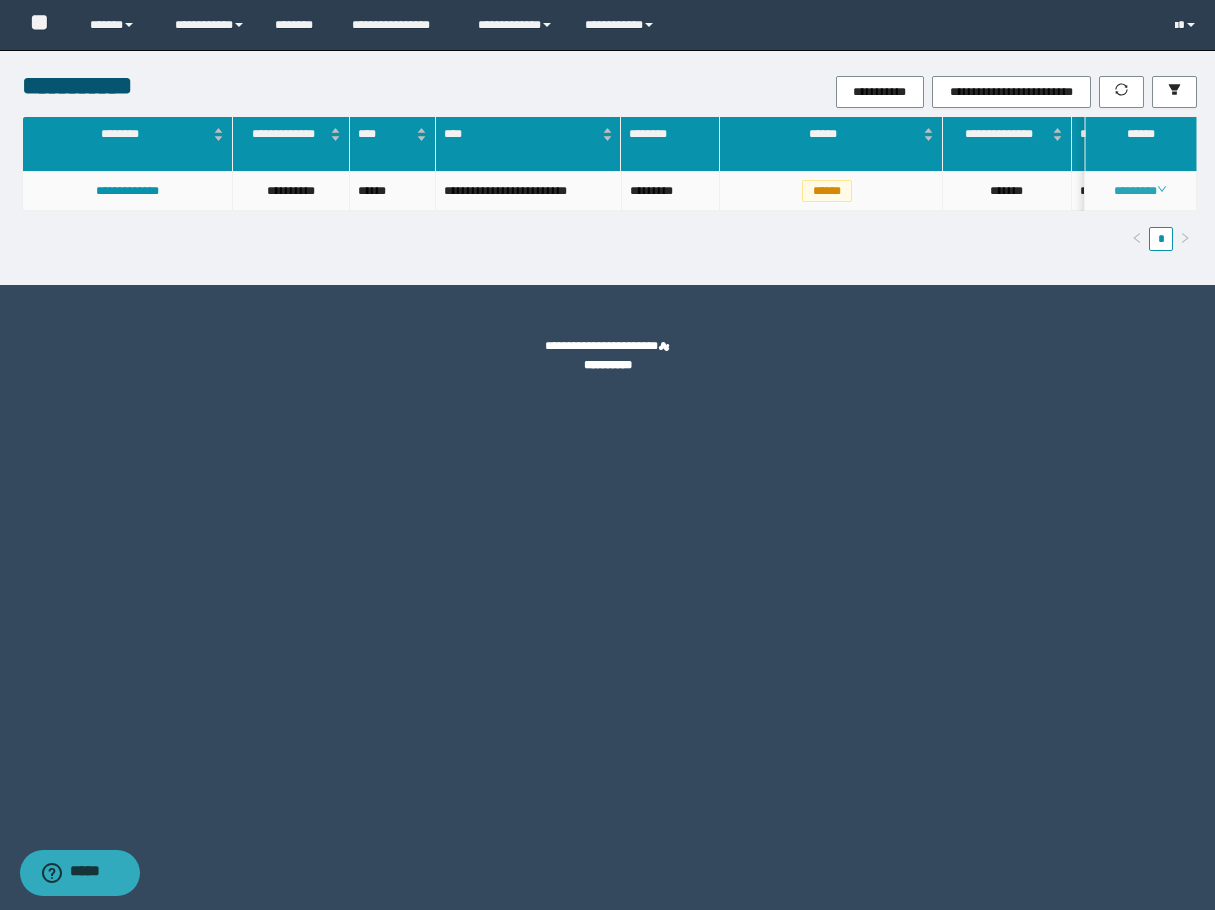 click on "********" at bounding box center [1140, 191] 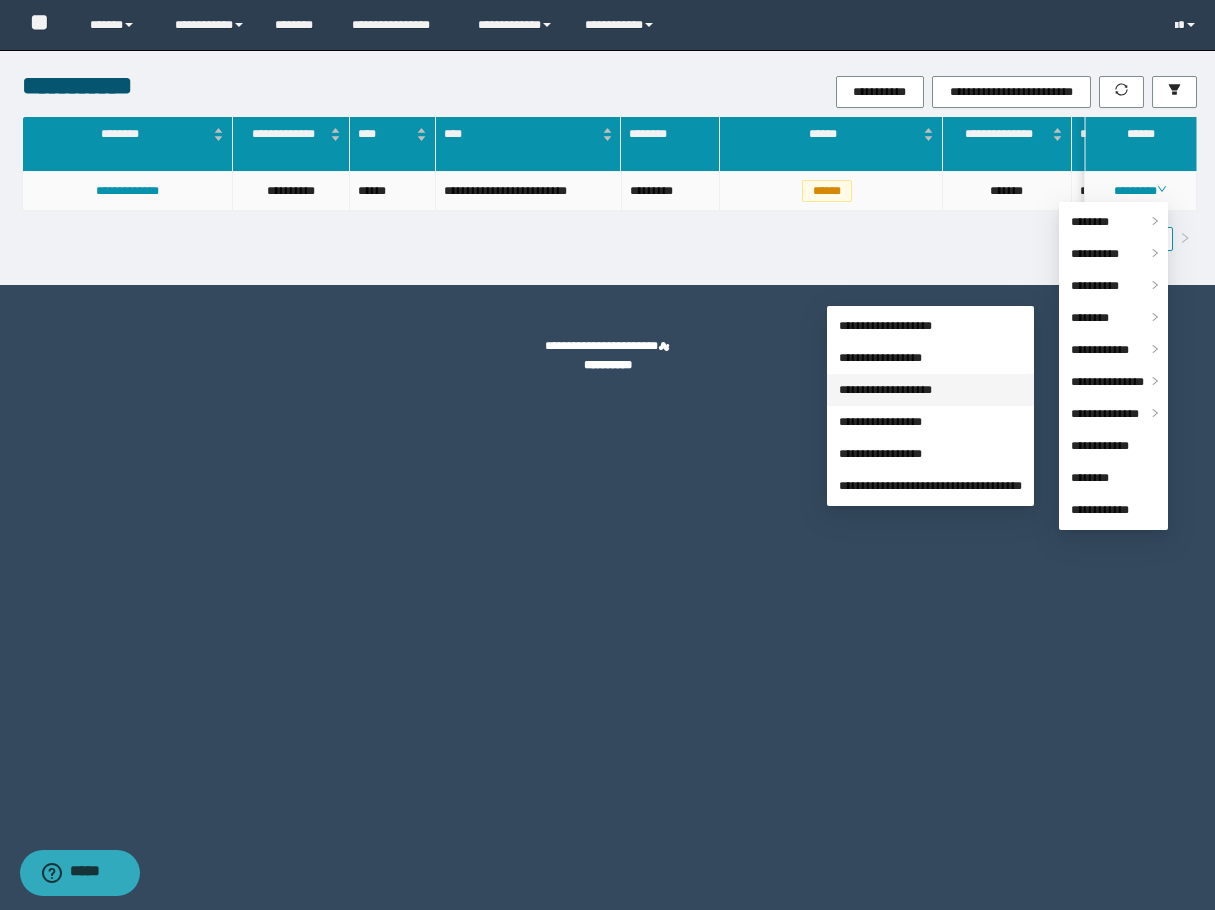 click on "**********" at bounding box center [885, 390] 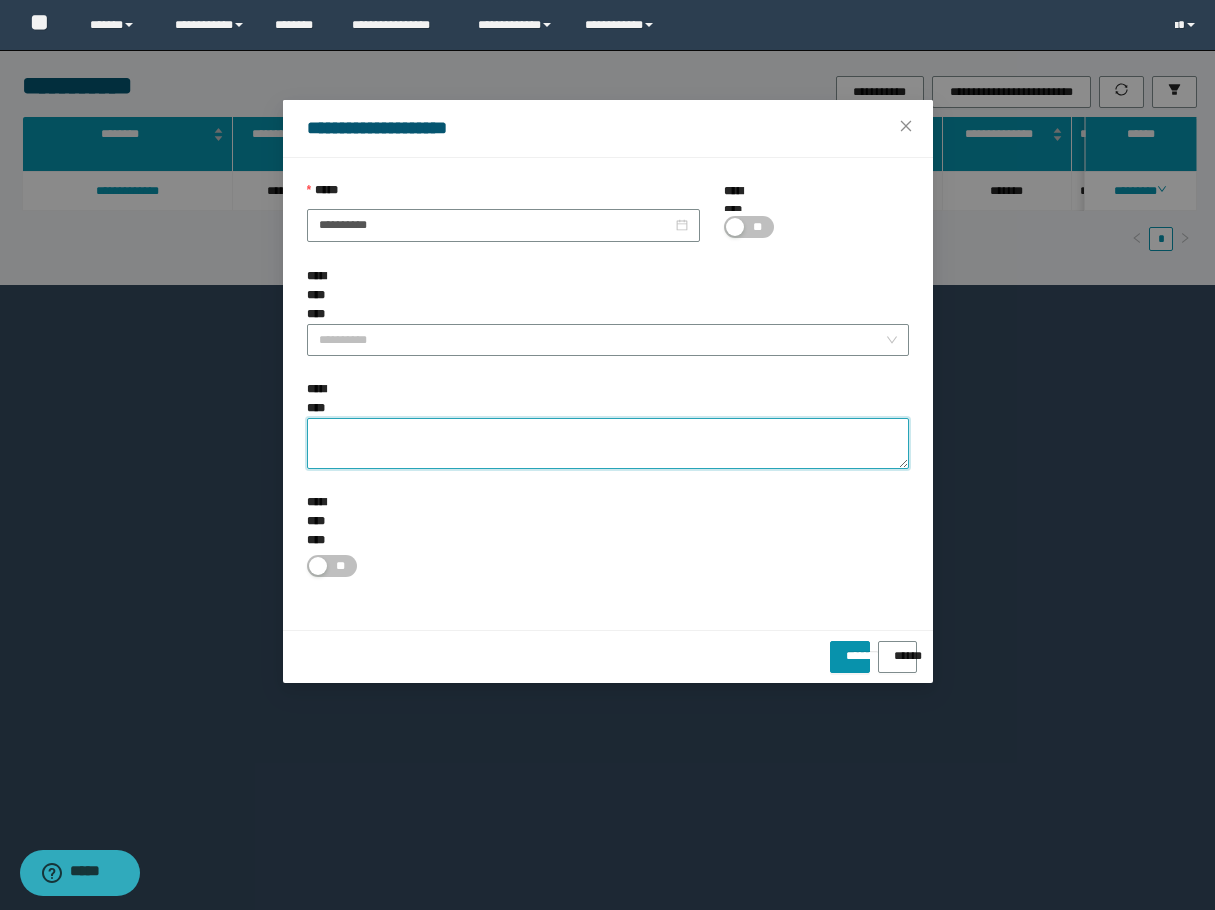 click on "**********" at bounding box center [608, 443] 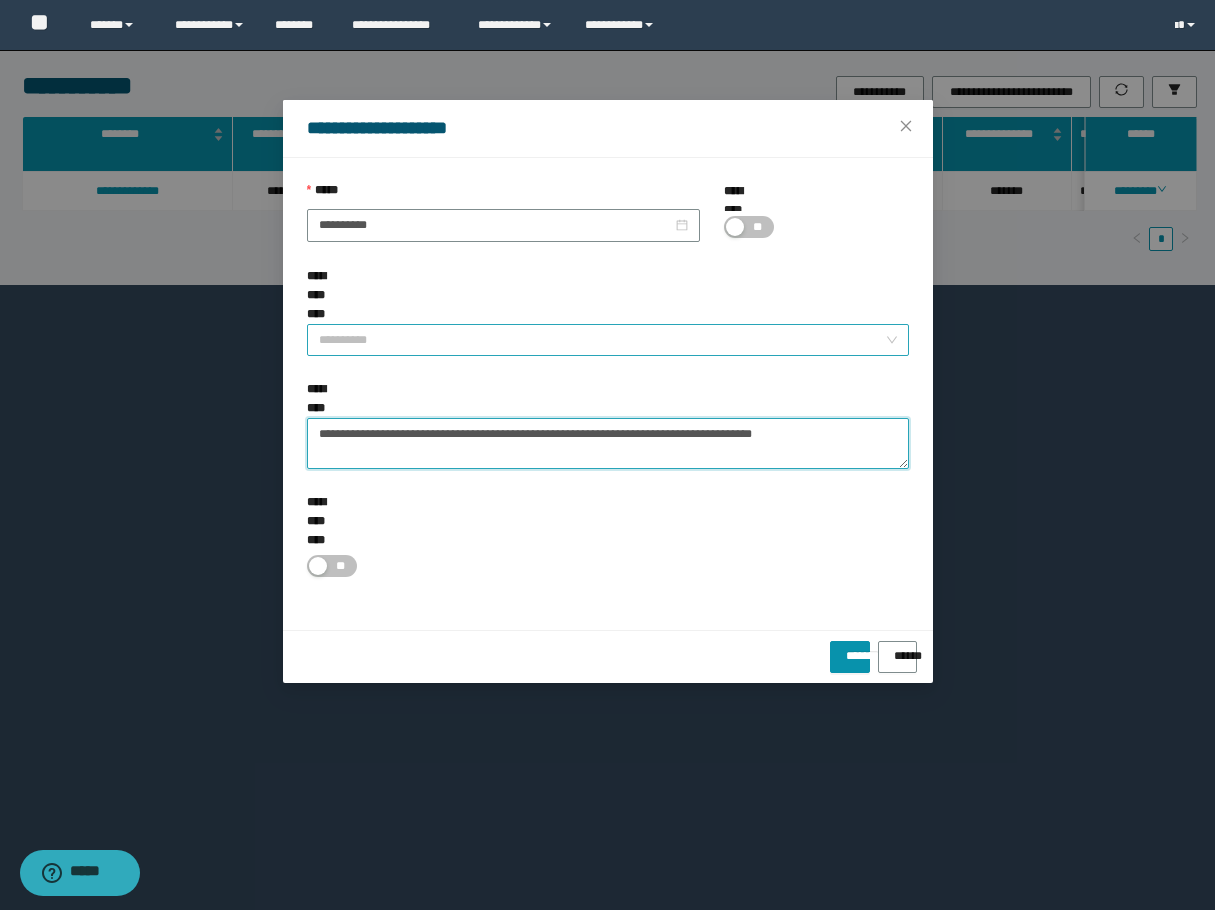 type on "**********" 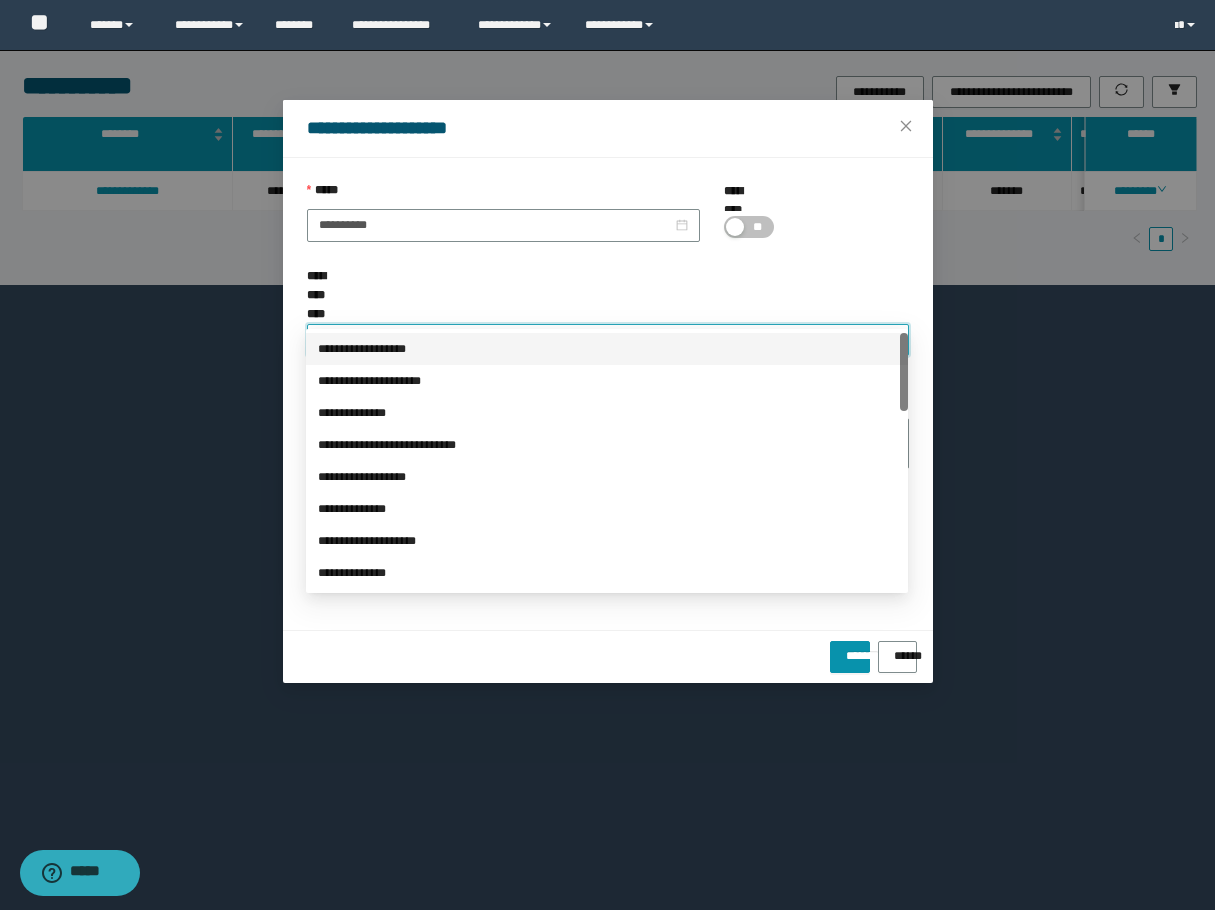click on "**********" at bounding box center [602, 340] 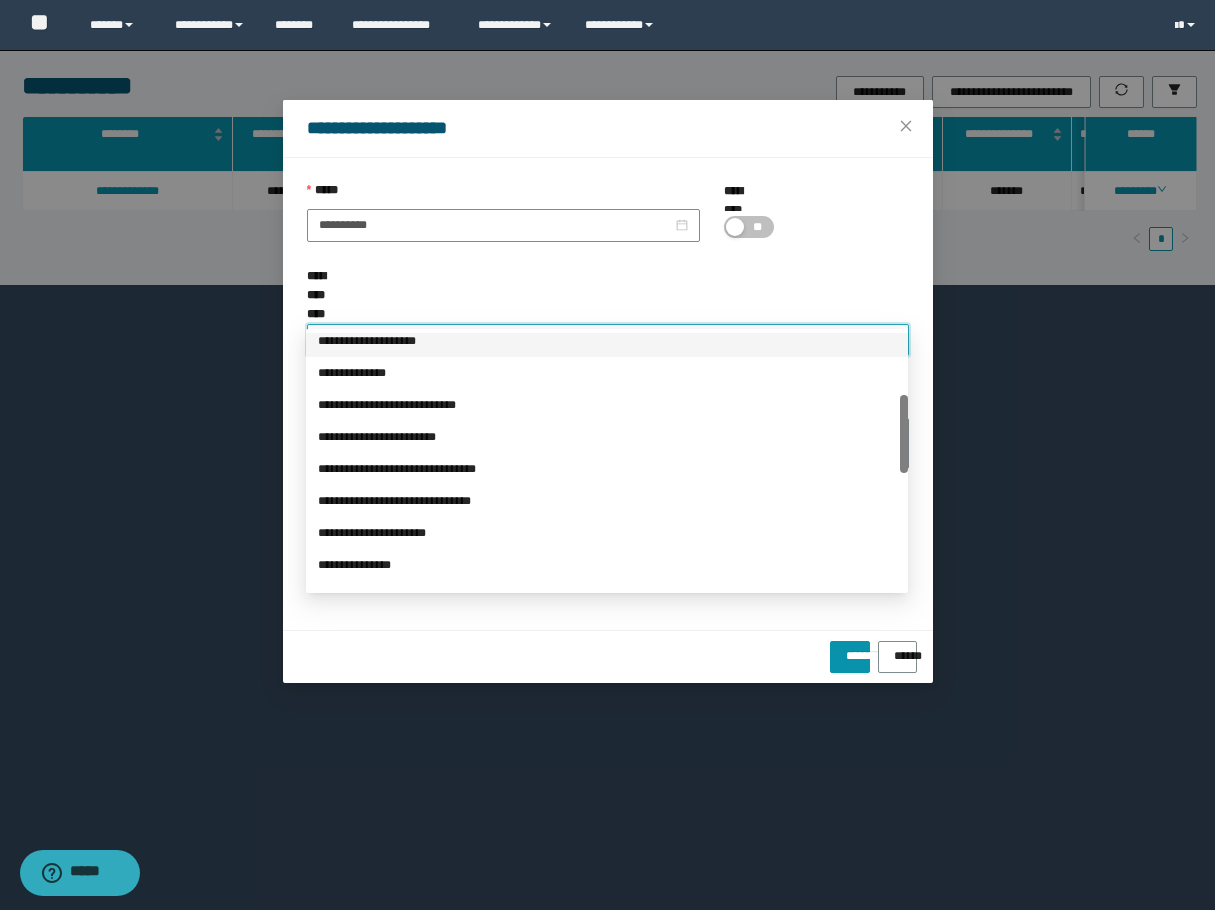 scroll, scrollTop: 400, scrollLeft: 0, axis: vertical 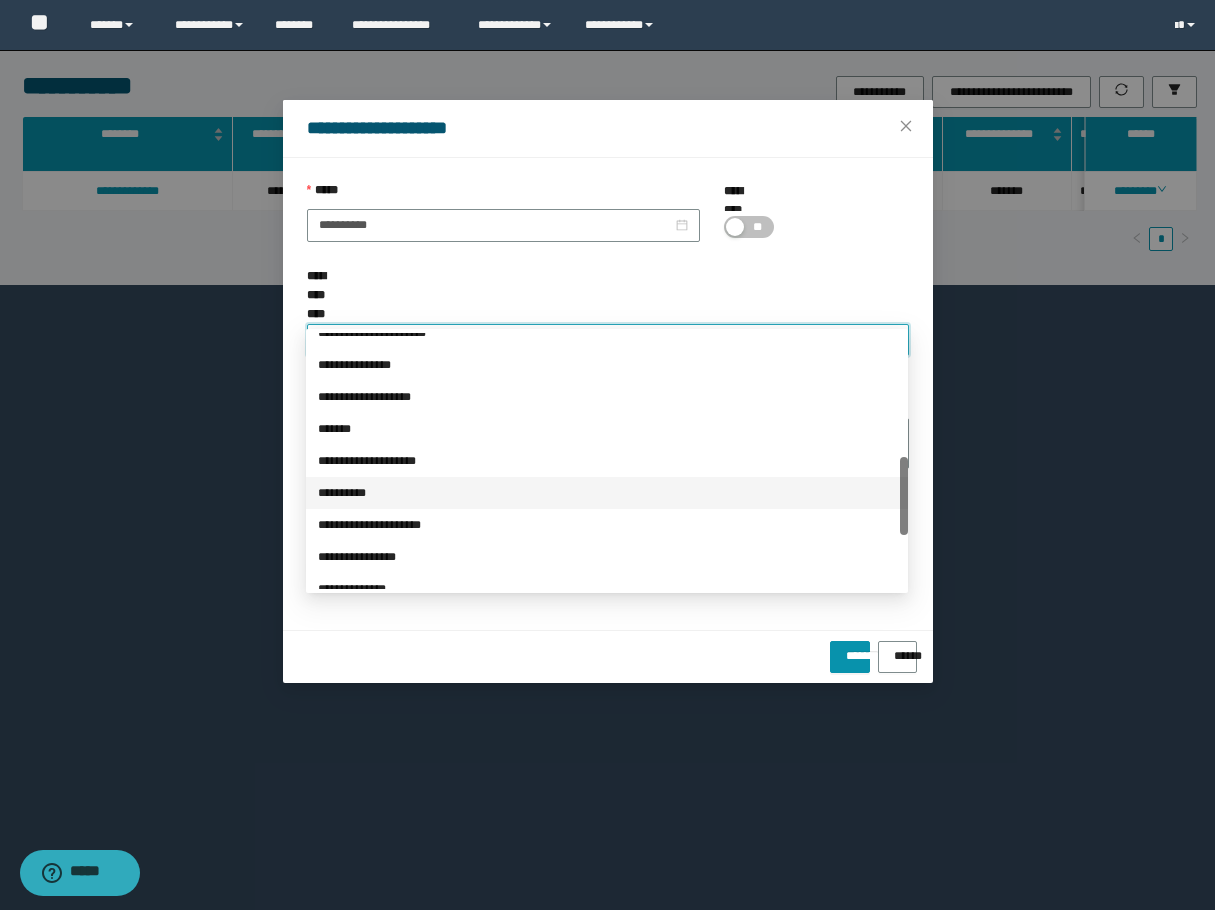 click on "**********" at bounding box center [607, 493] 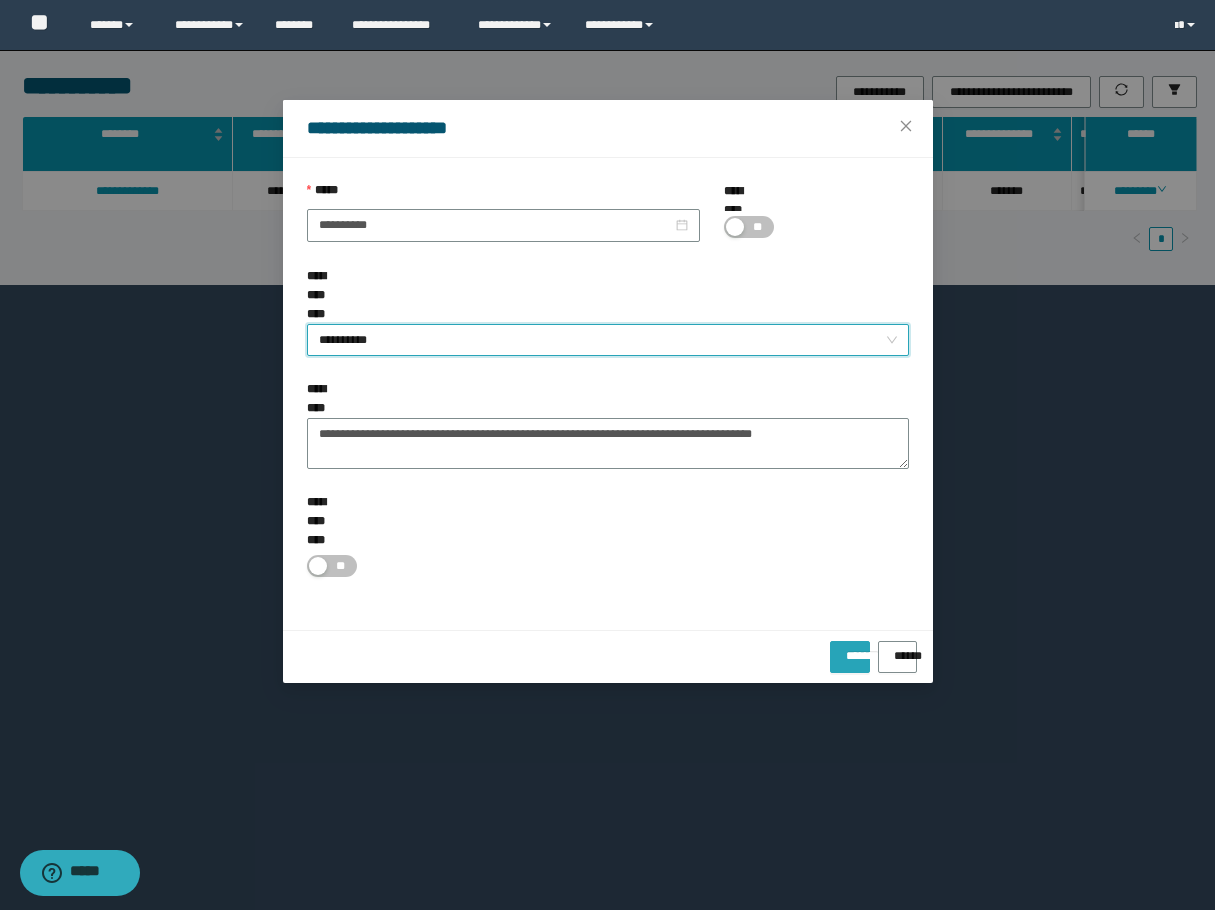click on "*******" at bounding box center (850, 657) 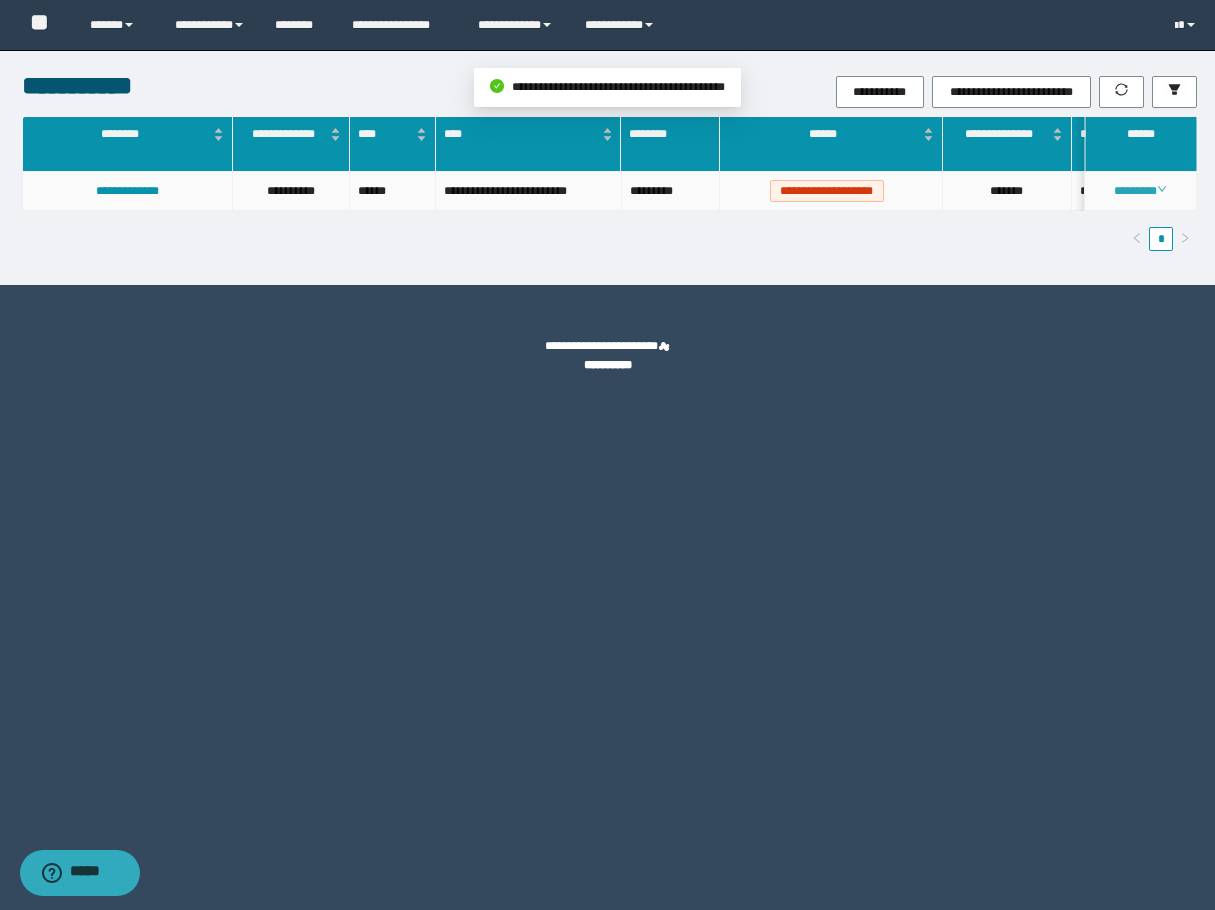 click on "********" at bounding box center [1140, 191] 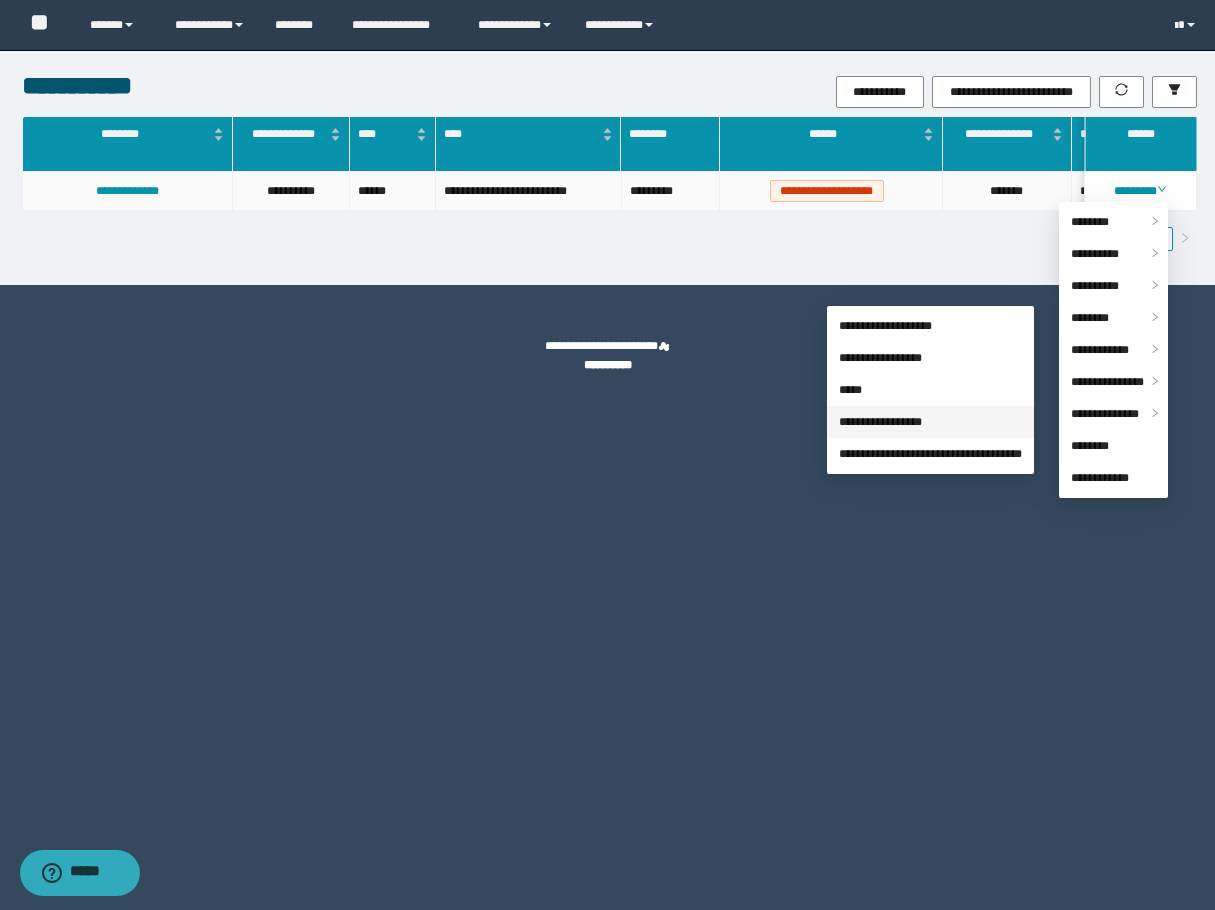 click on "**********" at bounding box center (880, 422) 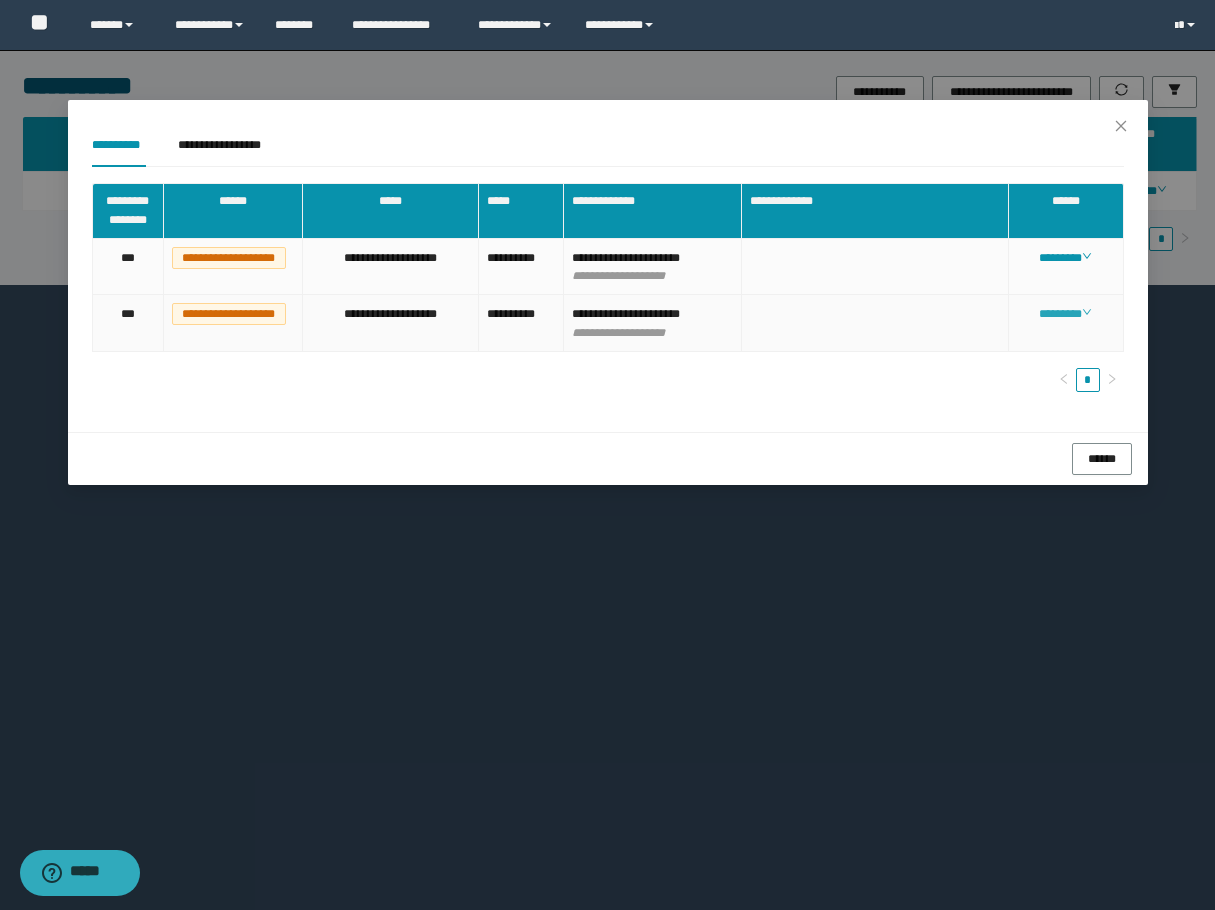 click on "********" at bounding box center (1065, 314) 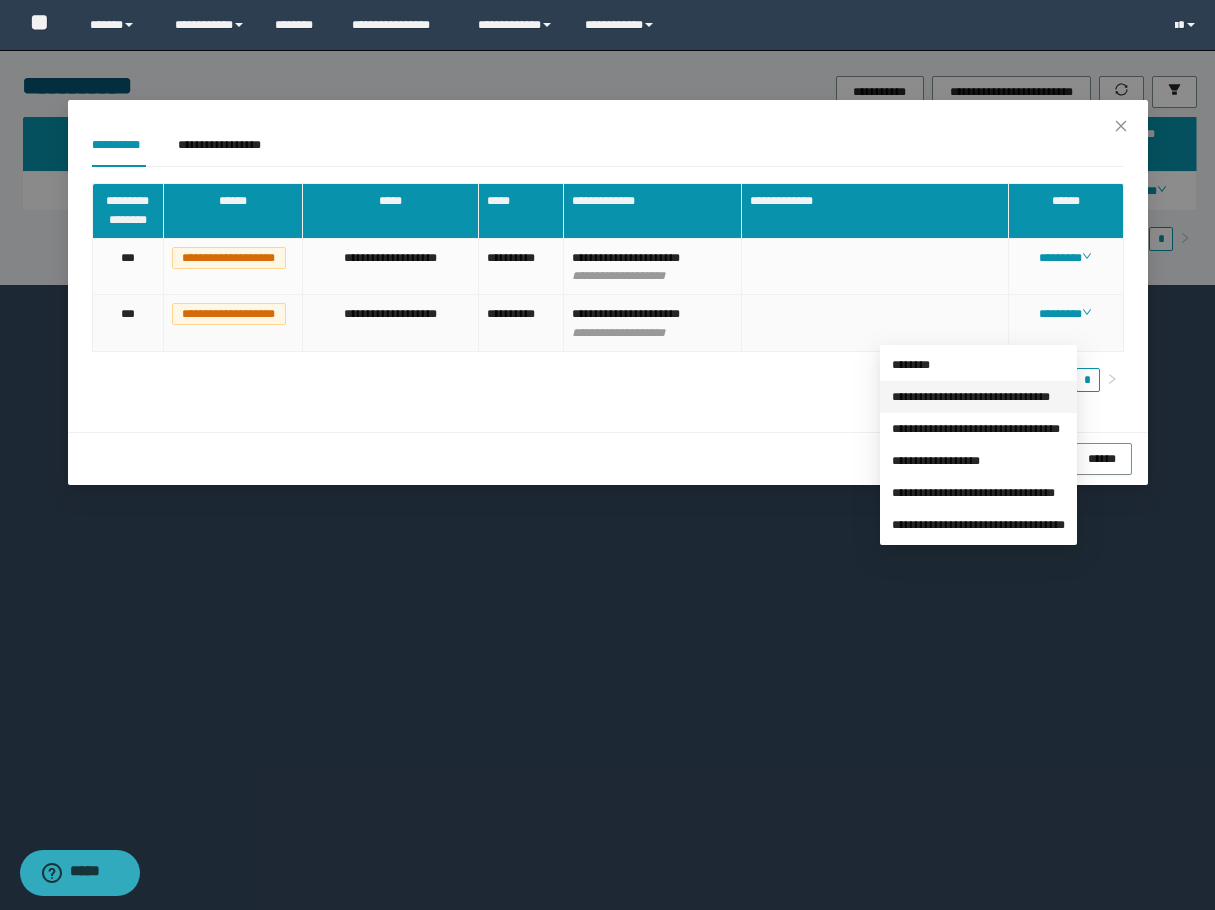 click on "**********" at bounding box center [971, 397] 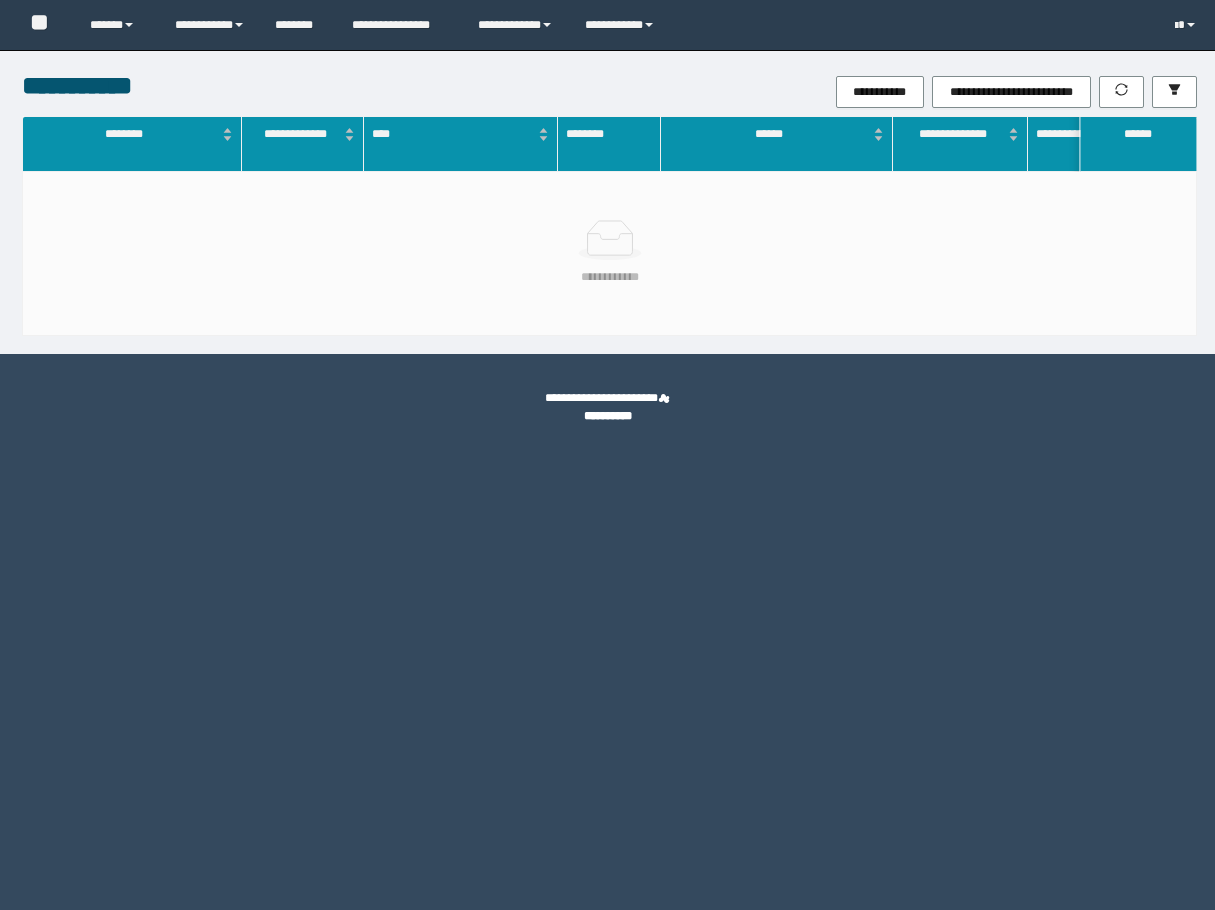 scroll, scrollTop: 0, scrollLeft: 0, axis: both 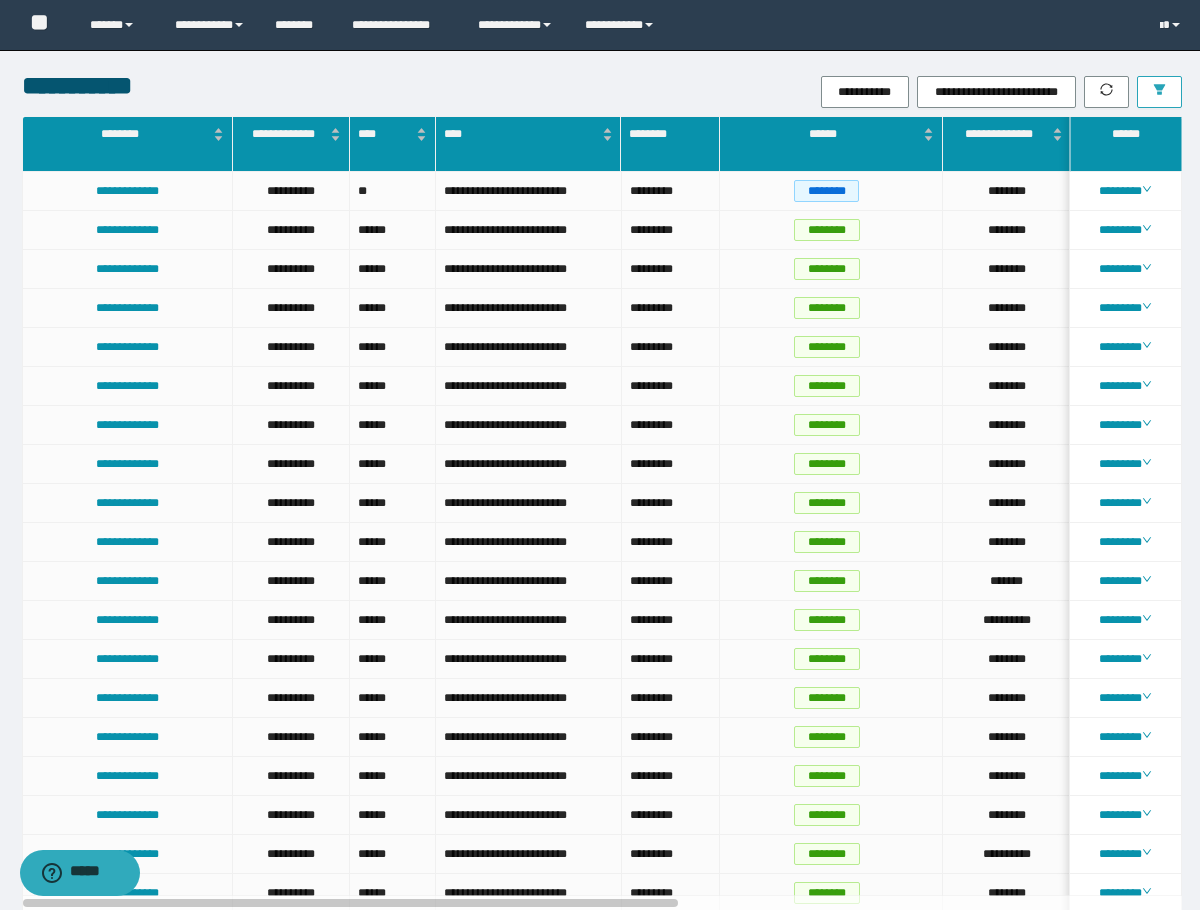 click 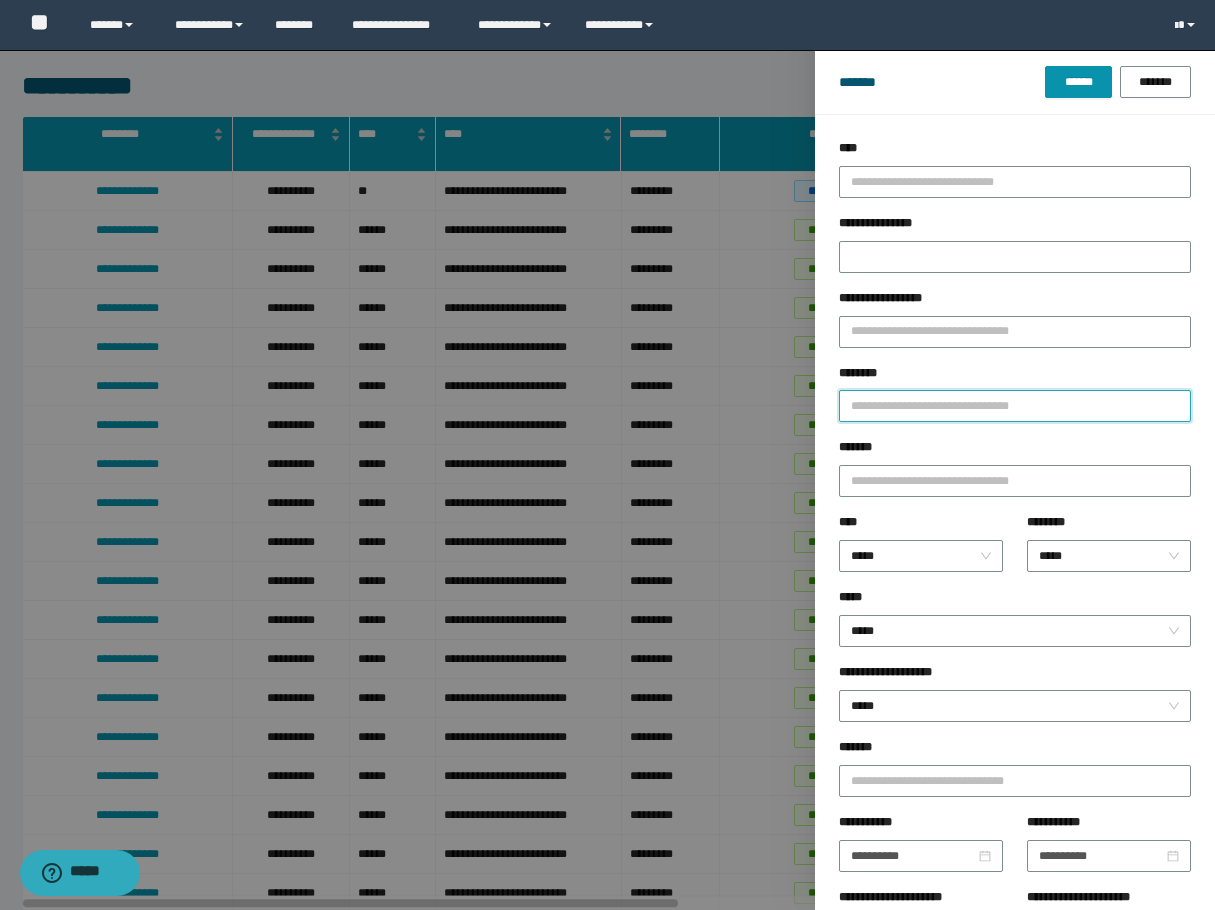 click on "********" at bounding box center (1015, 406) 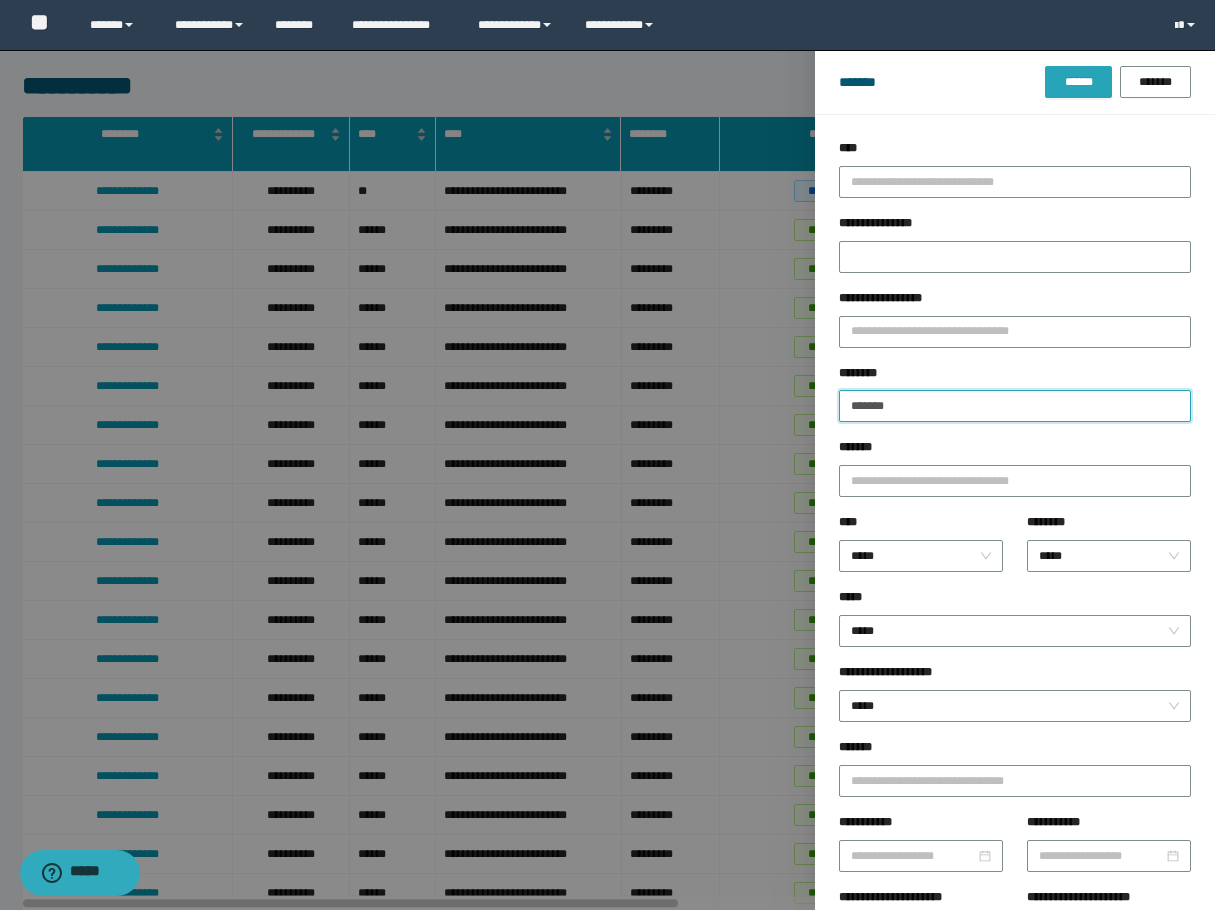 type on "*******" 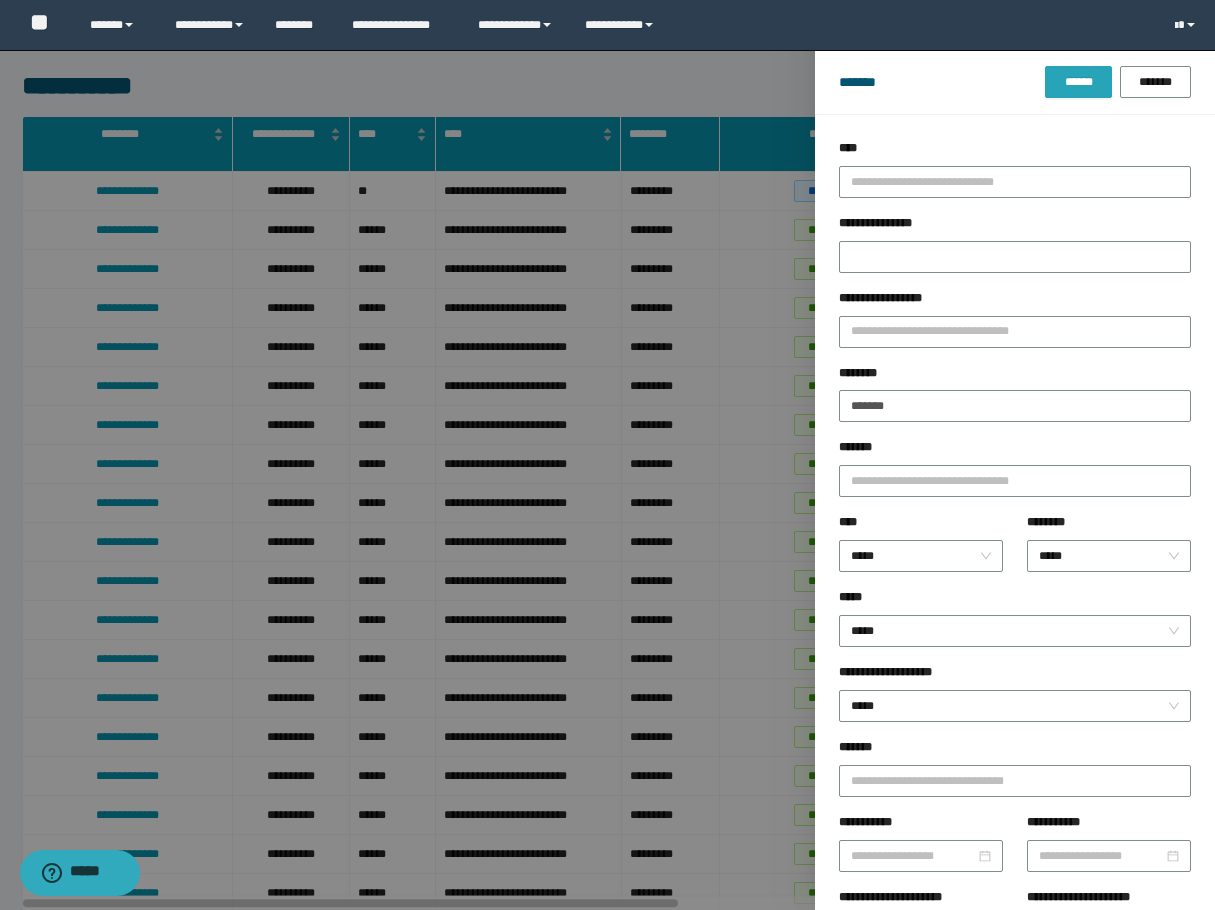 click on "******" at bounding box center (1078, 82) 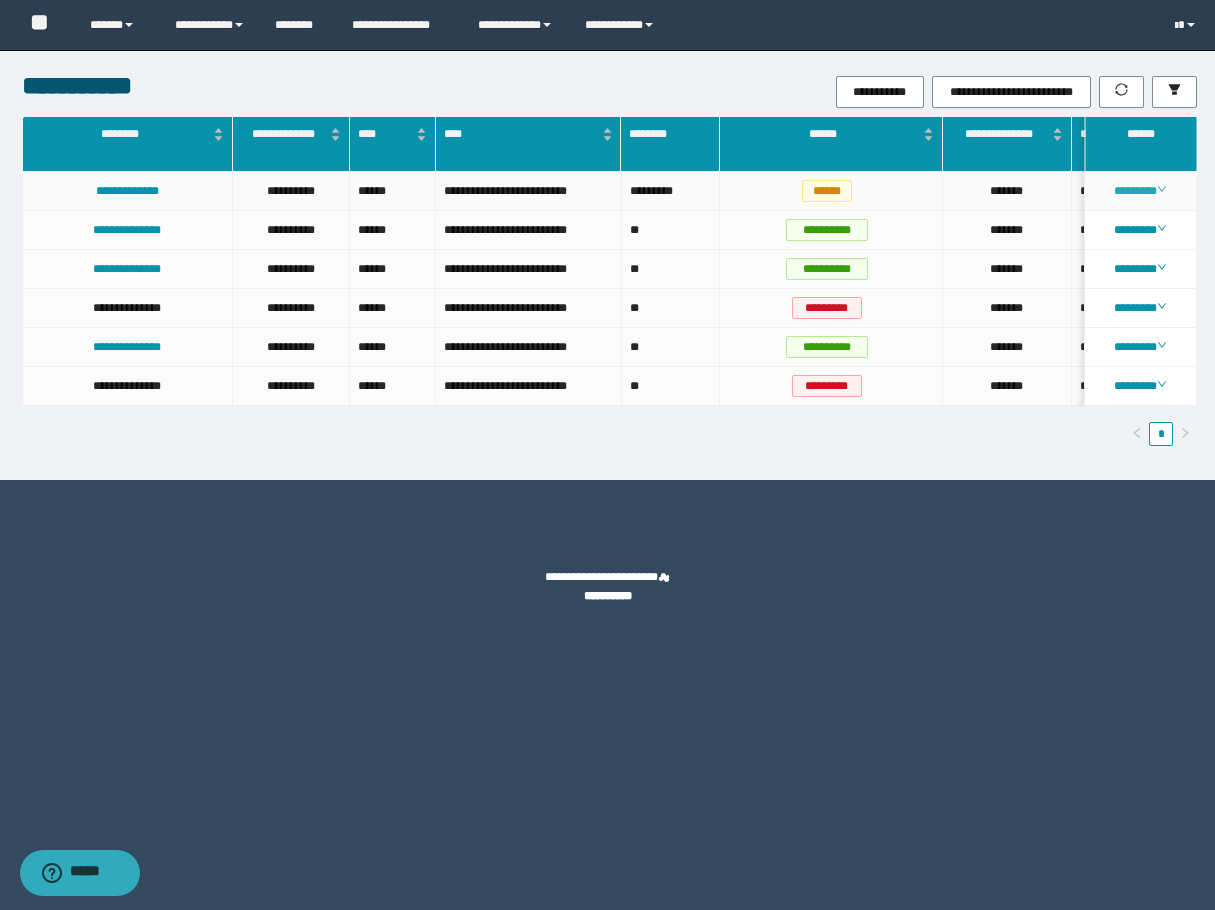 click on "********" at bounding box center (1140, 191) 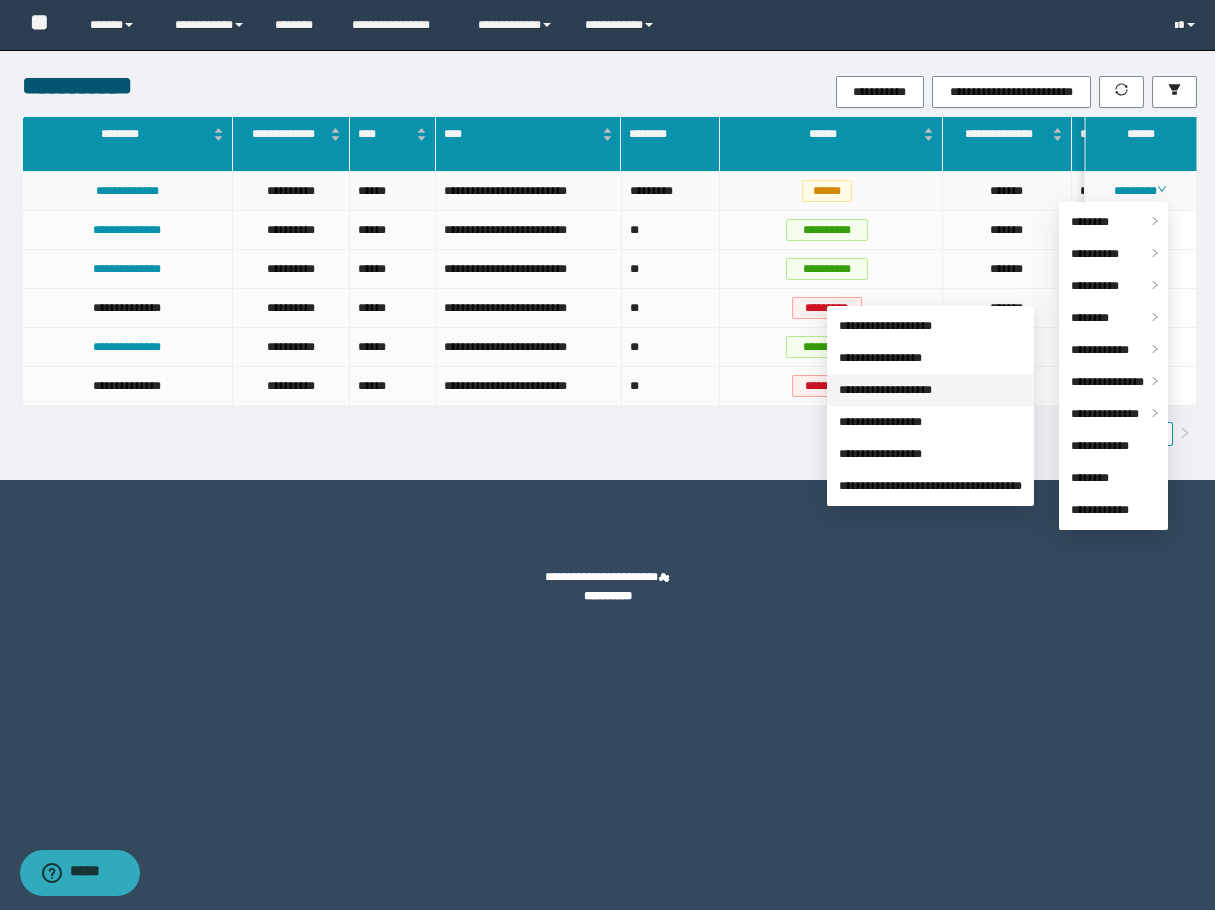 click on "**********" at bounding box center (885, 390) 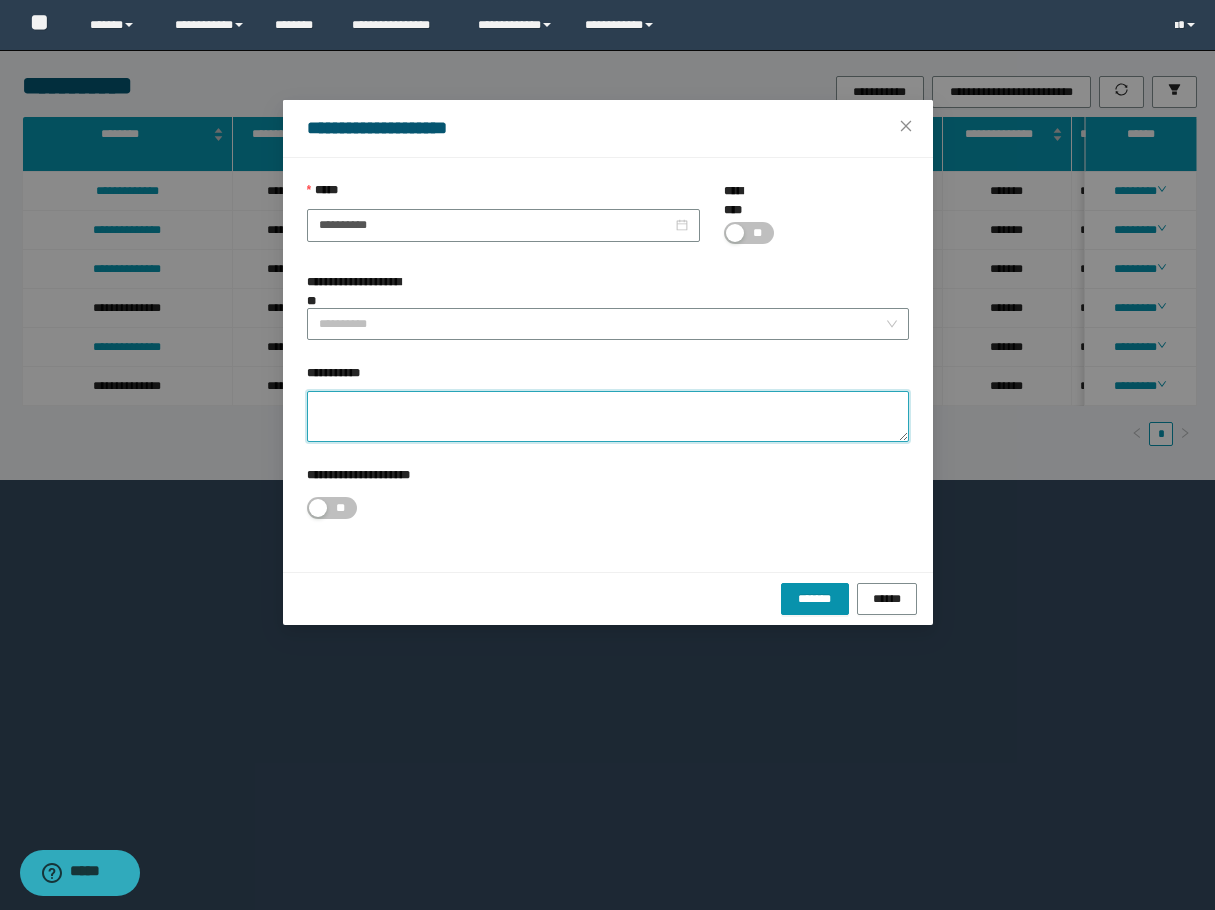 click on "**********" at bounding box center (608, 416) 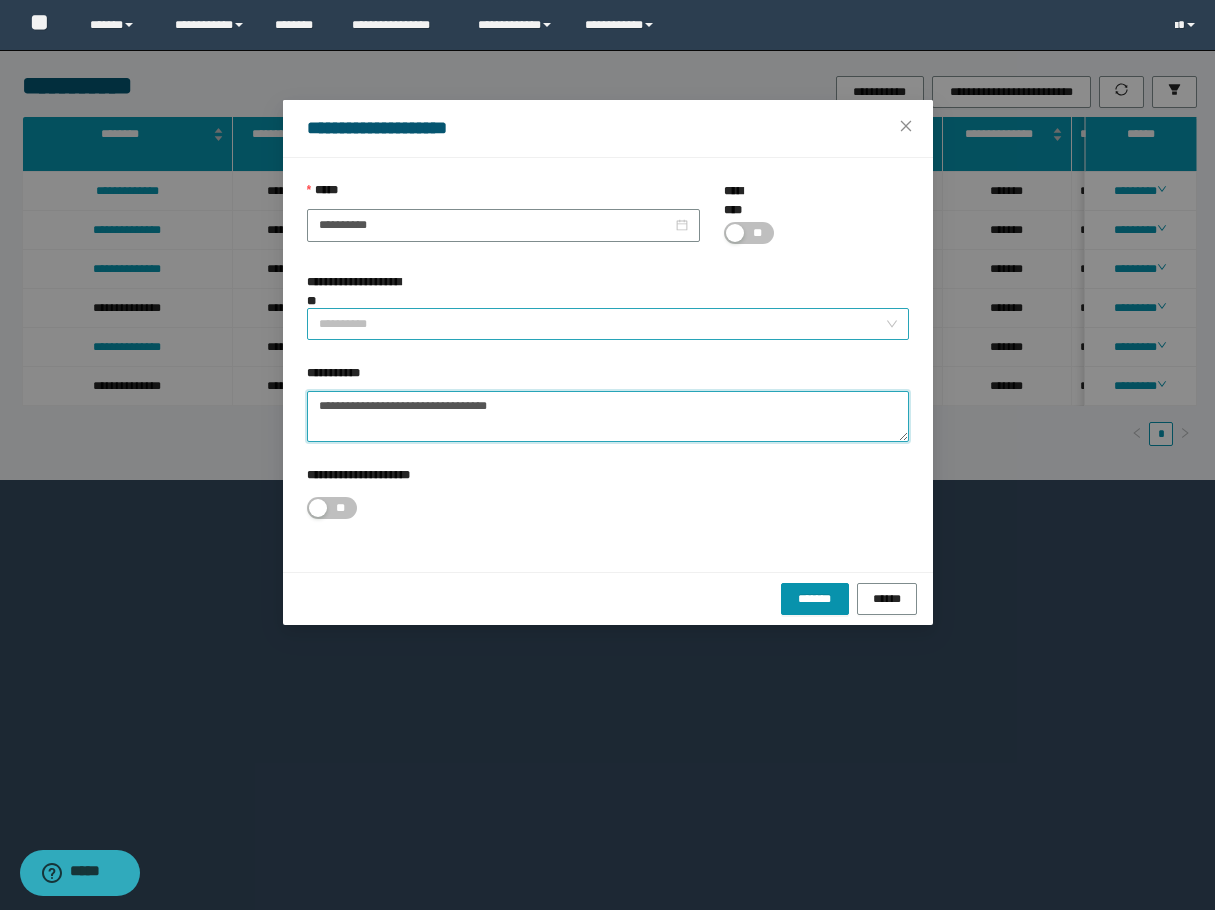 type on "**********" 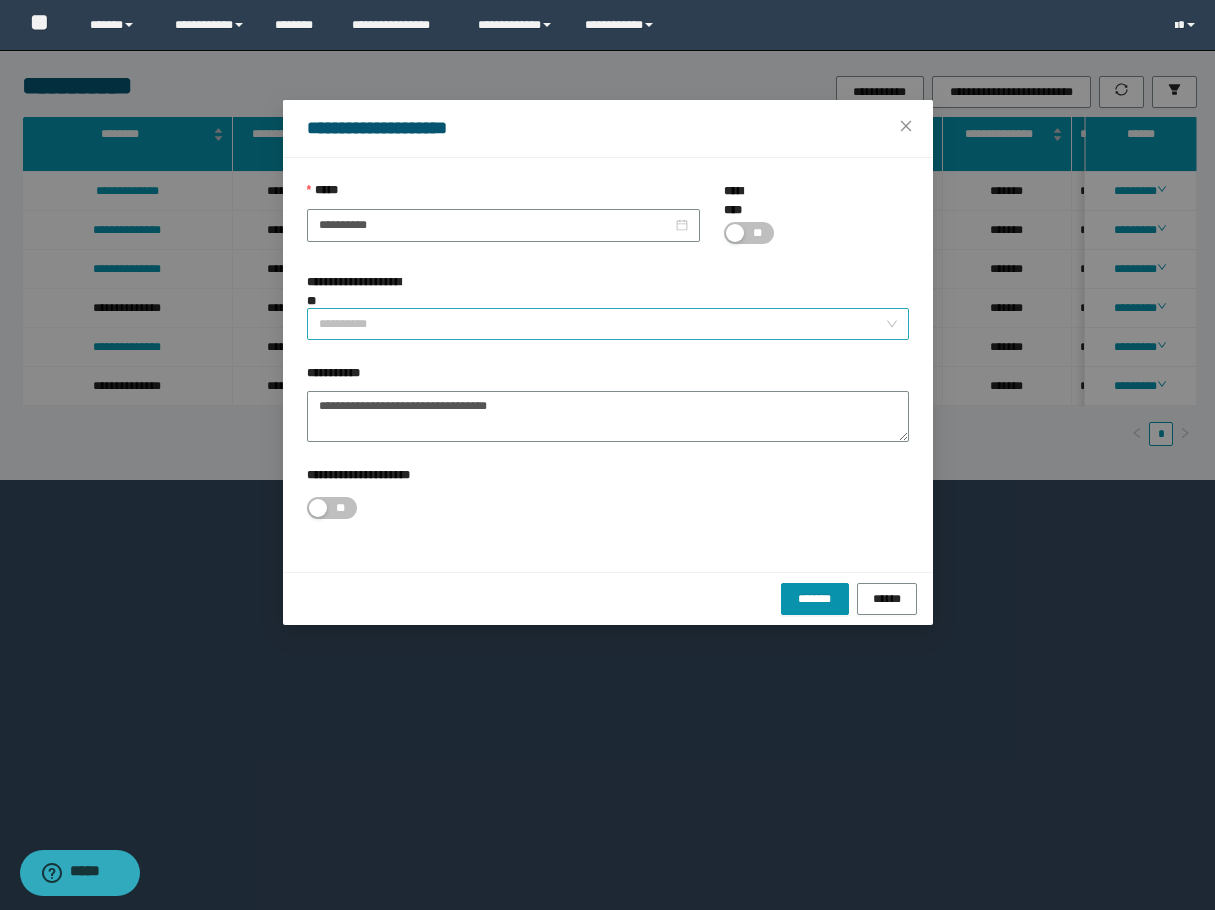 click on "**********" at bounding box center [602, 324] 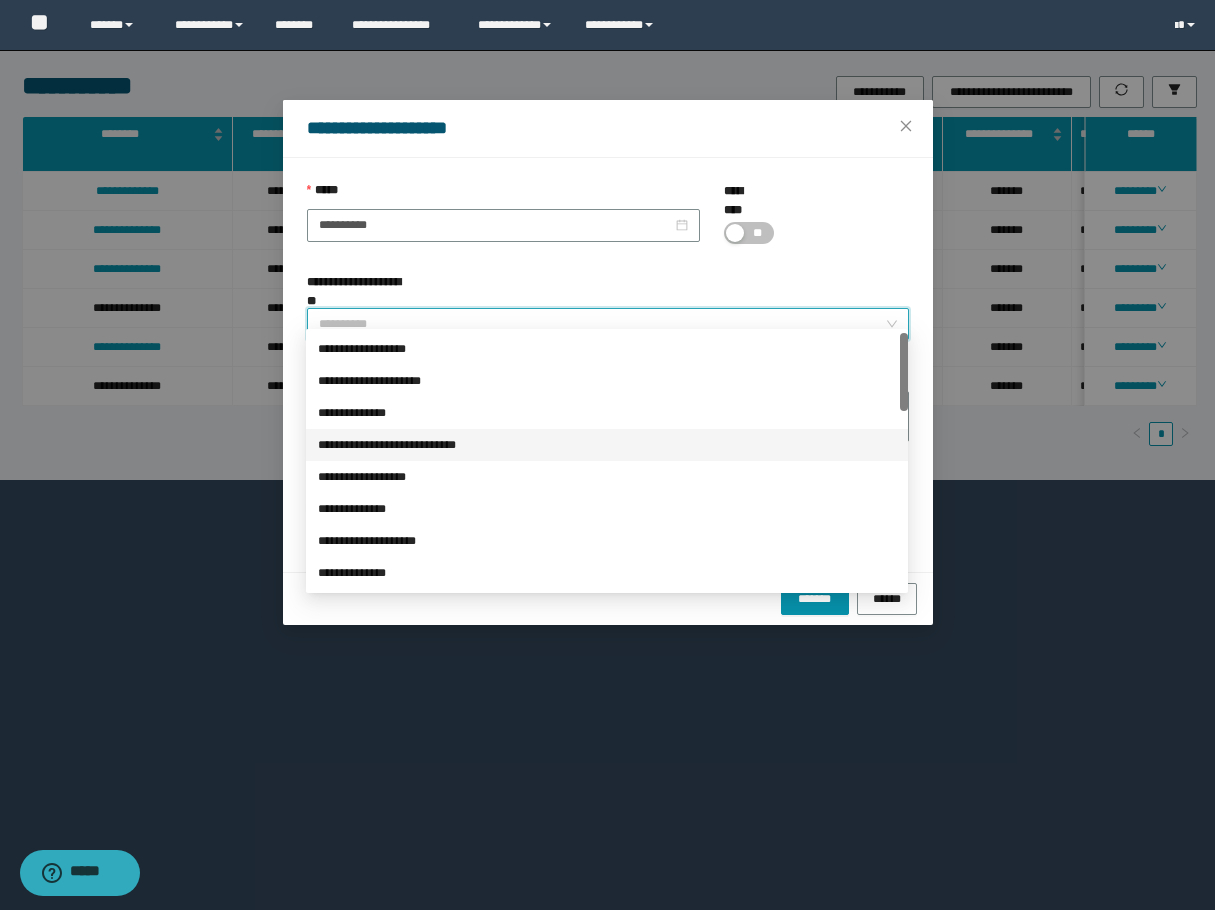 scroll, scrollTop: 576, scrollLeft: 0, axis: vertical 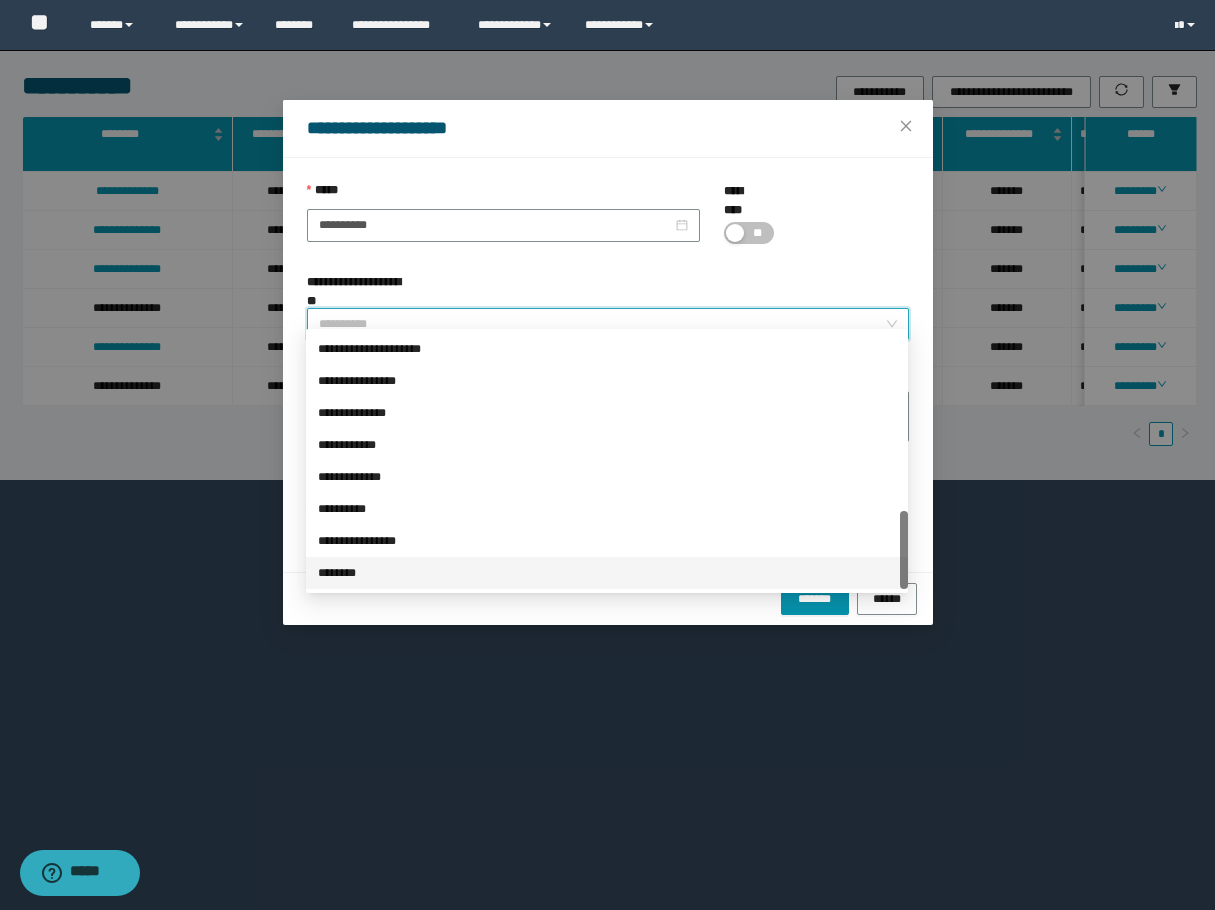 click on "********" at bounding box center (607, 573) 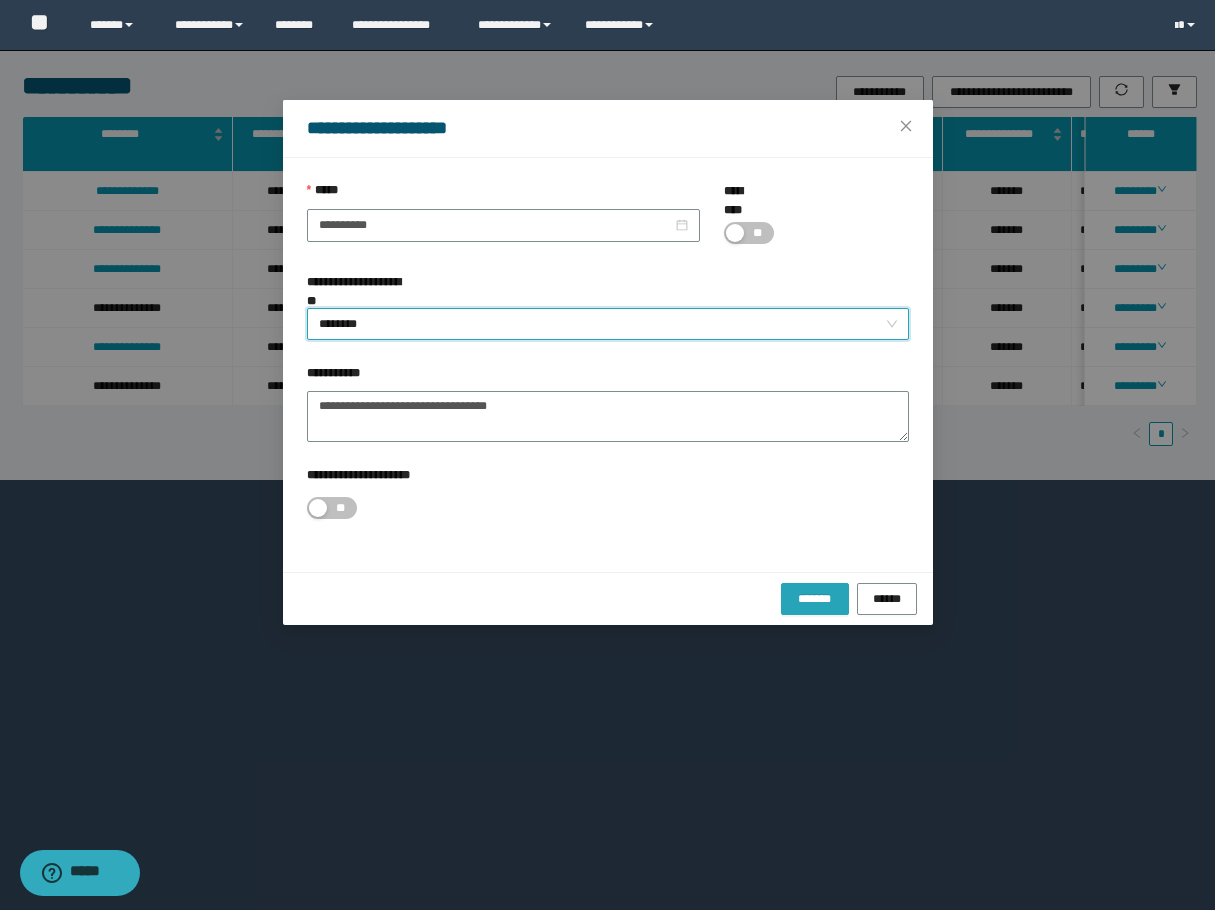 click on "*******" at bounding box center (815, 598) 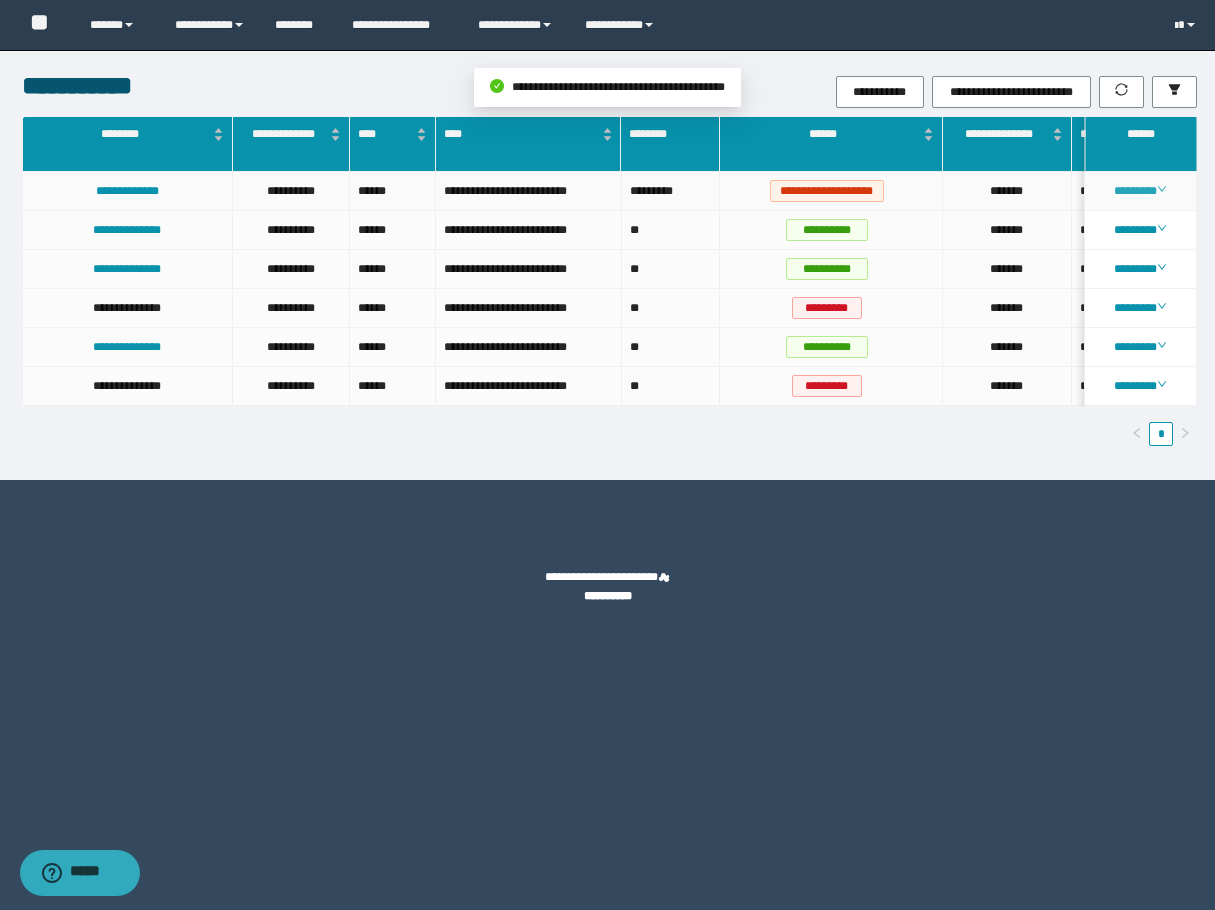 click on "********" at bounding box center [1140, 191] 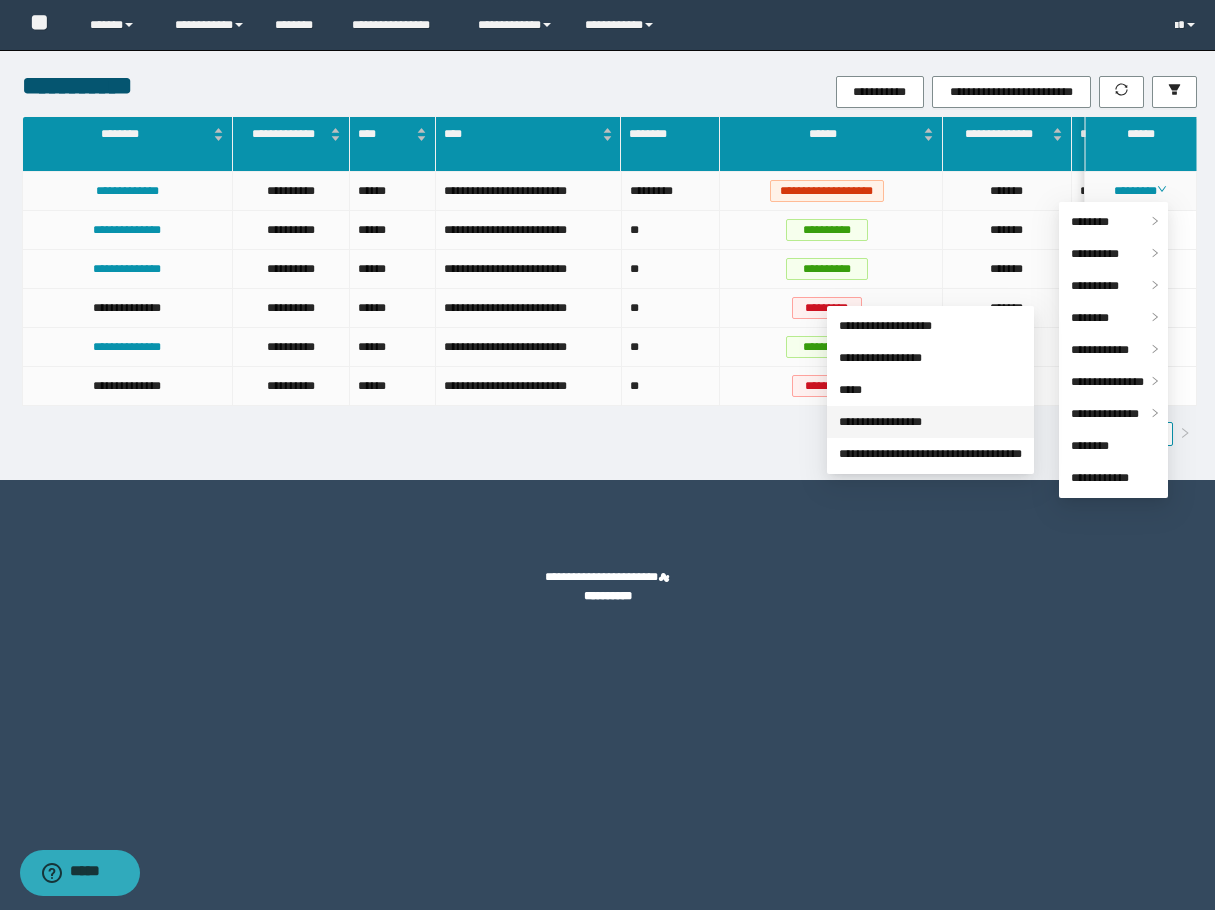 click on "**********" at bounding box center (880, 422) 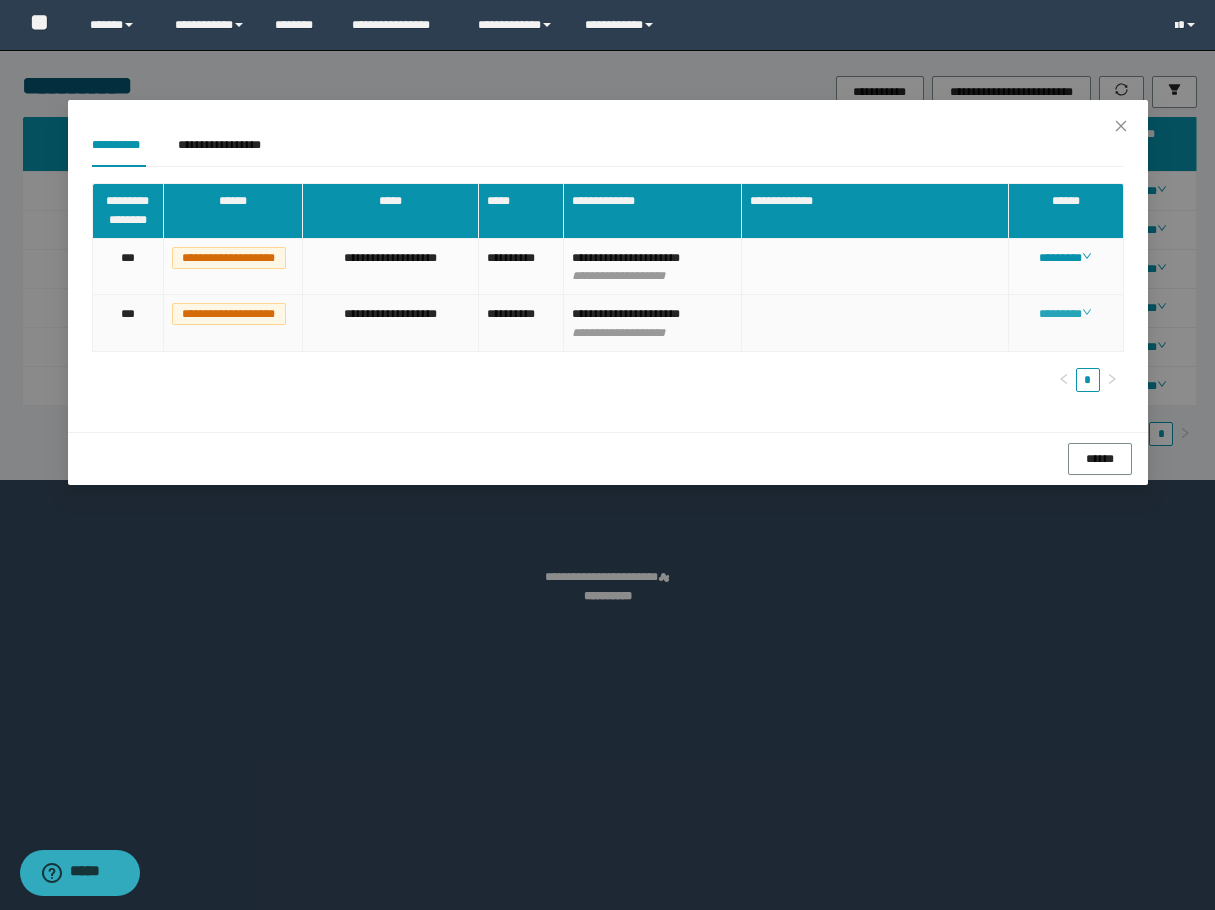 click on "********" at bounding box center (1065, 314) 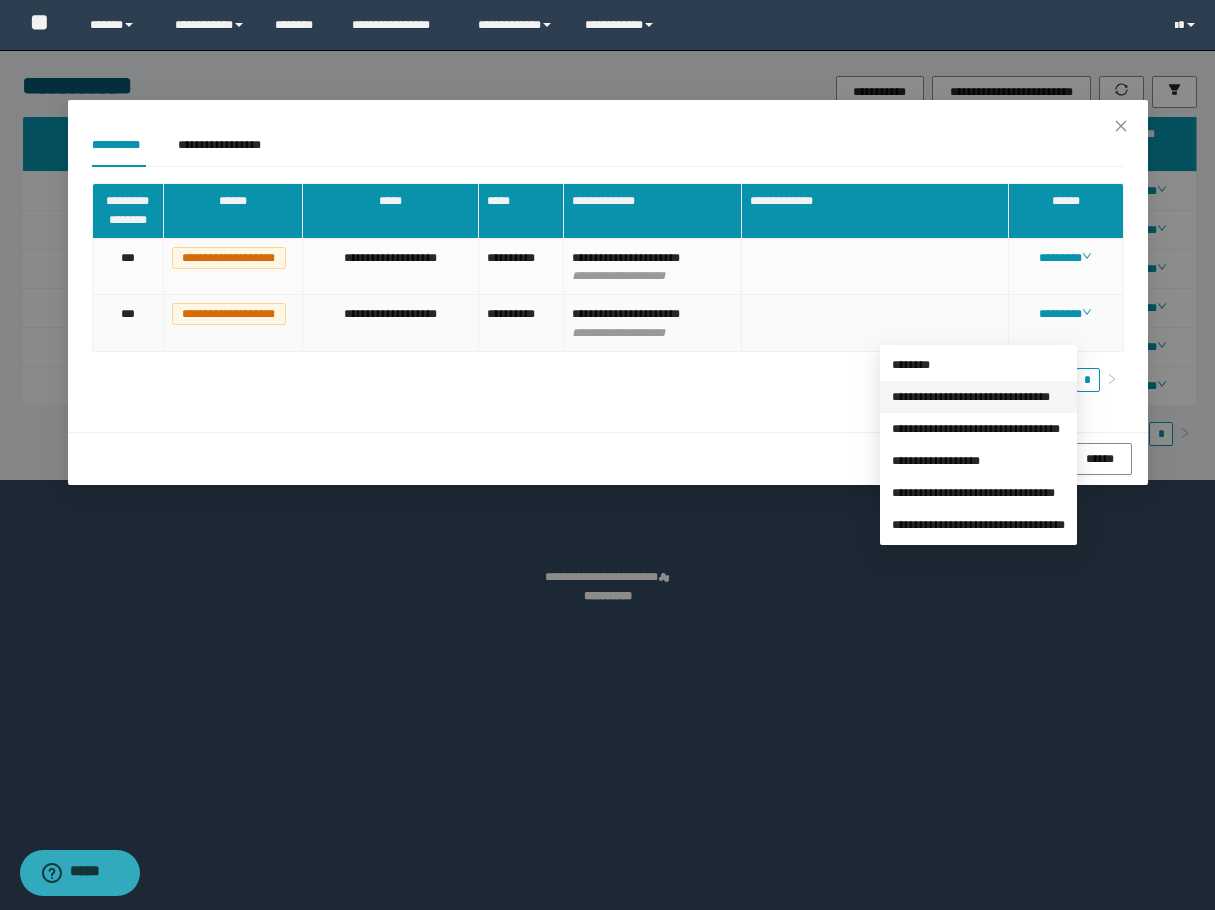 click on "**********" at bounding box center (971, 397) 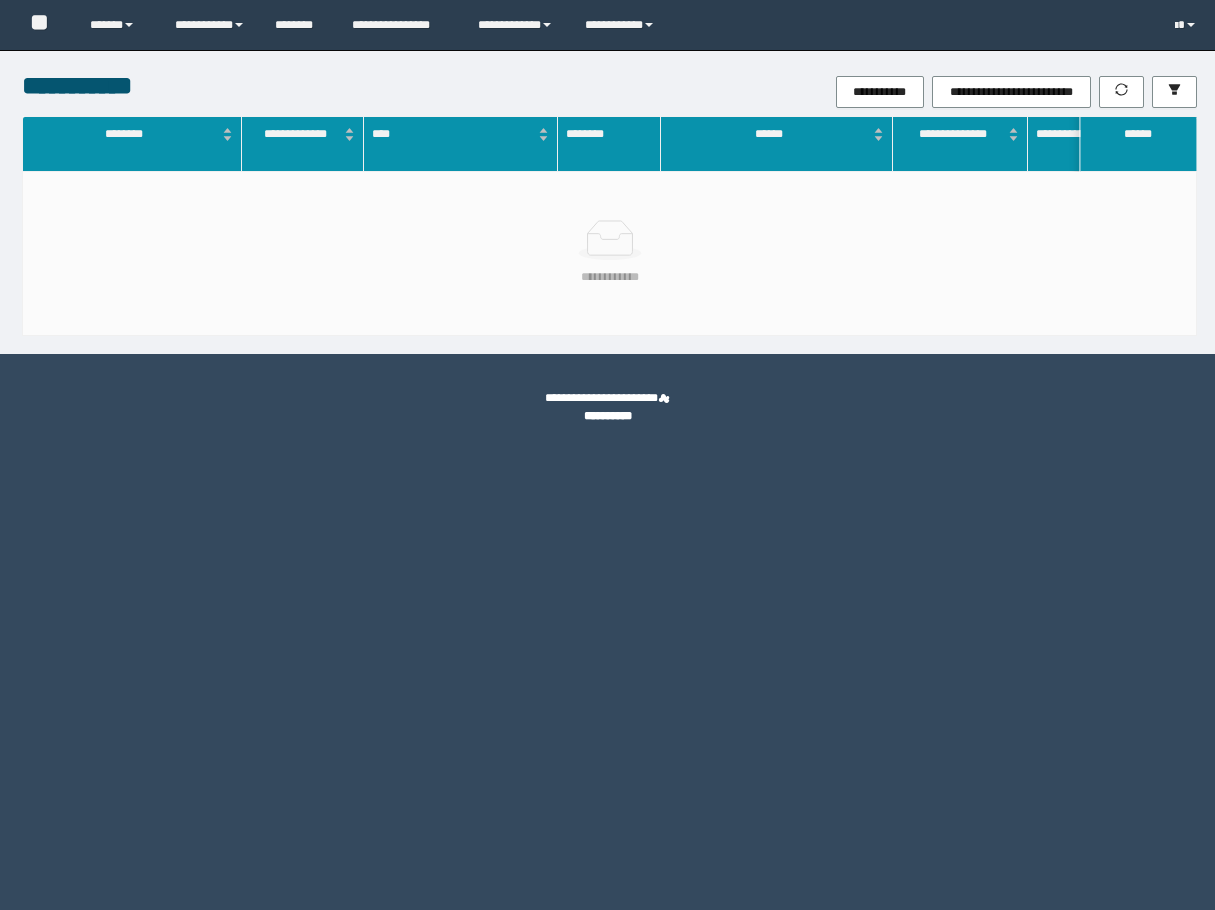 scroll, scrollTop: 0, scrollLeft: 0, axis: both 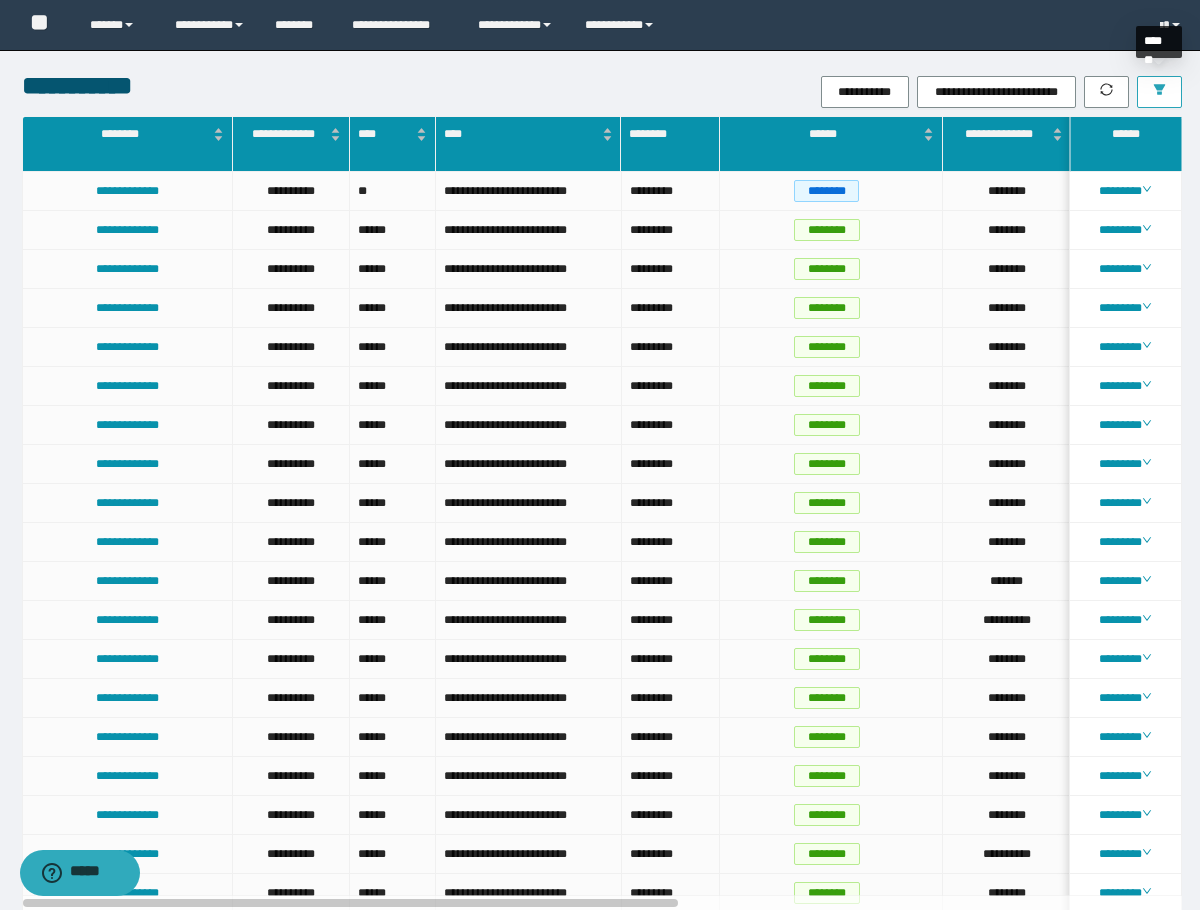 click 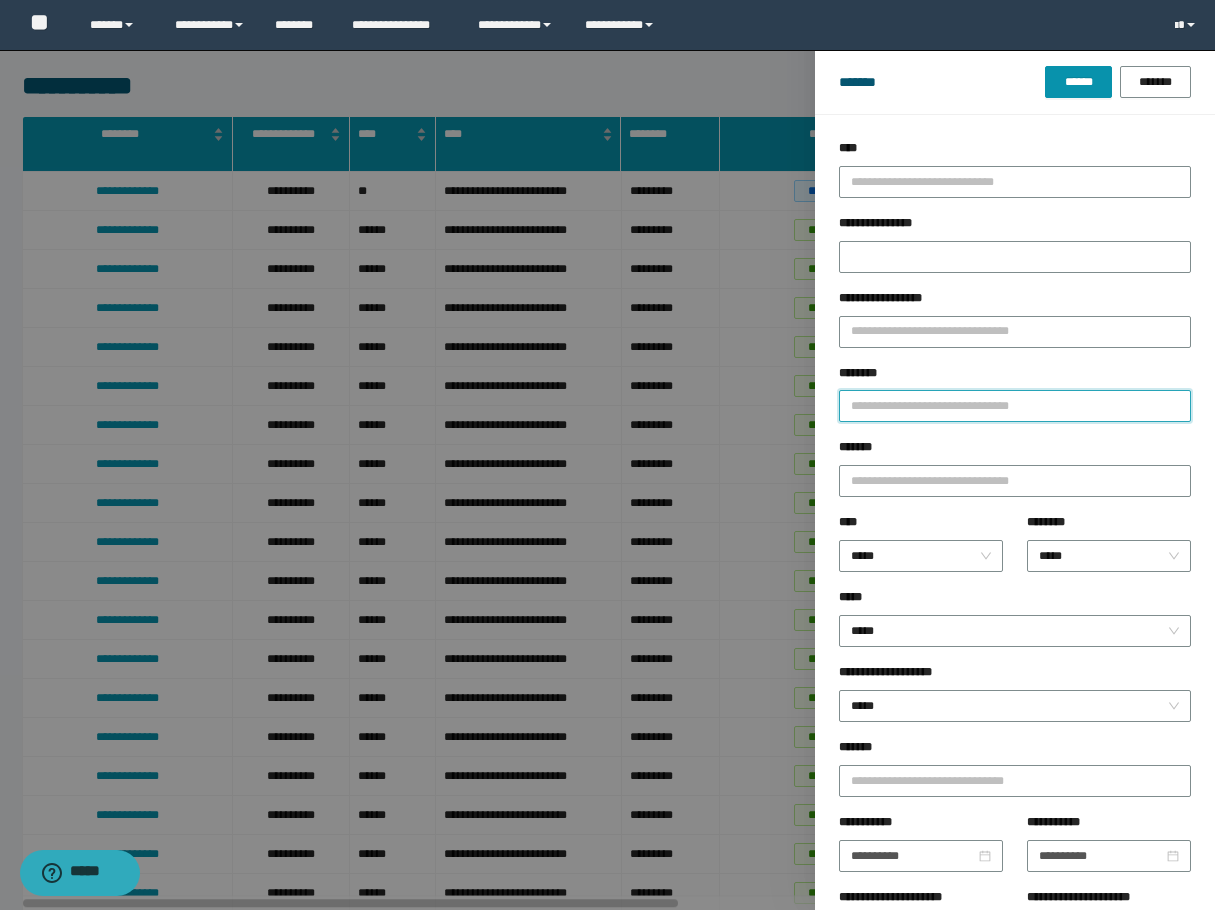 click on "********" at bounding box center (1015, 406) 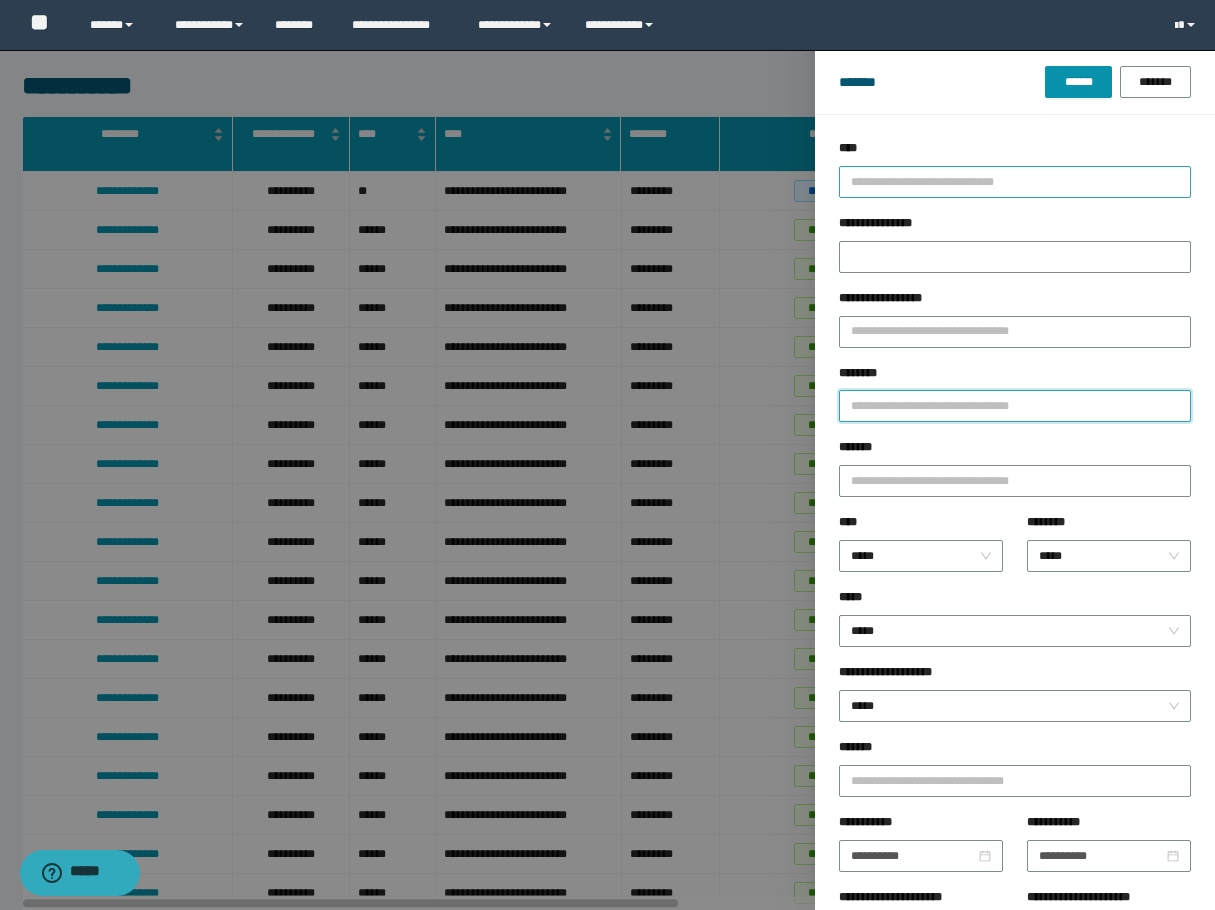 paste on "********" 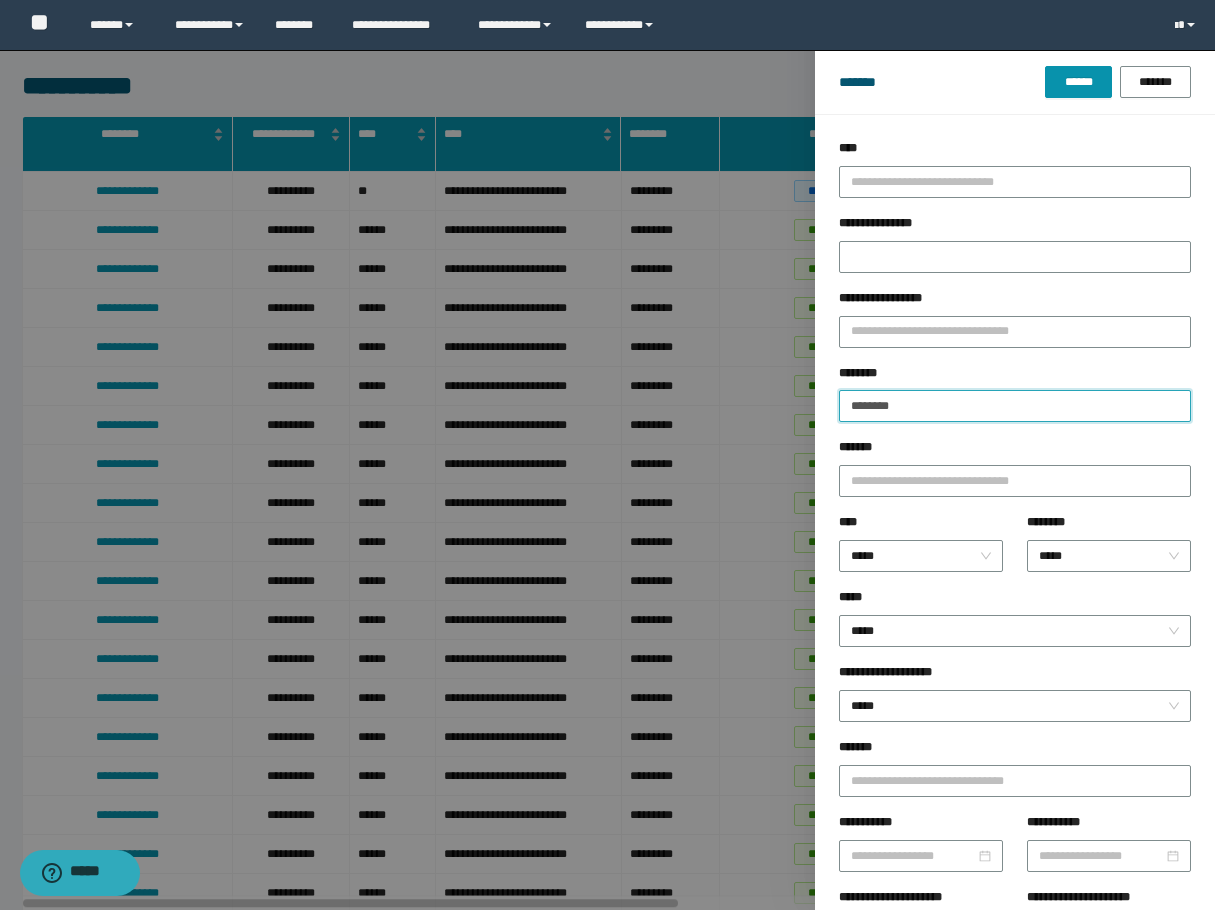 type on "********" 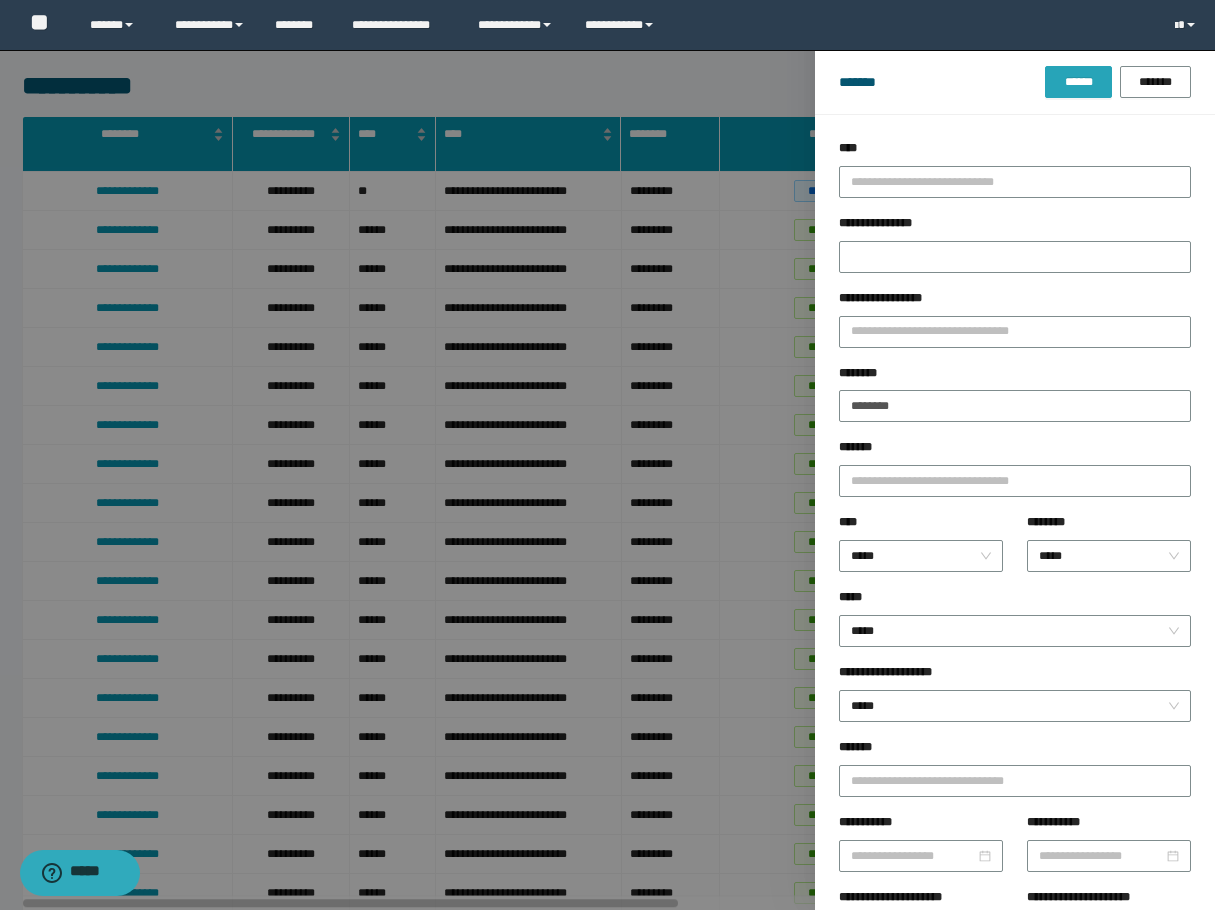 click on "******" at bounding box center (1078, 82) 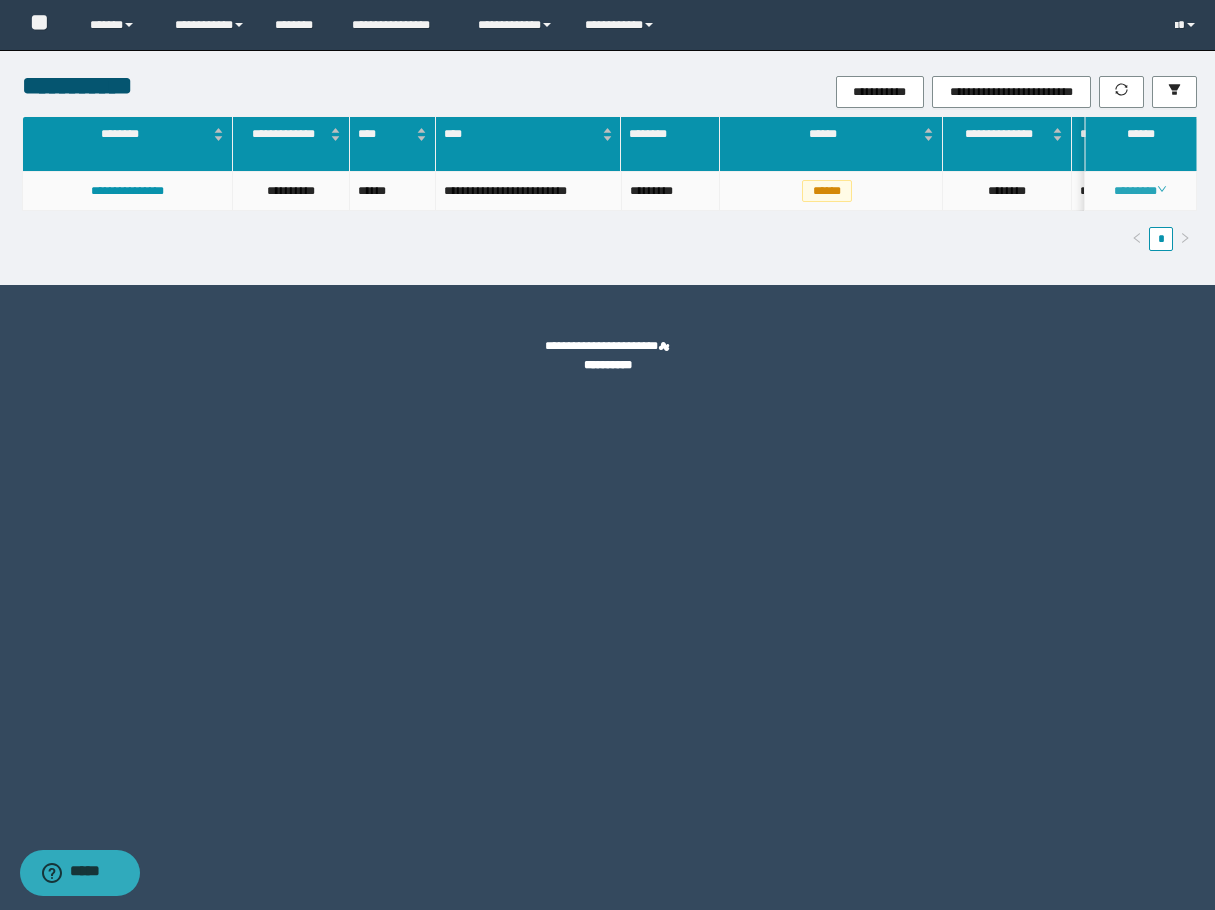 click on "********" at bounding box center (1140, 191) 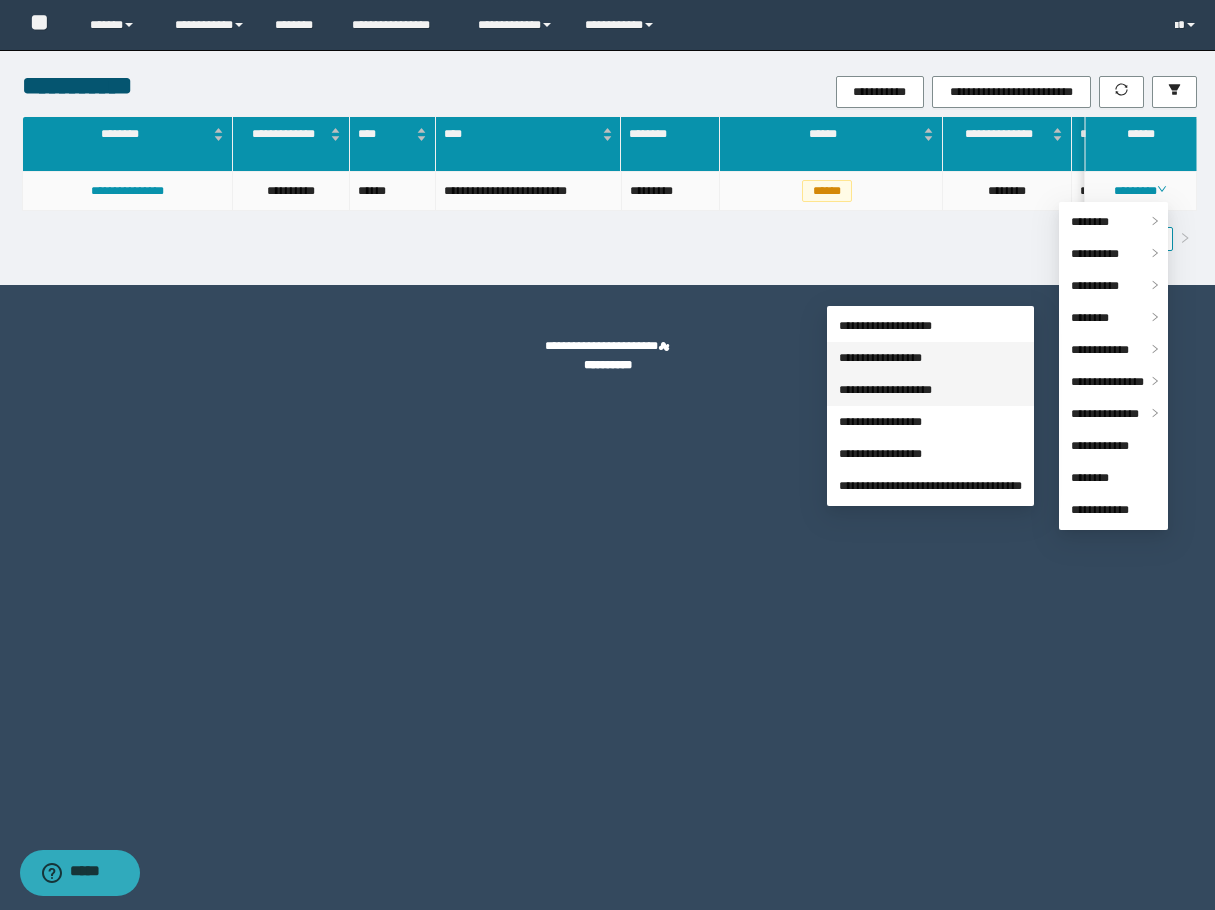 click on "**********" at bounding box center (885, 390) 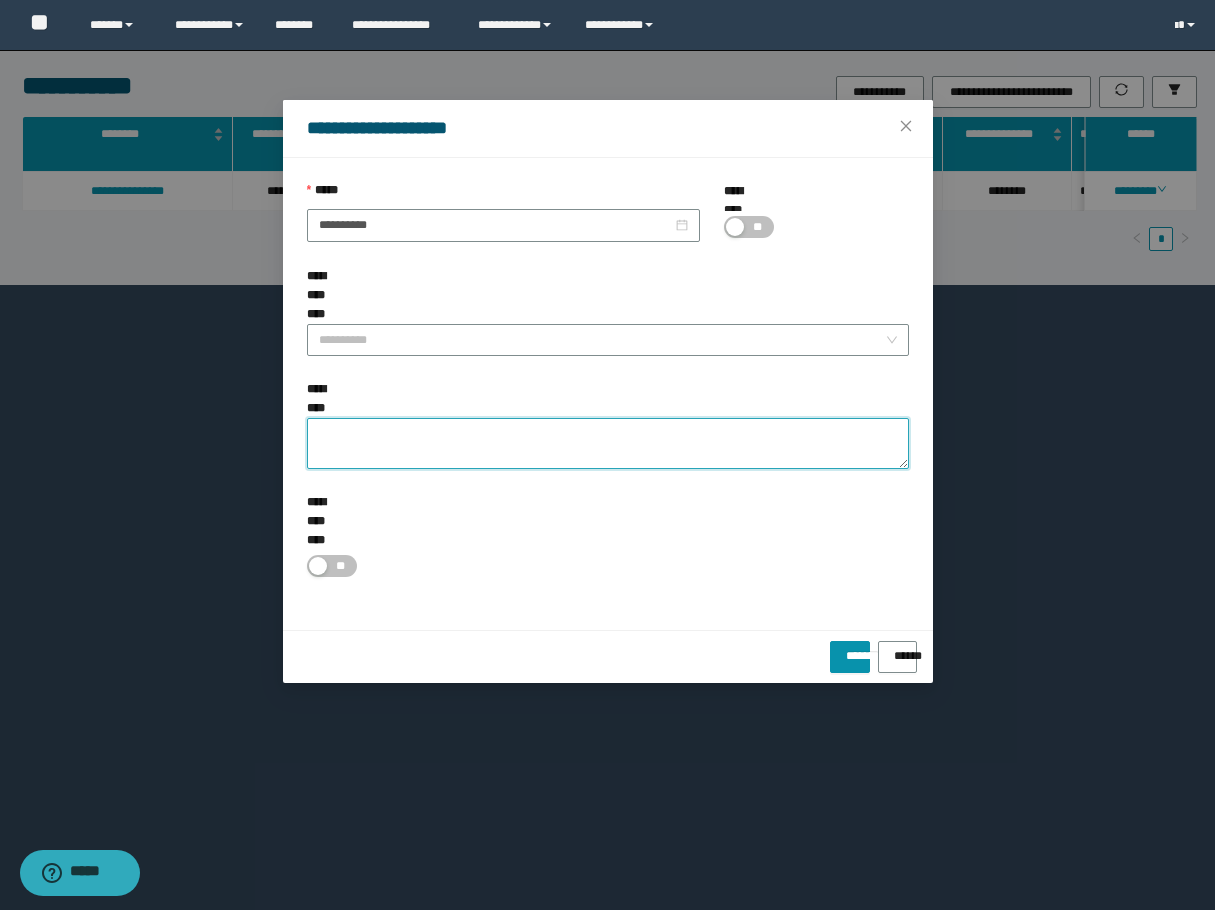 click on "**********" at bounding box center (608, 443) 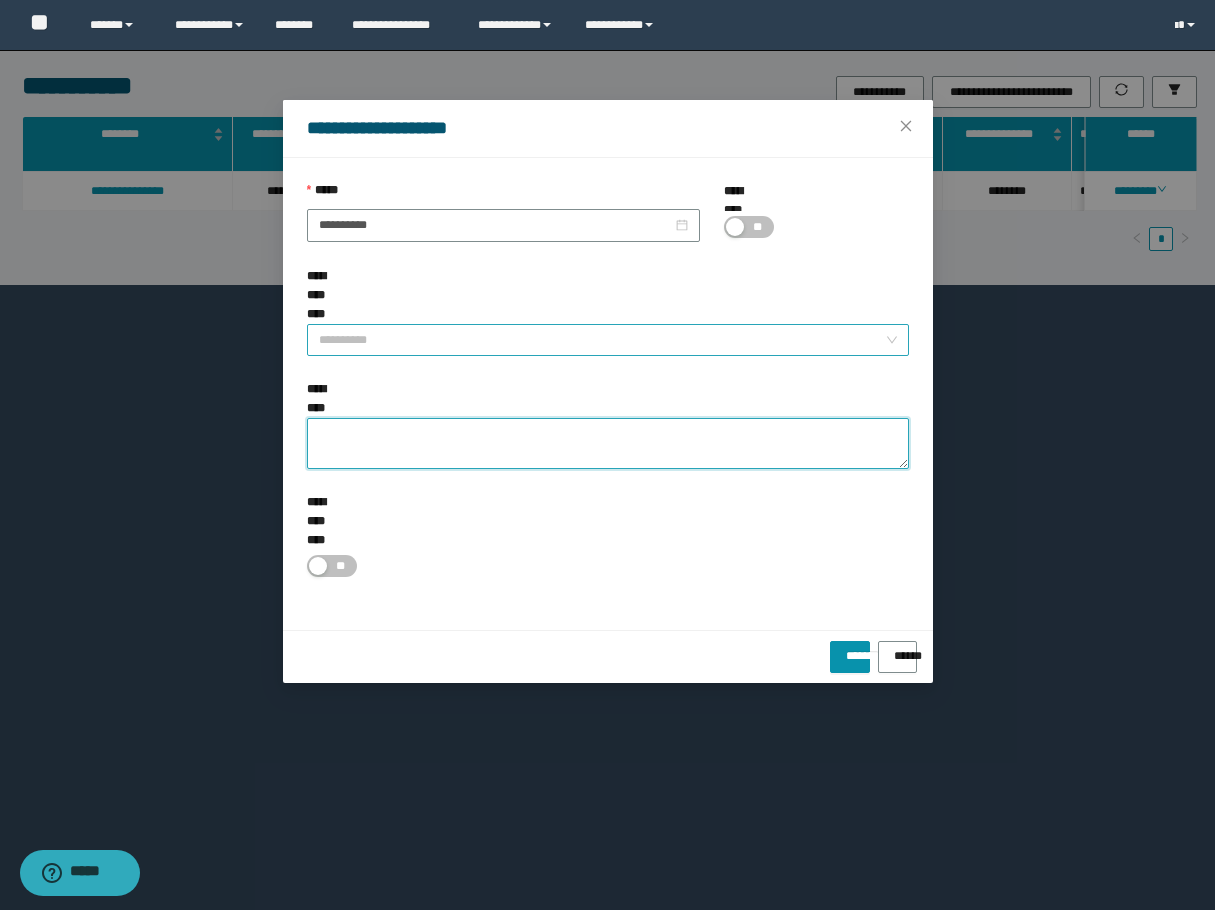 paste on "**********" 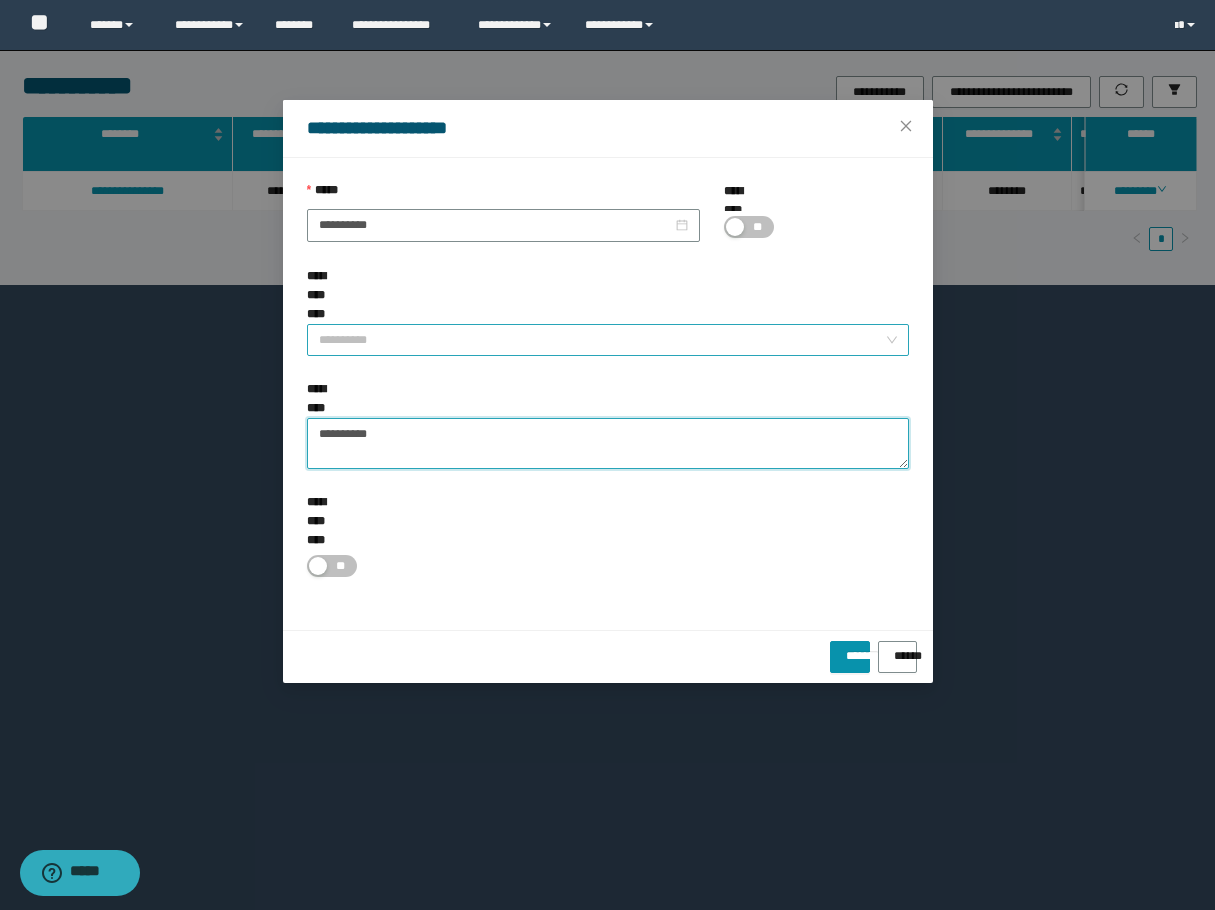 type on "**********" 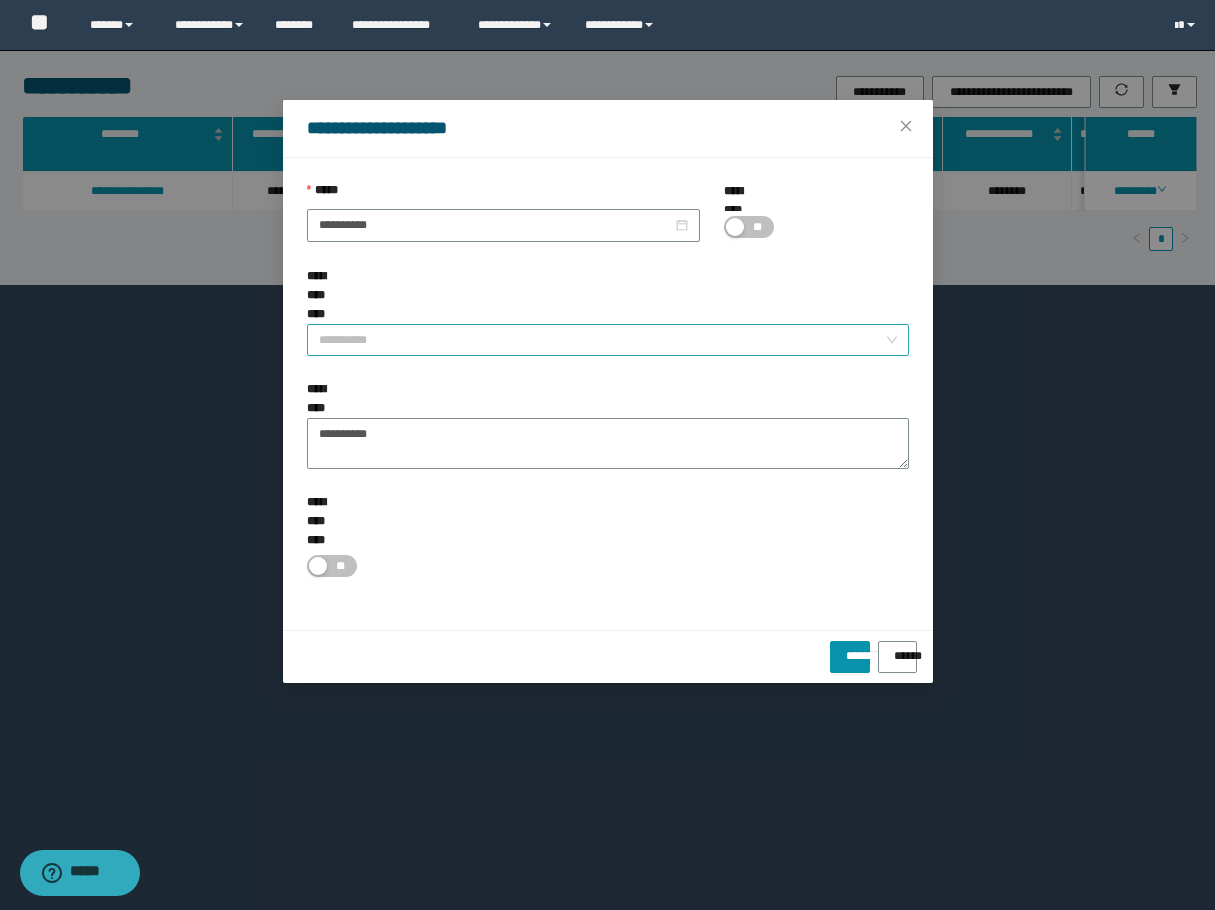 click on "**********" at bounding box center (602, 340) 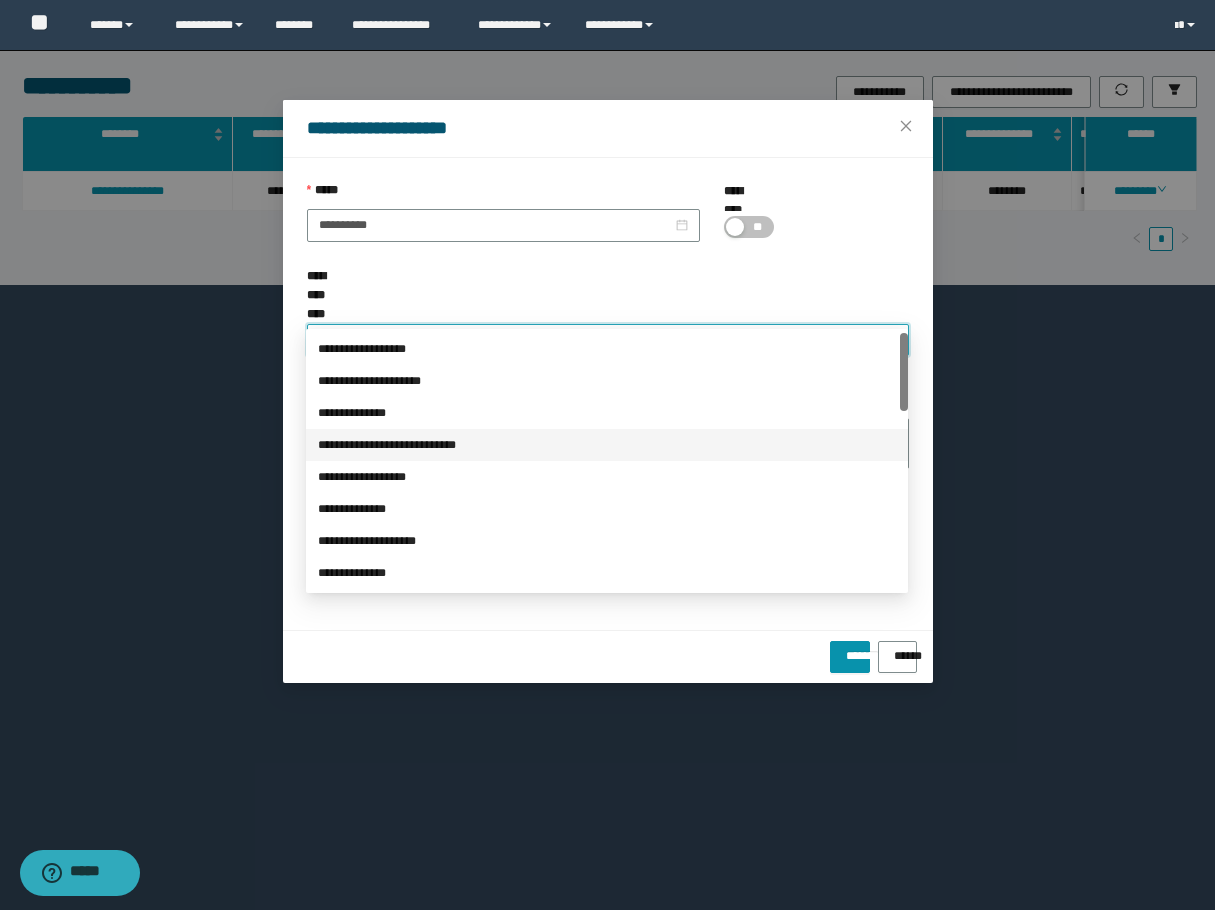 scroll, scrollTop: 200, scrollLeft: 0, axis: vertical 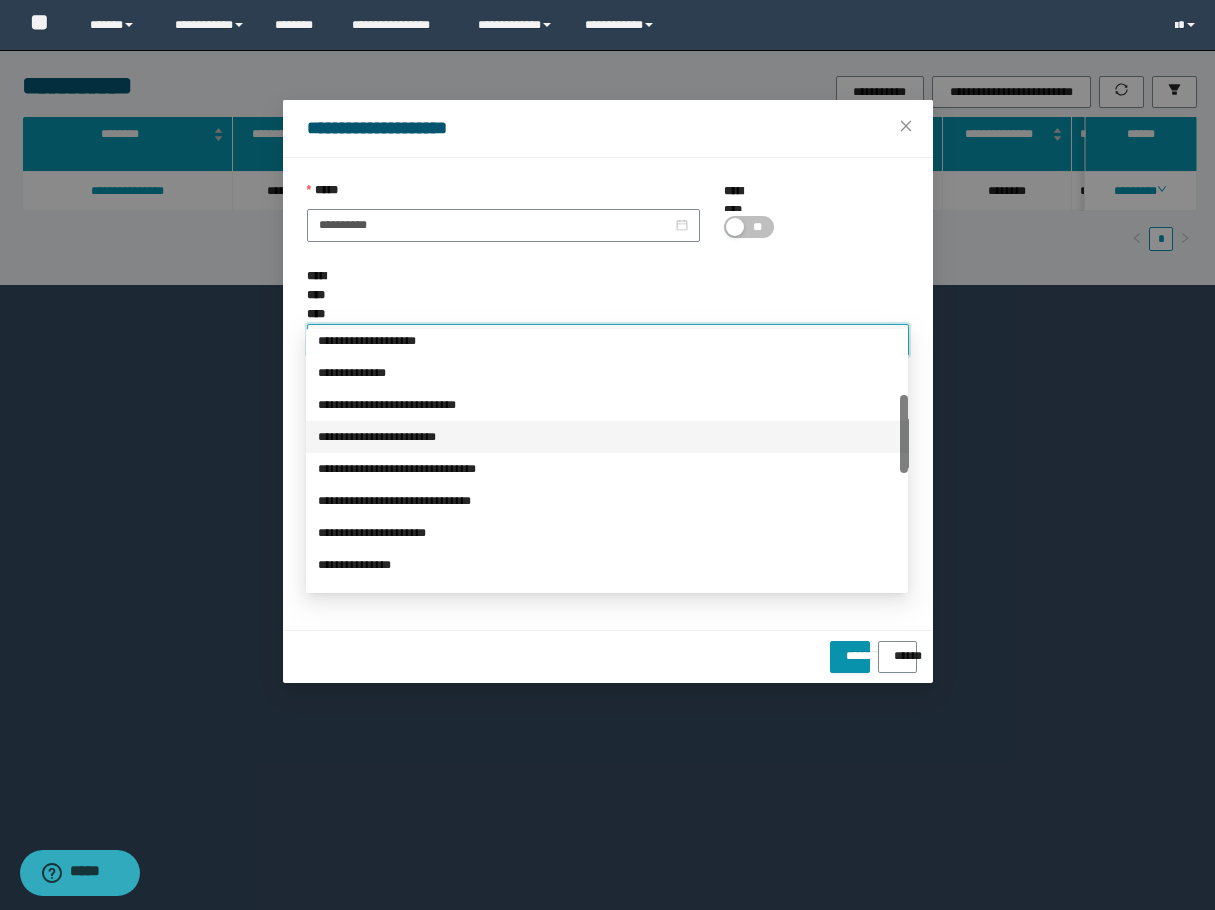 click on "**********" at bounding box center (607, 437) 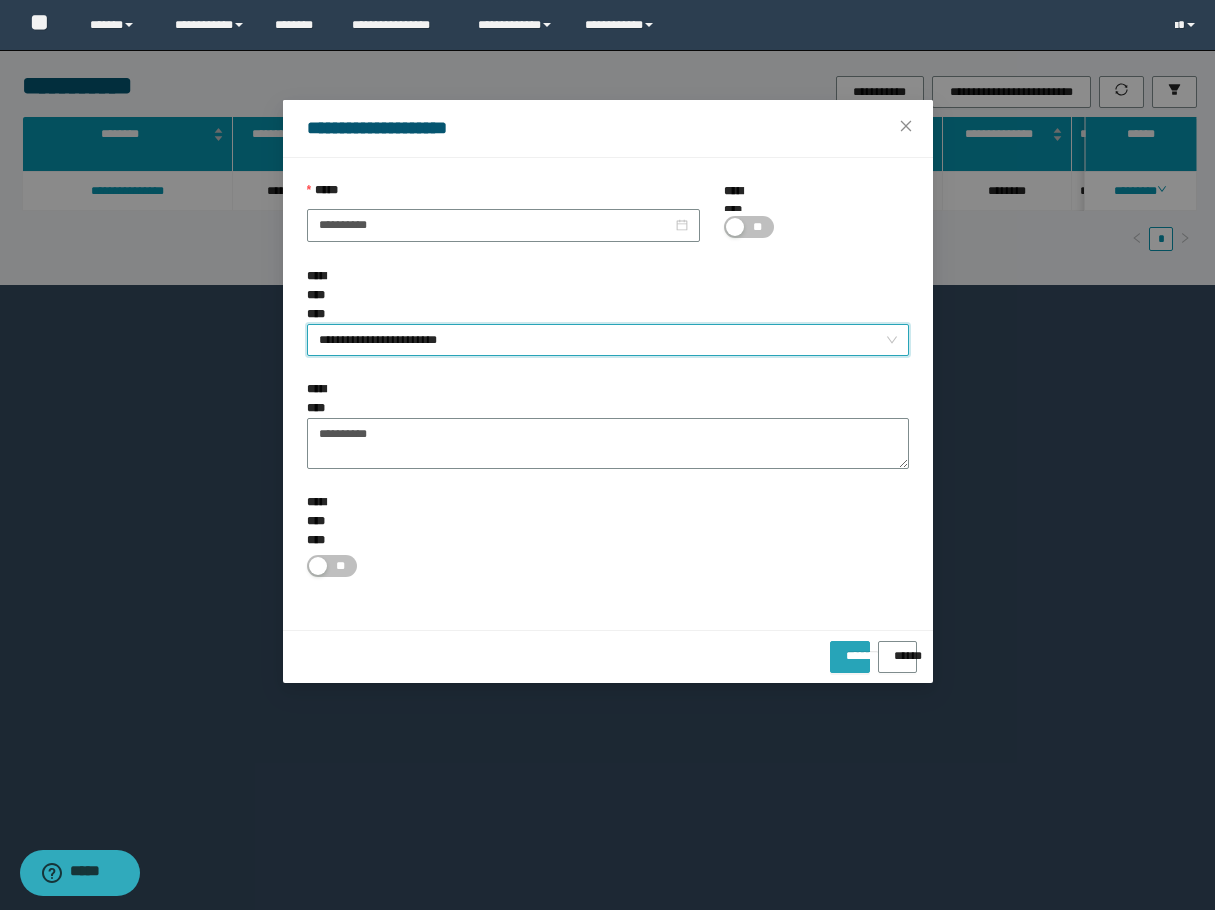 click on "*******" at bounding box center (850, 657) 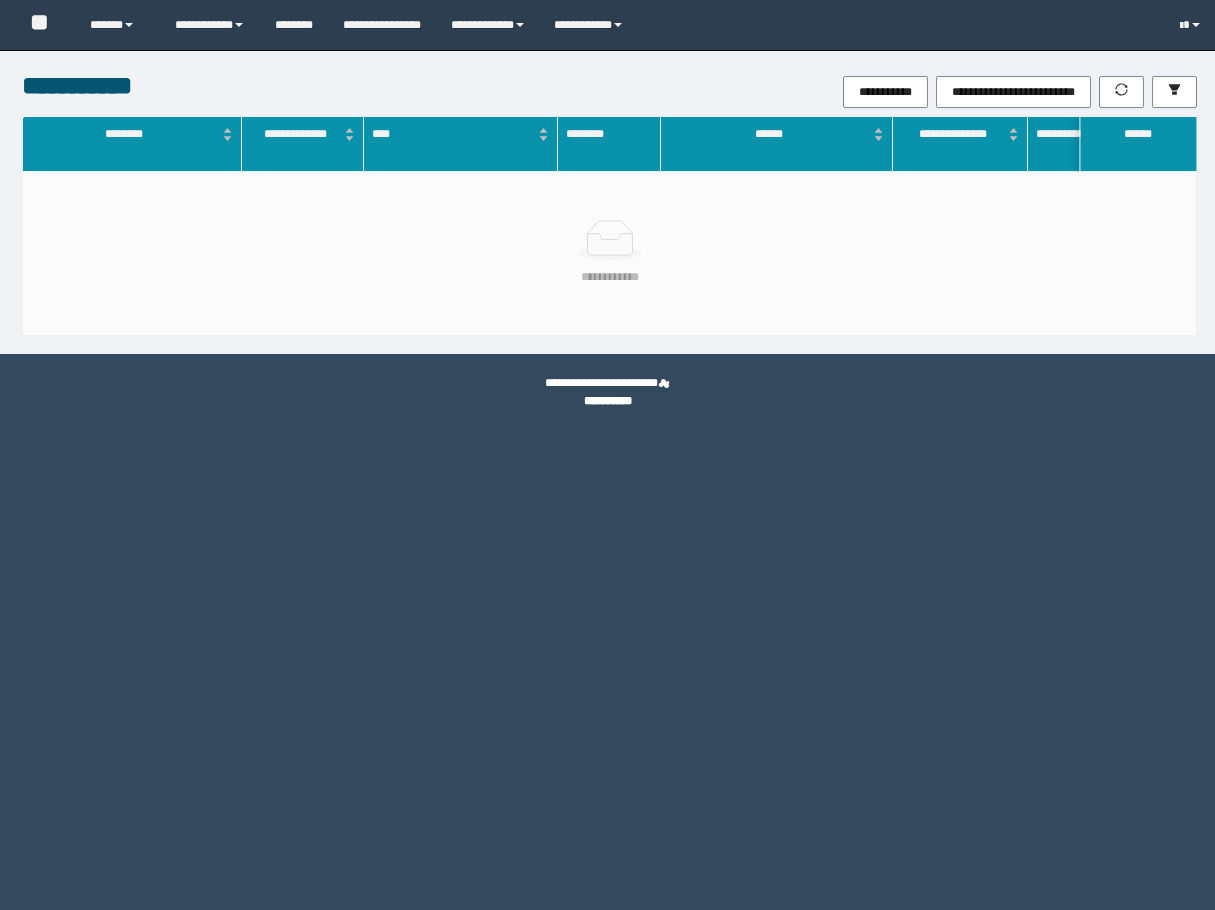 scroll, scrollTop: 0, scrollLeft: 0, axis: both 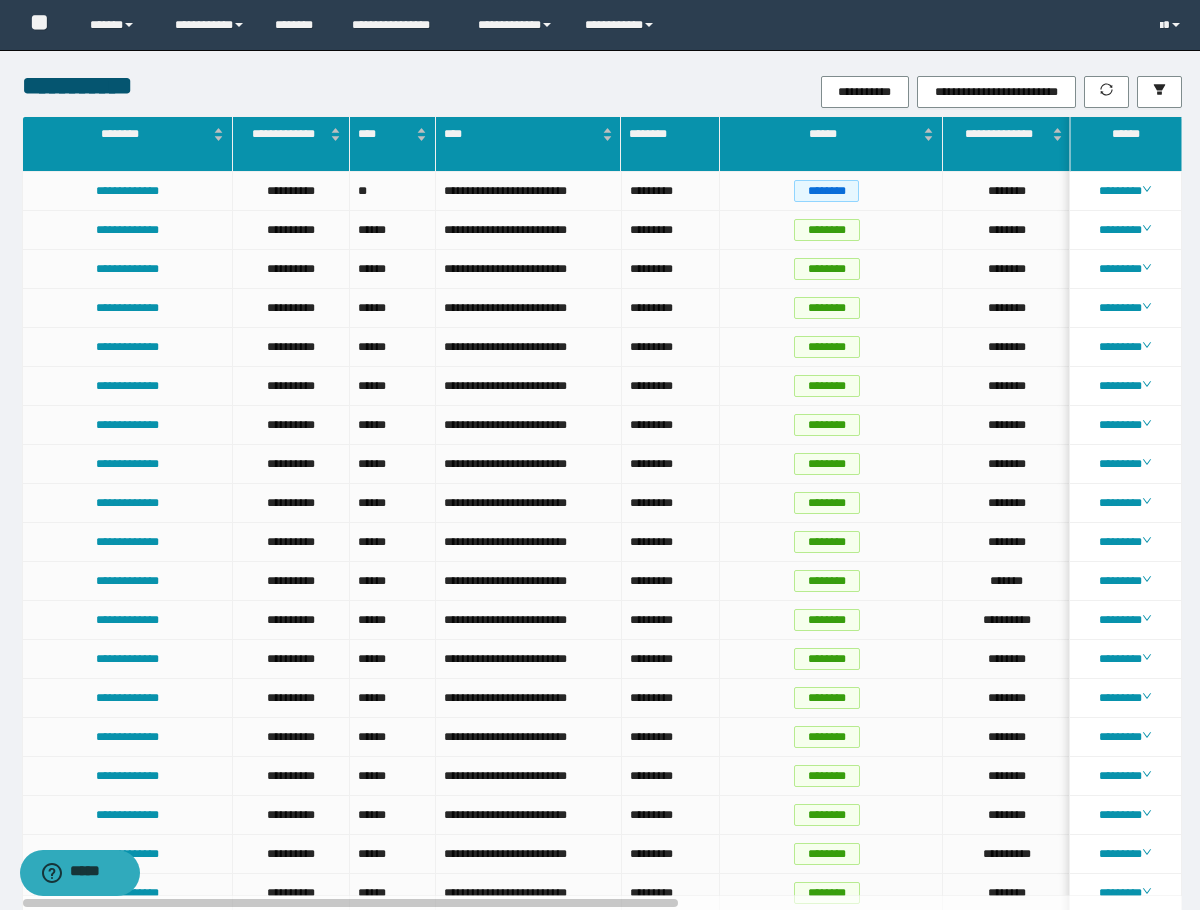 click on "**********" at bounding box center [1001, 92] 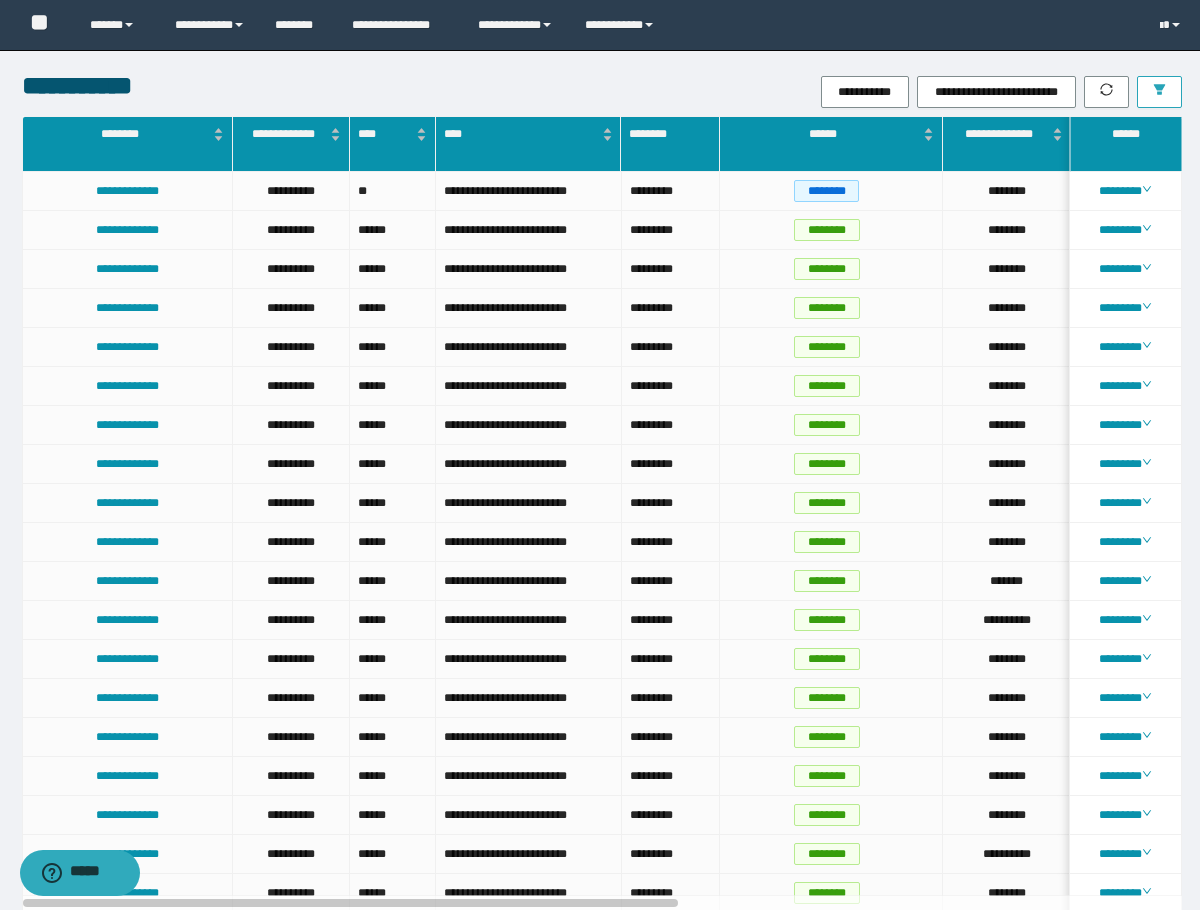 click at bounding box center (1159, 92) 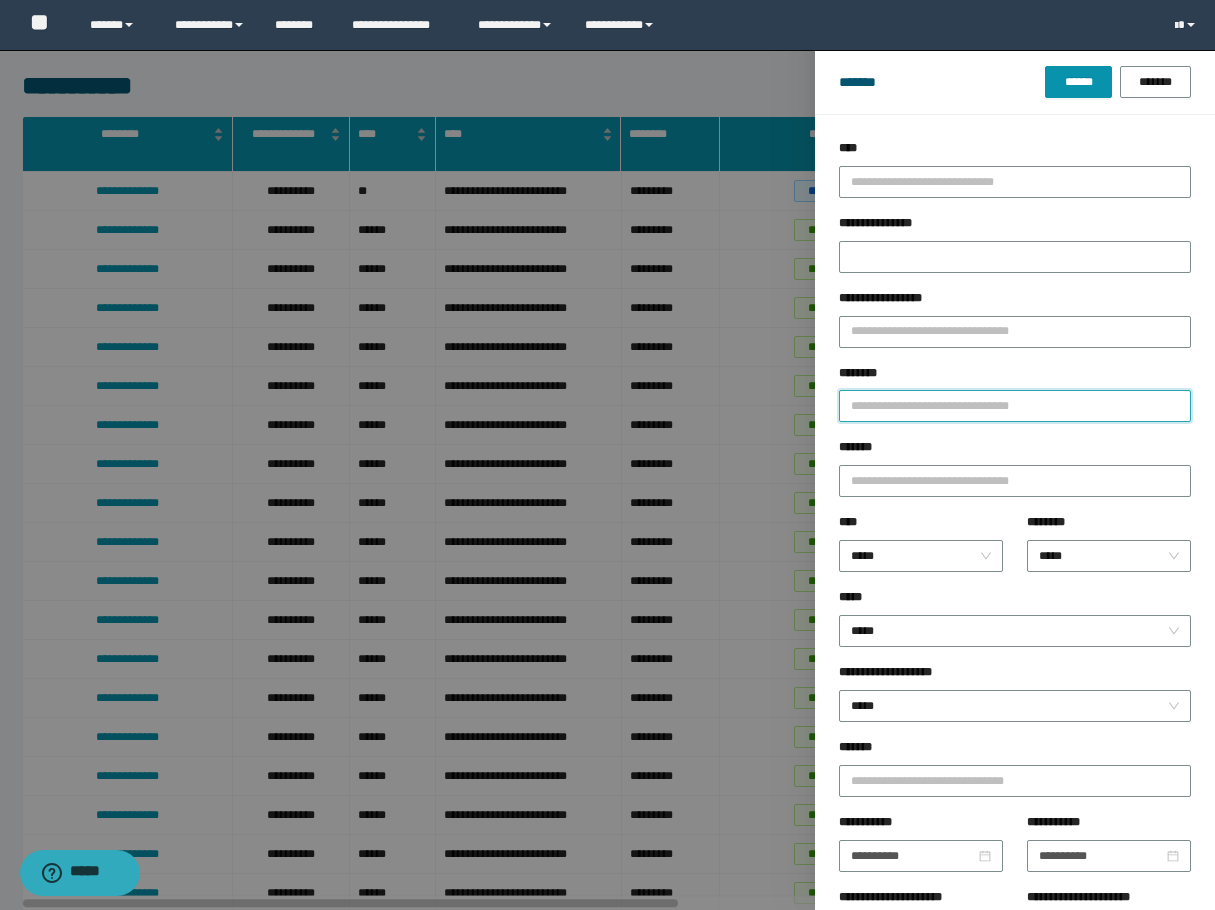 click on "********" at bounding box center (1015, 406) 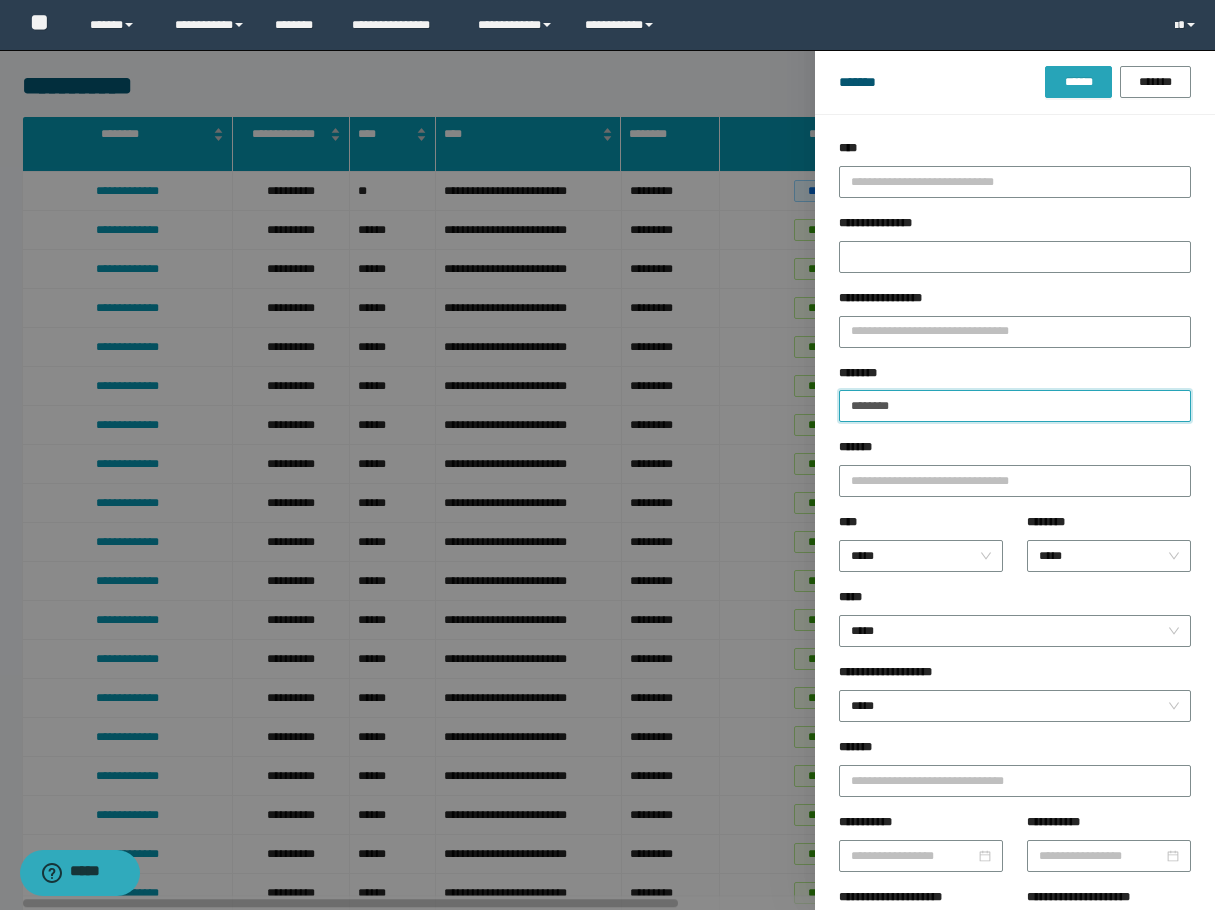 type on "********" 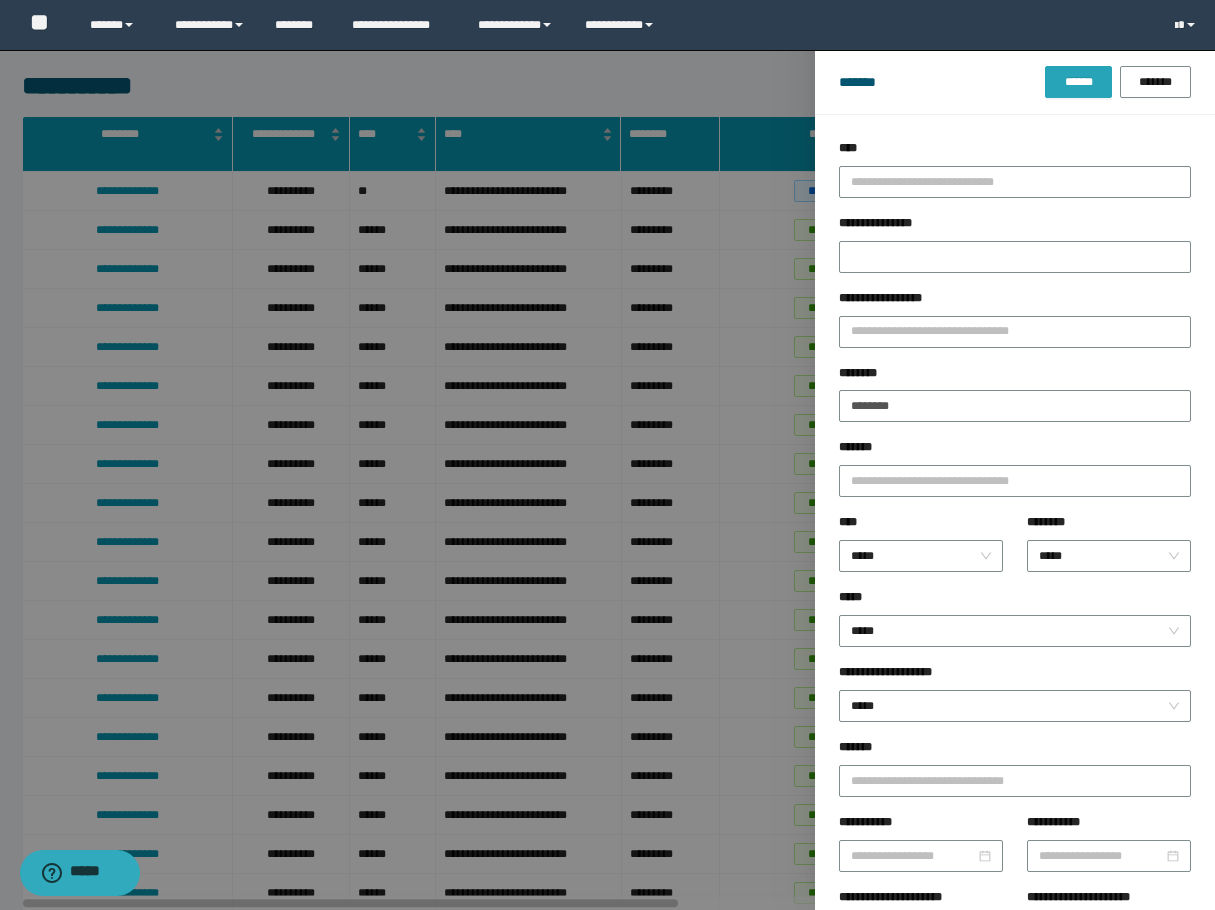 click on "******" at bounding box center [1078, 82] 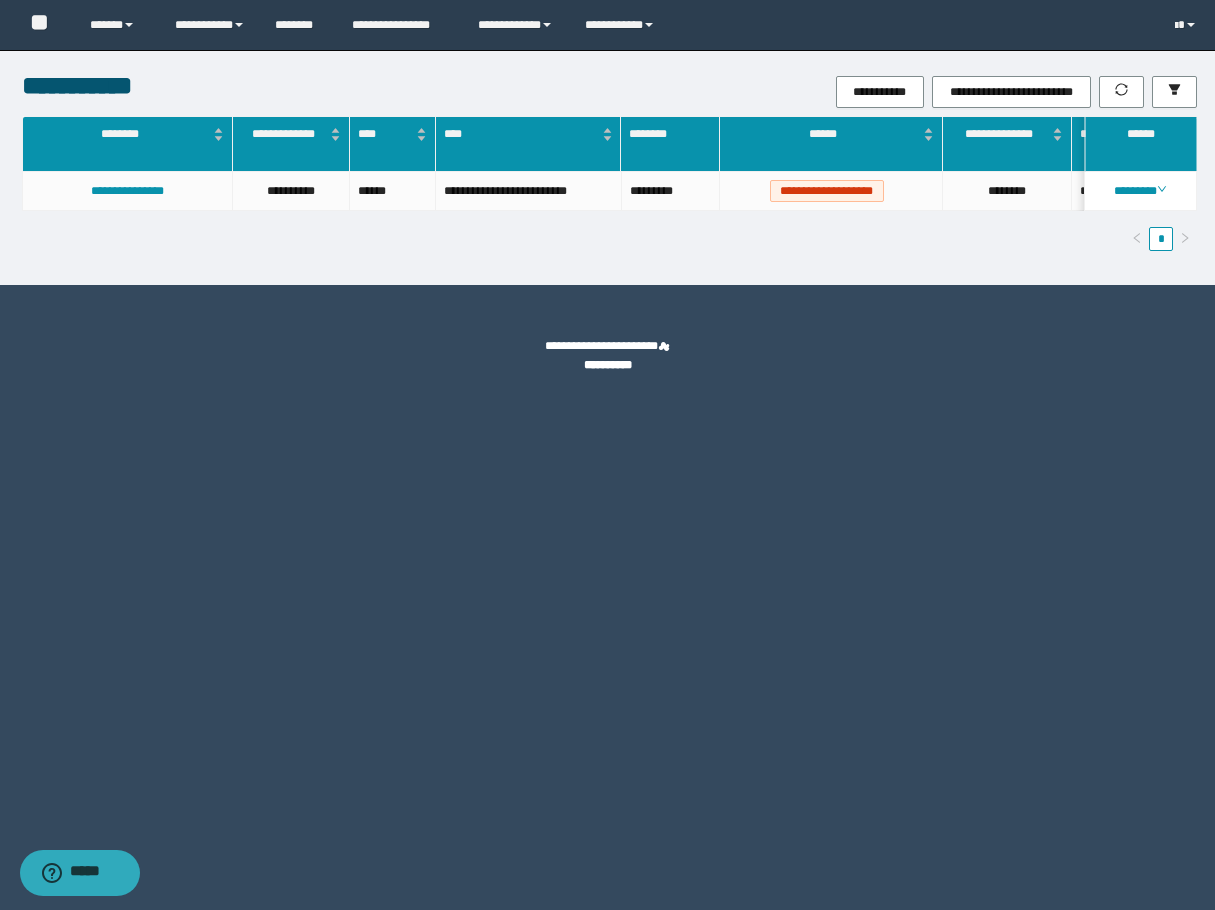 click on "********" at bounding box center [1140, 191] 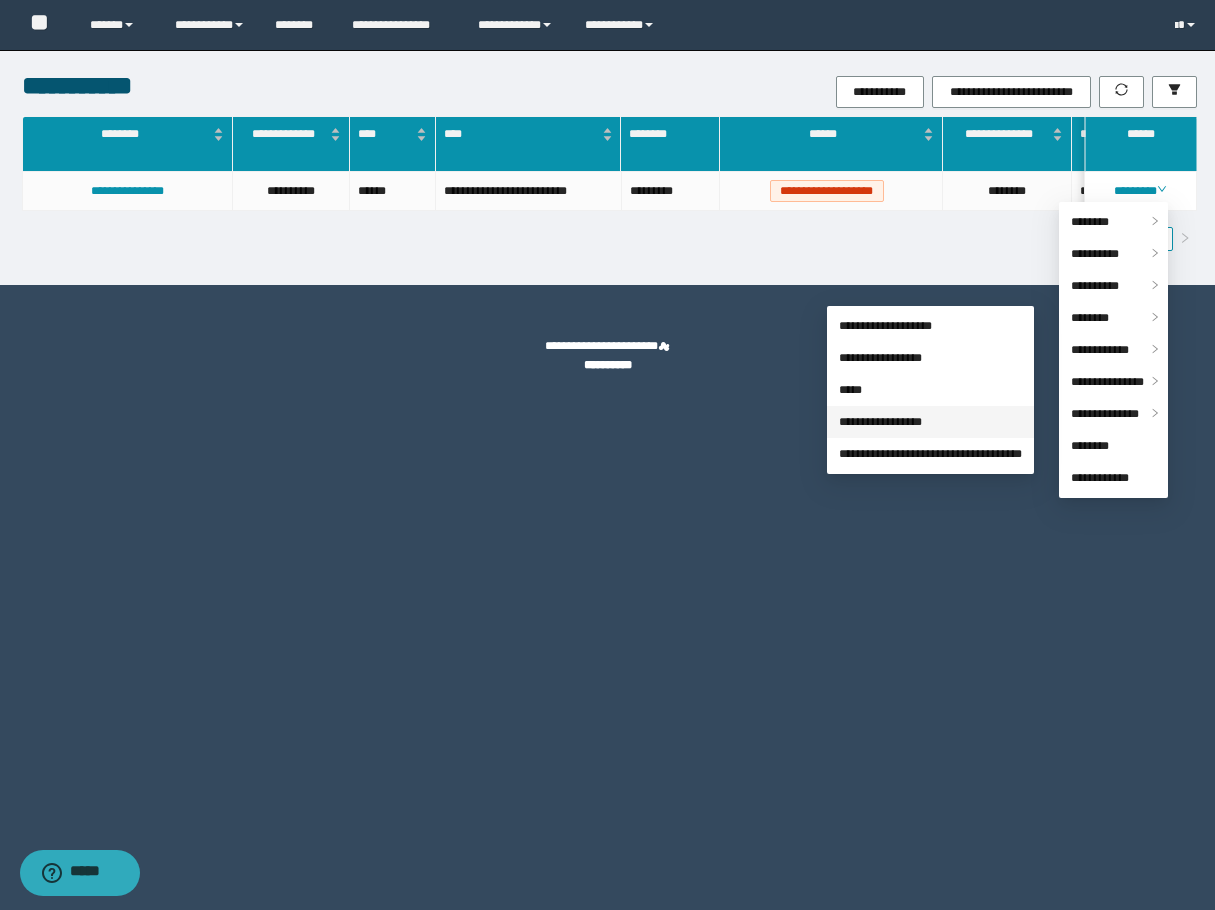 click on "**********" at bounding box center (880, 422) 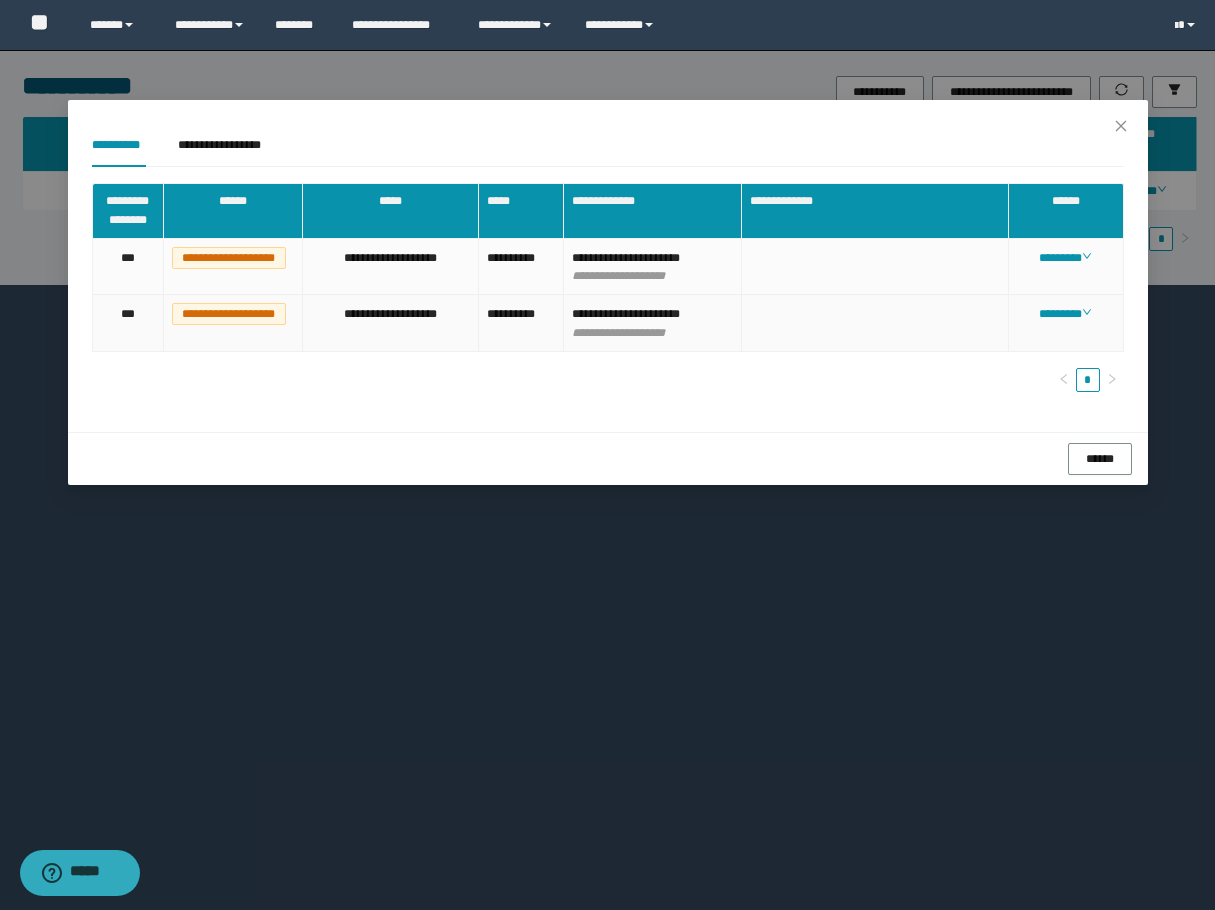 click on "********" at bounding box center [1066, 323] 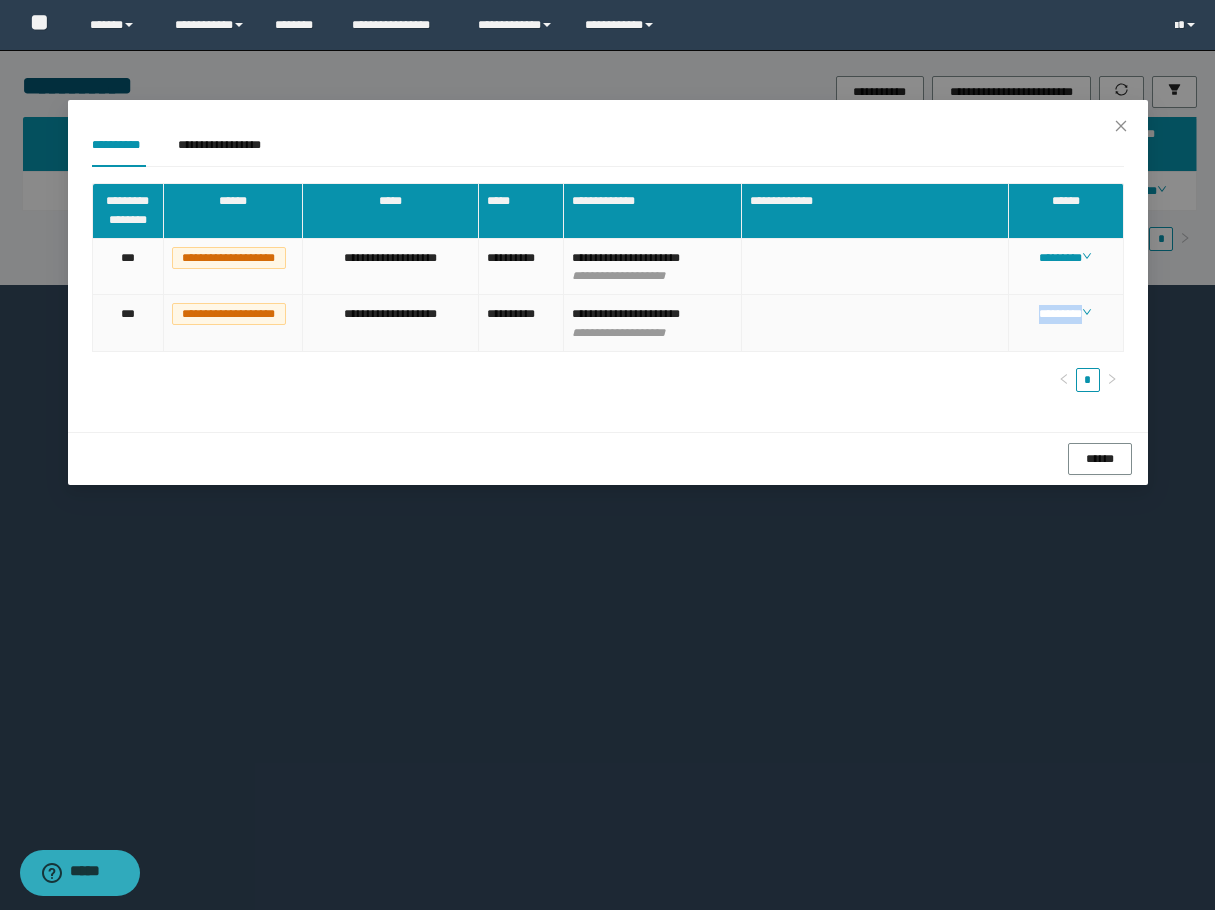 click on "********" at bounding box center [1066, 323] 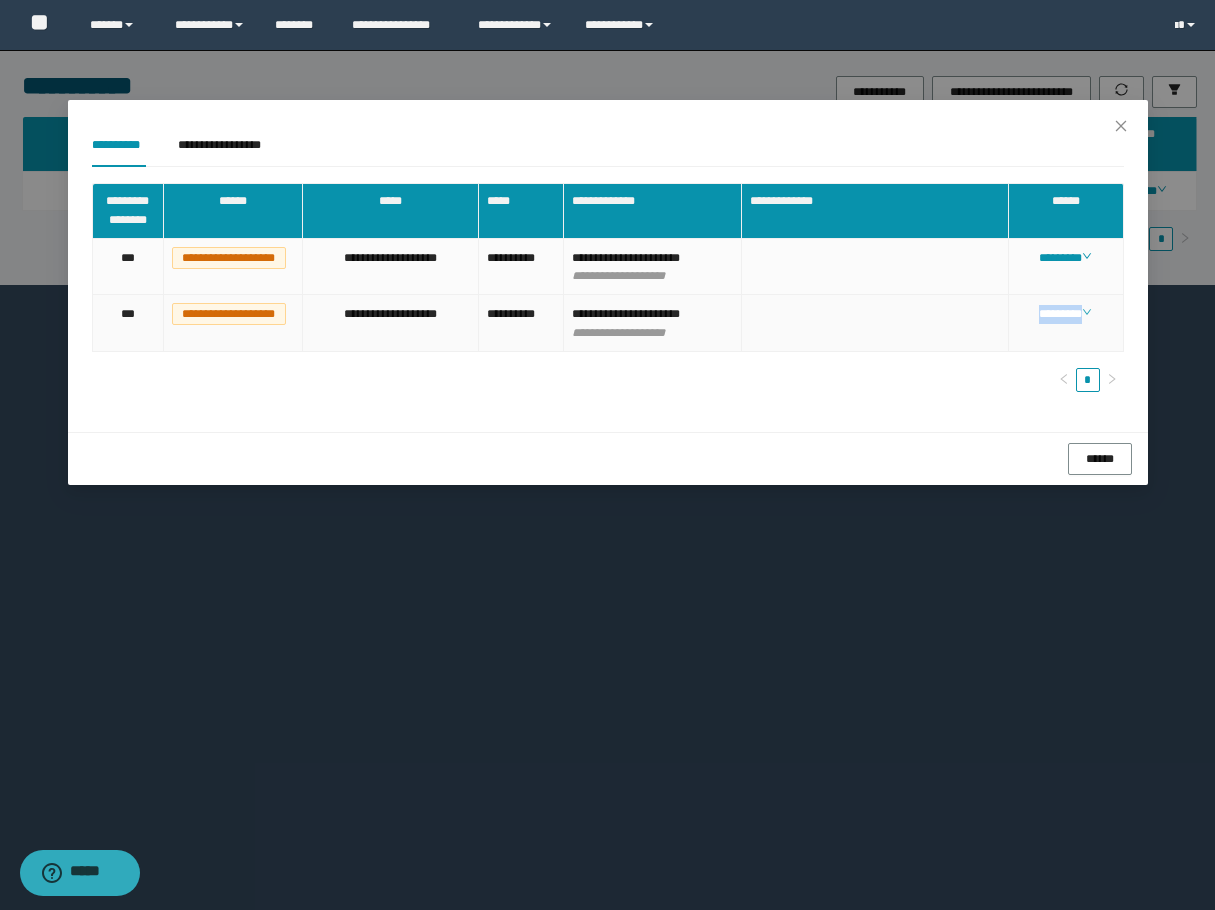 click on "********" at bounding box center [1065, 314] 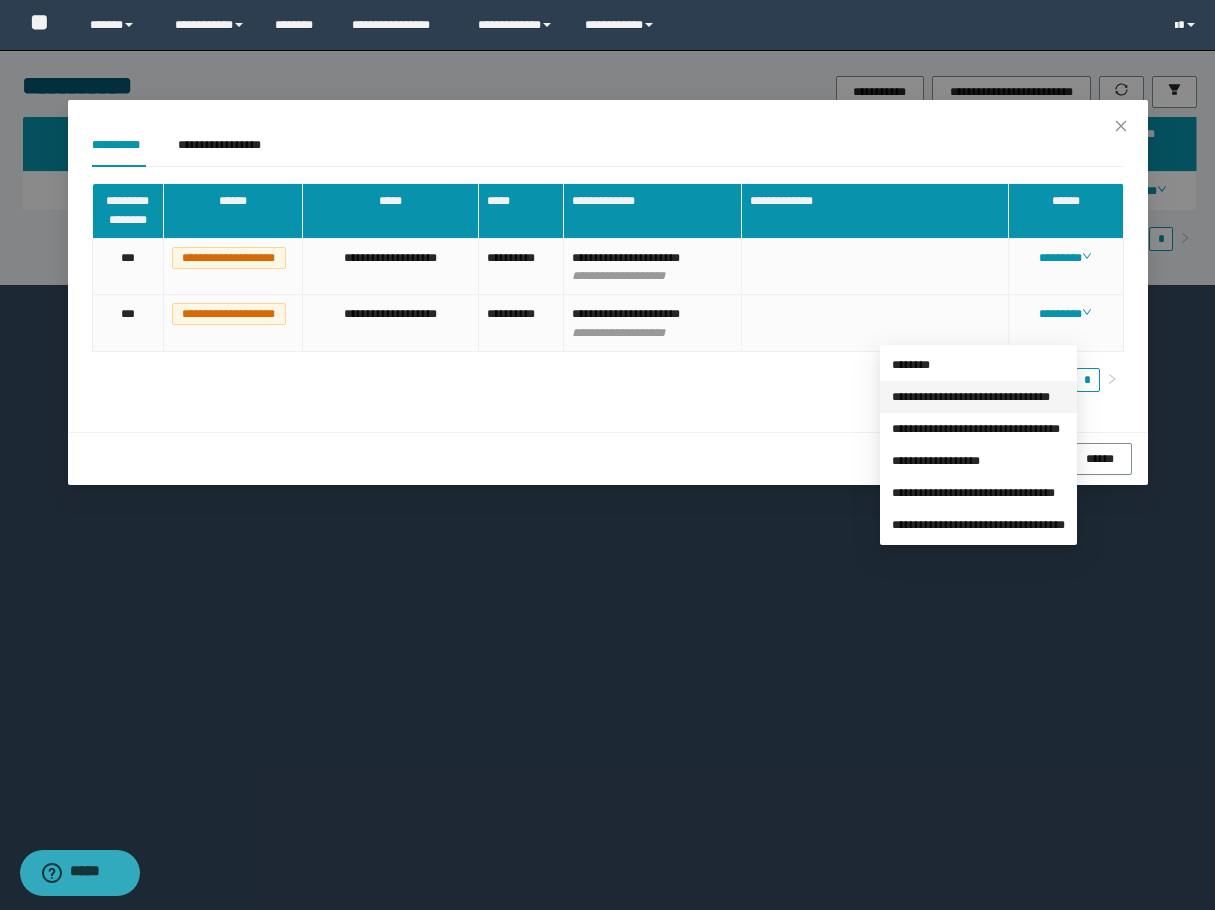 click on "**********" at bounding box center (971, 397) 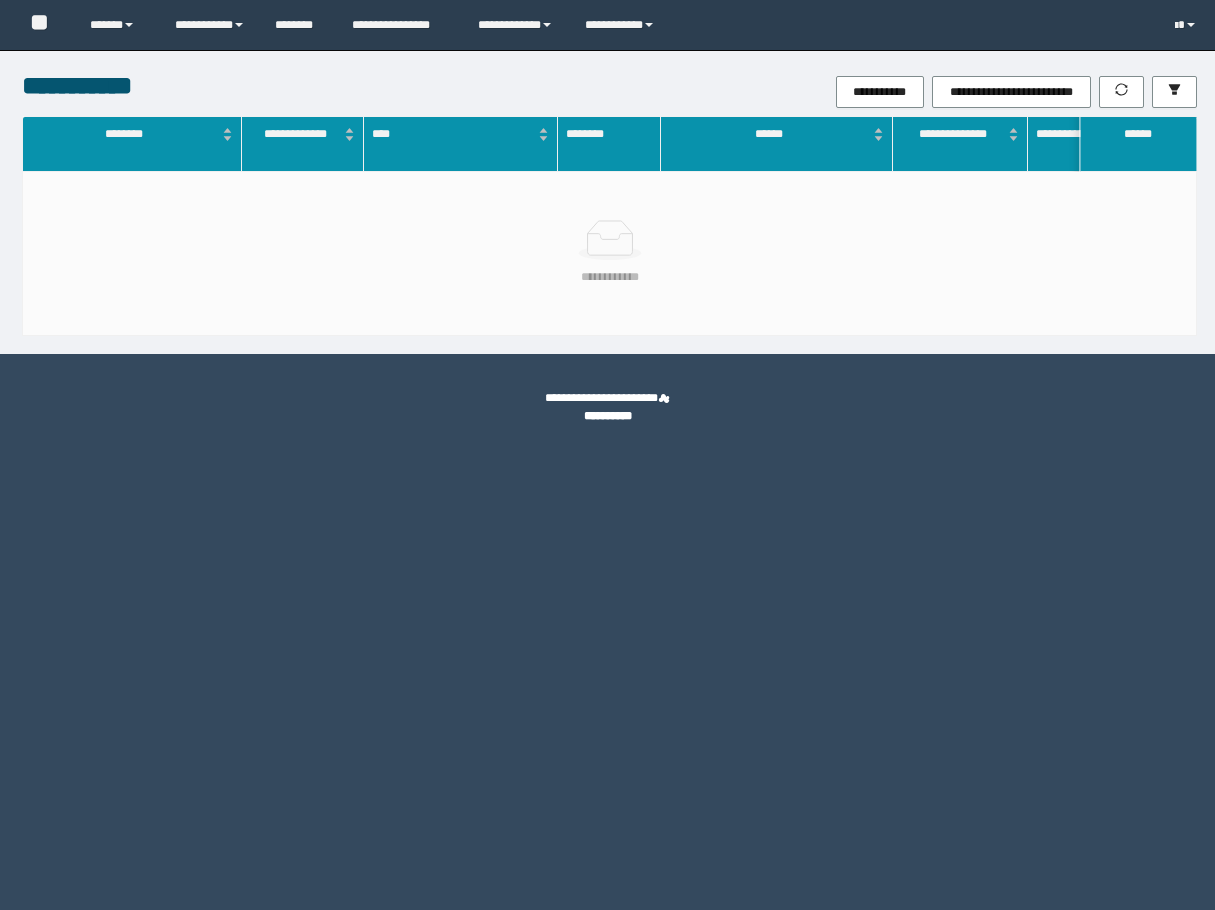 scroll, scrollTop: 0, scrollLeft: 0, axis: both 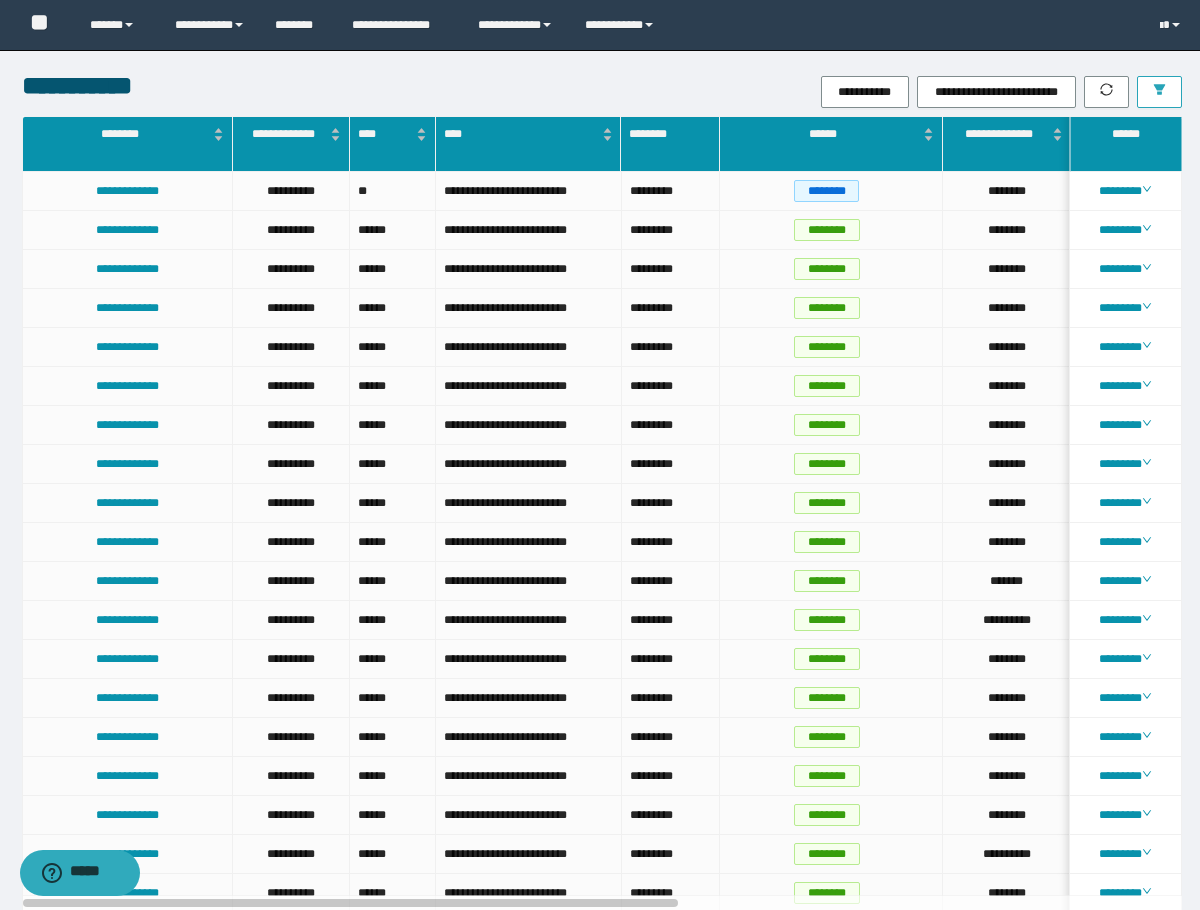 click 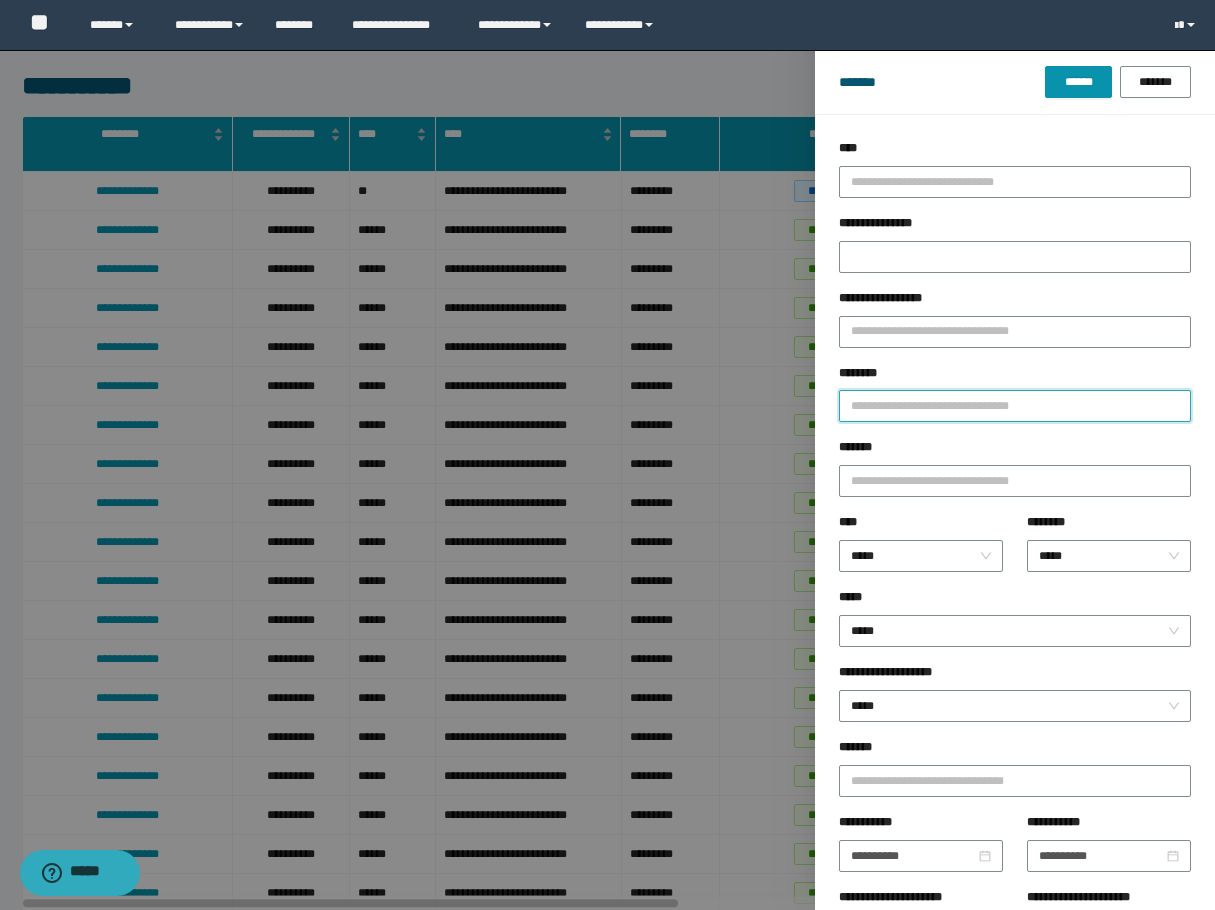 click on "********" at bounding box center (1015, 406) 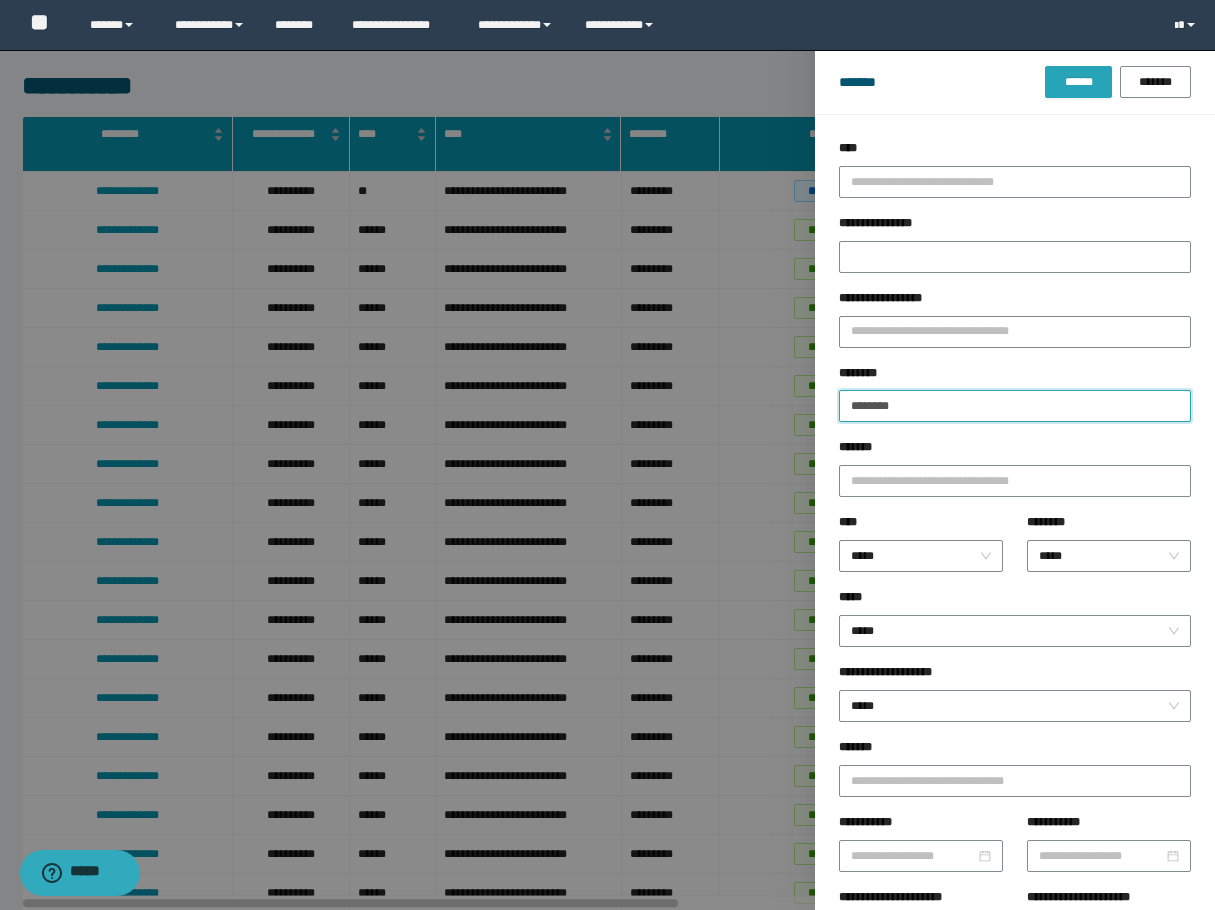 type on "********" 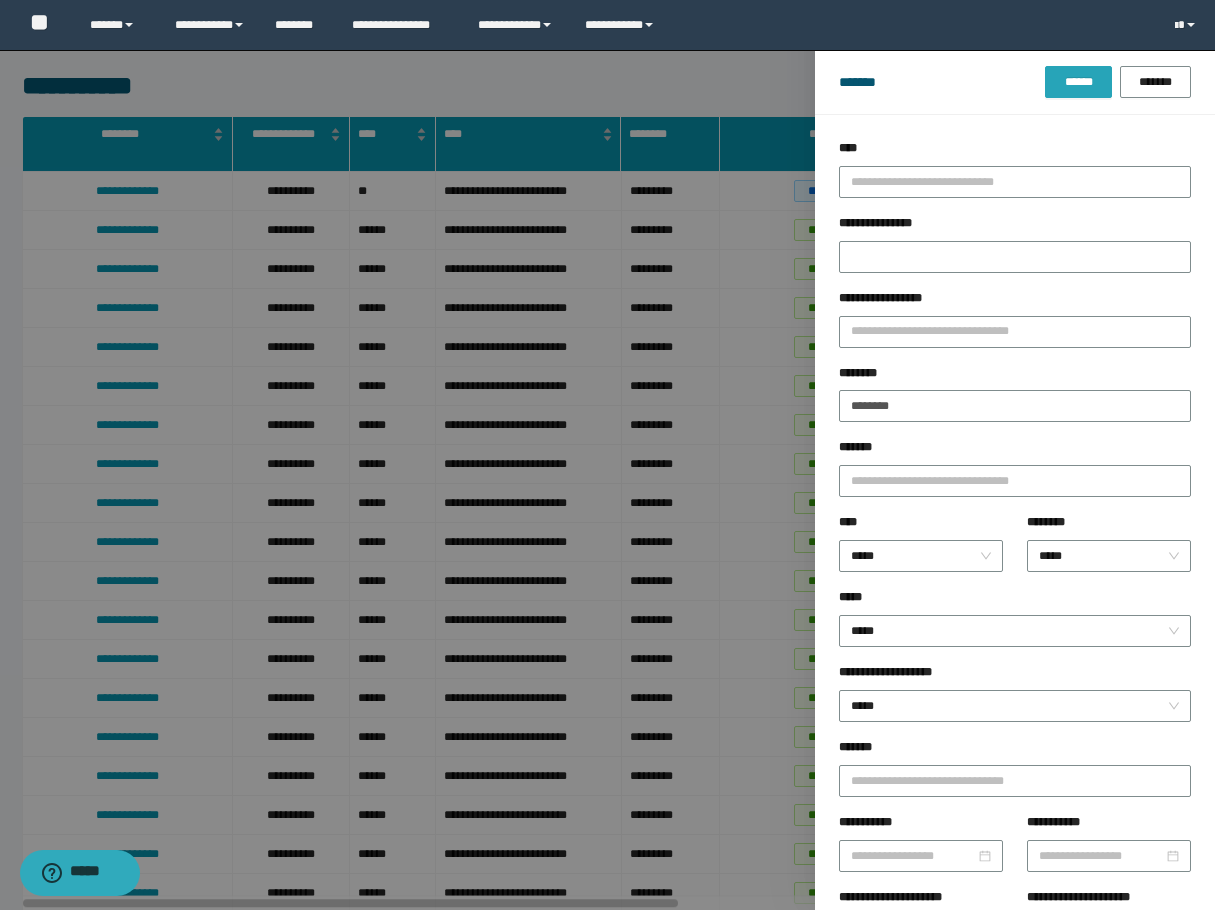 click on "******" at bounding box center (1078, 82) 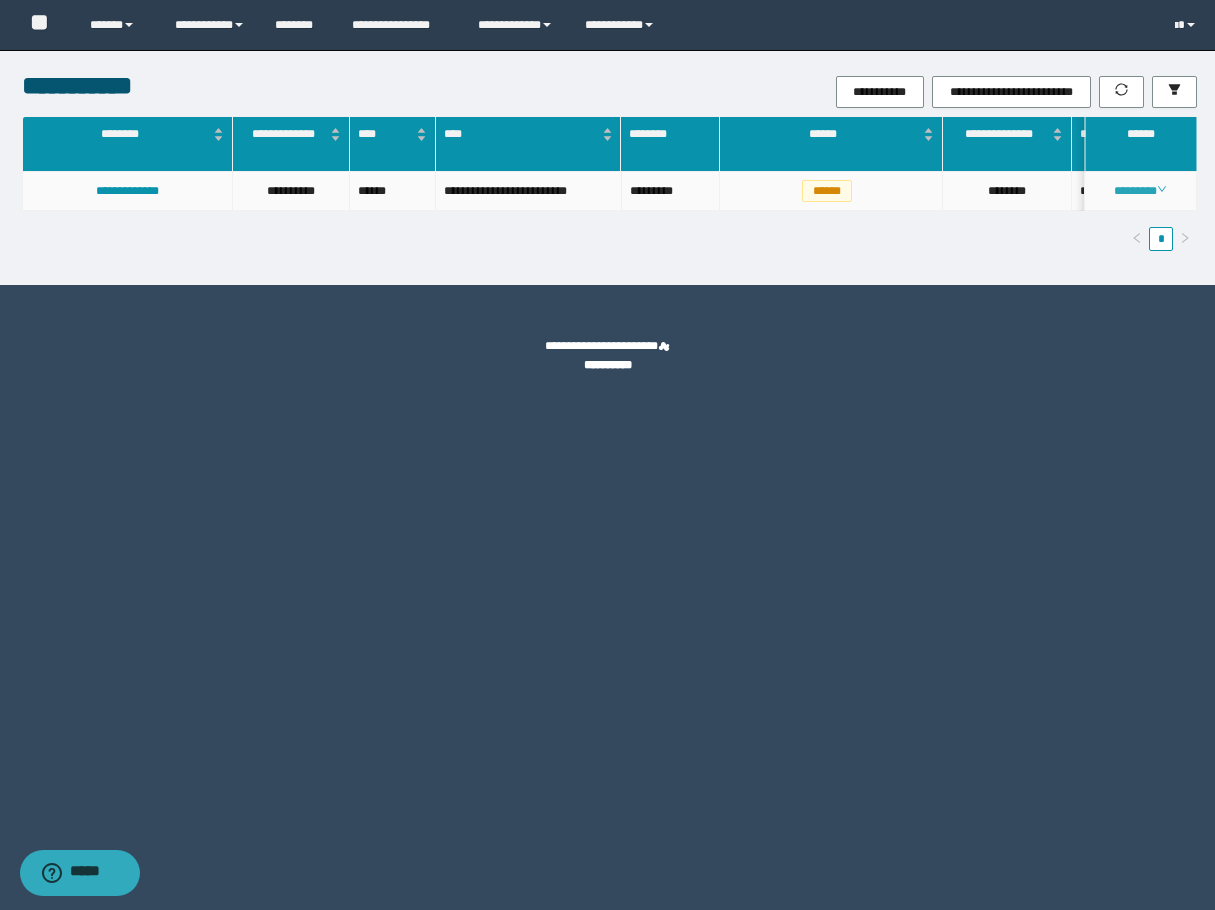 click on "********" at bounding box center [1140, 191] 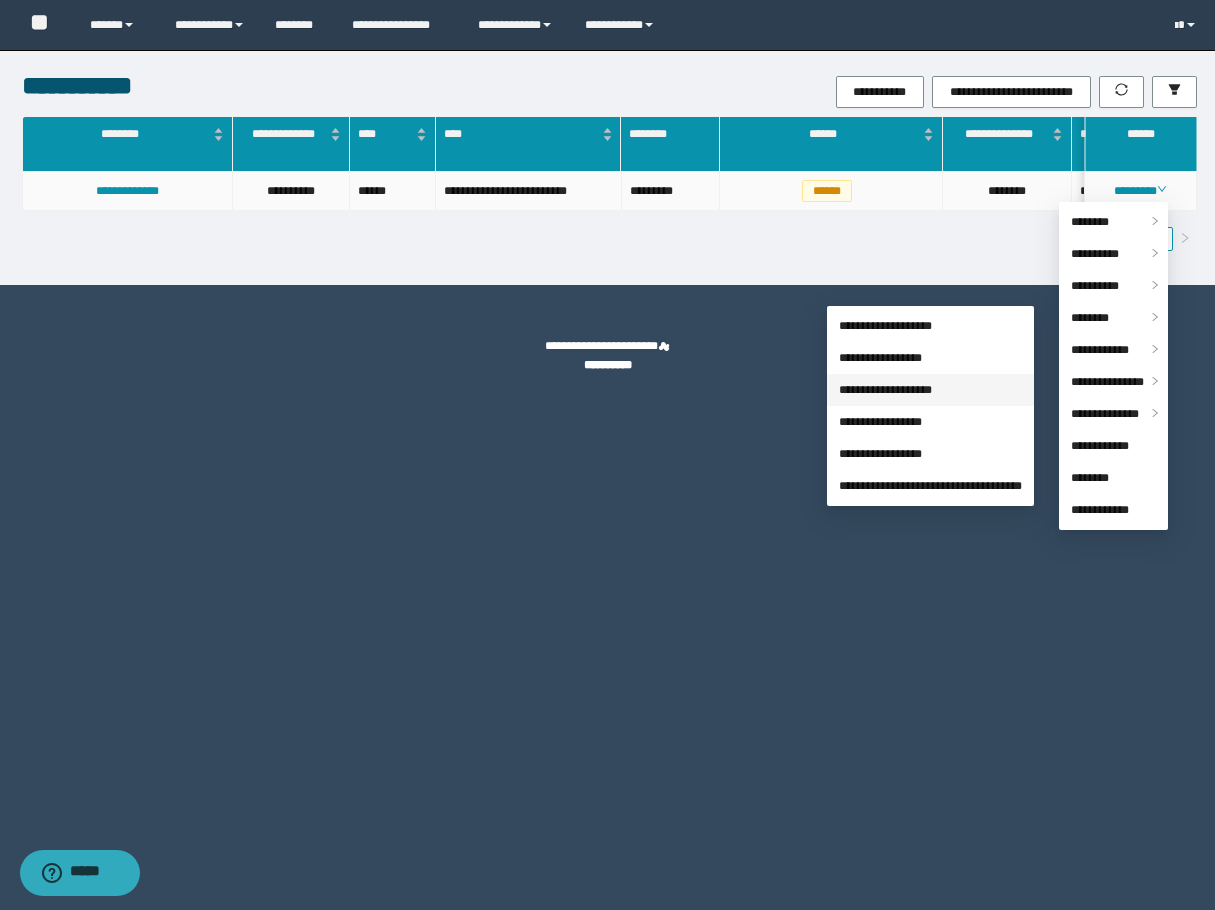 click on "**********" at bounding box center [885, 390] 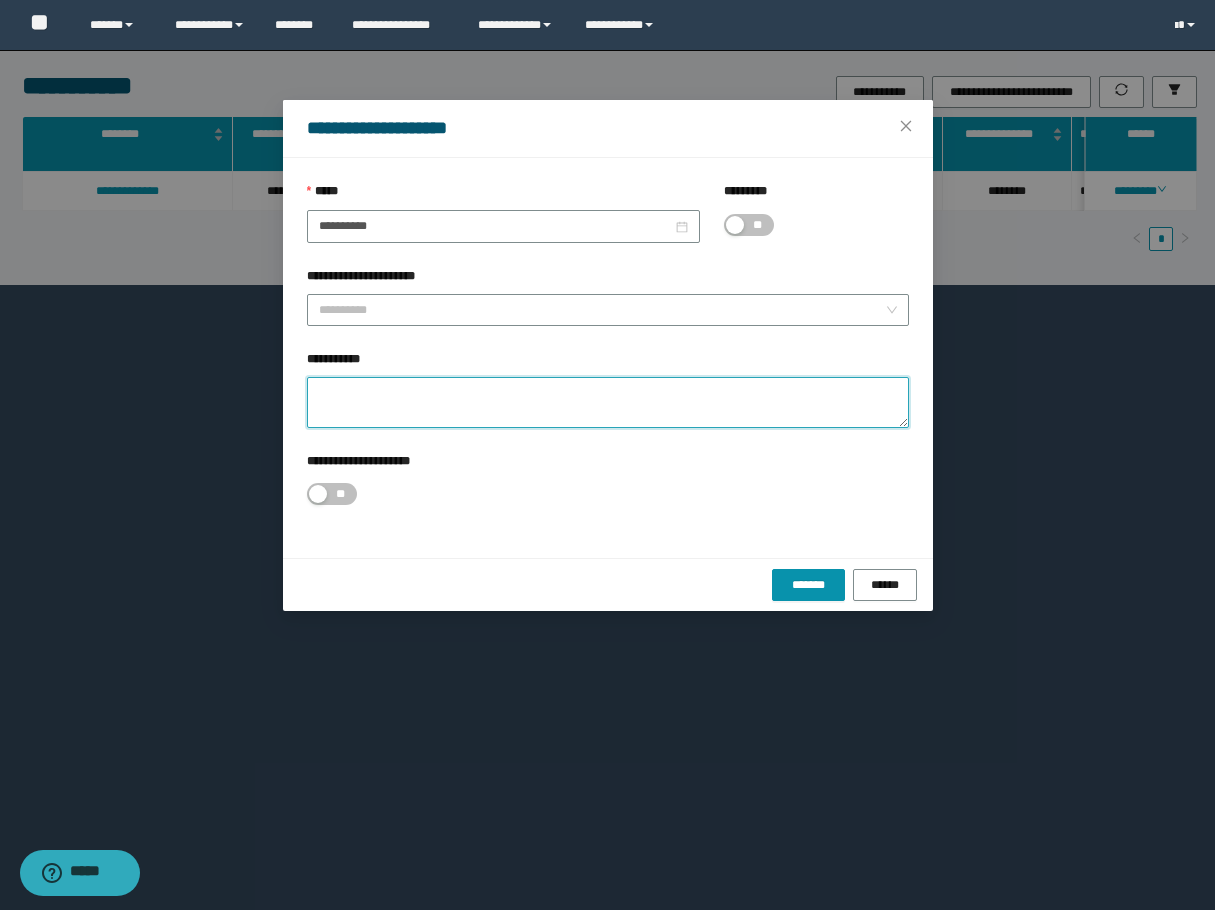 click on "**********" at bounding box center (608, 402) 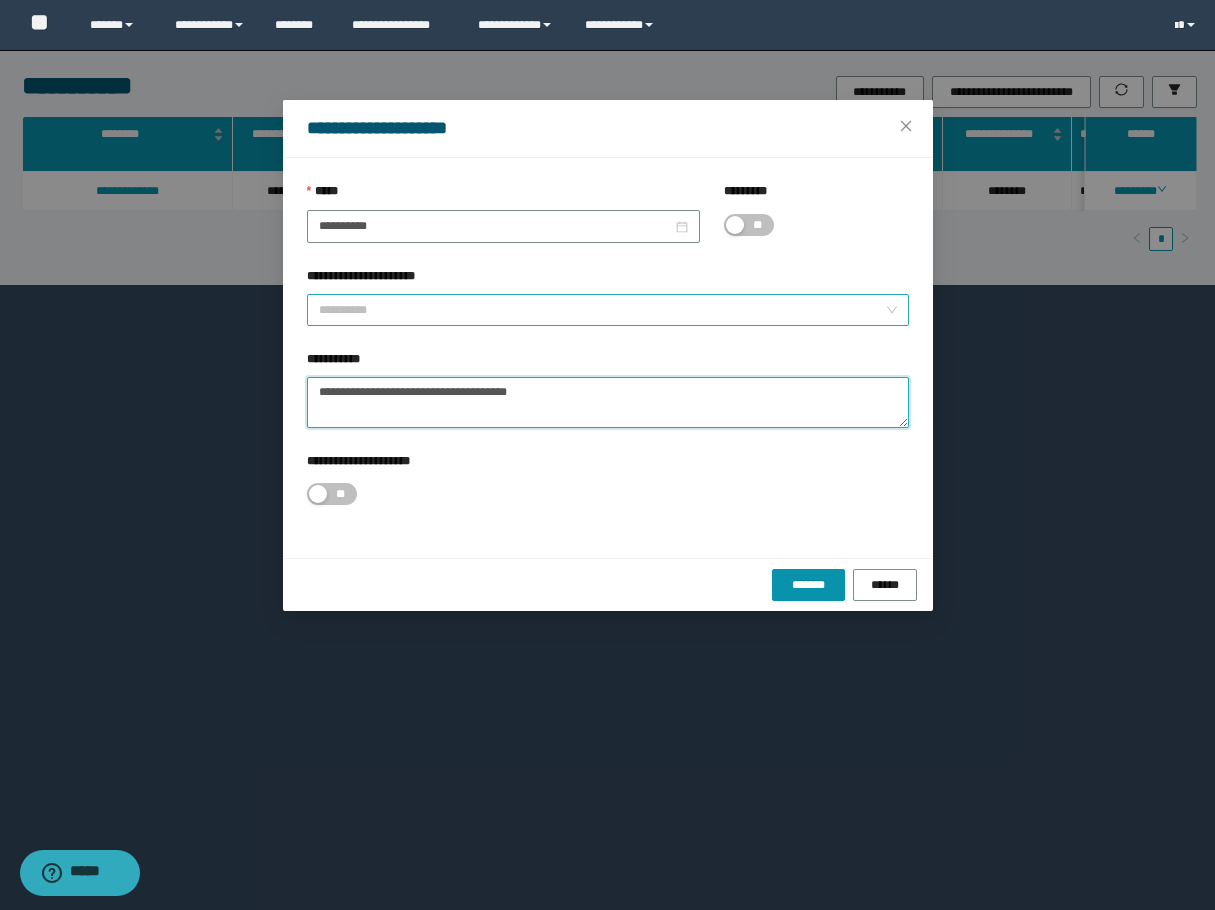 type on "**********" 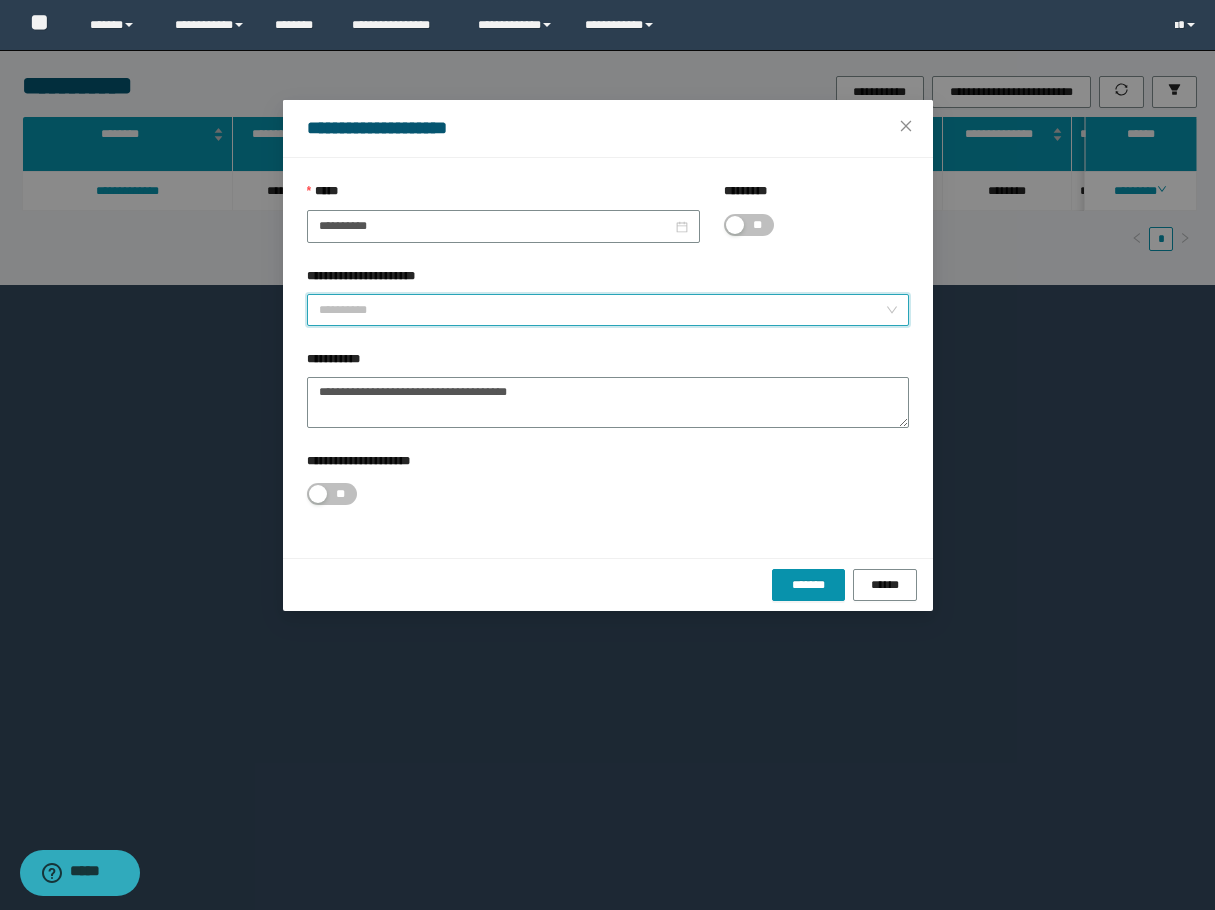 click on "**********" at bounding box center (602, 310) 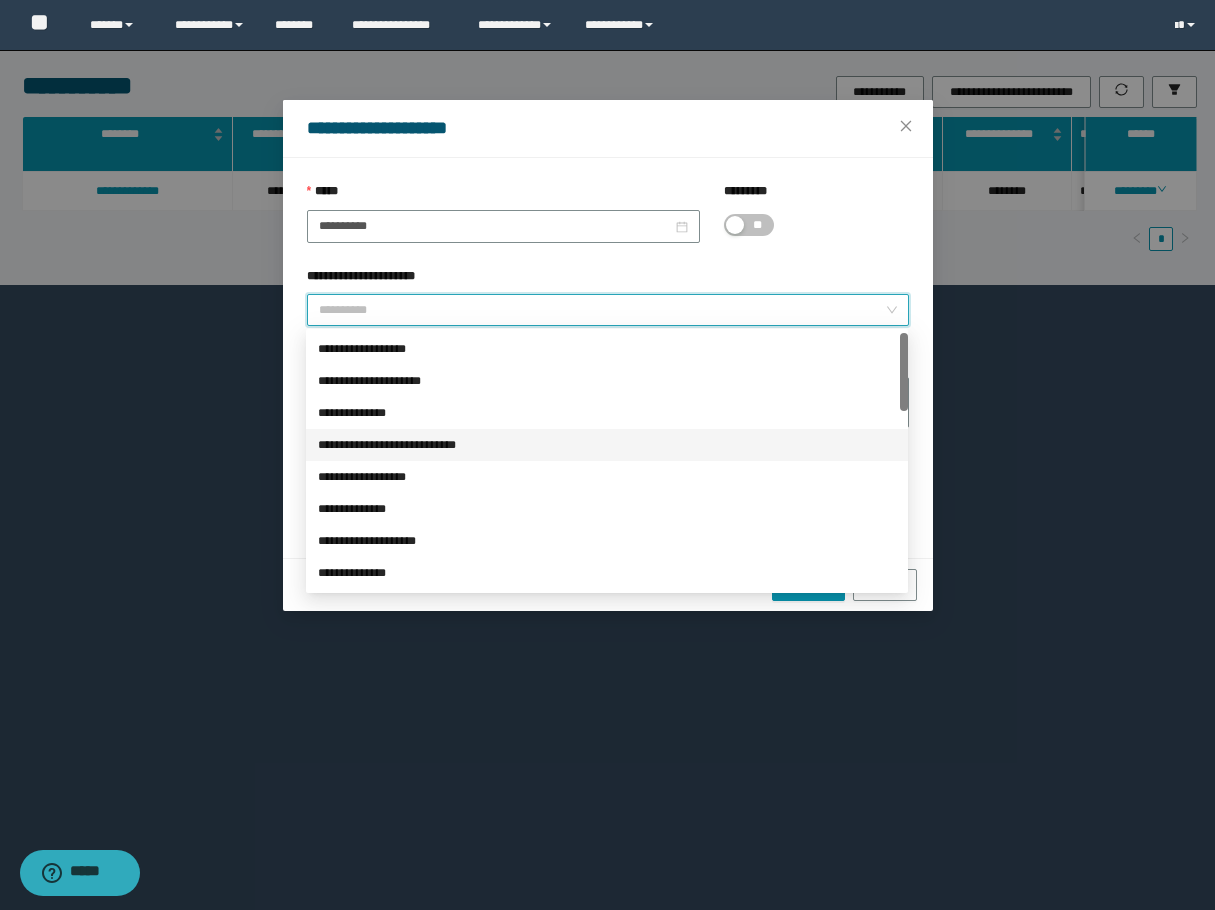 scroll, scrollTop: 200, scrollLeft: 0, axis: vertical 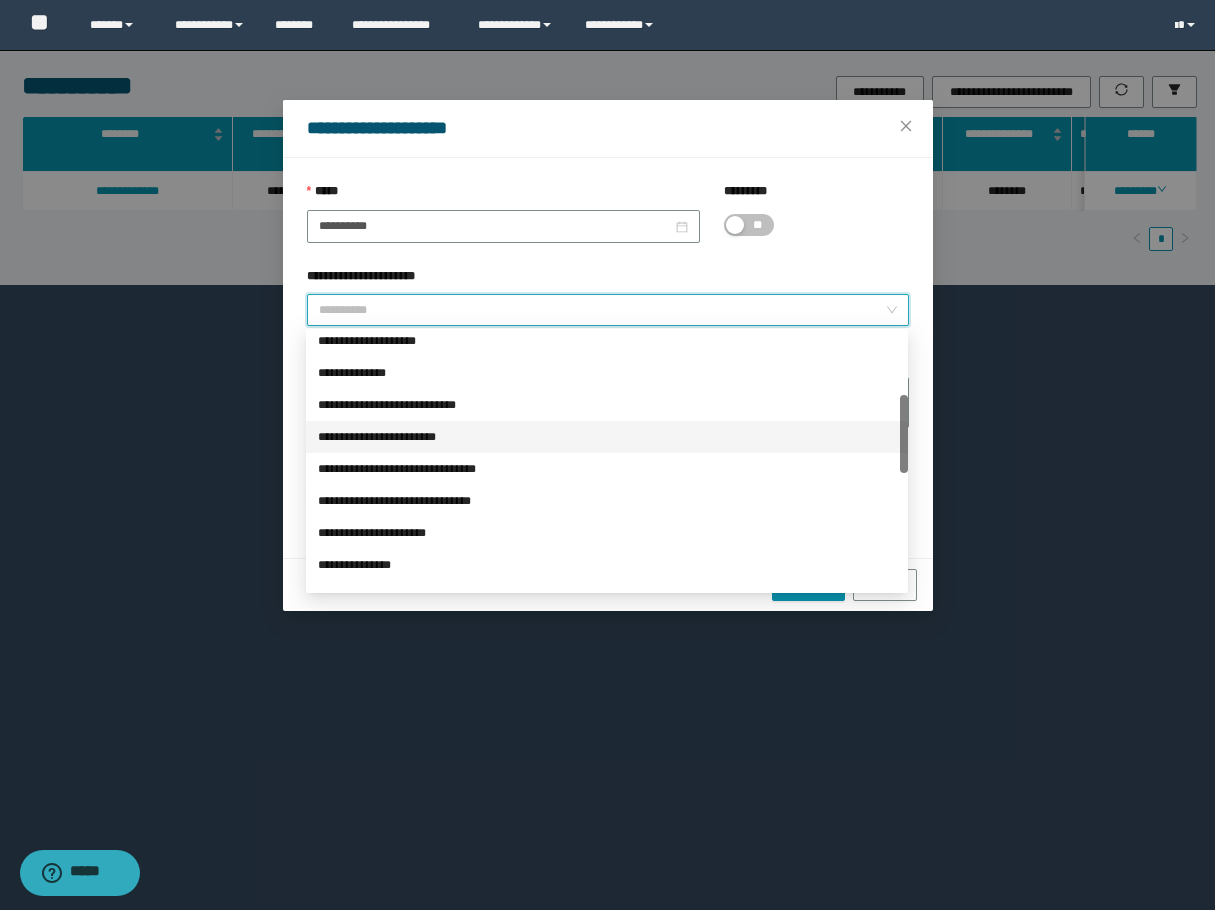 click on "**********" at bounding box center (607, 437) 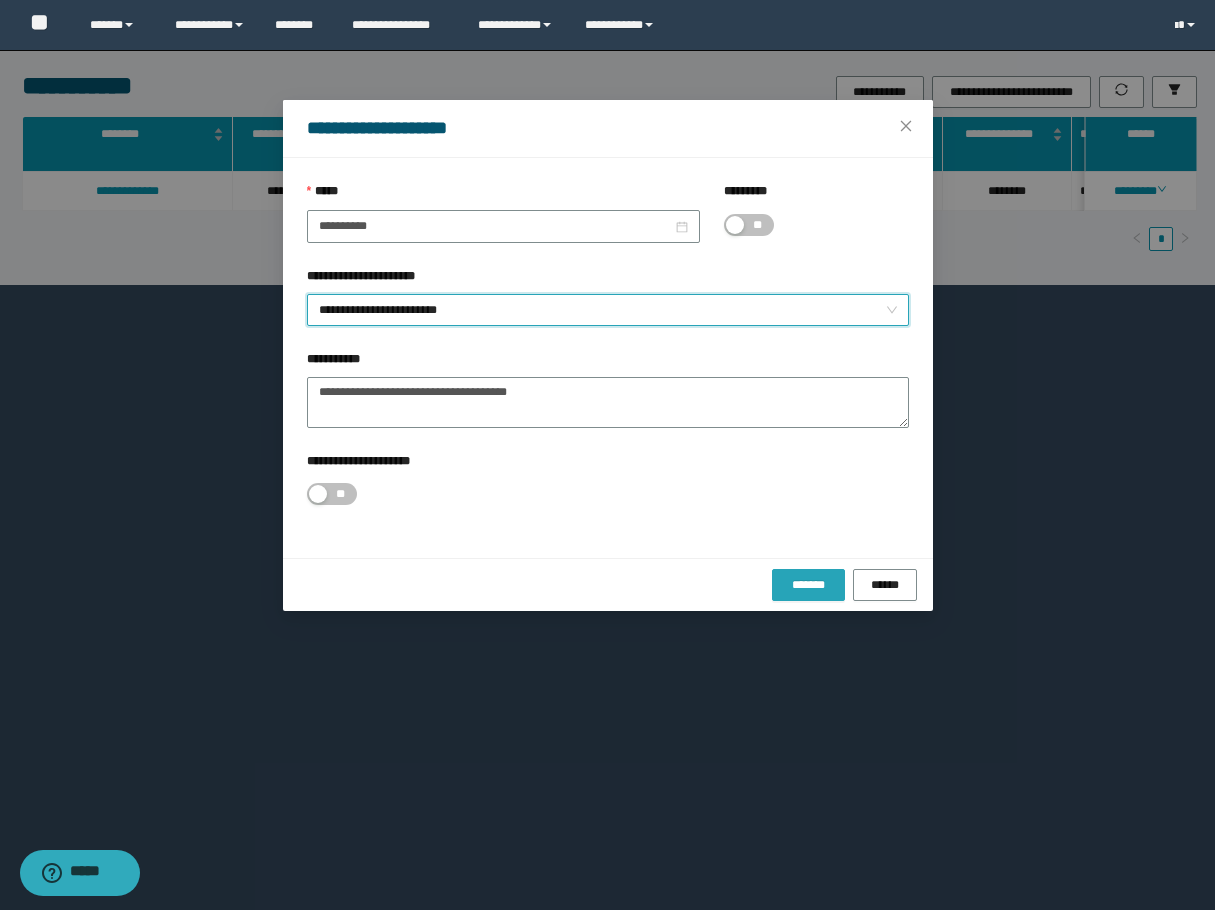 click on "*******" at bounding box center (808, 585) 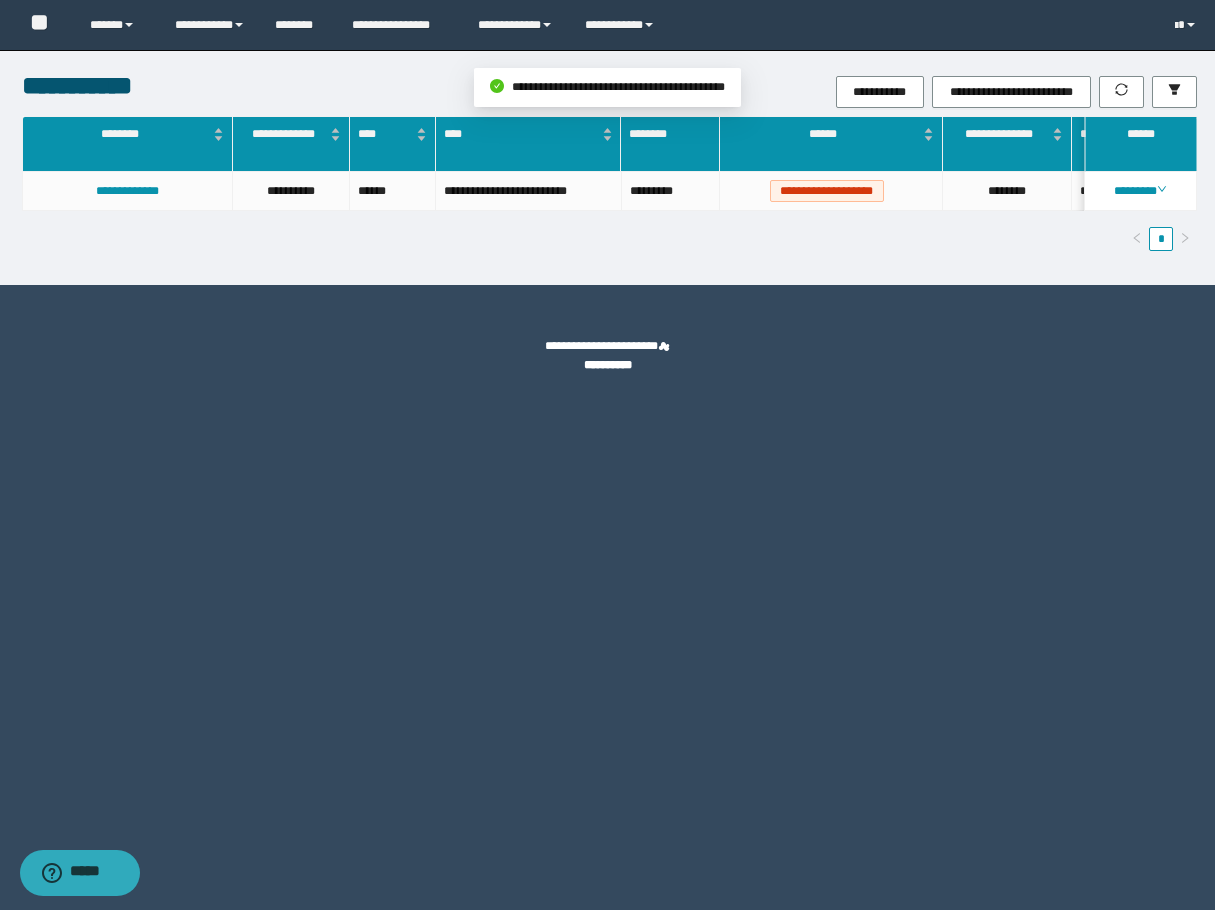 click on "********" at bounding box center (1140, 191) 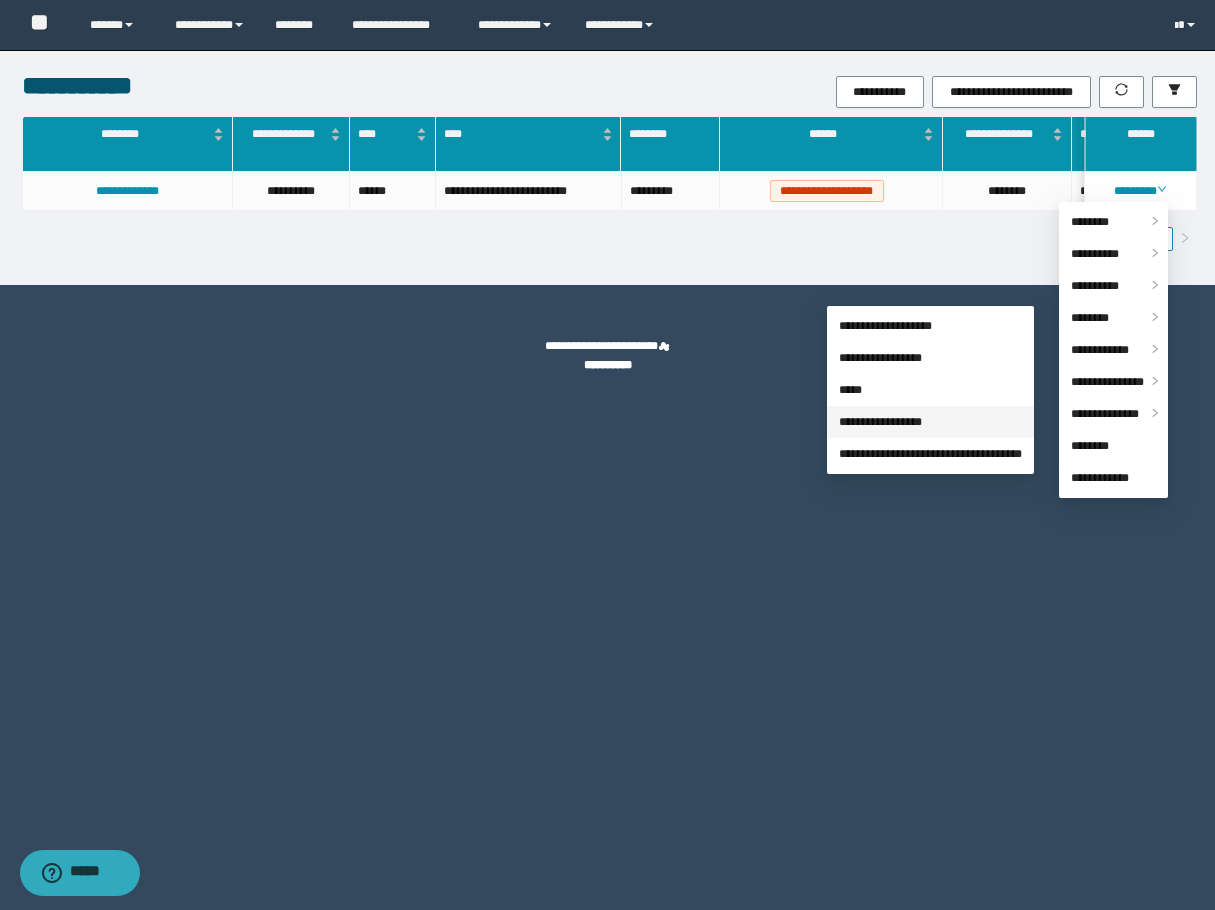 click on "**********" at bounding box center (880, 422) 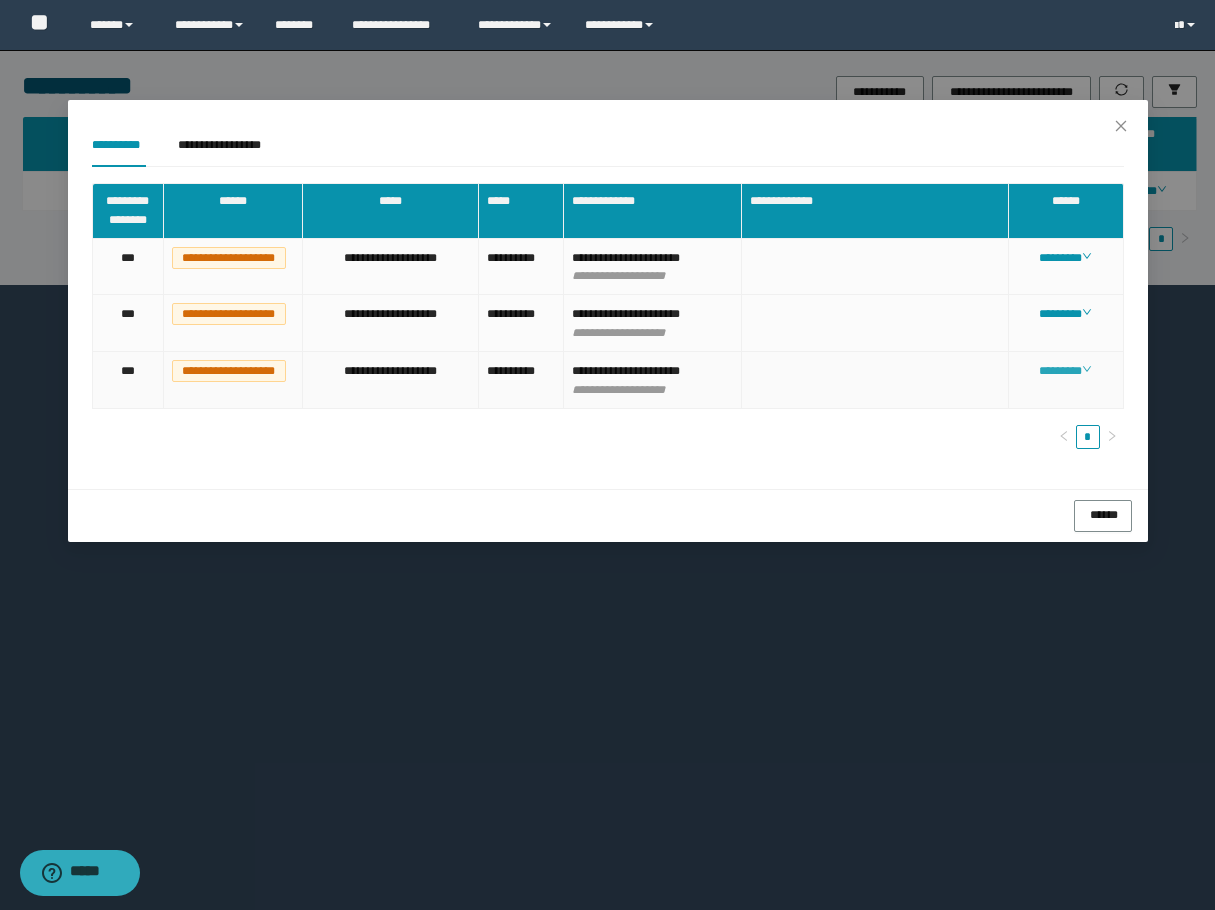 click on "********" at bounding box center (1065, 371) 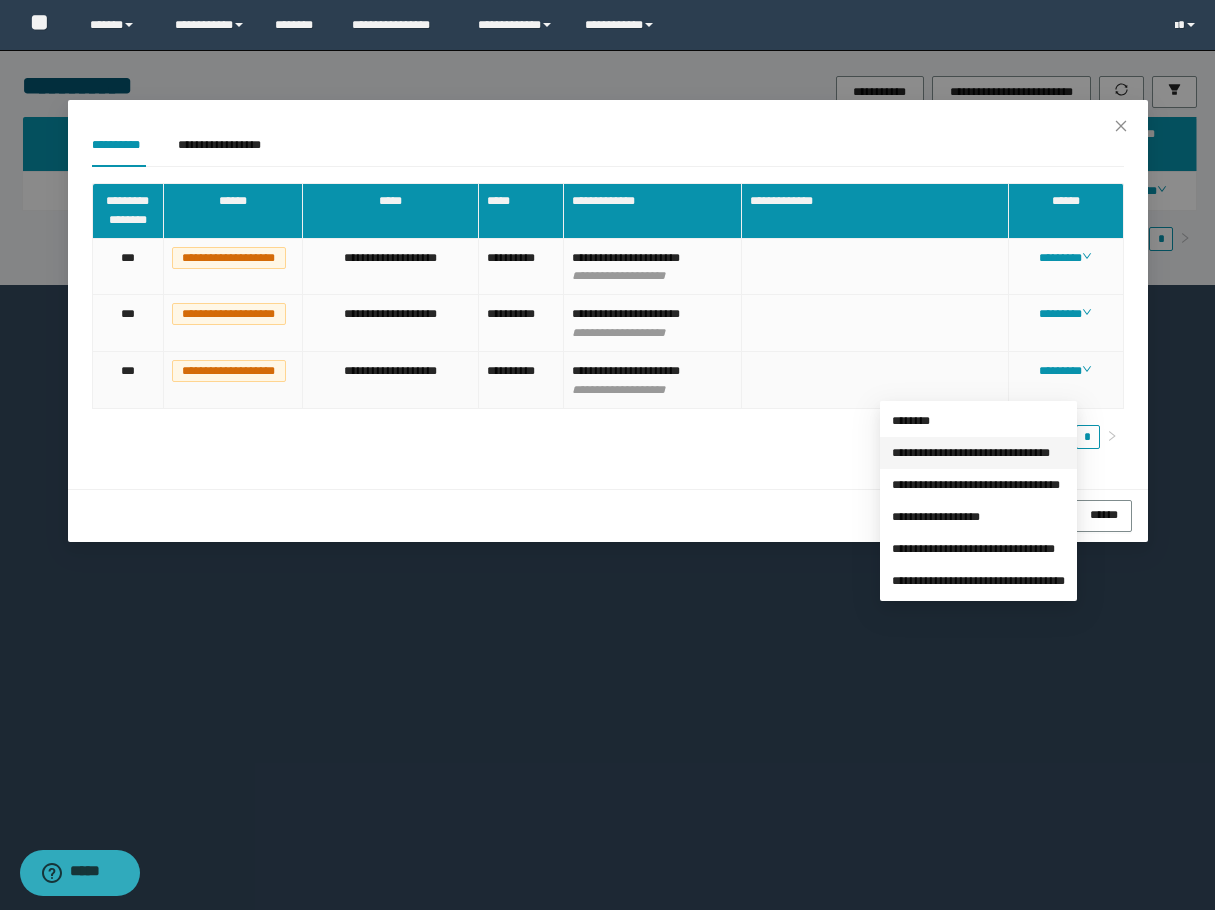 click on "**********" at bounding box center [971, 453] 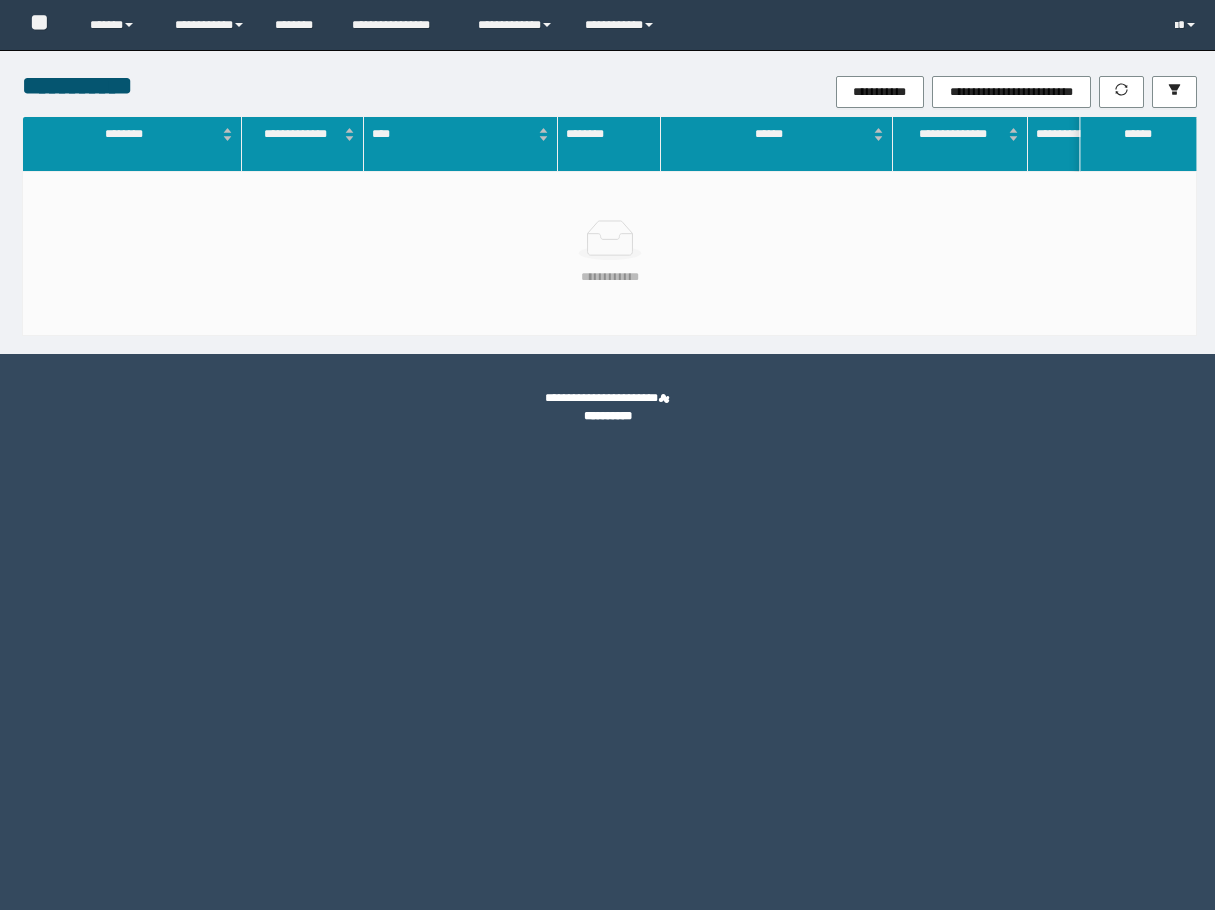 scroll, scrollTop: 0, scrollLeft: 0, axis: both 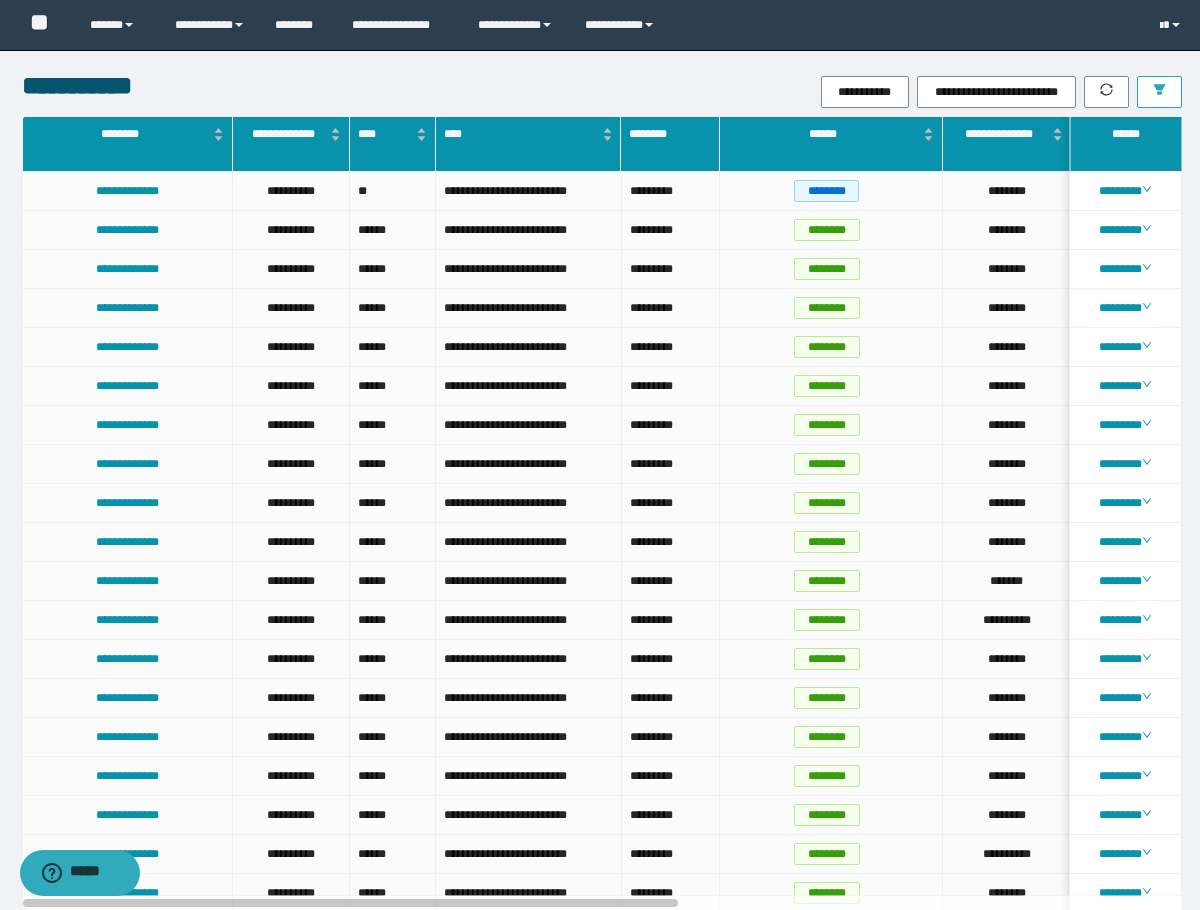 click at bounding box center [1159, 92] 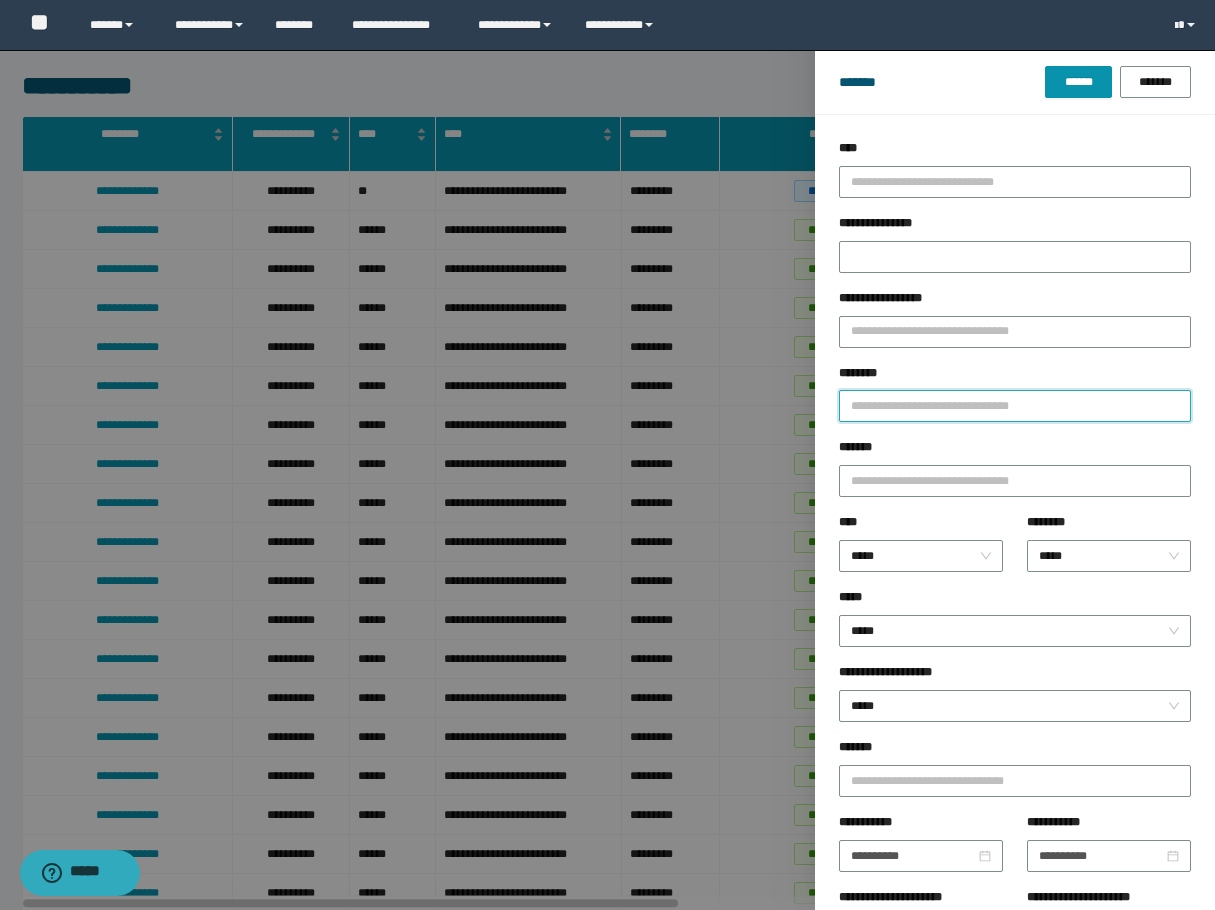click on "********" at bounding box center (1015, 406) 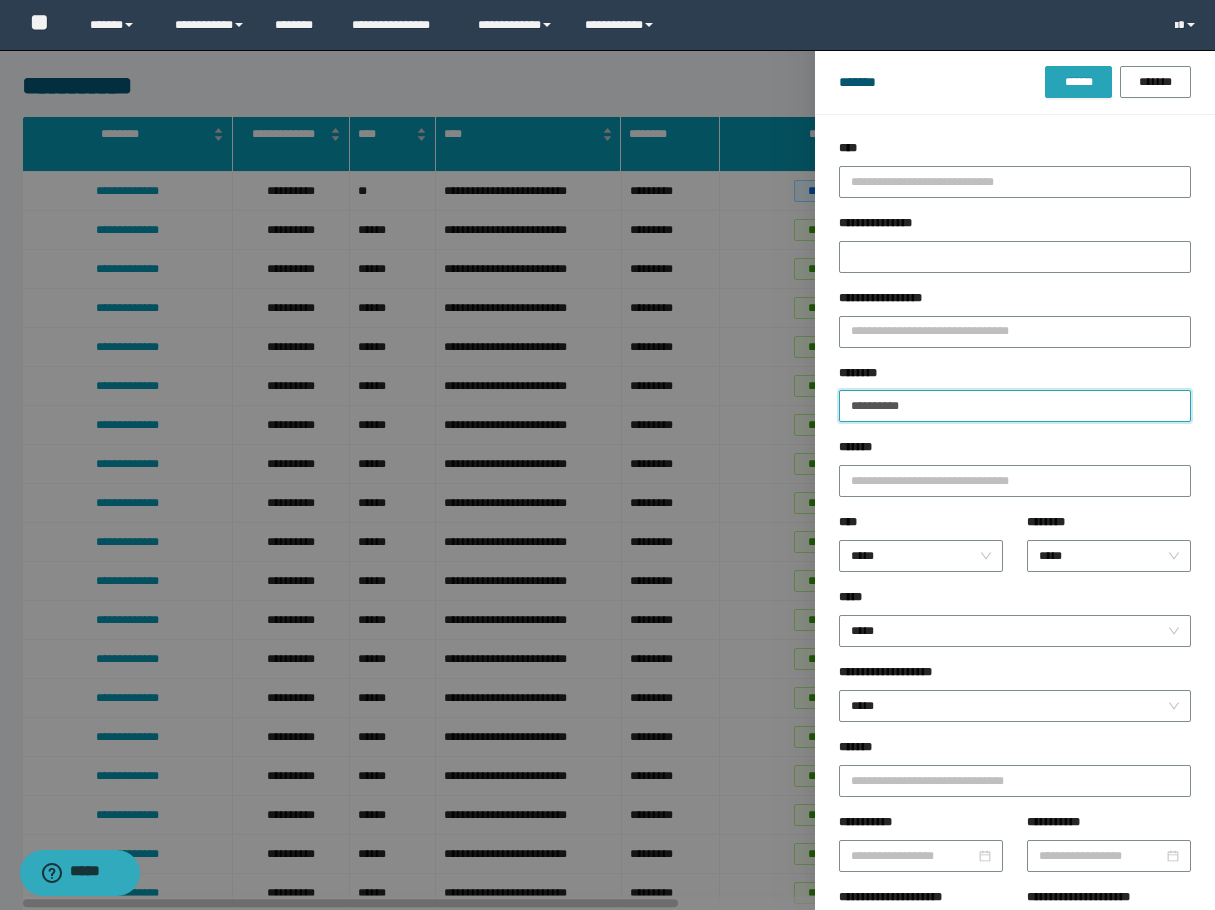 type on "**********" 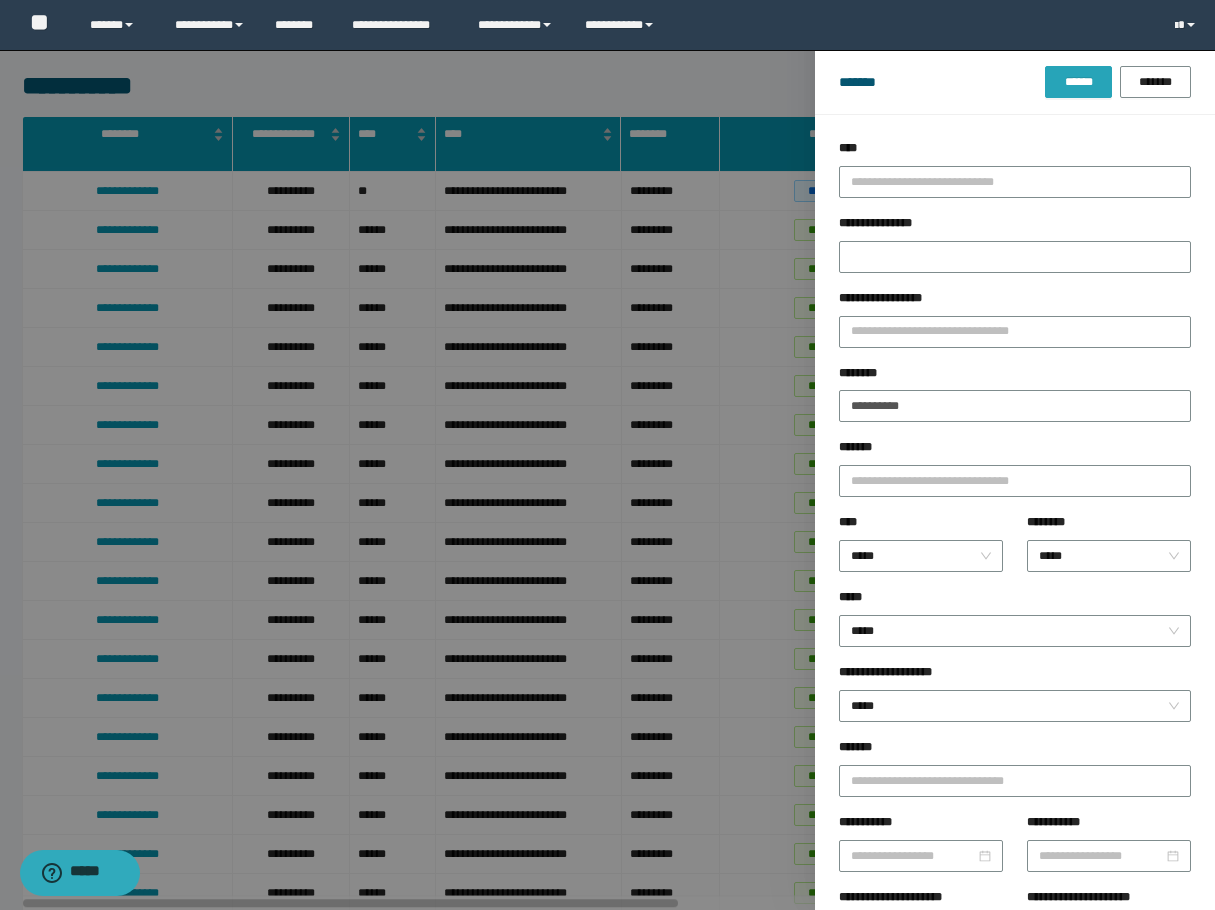 click on "******" at bounding box center (1078, 82) 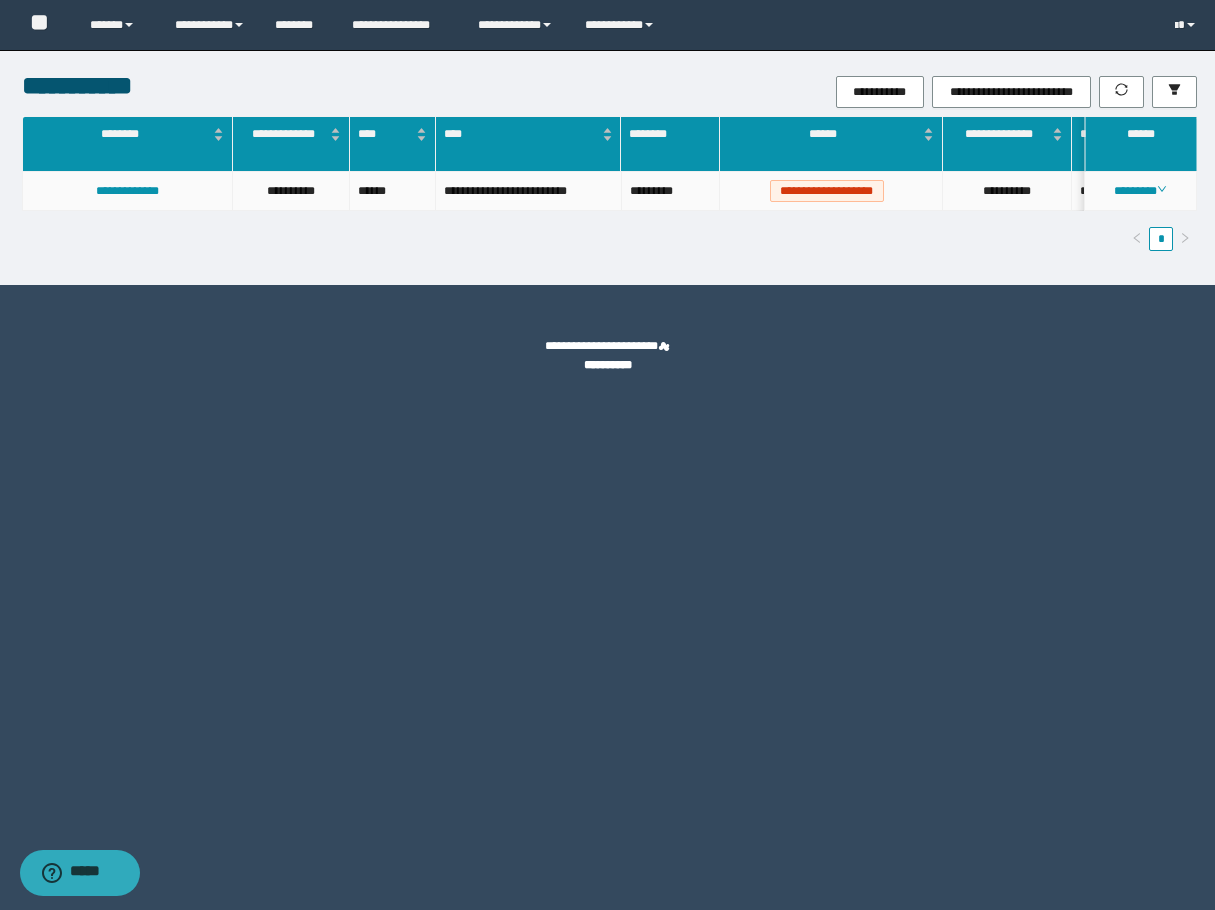 click on "********" at bounding box center [1141, 191] 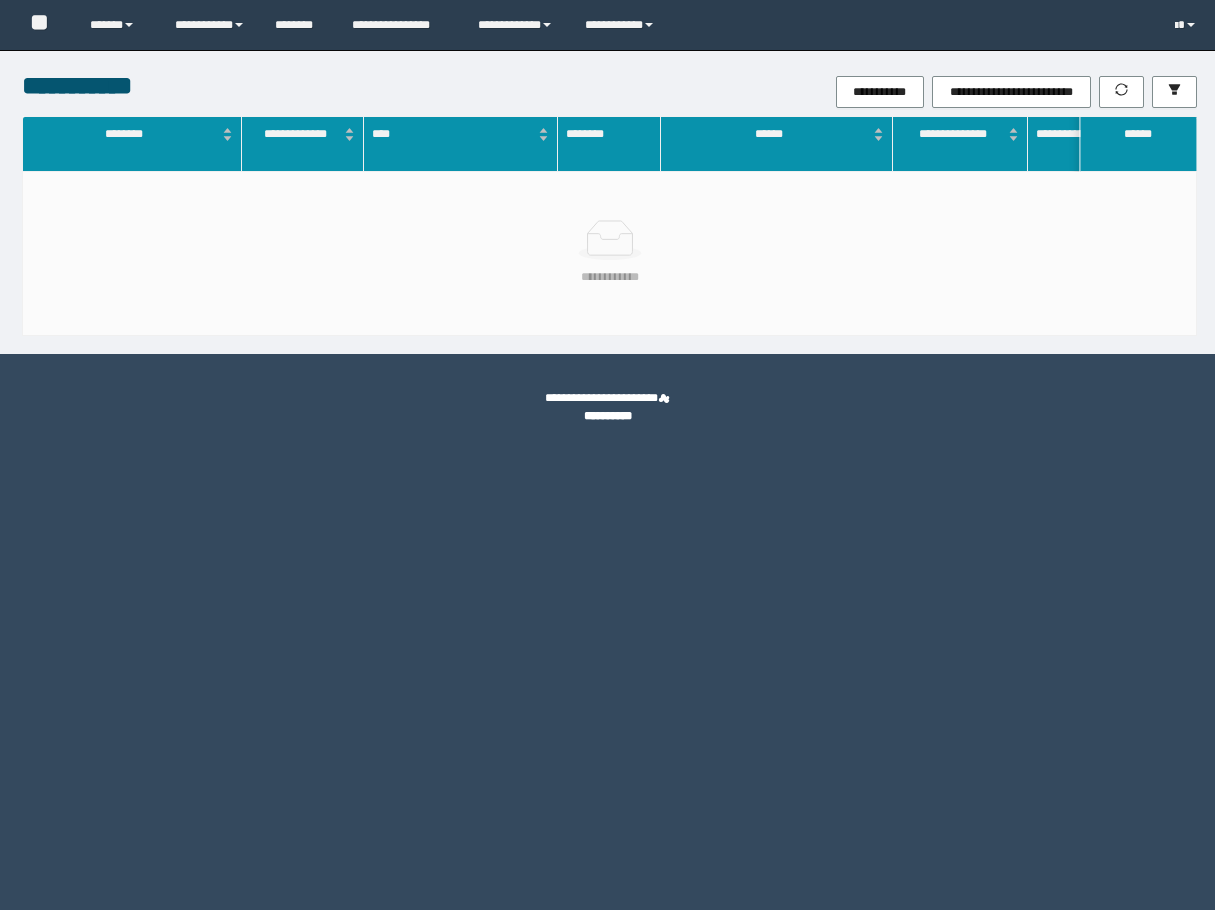scroll, scrollTop: 0, scrollLeft: 0, axis: both 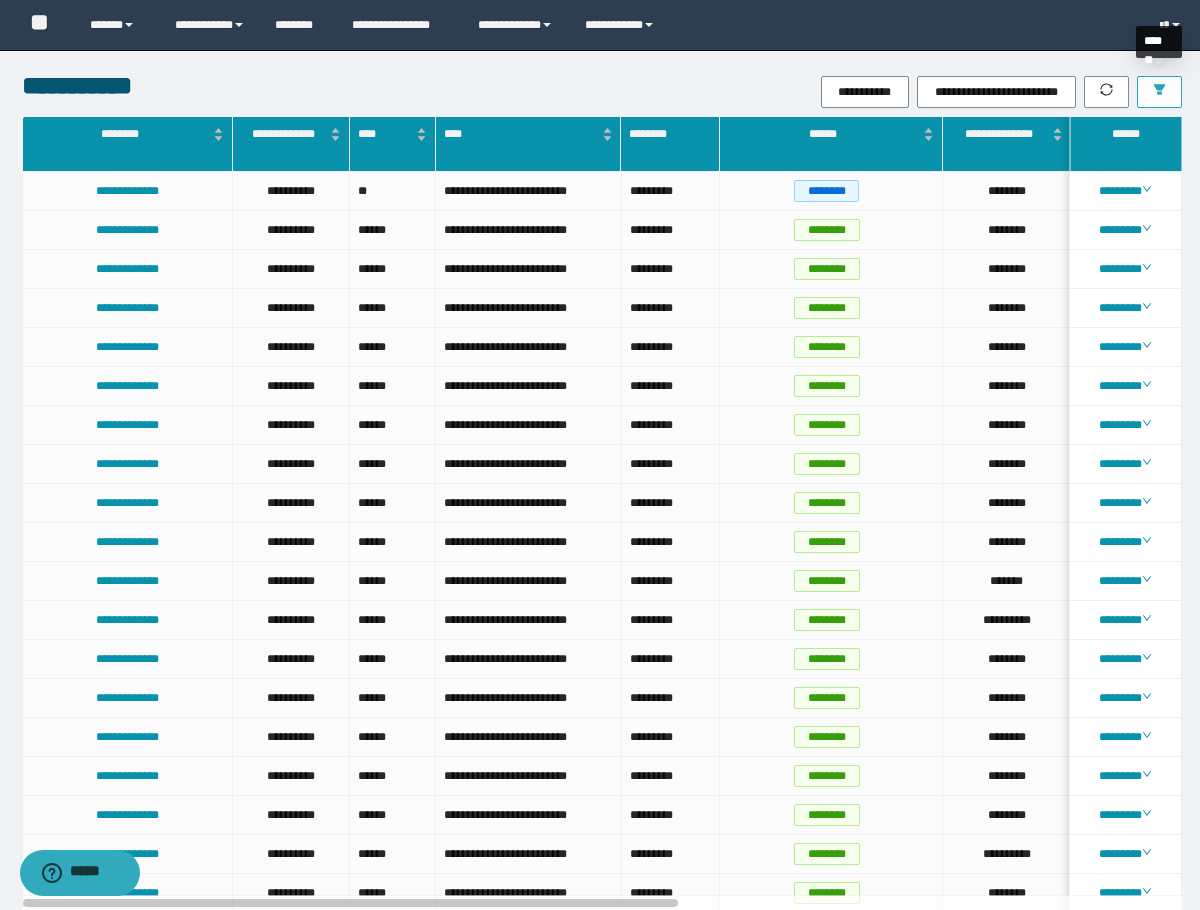 click at bounding box center (1159, 92) 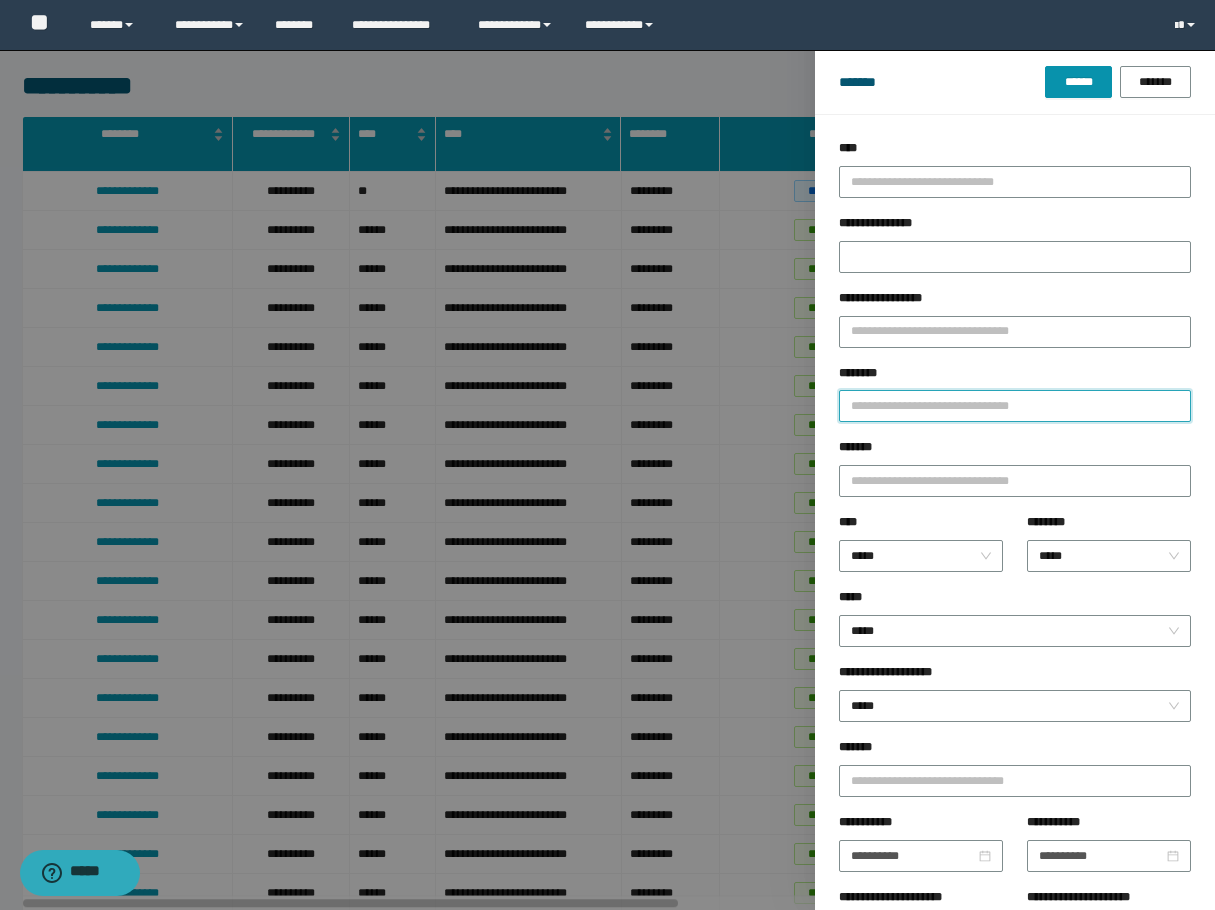 click on "********" at bounding box center (1015, 406) 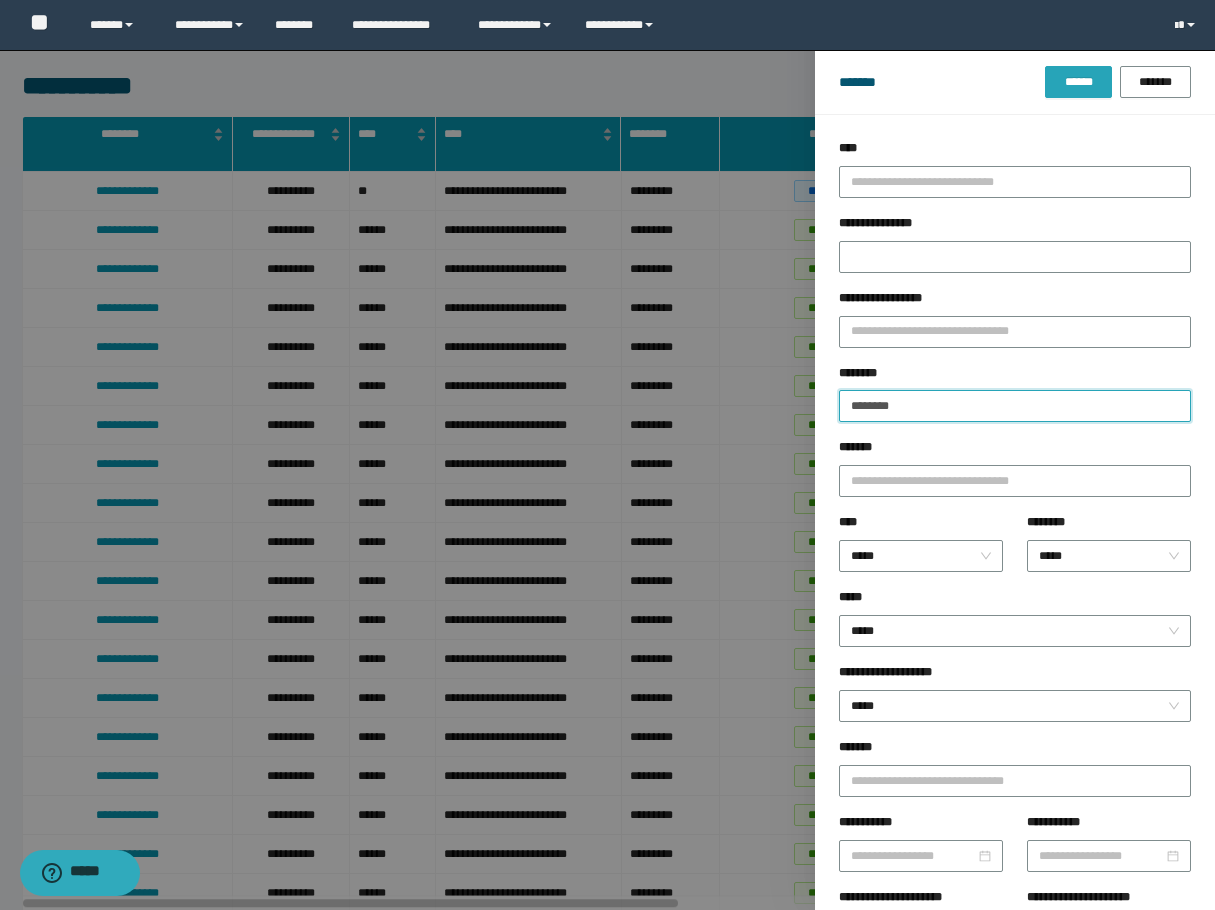 type on "********" 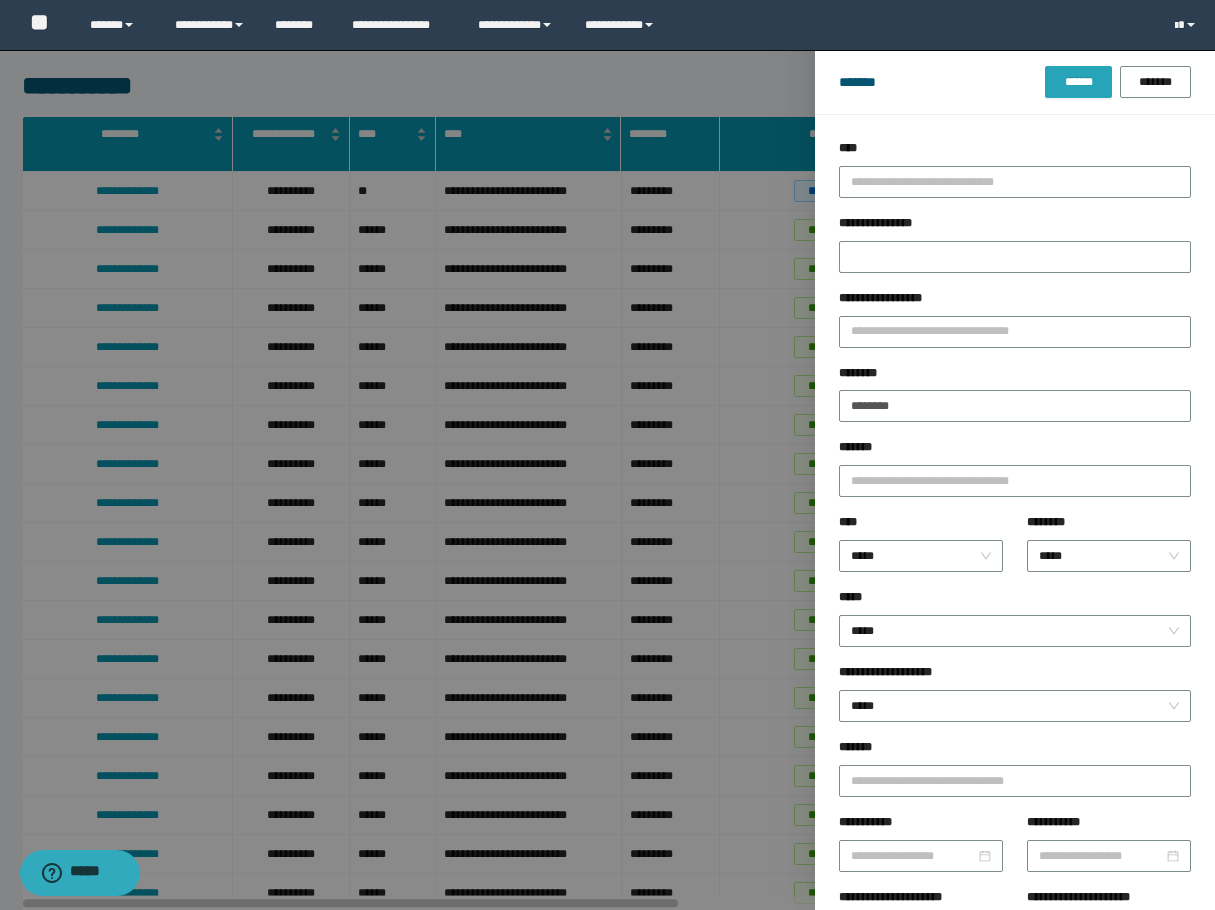 click on "******" at bounding box center [1078, 82] 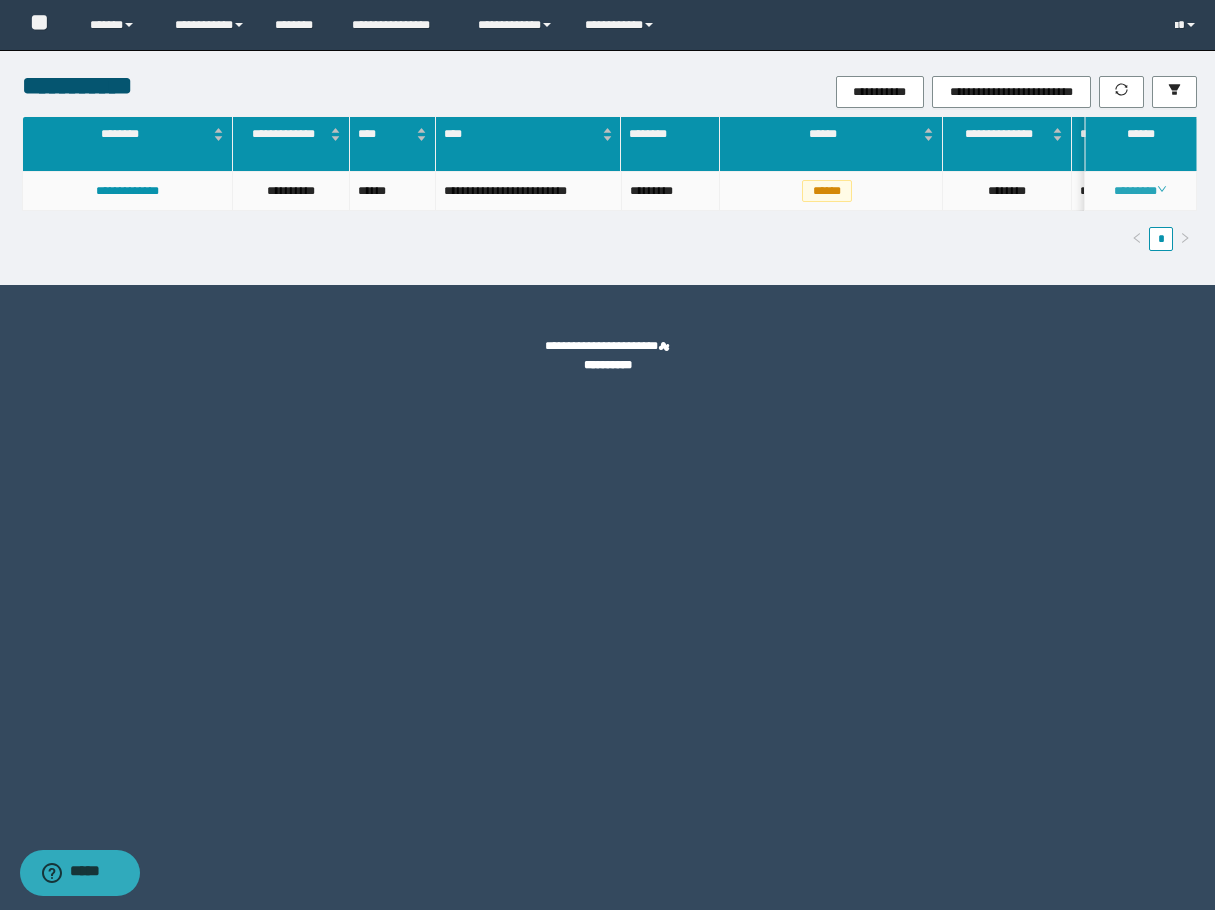 click on "********" at bounding box center (1140, 191) 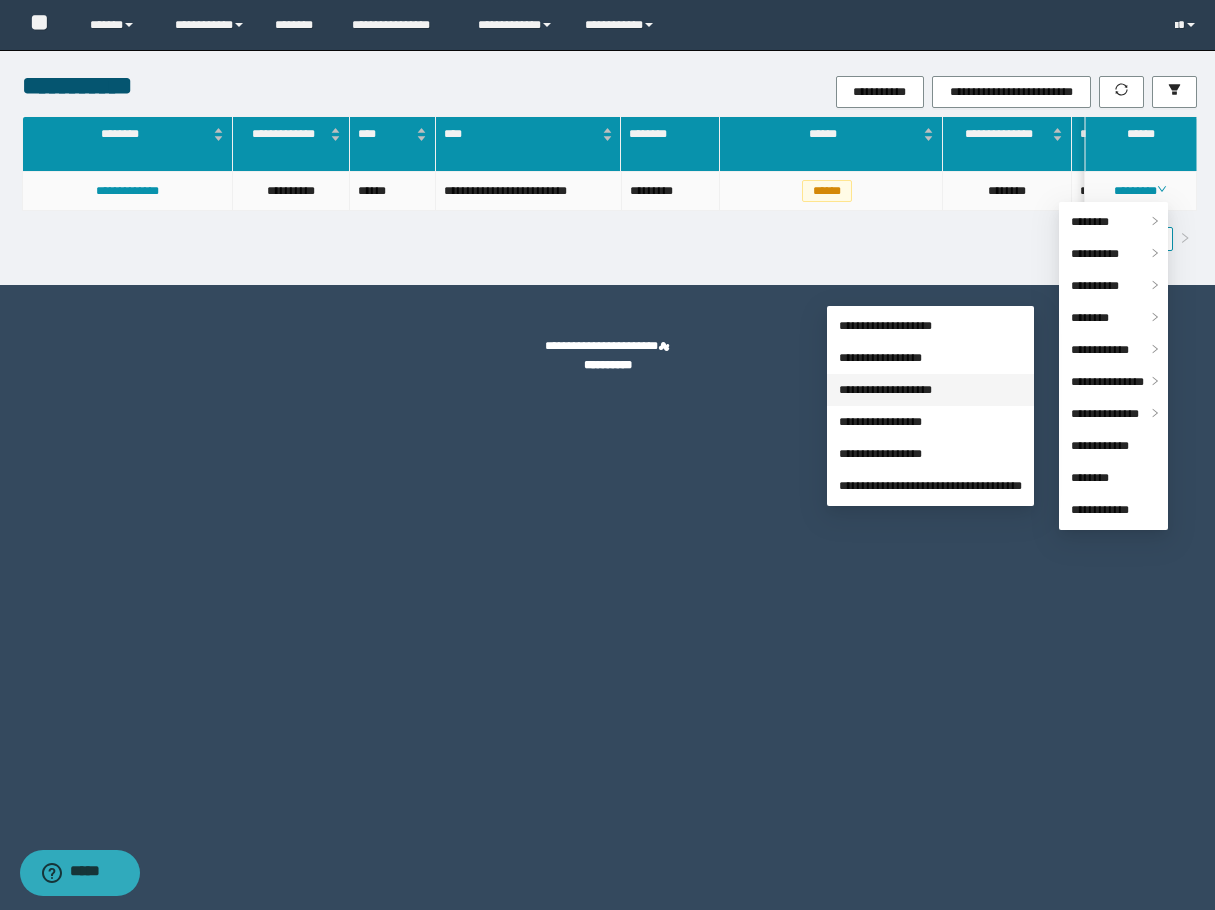 click on "**********" at bounding box center (885, 390) 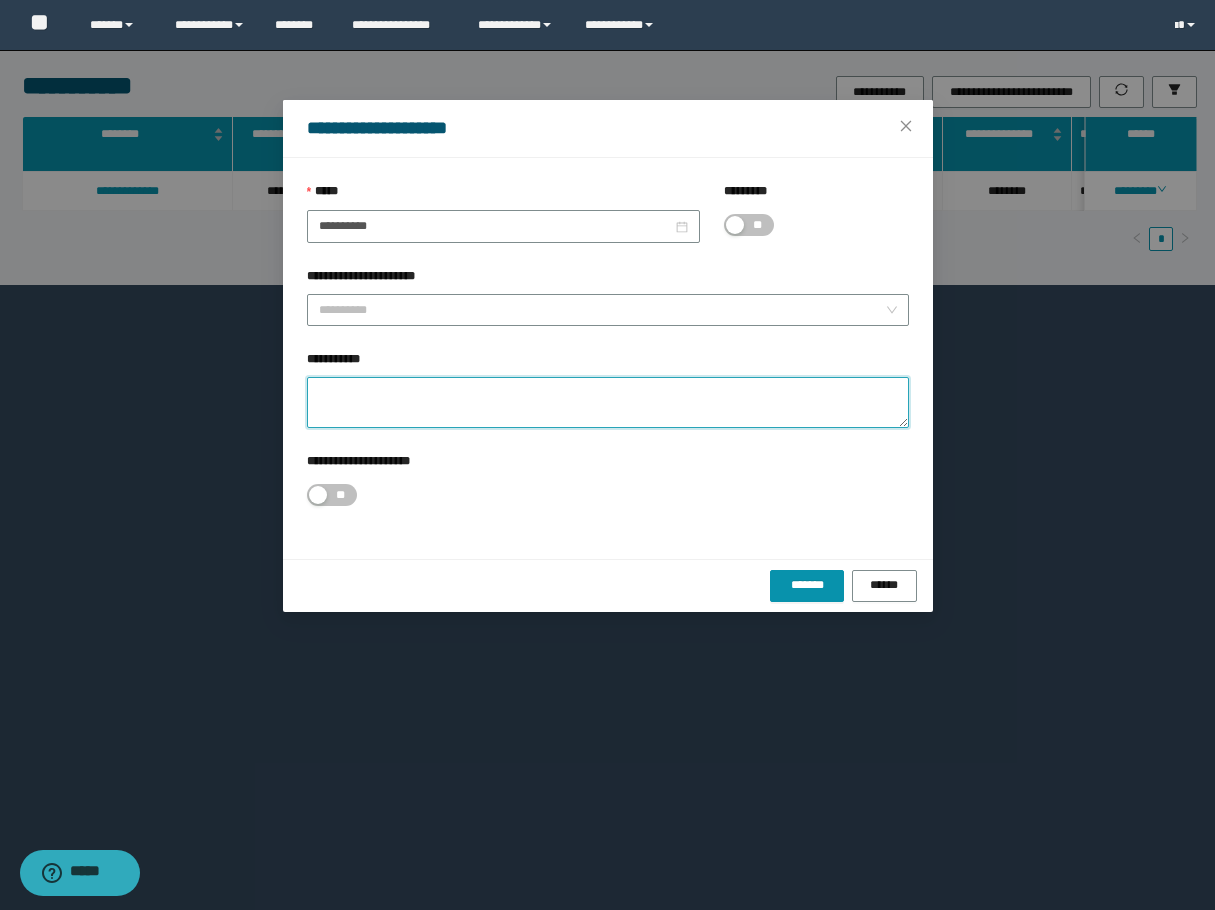 click on "**********" at bounding box center [608, 402] 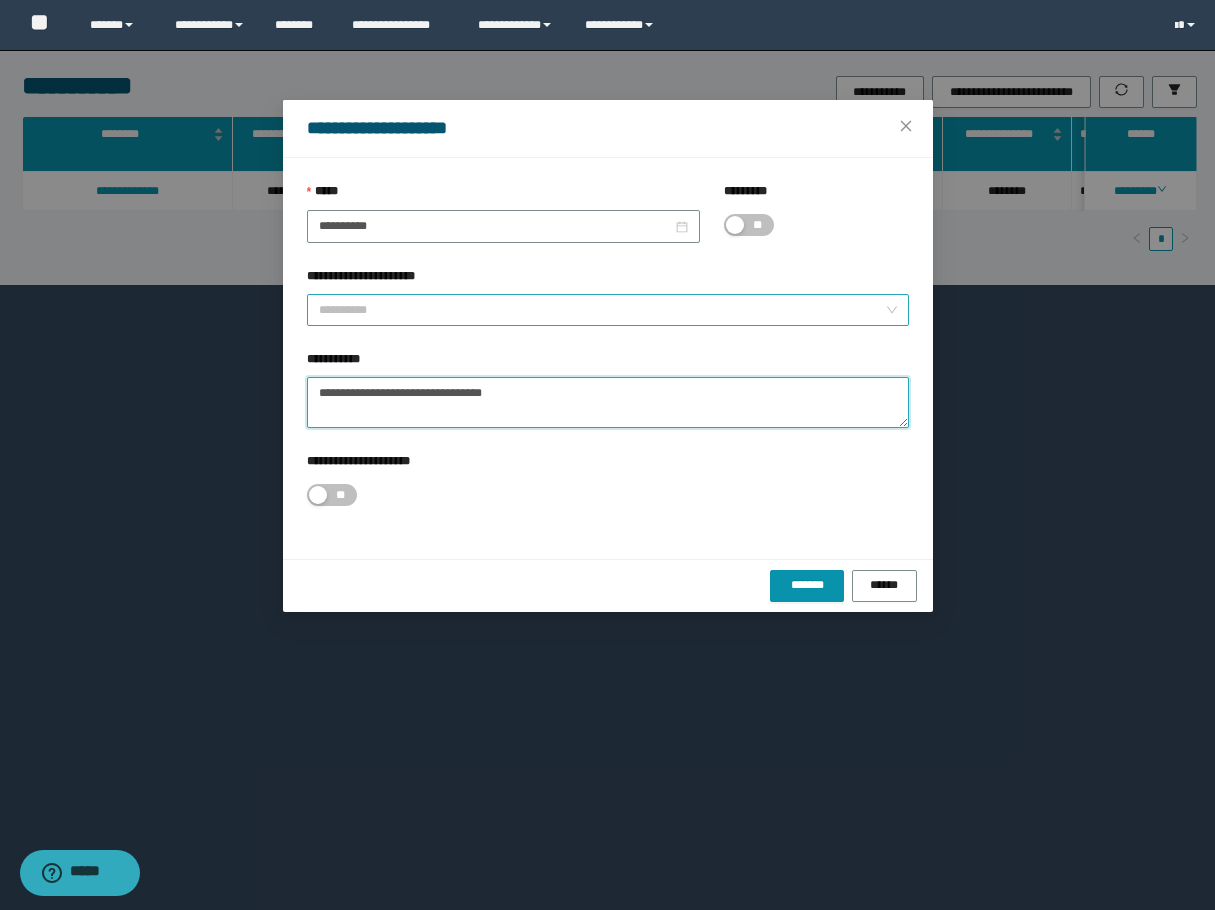 type on "**********" 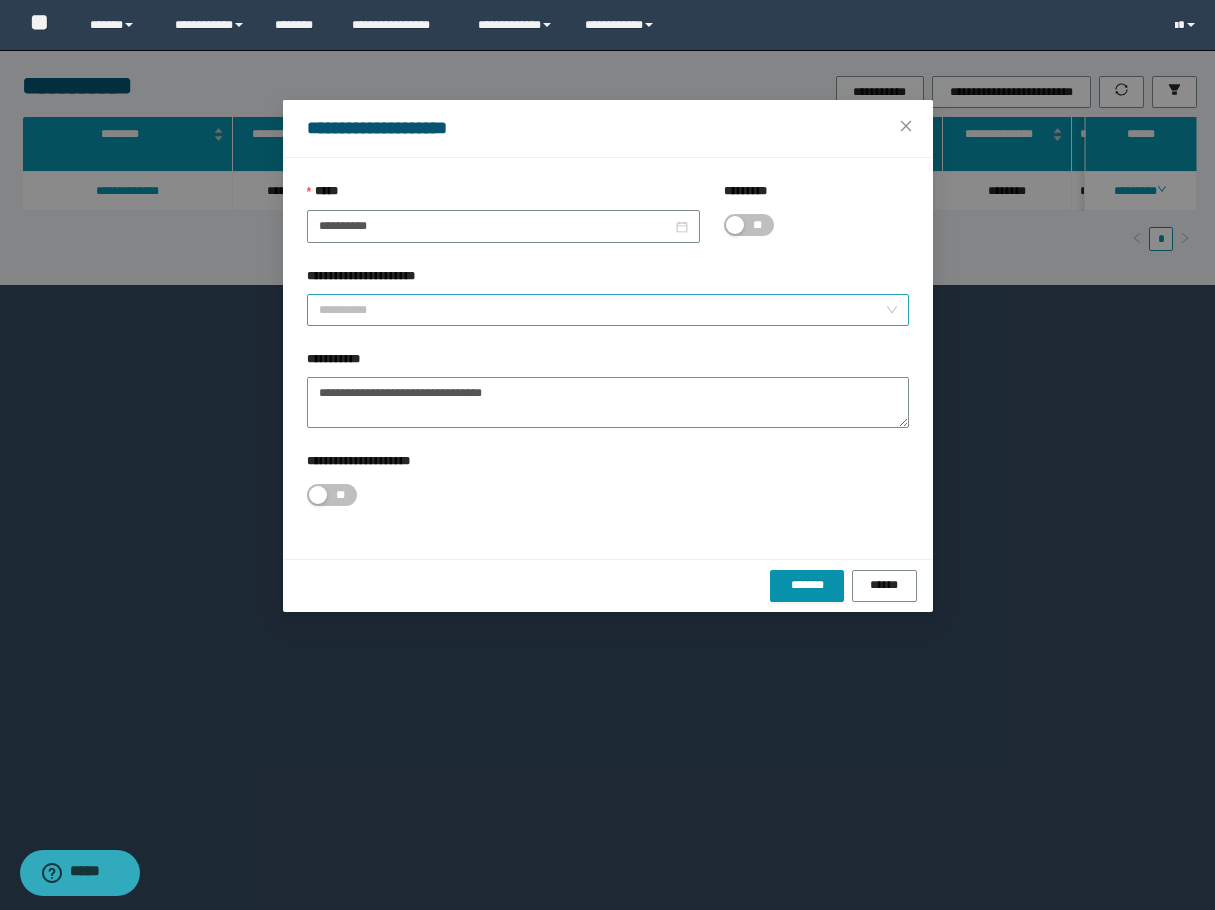 click on "**********" at bounding box center [602, 310] 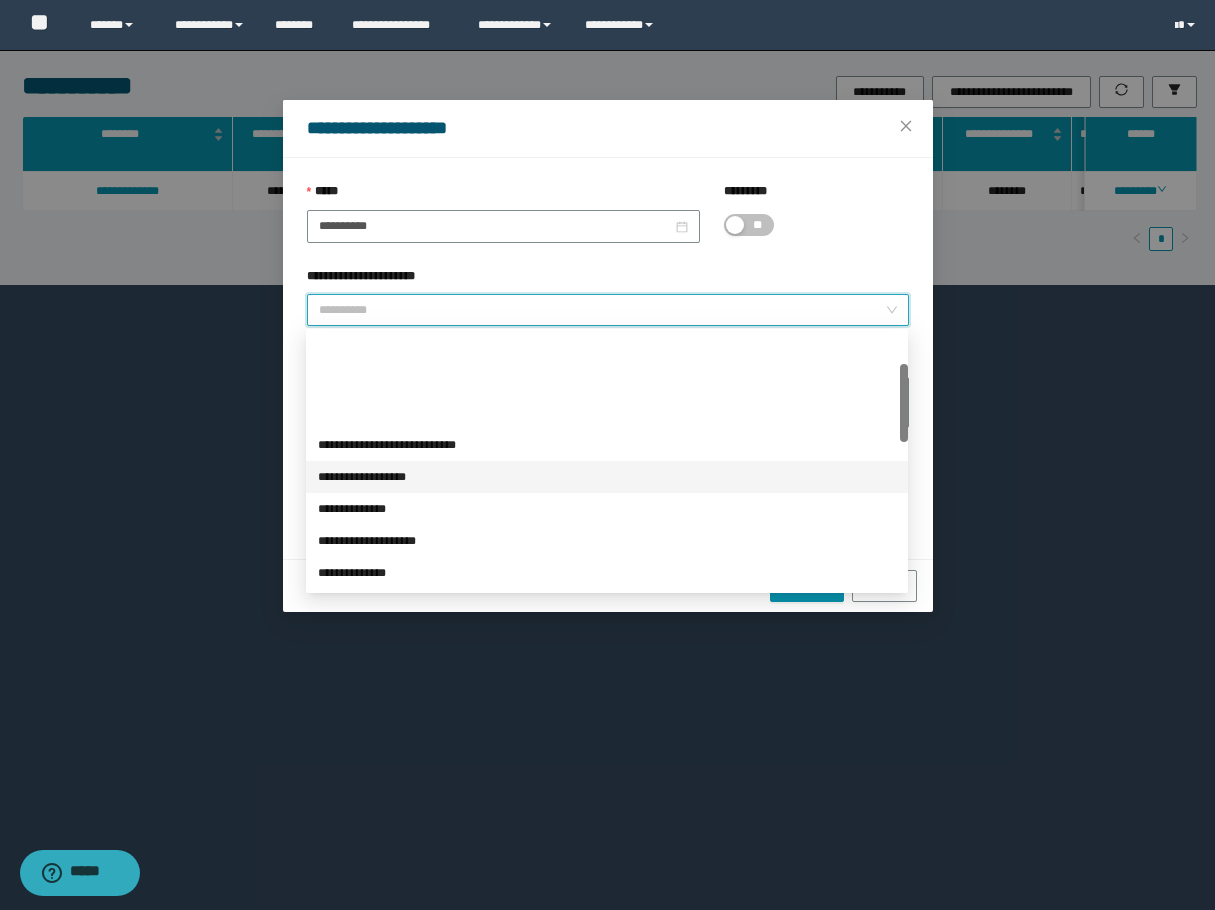 scroll, scrollTop: 100, scrollLeft: 0, axis: vertical 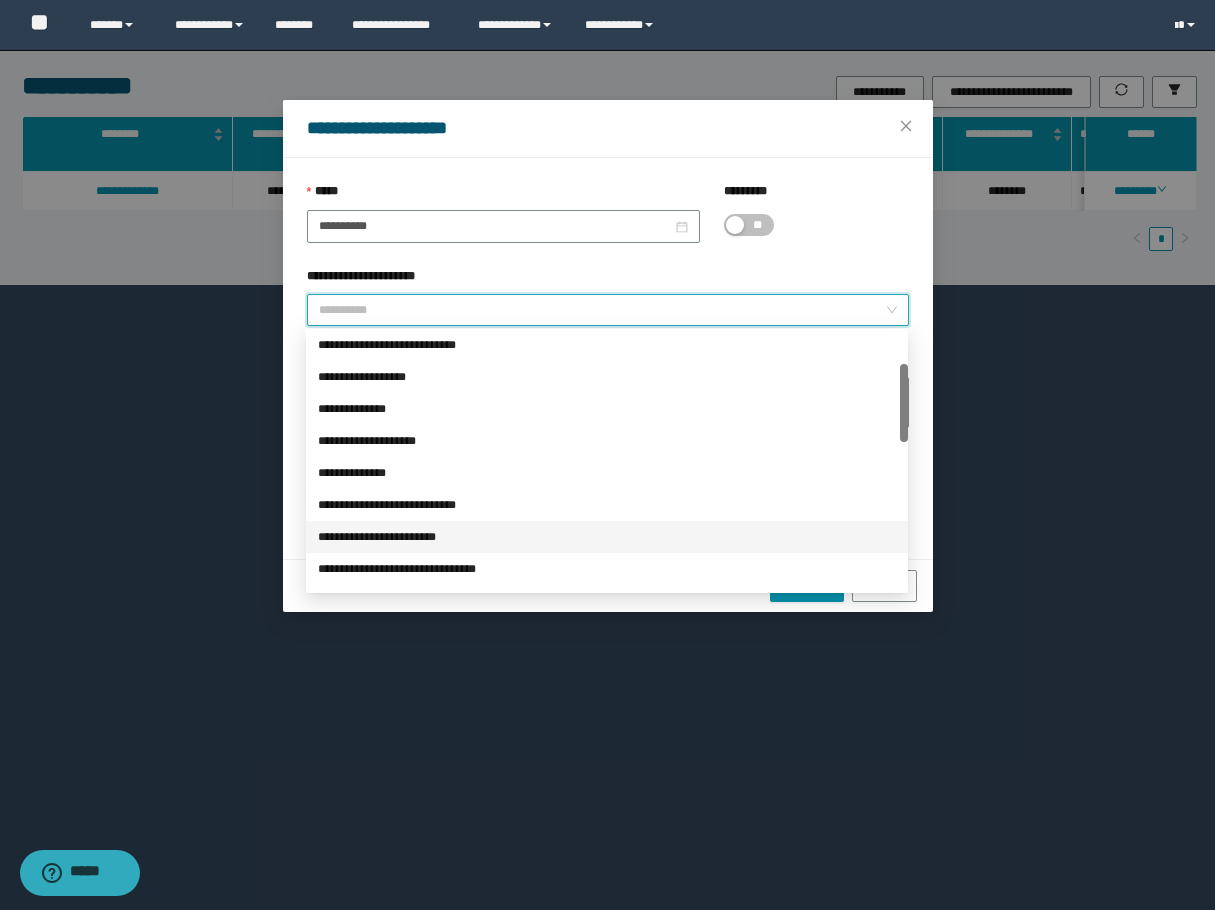 click on "**********" at bounding box center (607, 537) 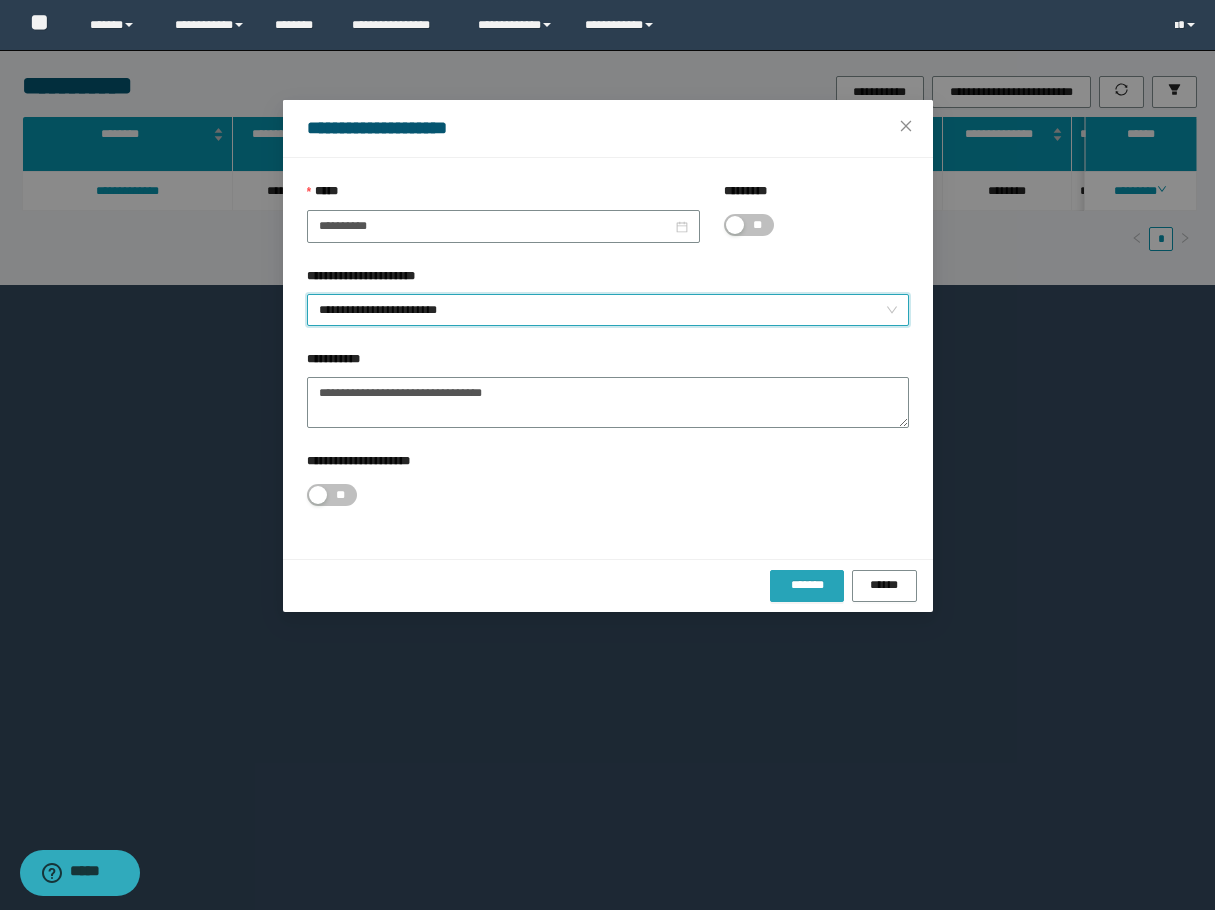 click on "*******" at bounding box center (807, 585) 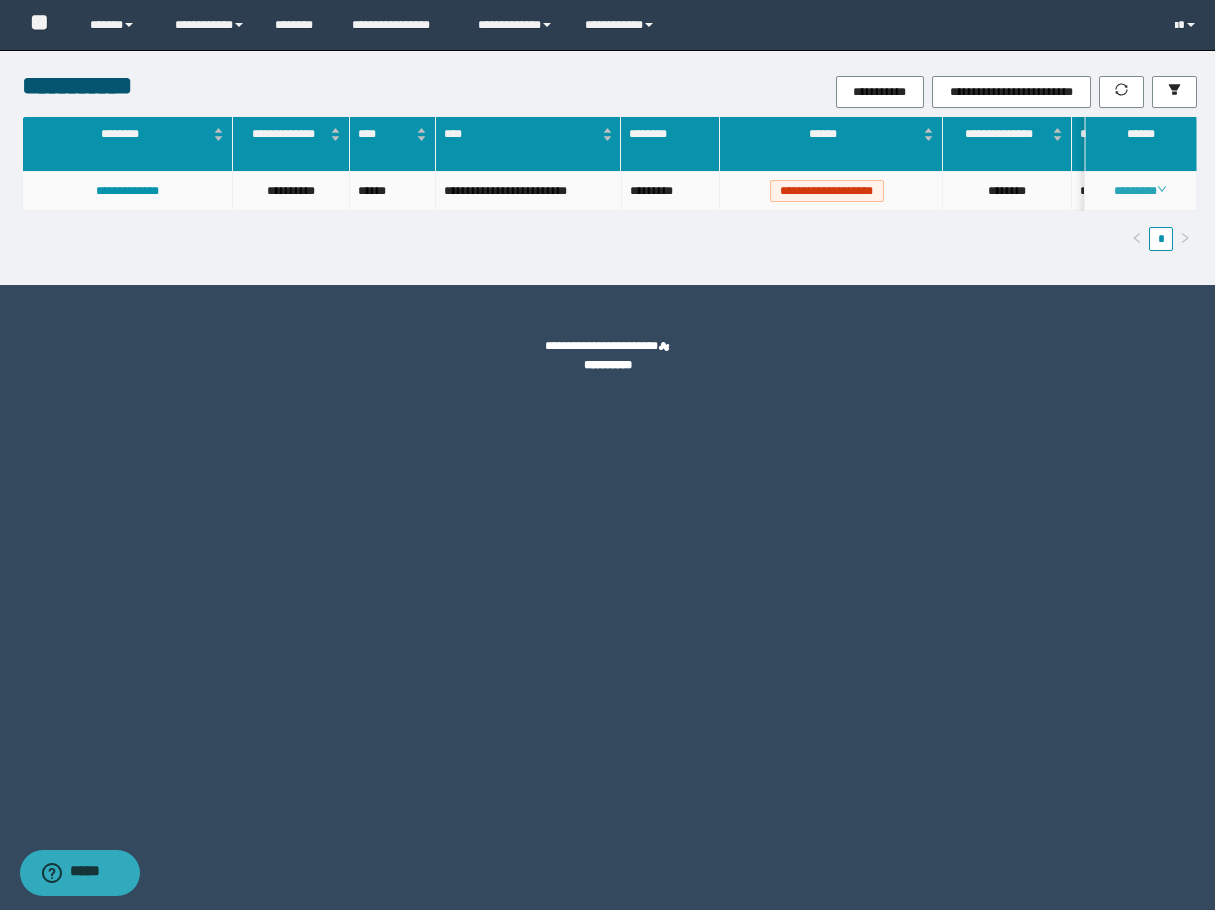 click on "********" at bounding box center [1140, 191] 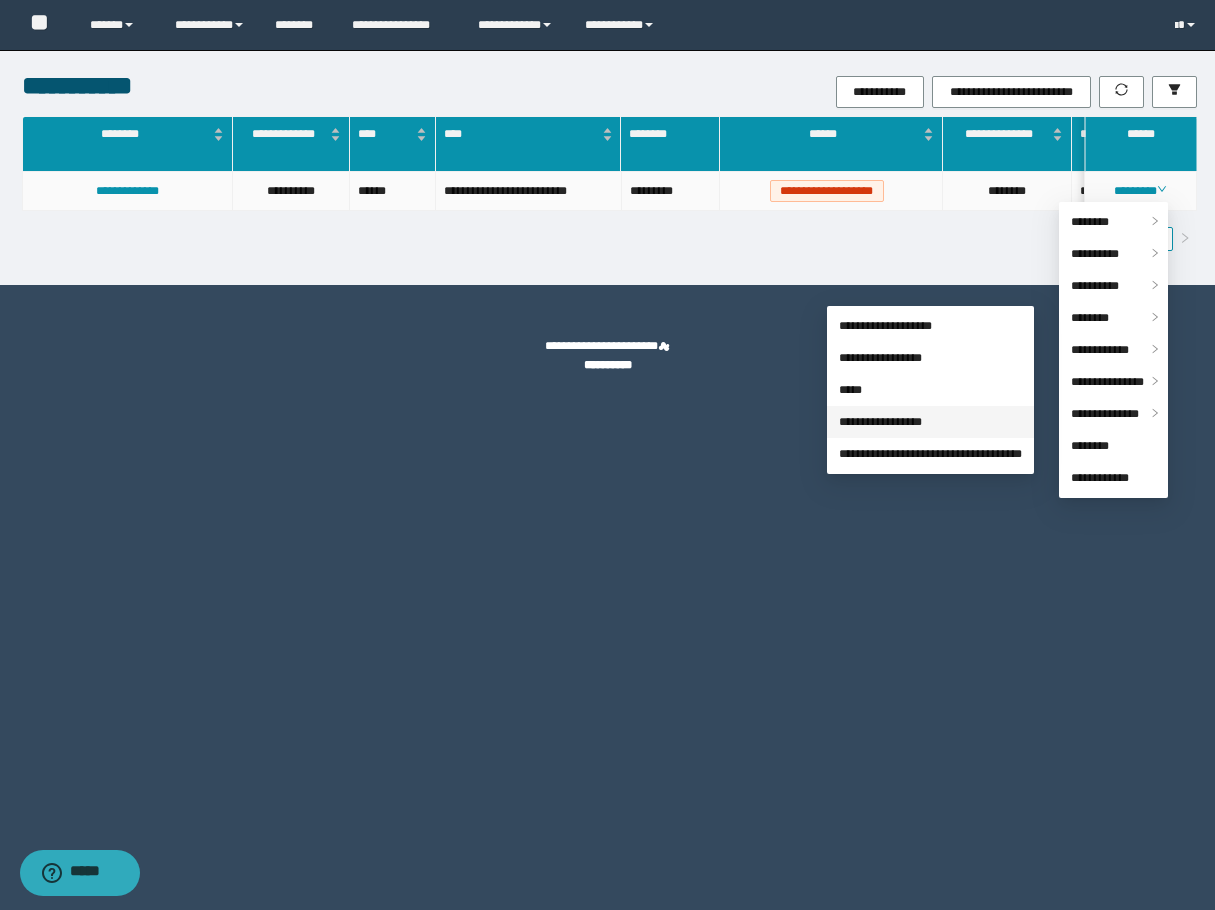 click on "**********" at bounding box center [880, 422] 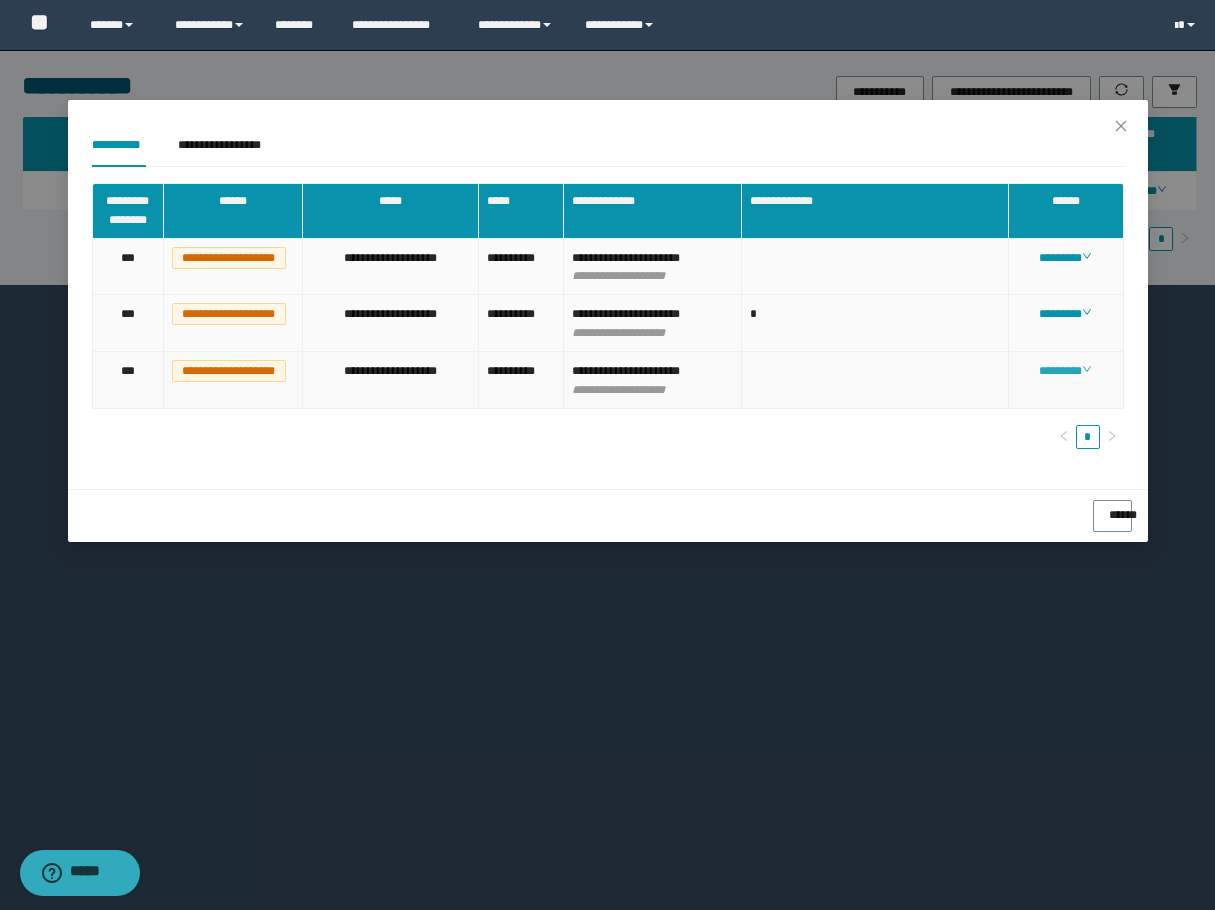 click on "********" at bounding box center [1065, 371] 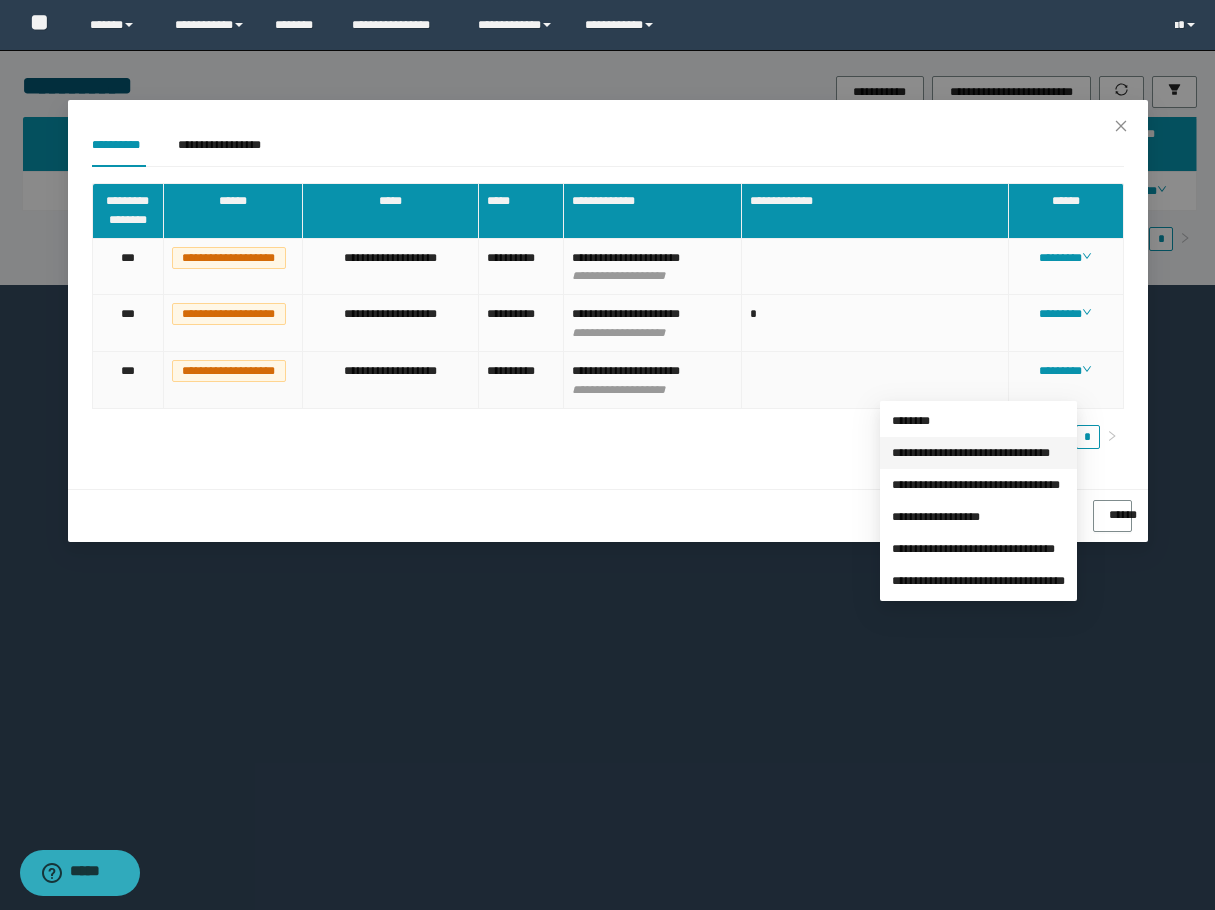 click on "**********" at bounding box center [971, 453] 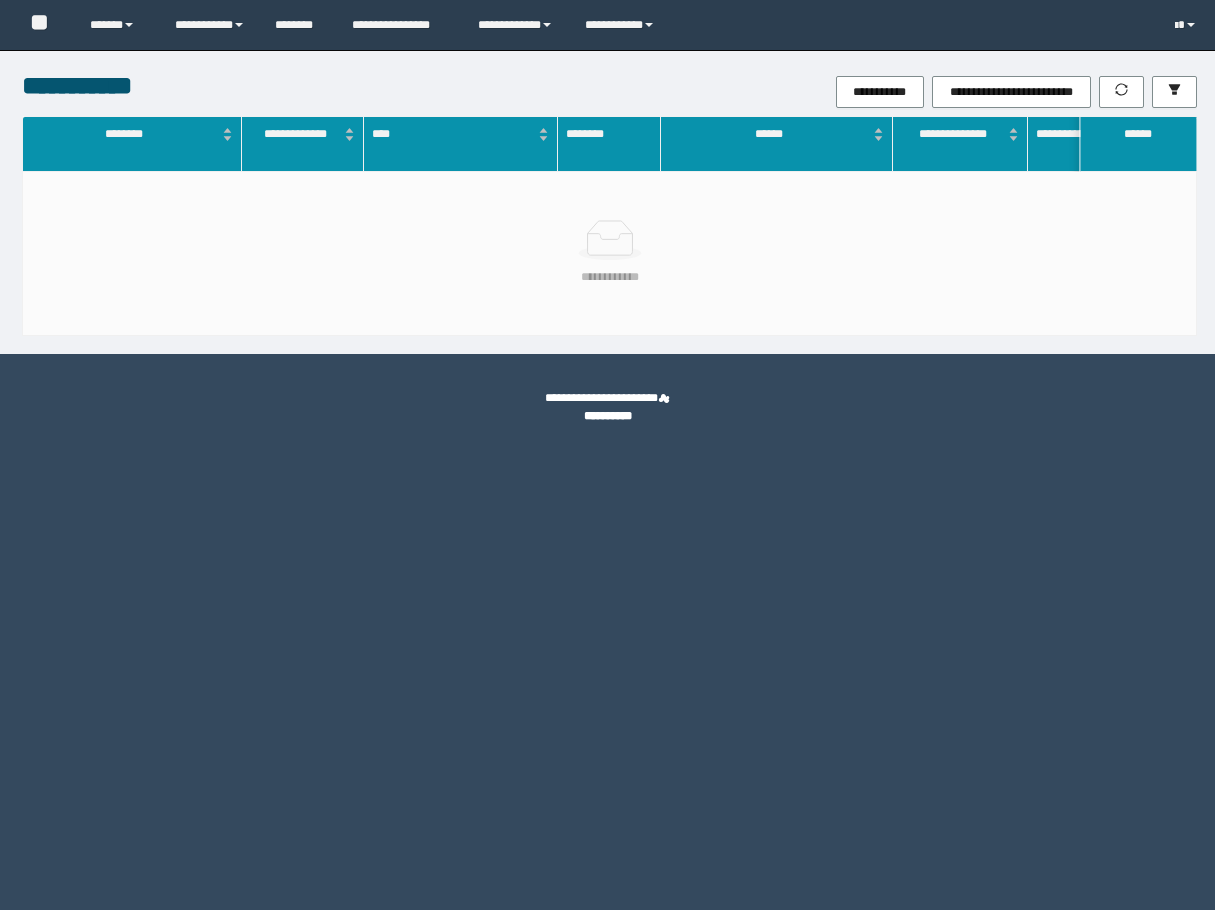 scroll, scrollTop: 0, scrollLeft: 0, axis: both 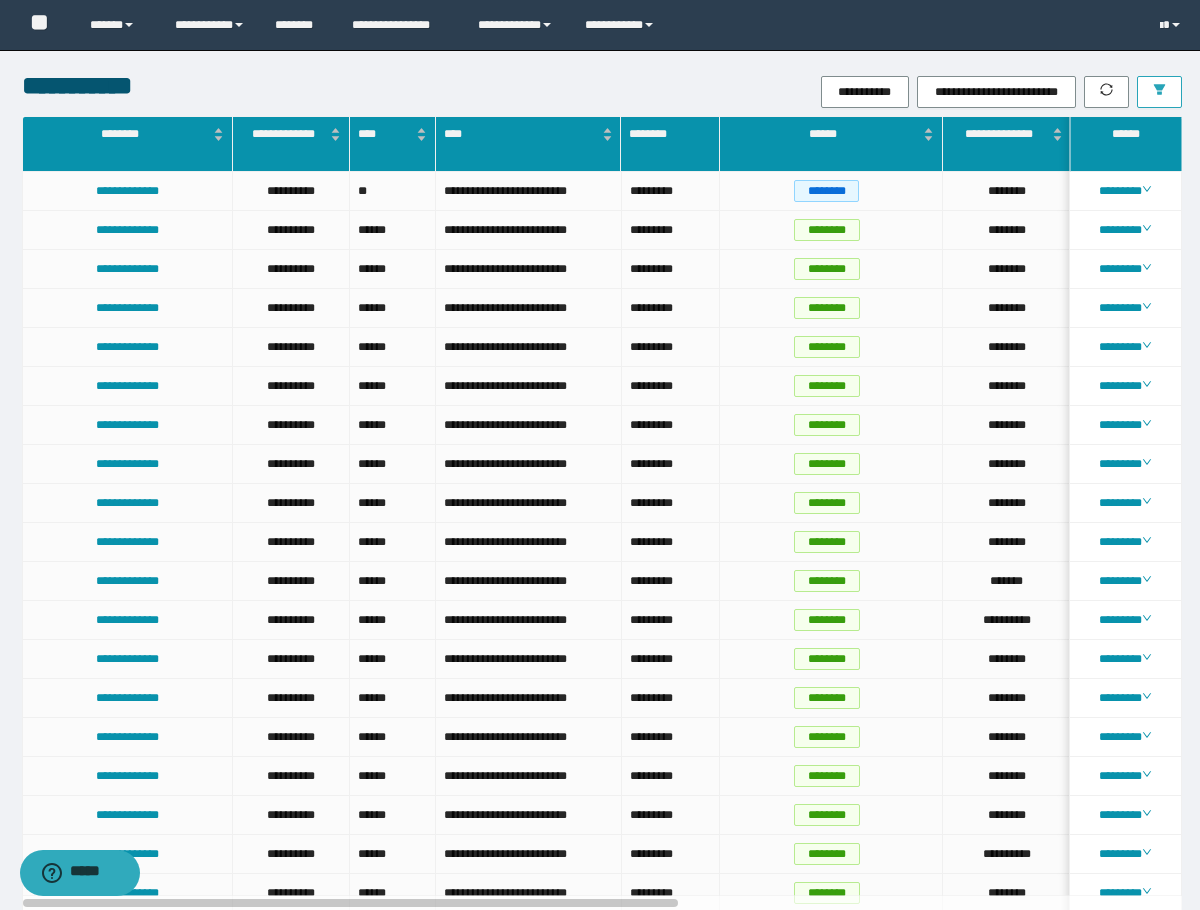 click at bounding box center (1159, 92) 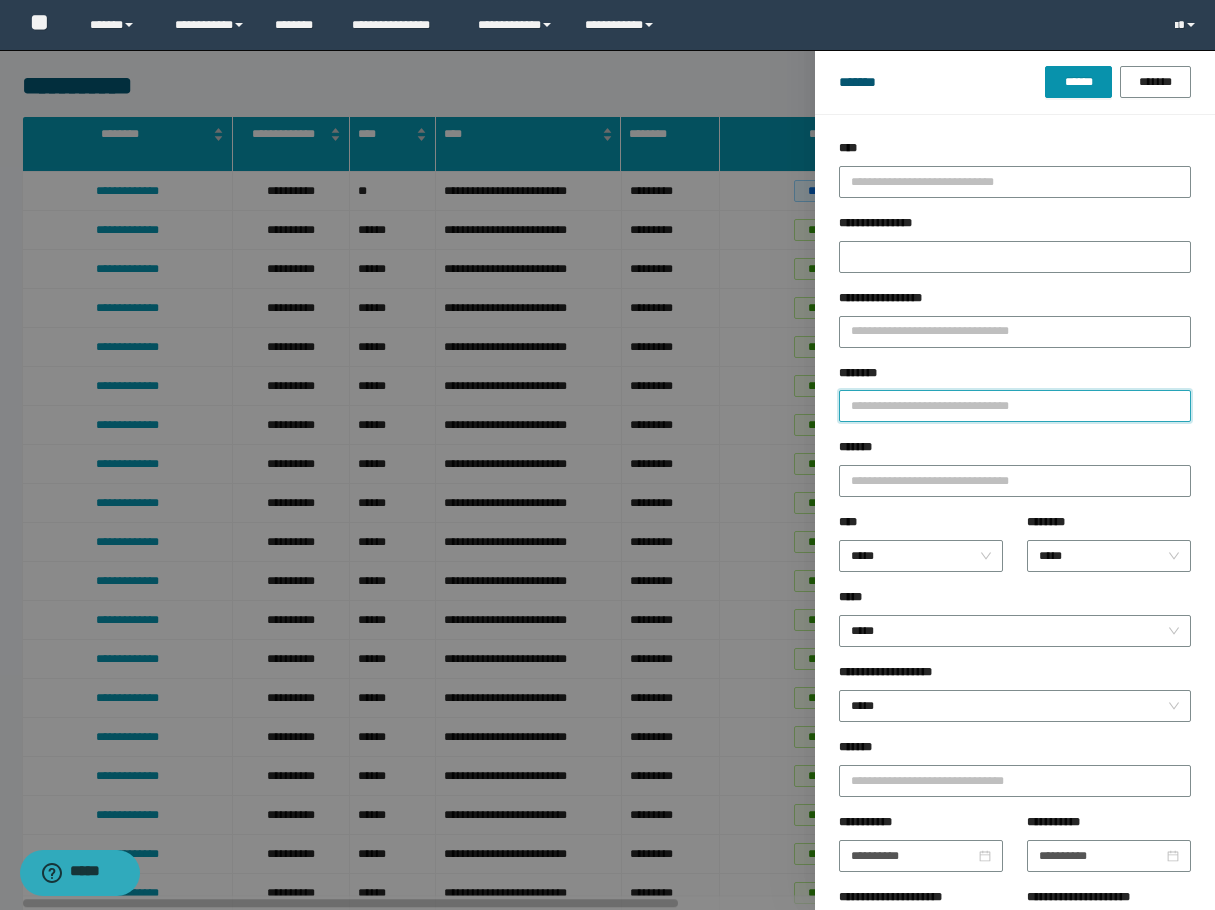 click on "********" at bounding box center (1015, 406) 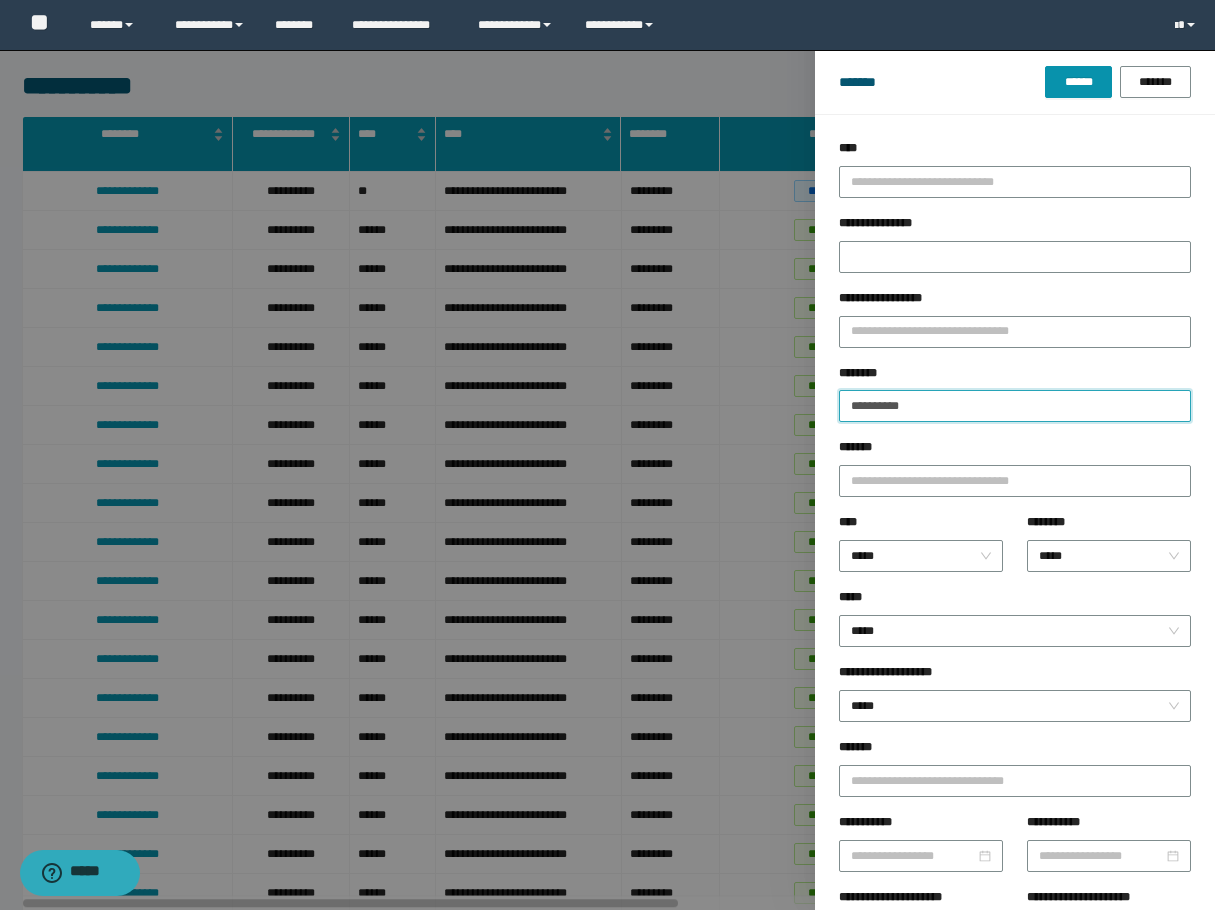 type on "**********" 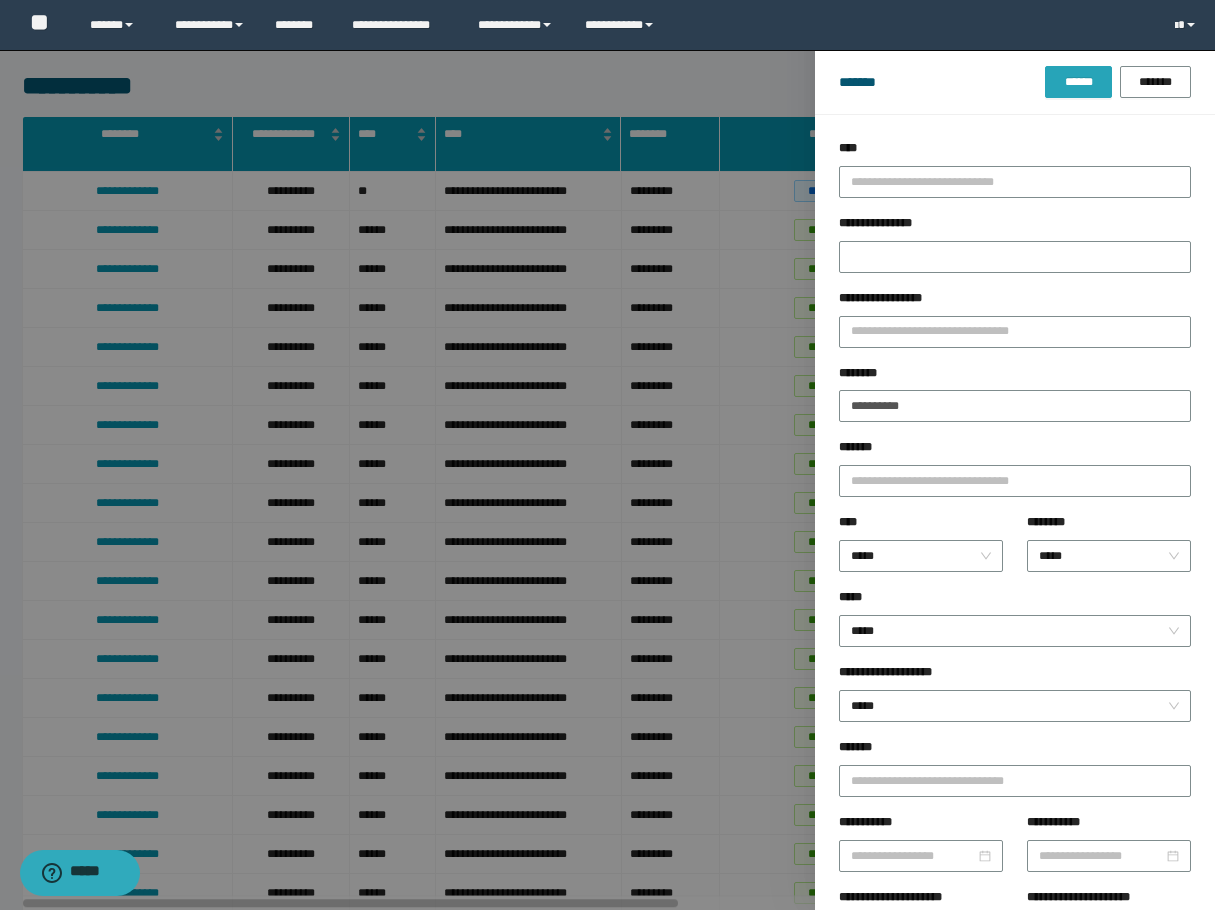 click on "******" at bounding box center [1078, 82] 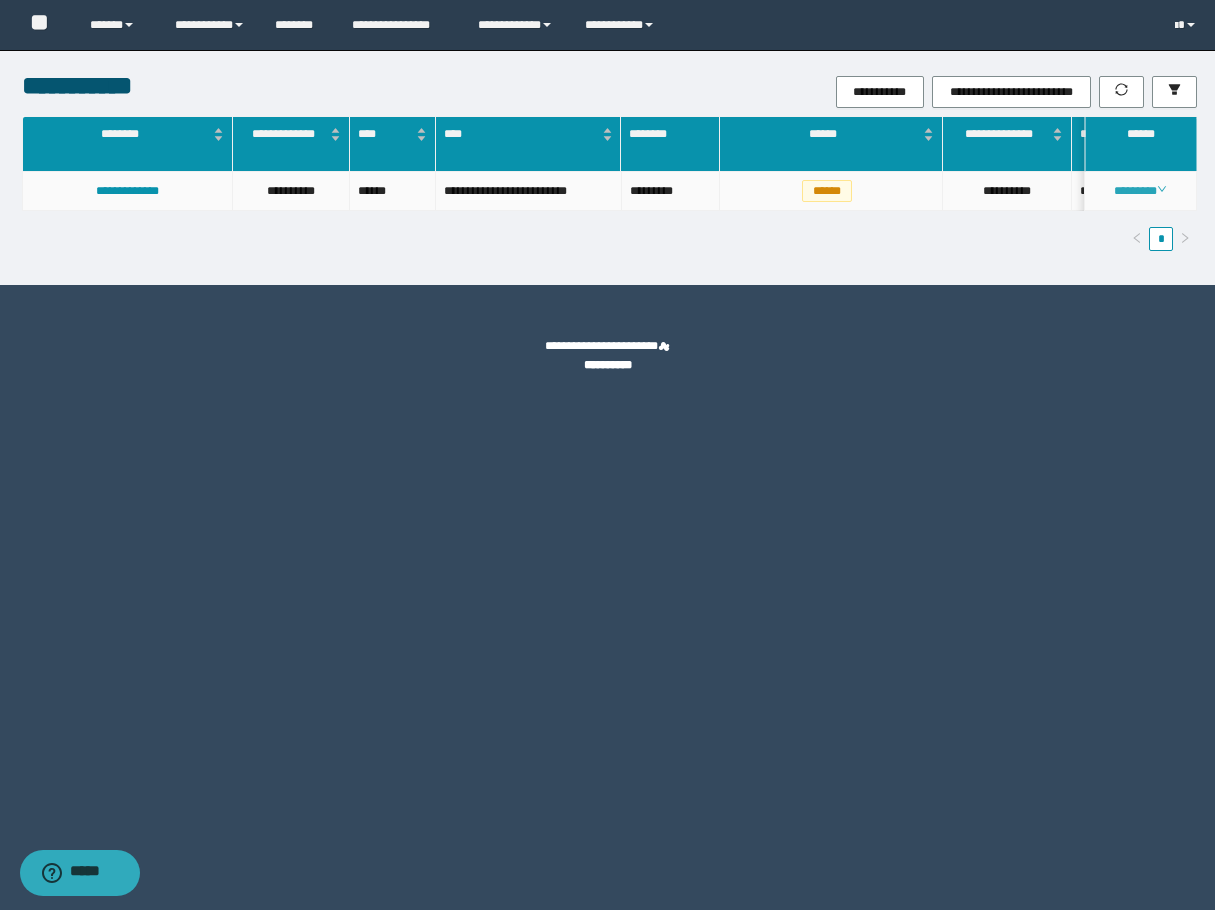 click on "********" at bounding box center [1140, 191] 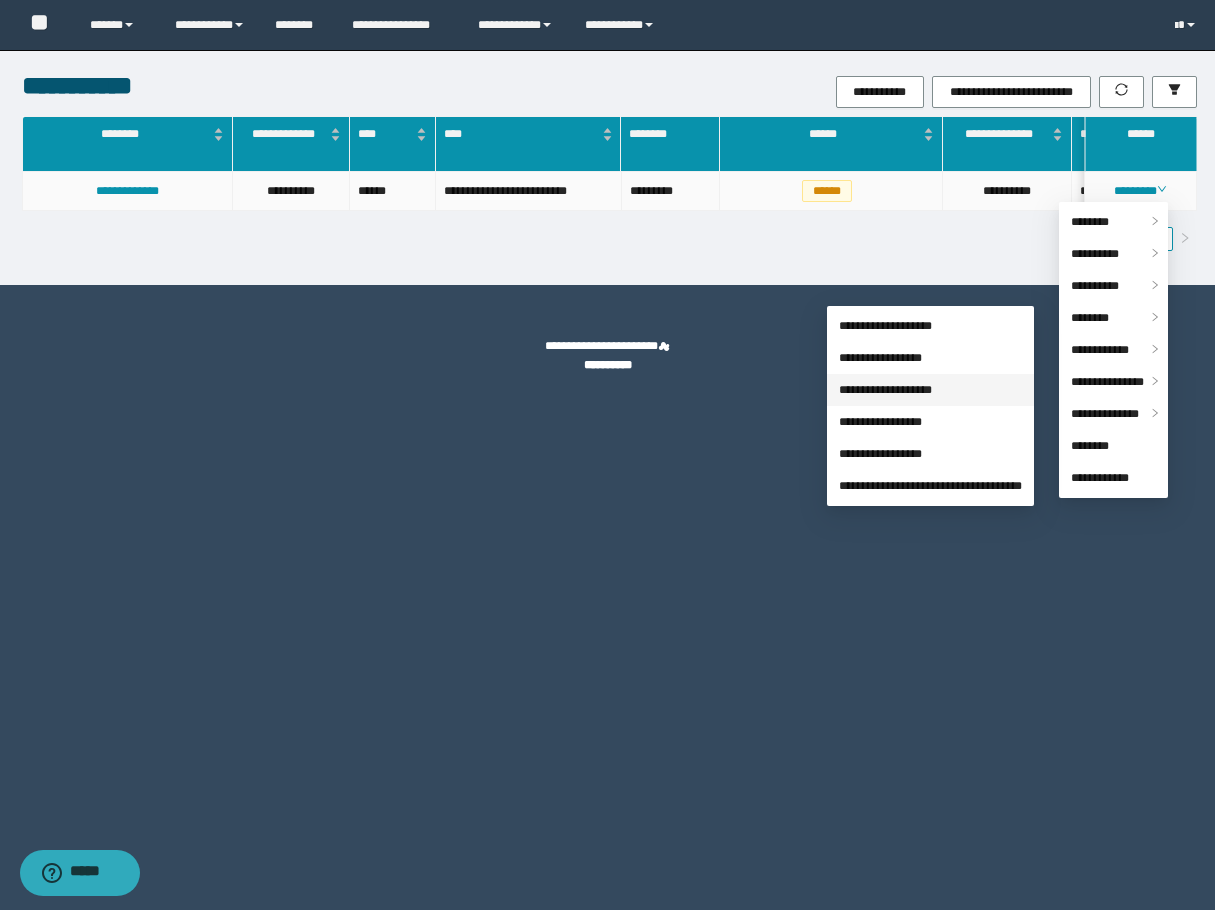 click on "**********" at bounding box center [885, 390] 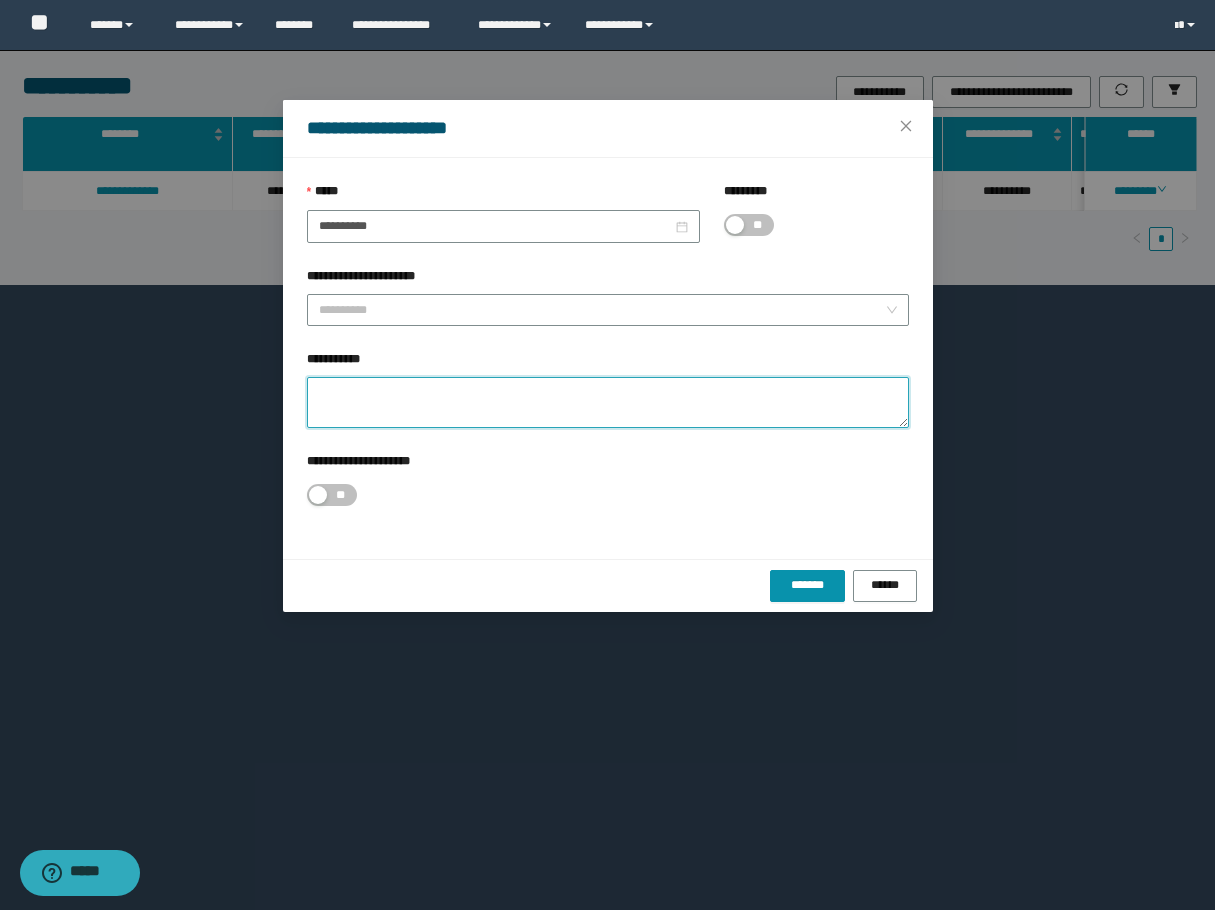 click on "**********" at bounding box center (608, 402) 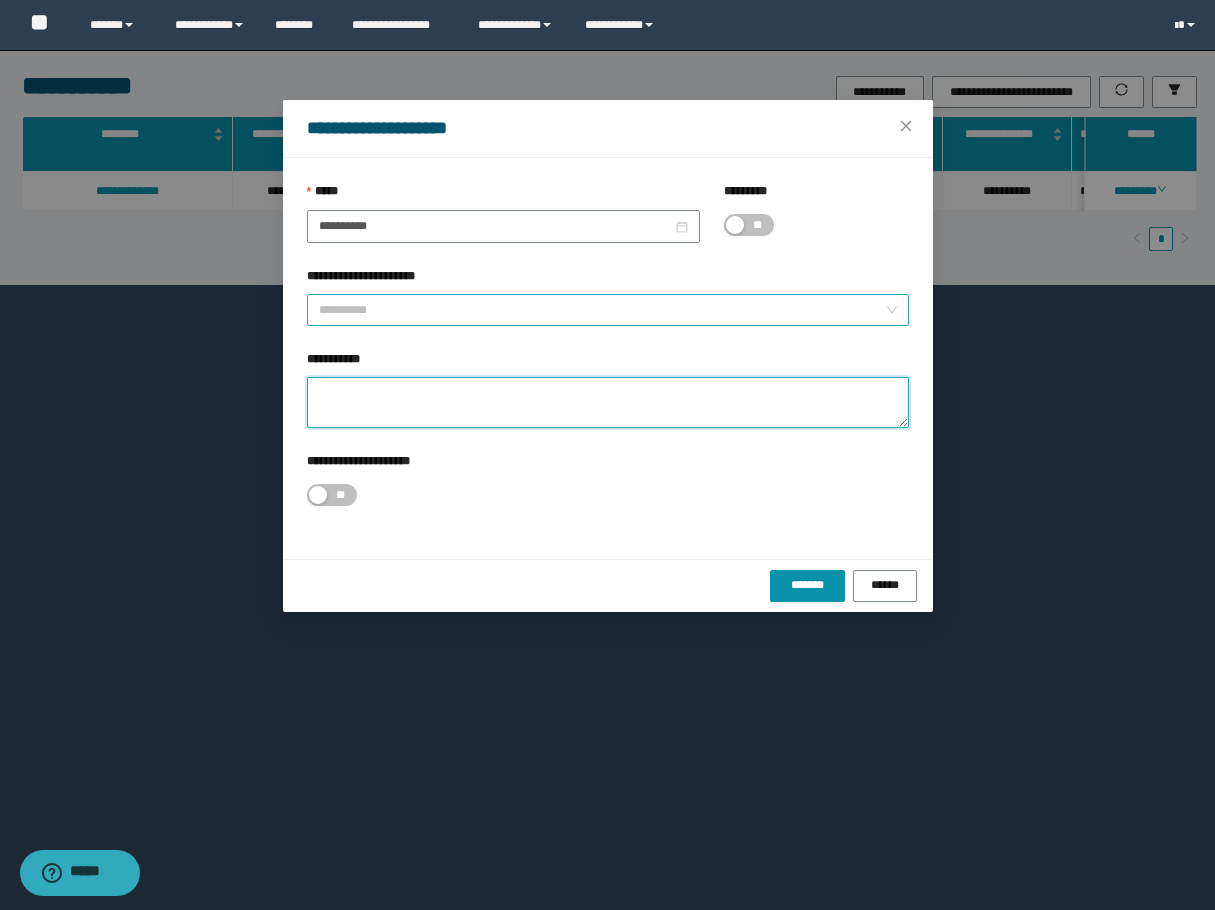 paste on "*******" 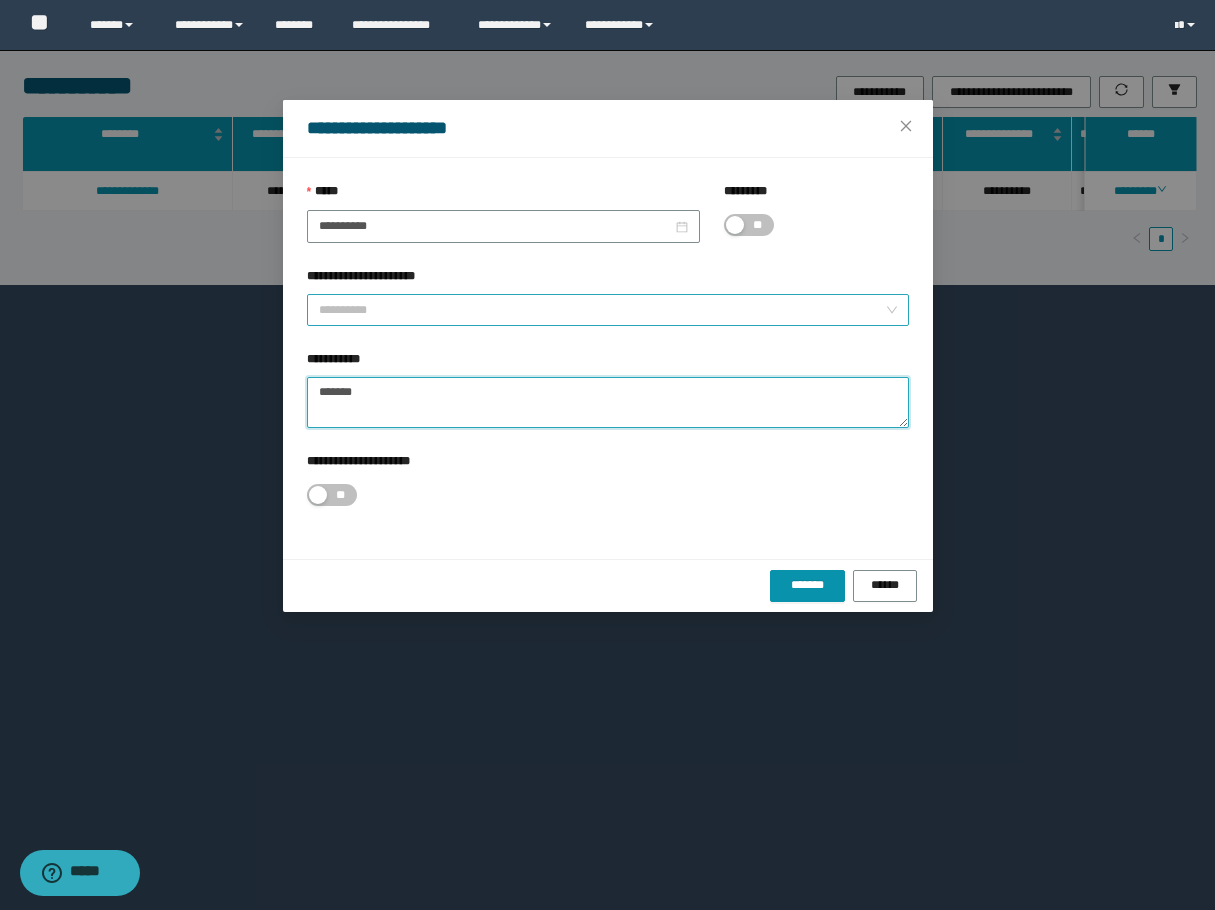 type on "*******" 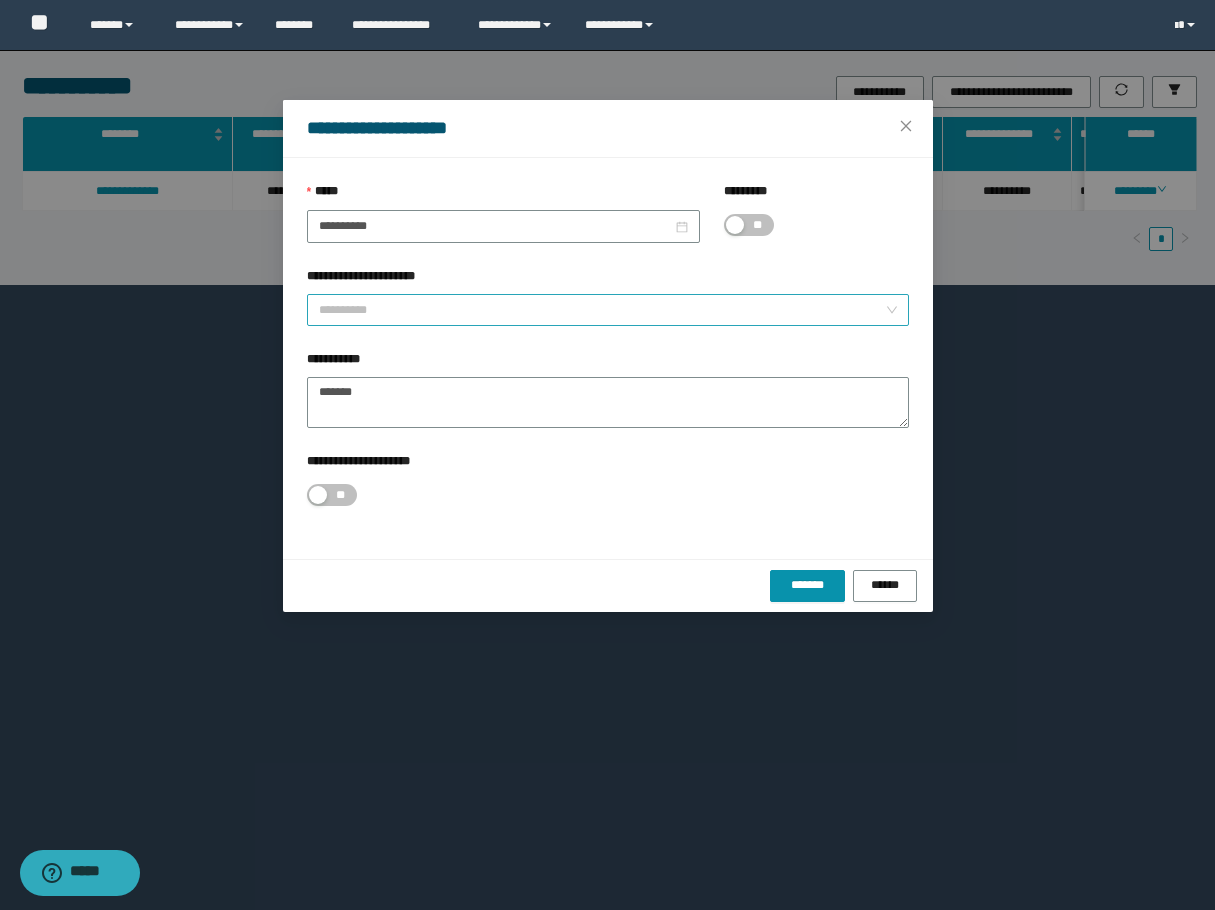 click on "**********" at bounding box center [602, 310] 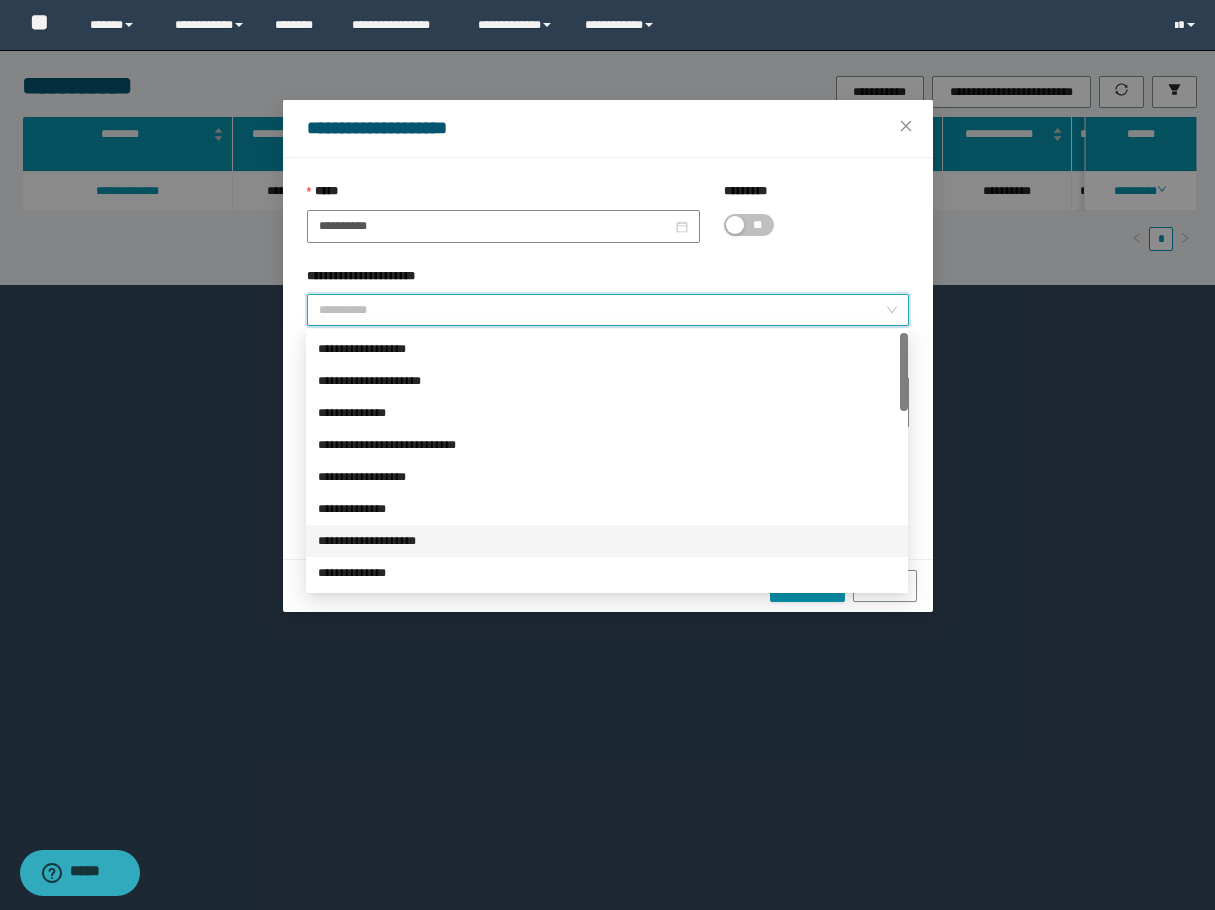 scroll, scrollTop: 100, scrollLeft: 0, axis: vertical 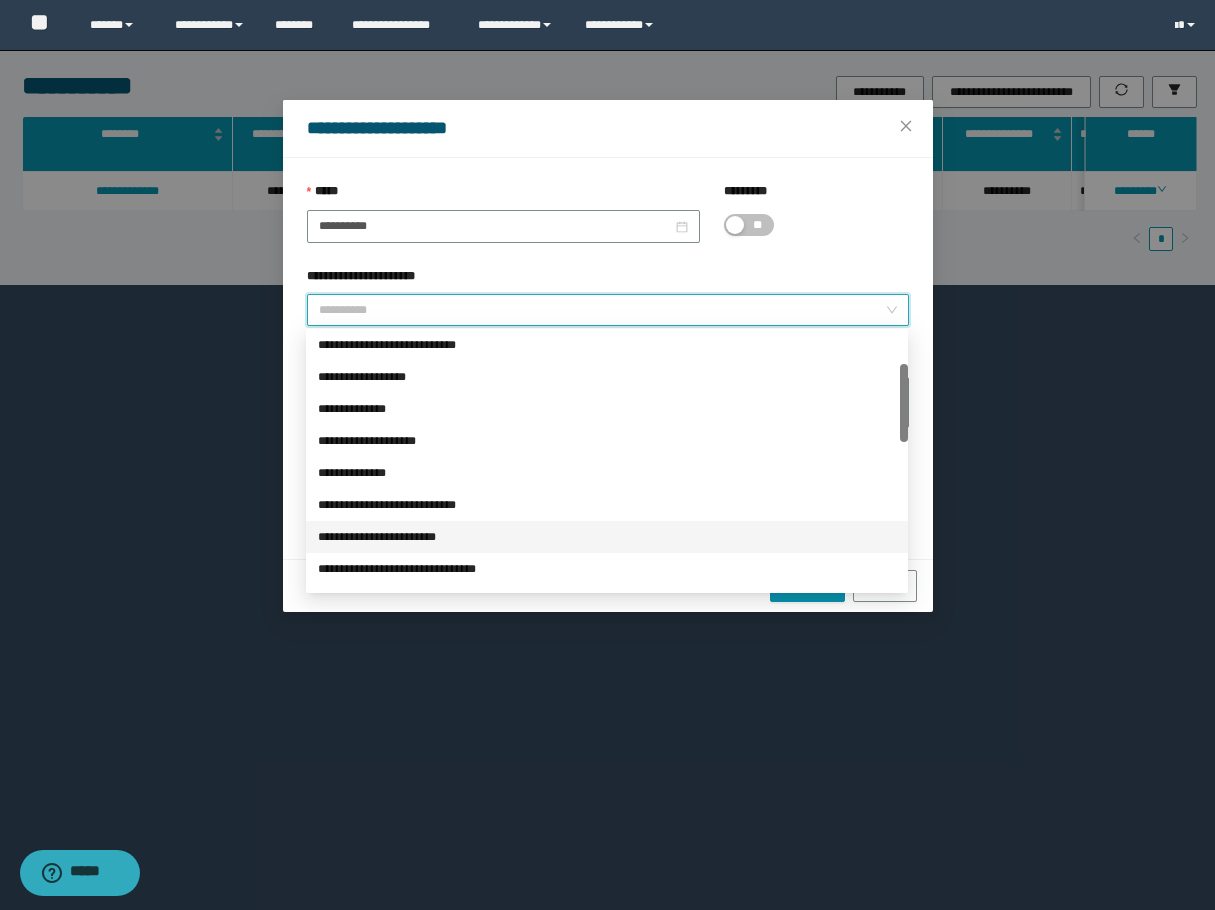 click on "**********" at bounding box center [607, 537] 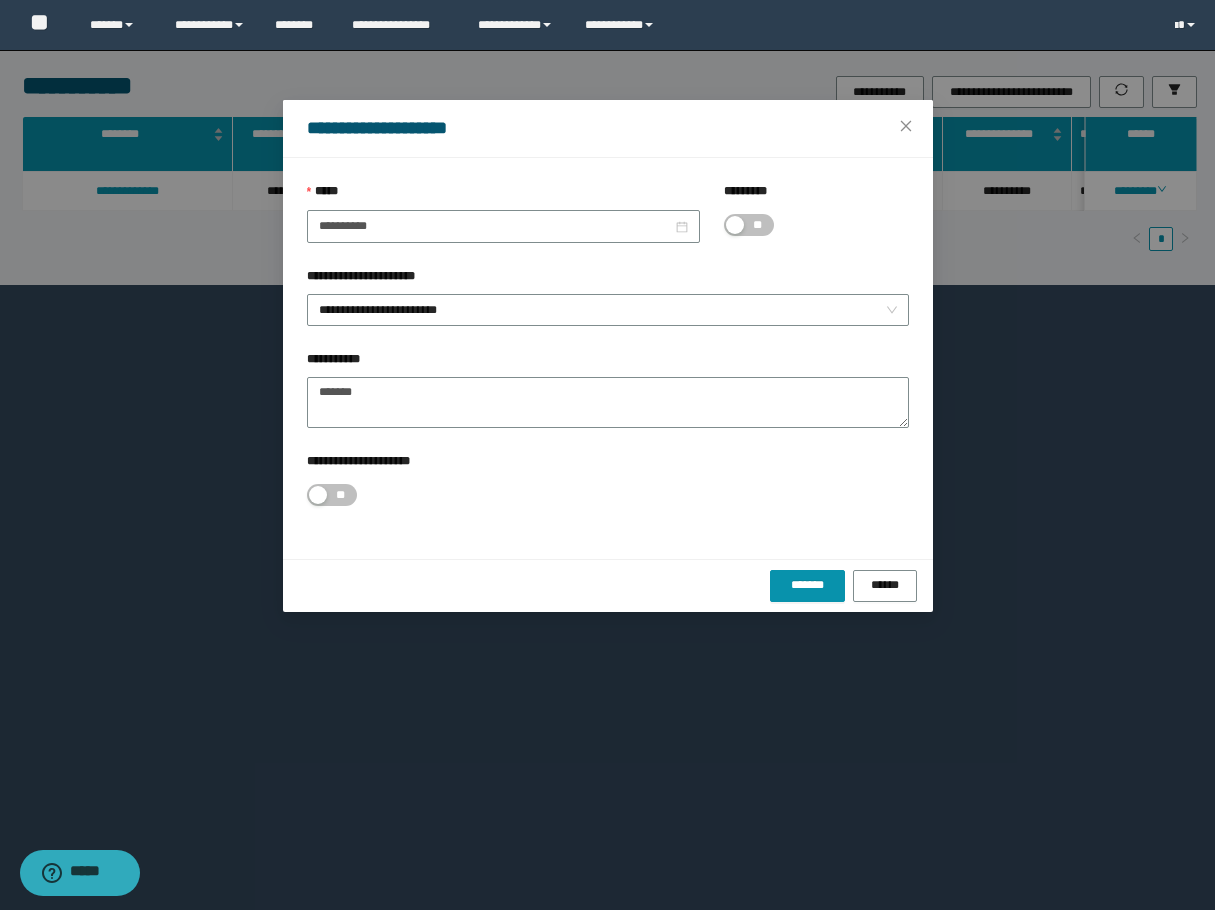 click on "**********" at bounding box center [399, 493] 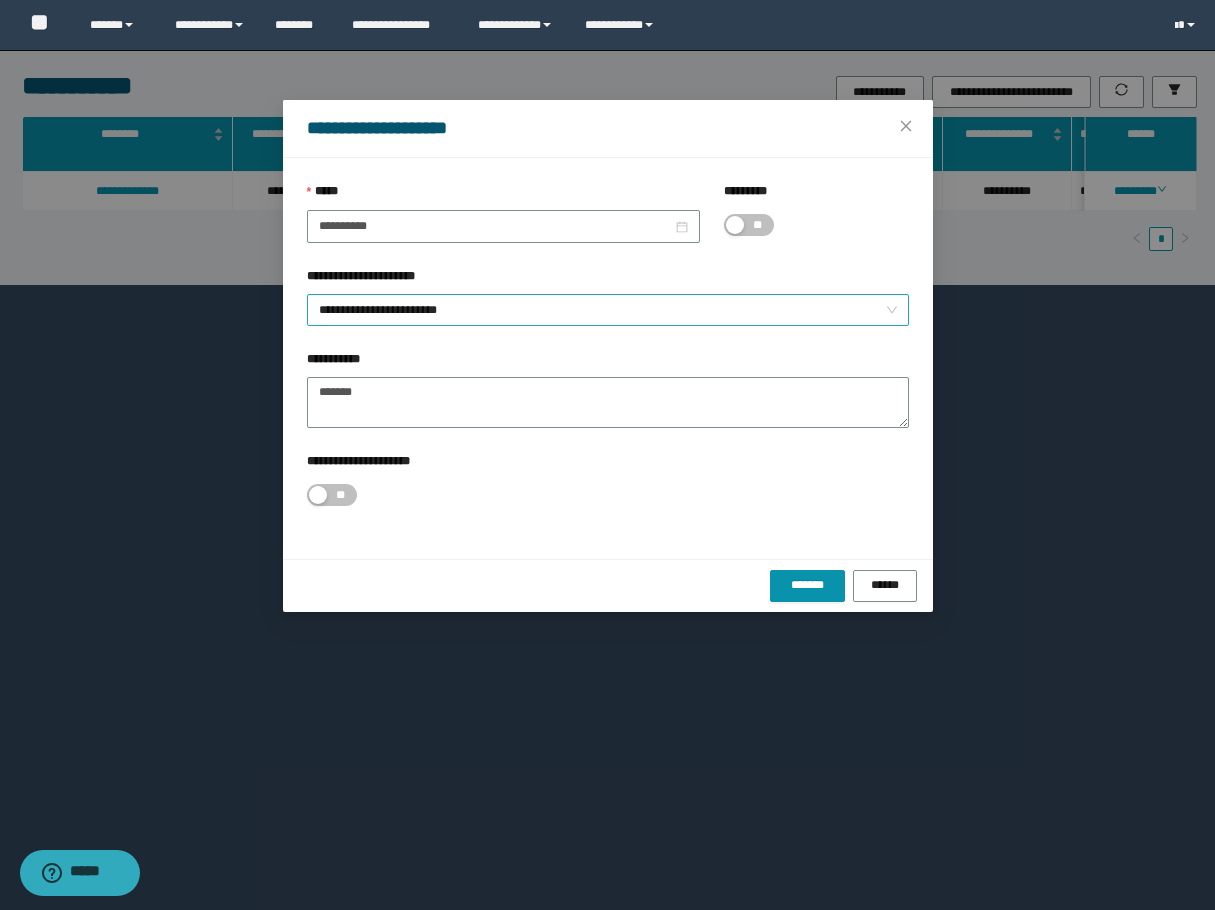 click on "**********" at bounding box center (608, 310) 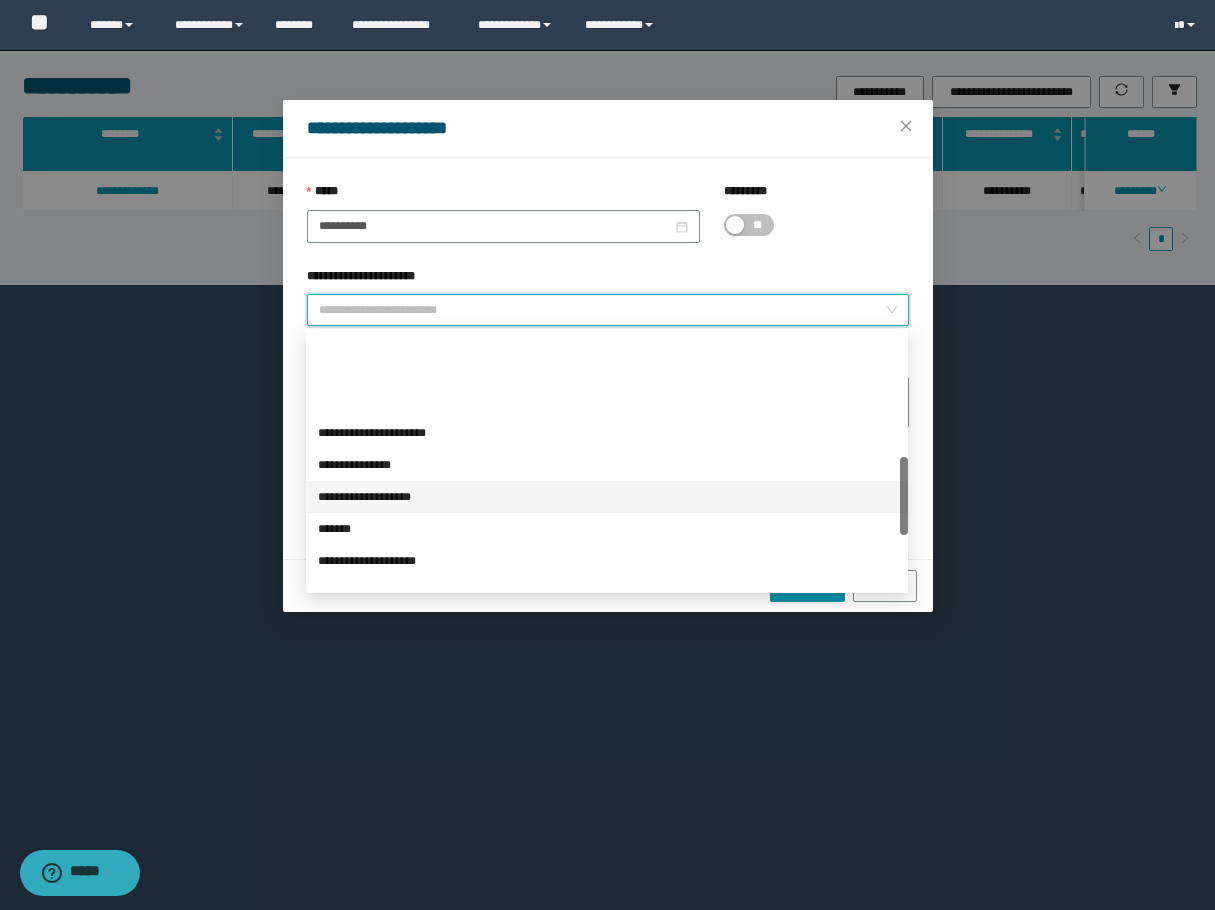 scroll, scrollTop: 400, scrollLeft: 0, axis: vertical 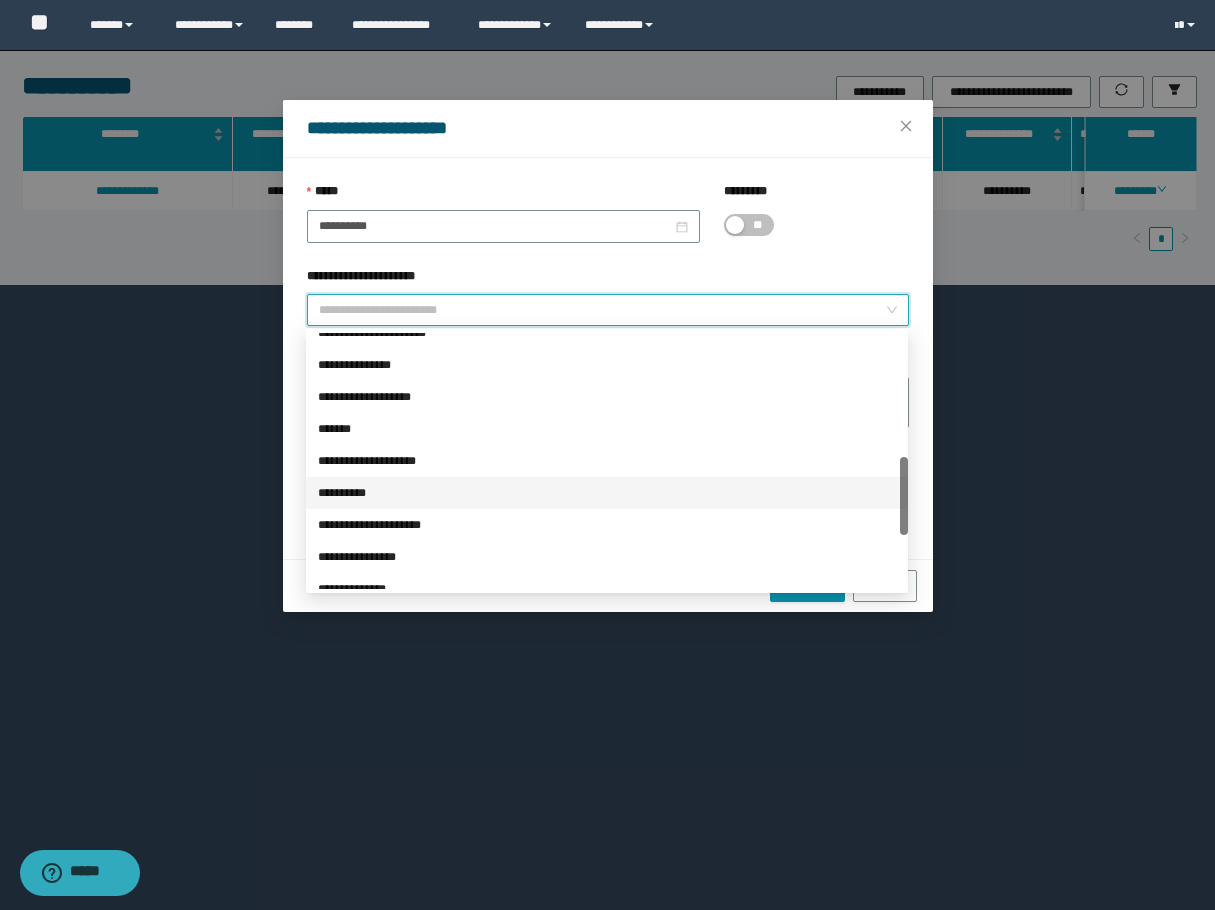 click on "**********" at bounding box center (607, 493) 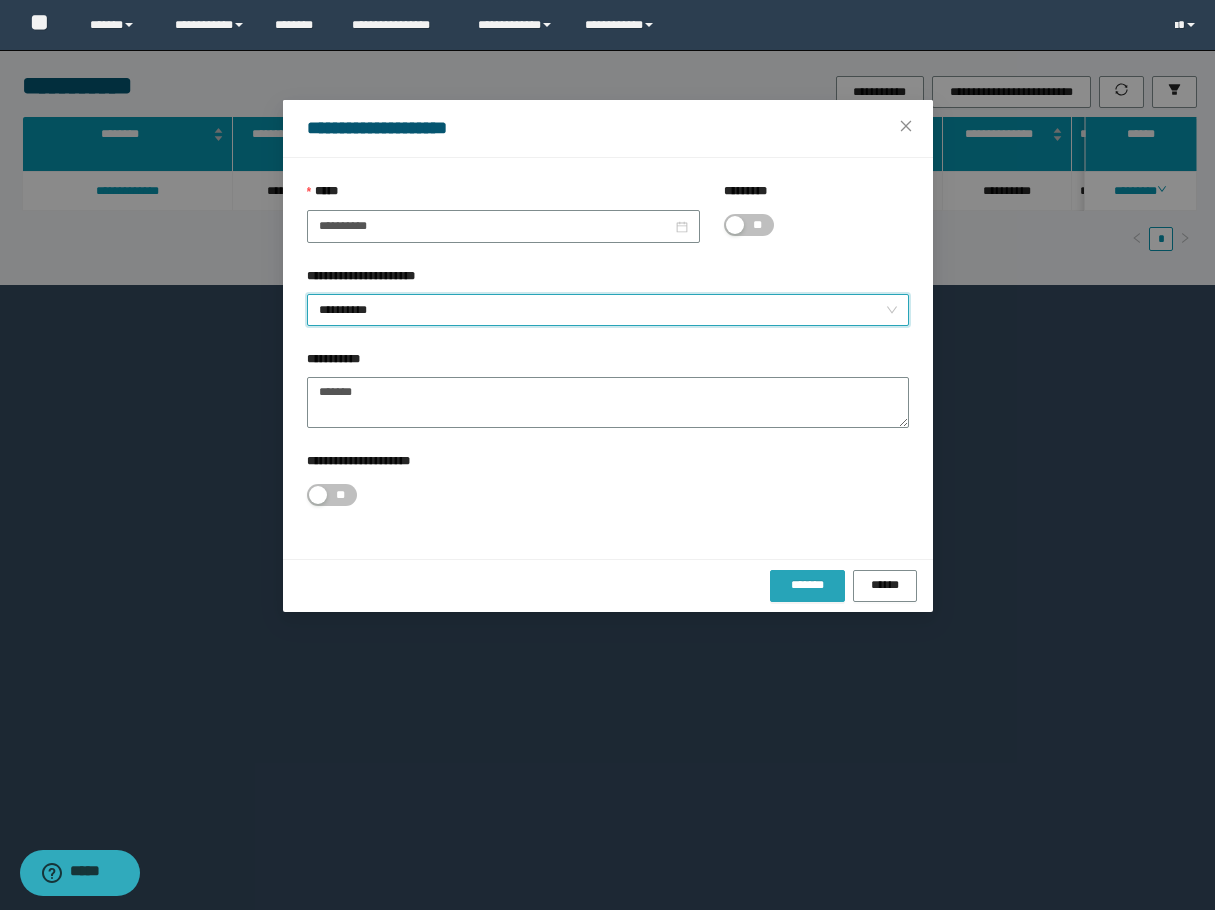 click on "*******" at bounding box center [807, 586] 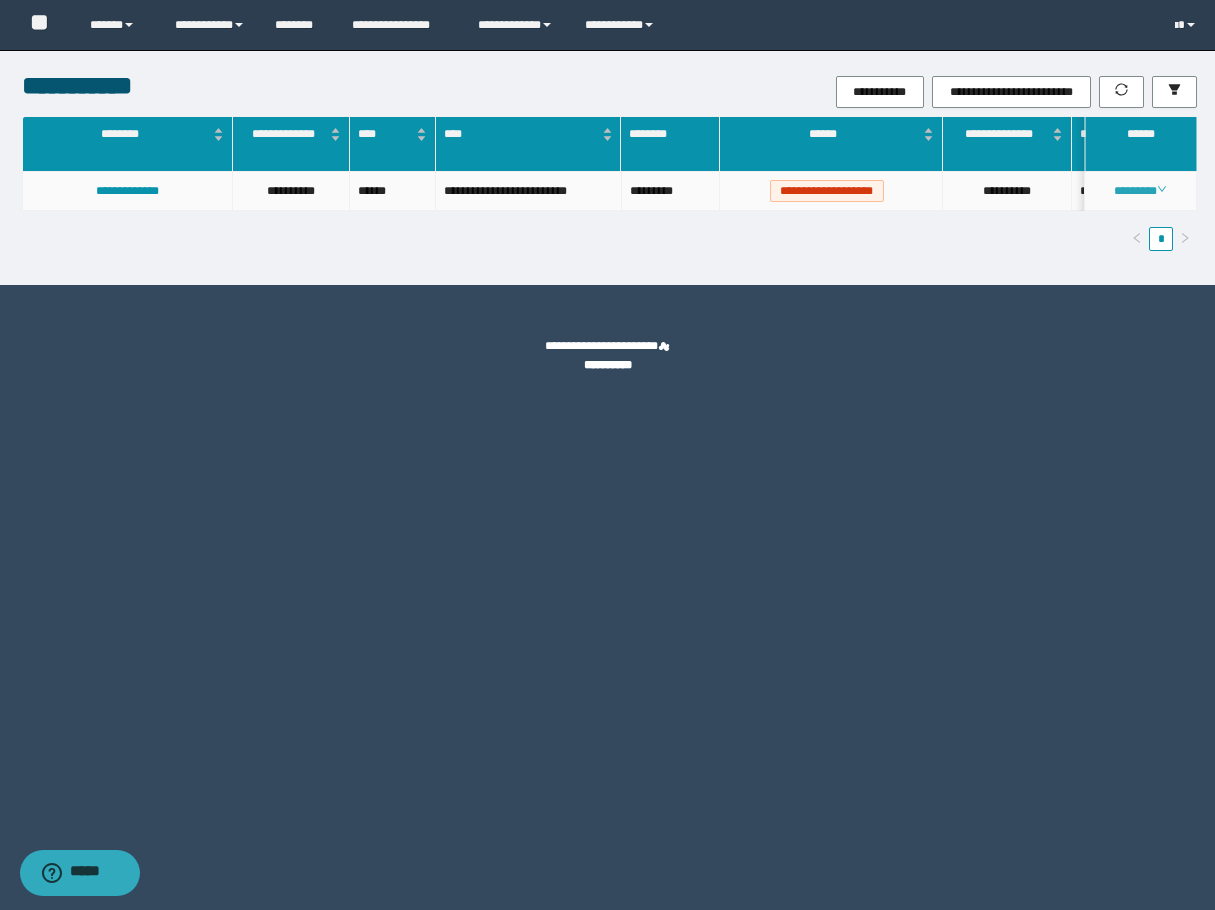 click on "********" at bounding box center (1140, 191) 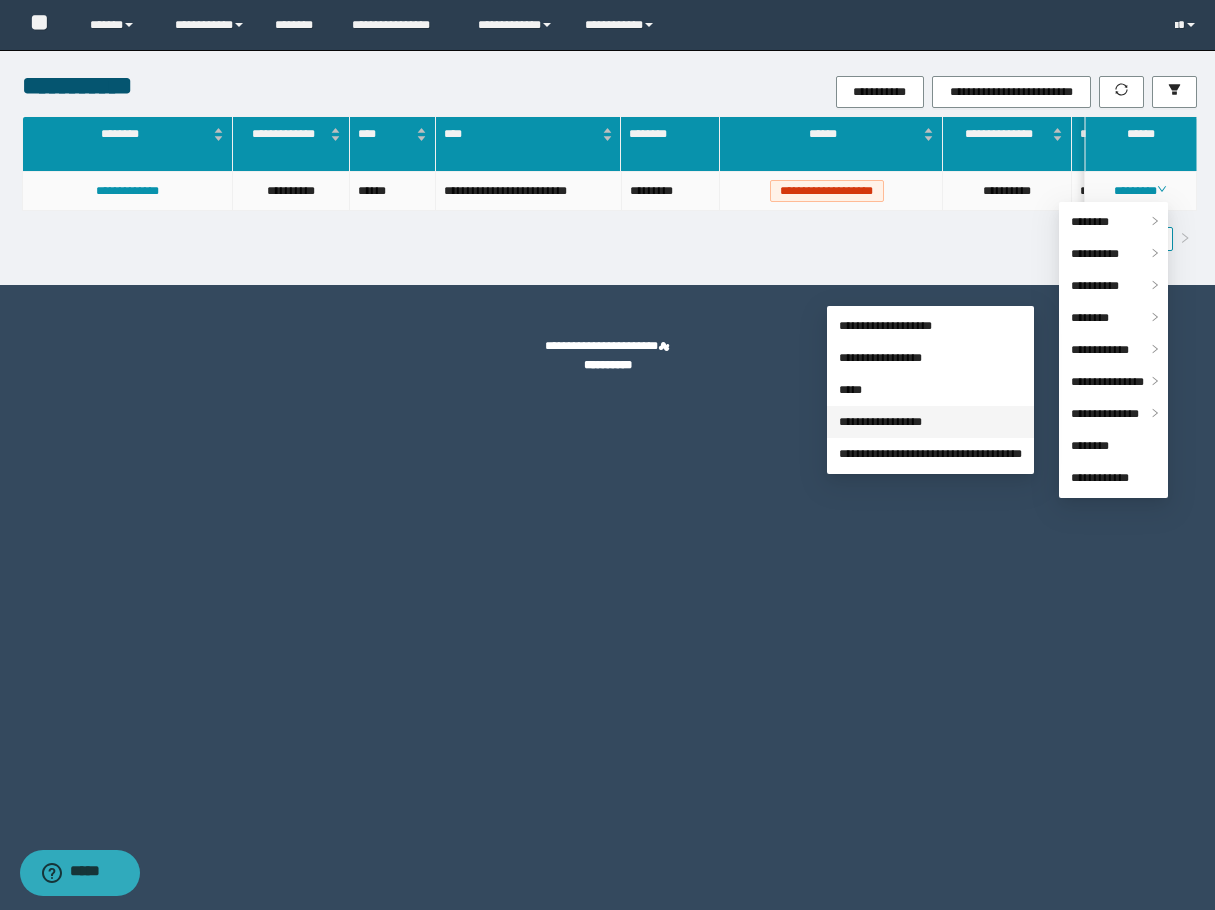click on "**********" at bounding box center [880, 422] 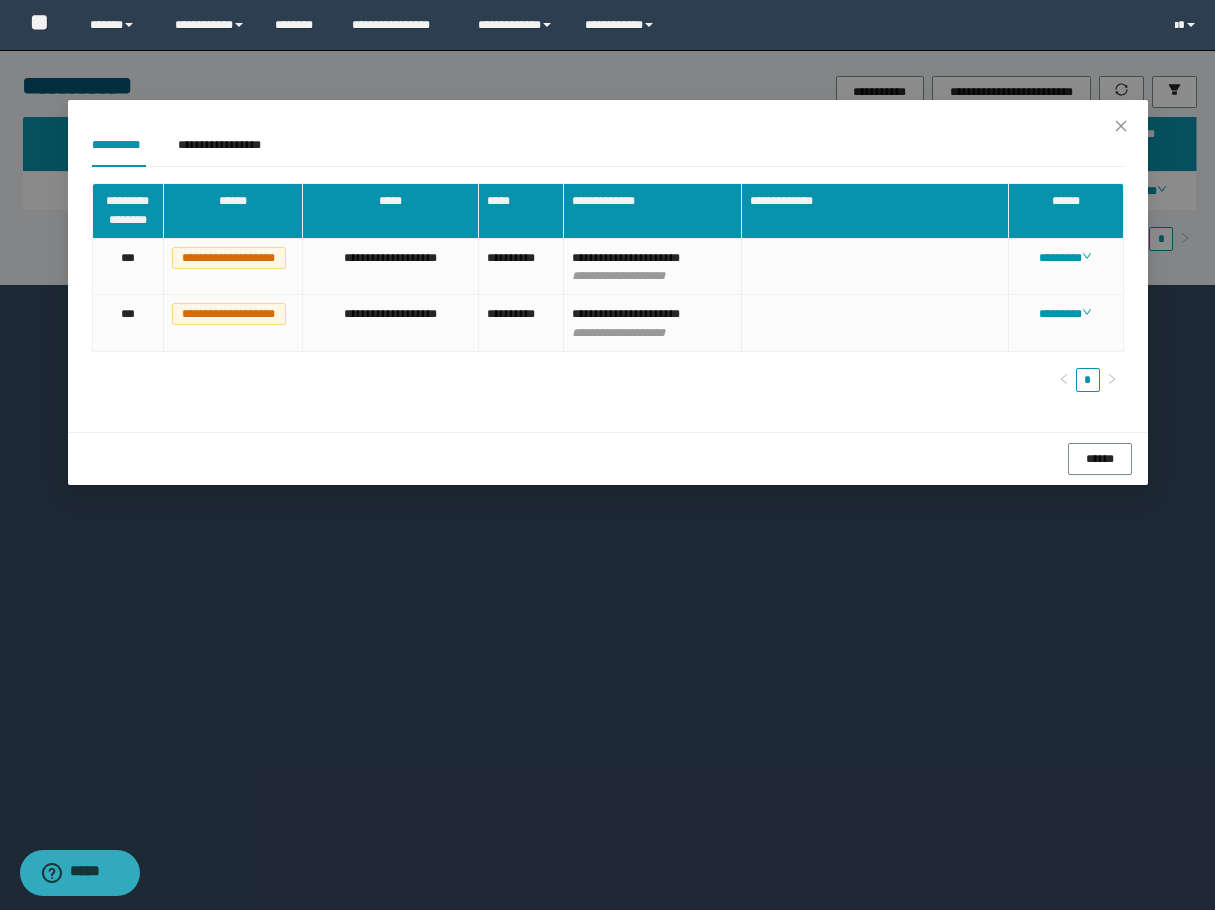 click on "********" at bounding box center [1065, 314] 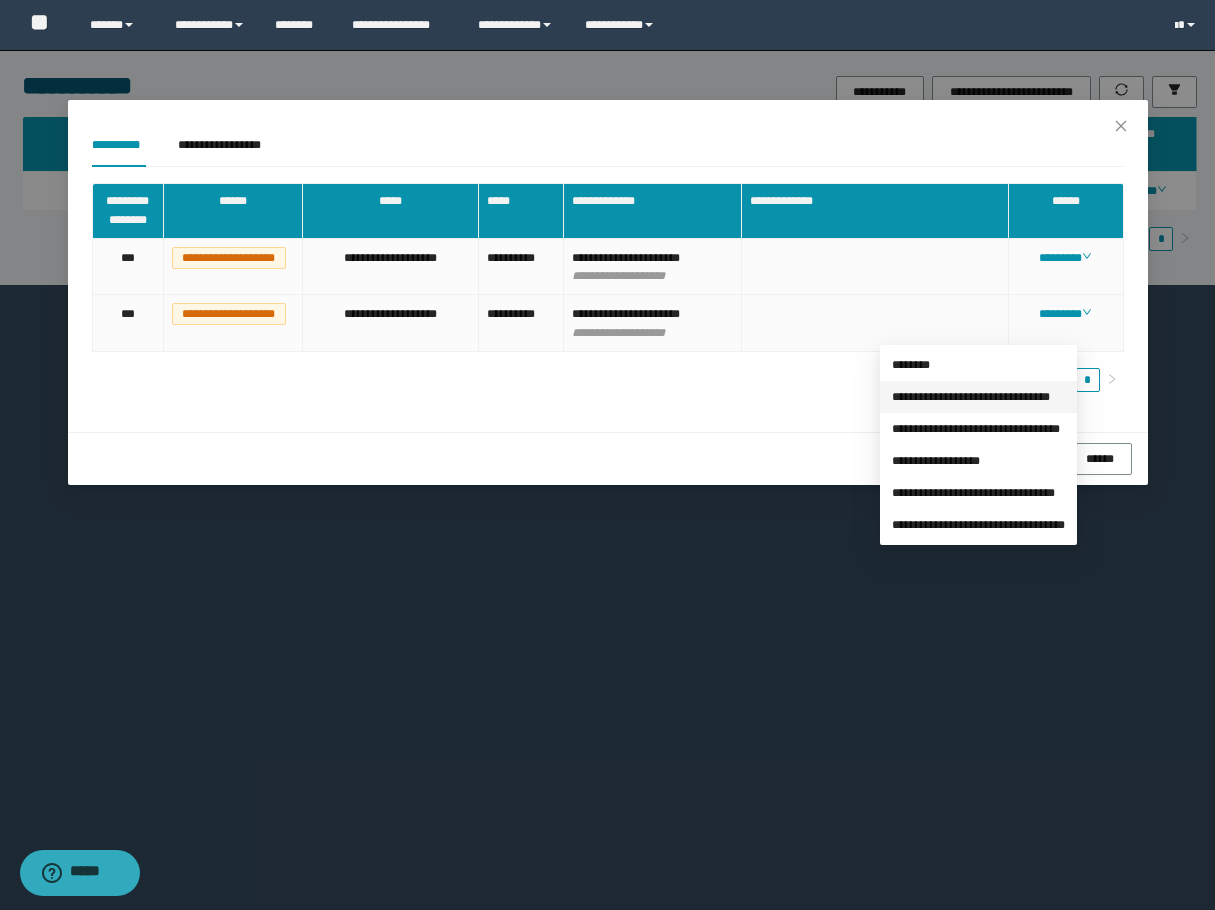 click on "**********" at bounding box center (971, 397) 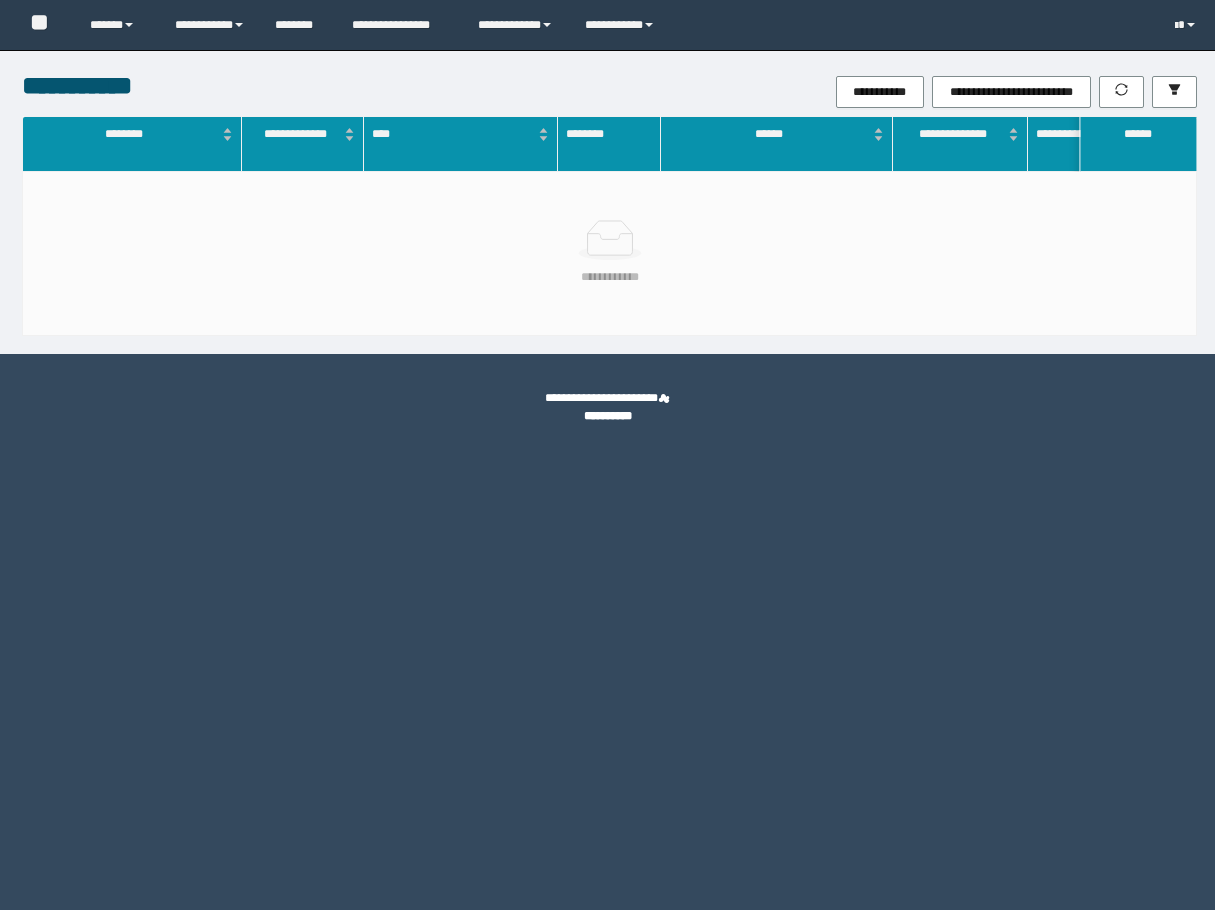 scroll, scrollTop: 0, scrollLeft: 0, axis: both 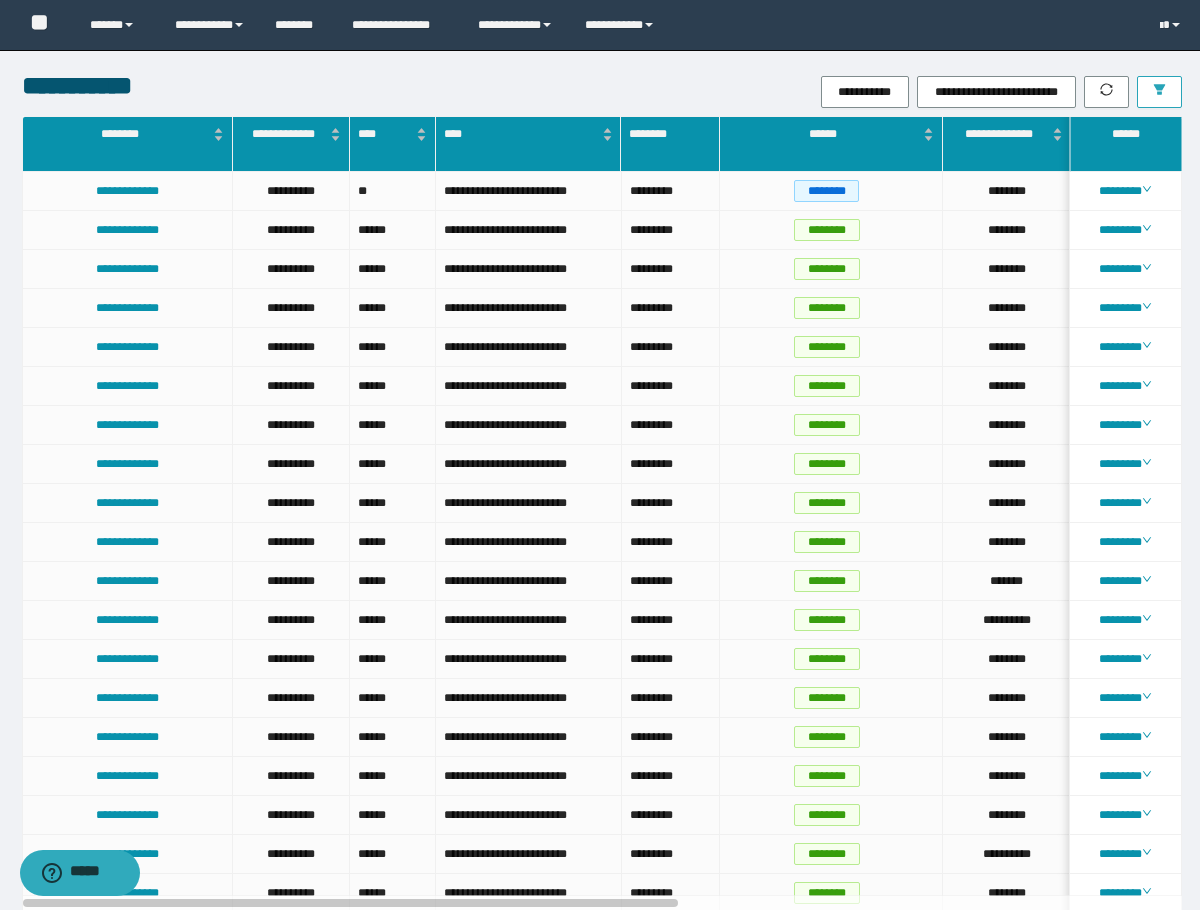 click at bounding box center (1159, 92) 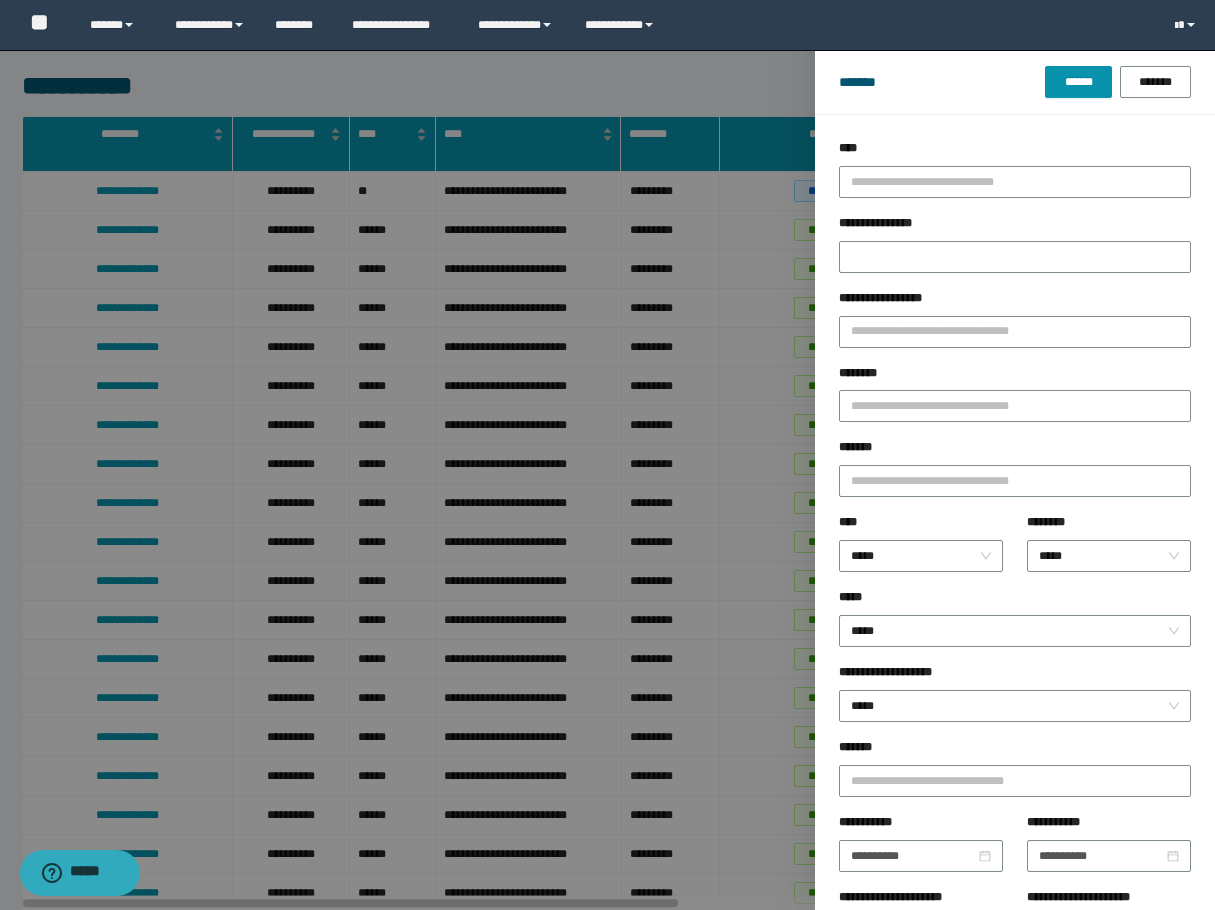 click on "********" at bounding box center [1015, 401] 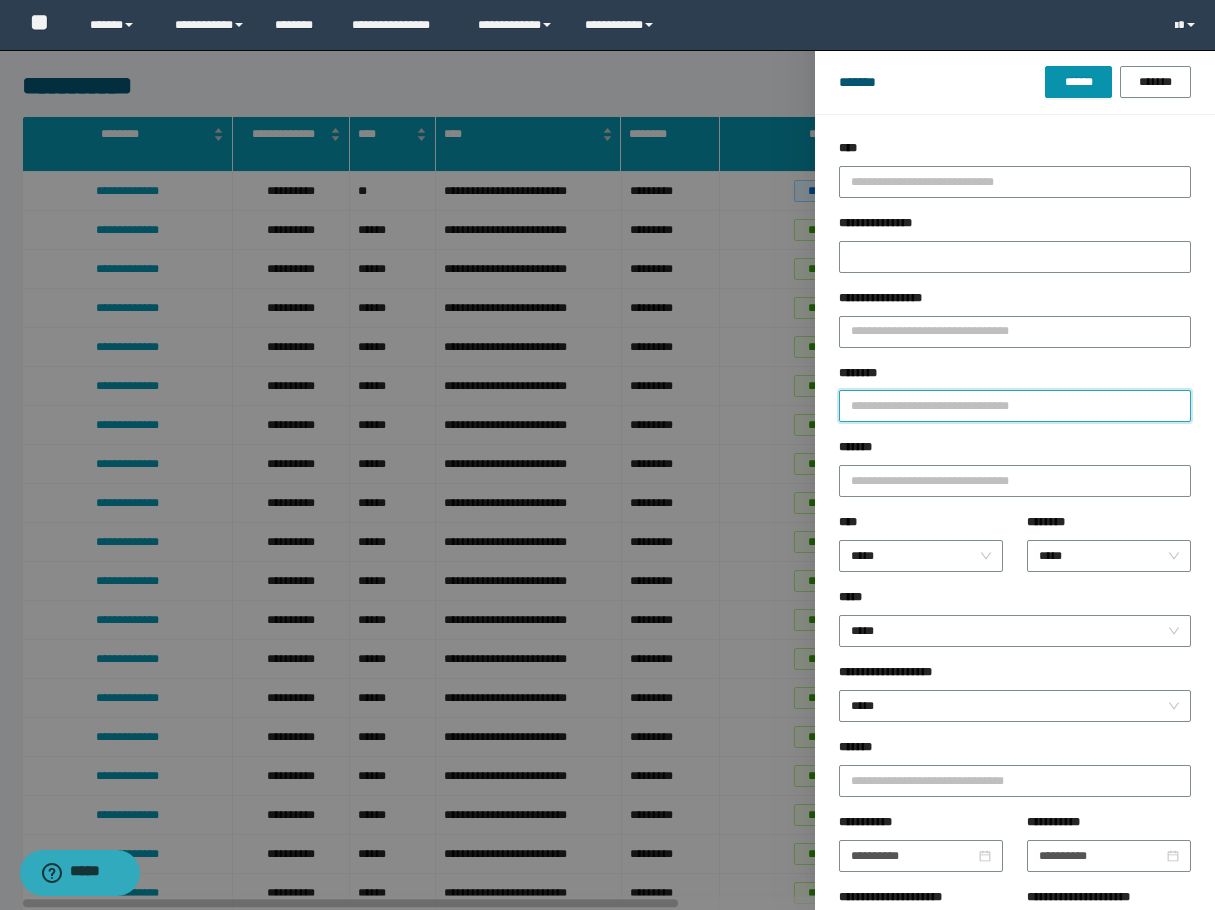 click on "********" at bounding box center (1015, 406) 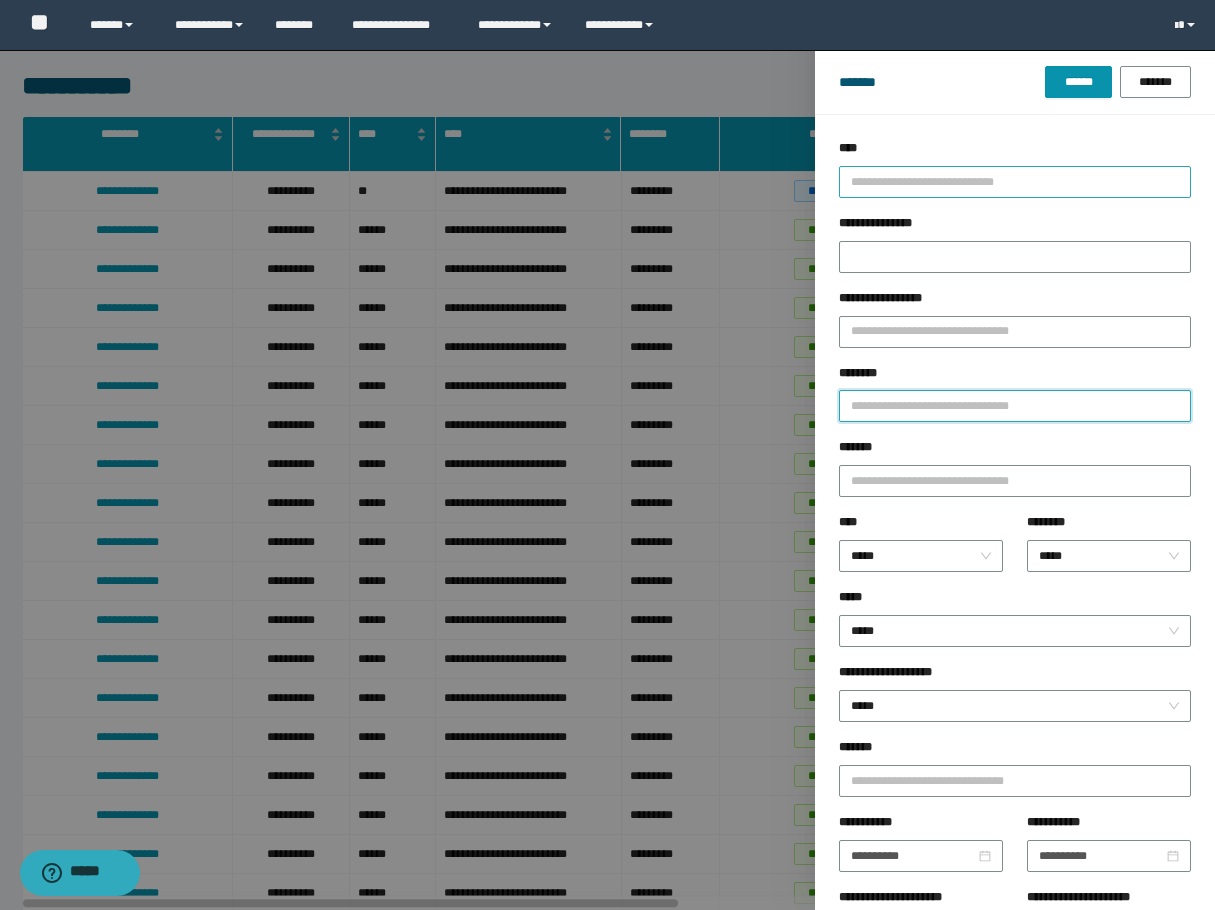 paste on "**********" 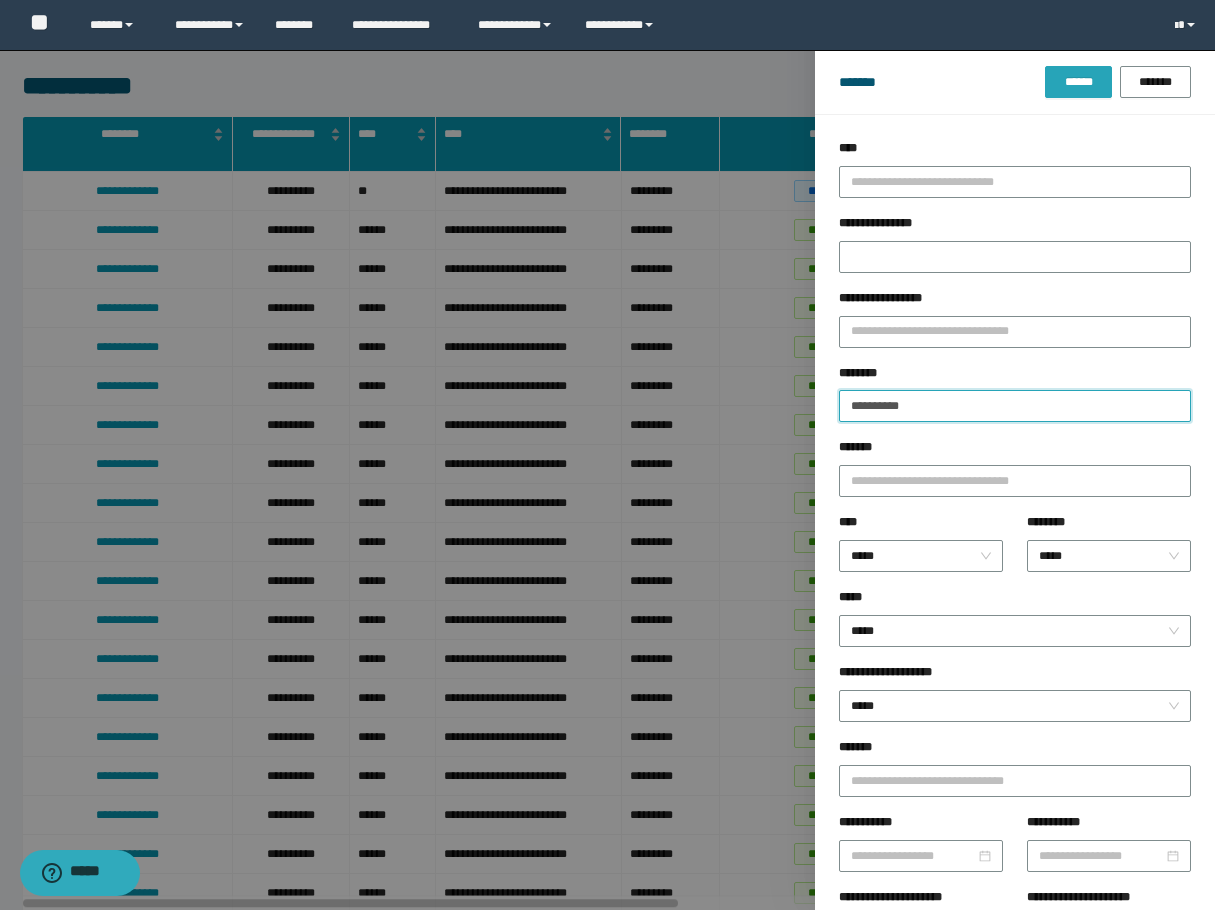 type on "**********" 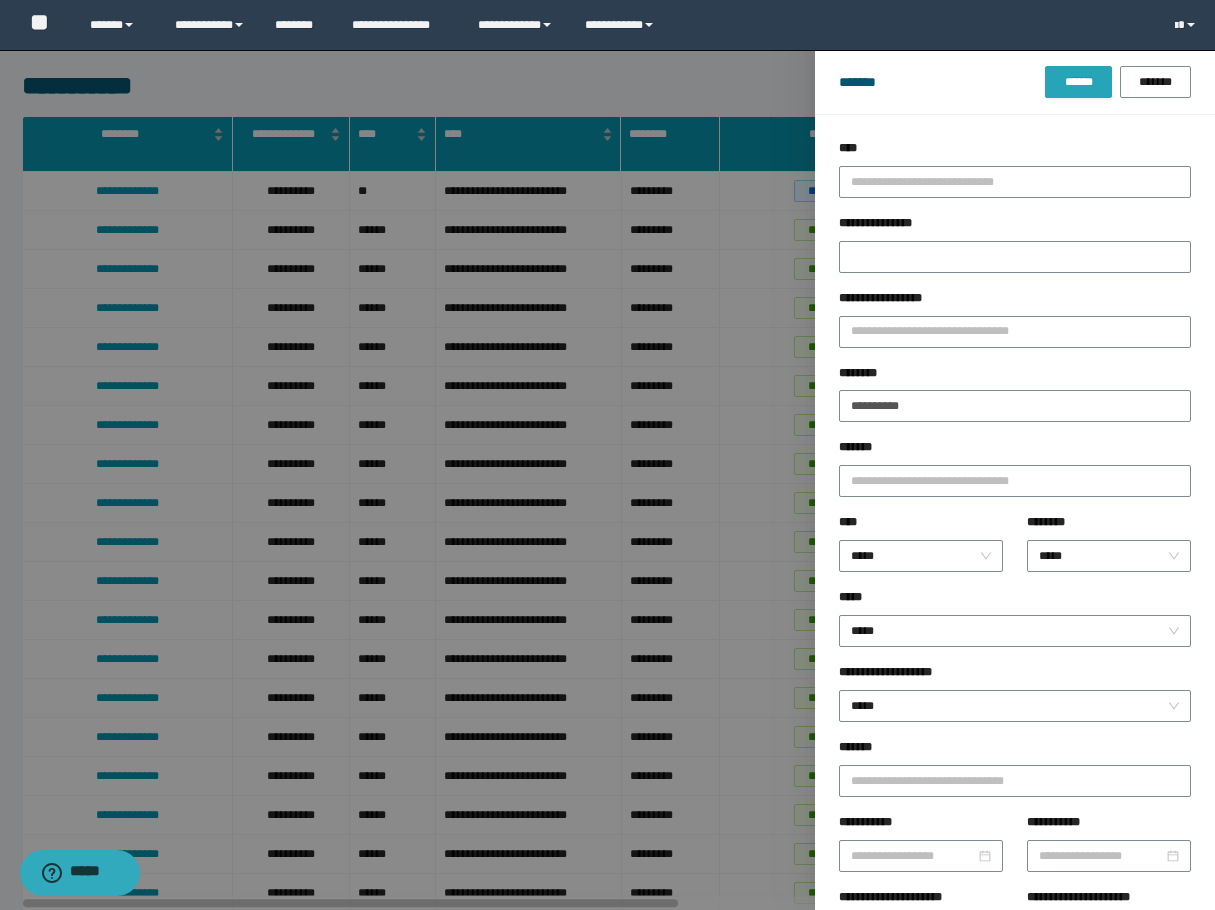 click on "******" at bounding box center [1078, 82] 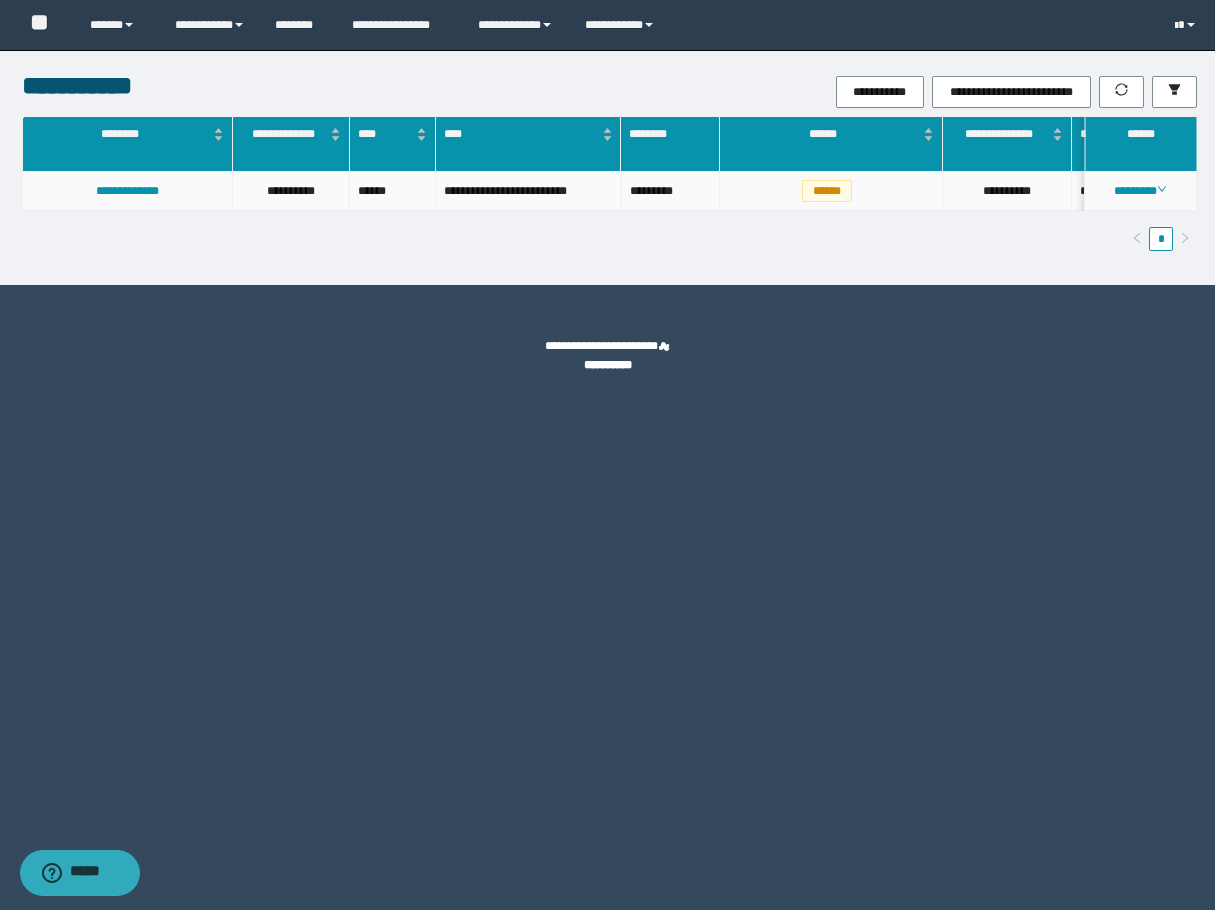 click on "********" at bounding box center (1141, 191) 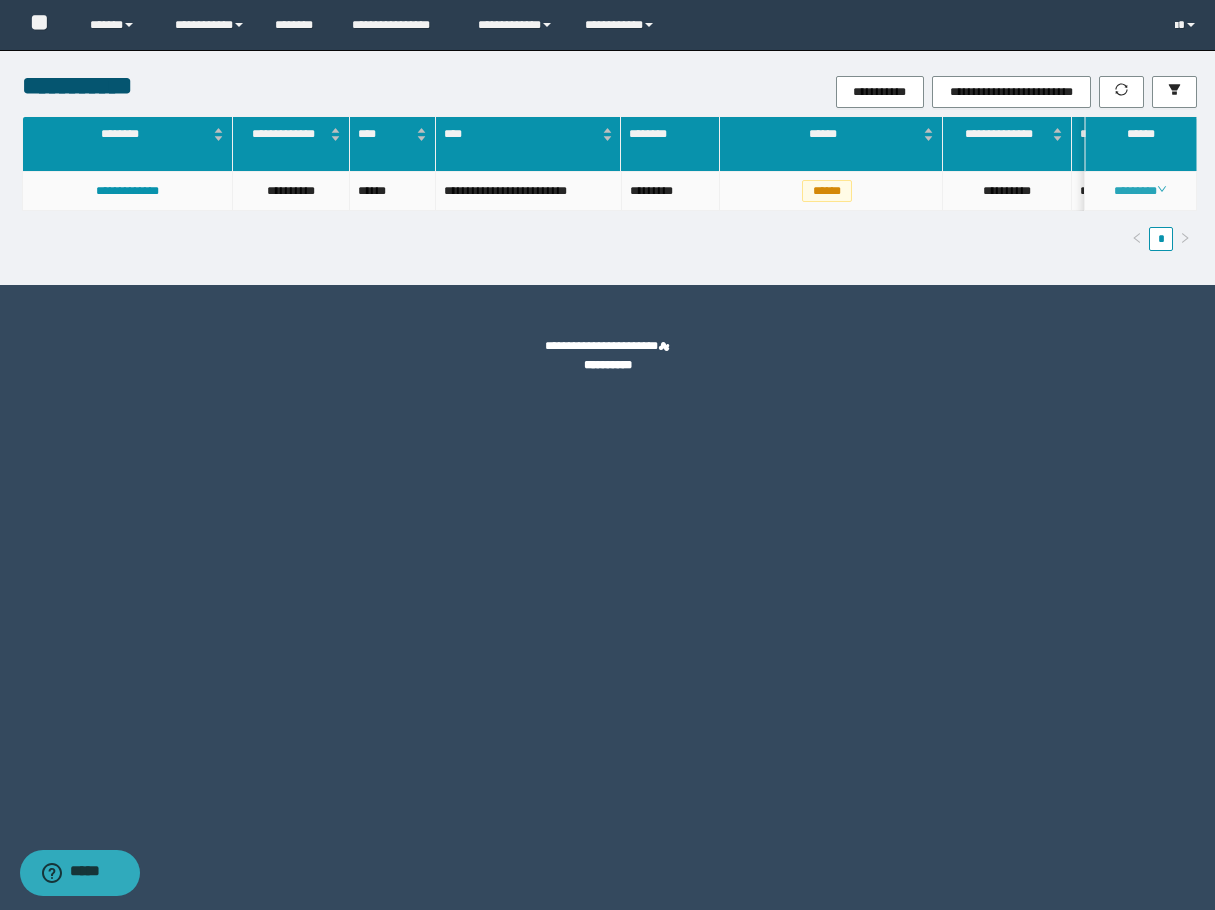 click on "********" at bounding box center [1140, 191] 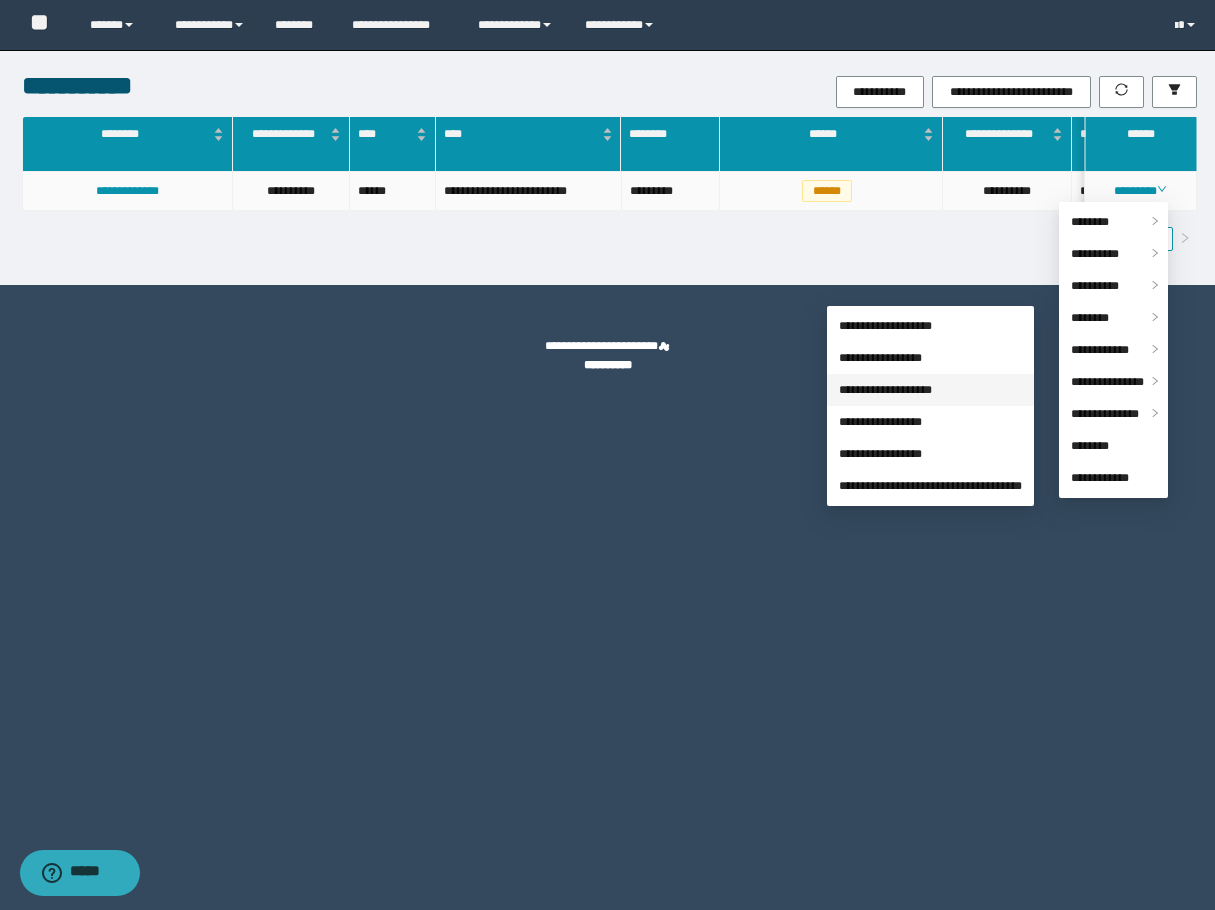 click on "**********" at bounding box center [885, 390] 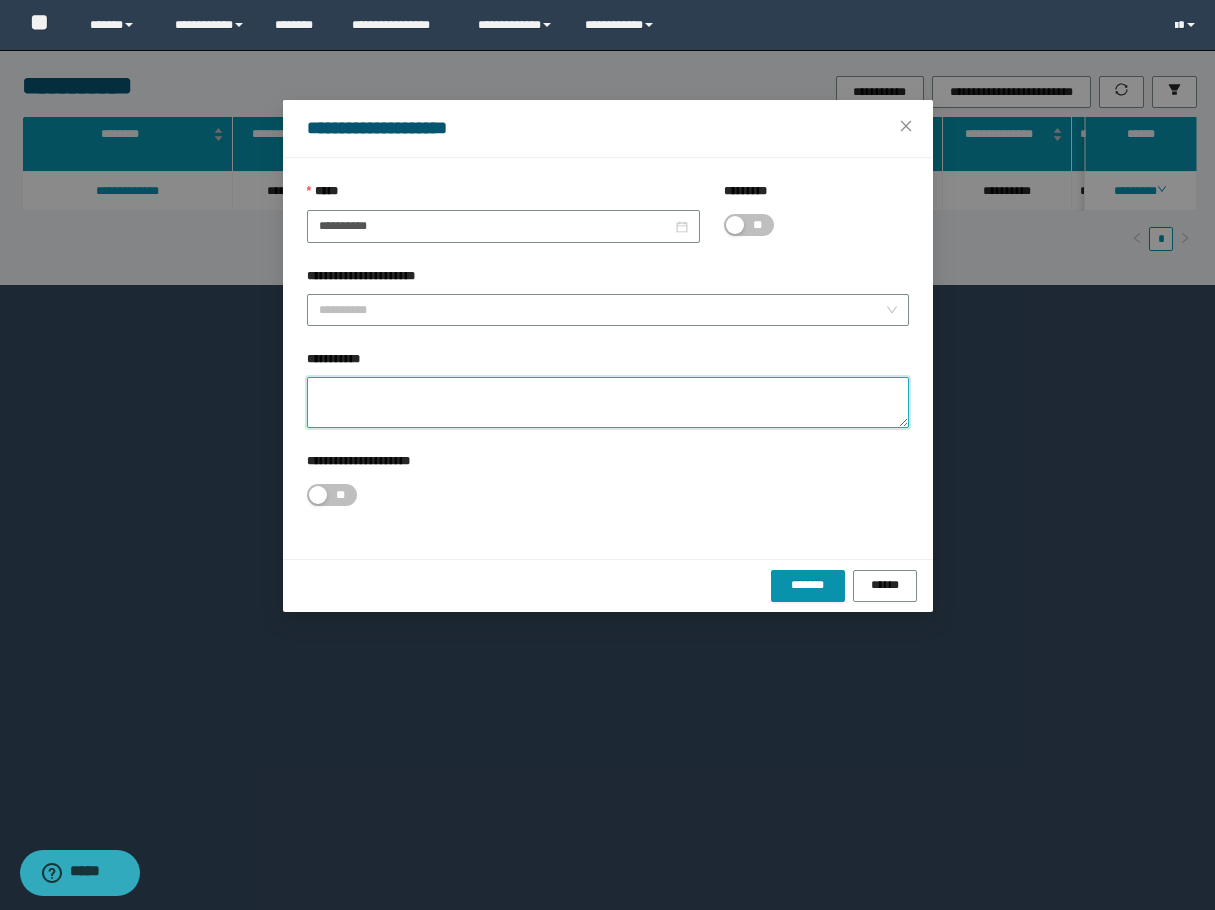 click on "**********" at bounding box center (608, 402) 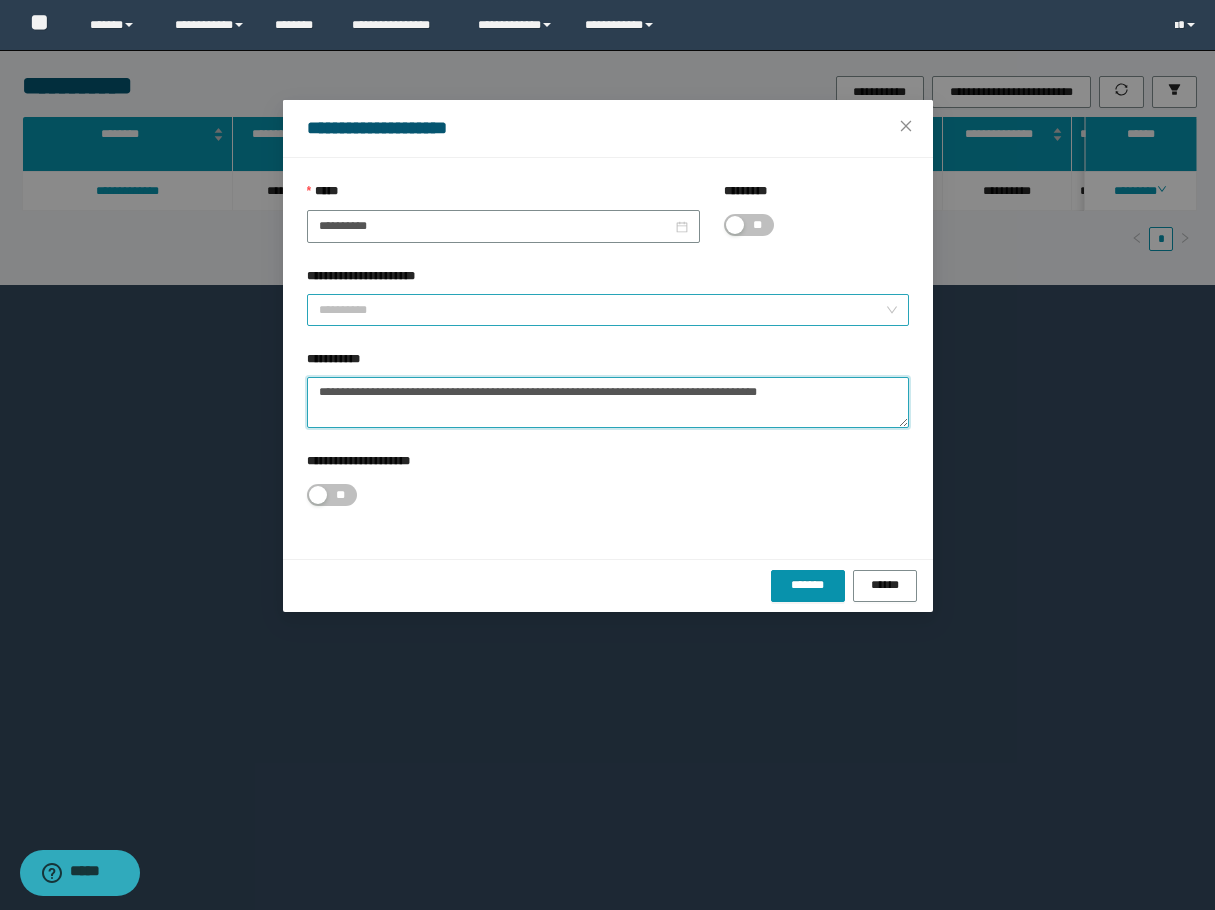 type on "**********" 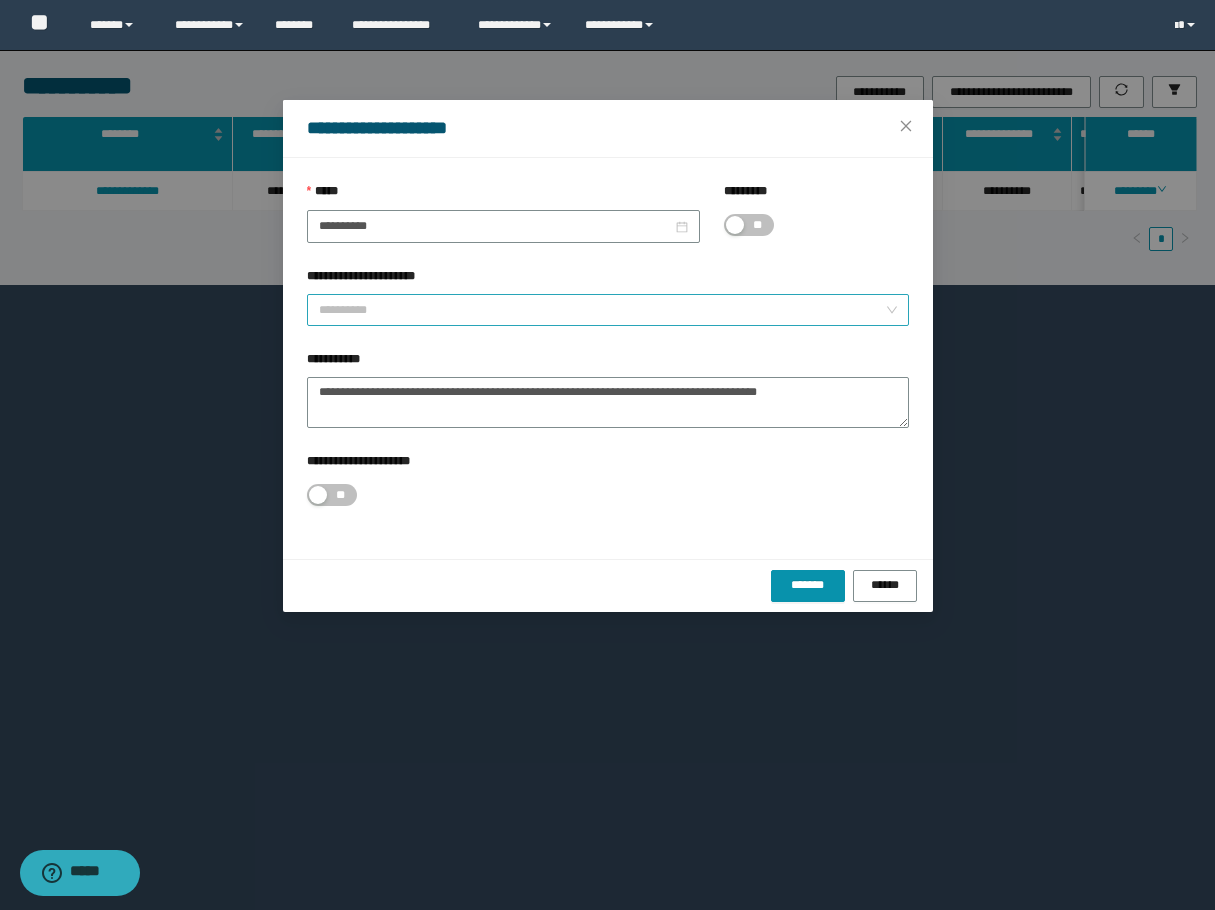 click on "**********" at bounding box center (602, 310) 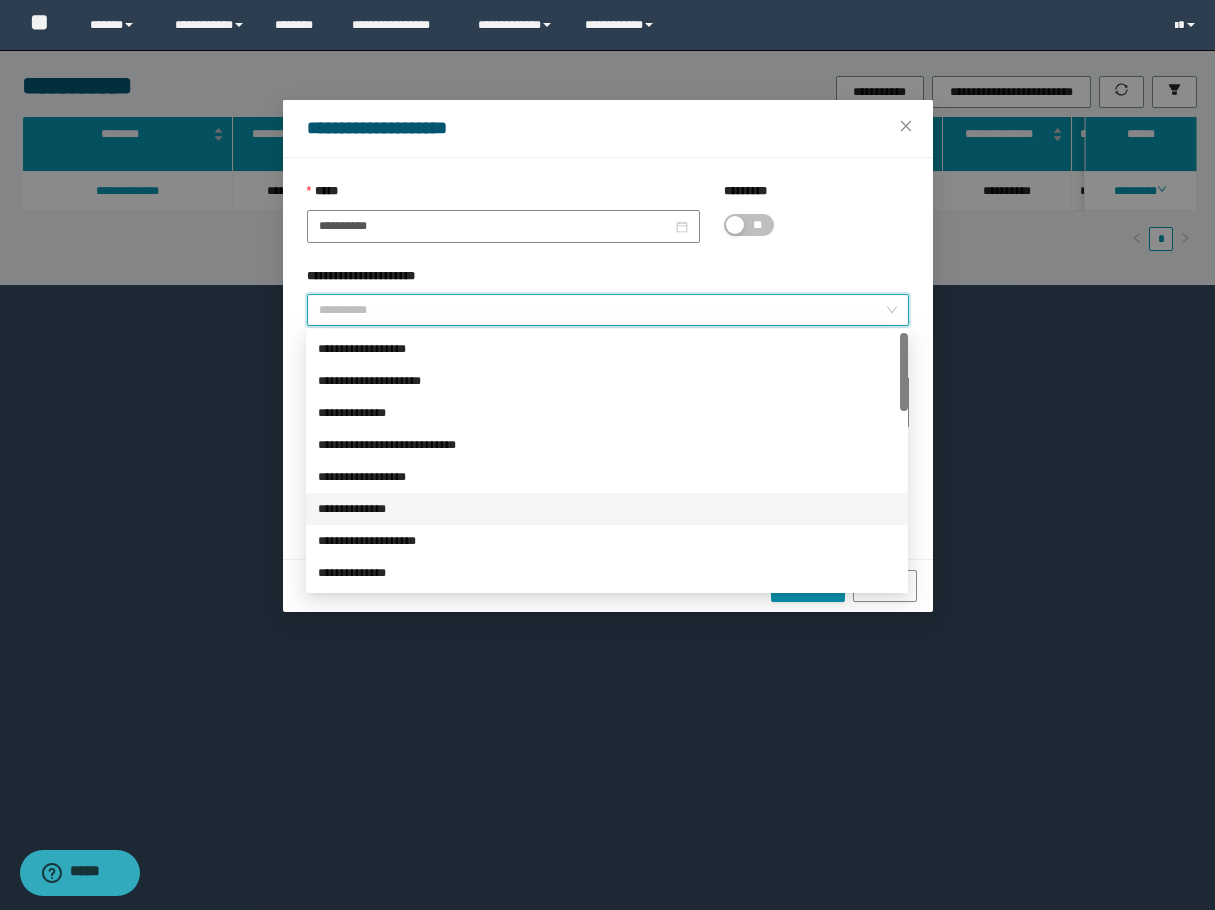scroll, scrollTop: 100, scrollLeft: 0, axis: vertical 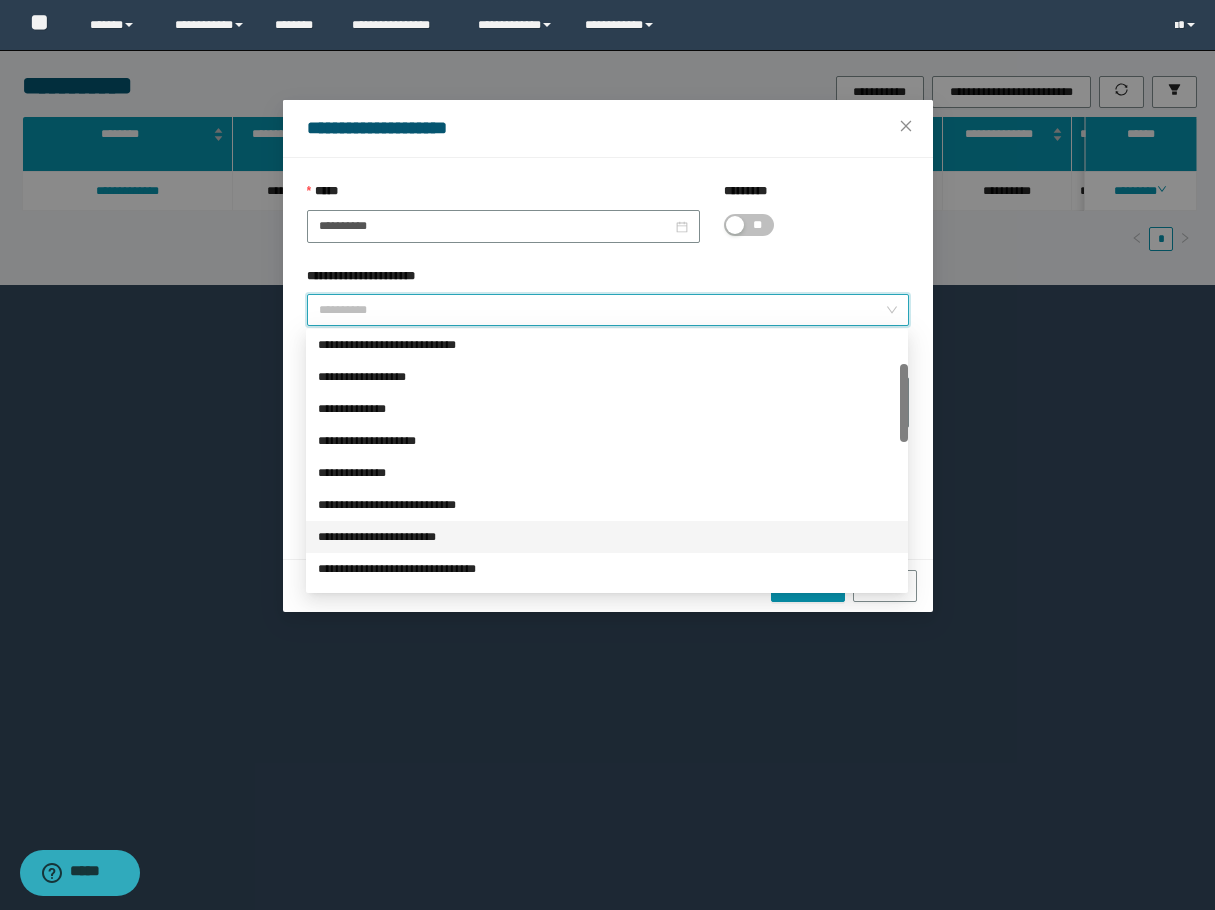 click on "**********" at bounding box center [607, 537] 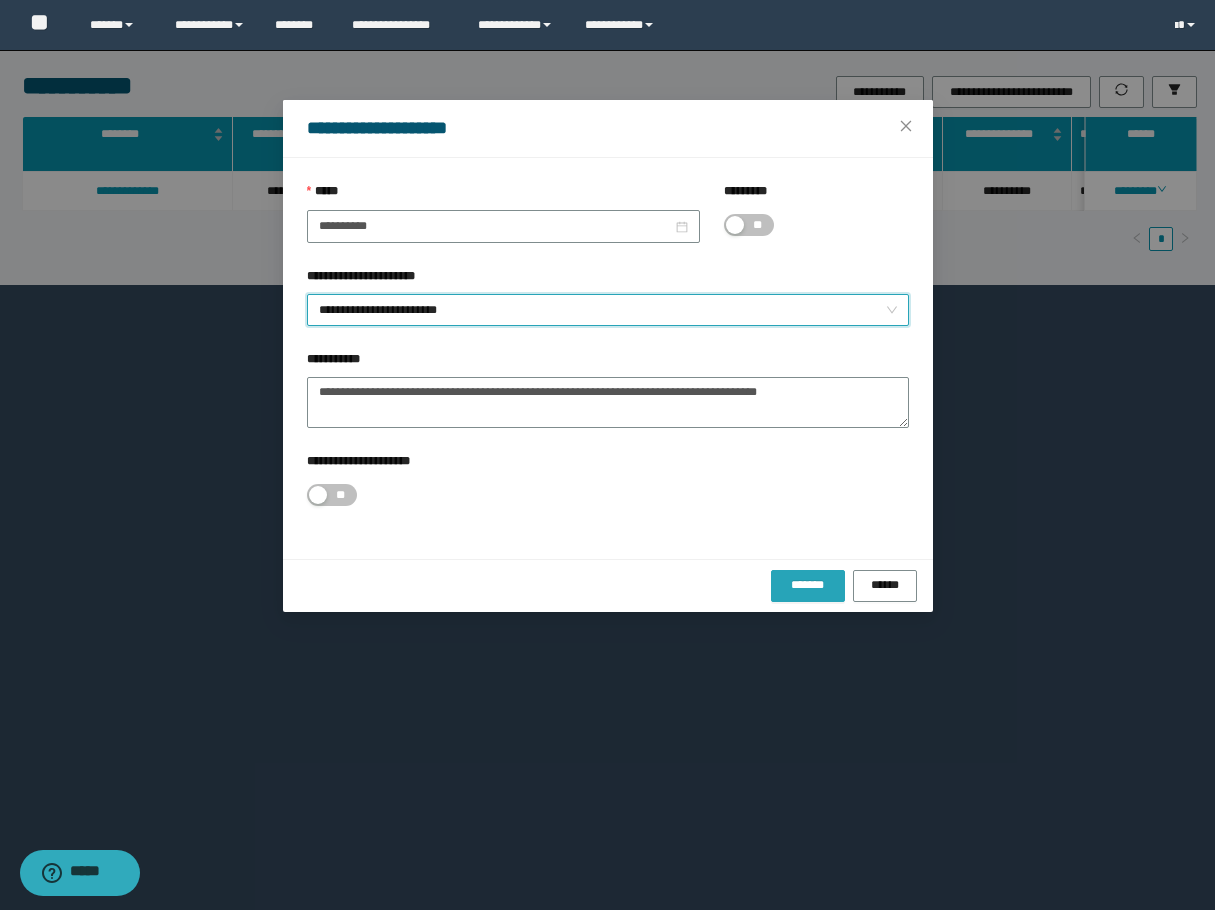 click on "*******" at bounding box center [808, 586] 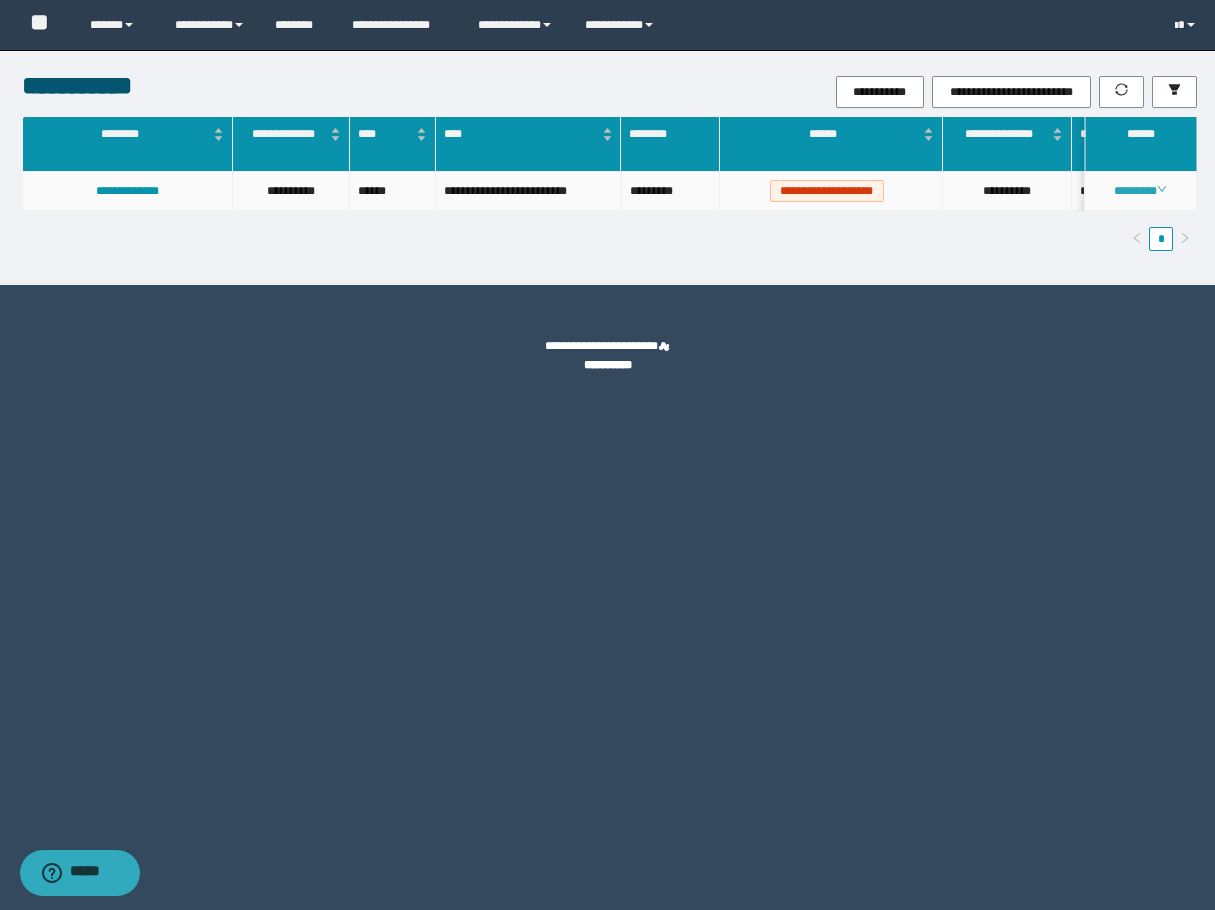 click on "********" at bounding box center (1140, 191) 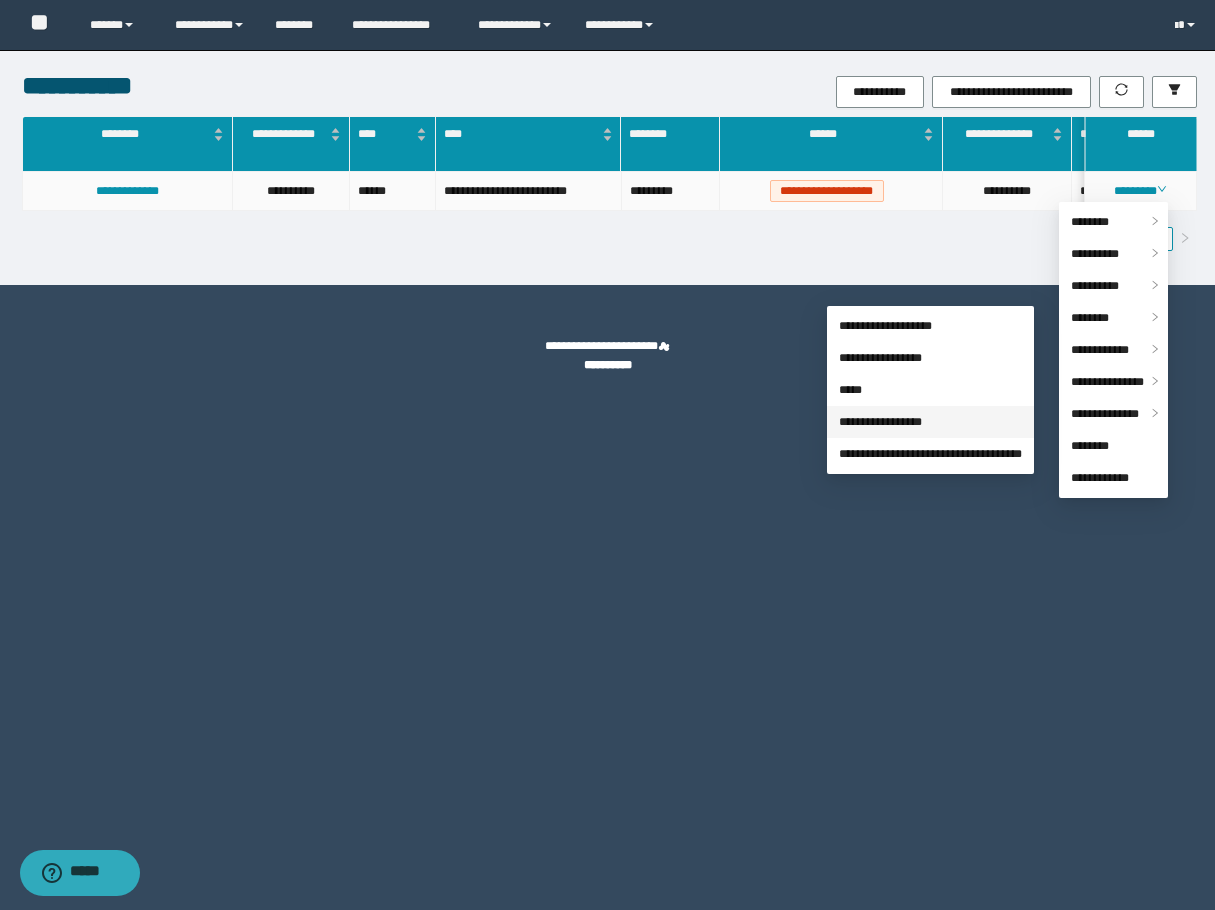 click on "**********" at bounding box center (880, 422) 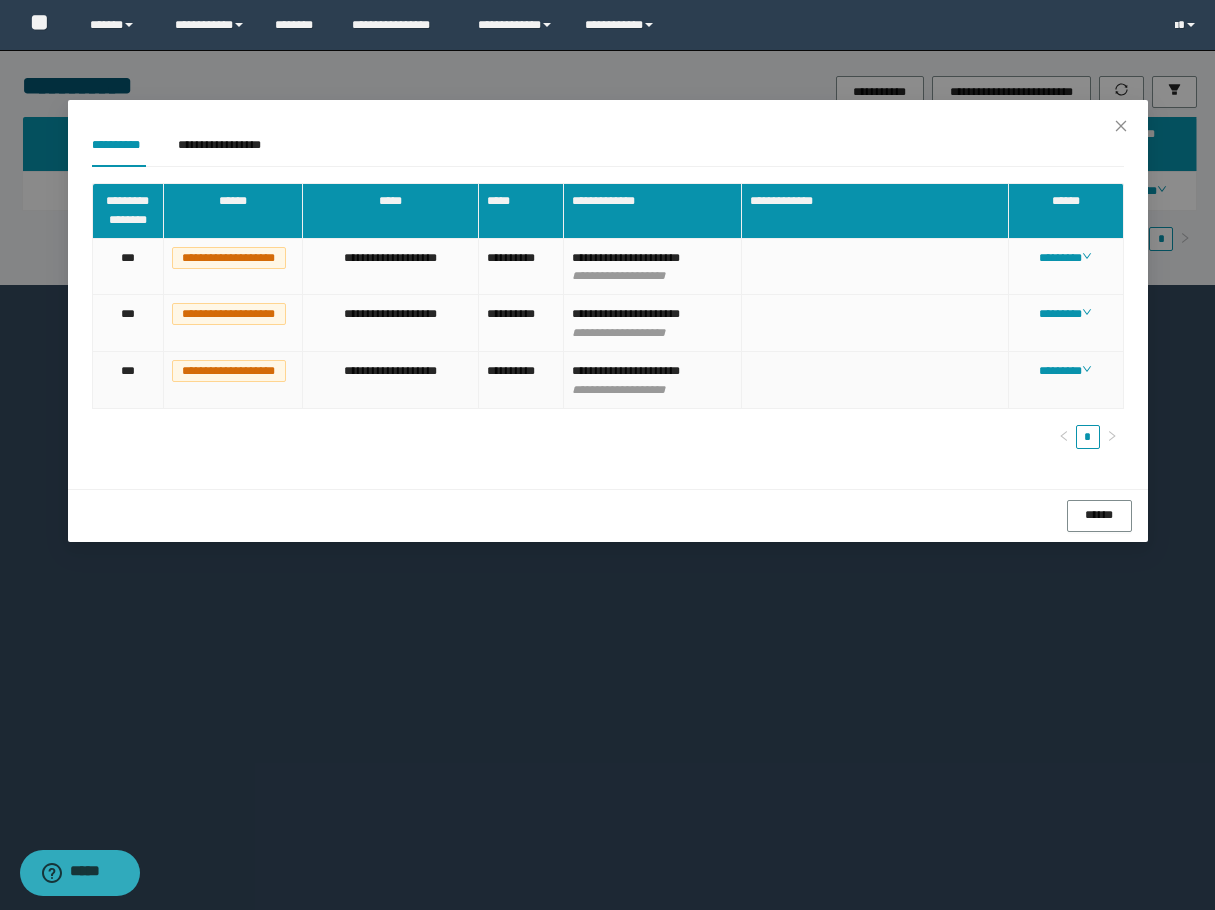 click on "********" at bounding box center [1066, 380] 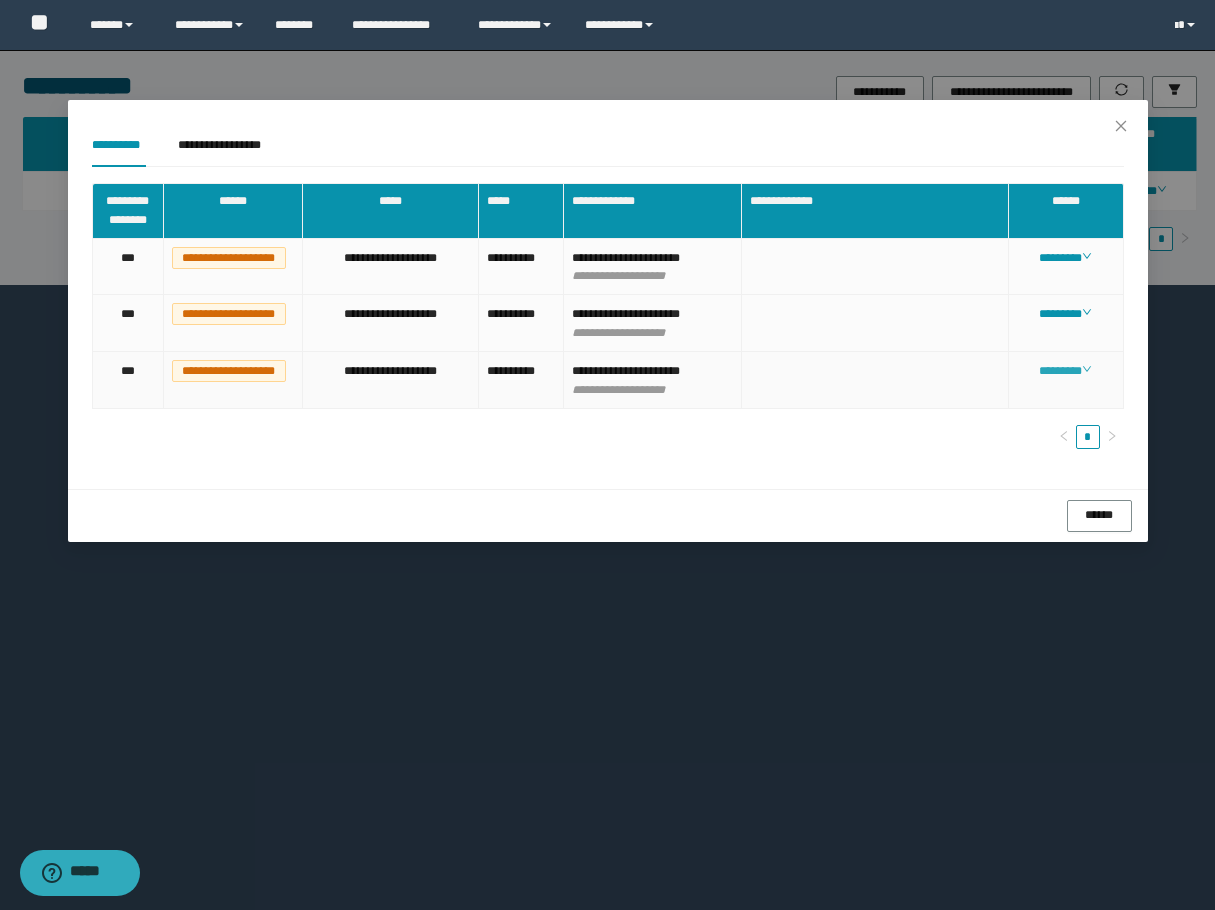 click on "********" at bounding box center [1065, 371] 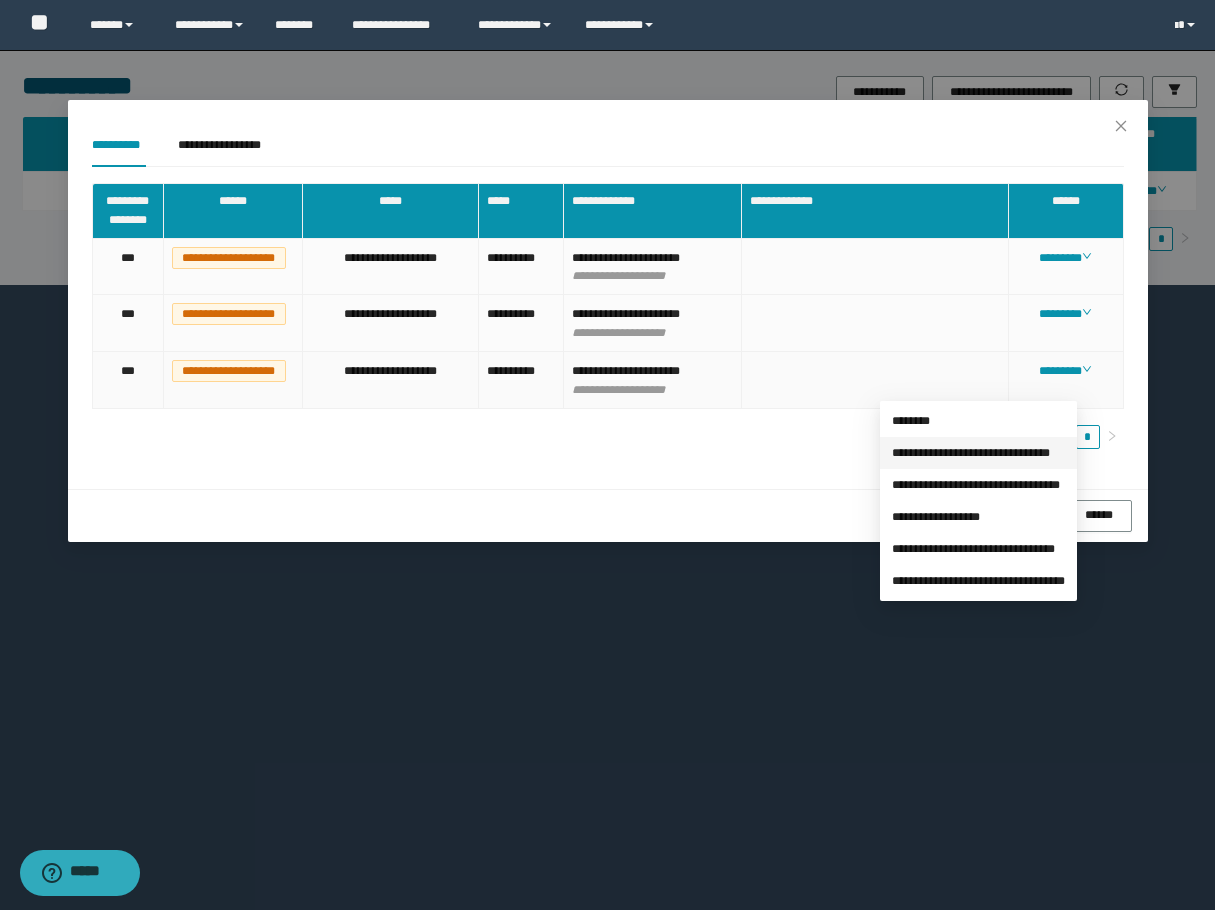 click on "**********" at bounding box center [971, 453] 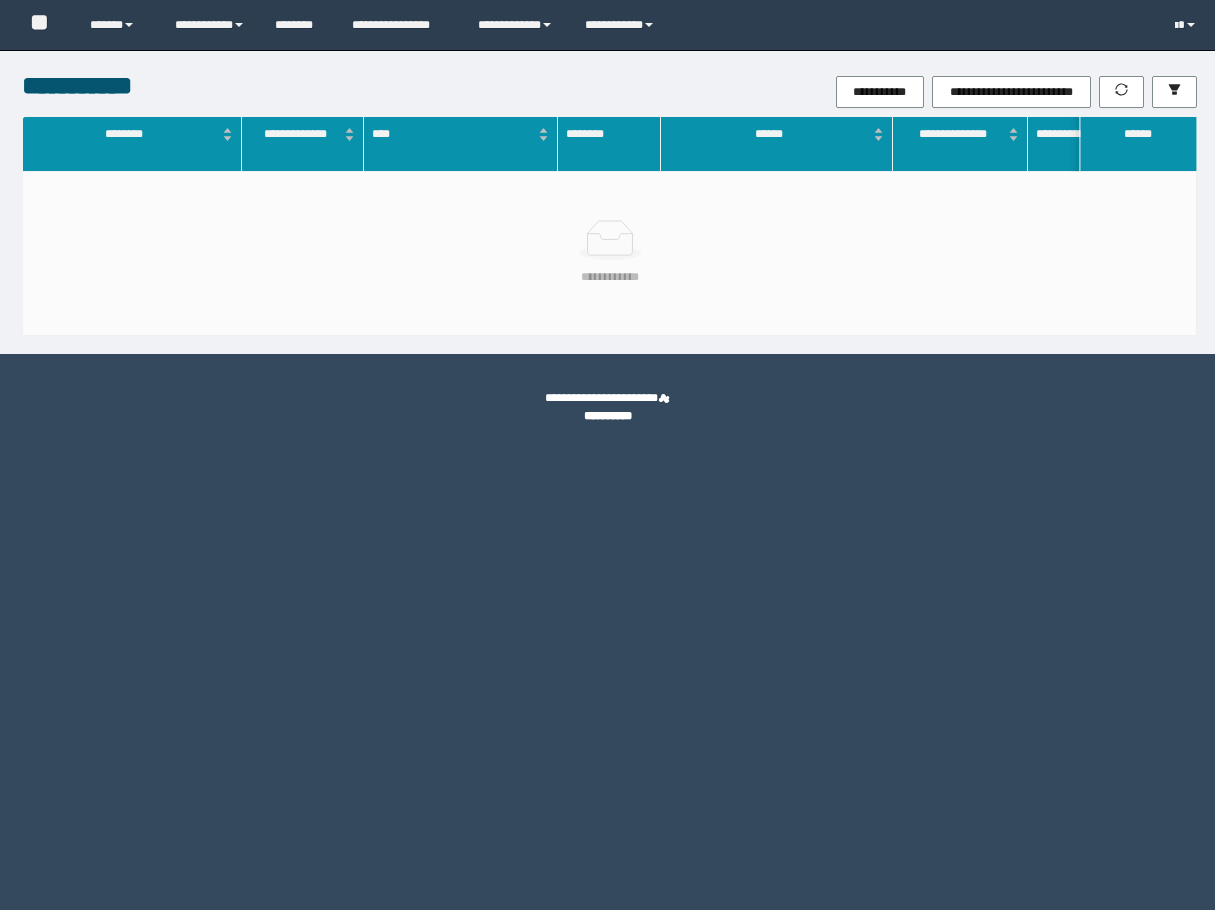 scroll, scrollTop: 0, scrollLeft: 0, axis: both 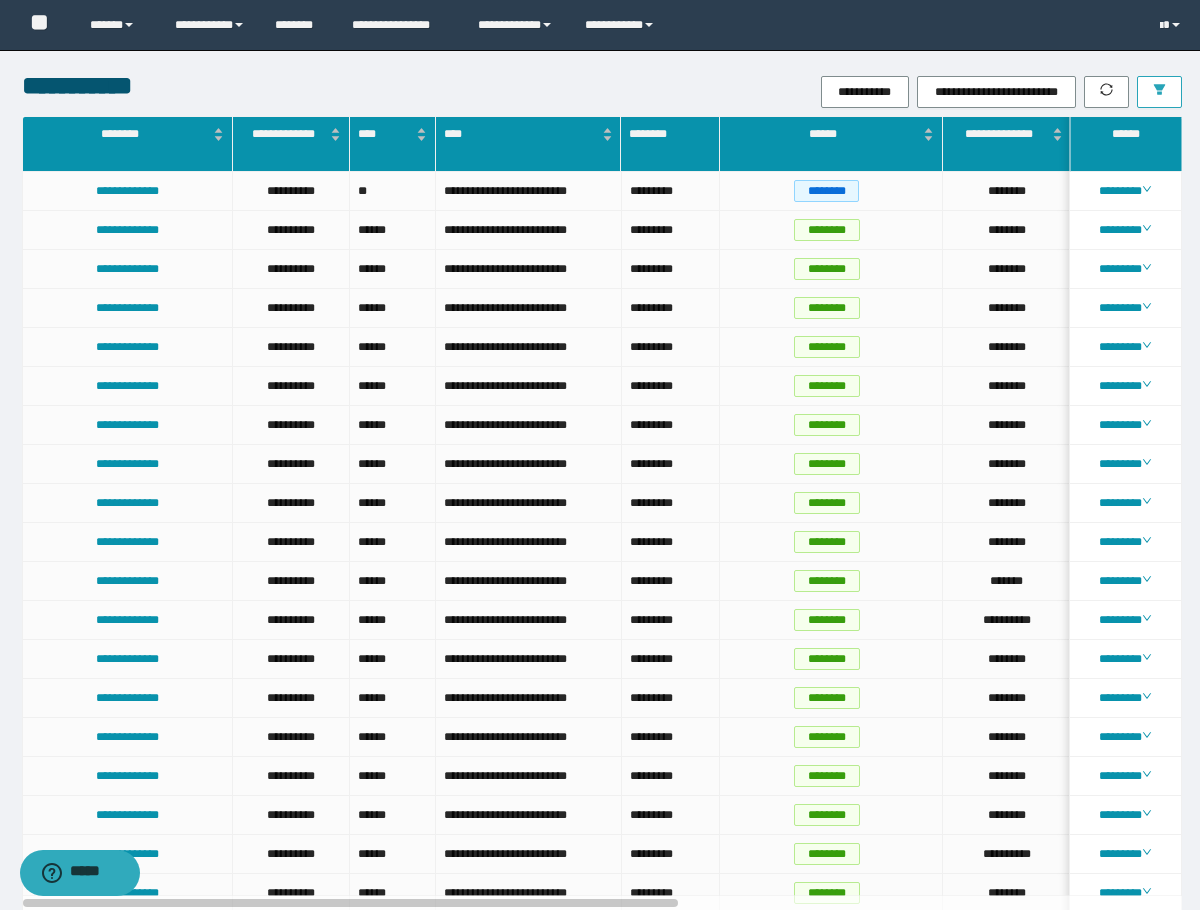click at bounding box center (1159, 92) 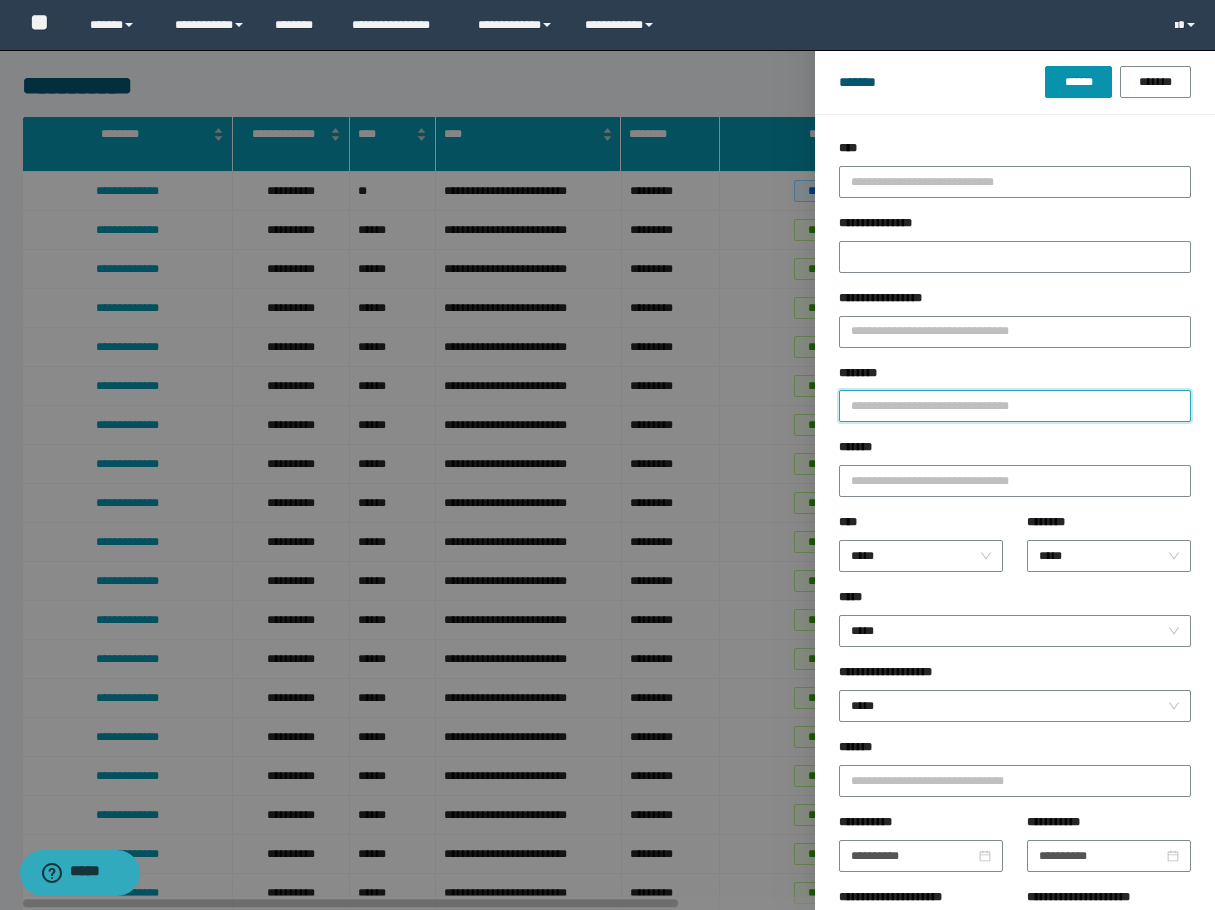 click on "********" at bounding box center [1015, 406] 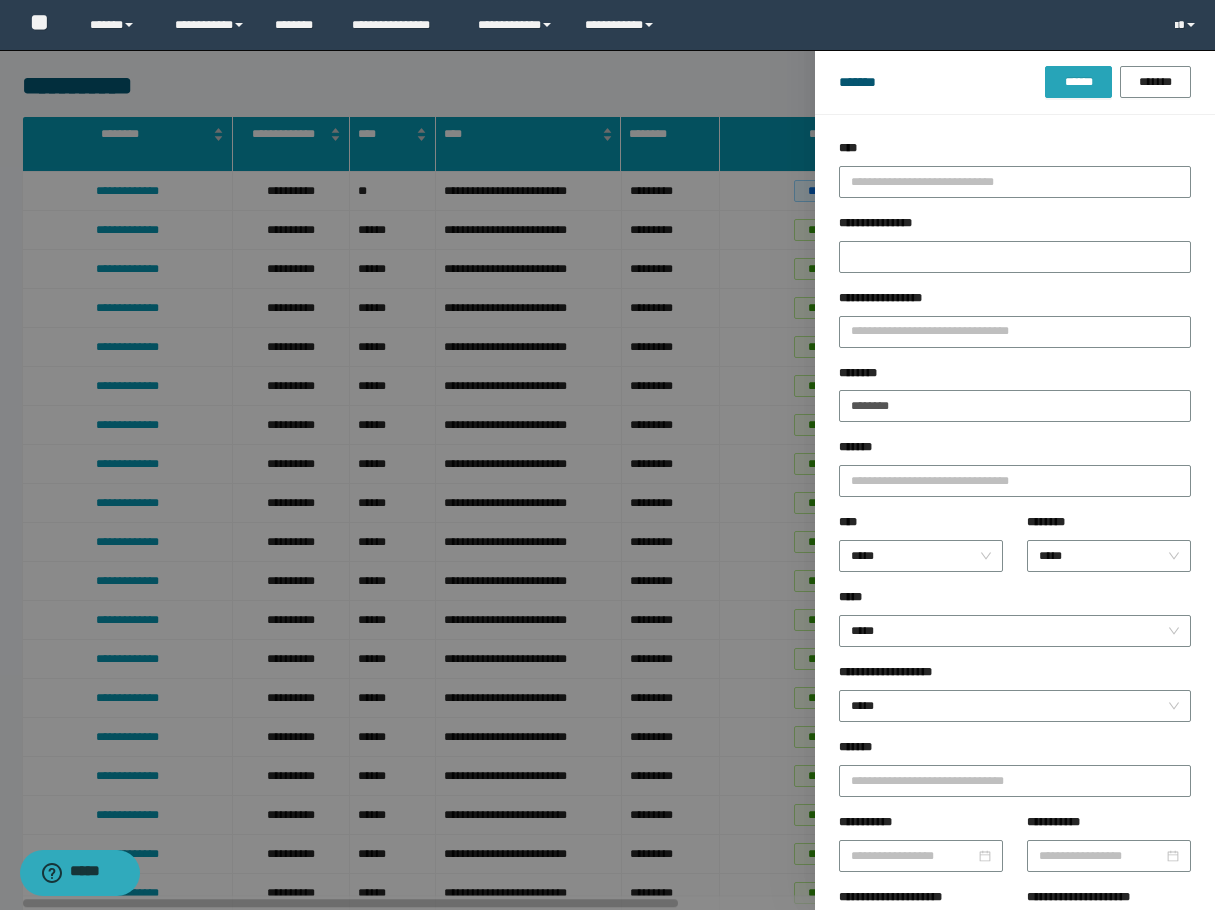 click on "******" at bounding box center [1078, 82] 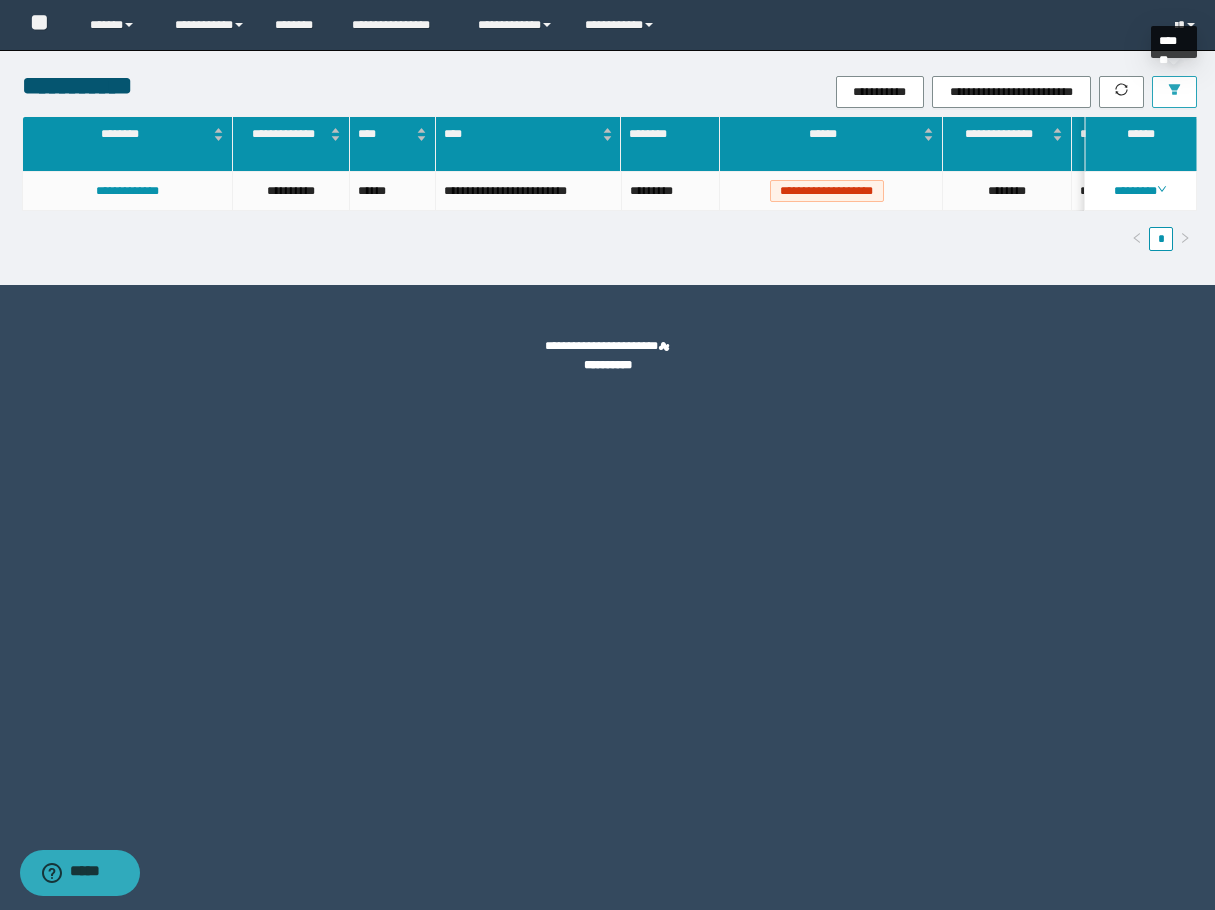 click at bounding box center [1174, 92] 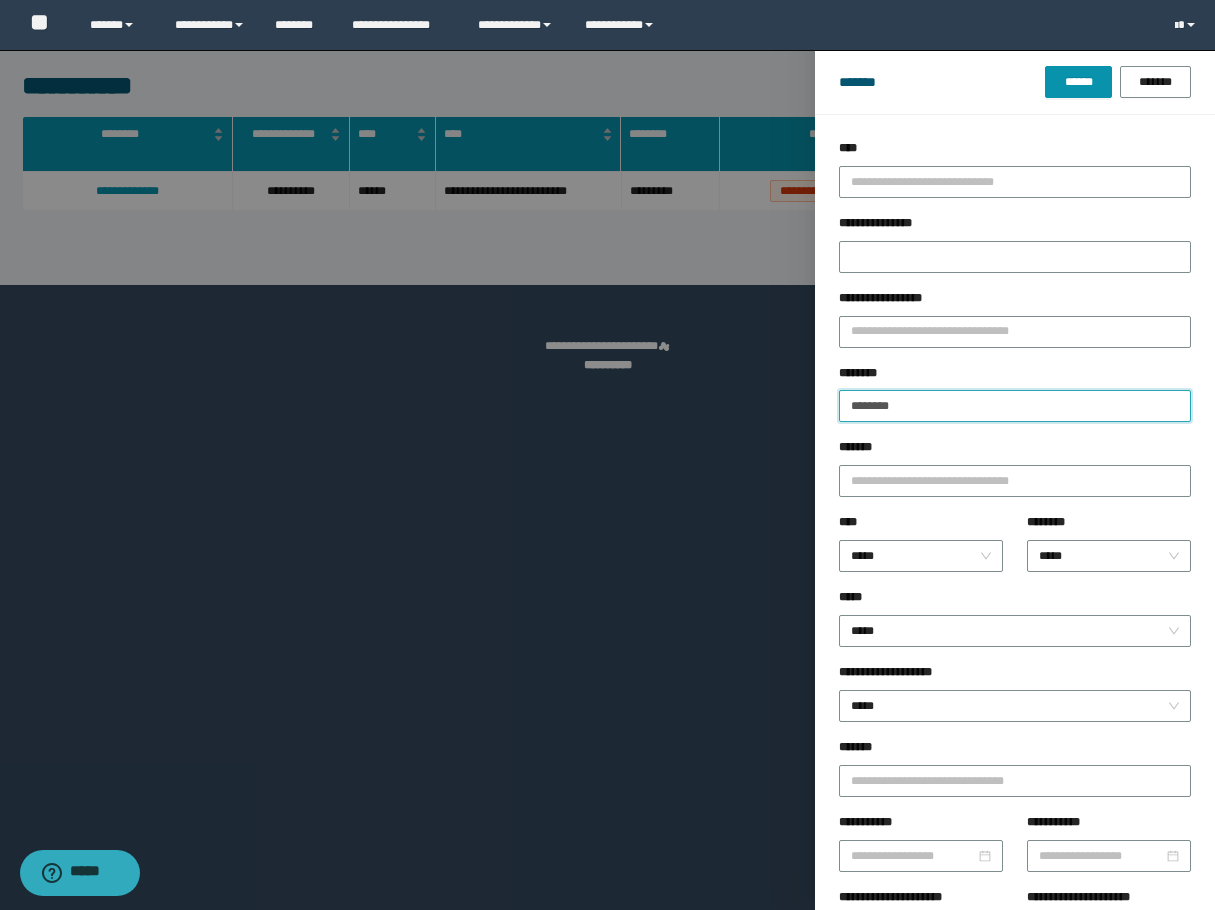 drag, startPoint x: 983, startPoint y: 418, endPoint x: 695, endPoint y: 419, distance: 288.00174 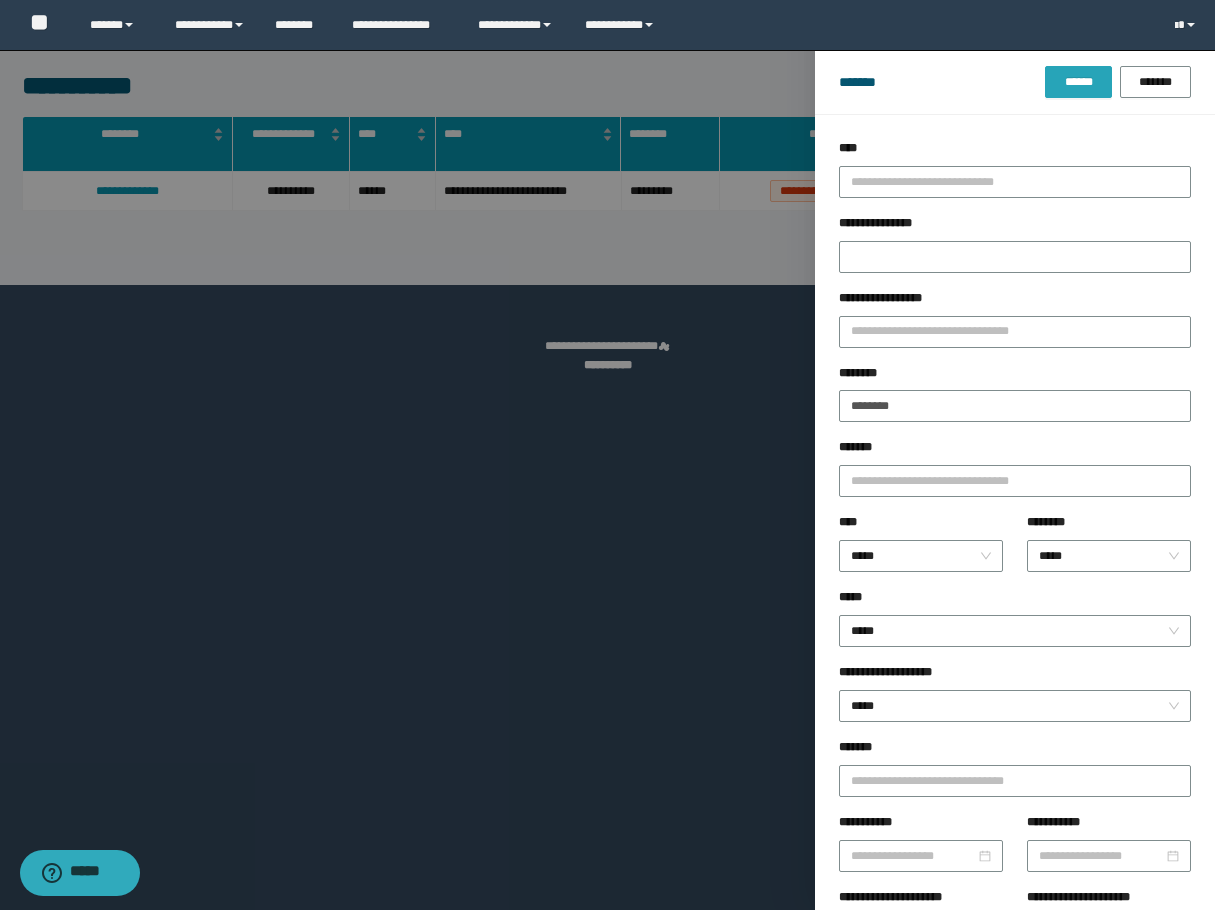 click on "******" at bounding box center [1078, 82] 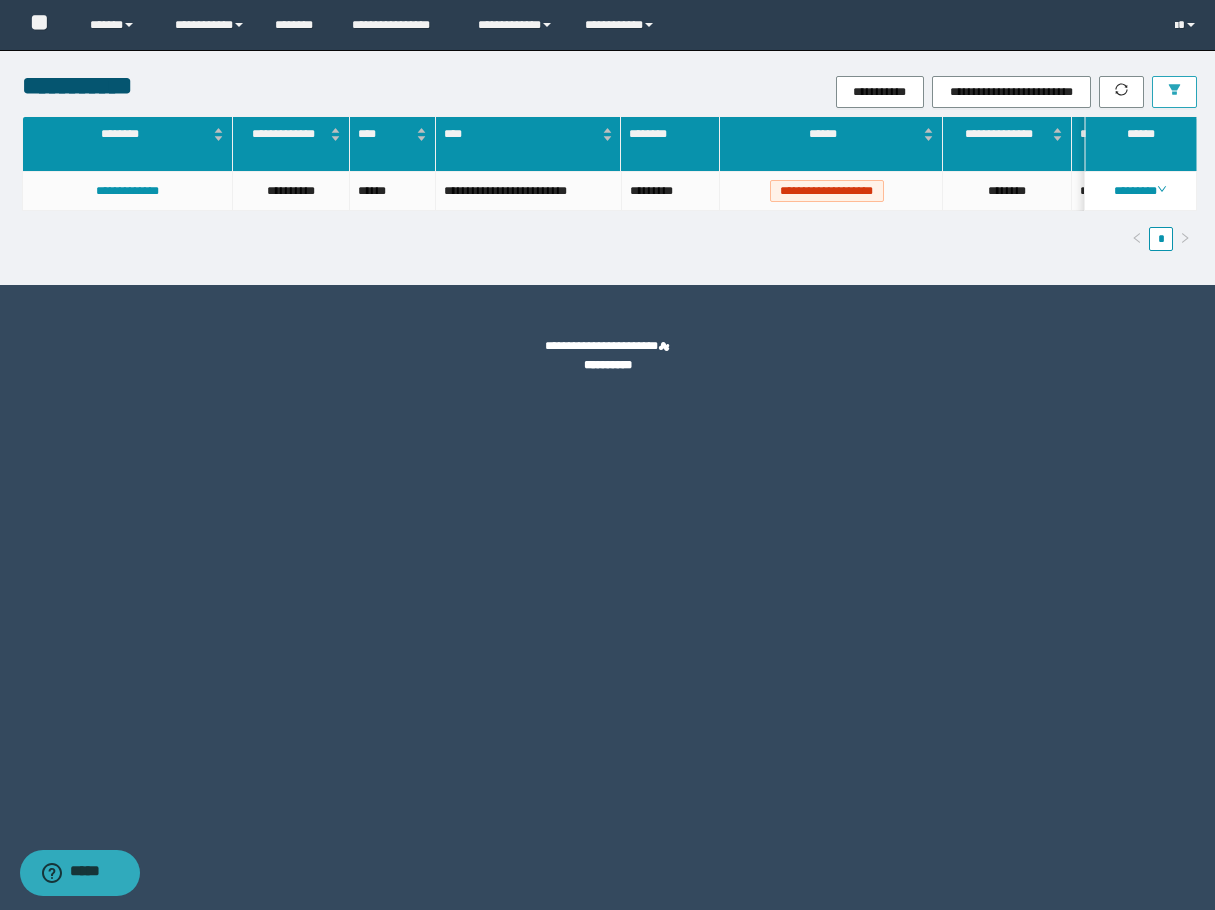 click at bounding box center [1174, 92] 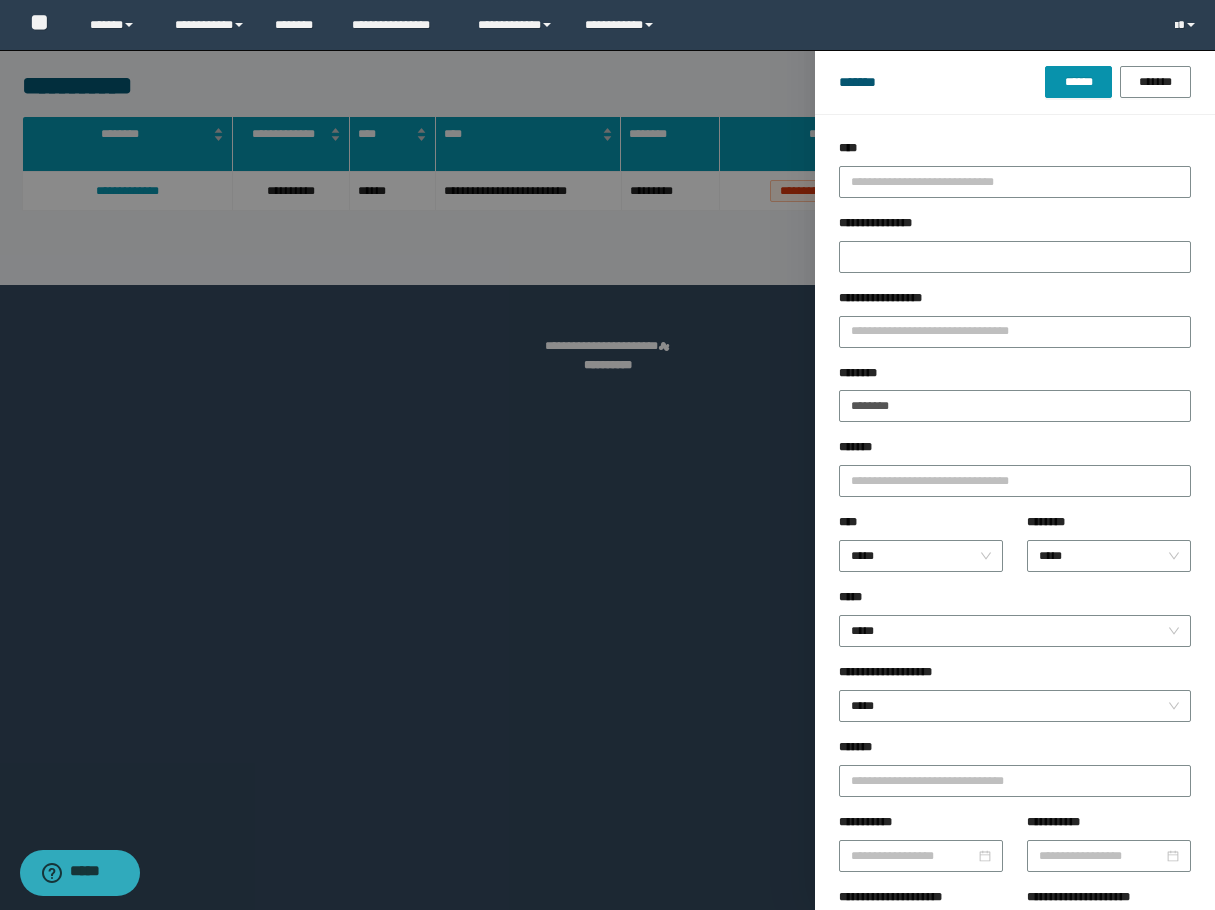 click on "******** ********" at bounding box center [1015, 401] 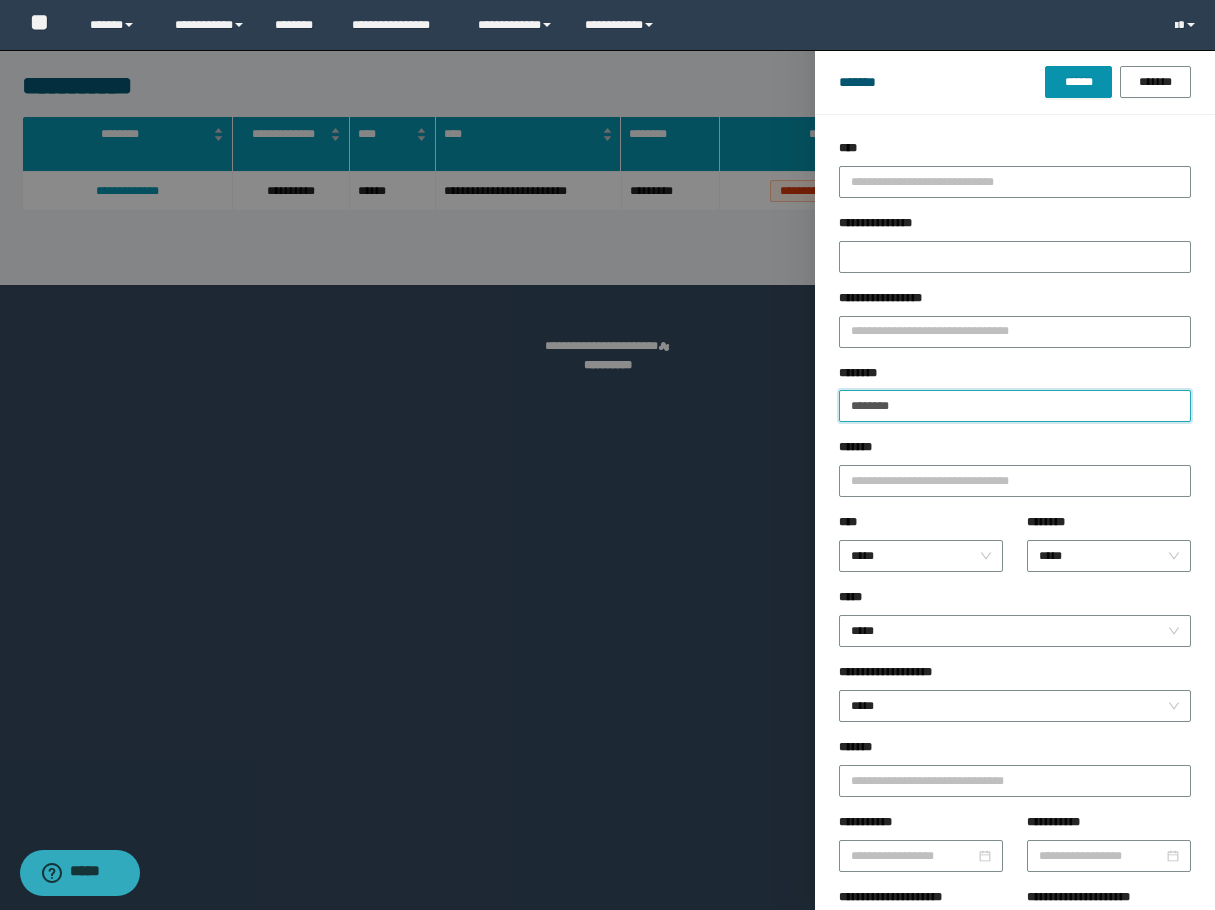 drag, startPoint x: 936, startPoint y: 414, endPoint x: 727, endPoint y: 414, distance: 209 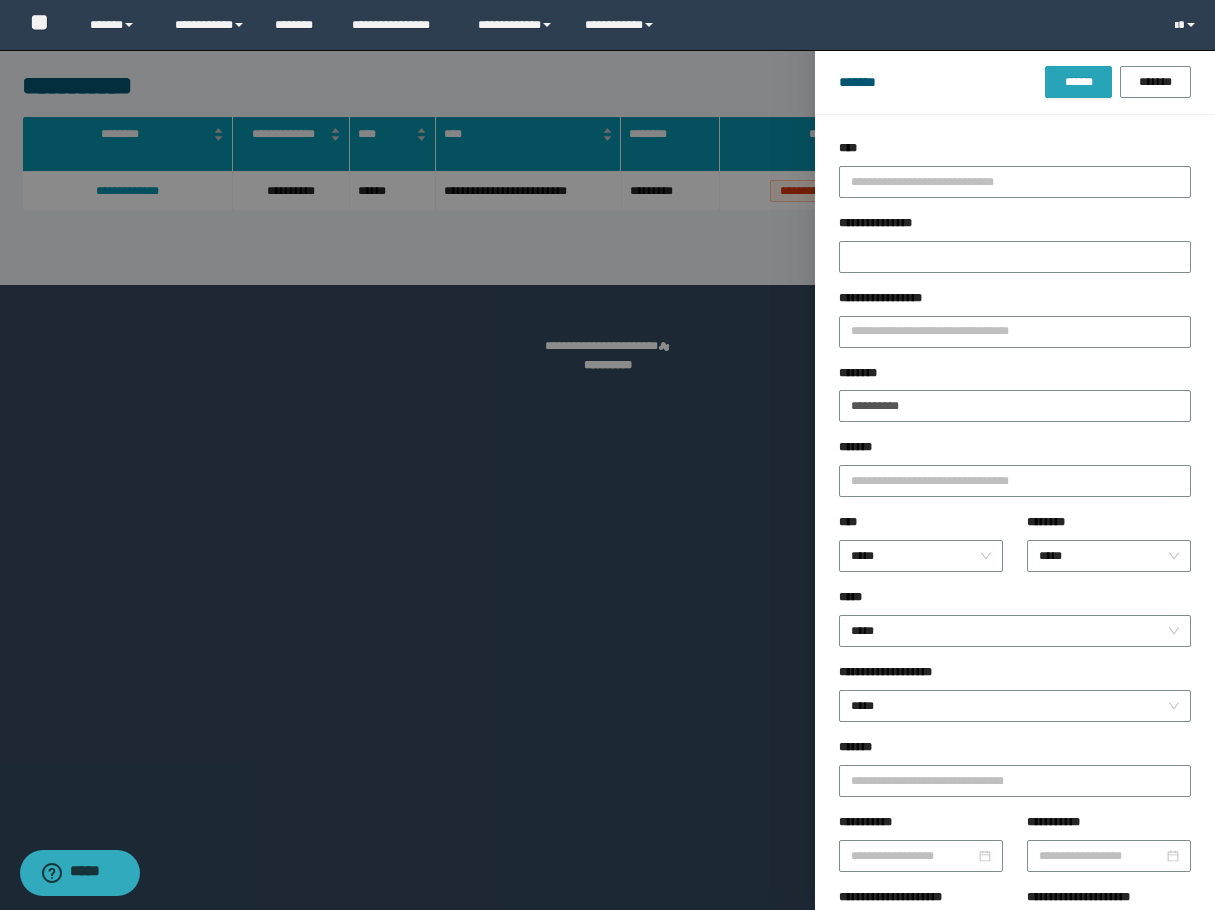 click on "******" at bounding box center (1078, 82) 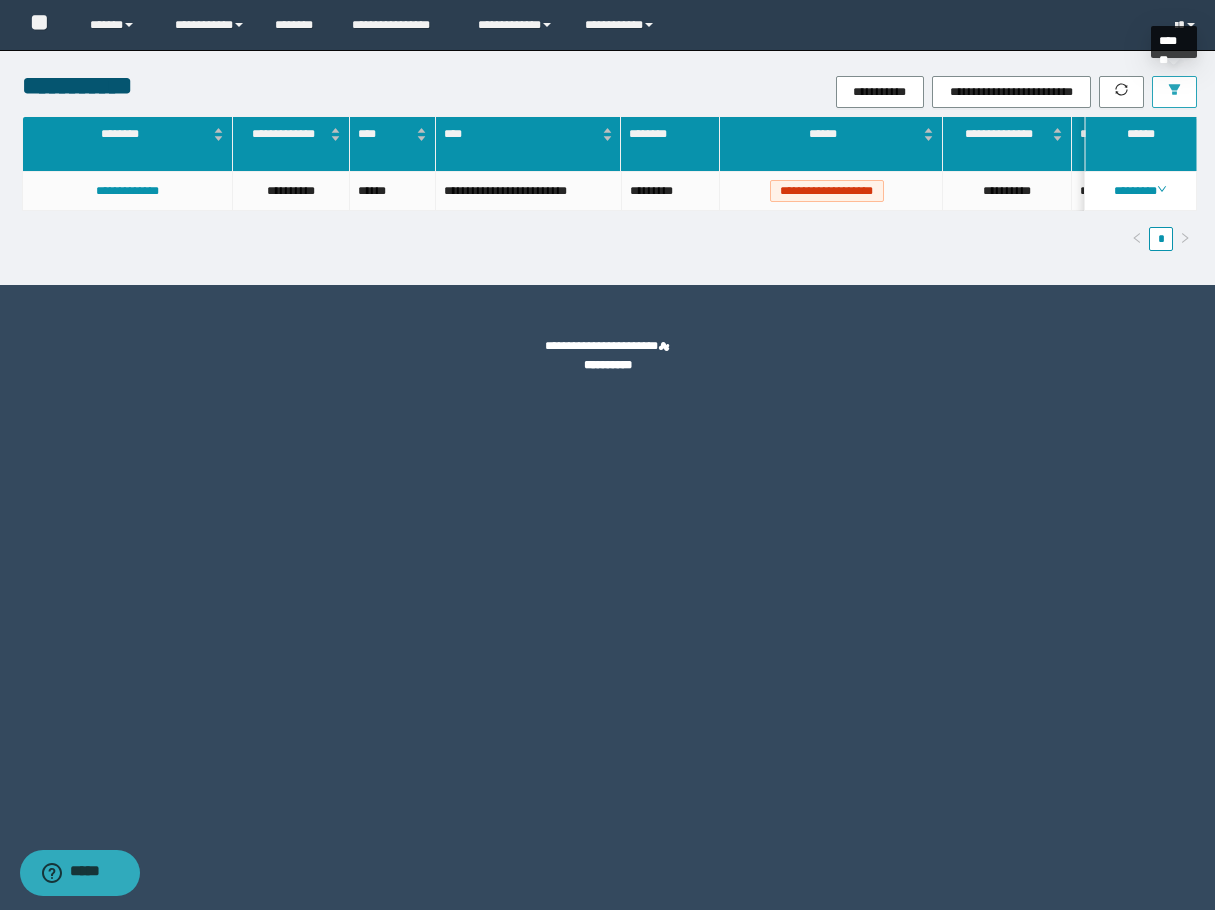 click at bounding box center (1174, 92) 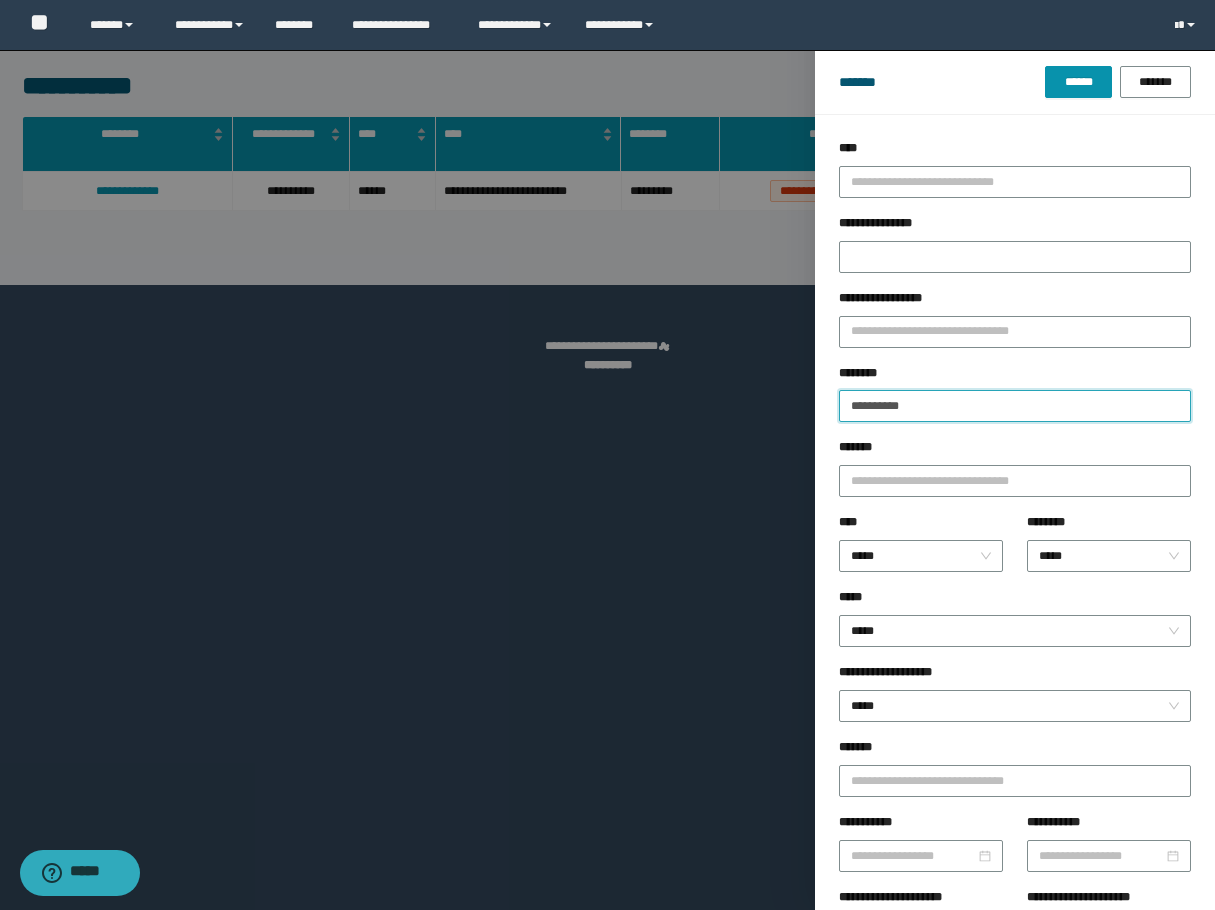 click on "**********" at bounding box center (1015, 406) 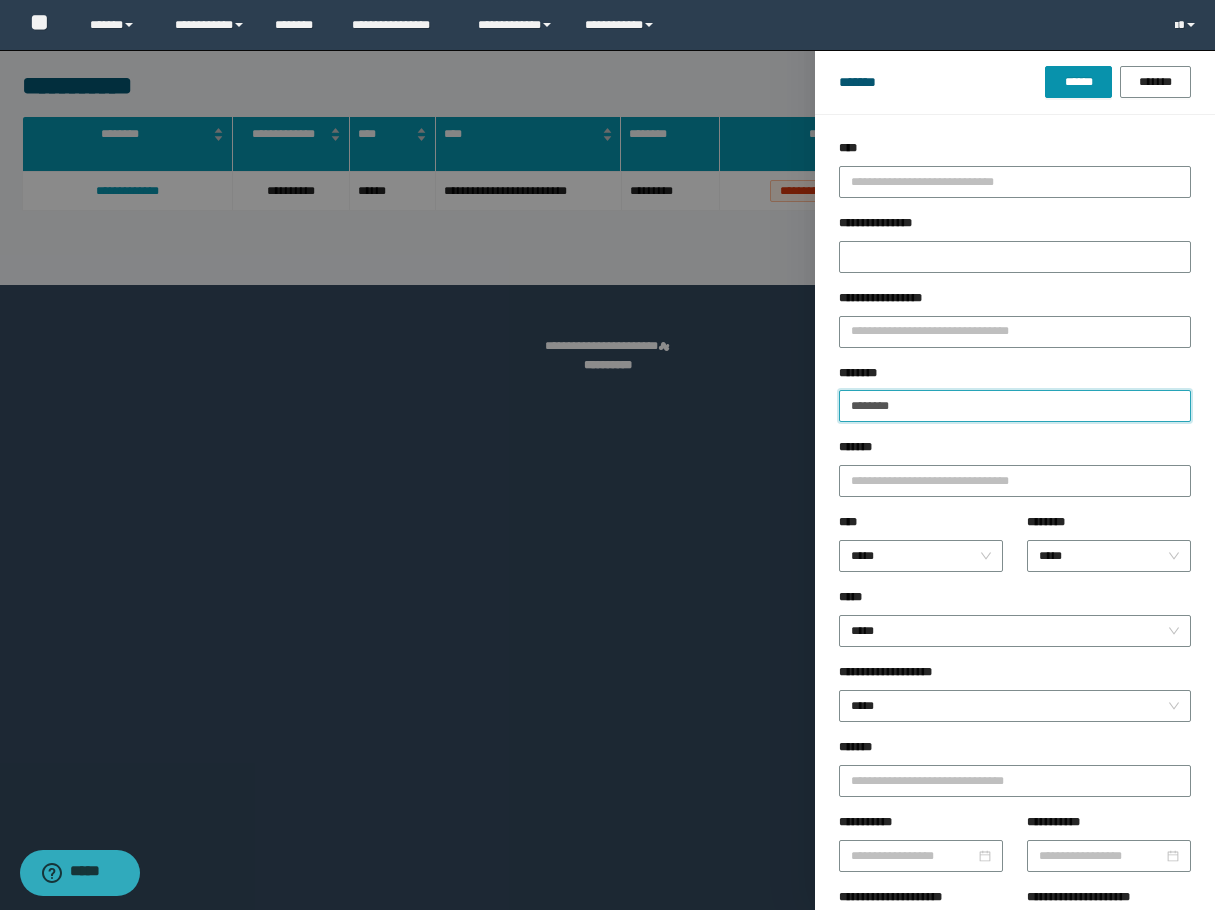drag, startPoint x: 950, startPoint y: 395, endPoint x: 743, endPoint y: 412, distance: 207.6969 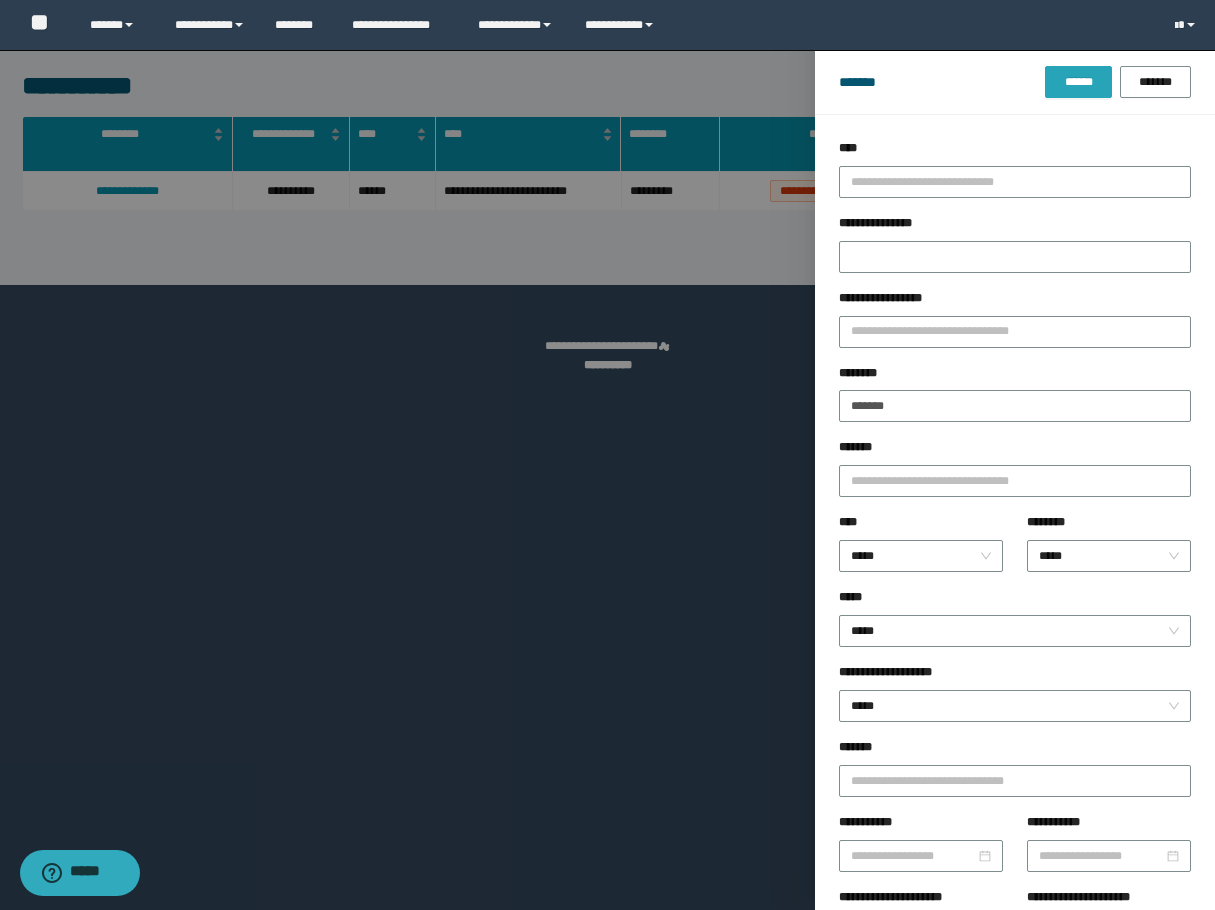 click on "******" at bounding box center [1078, 82] 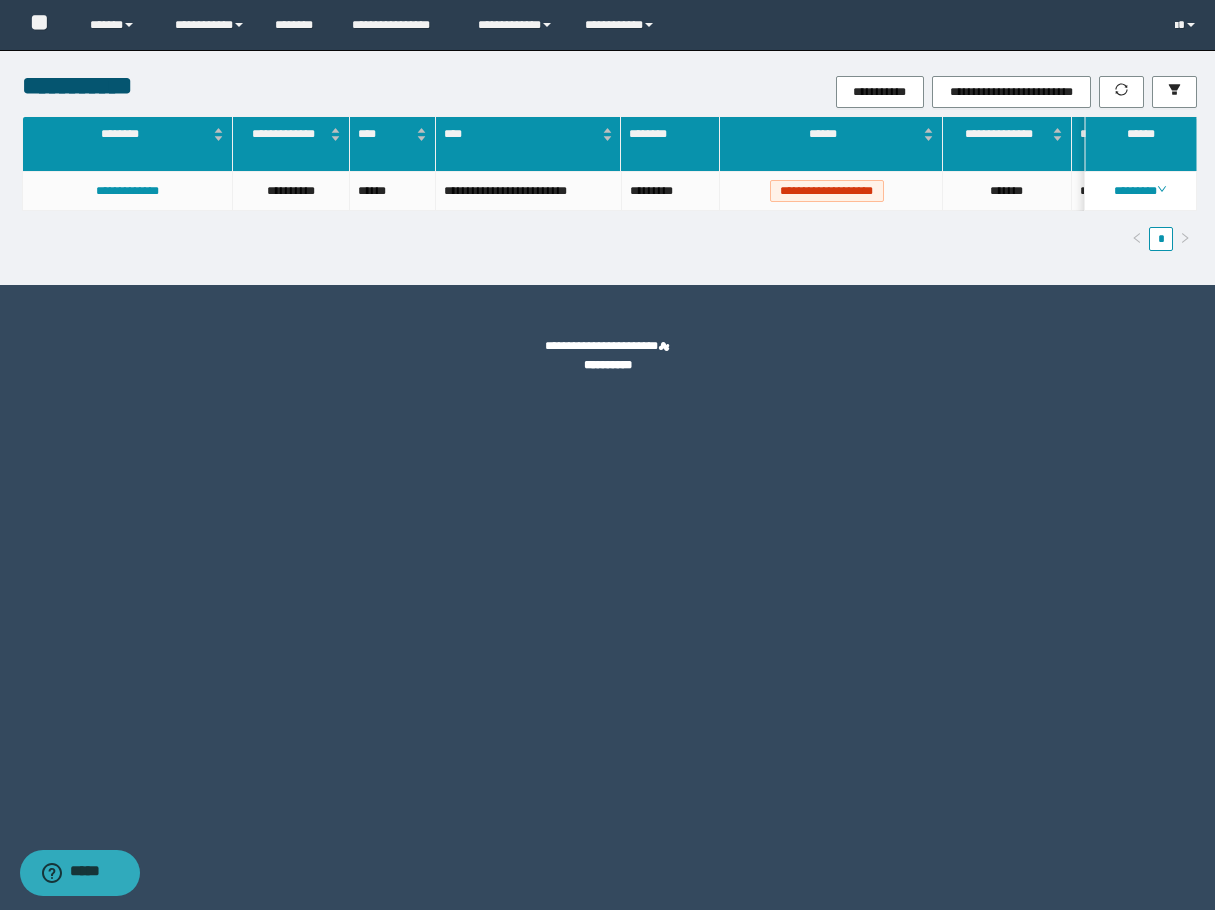 drag, startPoint x: 392, startPoint y: 444, endPoint x: 548, endPoint y: 393, distance: 164.12495 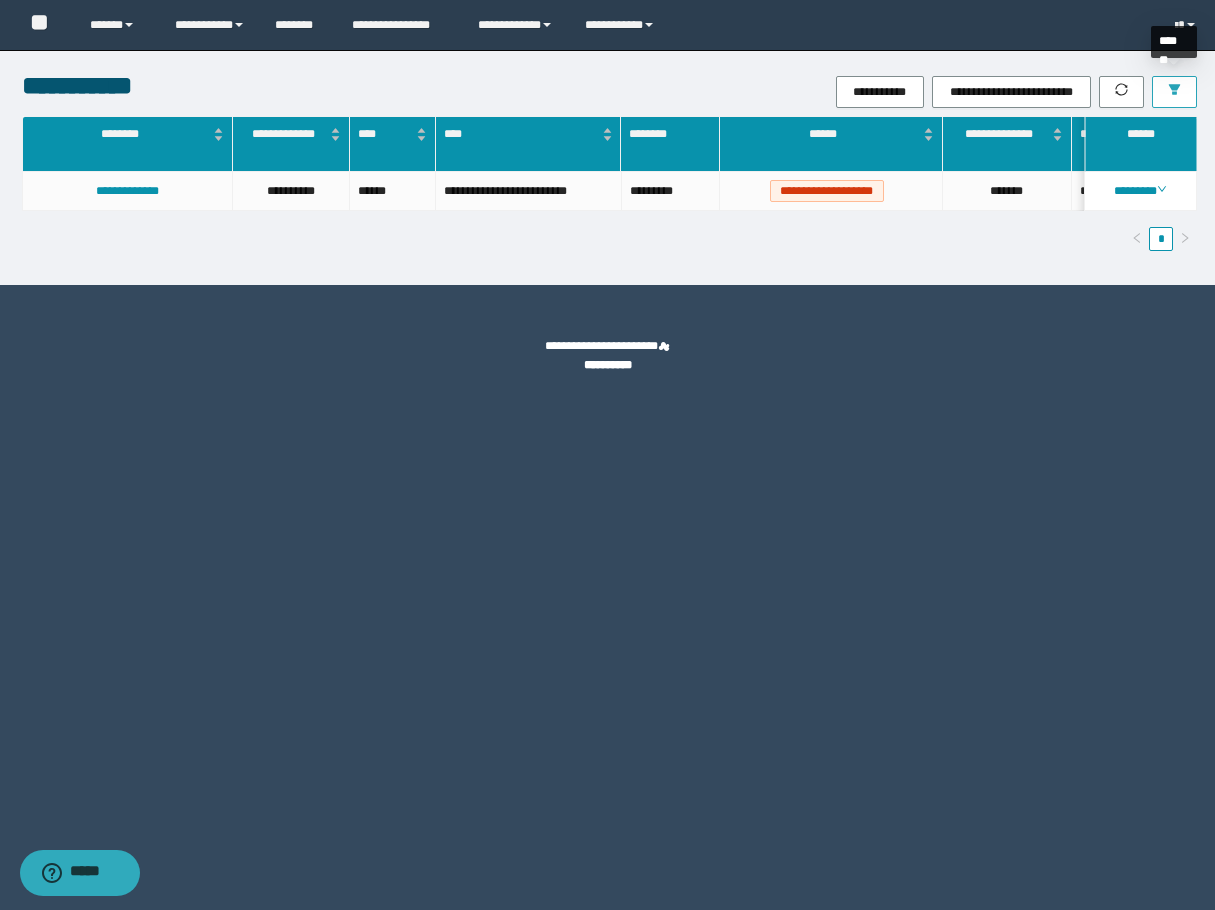 click 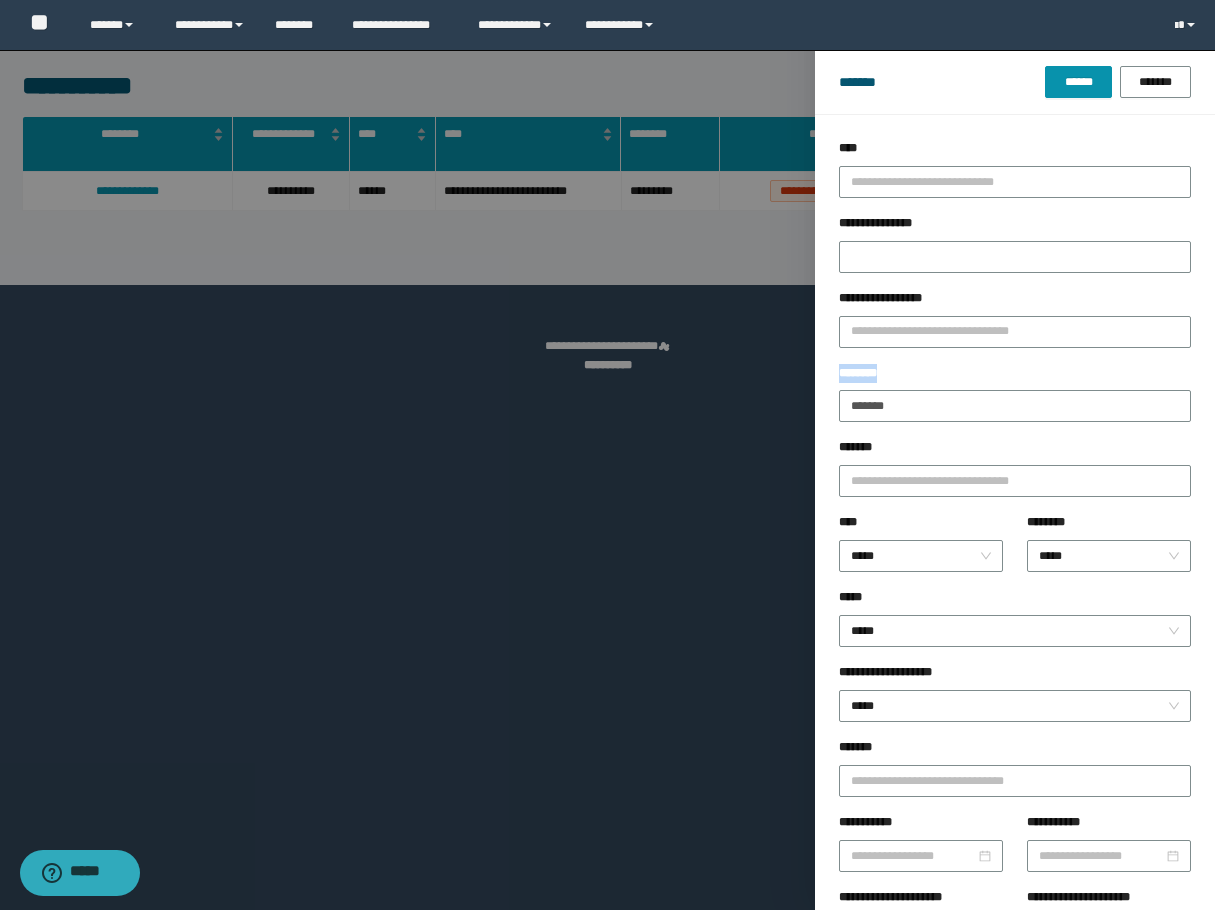 drag, startPoint x: 946, startPoint y: 381, endPoint x: 835, endPoint y: 386, distance: 111.11256 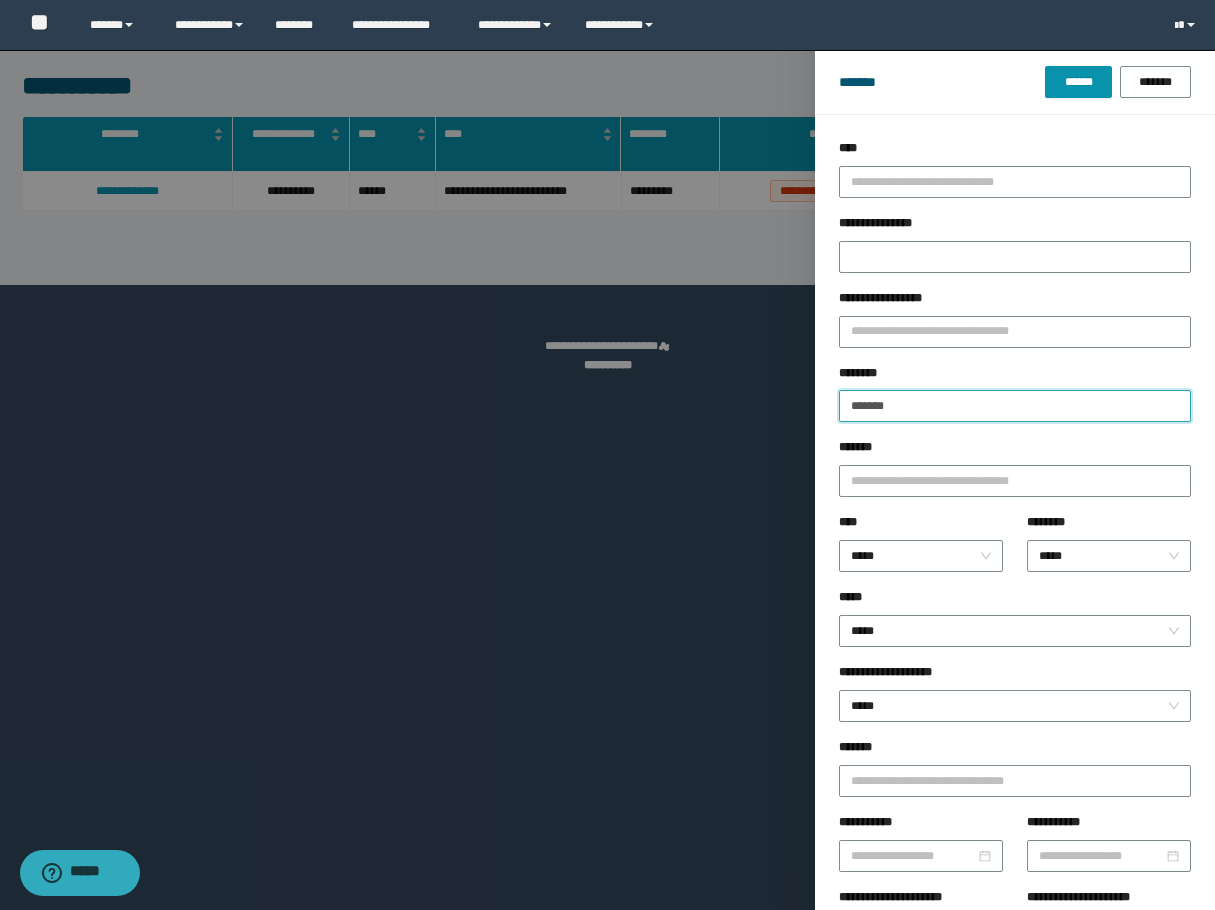 drag, startPoint x: 922, startPoint y: 391, endPoint x: 799, endPoint y: 404, distance: 123.68508 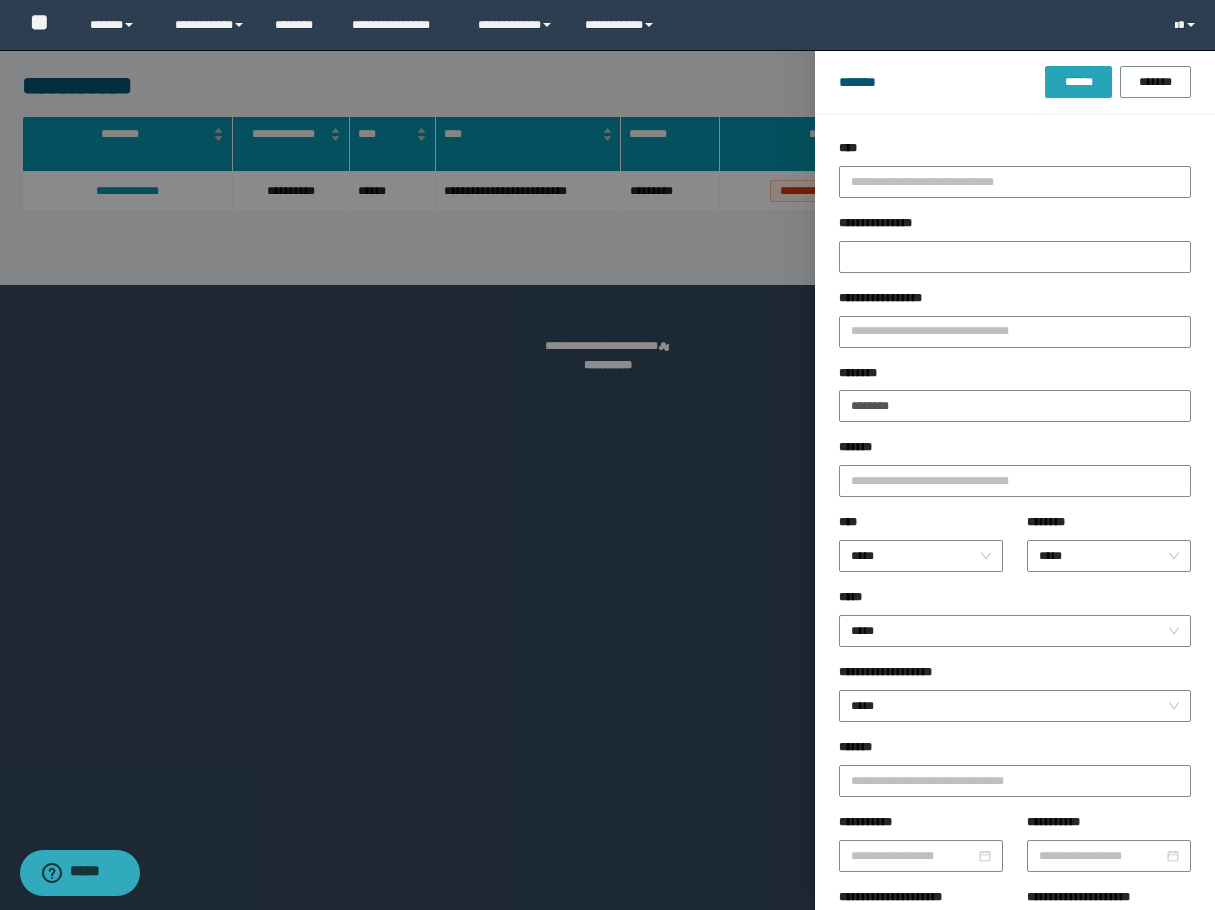 click on "******" at bounding box center [1078, 82] 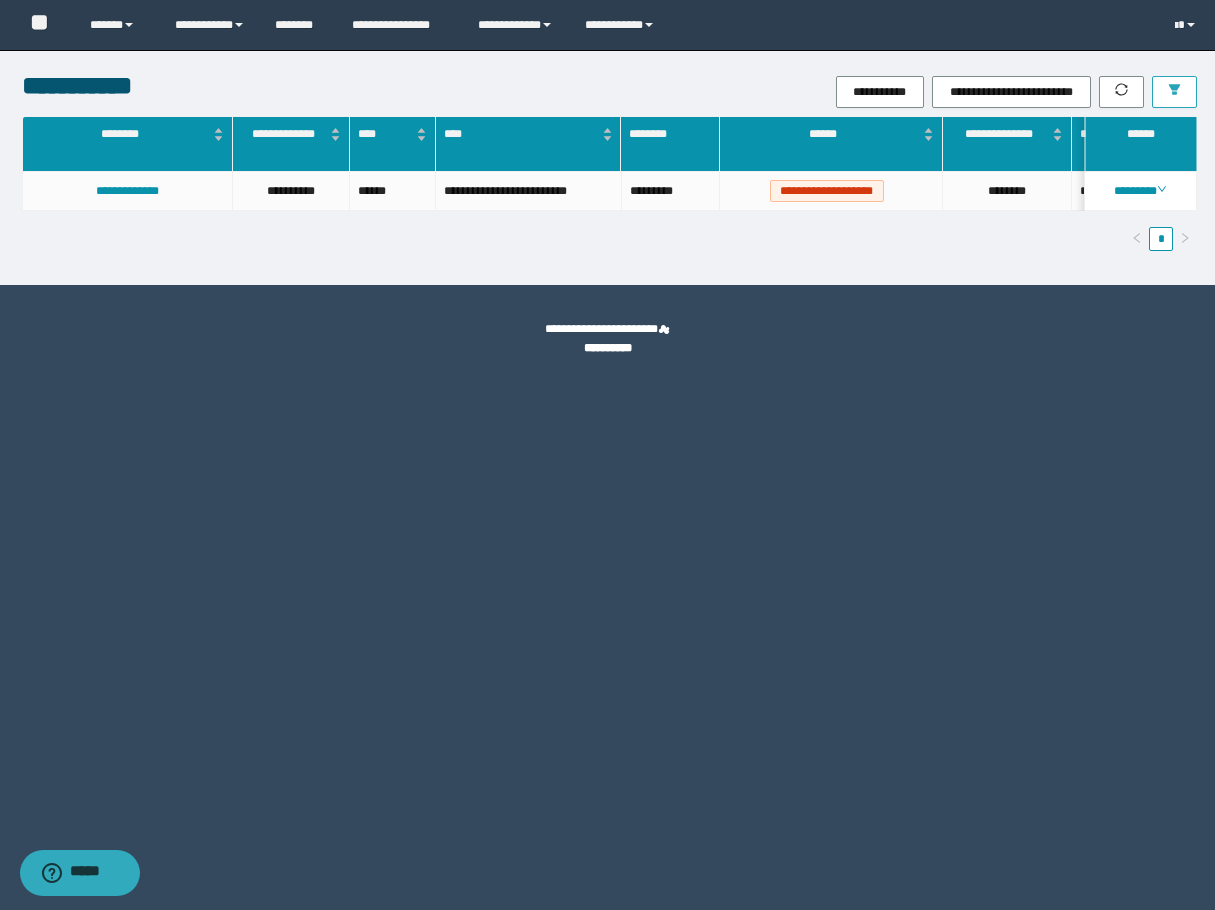 click at bounding box center (1174, 92) 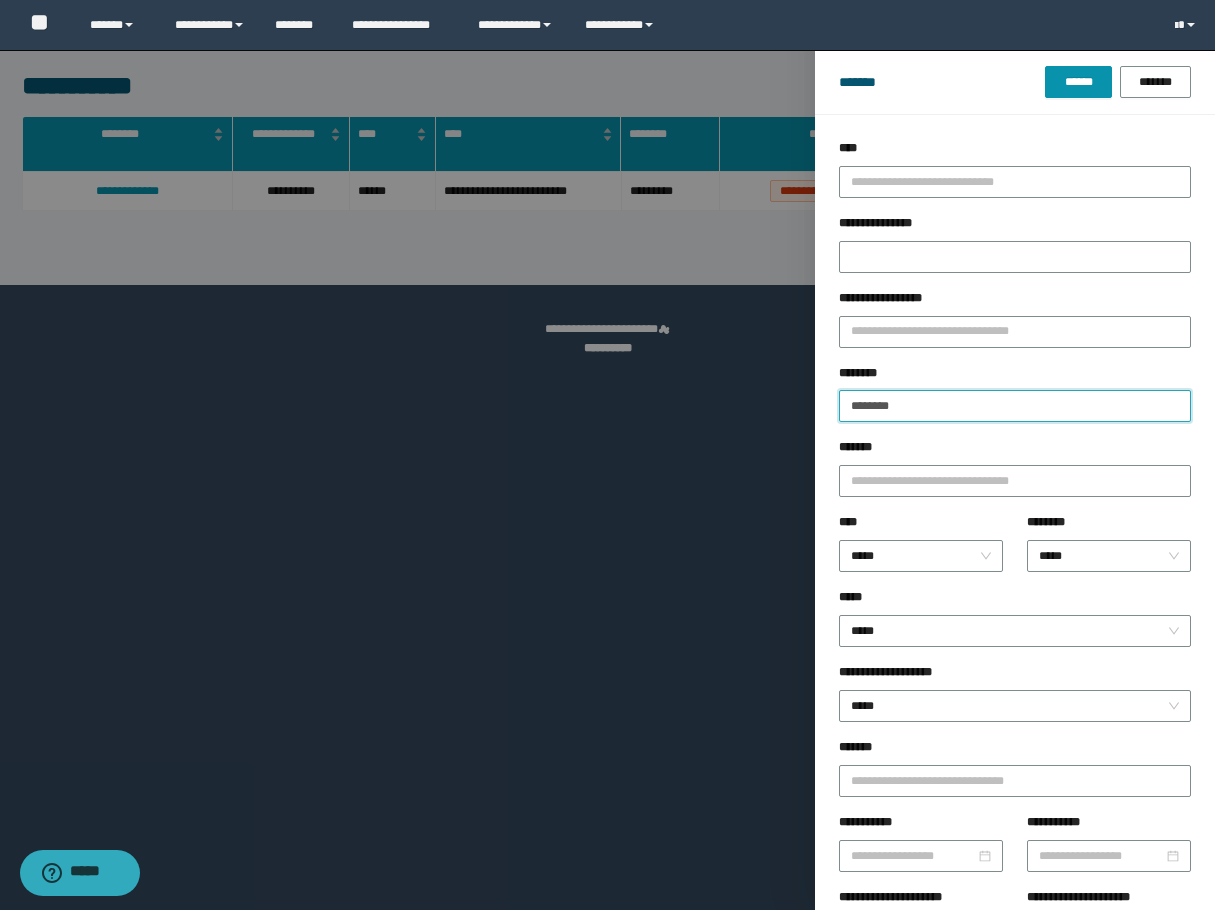 drag, startPoint x: 923, startPoint y: 406, endPoint x: 784, endPoint y: 411, distance: 139.0899 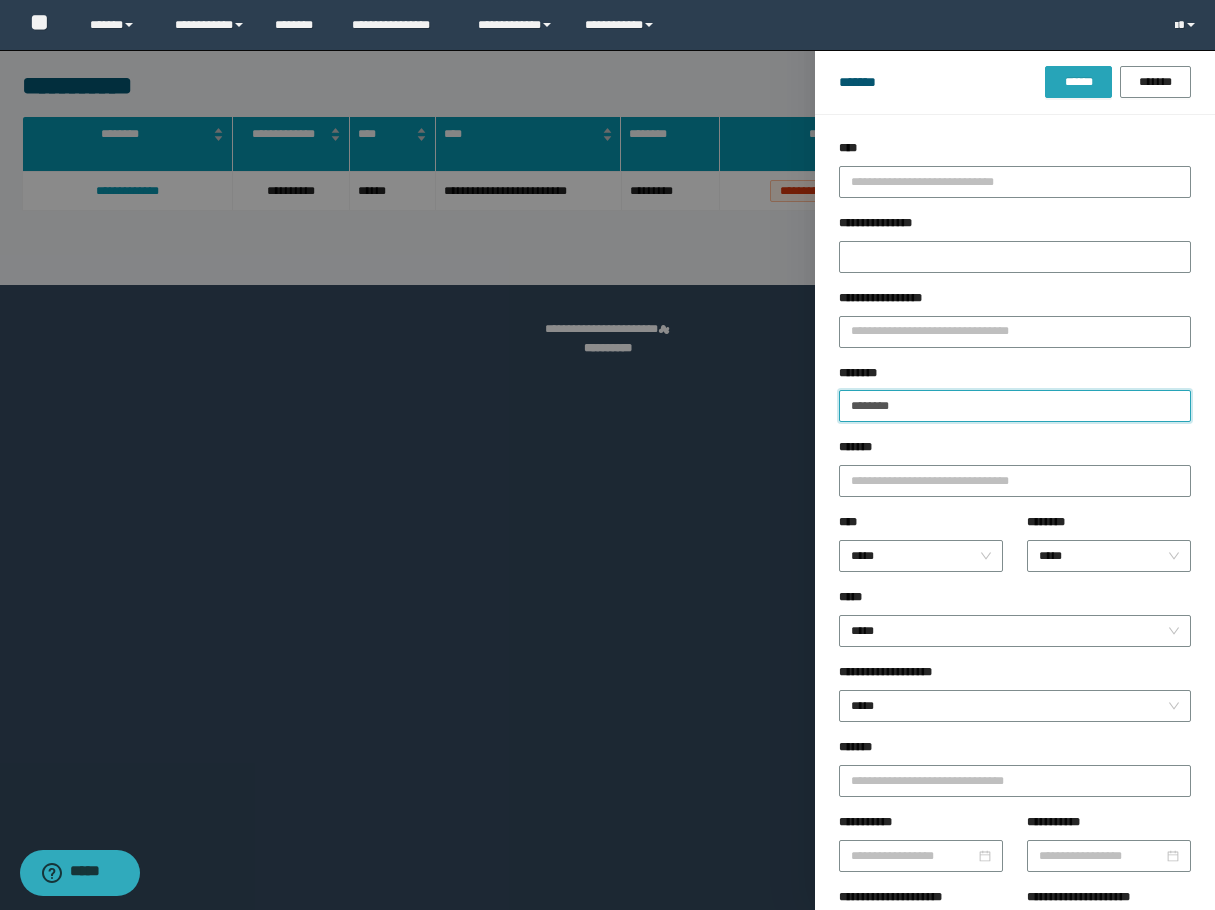 type on "********" 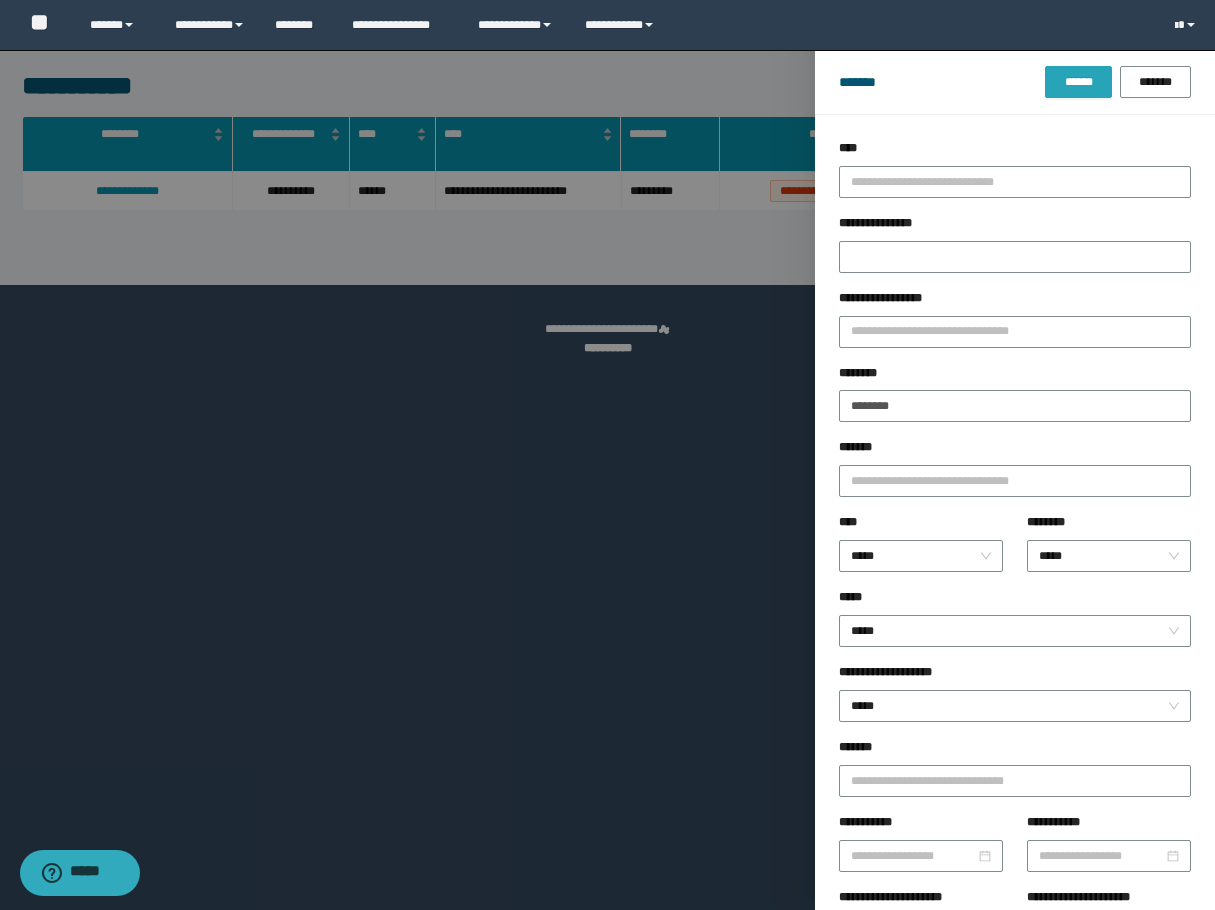 click on "******" at bounding box center (1078, 82) 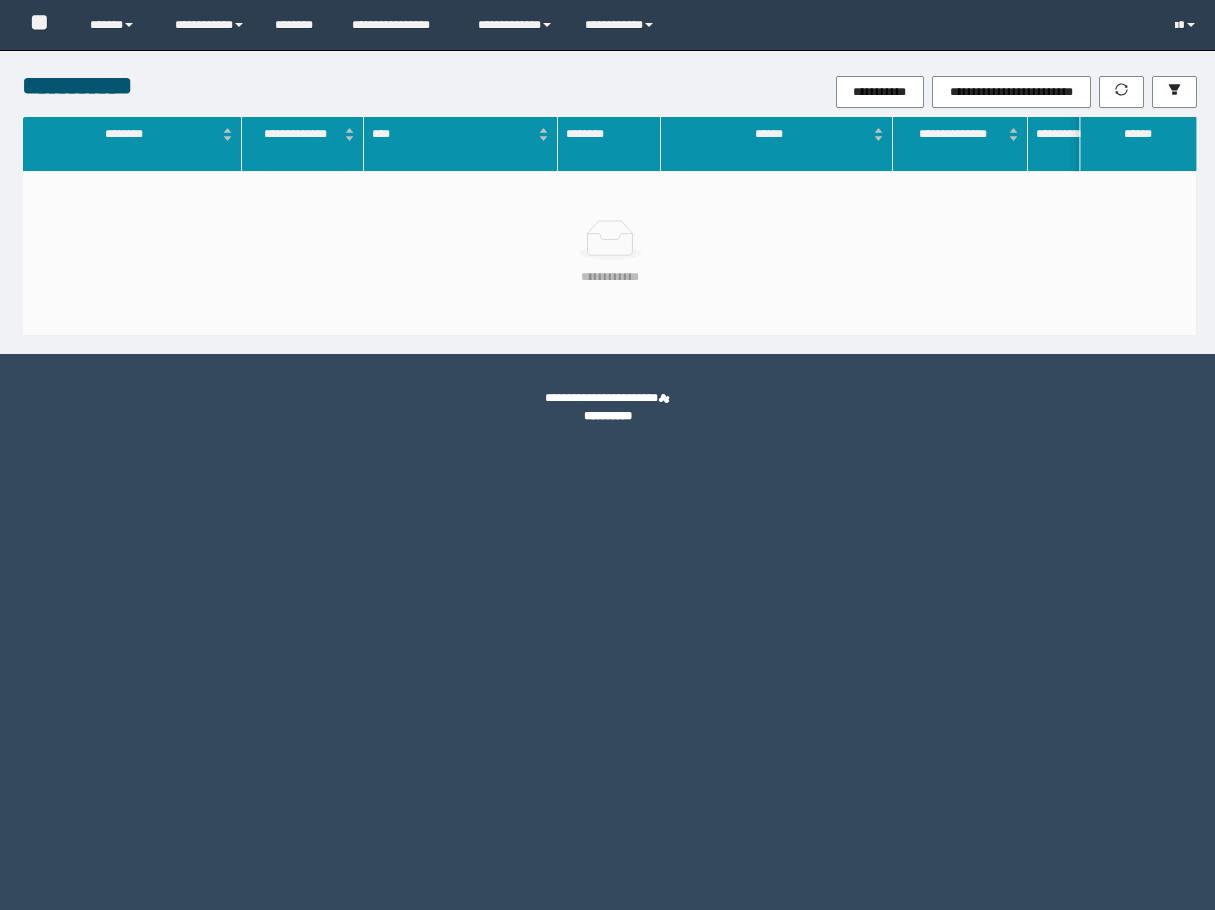 scroll, scrollTop: 0, scrollLeft: 0, axis: both 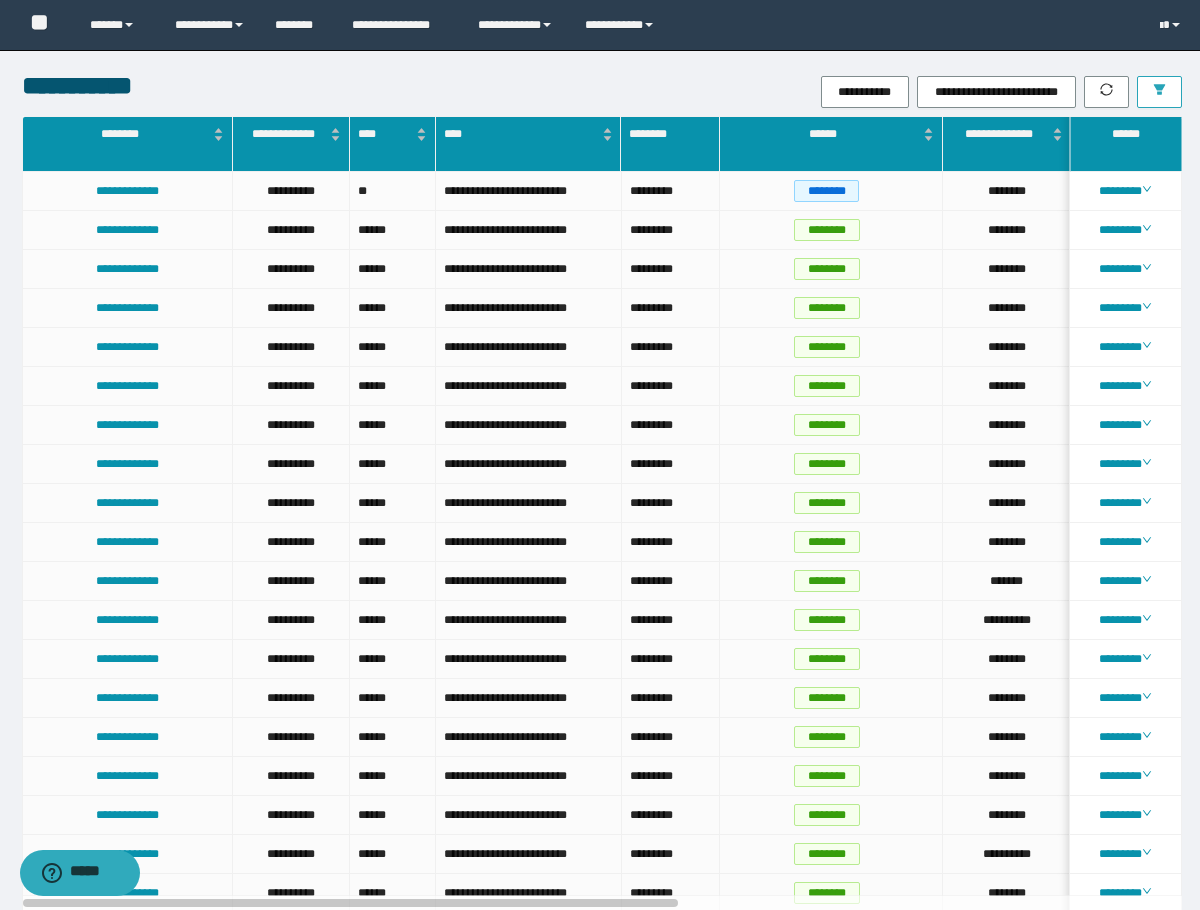 click at bounding box center (1159, 92) 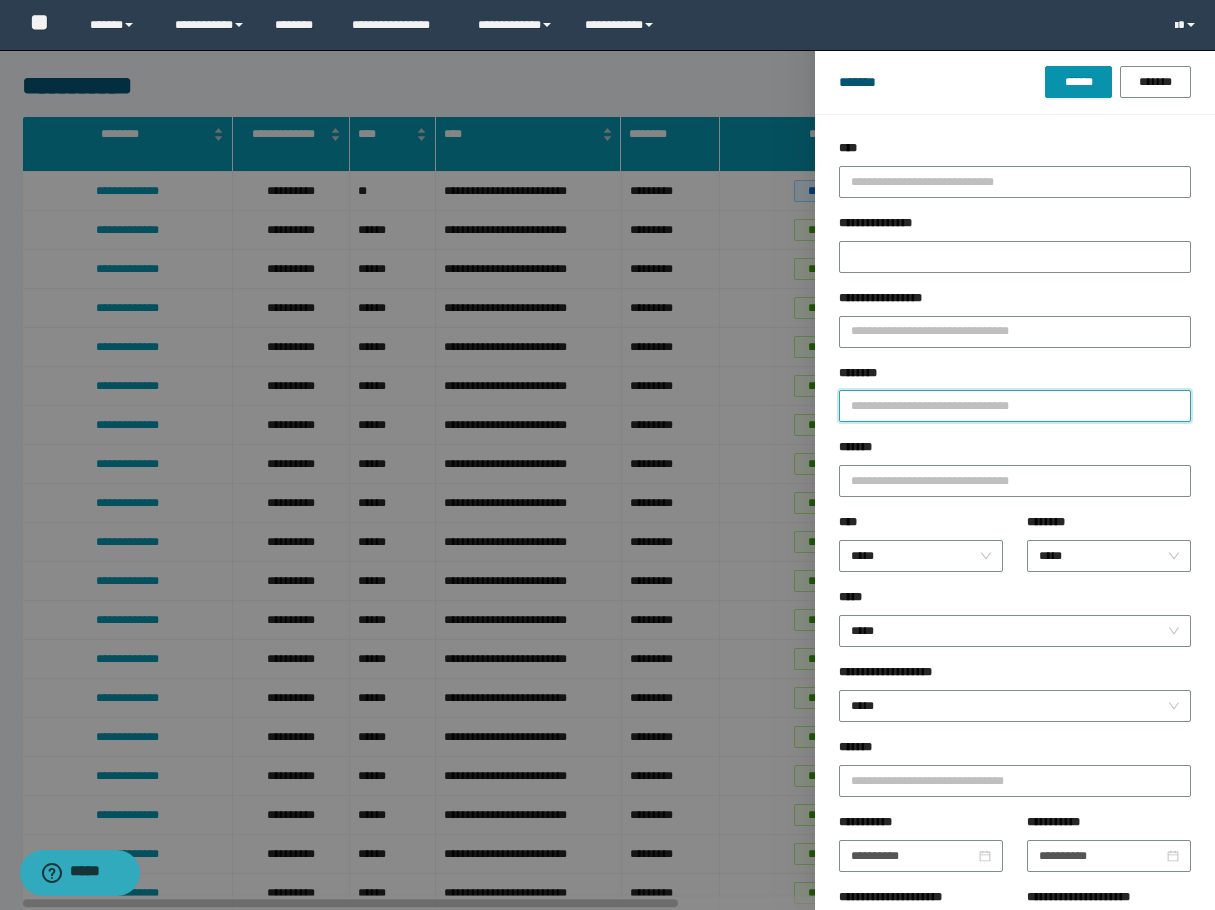 click on "********" at bounding box center [1015, 406] 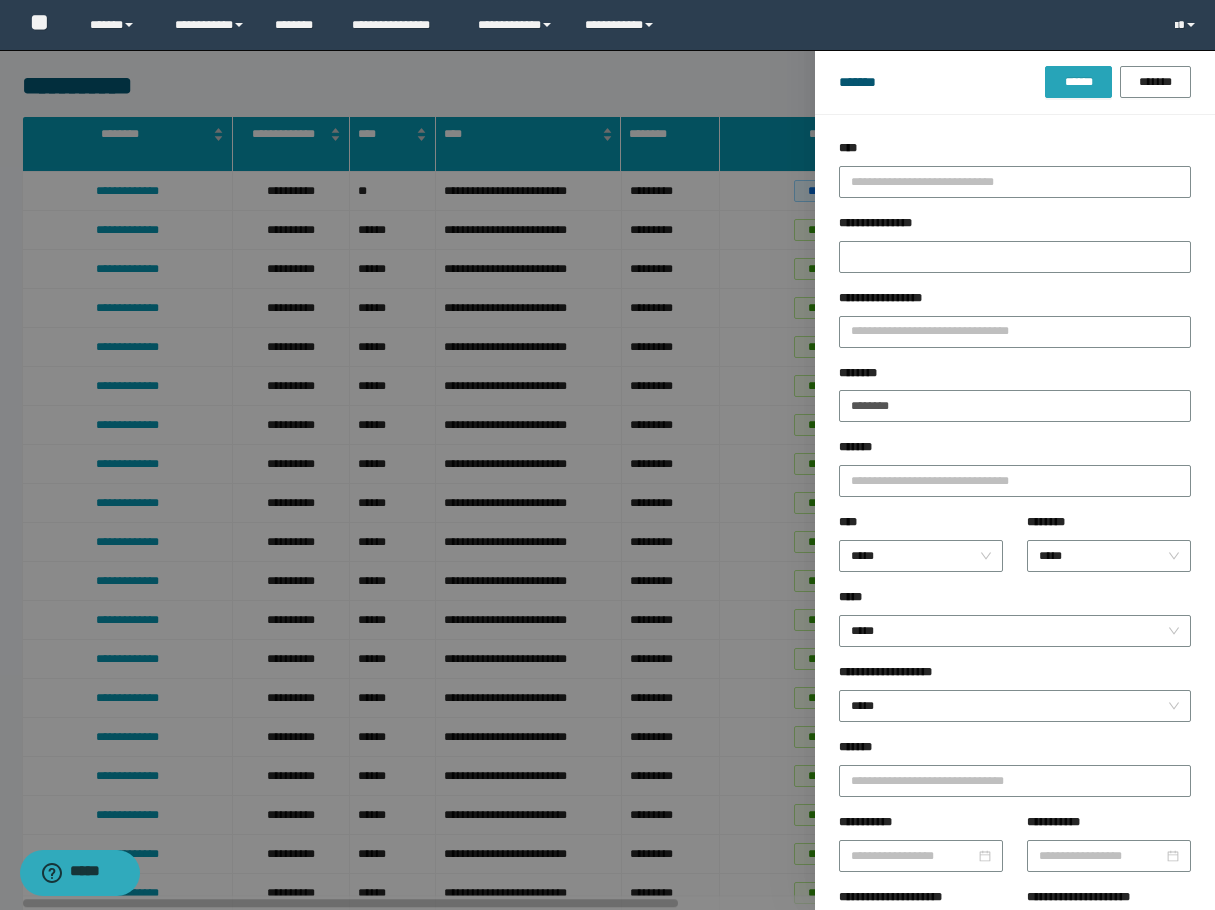 click on "******" at bounding box center (1078, 82) 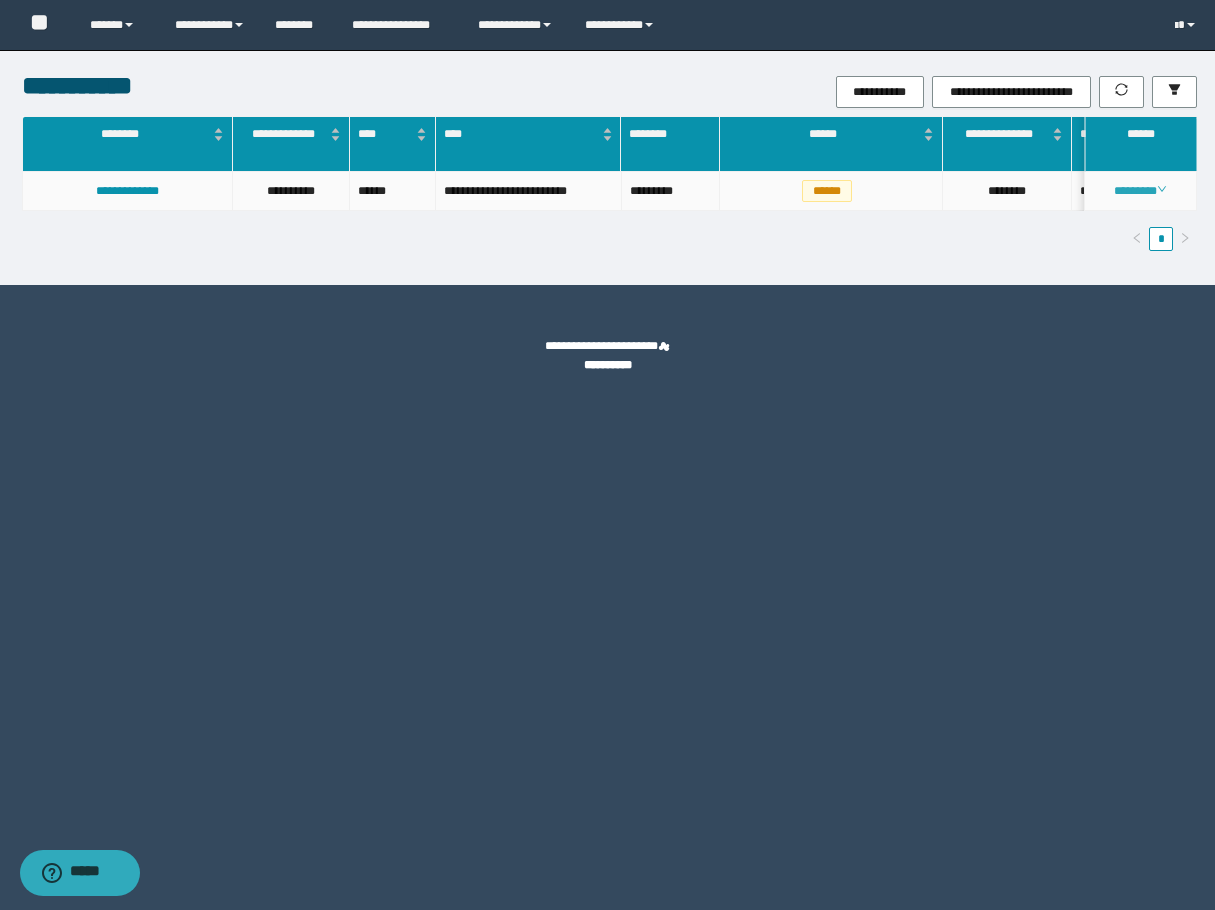 click on "********" at bounding box center (1140, 191) 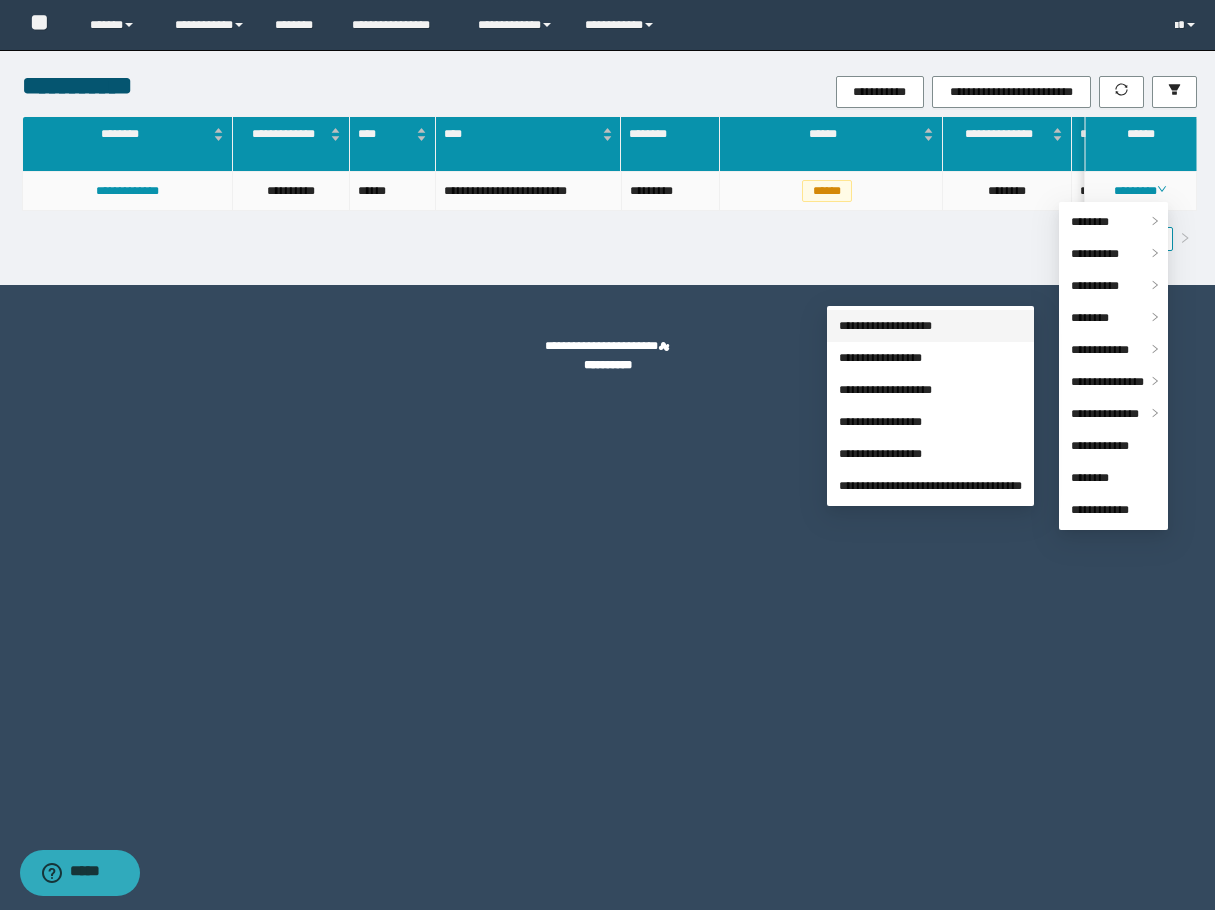 click on "**********" at bounding box center (885, 326) 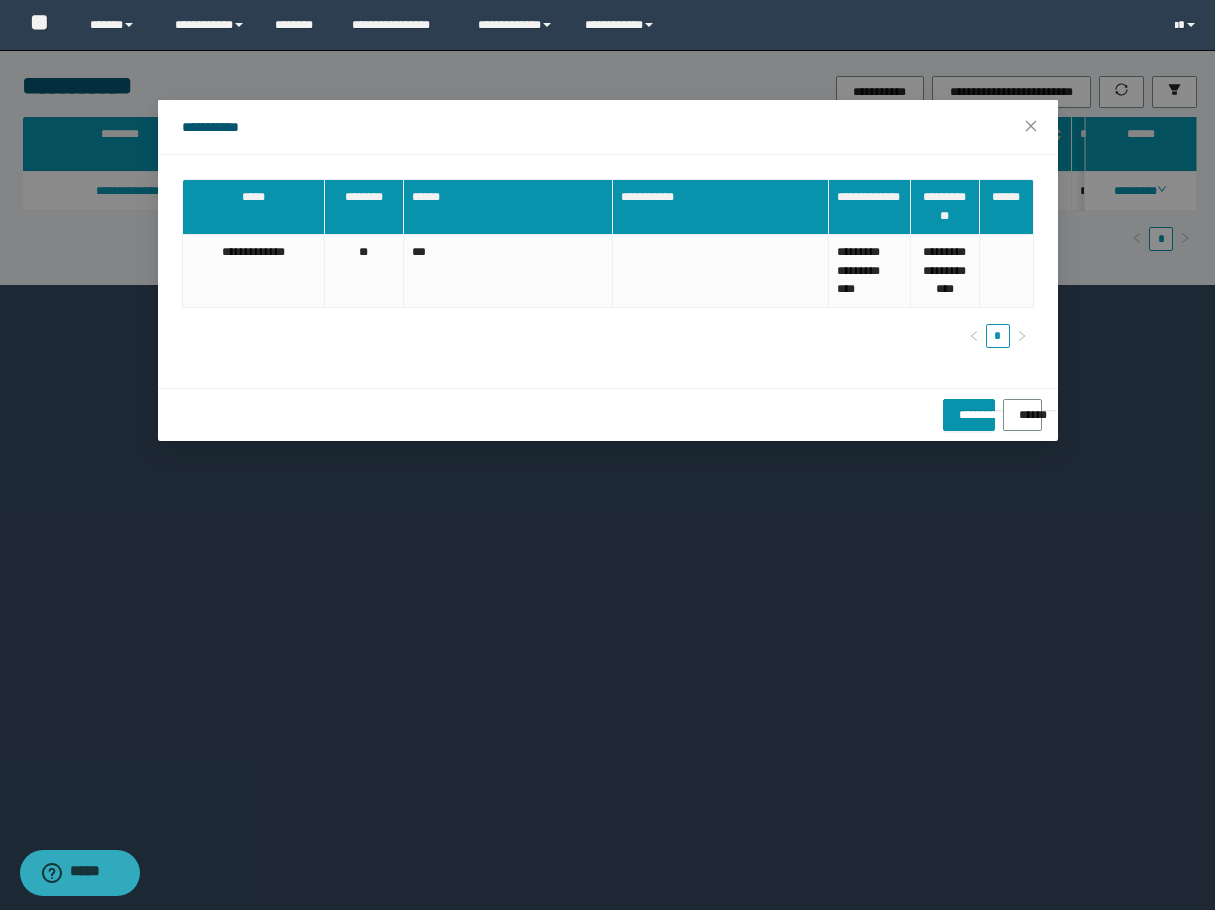 click on "[FIRST] [LAST] [CITY] [STATE] [ZIP] [COUNTRY] [PHONE] [STREET] [ADDRESS] [CITY] [STATE] [ZIP] [COUNTRY] [PHONE]" at bounding box center (607, 455) 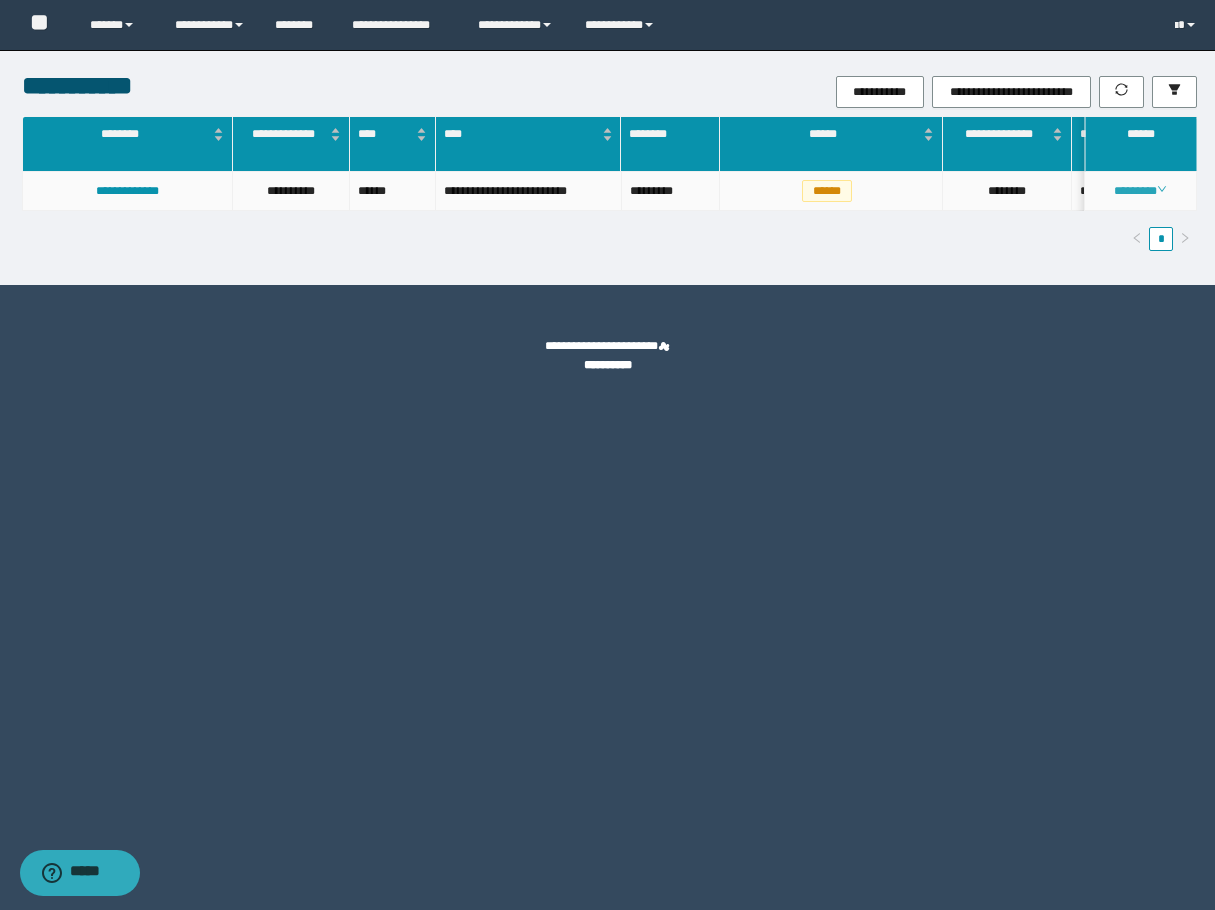 click on "********" at bounding box center (1140, 191) 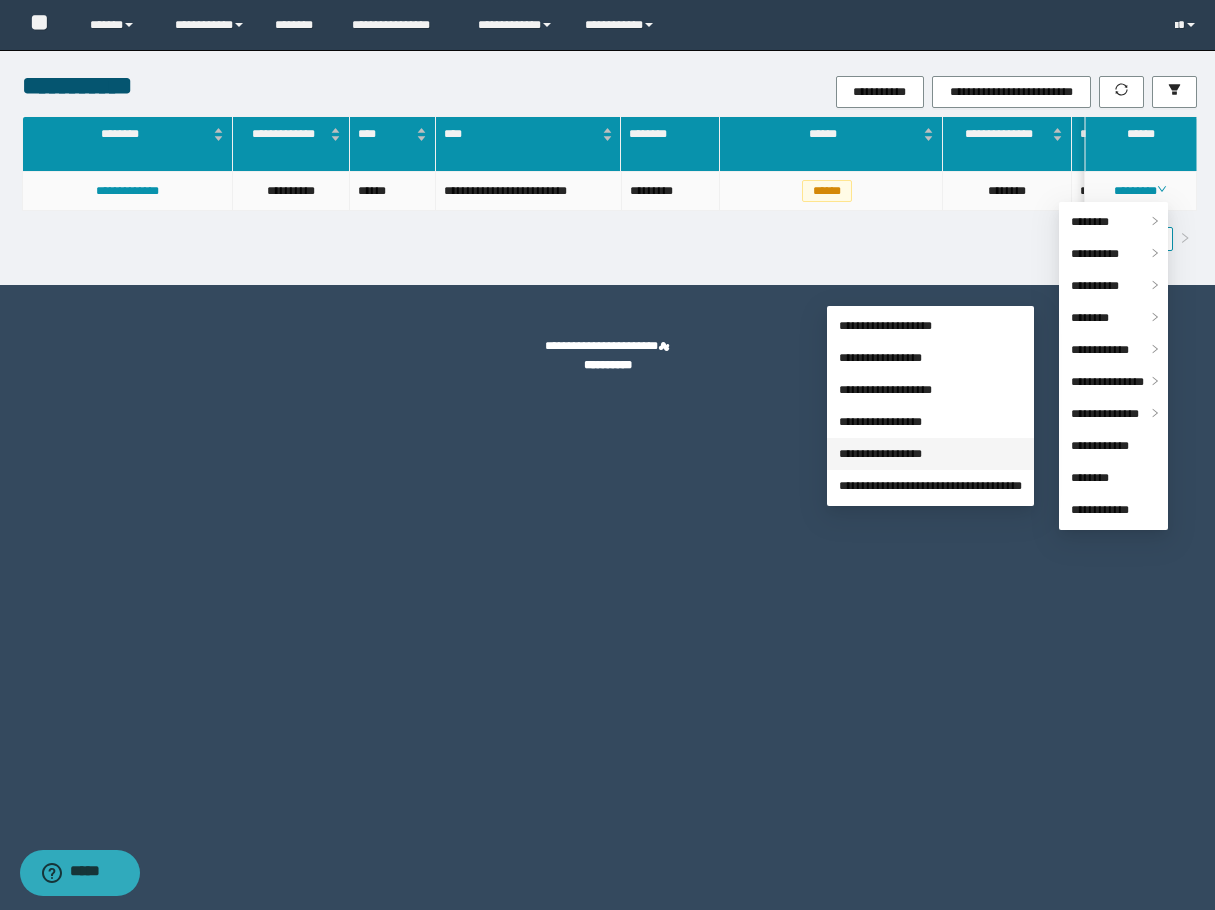 click on "**********" at bounding box center (880, 454) 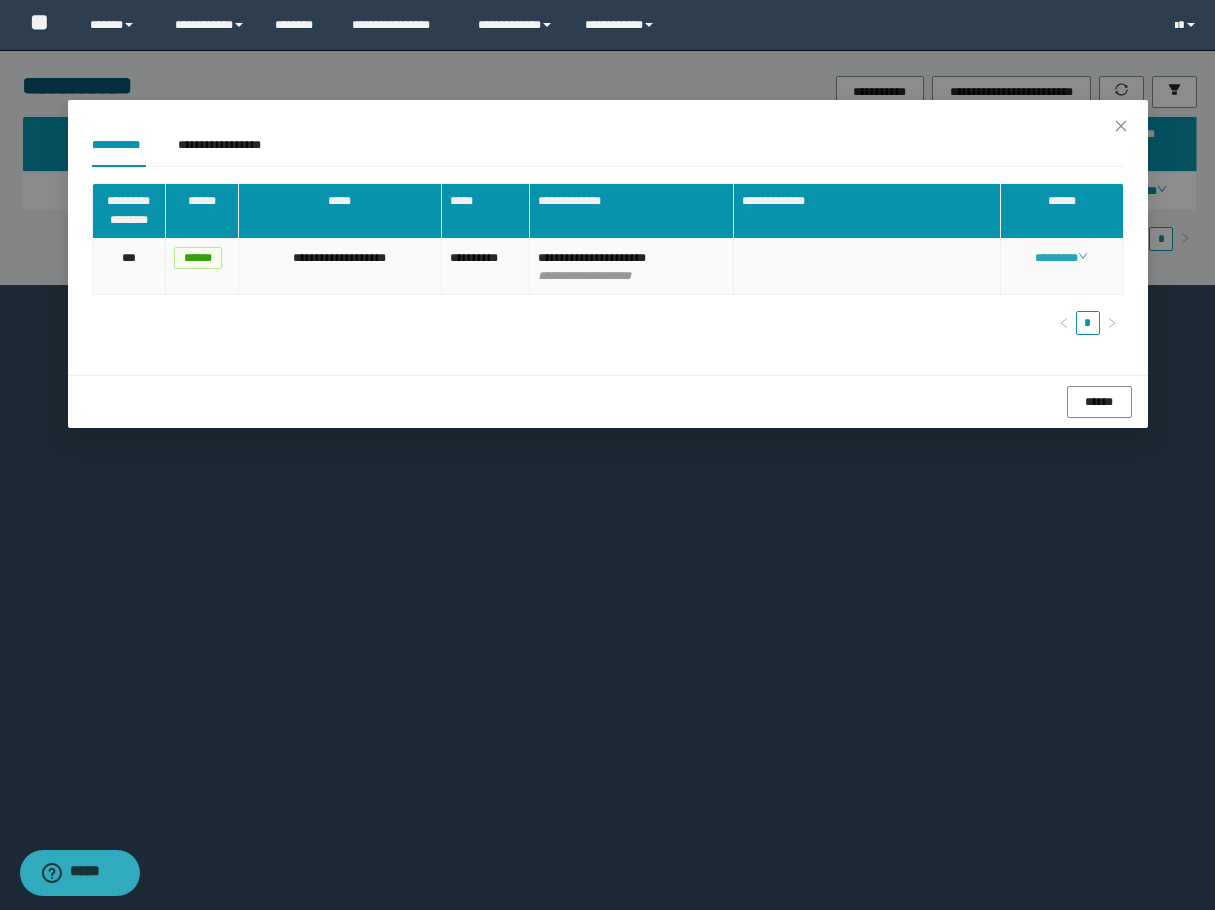 click on "********" at bounding box center [1061, 258] 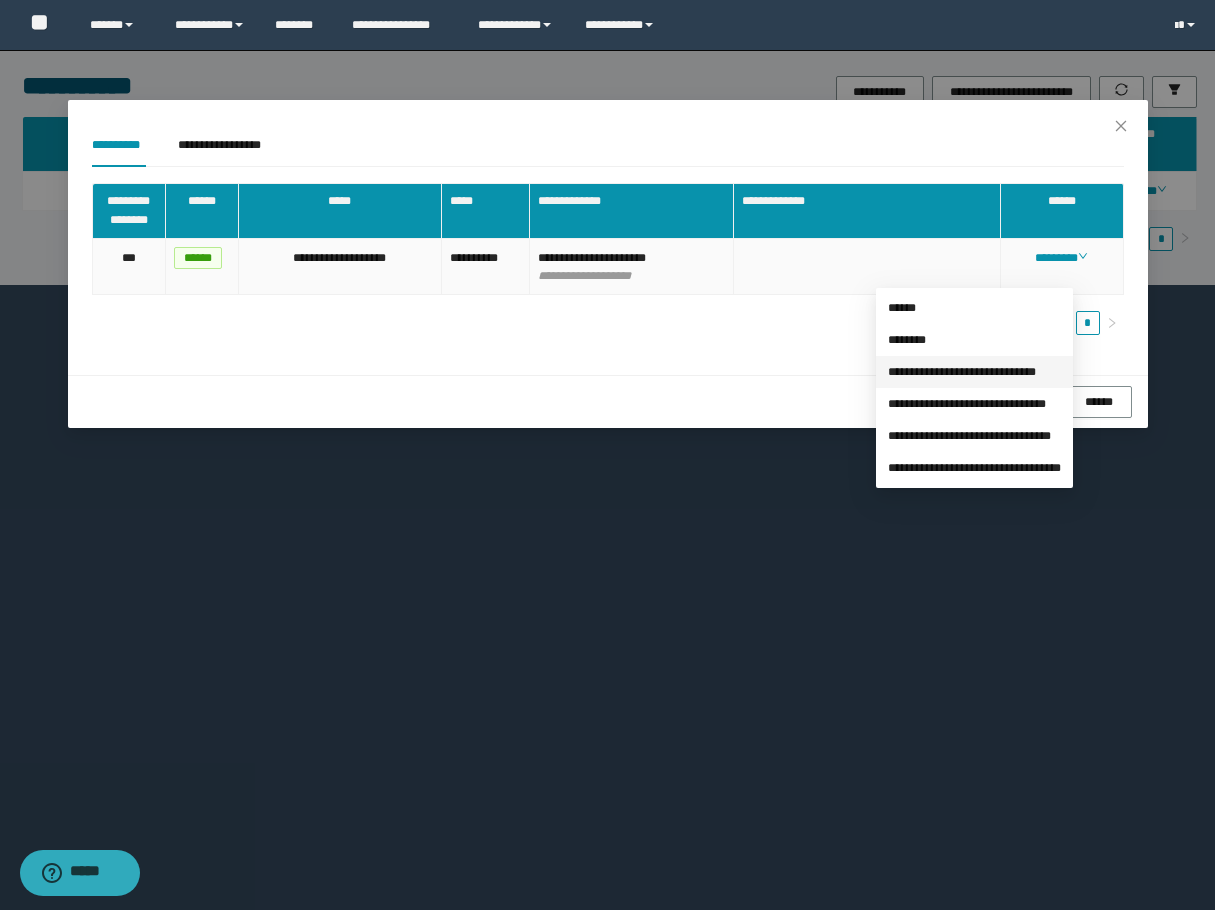 click on "**********" at bounding box center [962, 372] 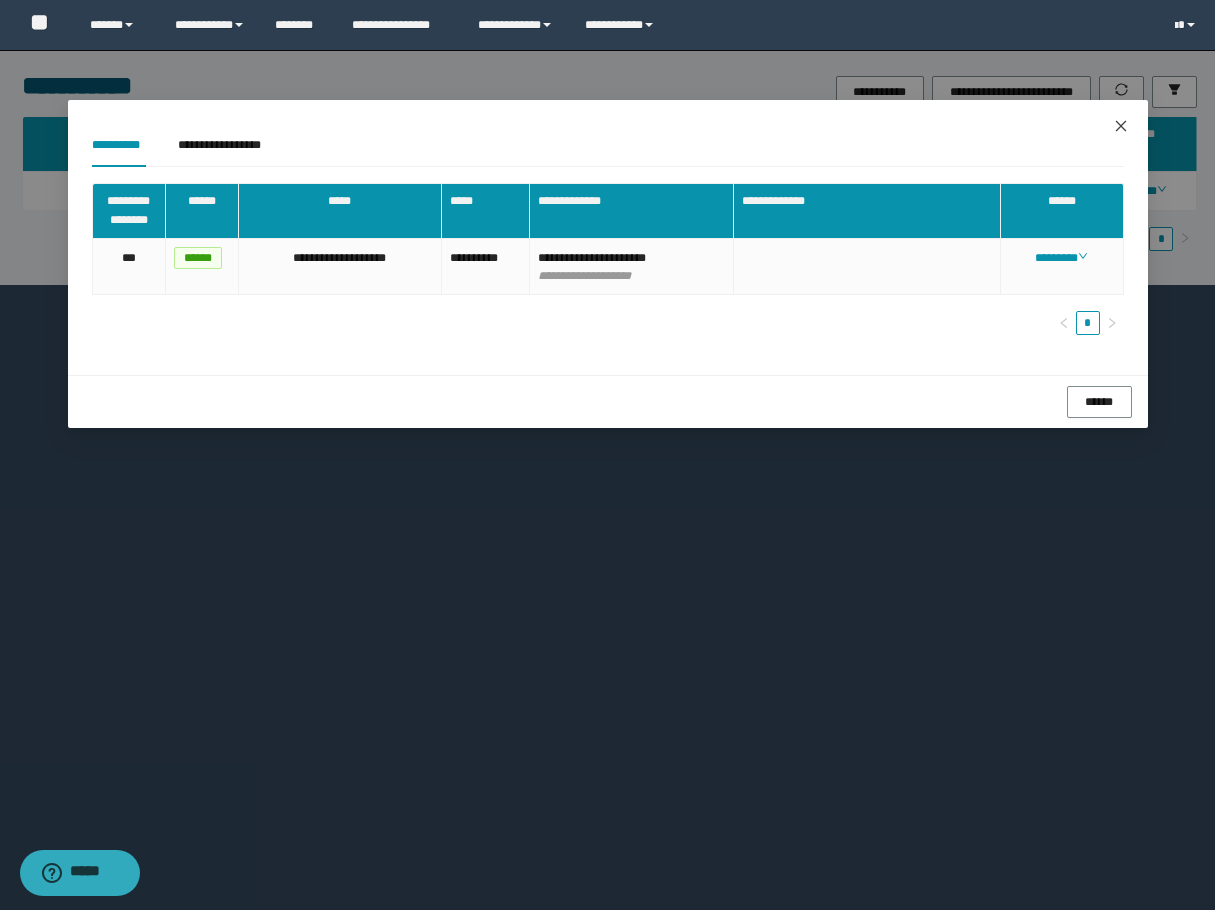 click at bounding box center [1121, 127] 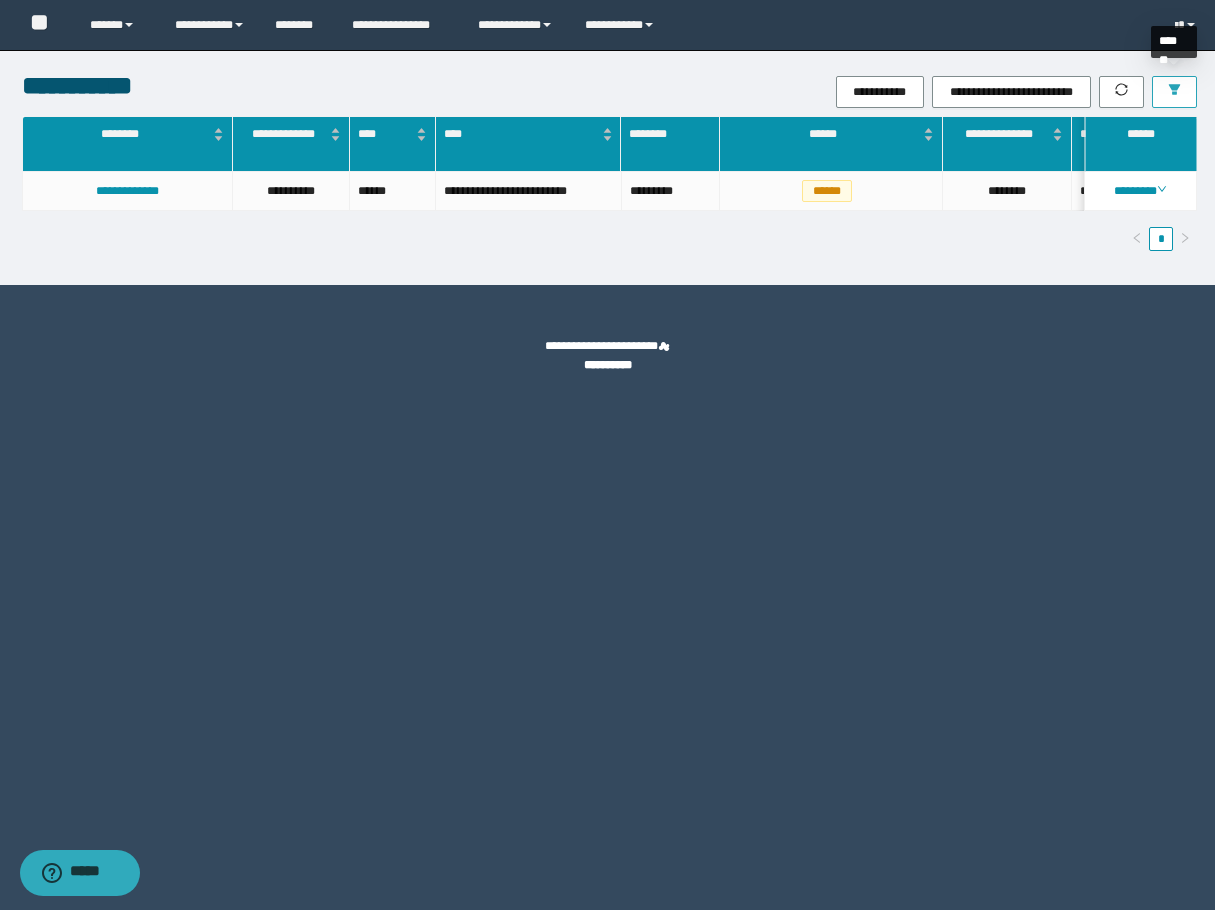 click at bounding box center [1174, 92] 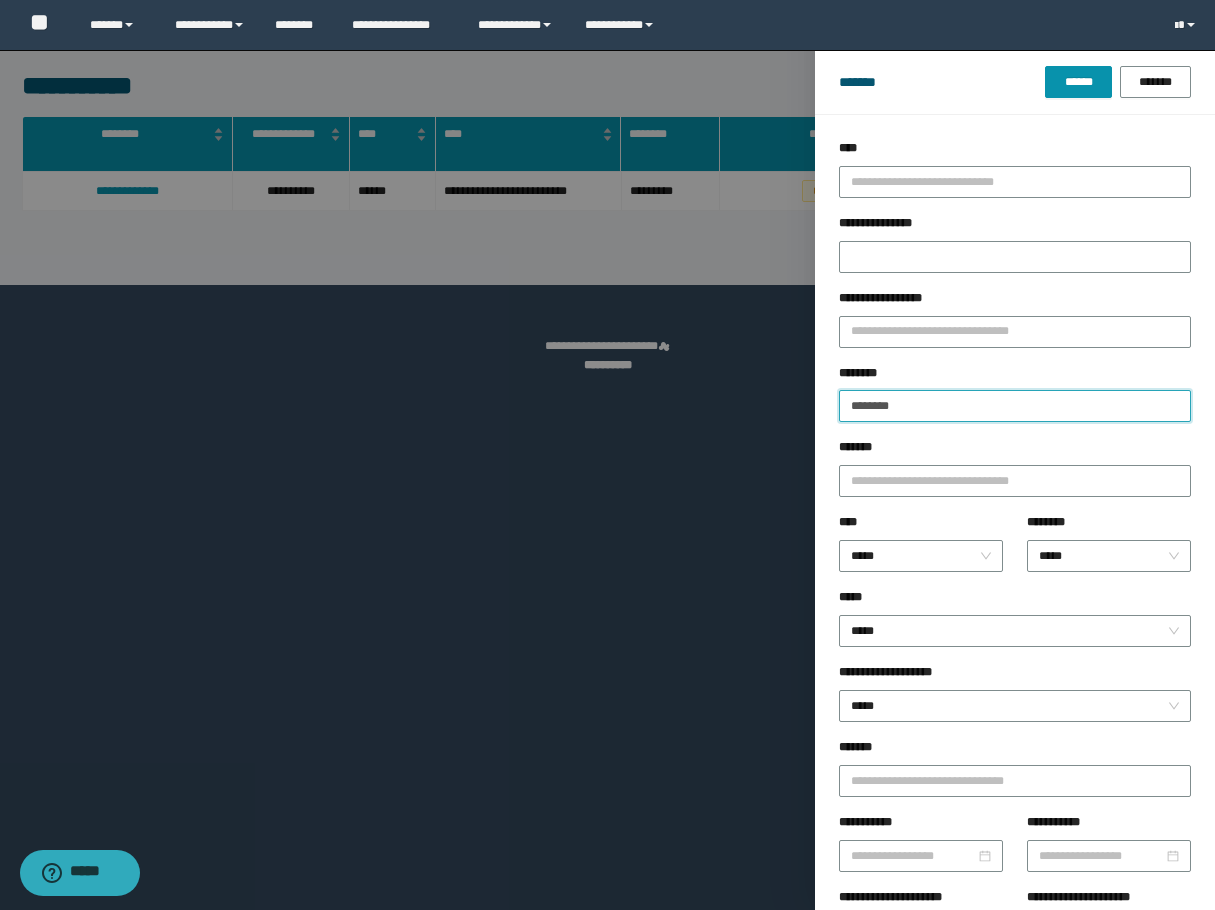 drag, startPoint x: 914, startPoint y: 411, endPoint x: 747, endPoint y: 417, distance: 167.10774 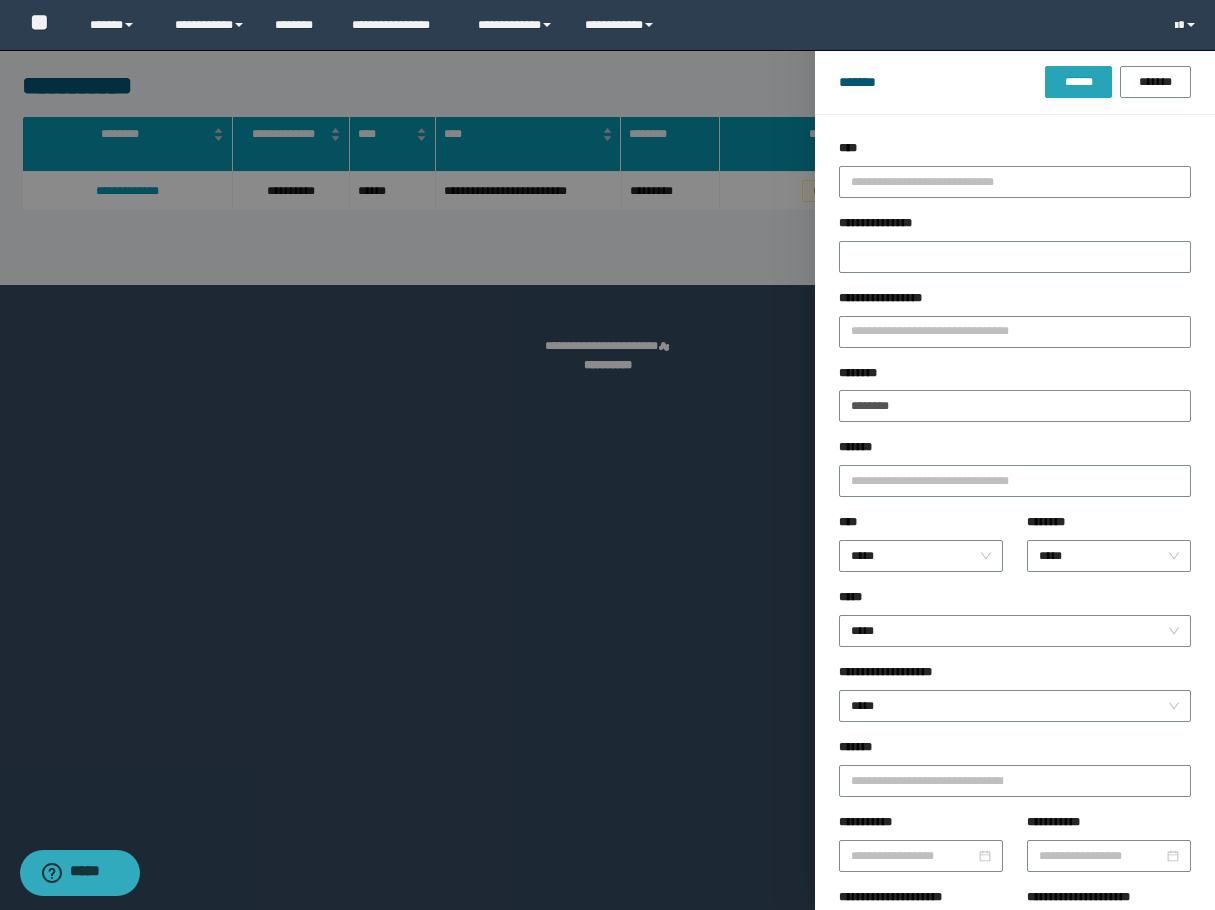 click on "******" at bounding box center [1078, 82] 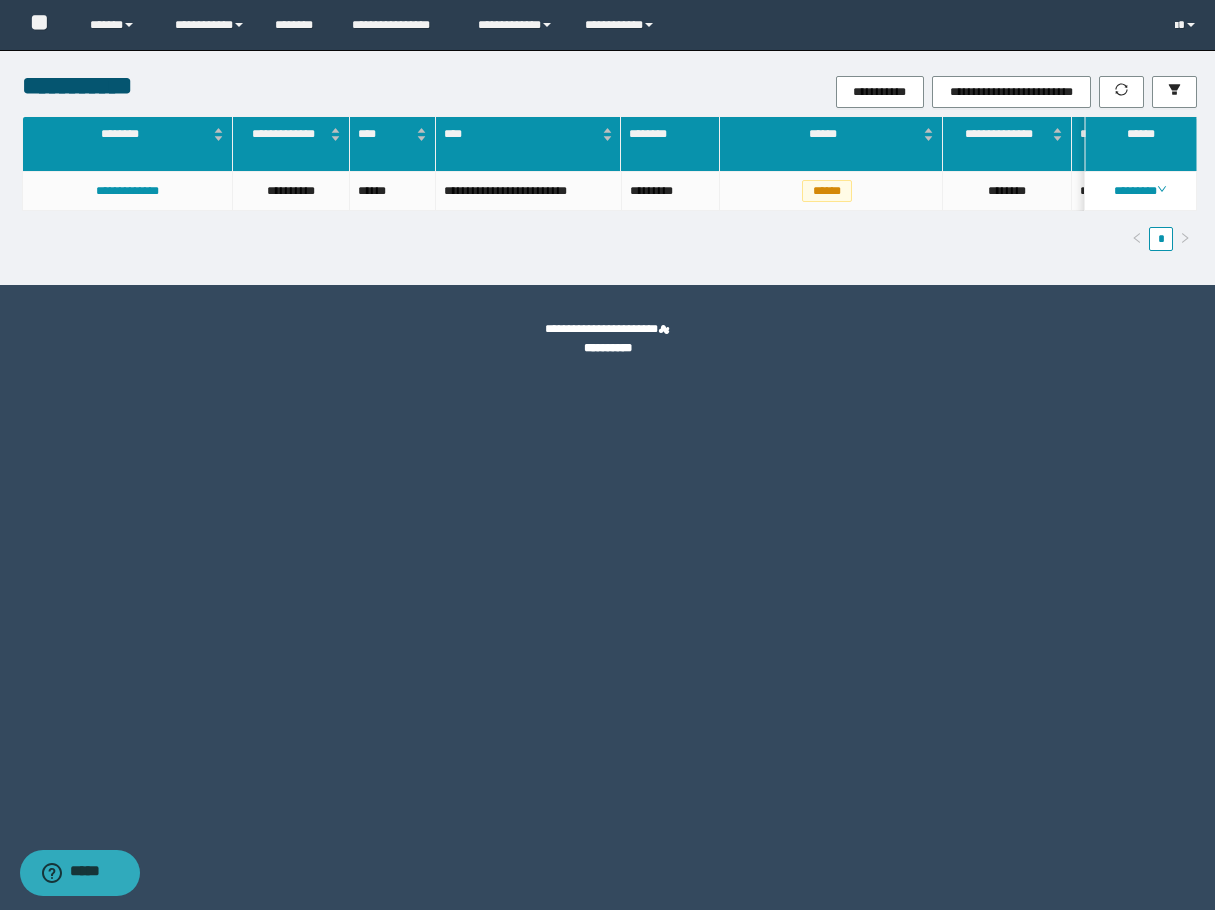 click on "********" at bounding box center [1140, 191] 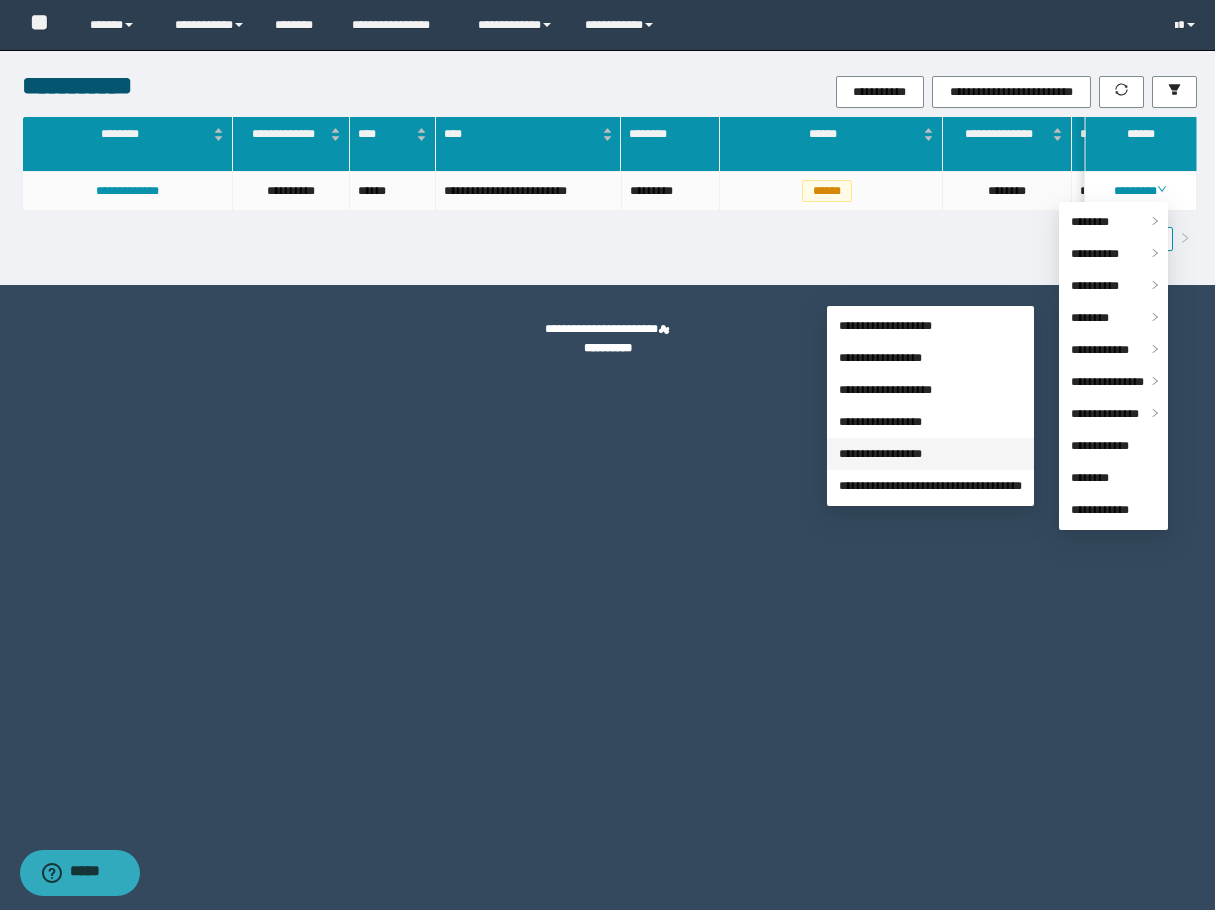 click on "**********" at bounding box center [880, 454] 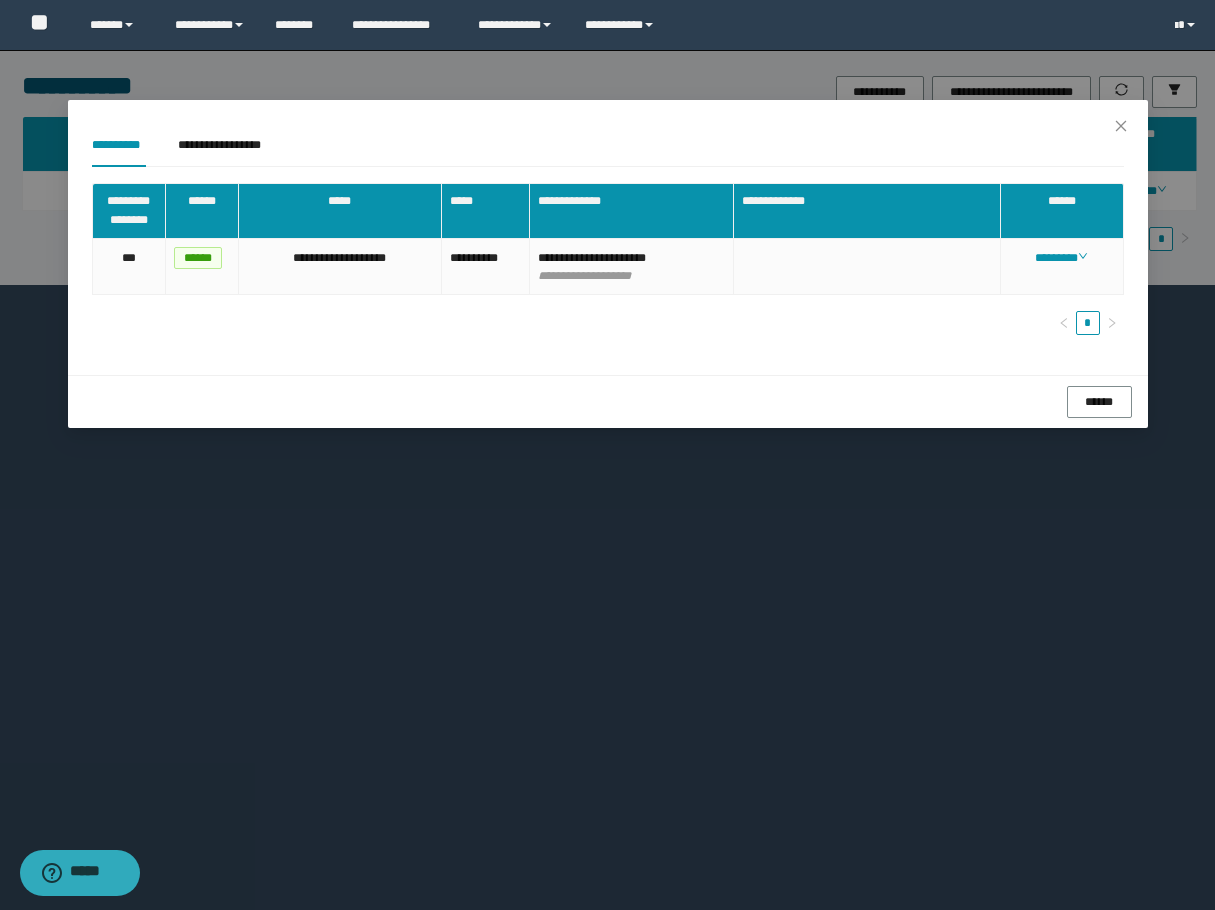 click on "**********" at bounding box center [608, 237] 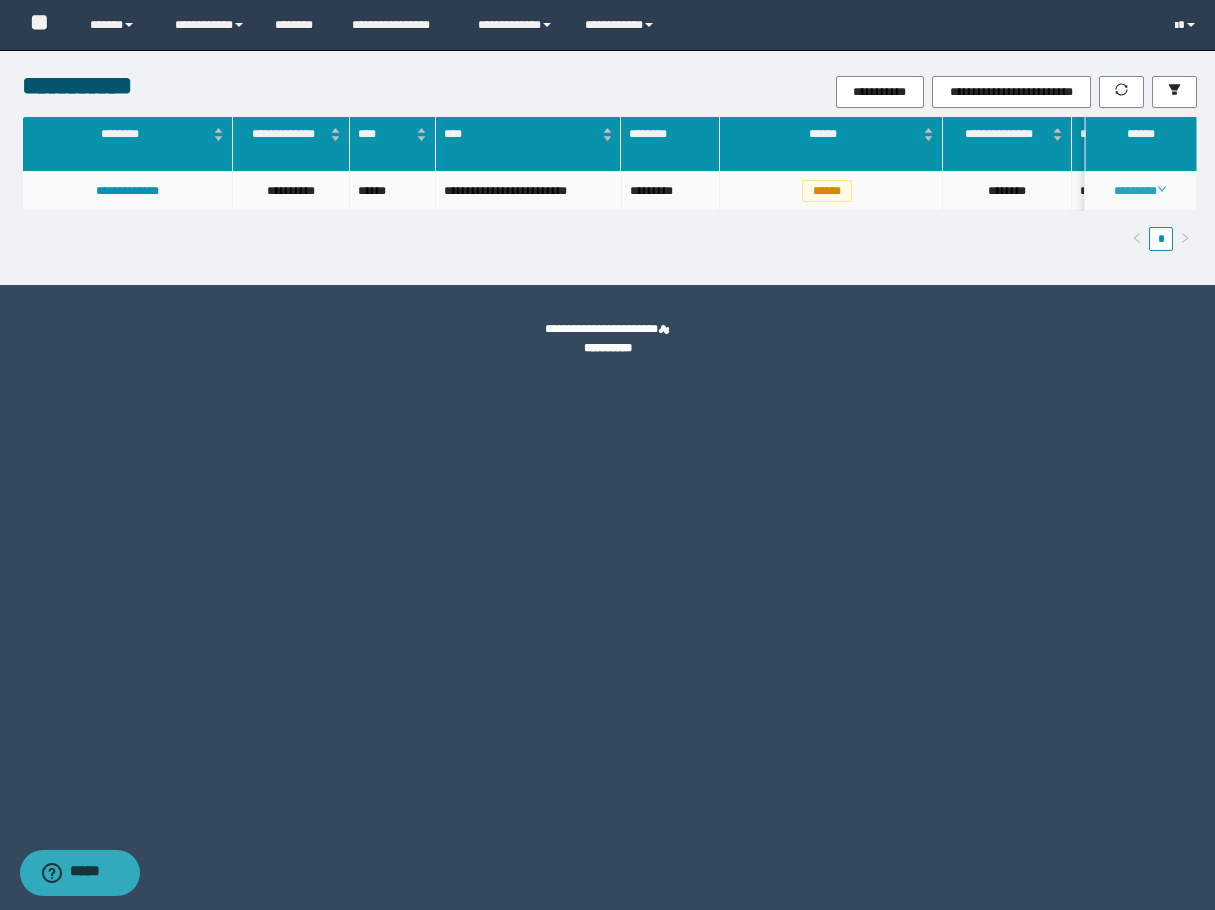 click on "********" at bounding box center (1140, 191) 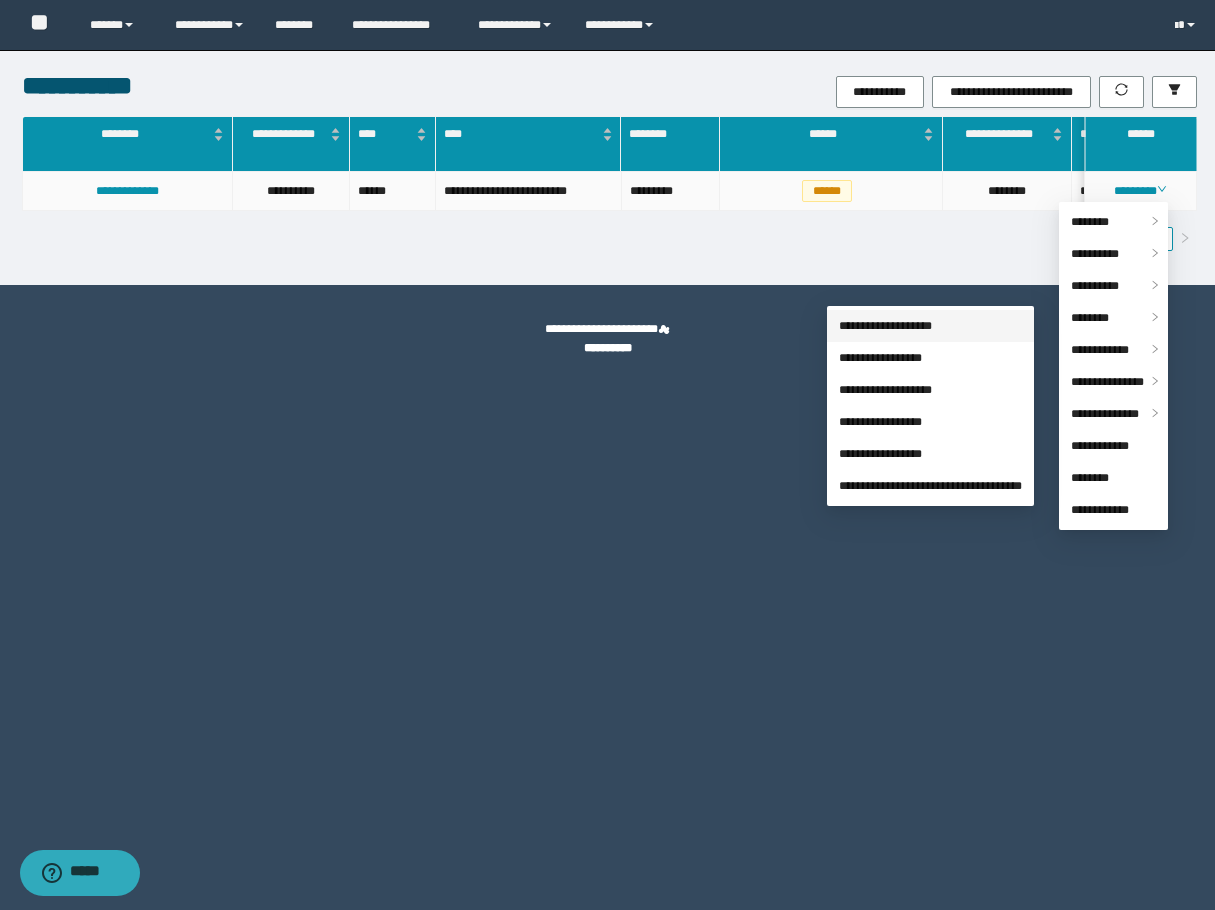 click on "**********" at bounding box center [885, 326] 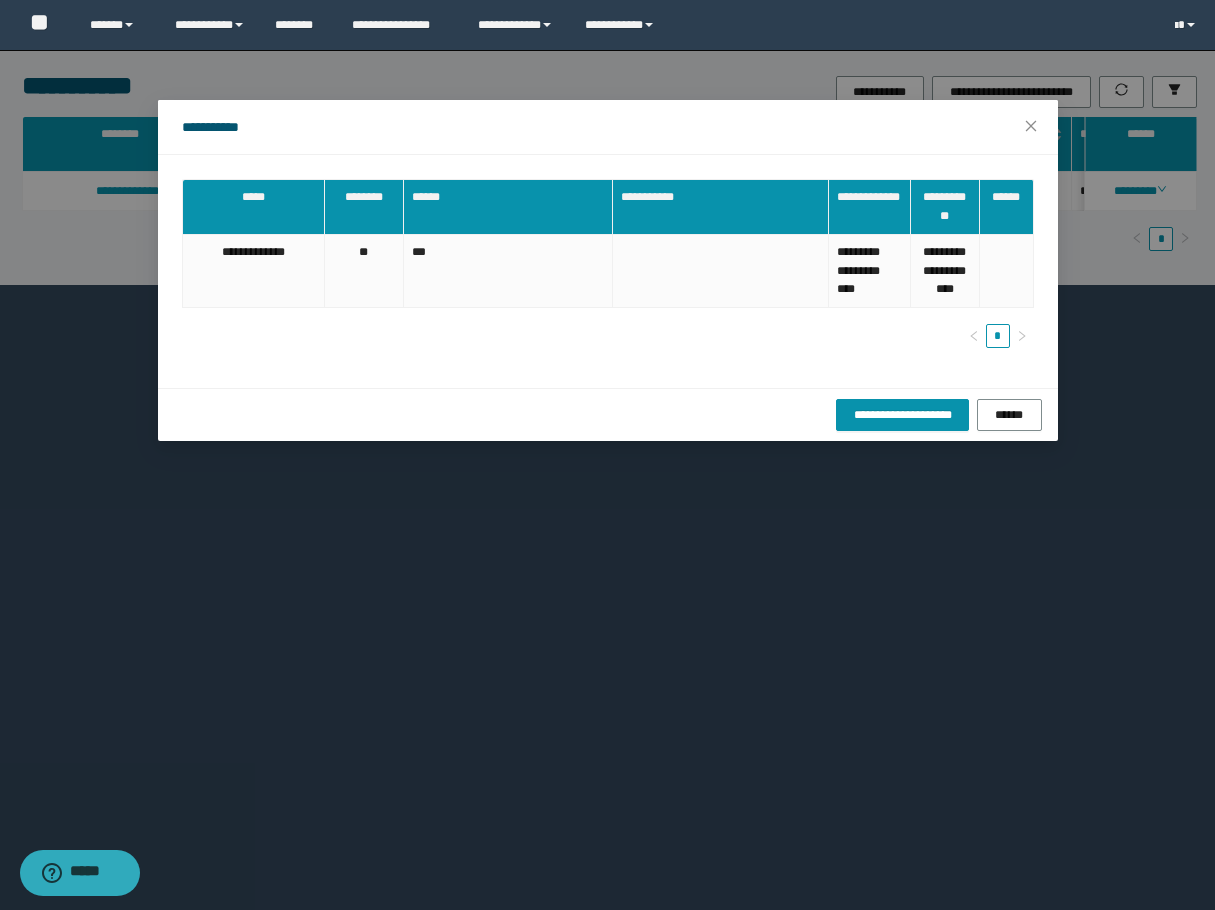 click on "**********" at bounding box center (607, 455) 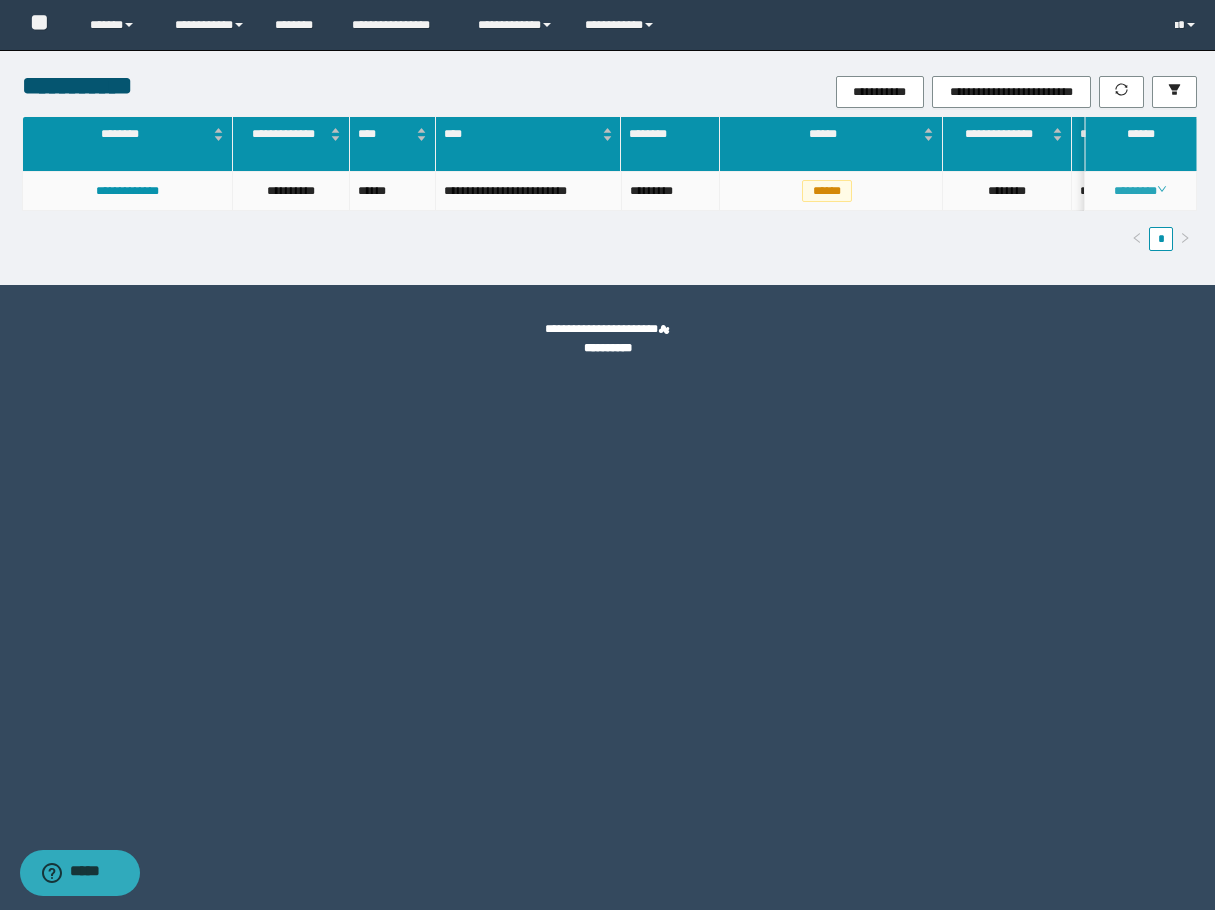 click on "********" at bounding box center [1140, 191] 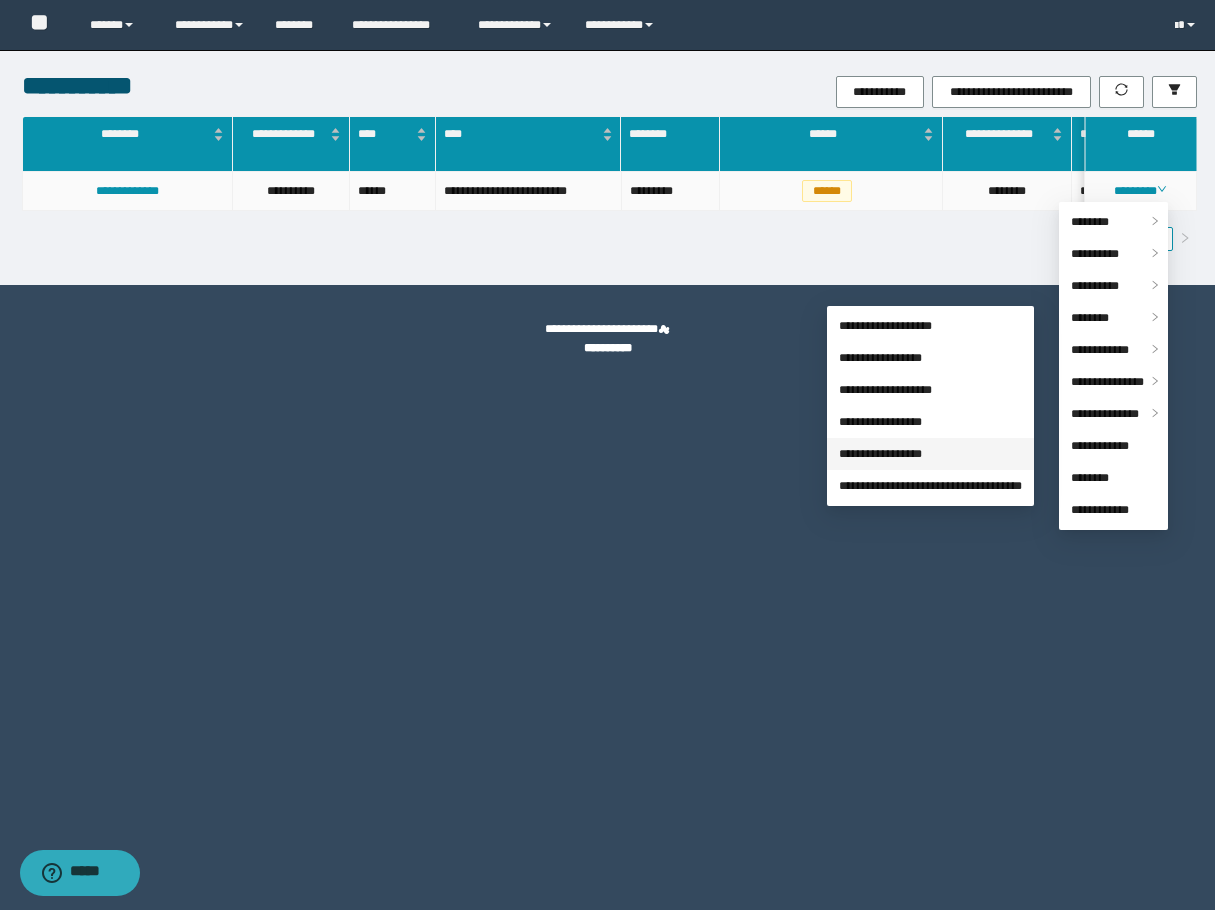 click on "**********" at bounding box center (880, 454) 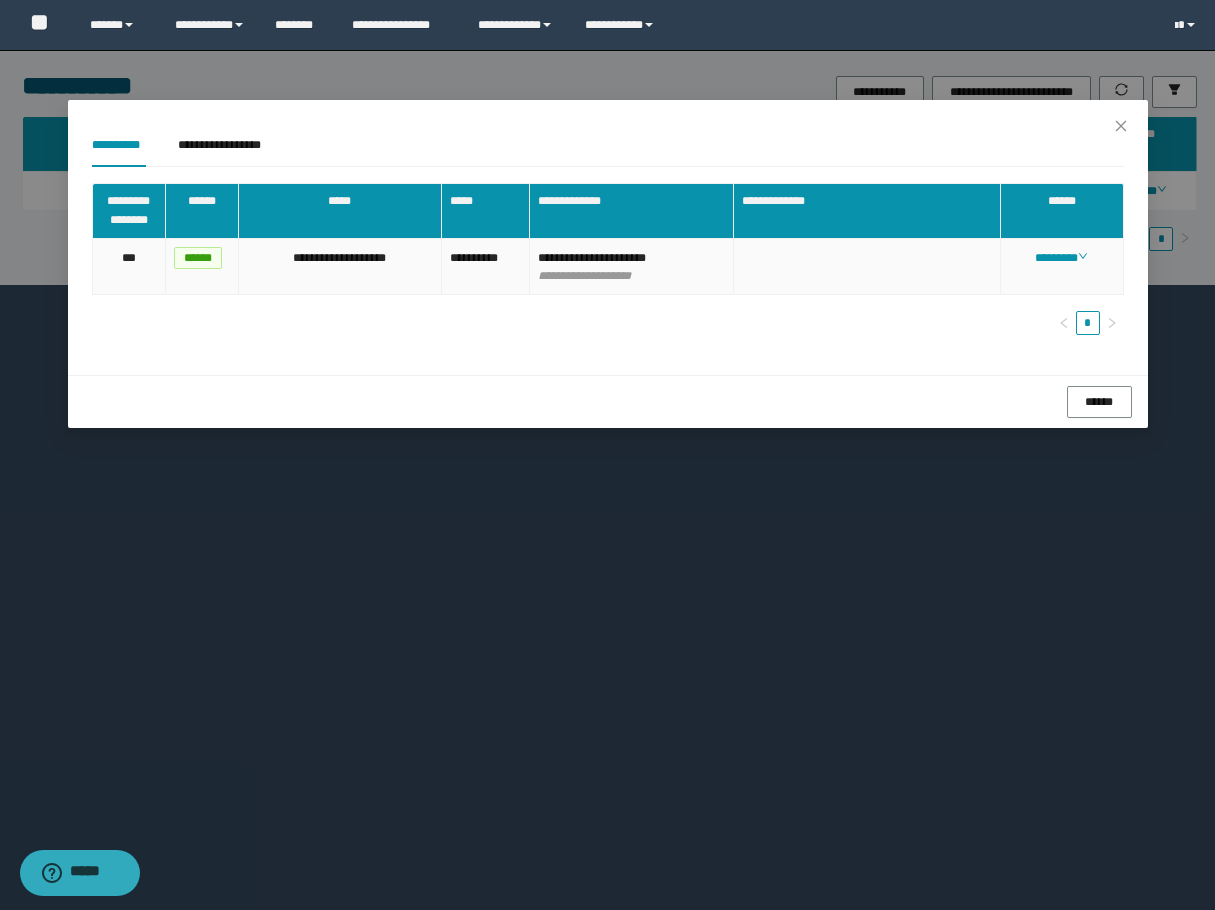 click on "********" at bounding box center [1062, 267] 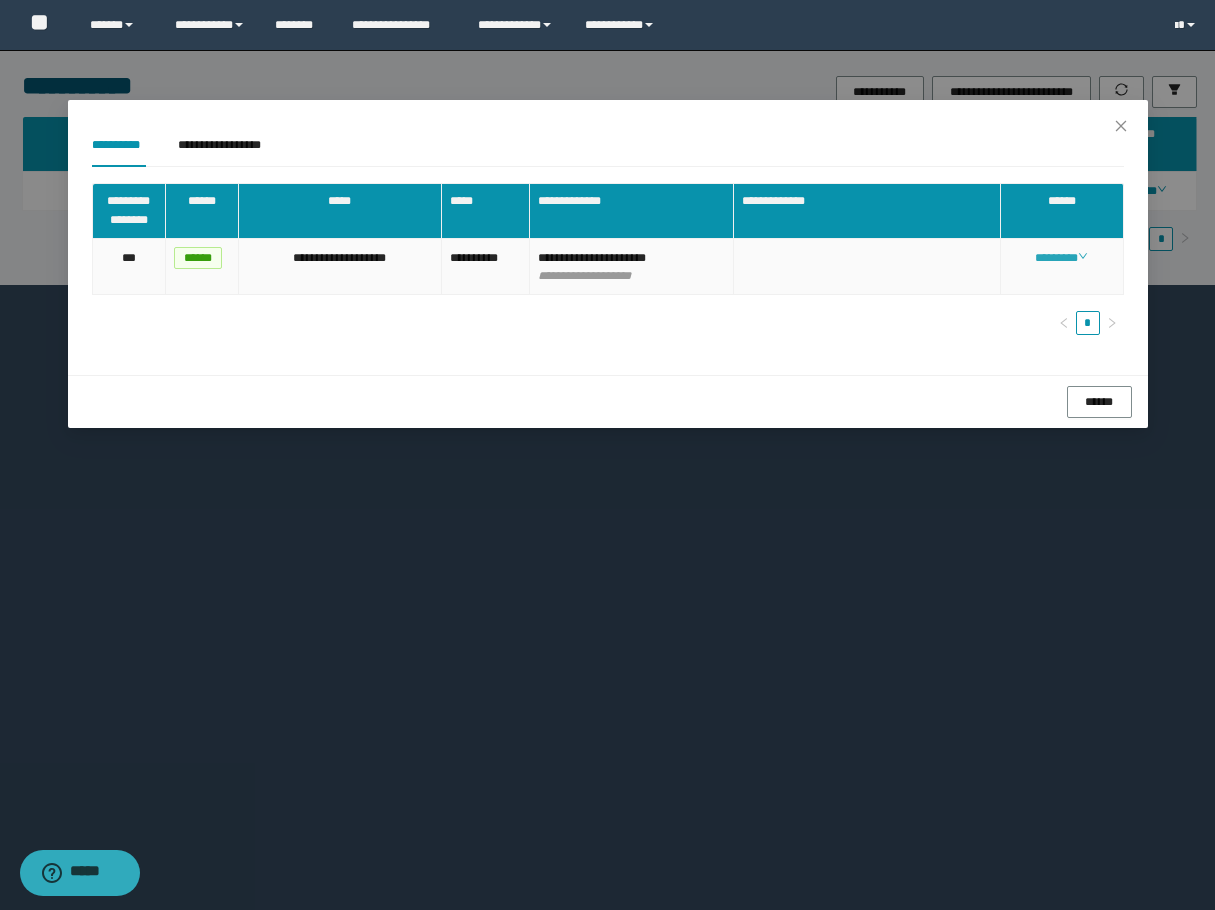 click on "********" at bounding box center [1061, 258] 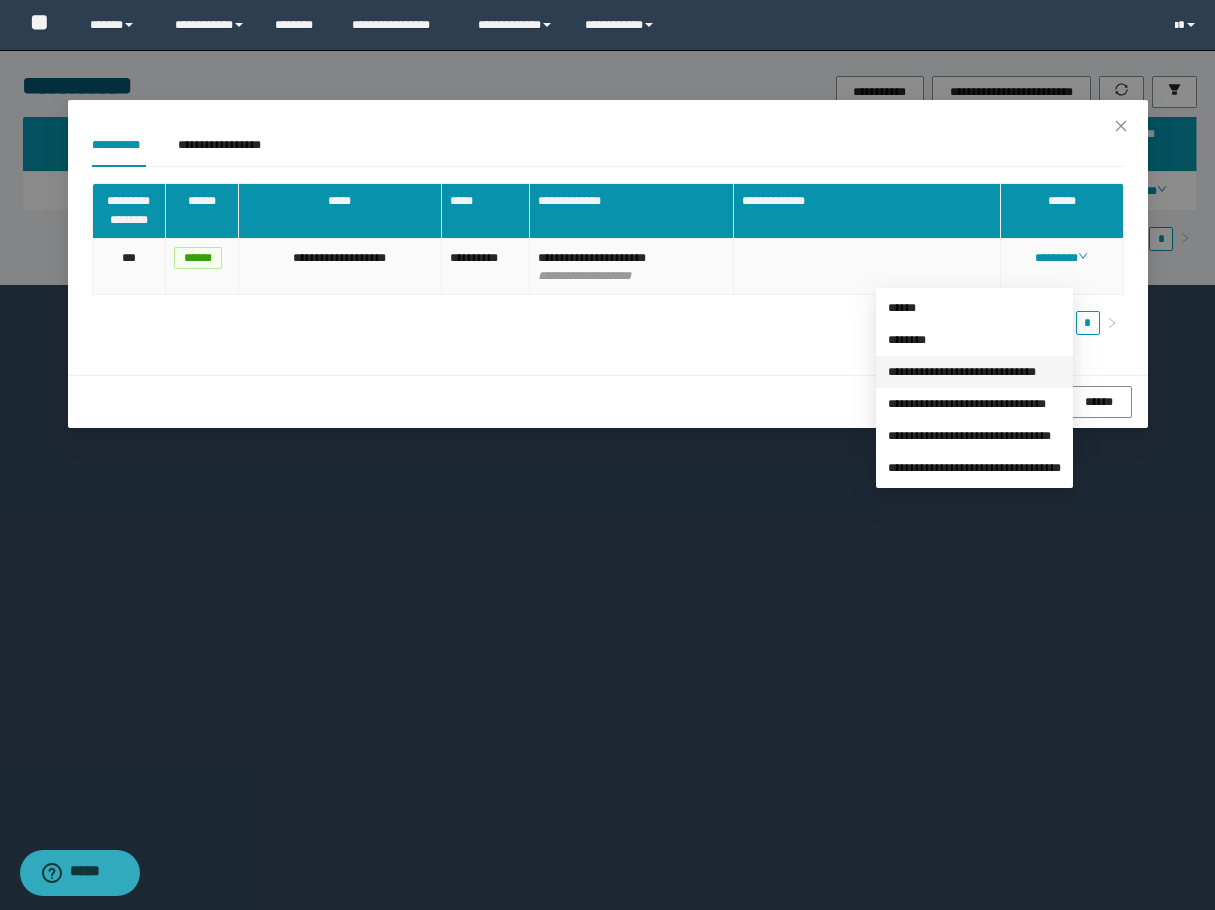 click on "**********" at bounding box center [962, 372] 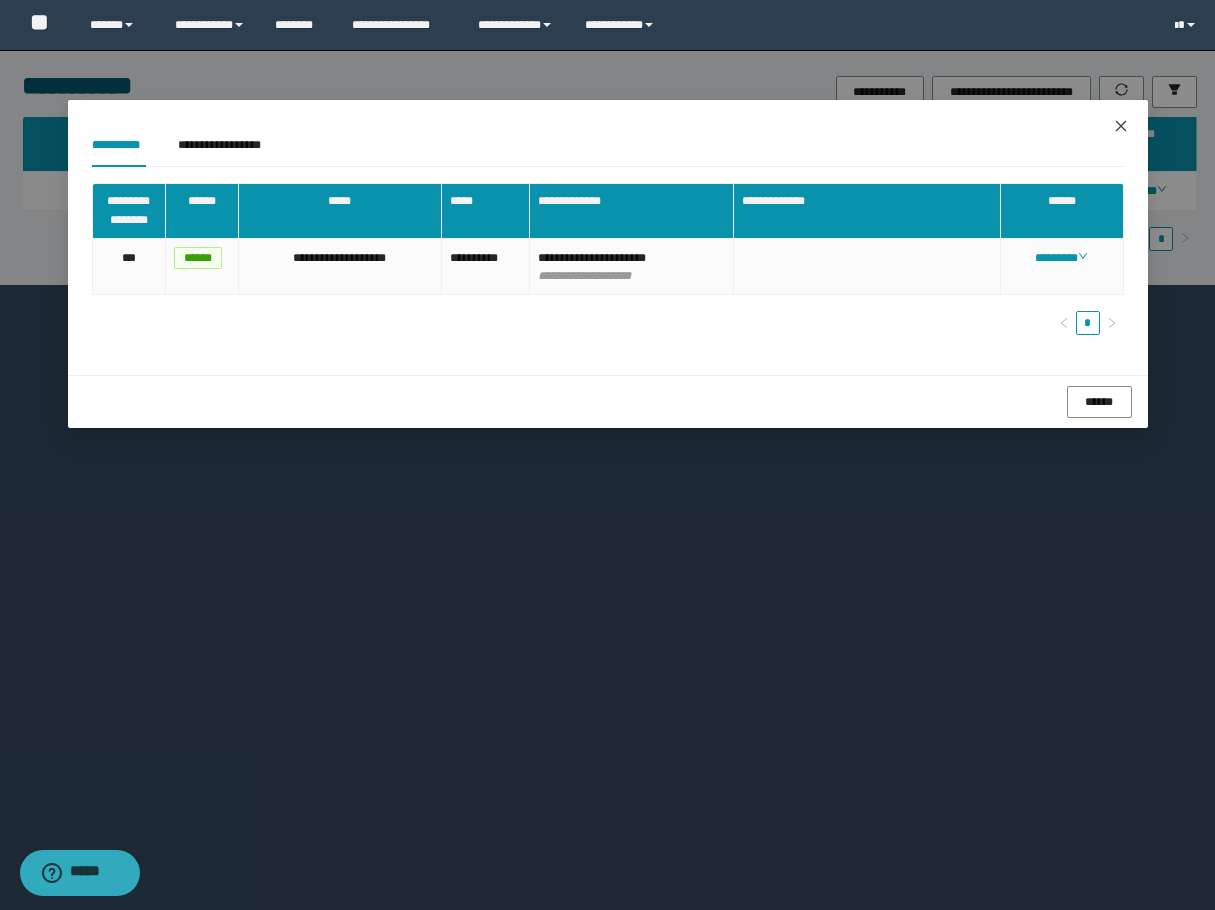 click 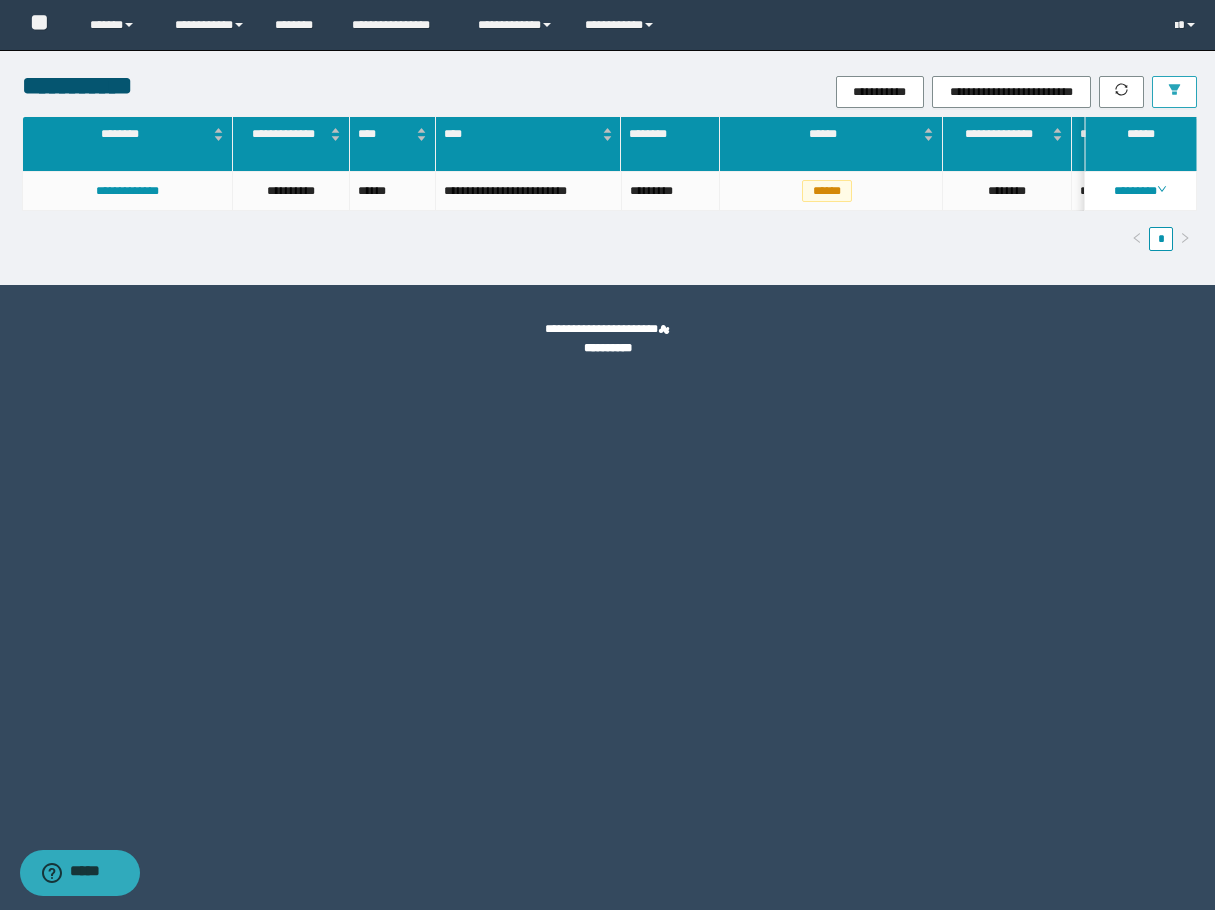 click 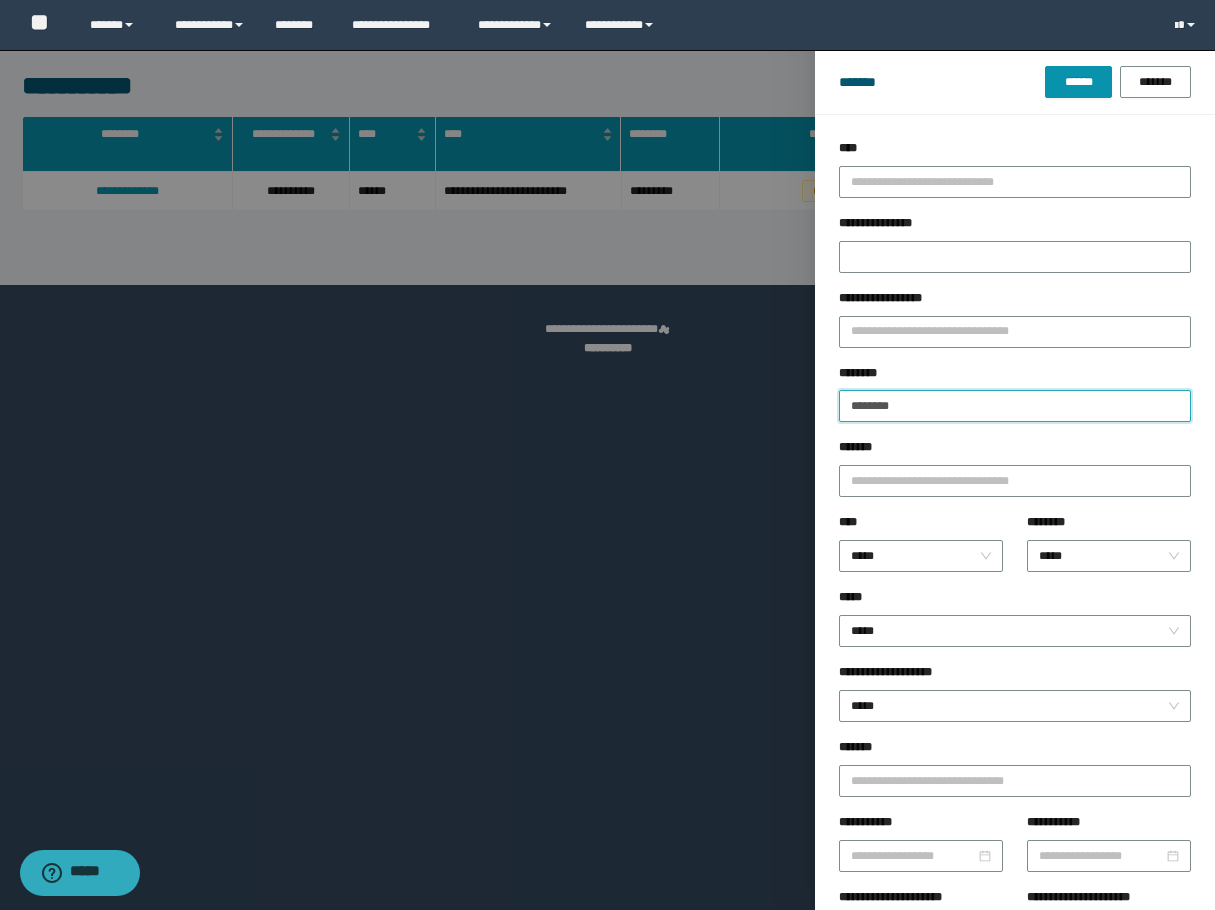 drag, startPoint x: 926, startPoint y: 421, endPoint x: 750, endPoint y: 417, distance: 176.04546 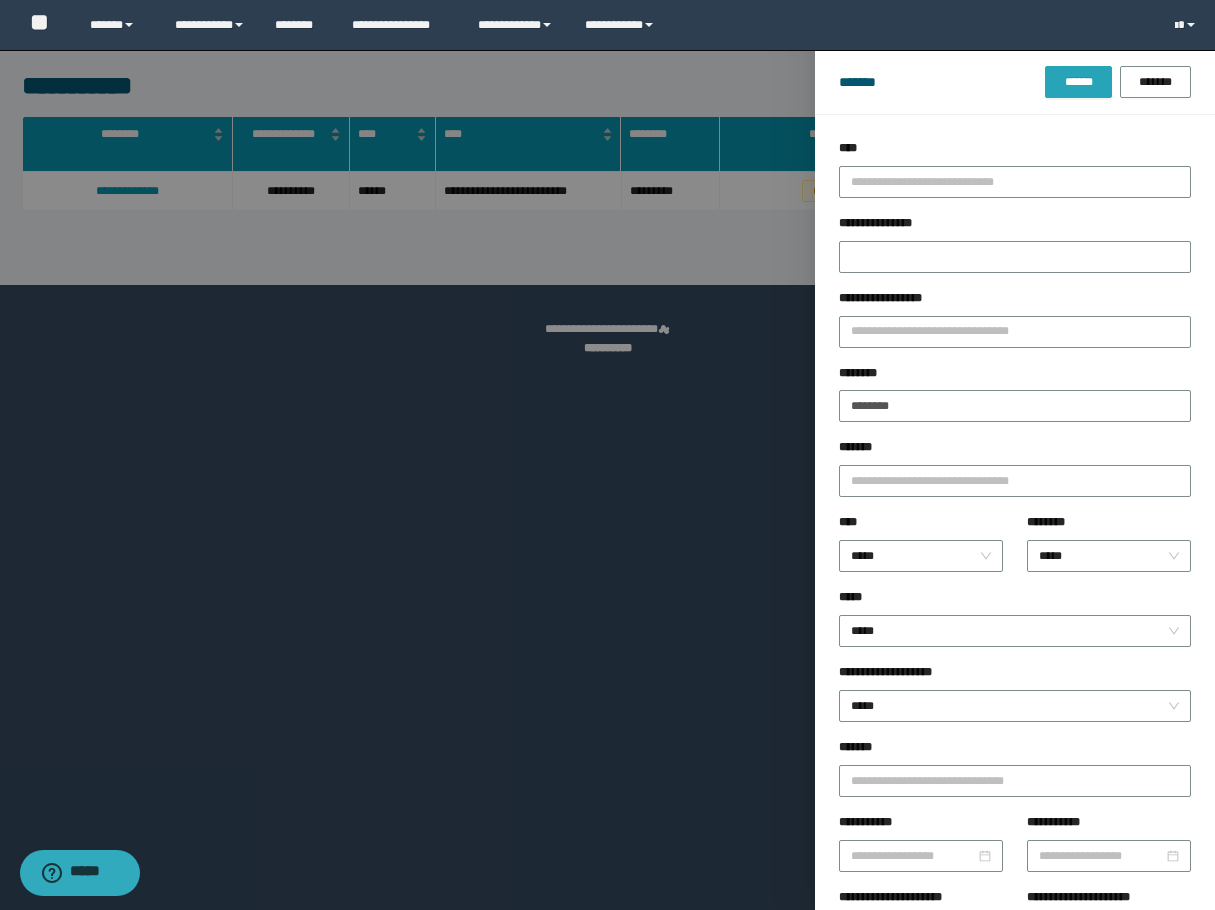 click on "******" at bounding box center [1078, 82] 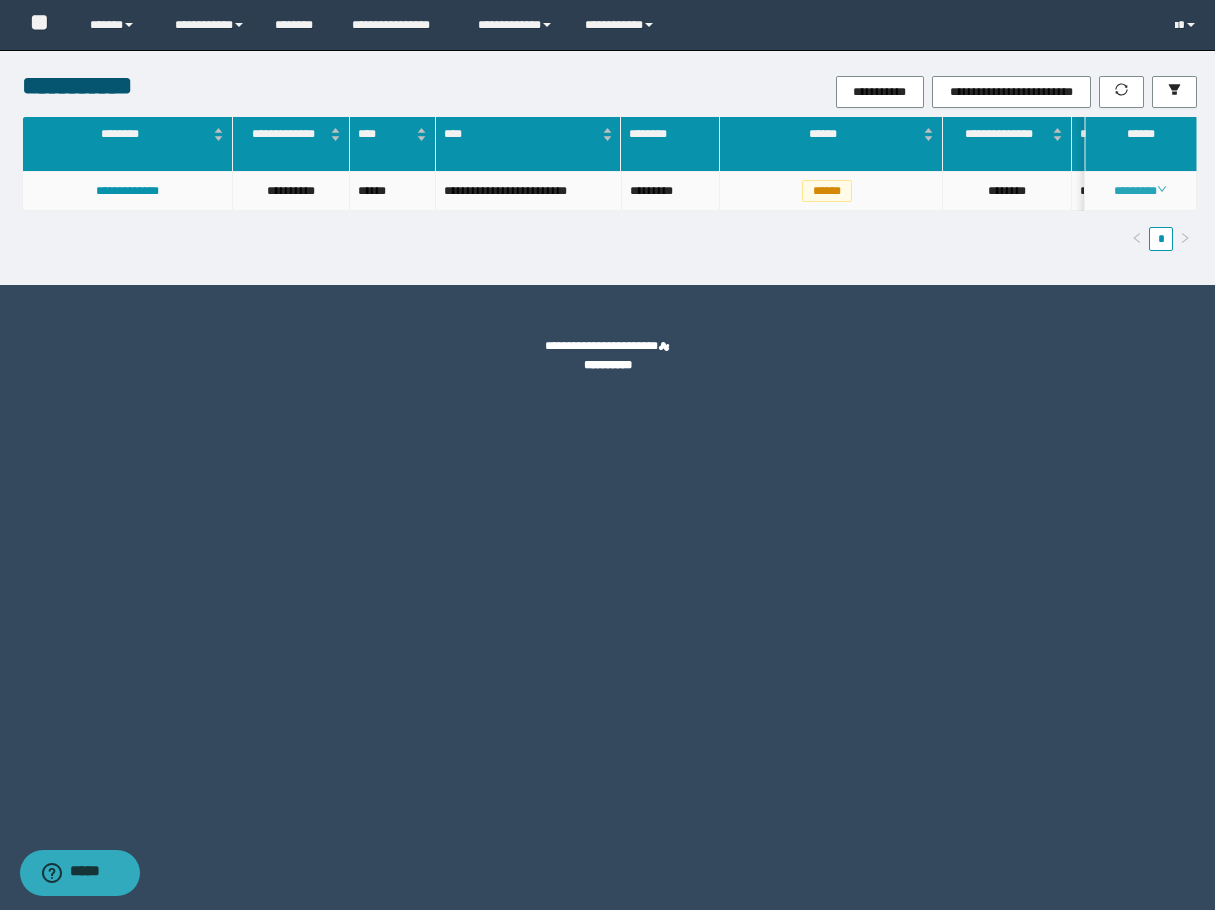 click on "********" at bounding box center (1140, 191) 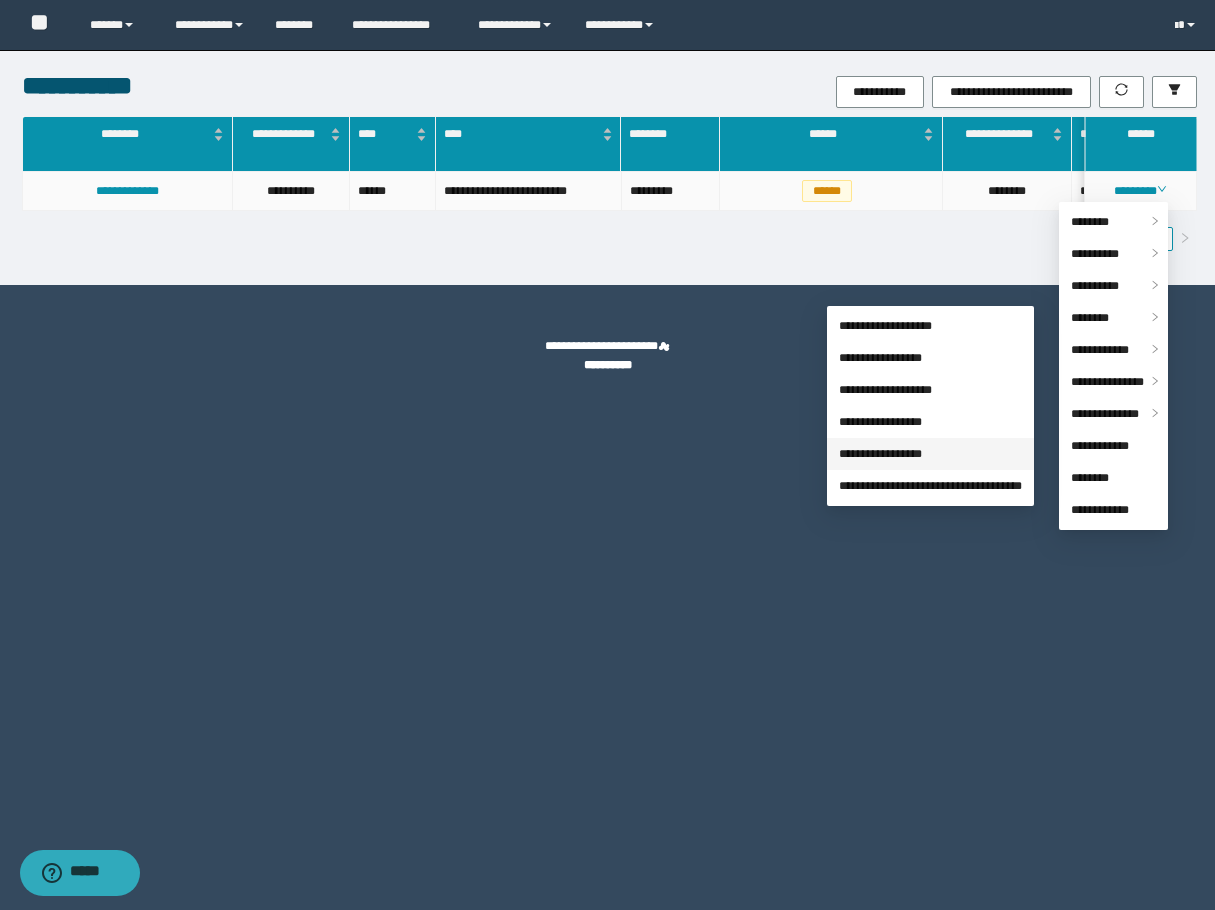 click on "**********" at bounding box center [880, 454] 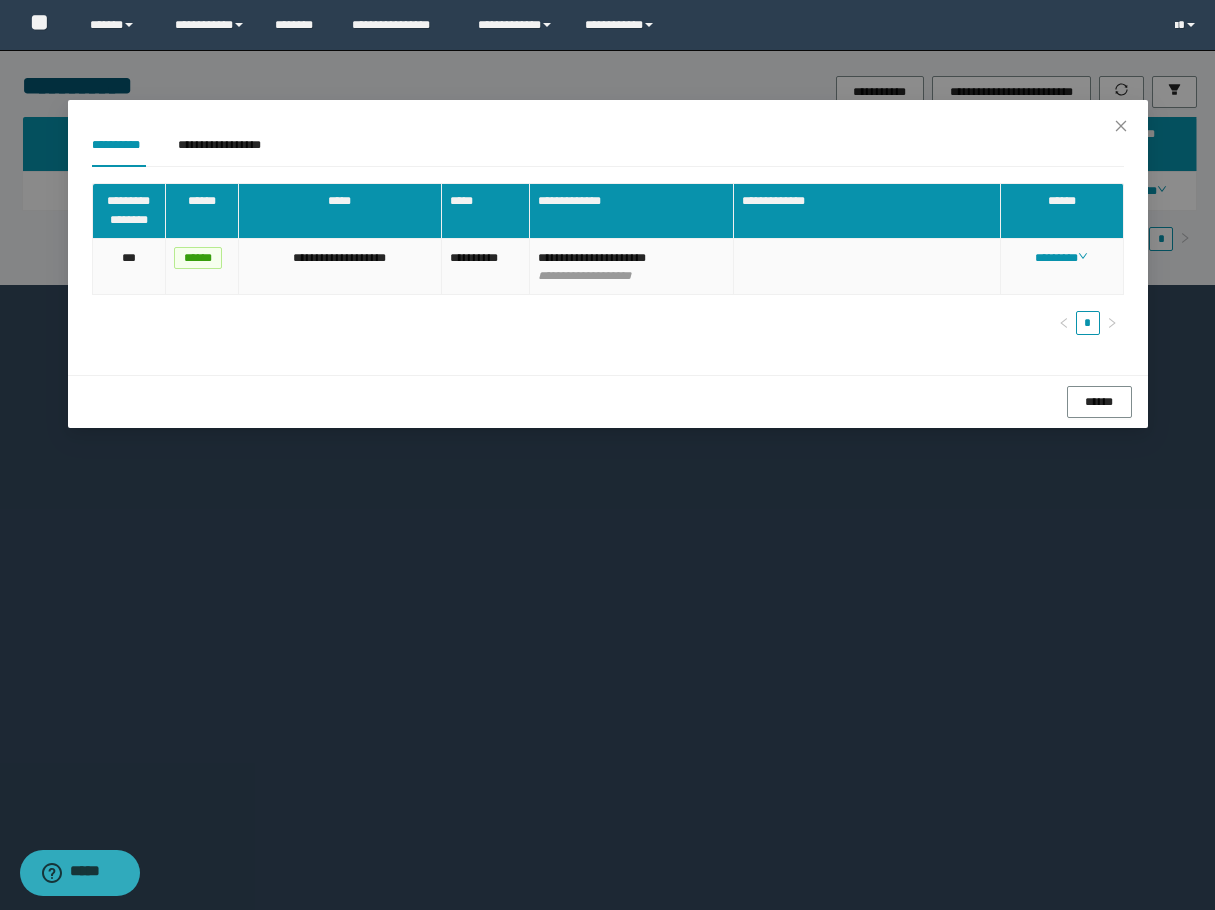 click on "********" at bounding box center [1062, 267] 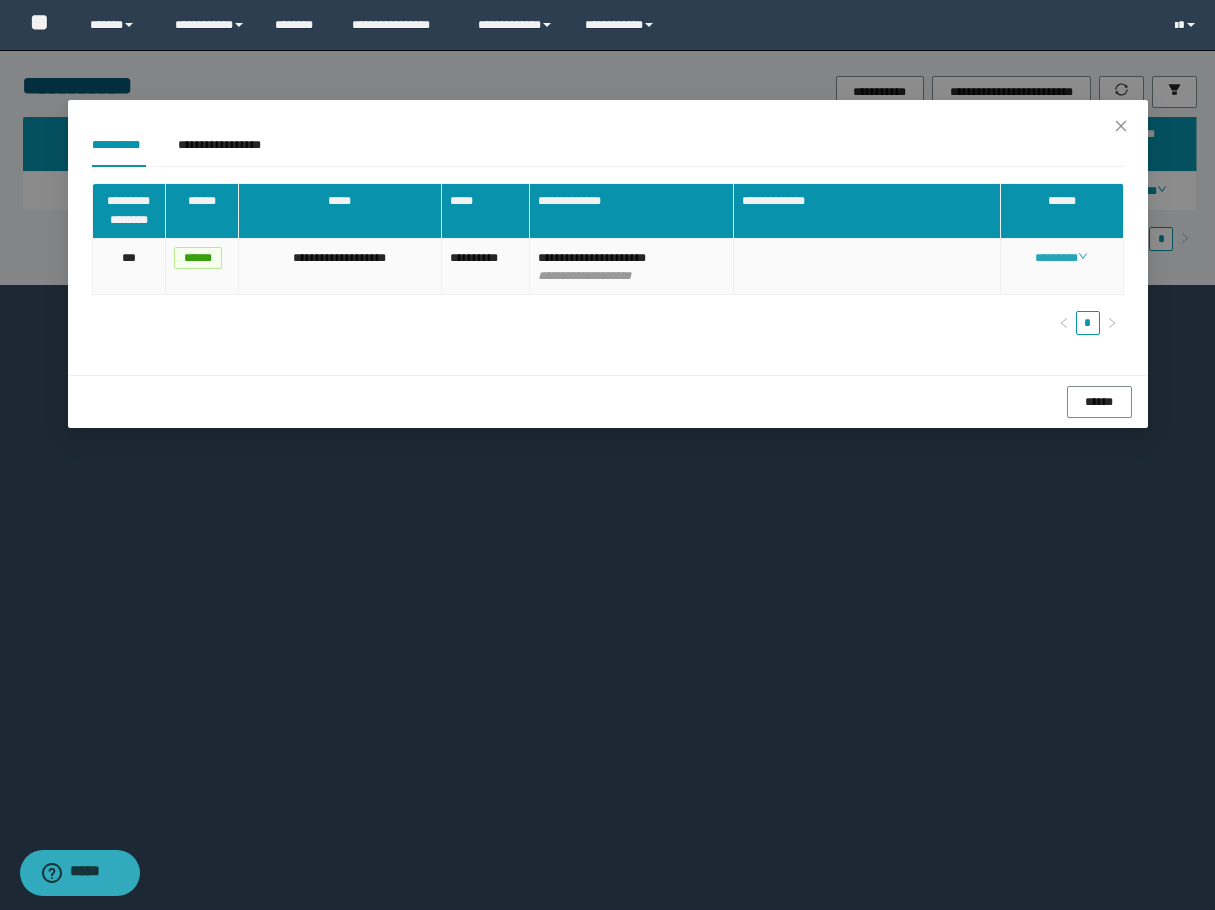 click on "********" at bounding box center (1061, 258) 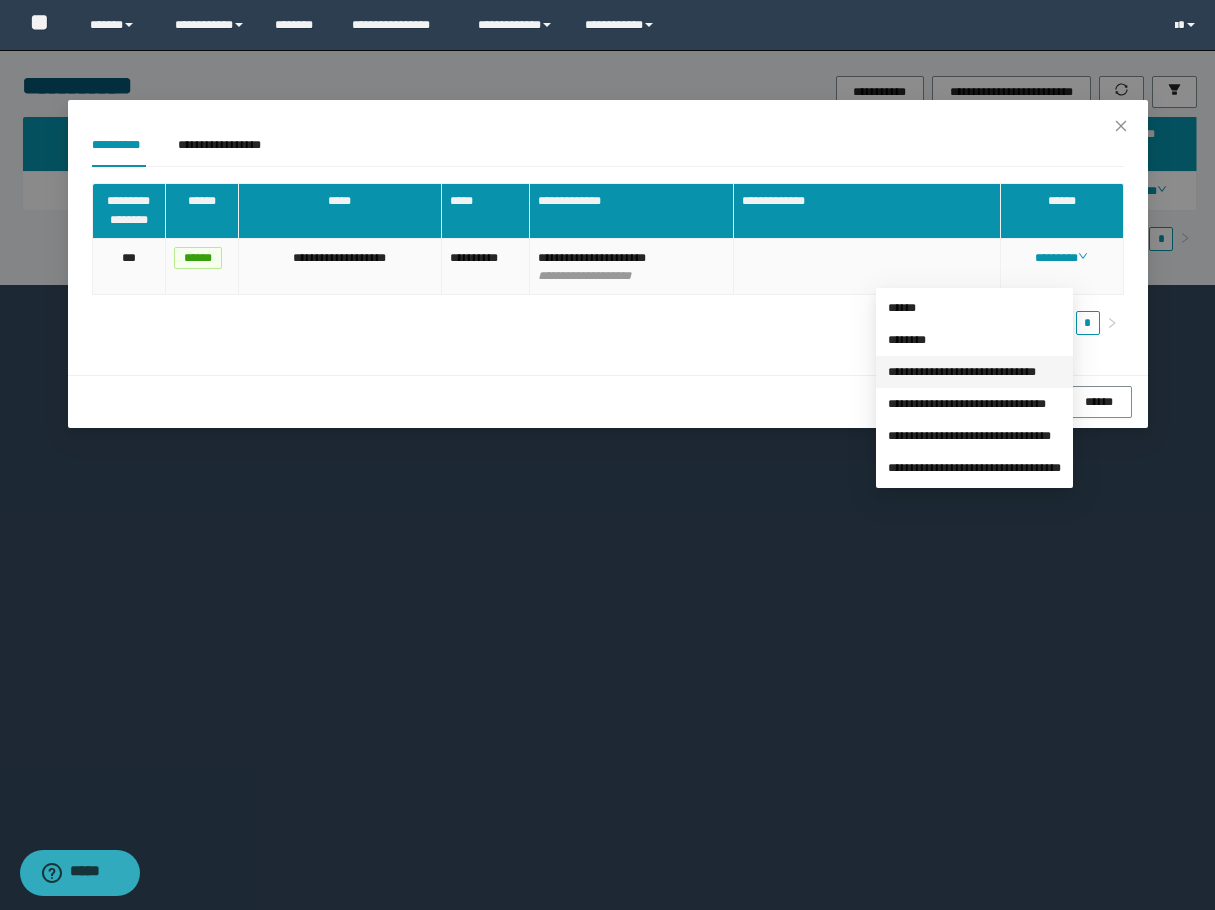 click on "**********" at bounding box center (962, 372) 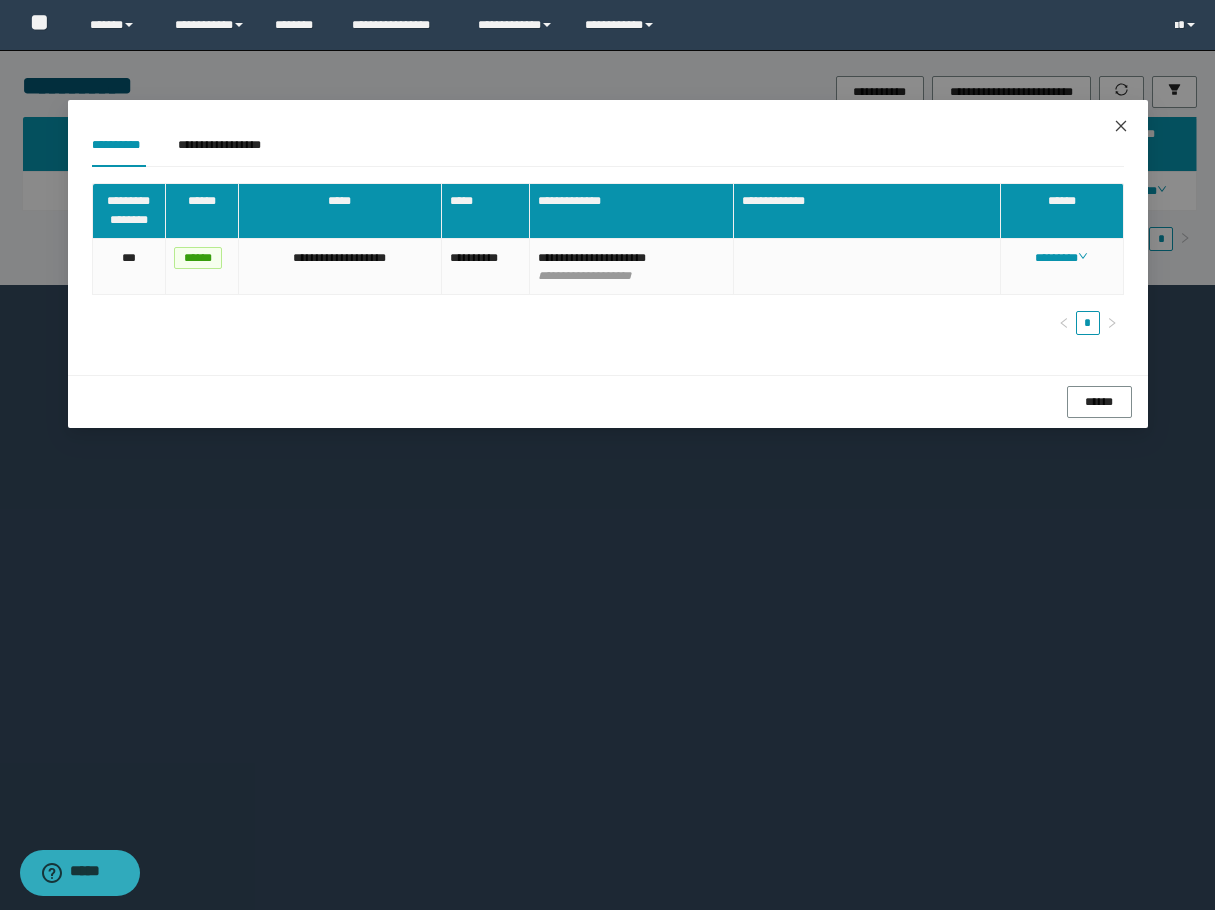 click 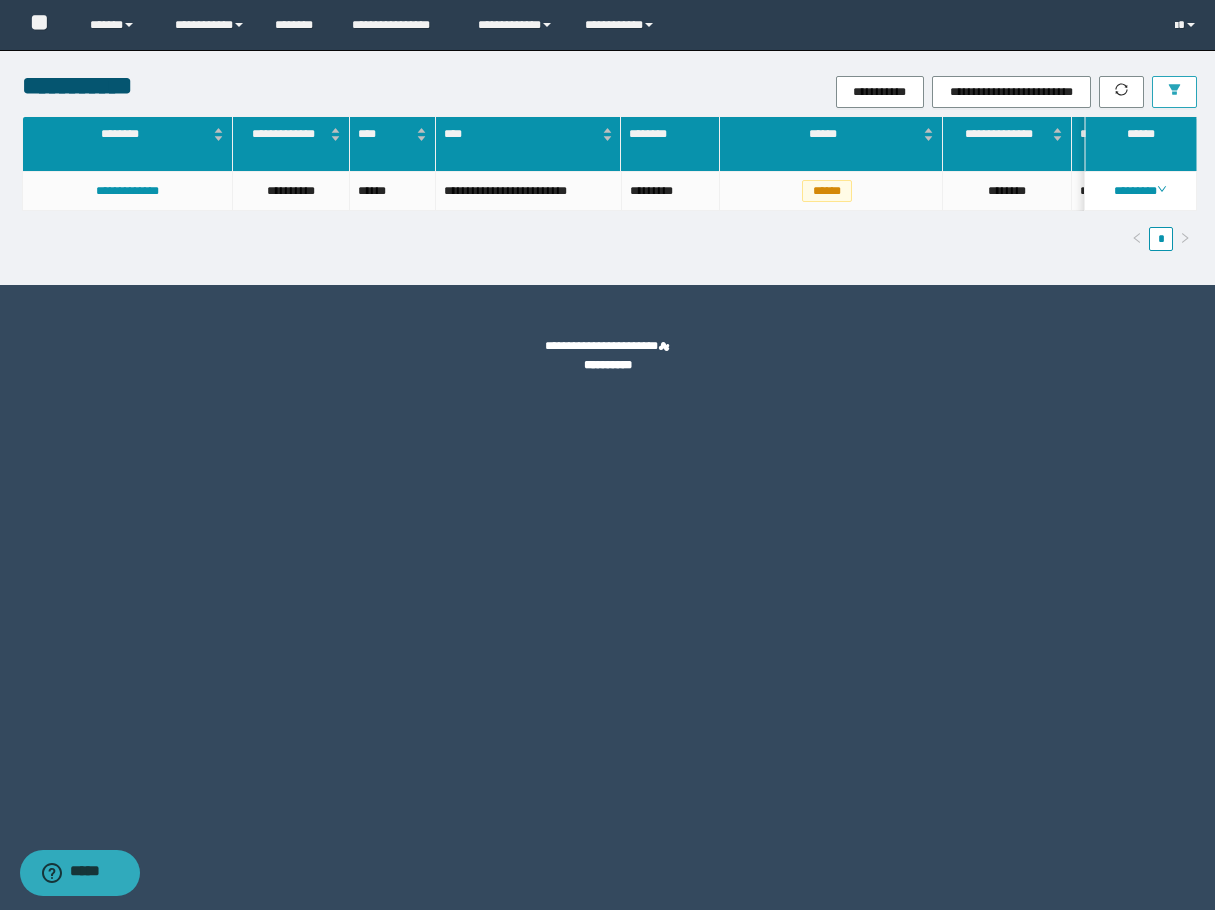 click at bounding box center (1174, 92) 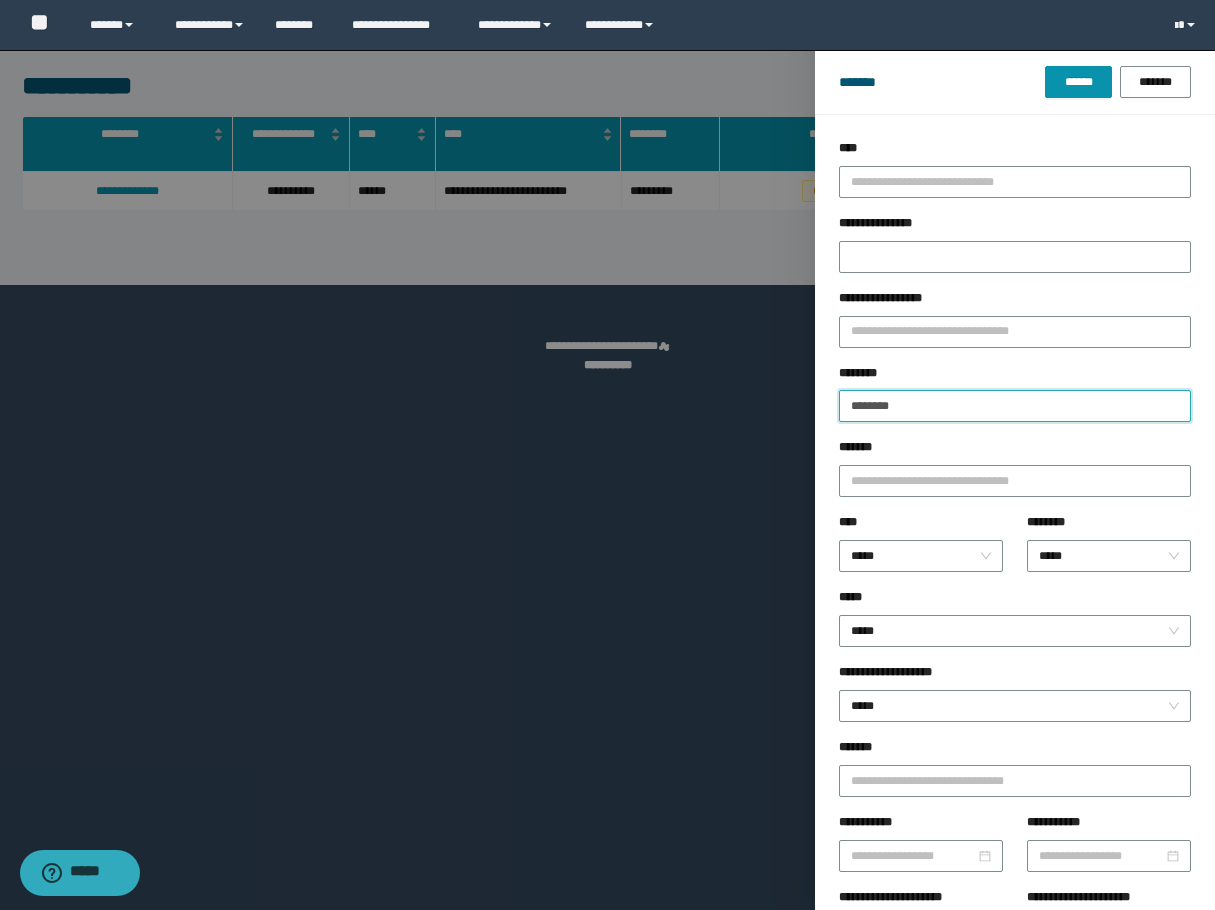 drag, startPoint x: 935, startPoint y: 409, endPoint x: 727, endPoint y: 412, distance: 208.02164 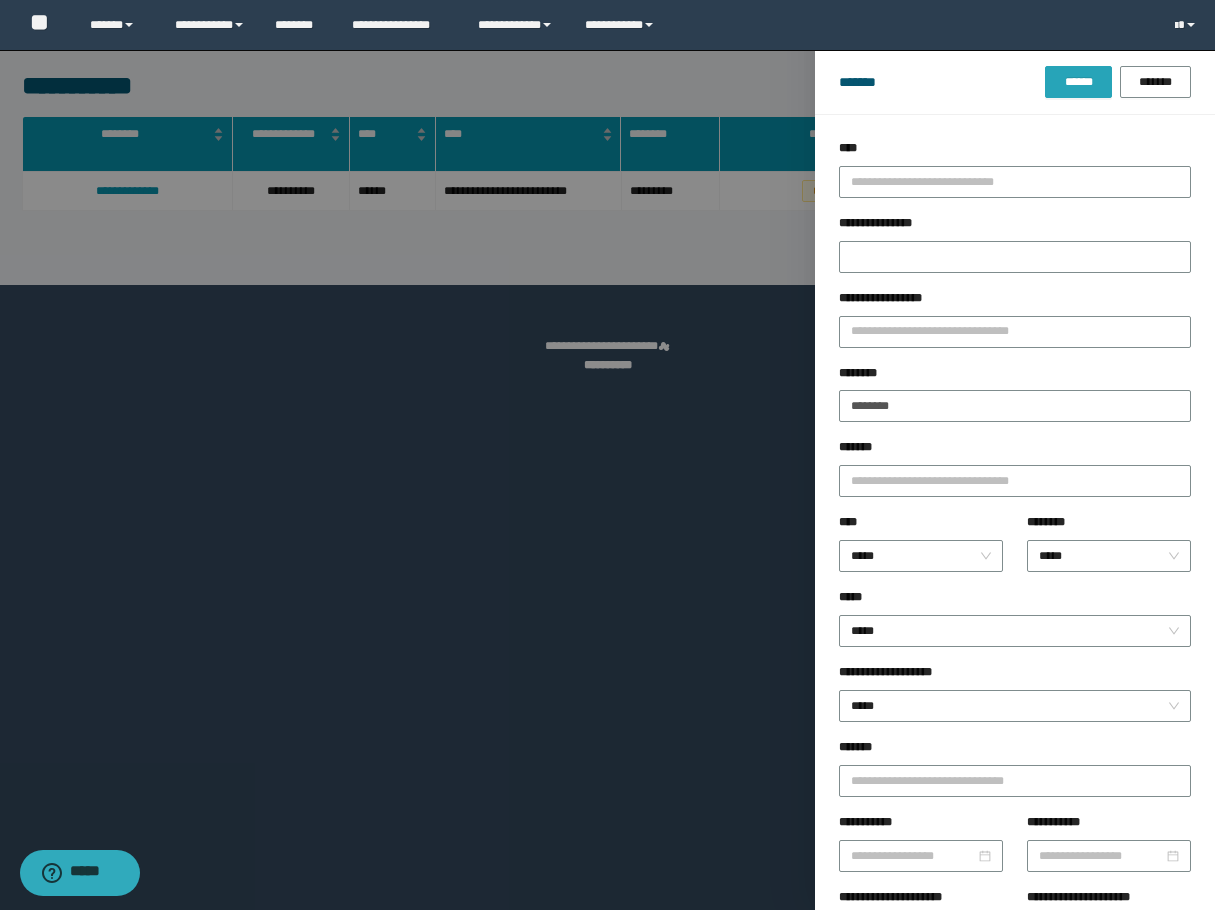 click on "******" at bounding box center [1078, 82] 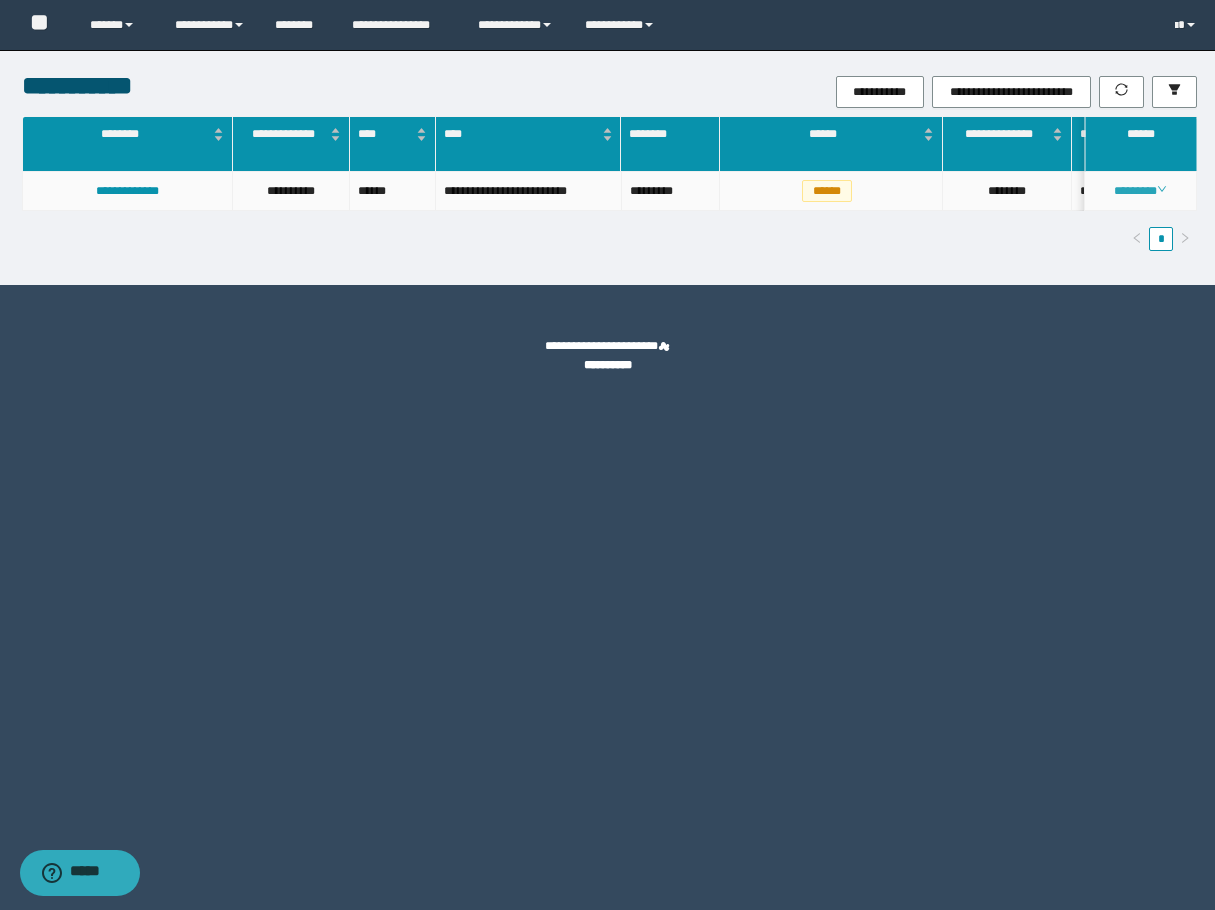 click on "********" at bounding box center [1140, 191] 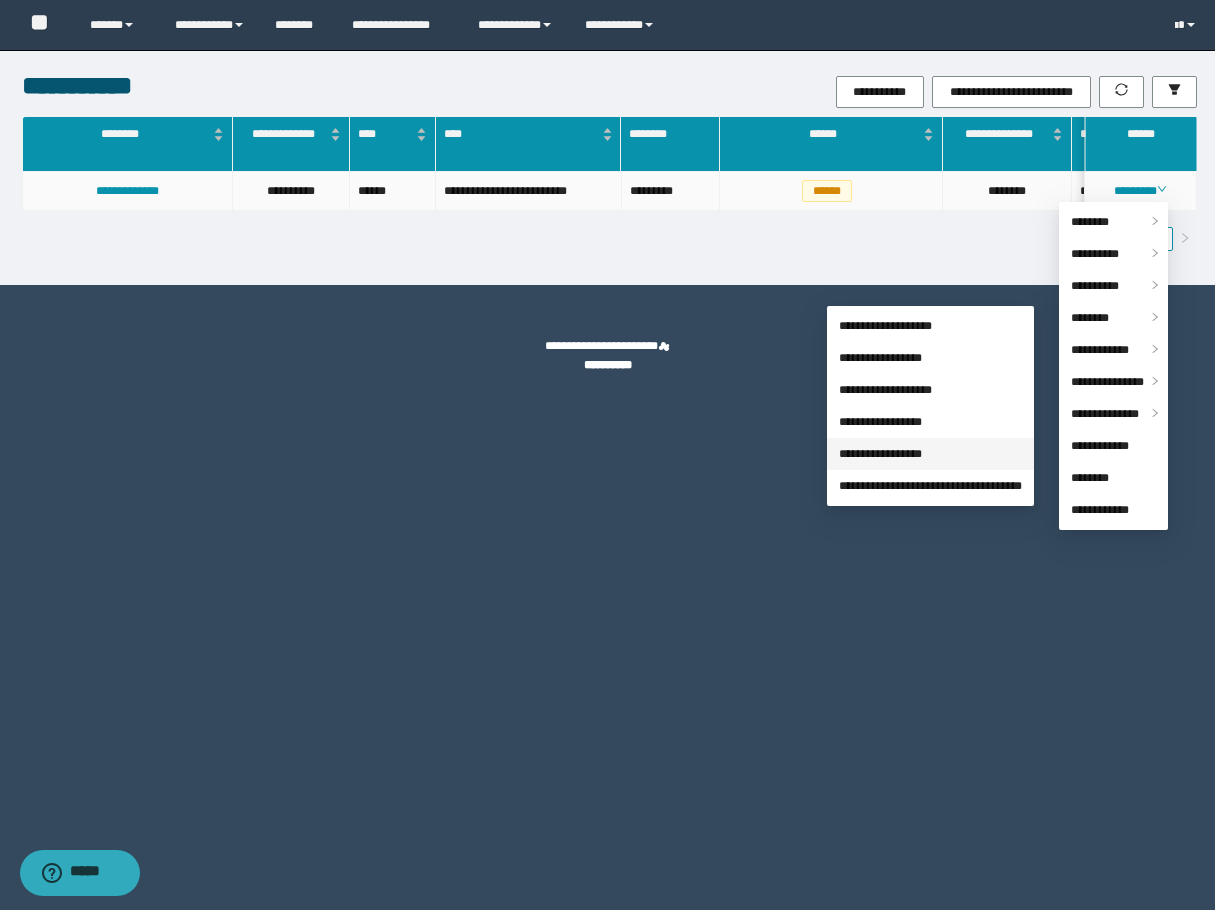 click on "**********" at bounding box center [880, 454] 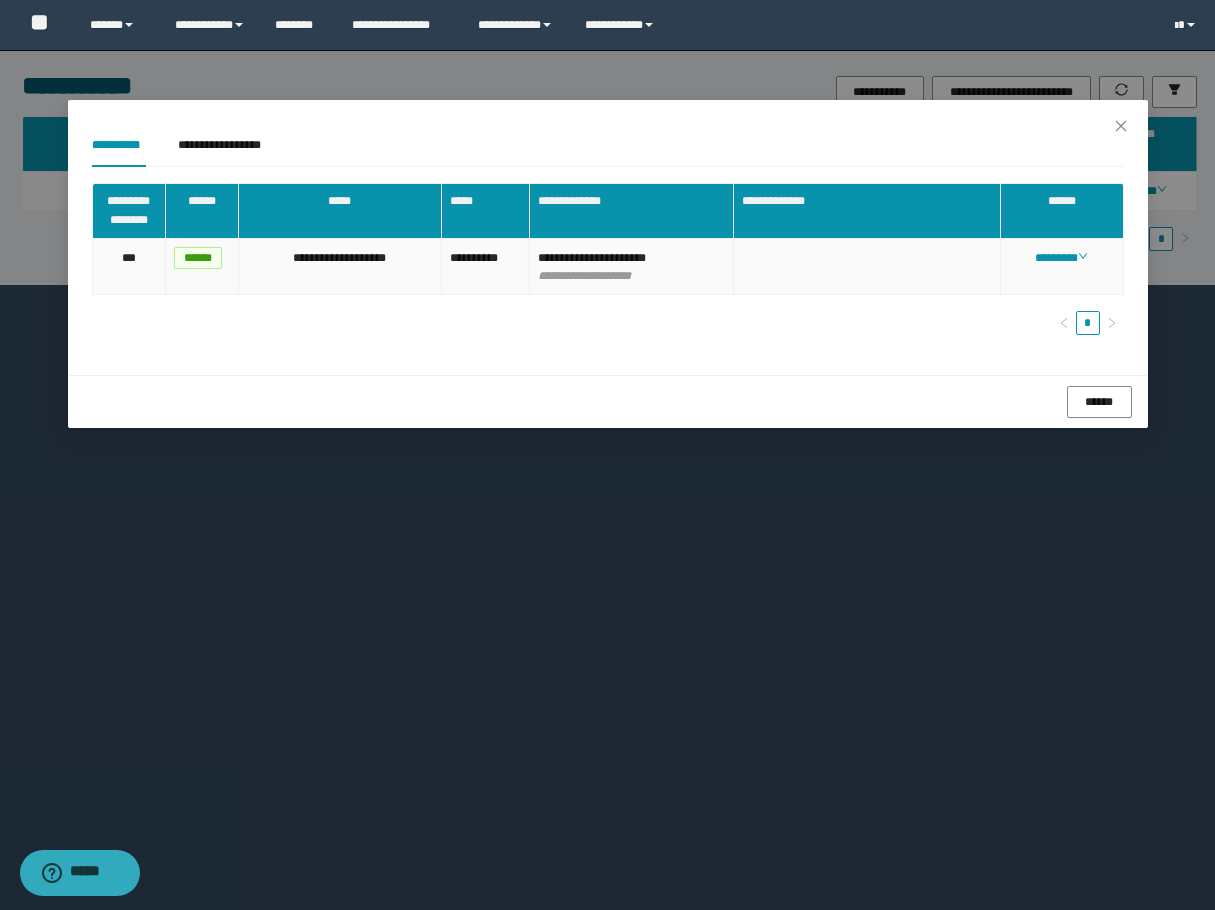 click on "********" at bounding box center (1062, 267) 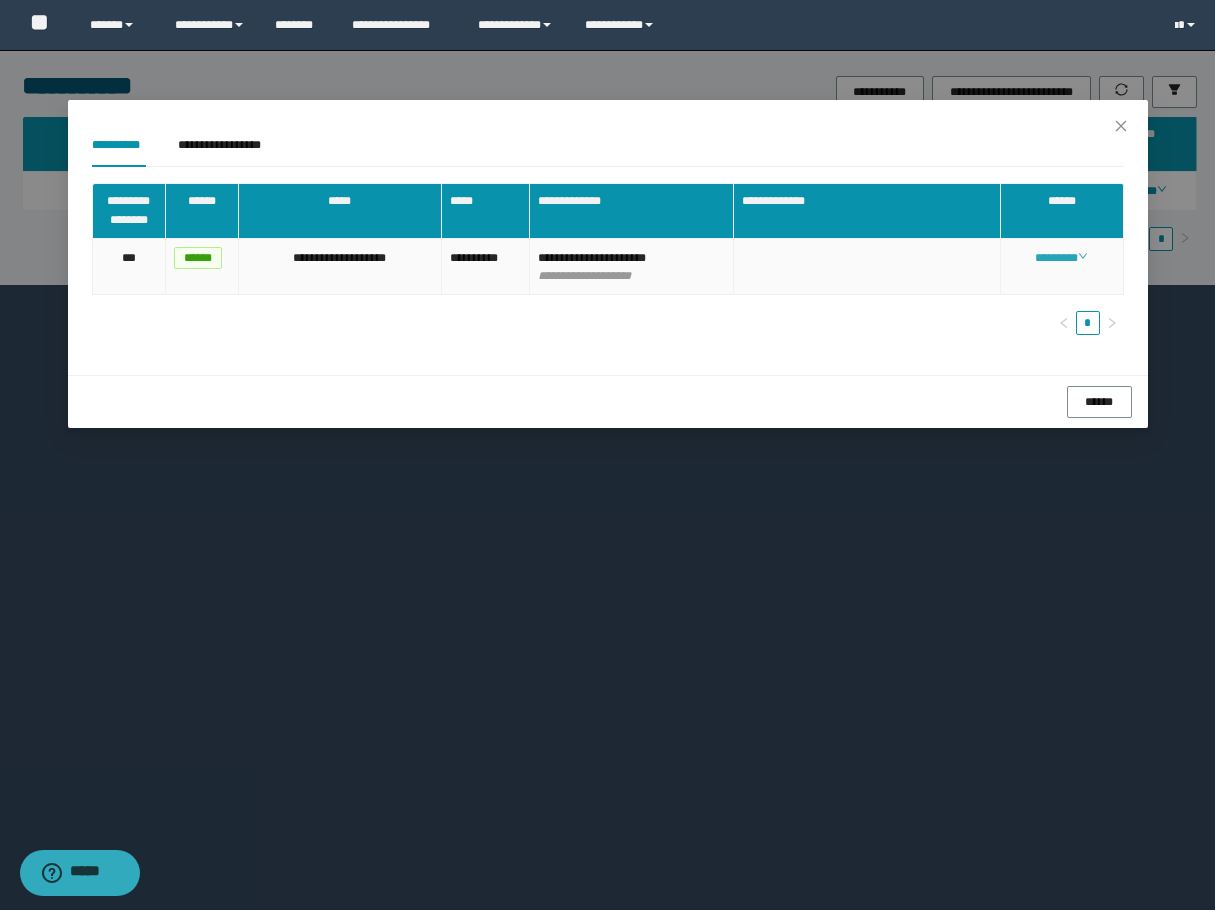 click on "********" at bounding box center [1061, 258] 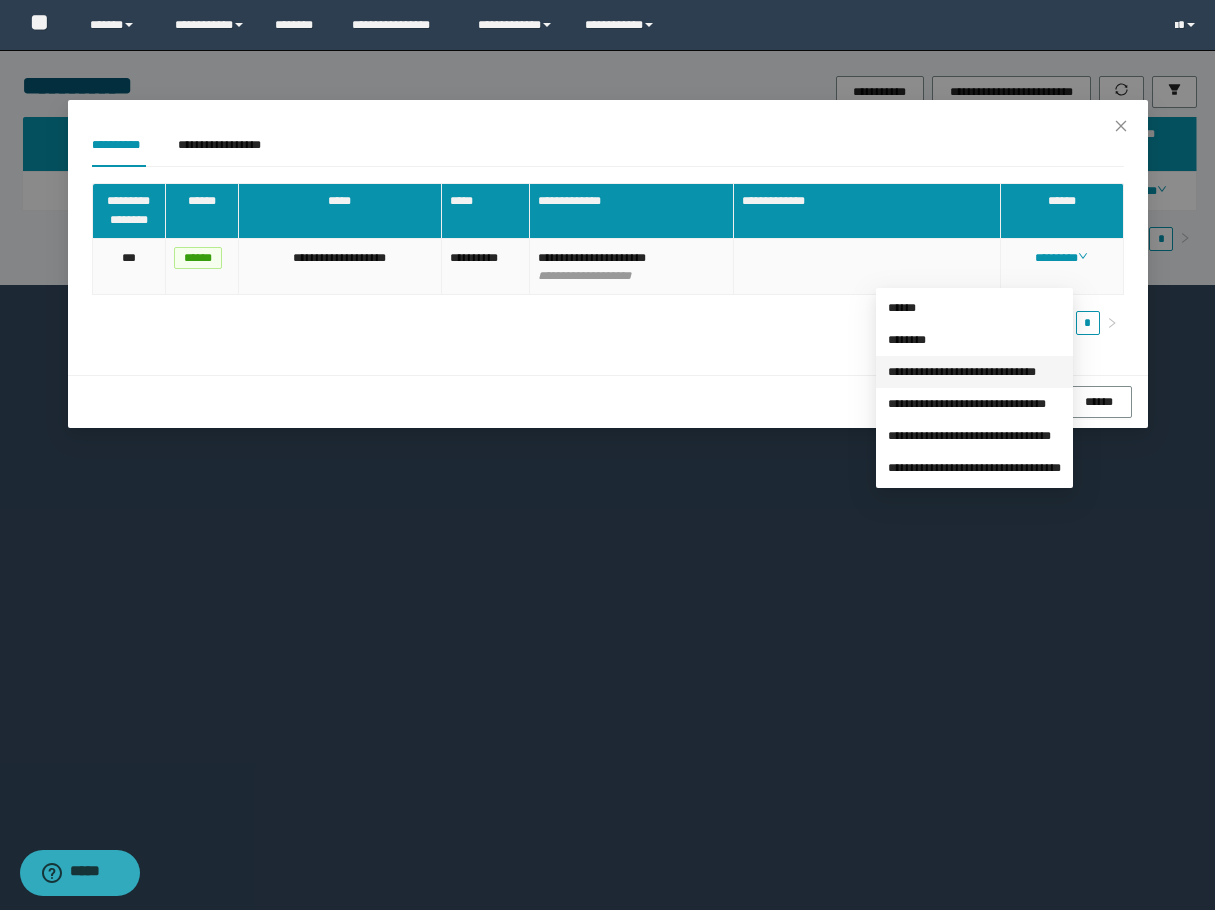 click on "**********" at bounding box center [962, 372] 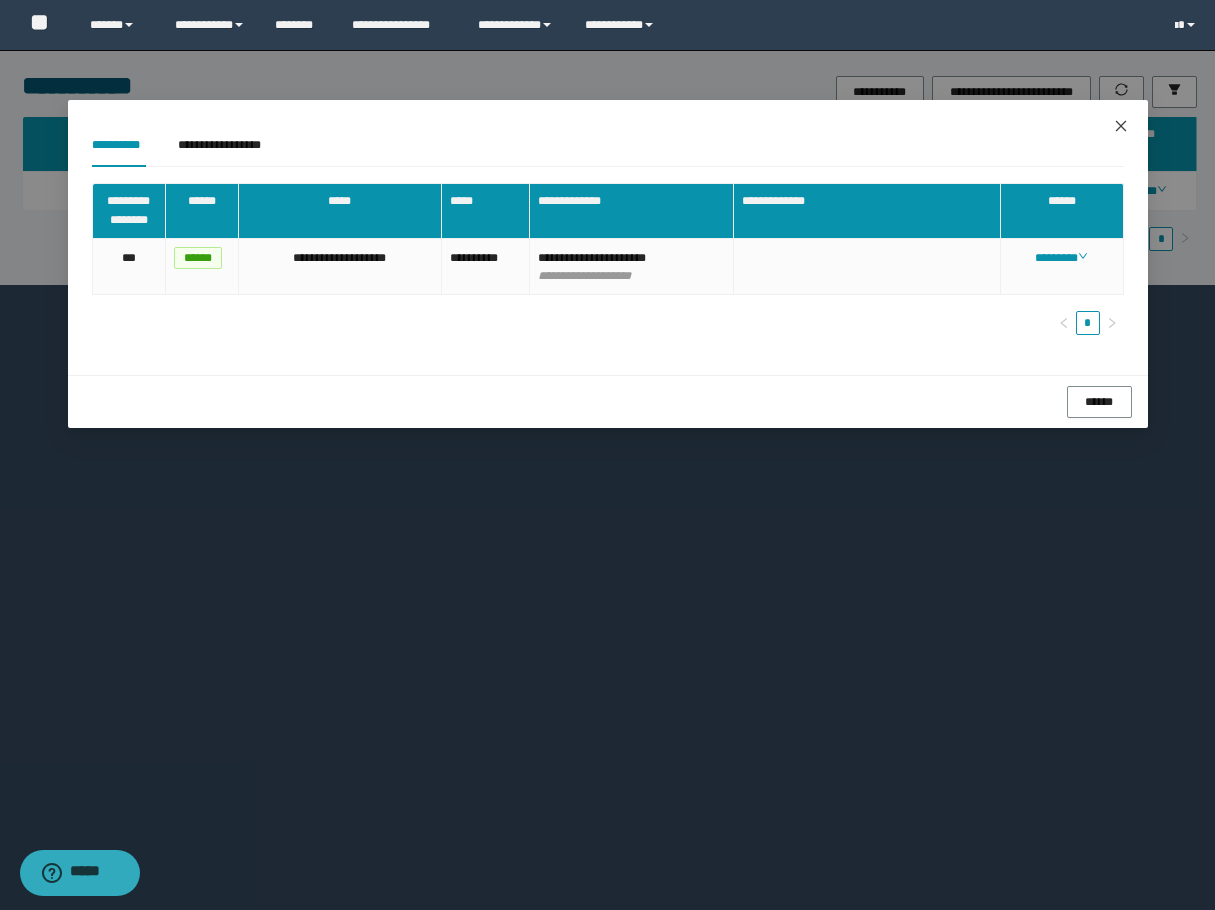 click 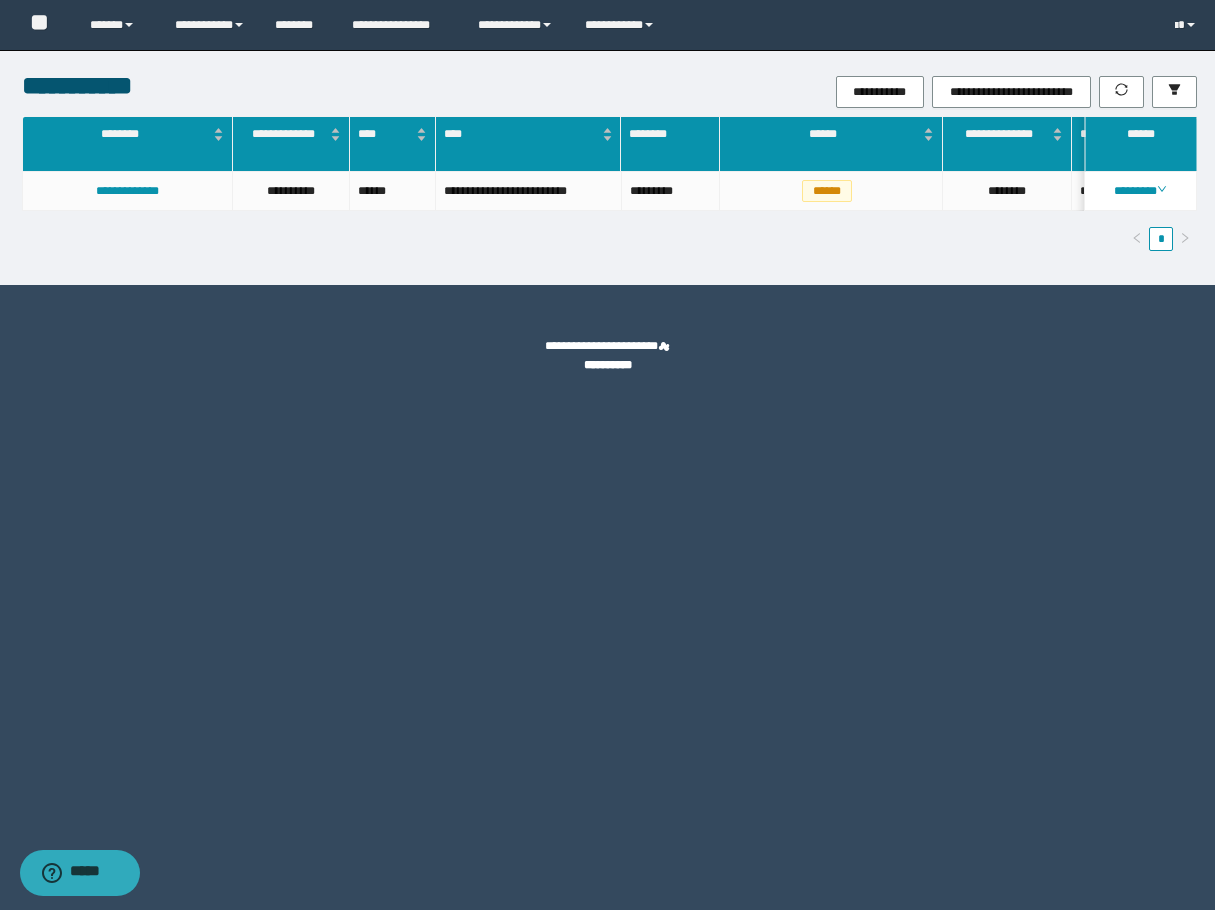 click on "**********" at bounding box center [607, 167] 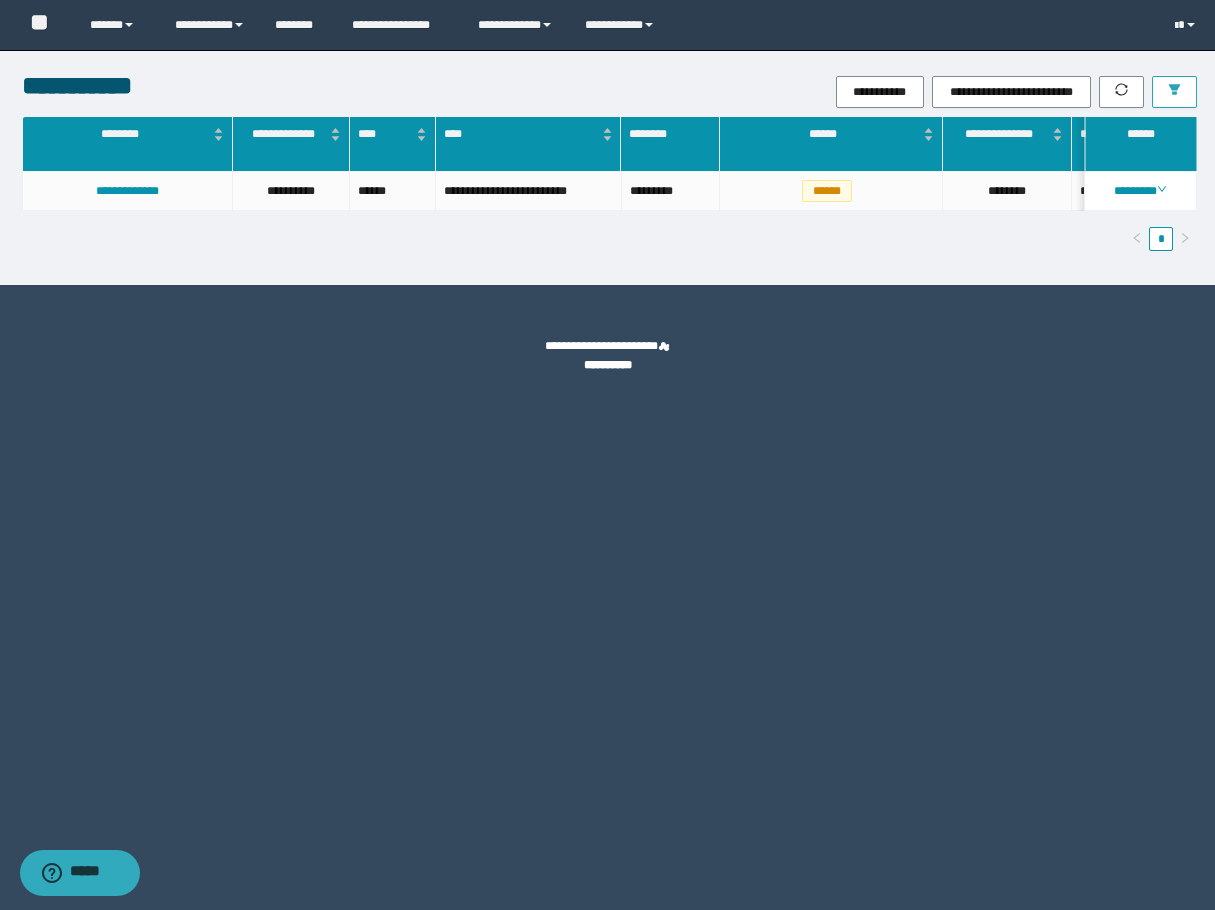 click at bounding box center [1174, 92] 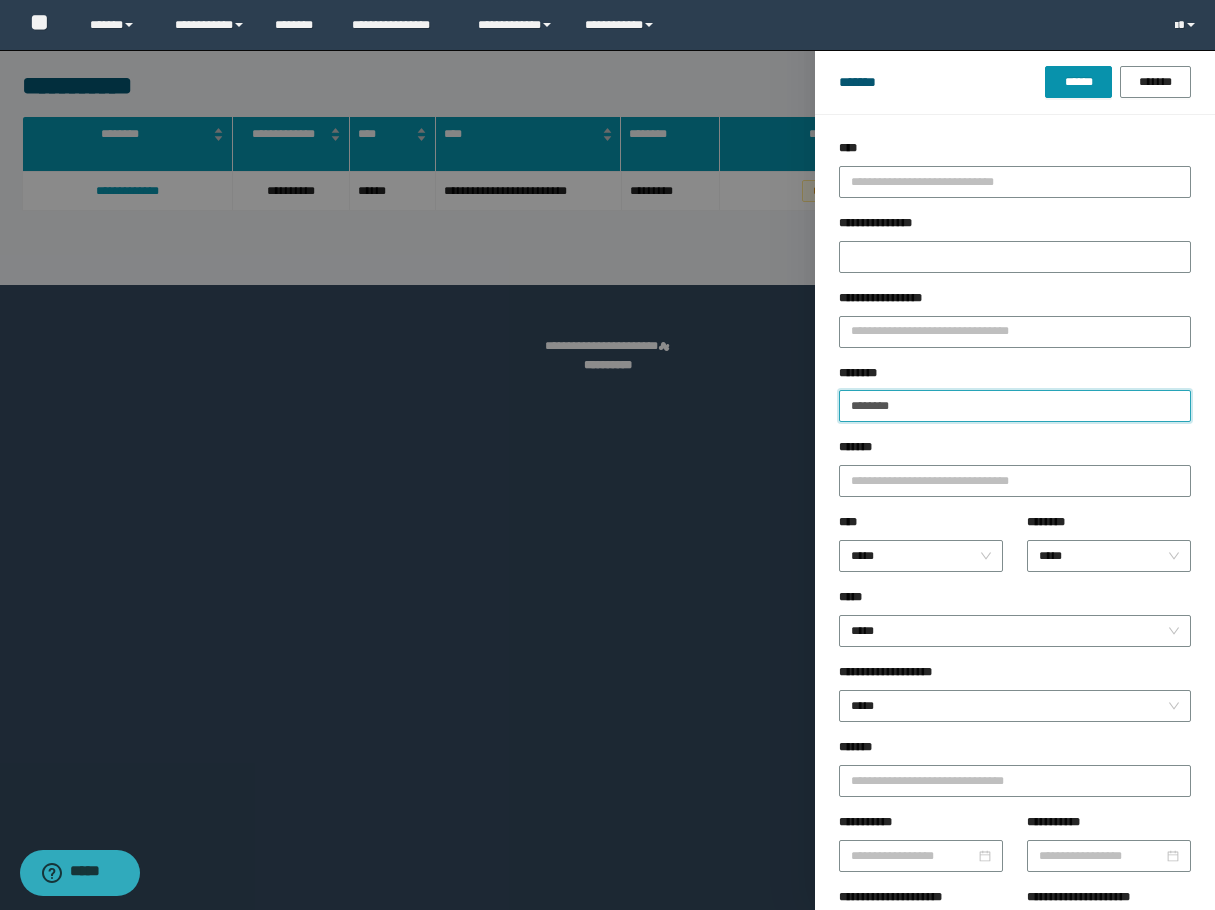 drag, startPoint x: 909, startPoint y: 397, endPoint x: 751, endPoint y: 406, distance: 158.25612 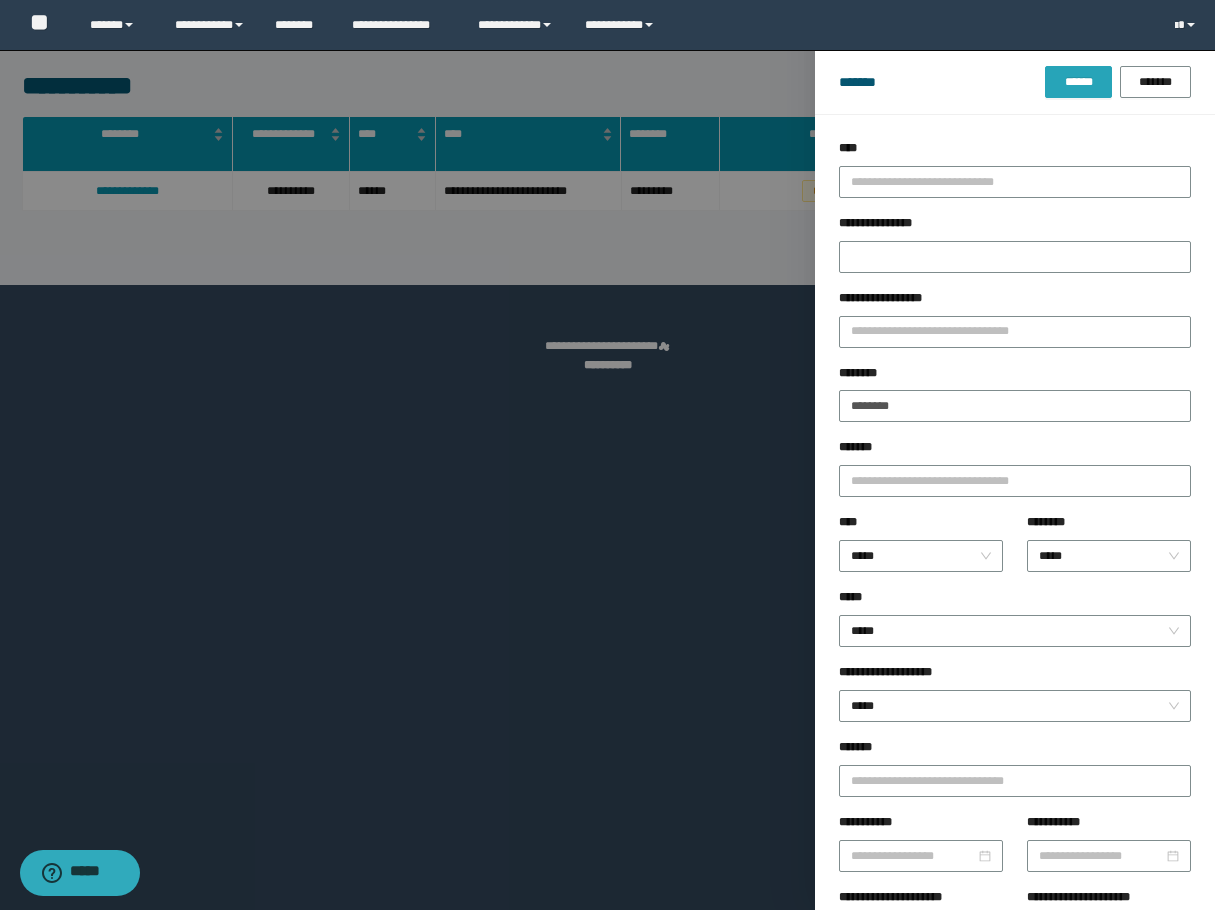 click on "******" at bounding box center [1078, 82] 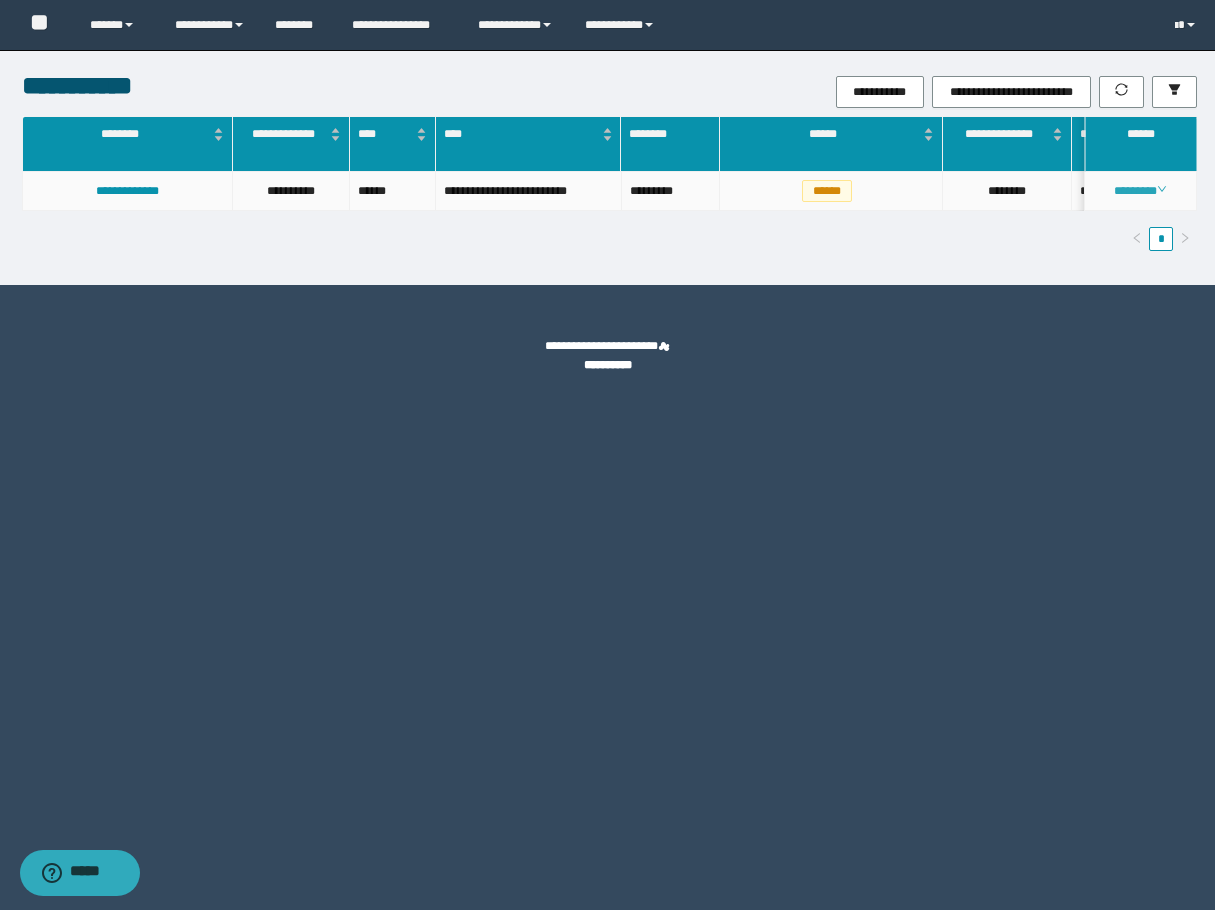 click on "********" at bounding box center (1140, 191) 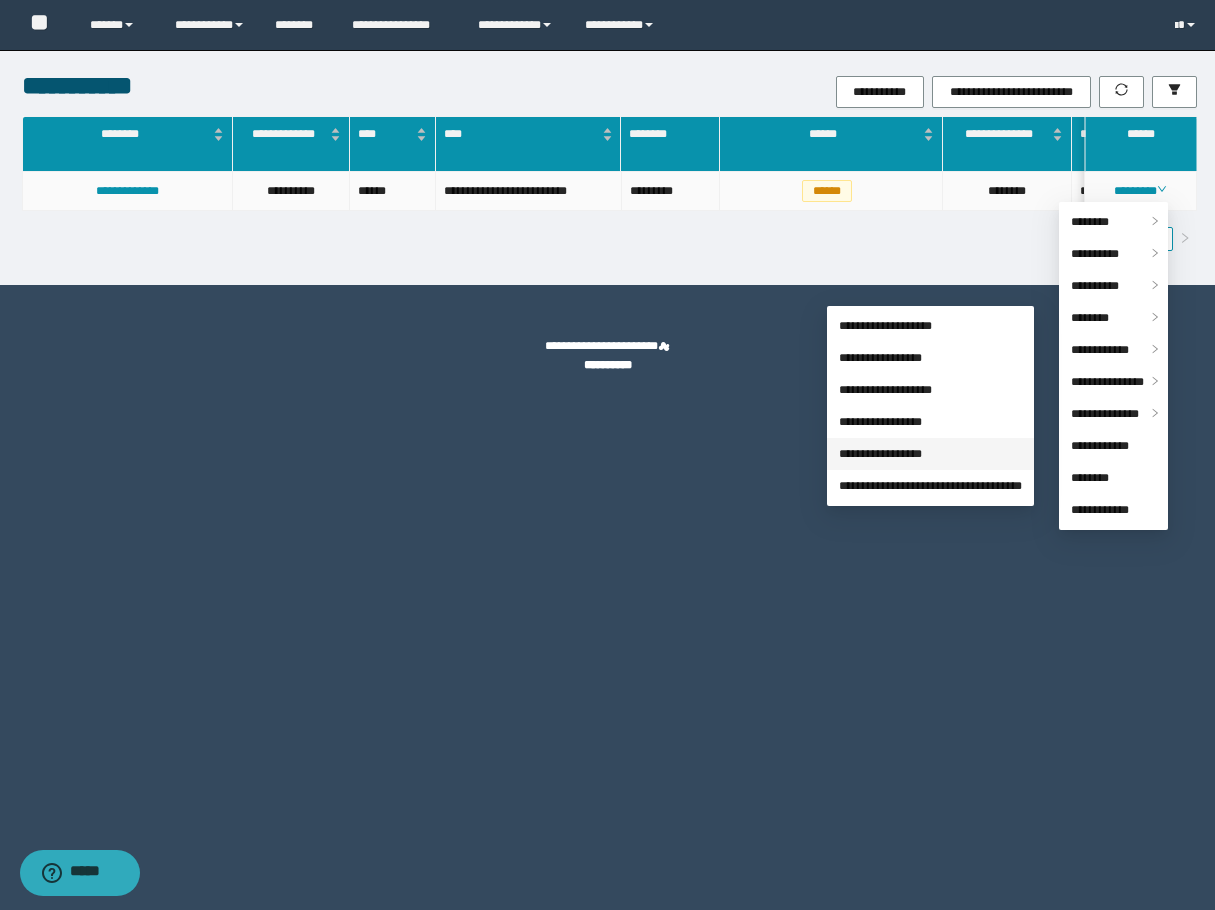 click on "**********" at bounding box center [880, 454] 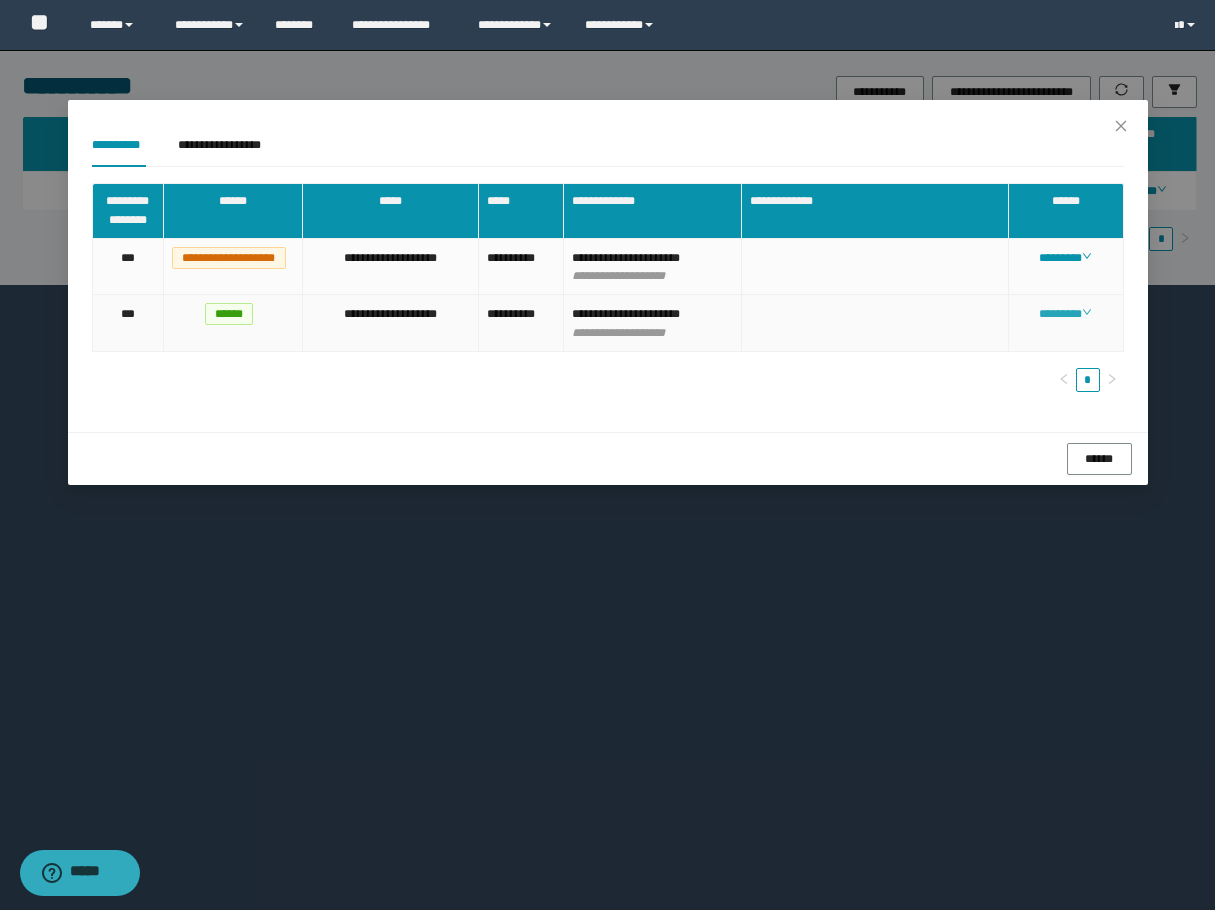 click on "********" at bounding box center [1065, 314] 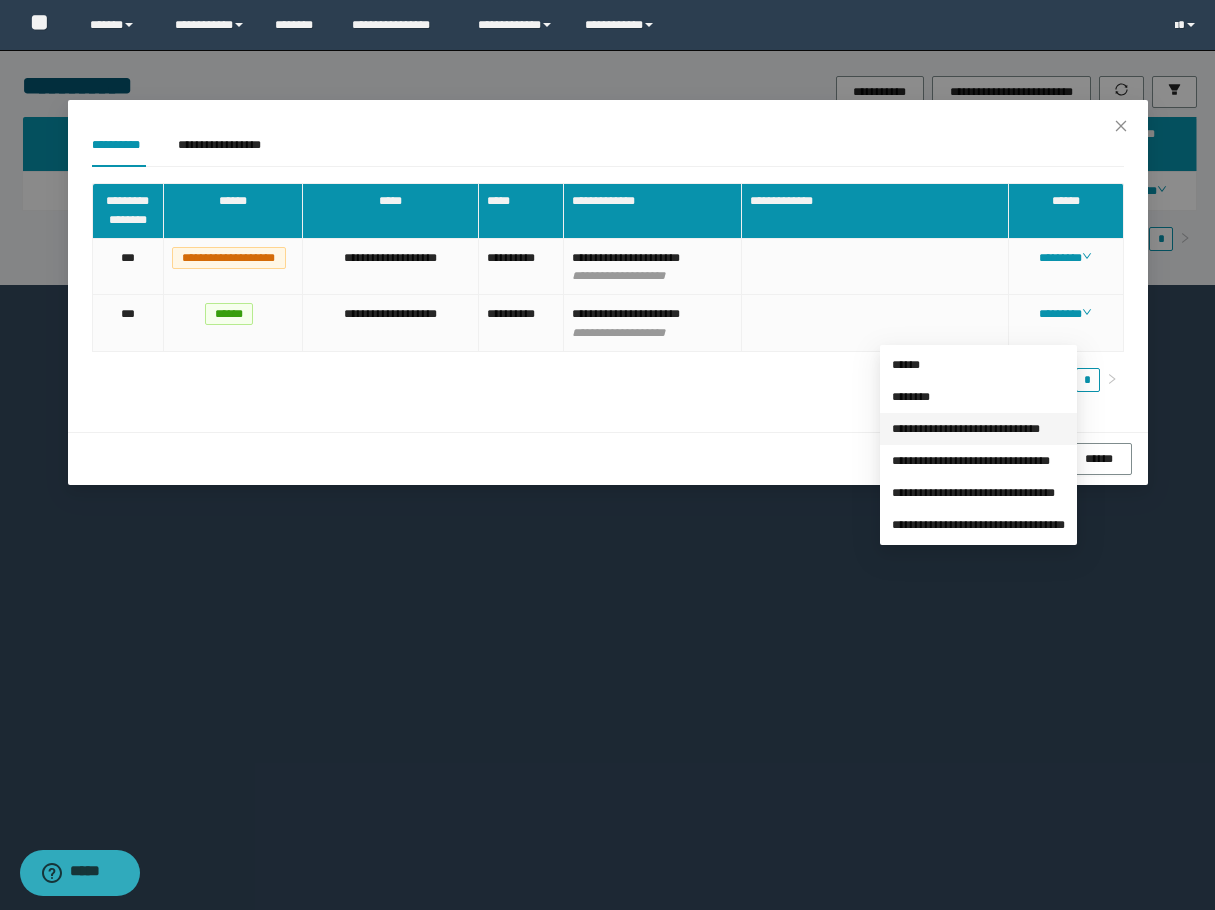click on "**********" at bounding box center (966, 429) 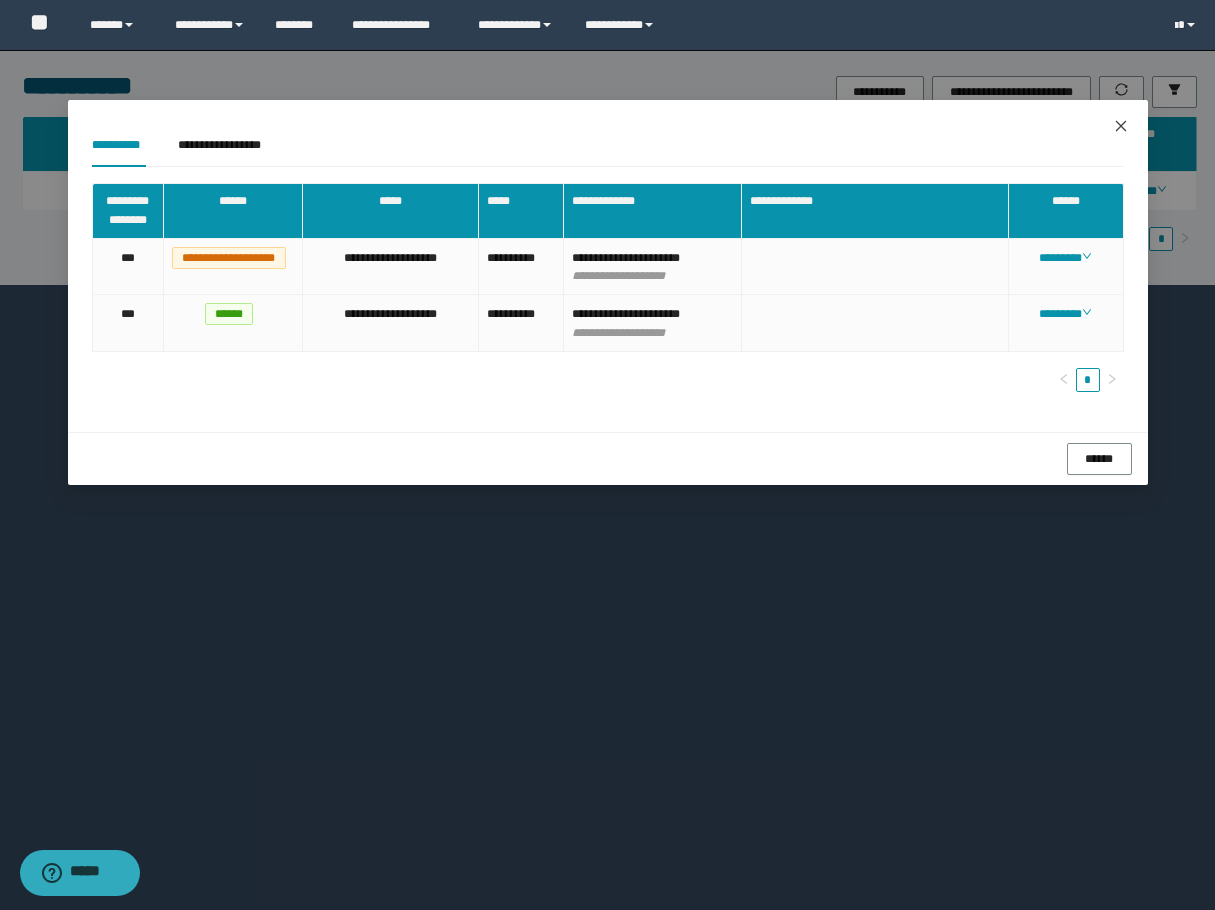 click at bounding box center [1121, 127] 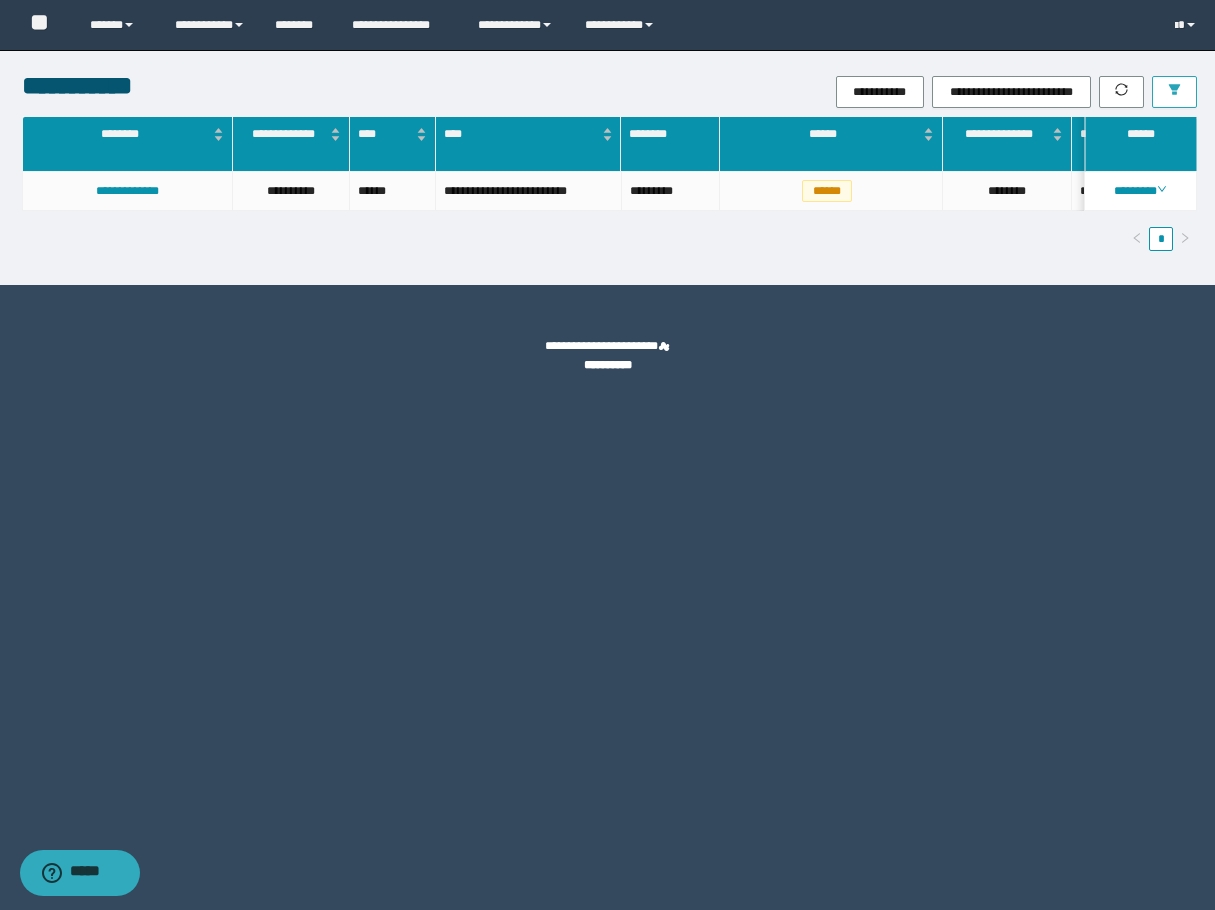 click at bounding box center (1174, 92) 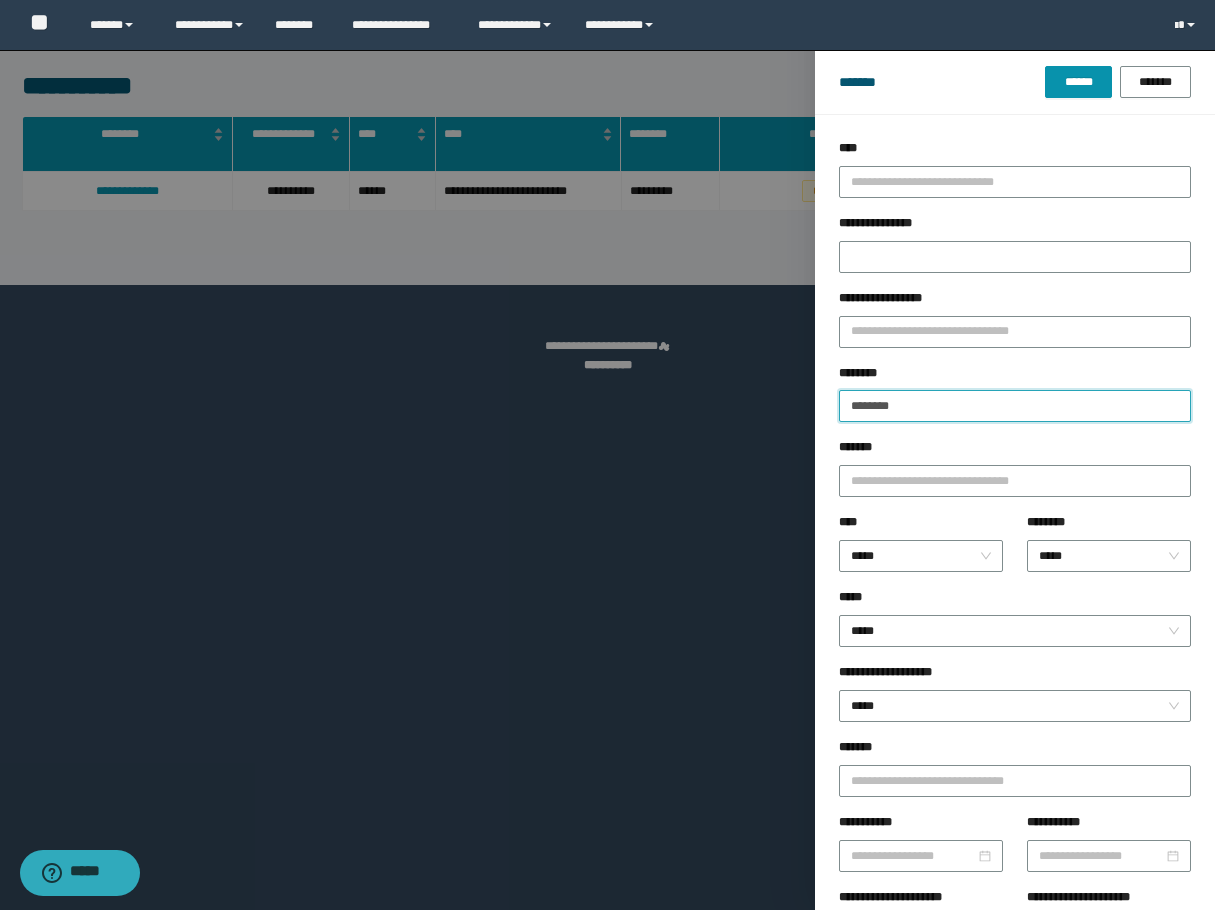 drag, startPoint x: 954, startPoint y: 395, endPoint x: 779, endPoint y: 402, distance: 175.13994 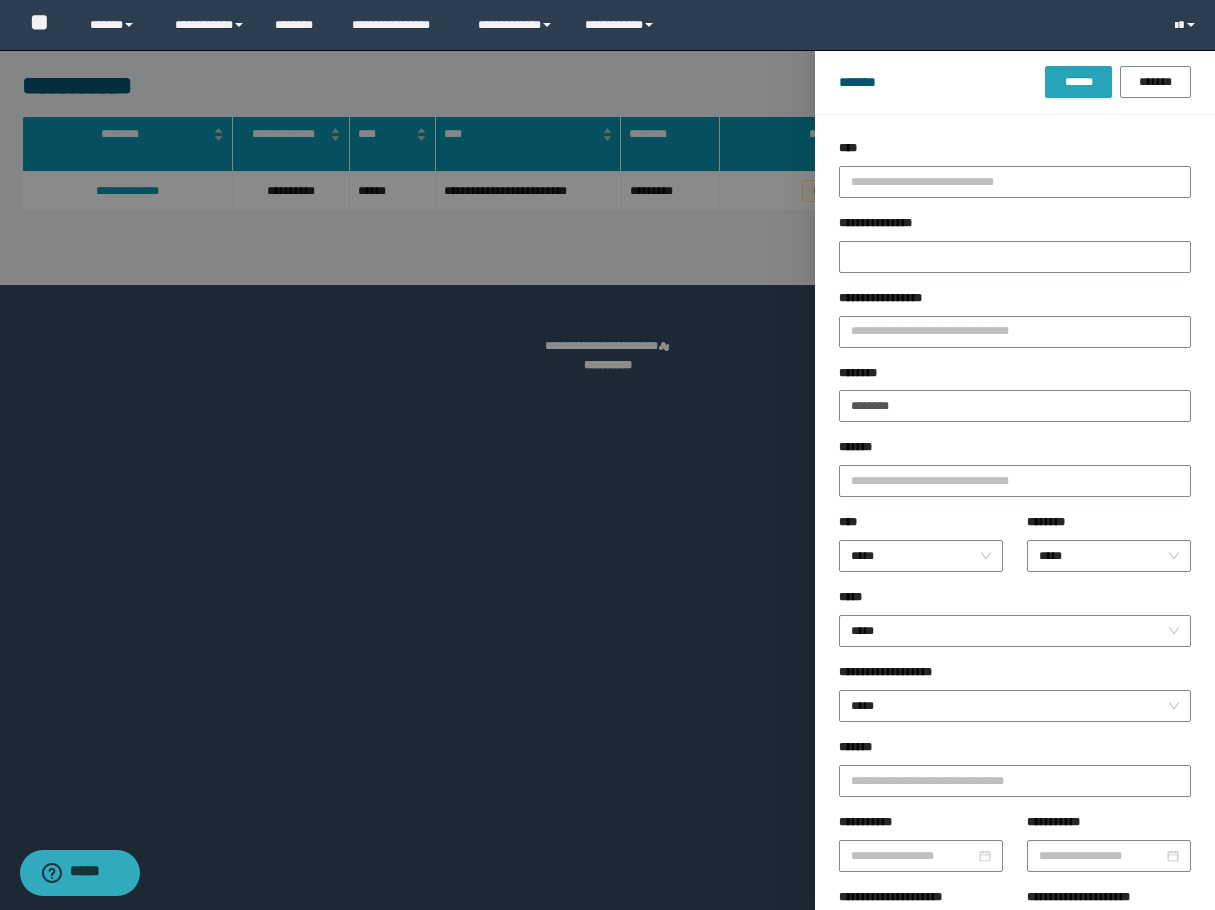 click on "******" at bounding box center (1078, 82) 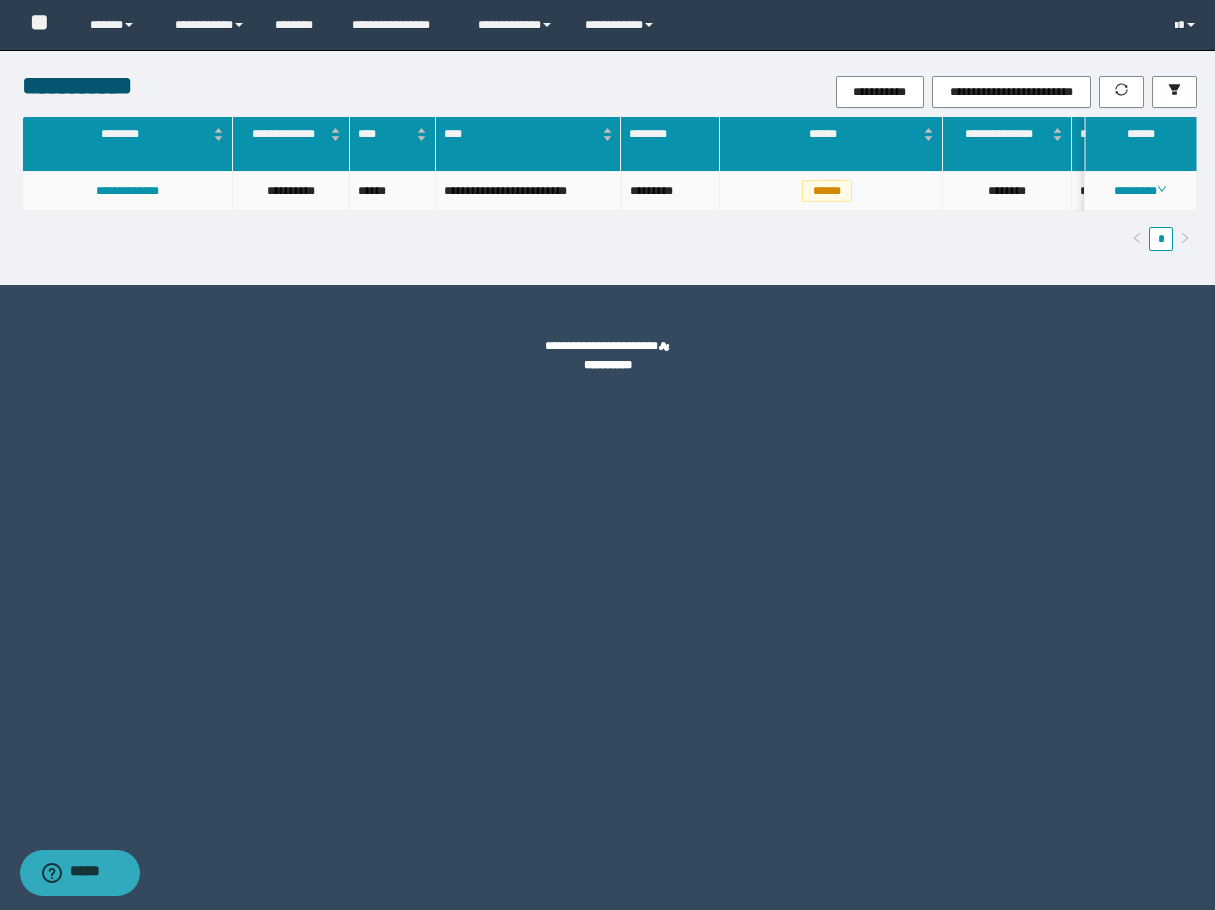 click on "********" at bounding box center [1141, 191] 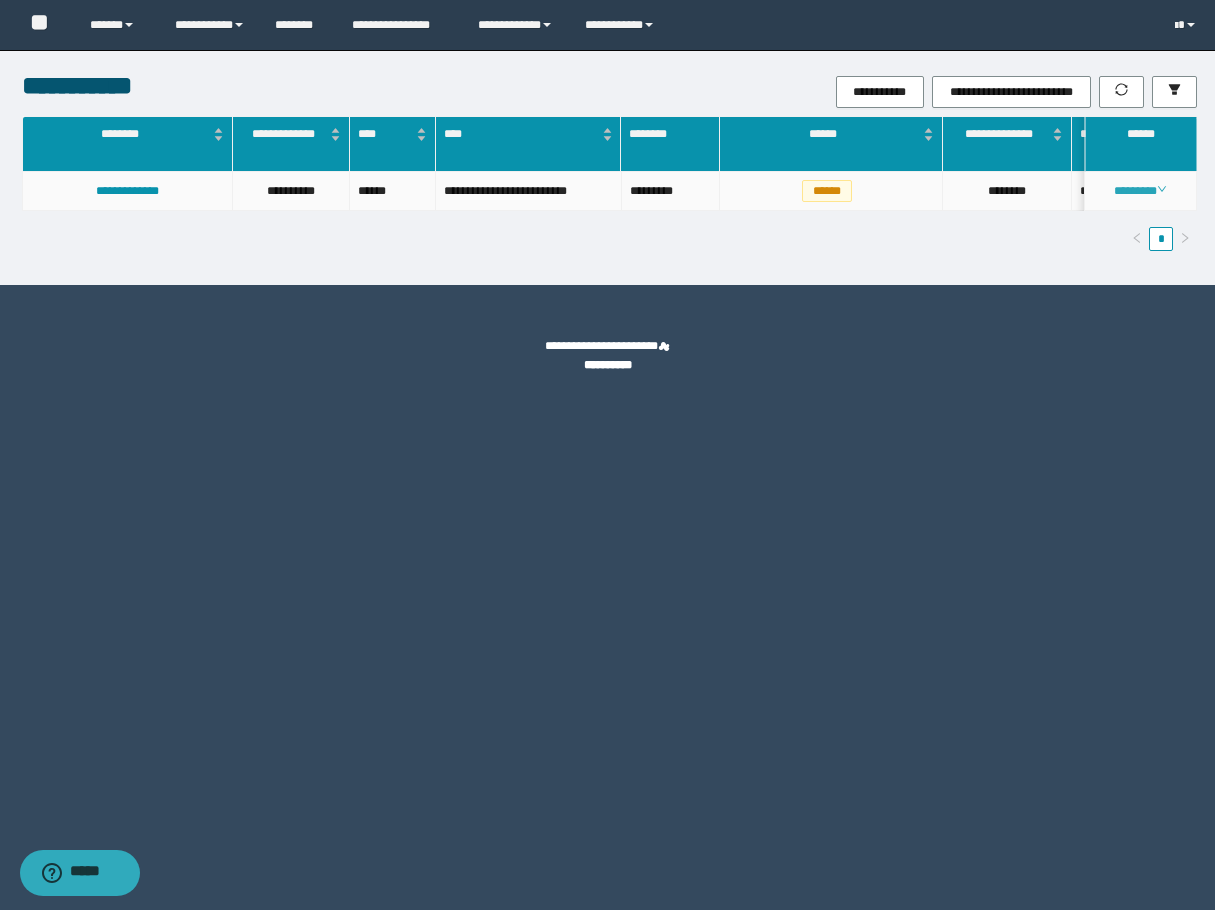 click on "********" at bounding box center [1140, 191] 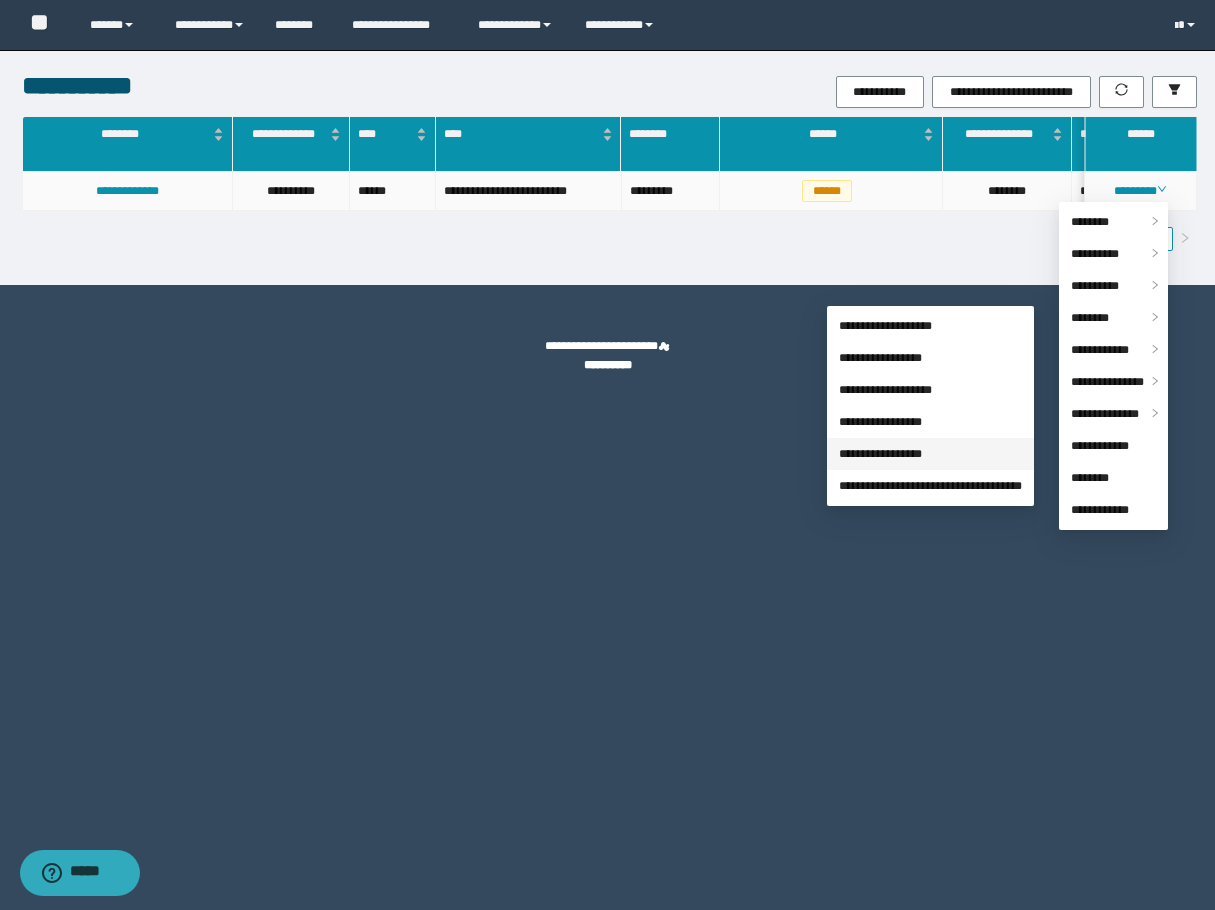 click on "**********" at bounding box center (880, 454) 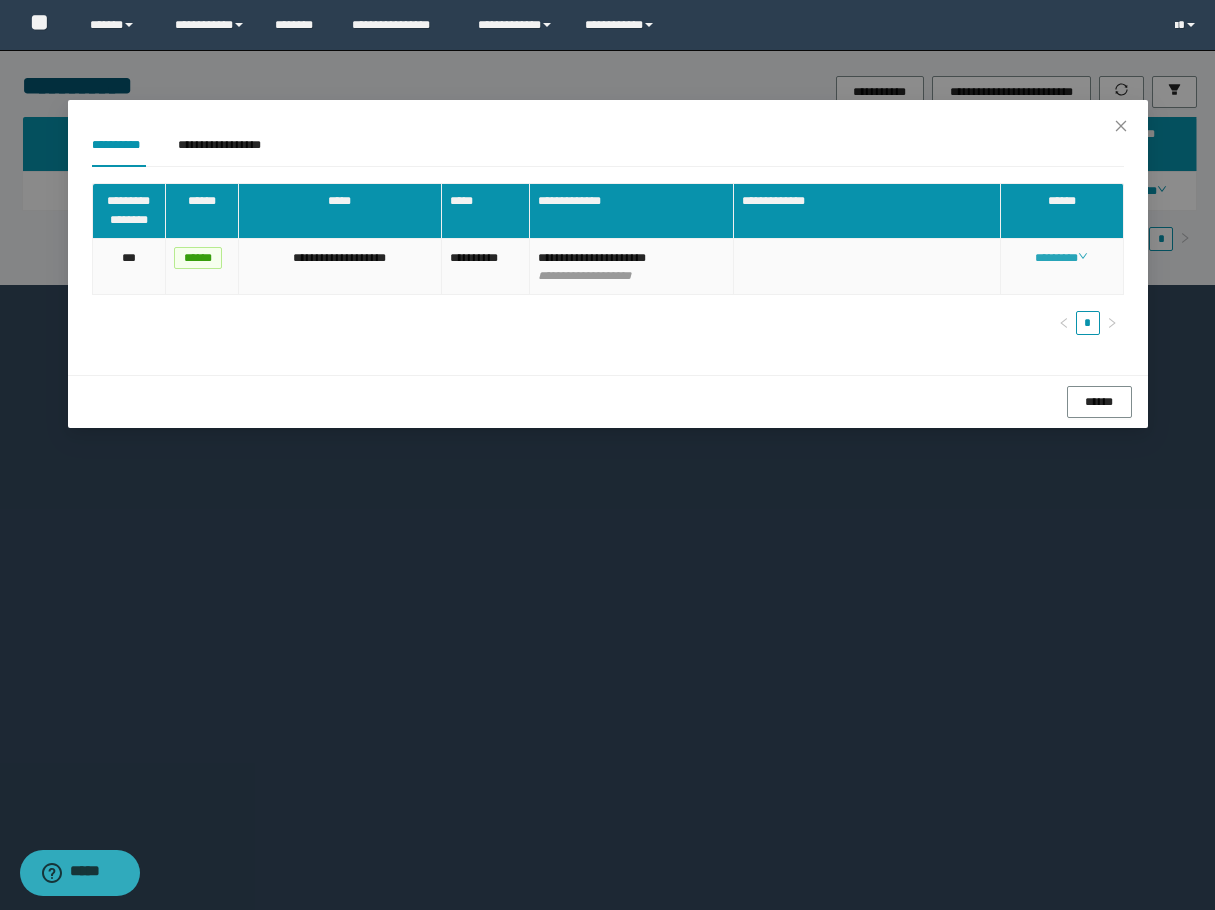 click on "********" at bounding box center [1061, 258] 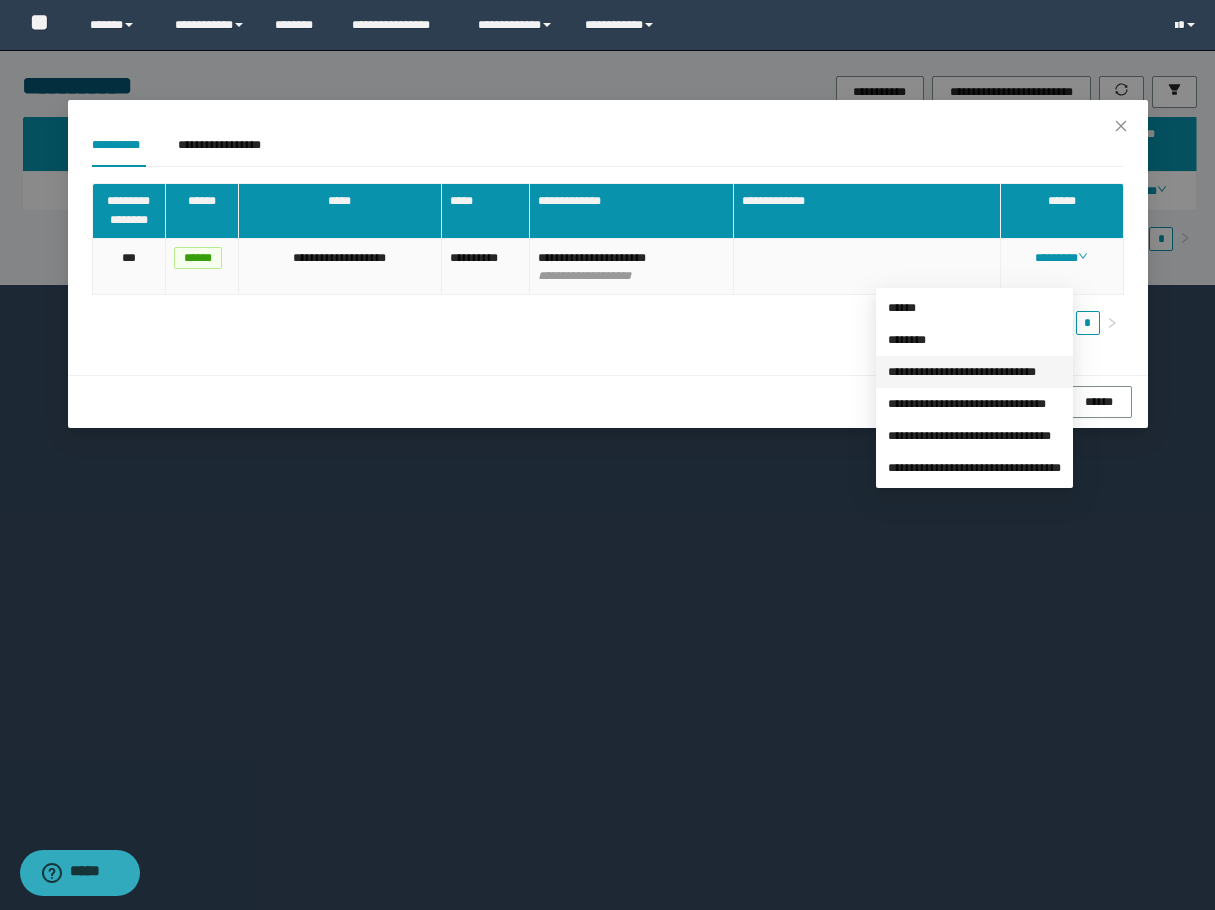 click on "**********" at bounding box center [962, 372] 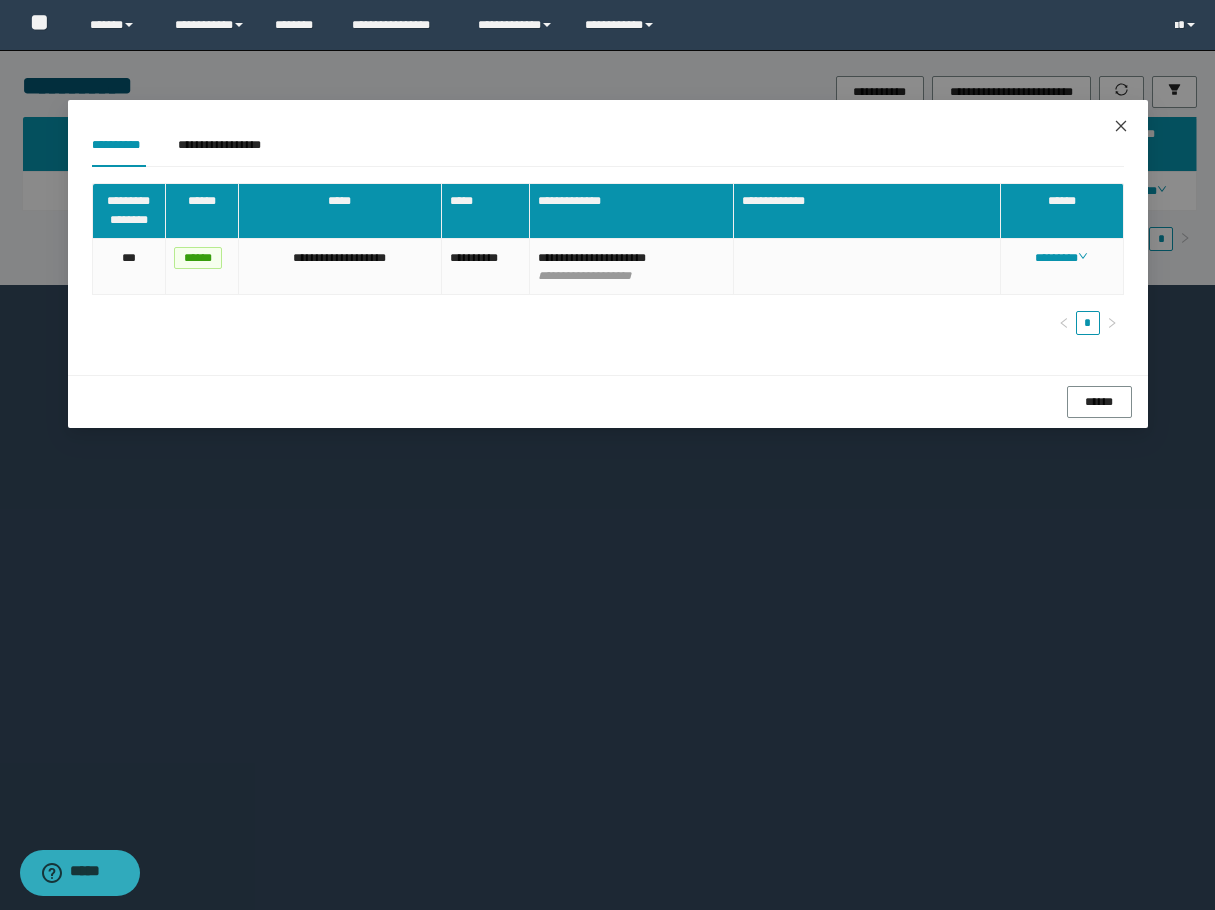 click 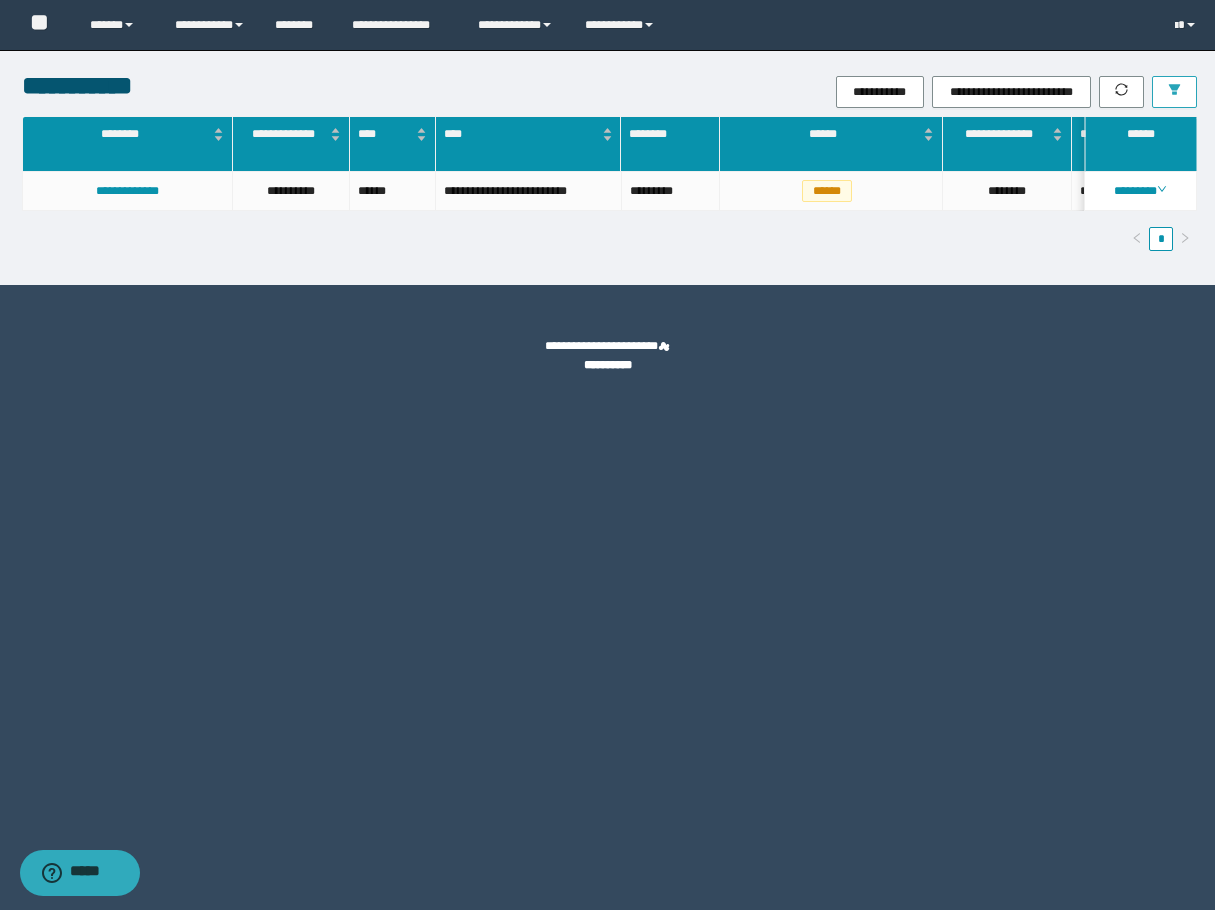 click at bounding box center [1174, 92] 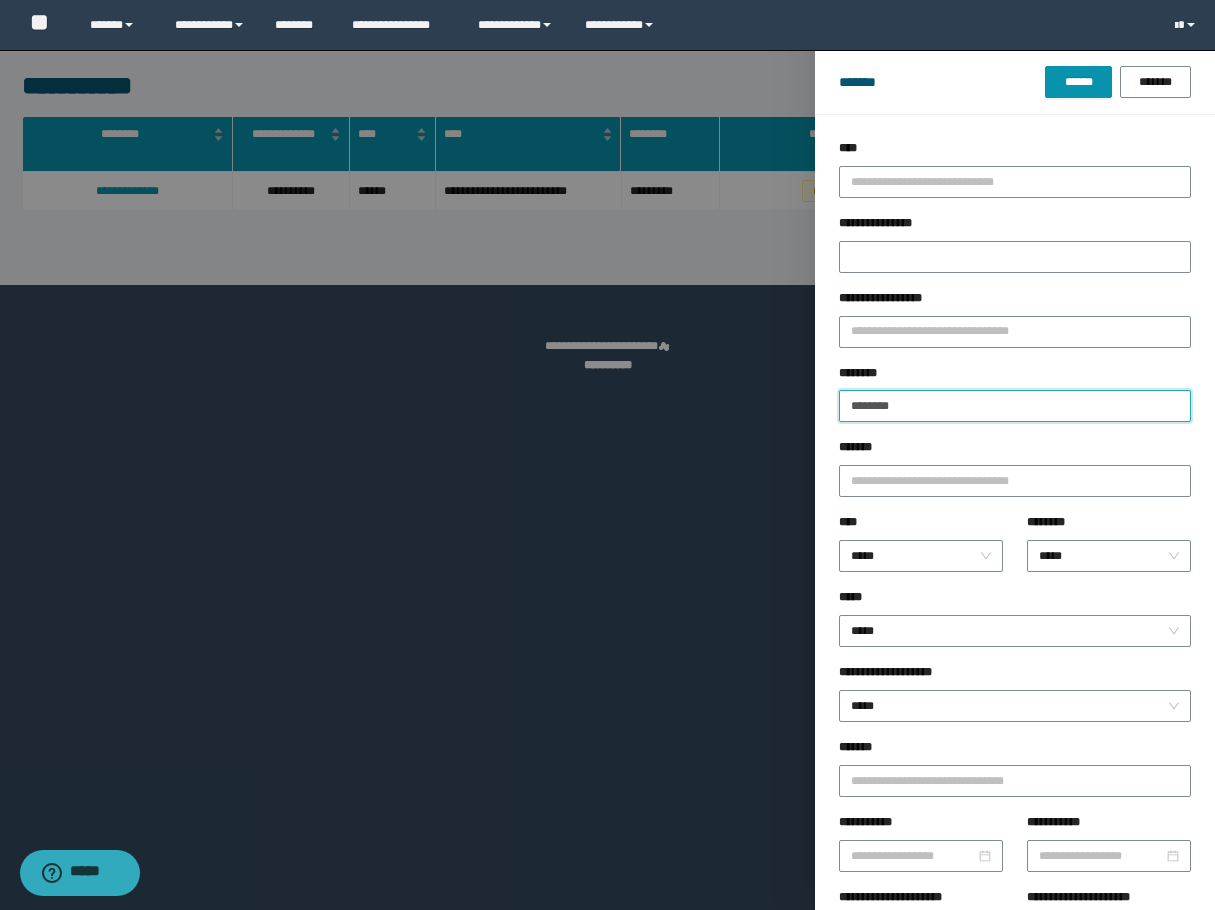 drag, startPoint x: 948, startPoint y: 421, endPoint x: 738, endPoint y: 420, distance: 210.00238 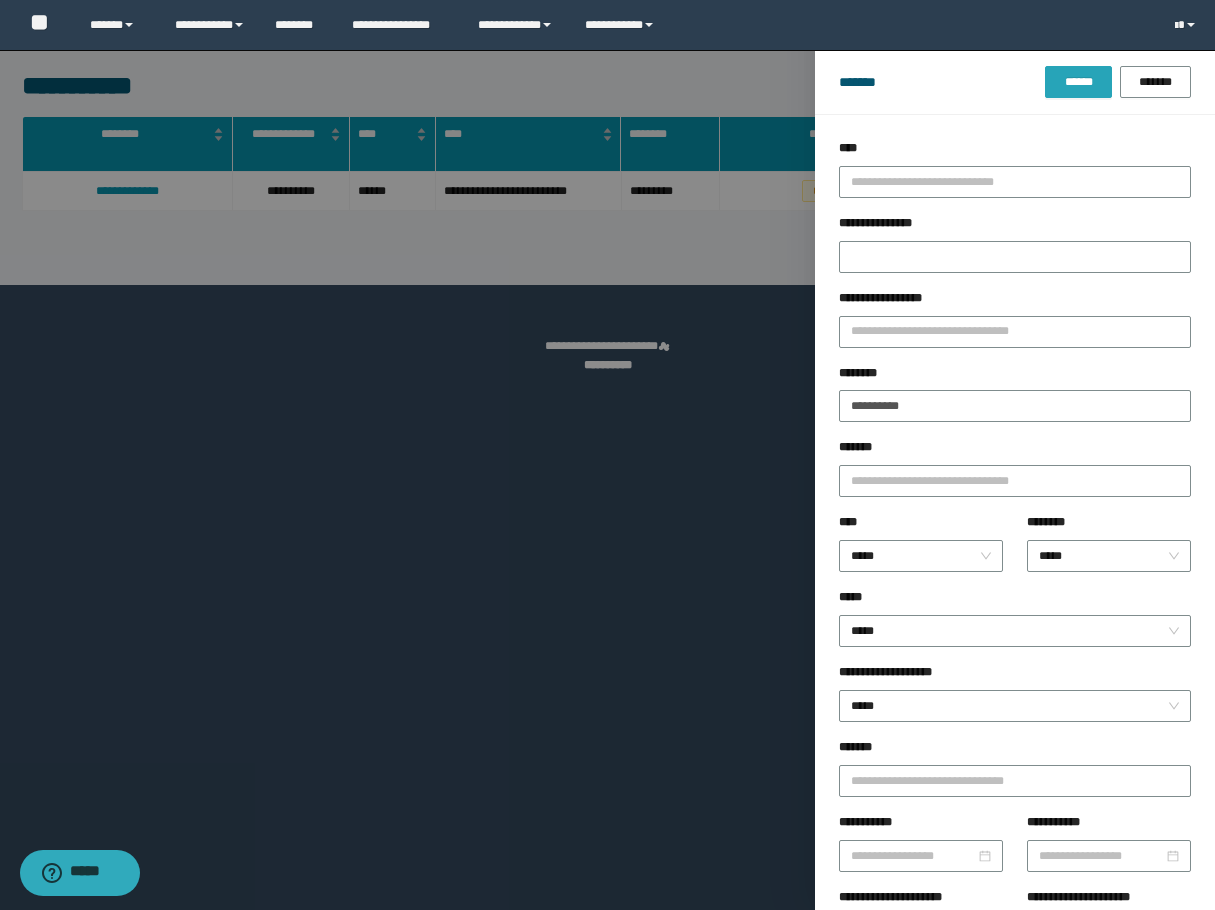 click on "******" at bounding box center [1078, 82] 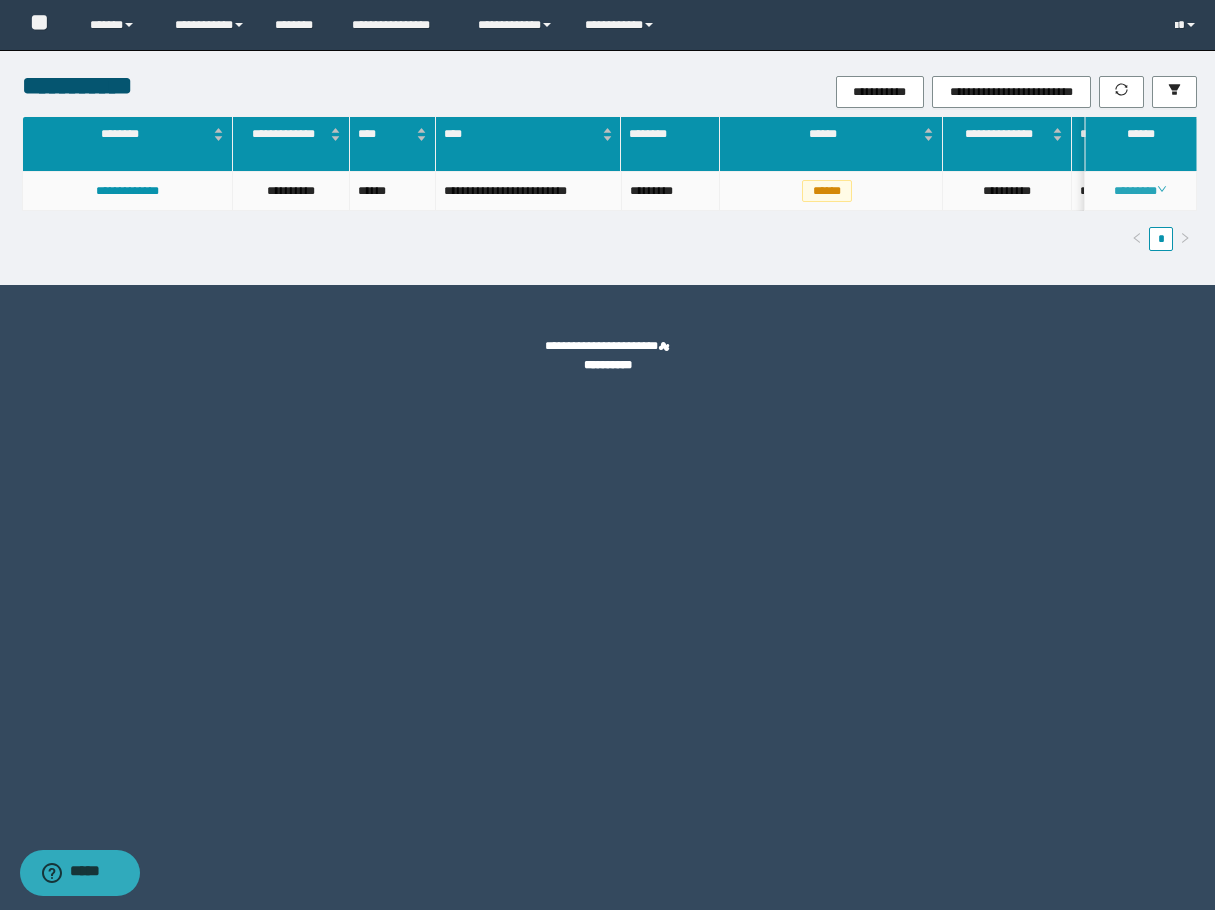 click on "********" at bounding box center (1140, 191) 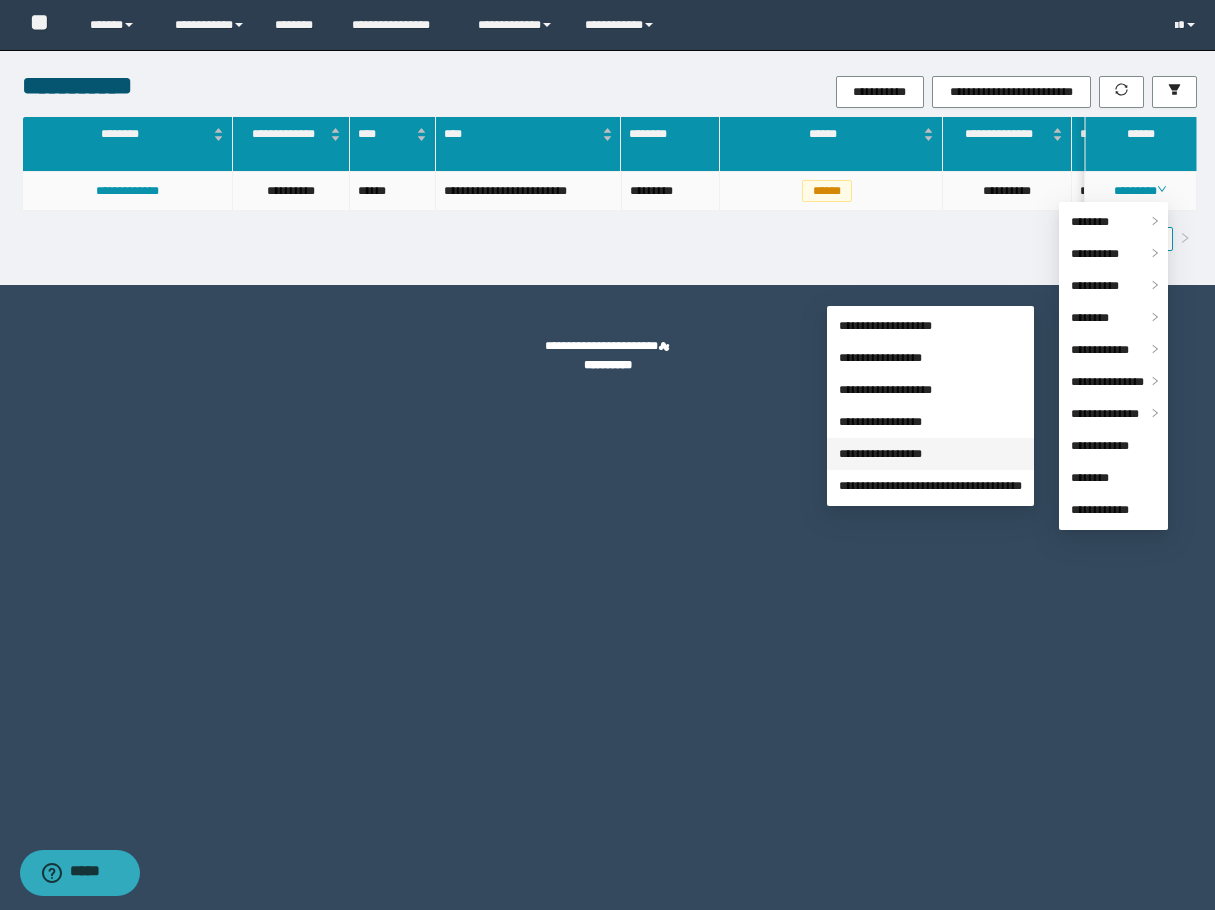 click on "**********" at bounding box center (880, 454) 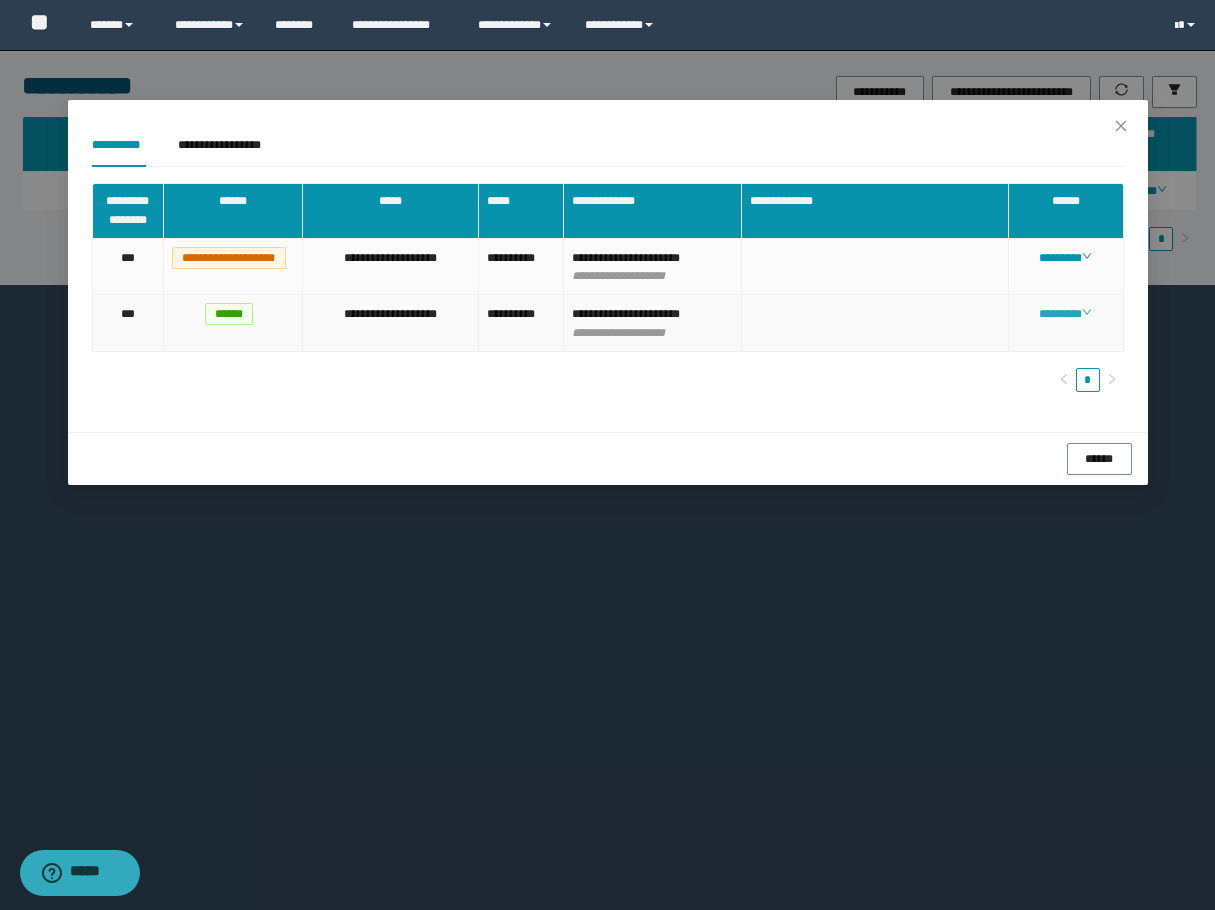 click on "********" at bounding box center (1065, 314) 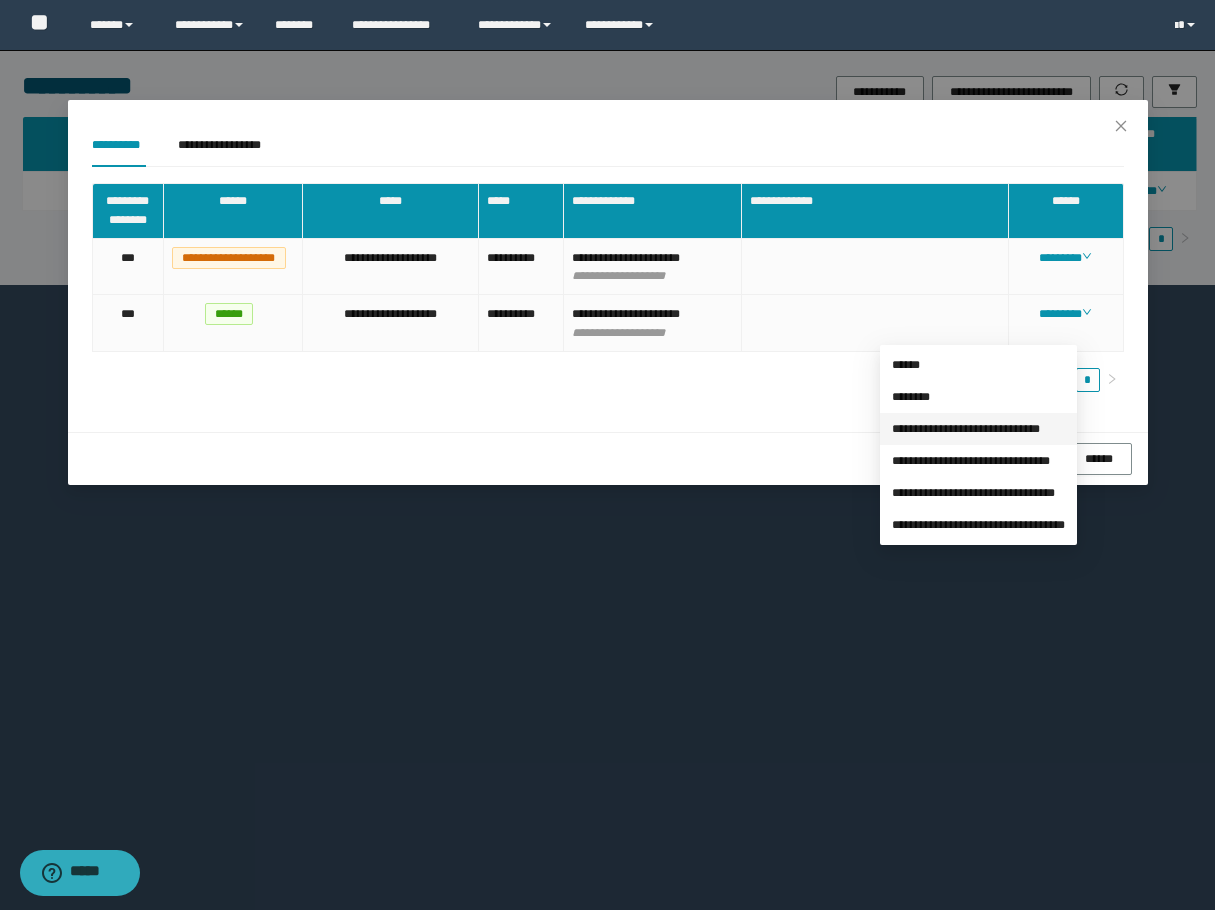 click on "**********" at bounding box center [966, 429] 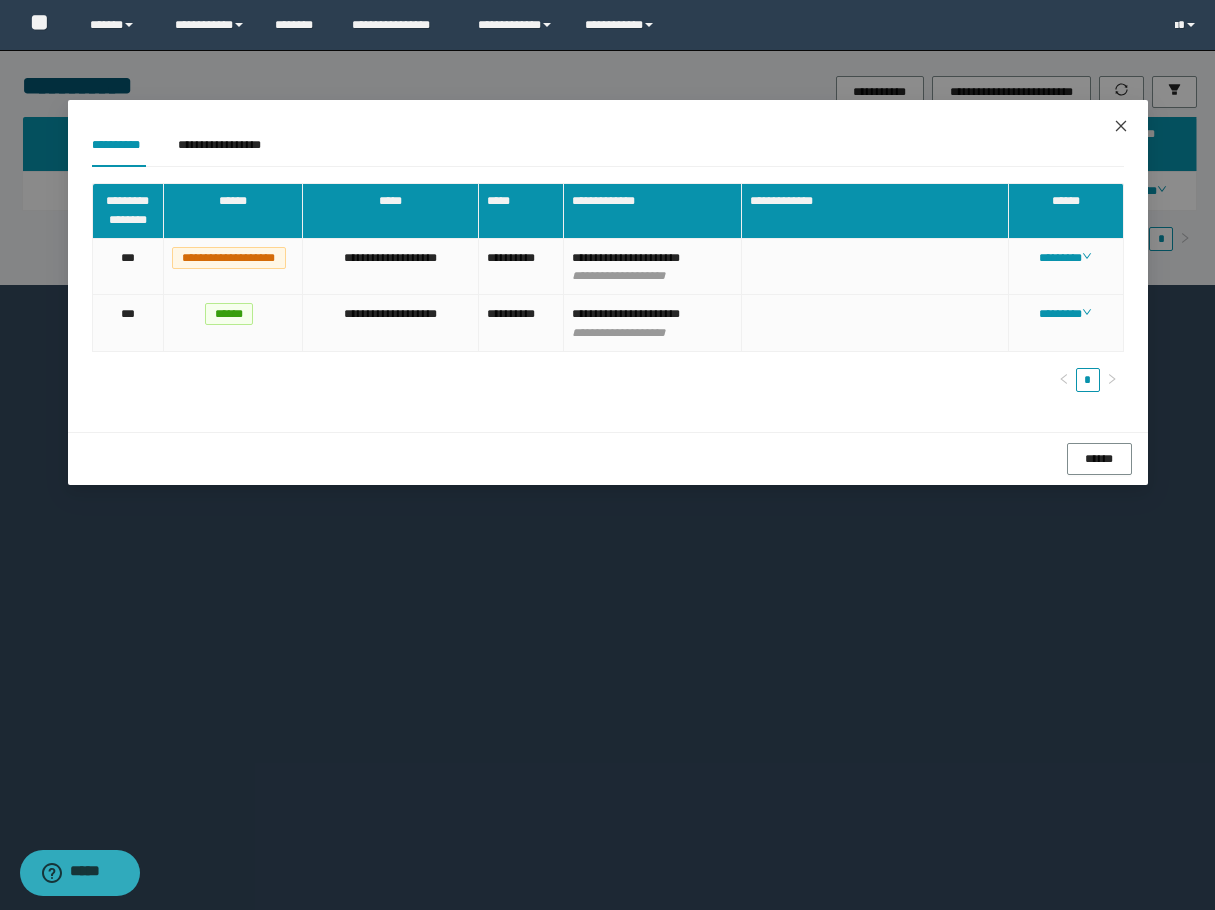 click 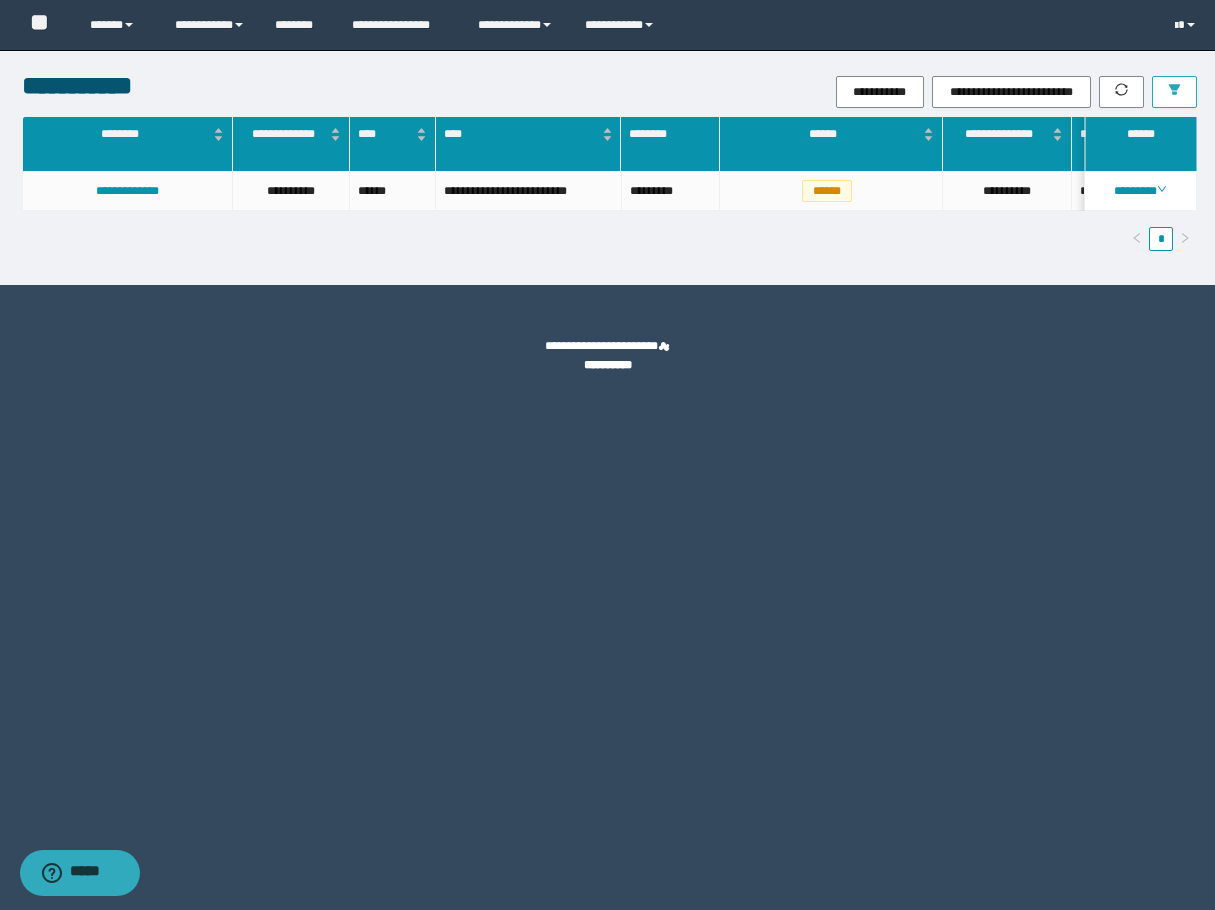 click 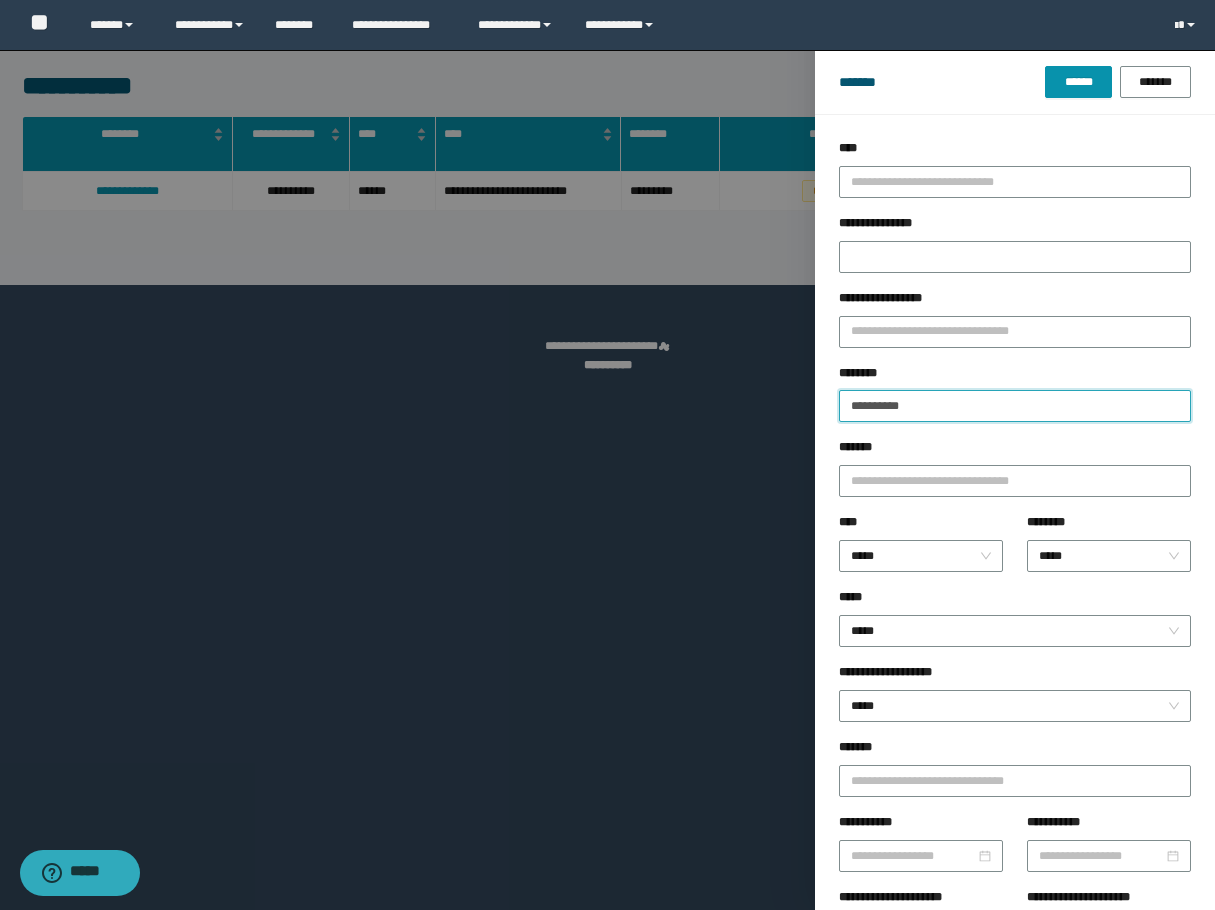drag, startPoint x: 948, startPoint y: 400, endPoint x: 782, endPoint y: 400, distance: 166 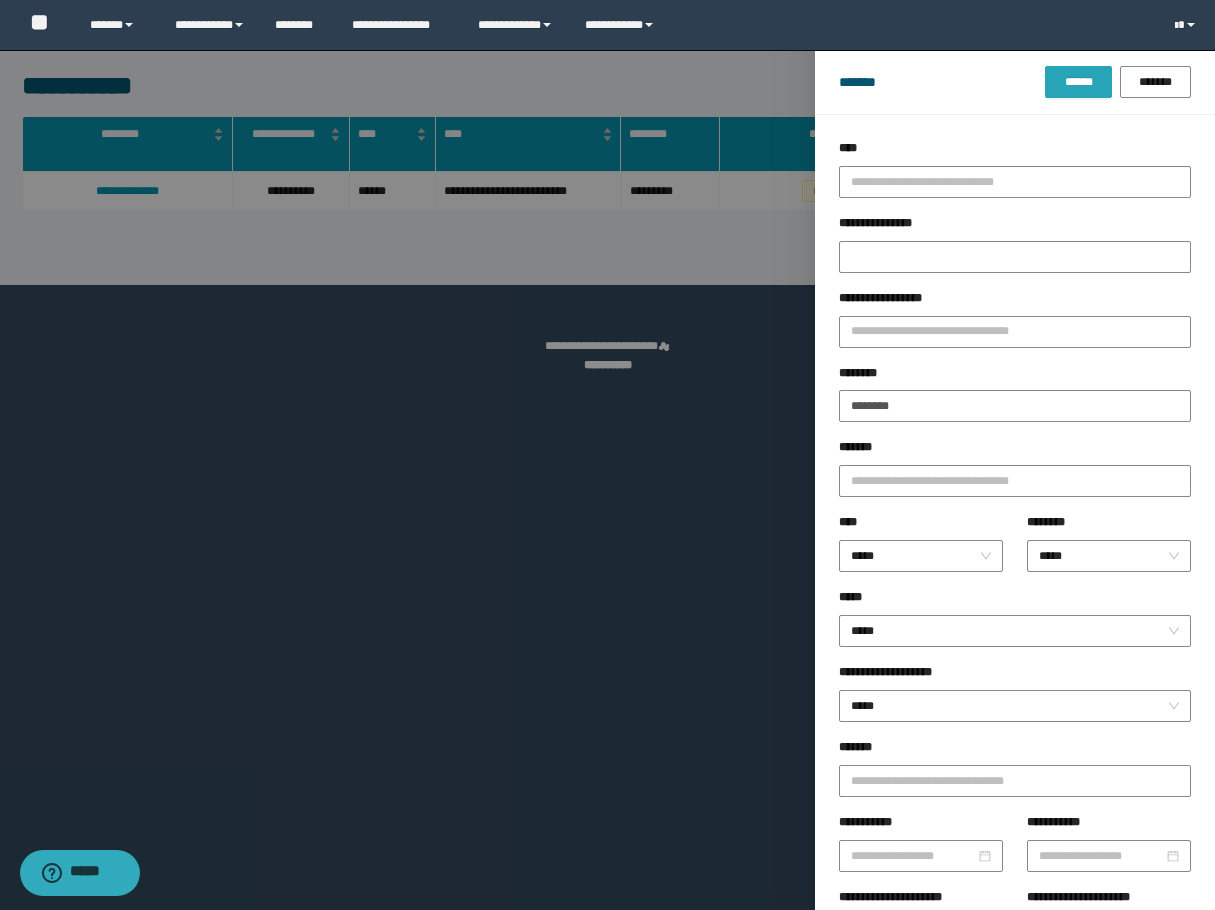 click on "******" at bounding box center (1078, 82) 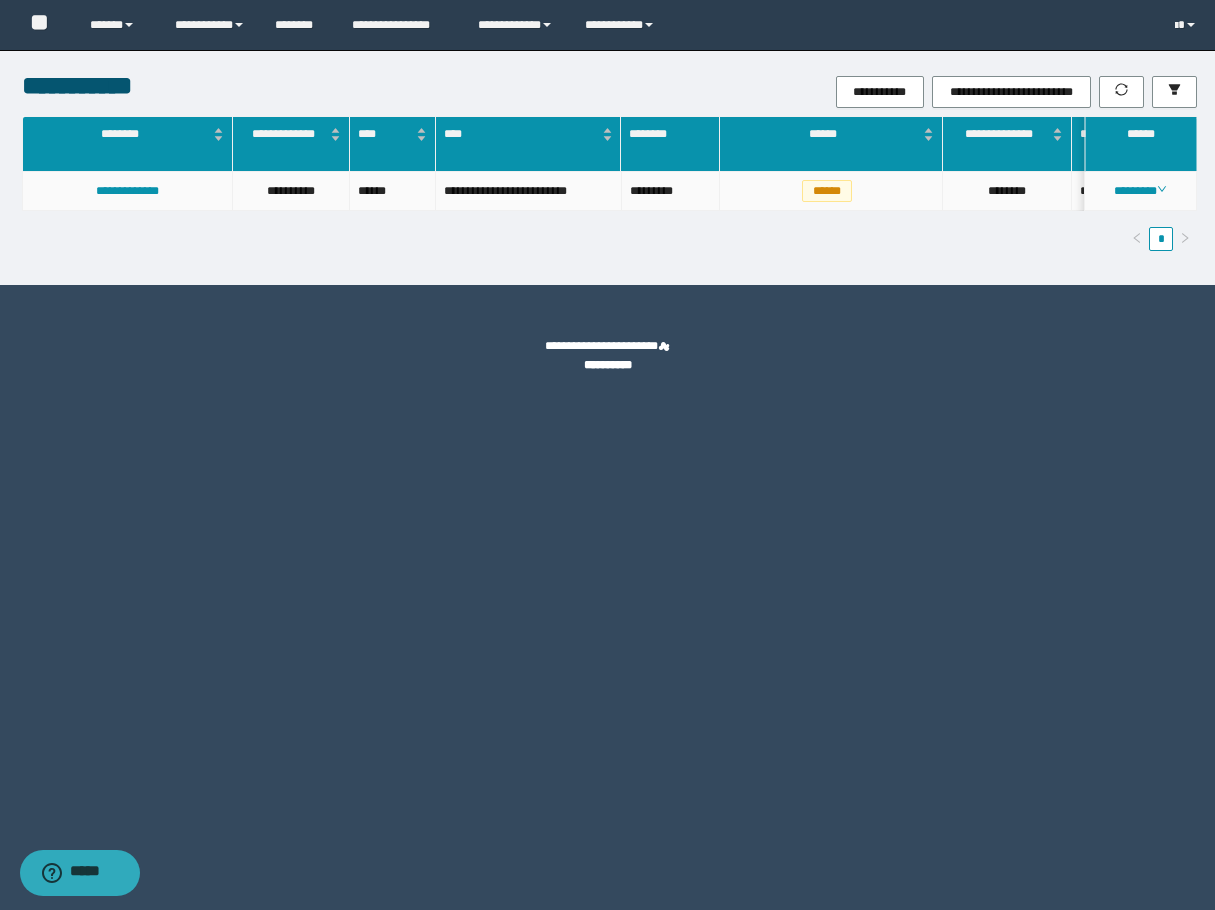 click on "********" at bounding box center [1141, 191] 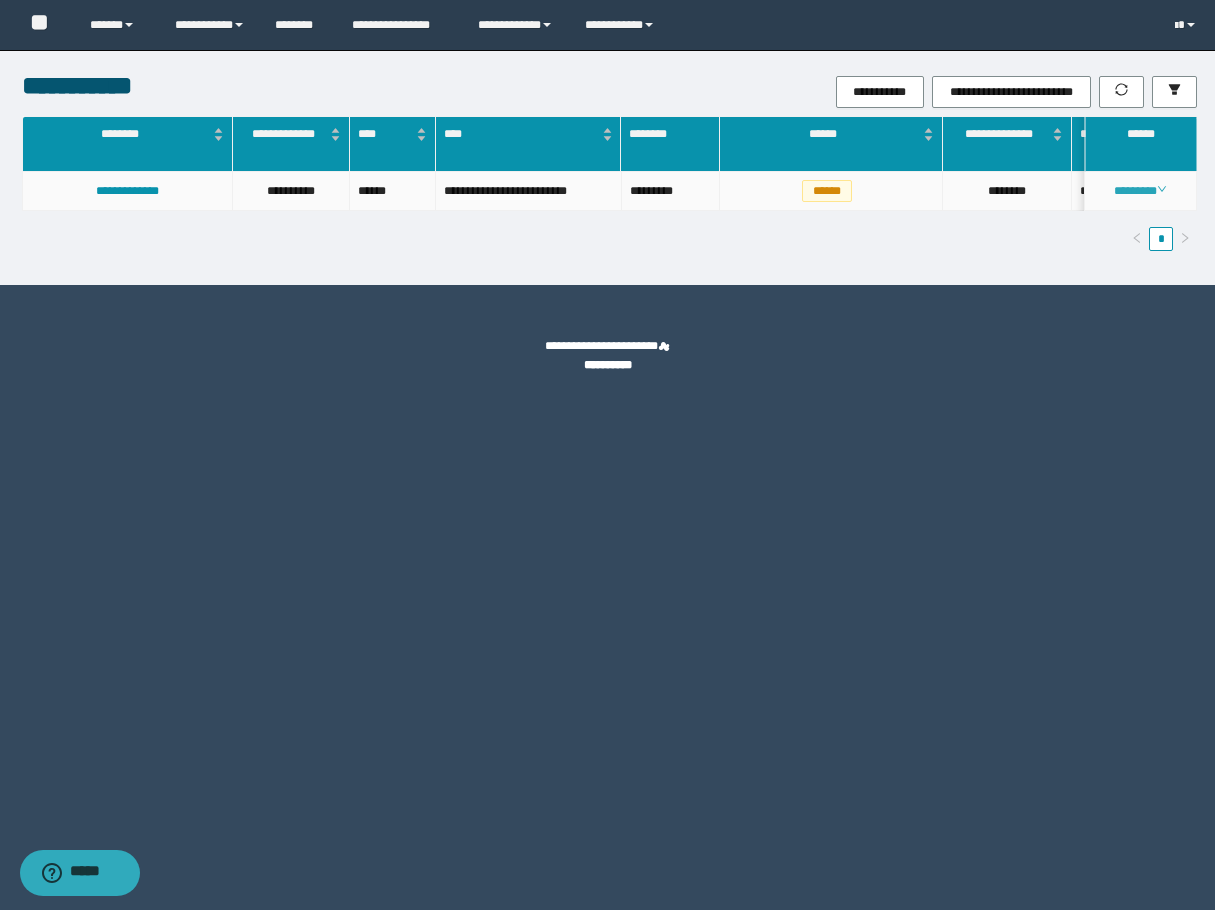 click on "********" at bounding box center (1140, 191) 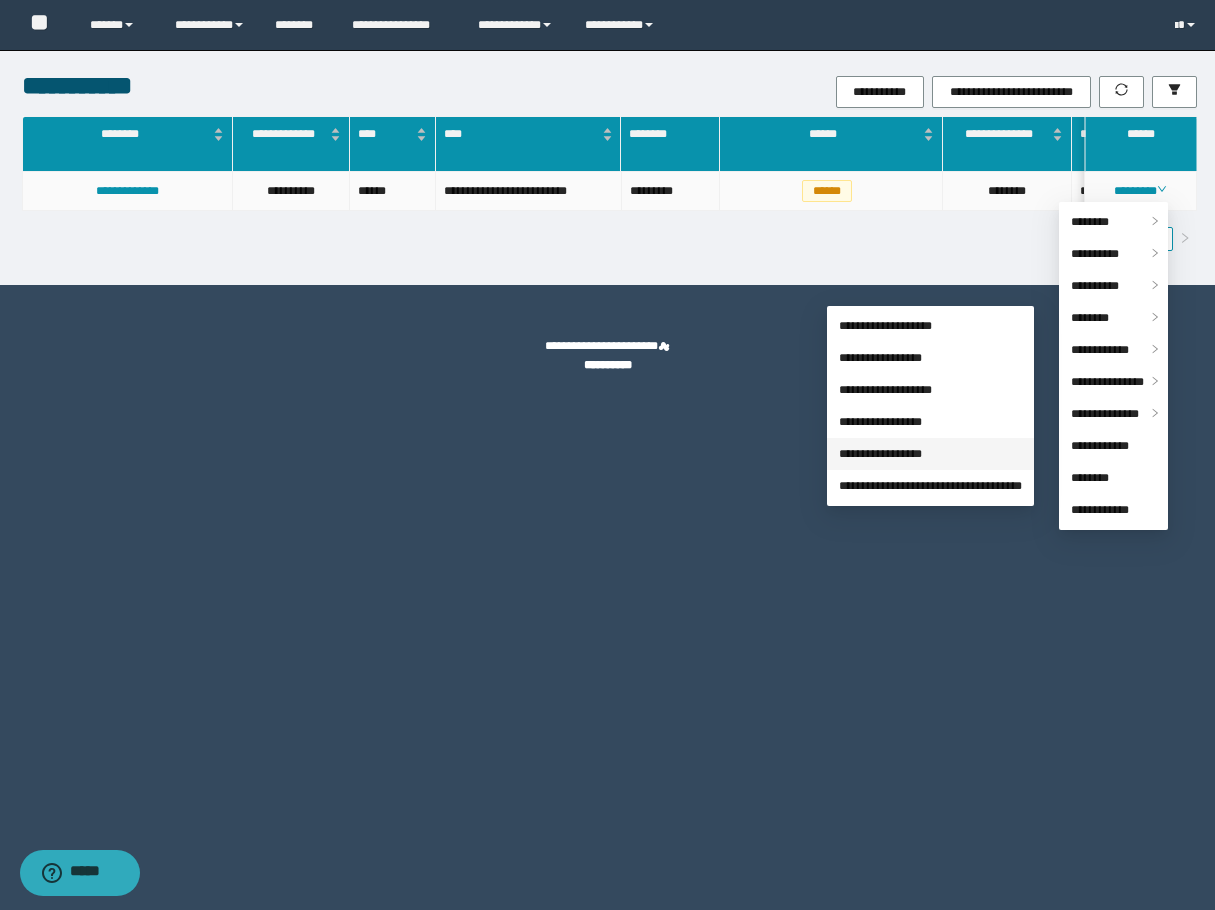 click on "**********" at bounding box center (880, 454) 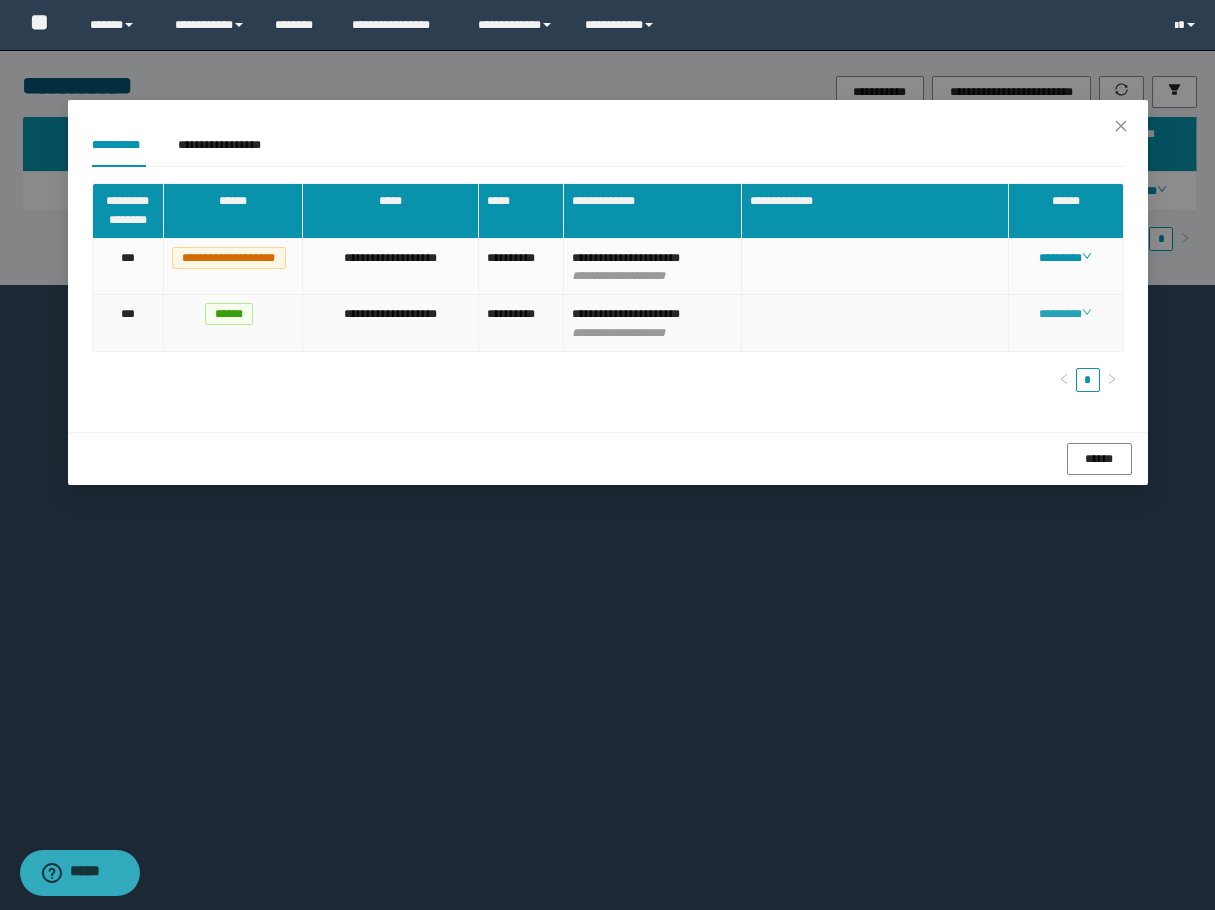 click on "********" at bounding box center [1065, 314] 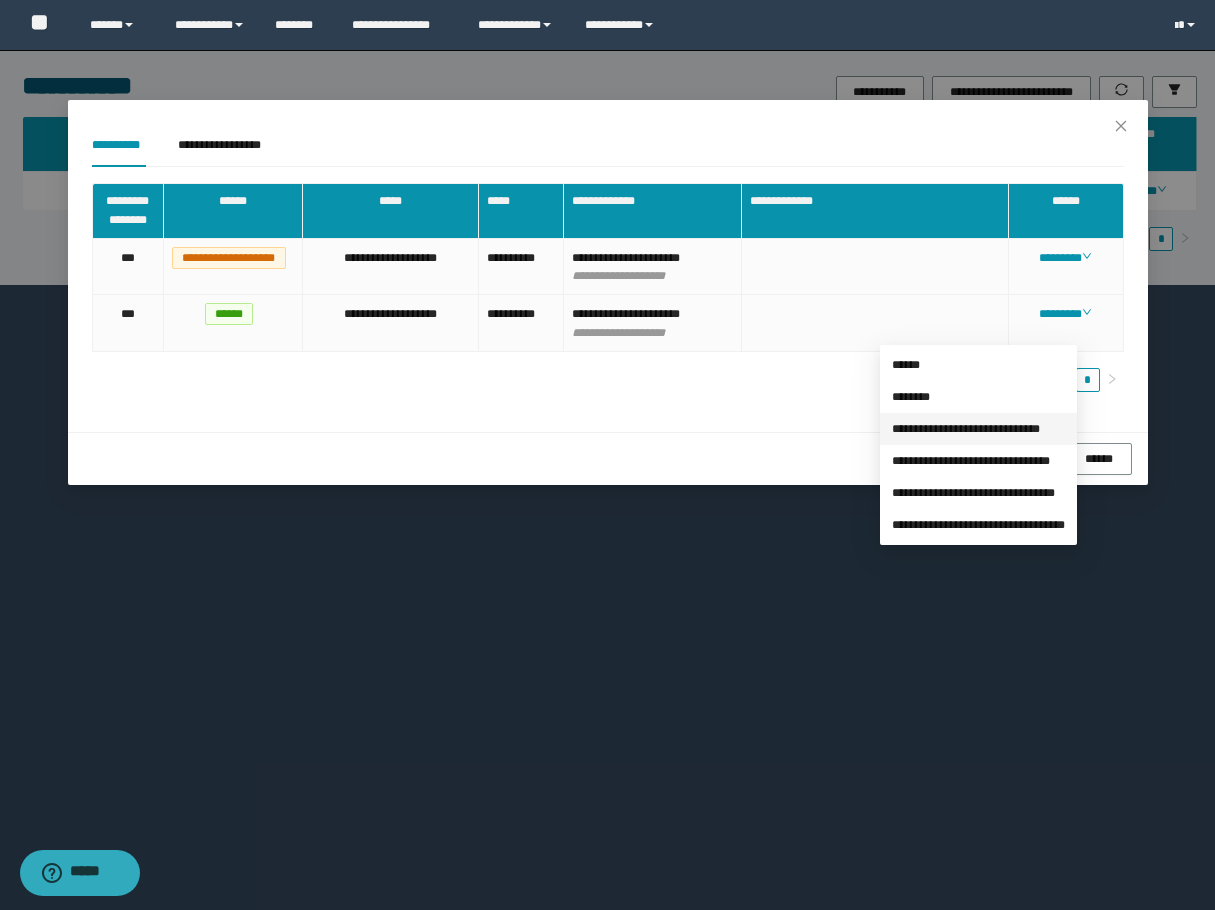 click on "**********" at bounding box center [966, 429] 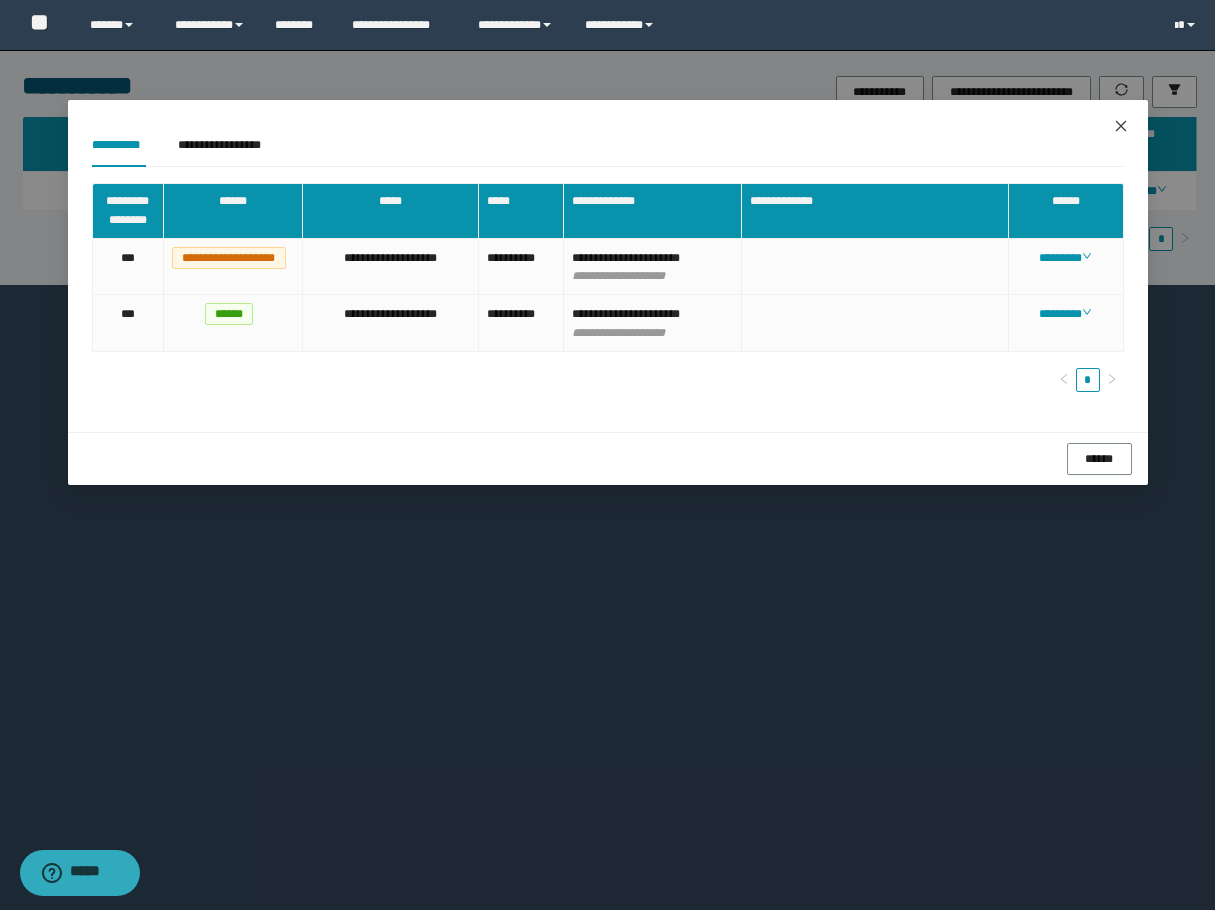 click at bounding box center [1121, 127] 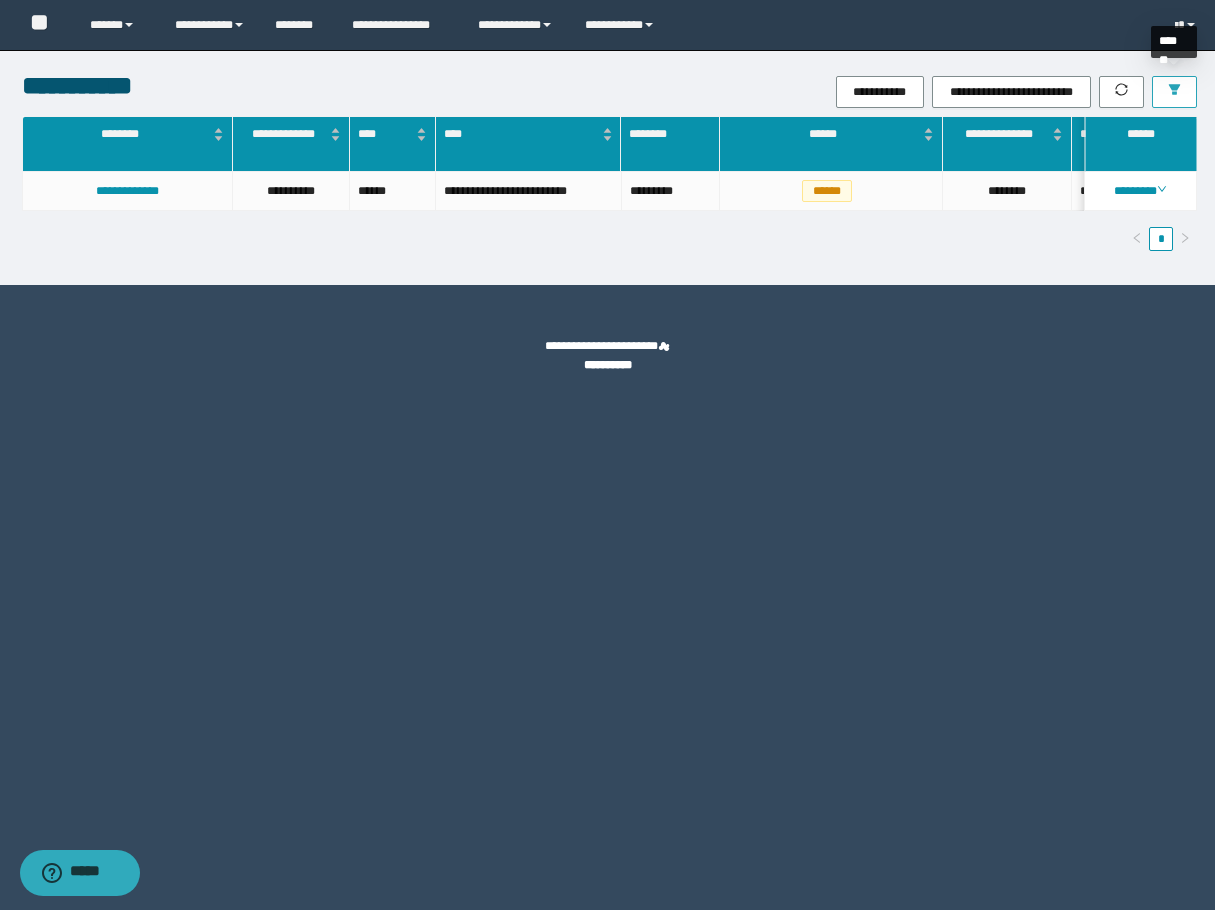 click at bounding box center (1174, 92) 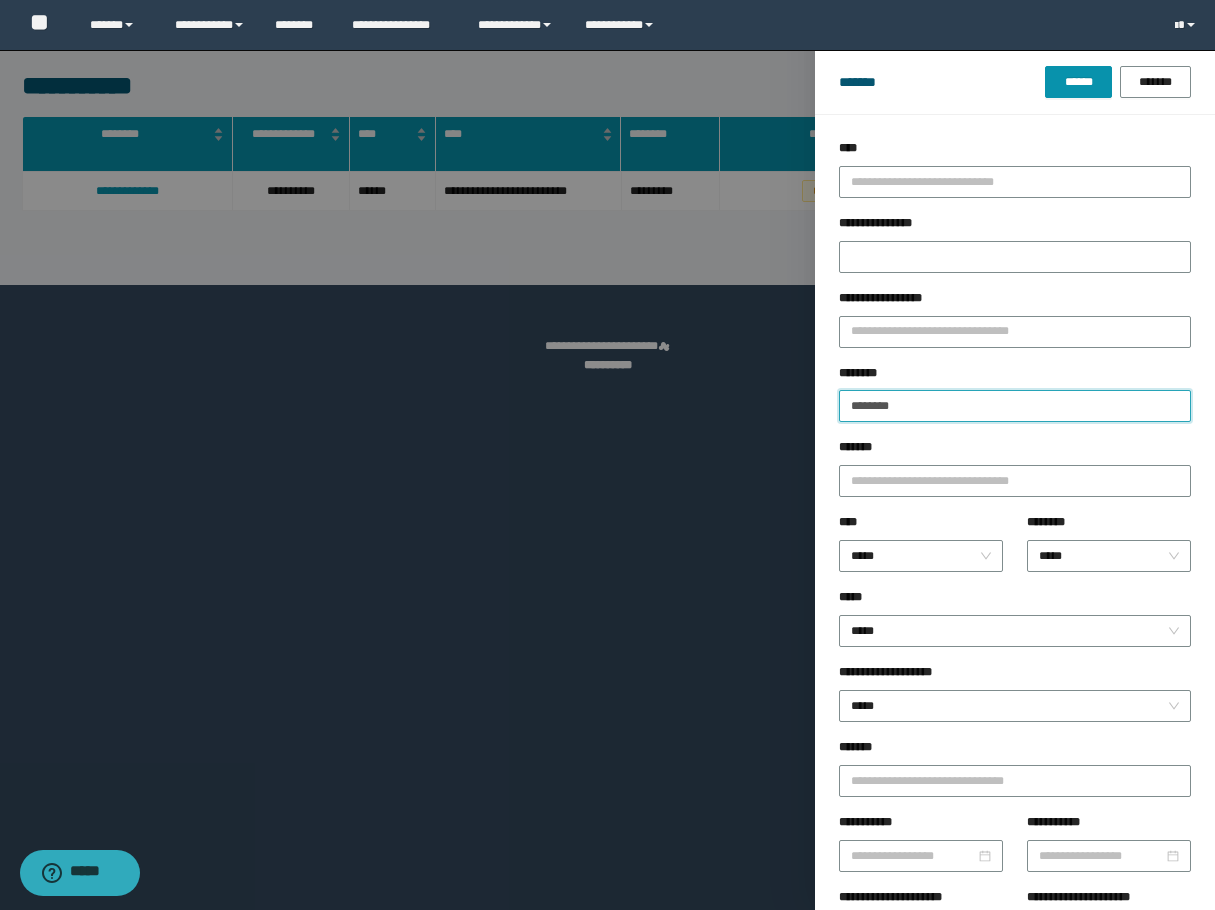 drag, startPoint x: 941, startPoint y: 412, endPoint x: 732, endPoint y: 409, distance: 209.02153 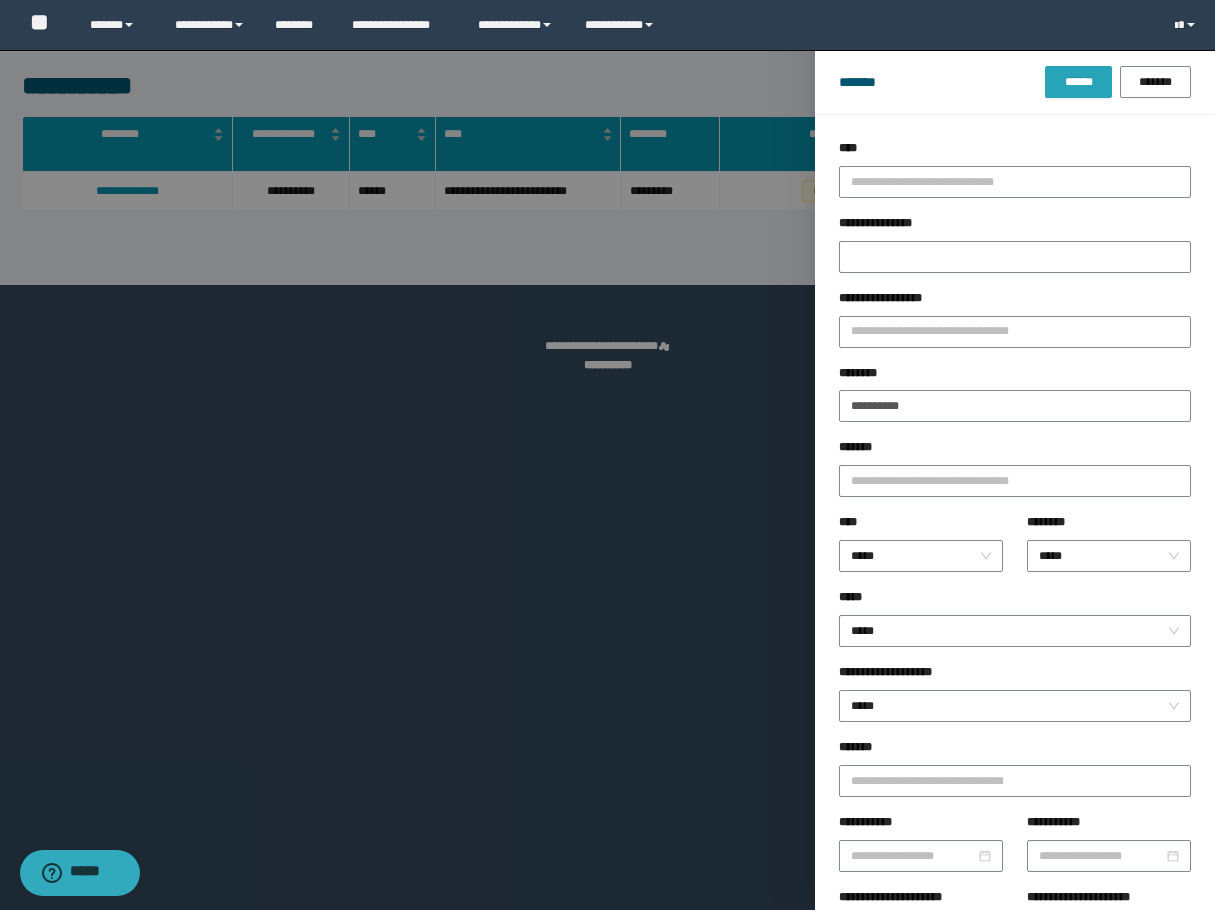 click on "******" at bounding box center (1078, 82) 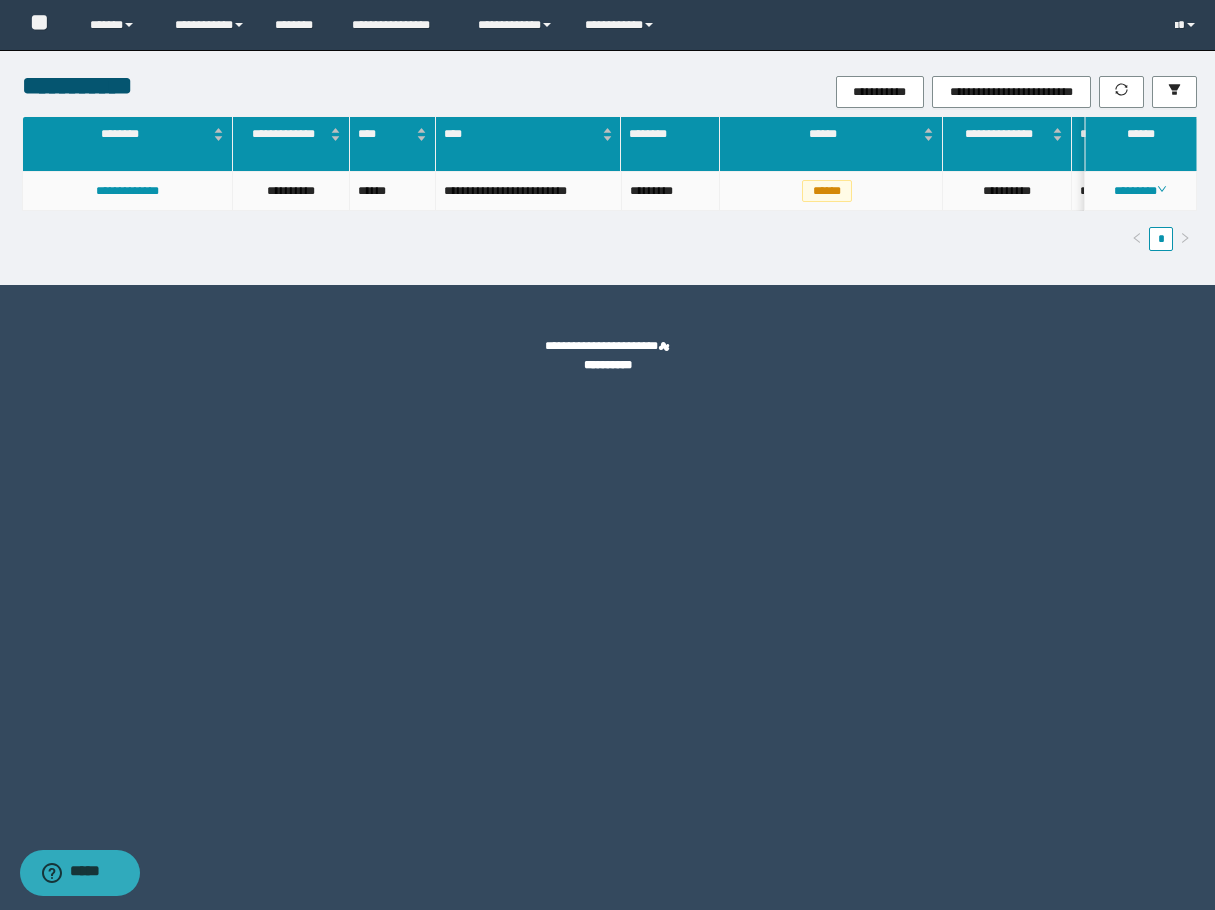 click on "********" at bounding box center (1141, 191) 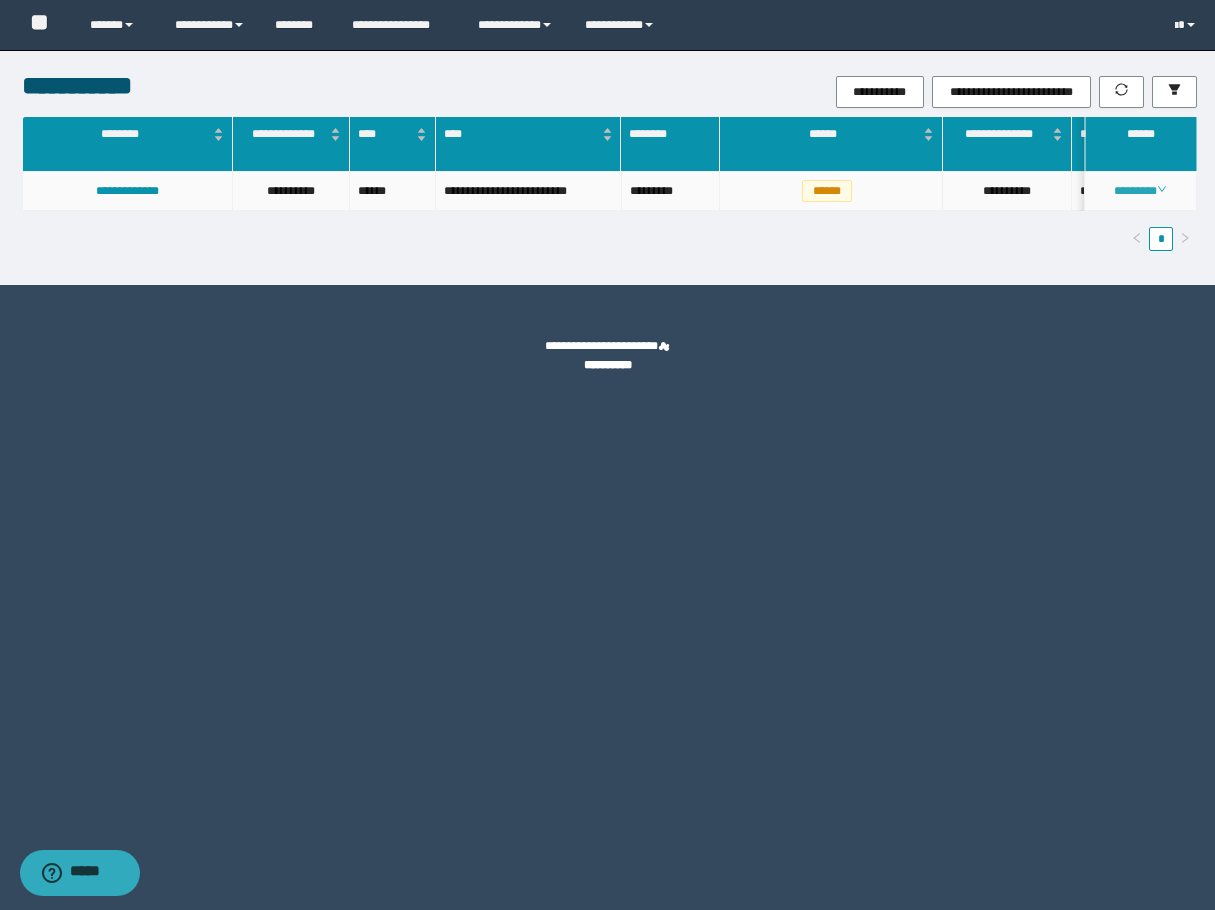 click on "********" at bounding box center (1140, 191) 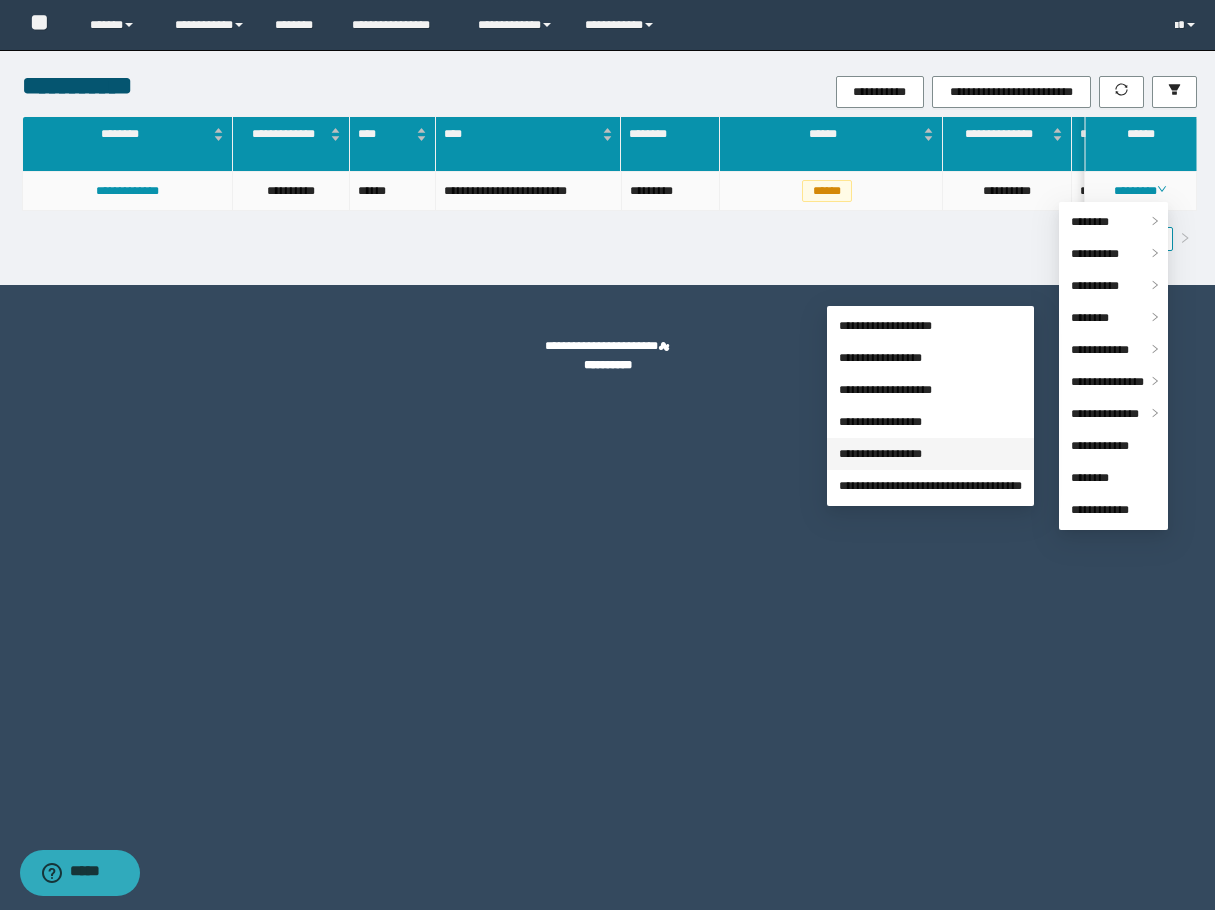 click on "**********" at bounding box center [880, 454] 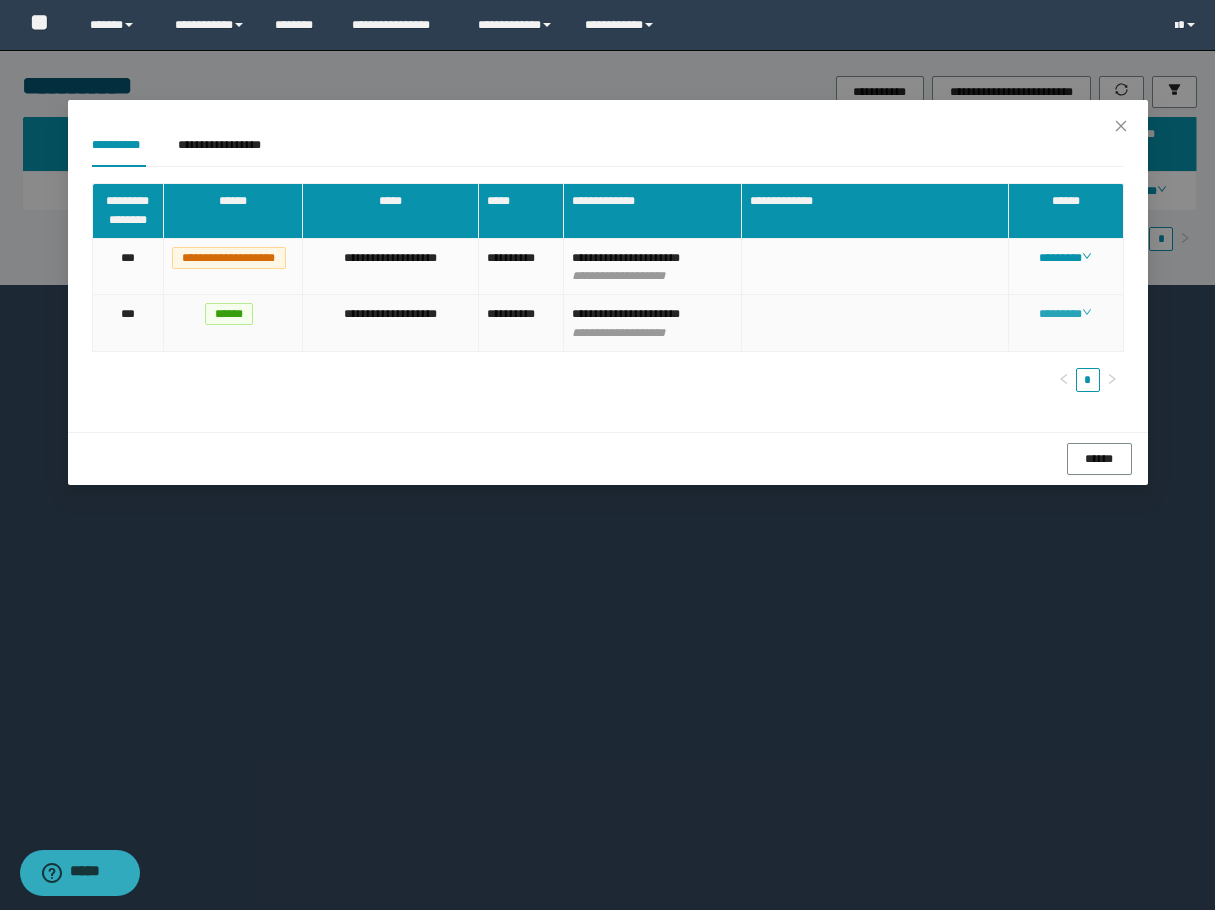 click on "********" at bounding box center (1065, 314) 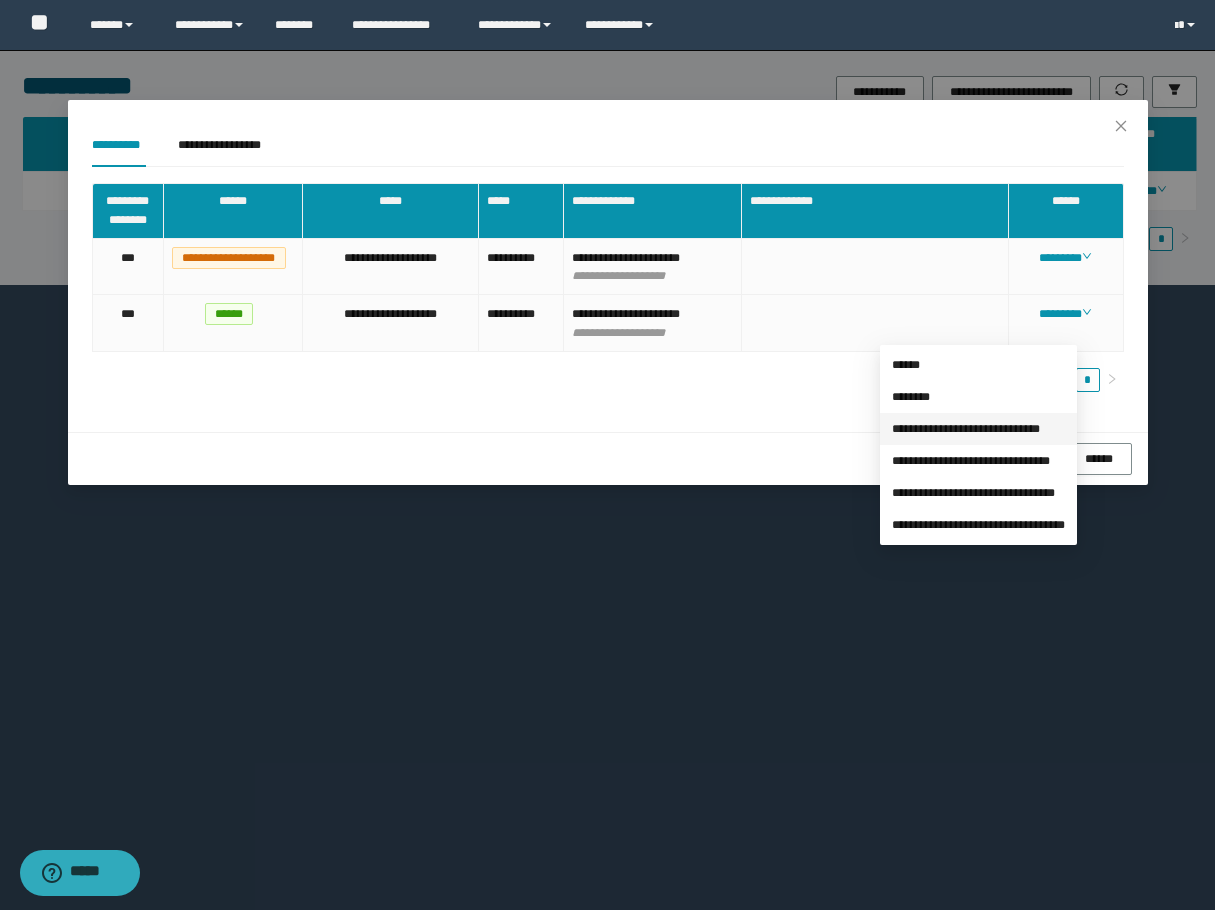 click on "**********" at bounding box center [966, 429] 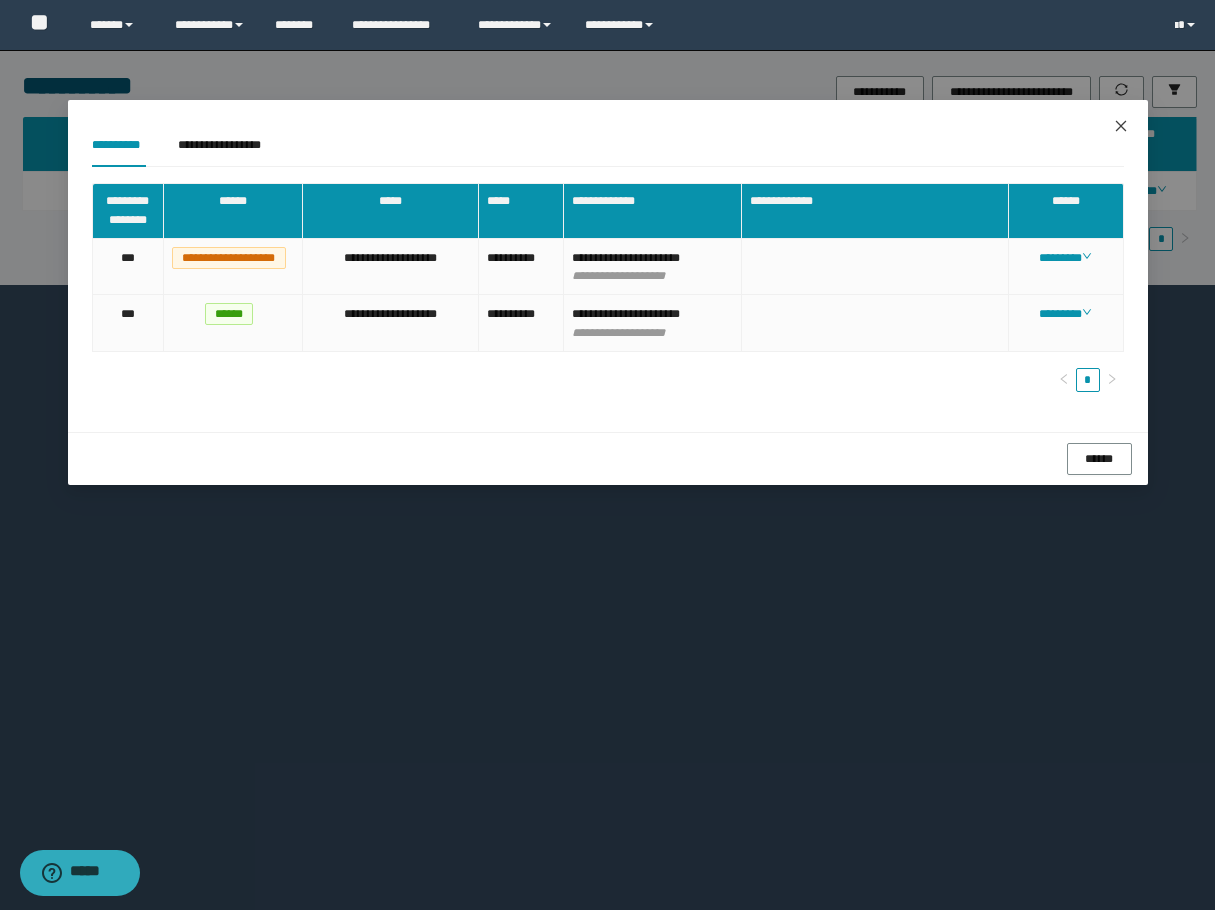 click at bounding box center (1121, 127) 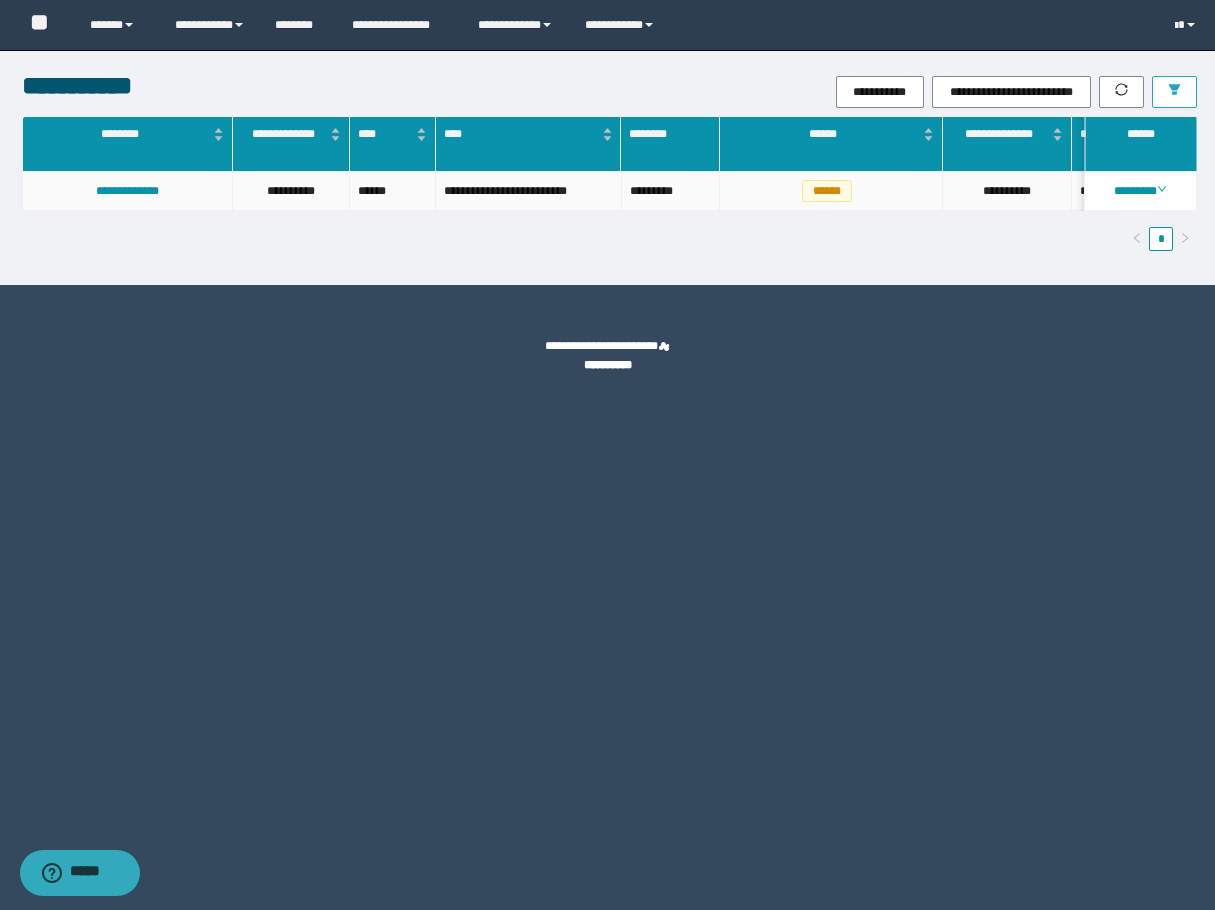click at bounding box center (1174, 91) 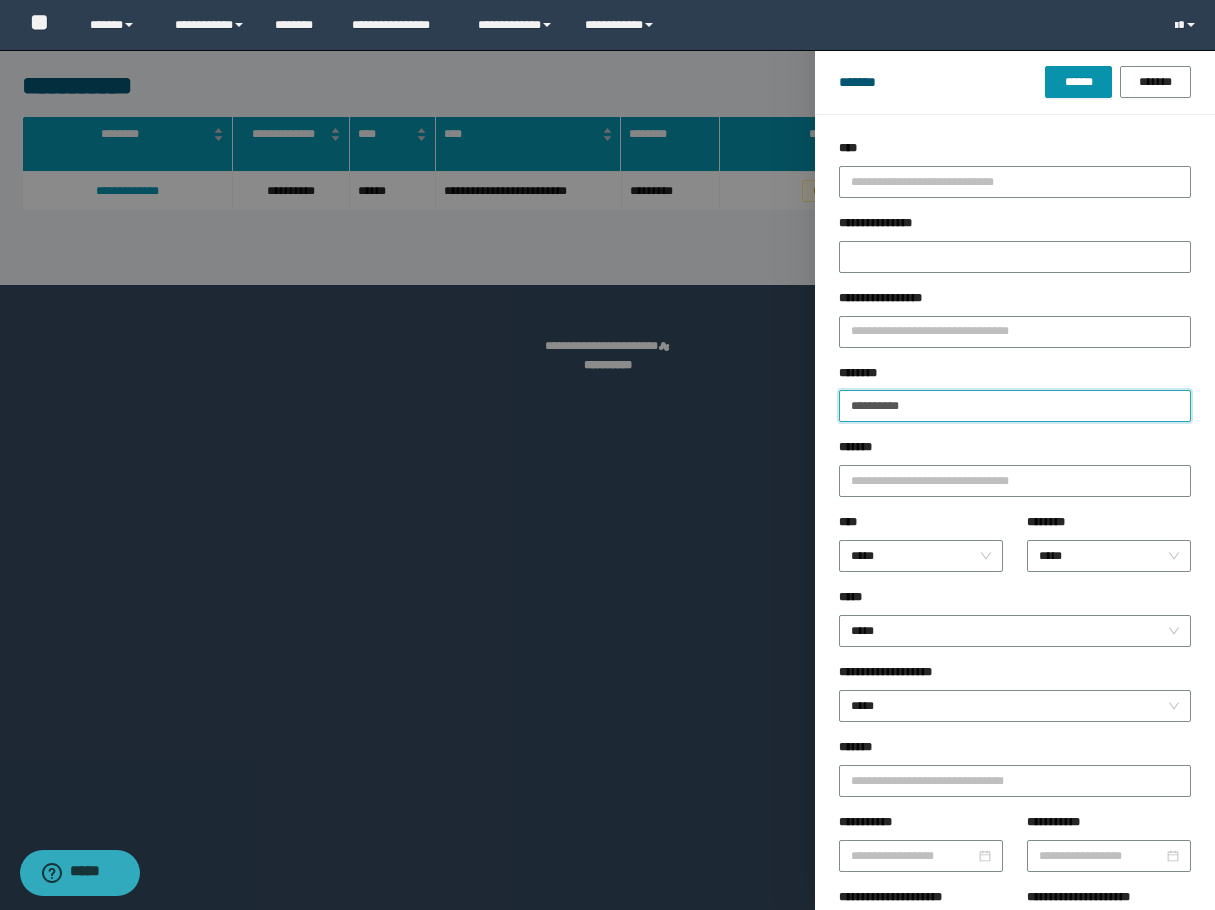drag, startPoint x: 957, startPoint y: 405, endPoint x: 727, endPoint y: 407, distance: 230.0087 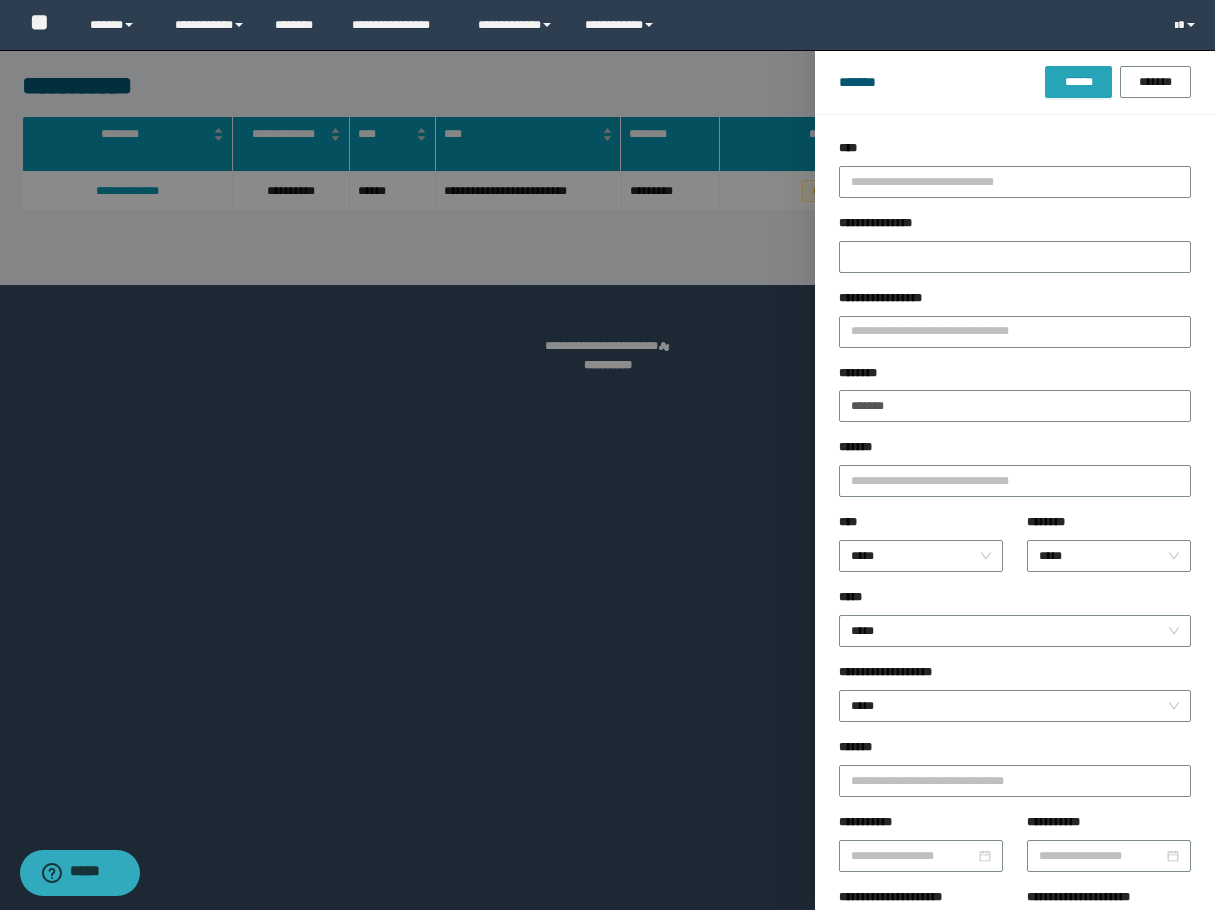 click on "******" at bounding box center (1078, 82) 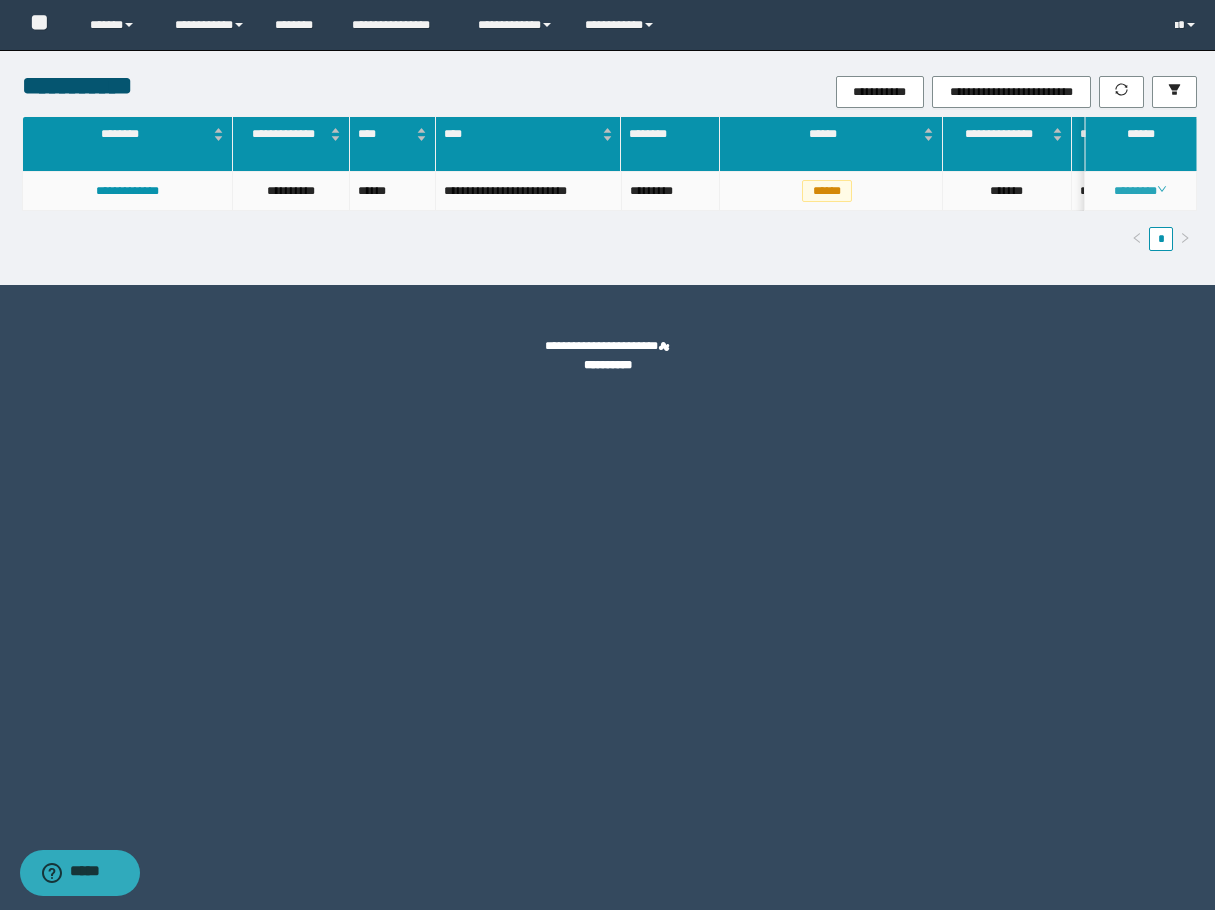 click on "********" at bounding box center [1140, 191] 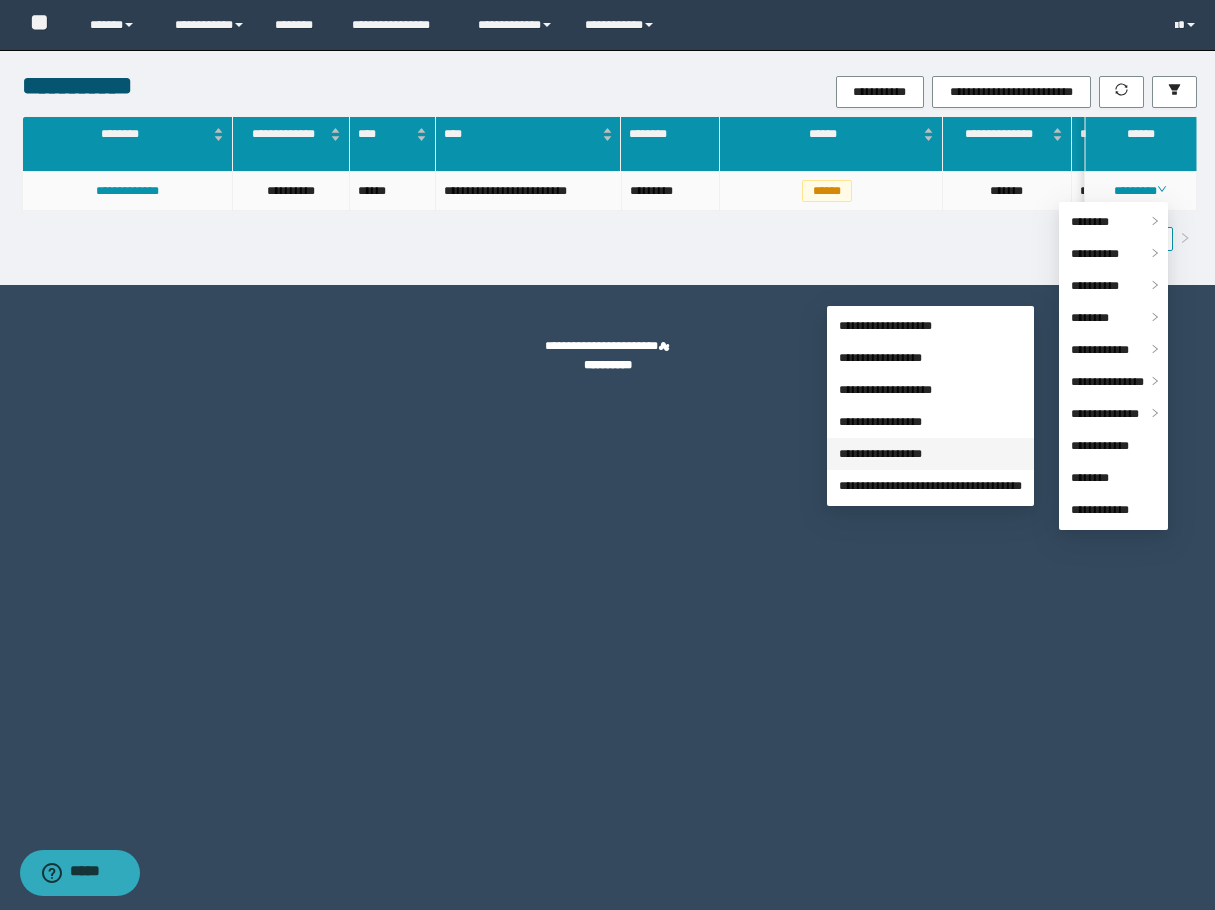 click on "**********" at bounding box center (880, 454) 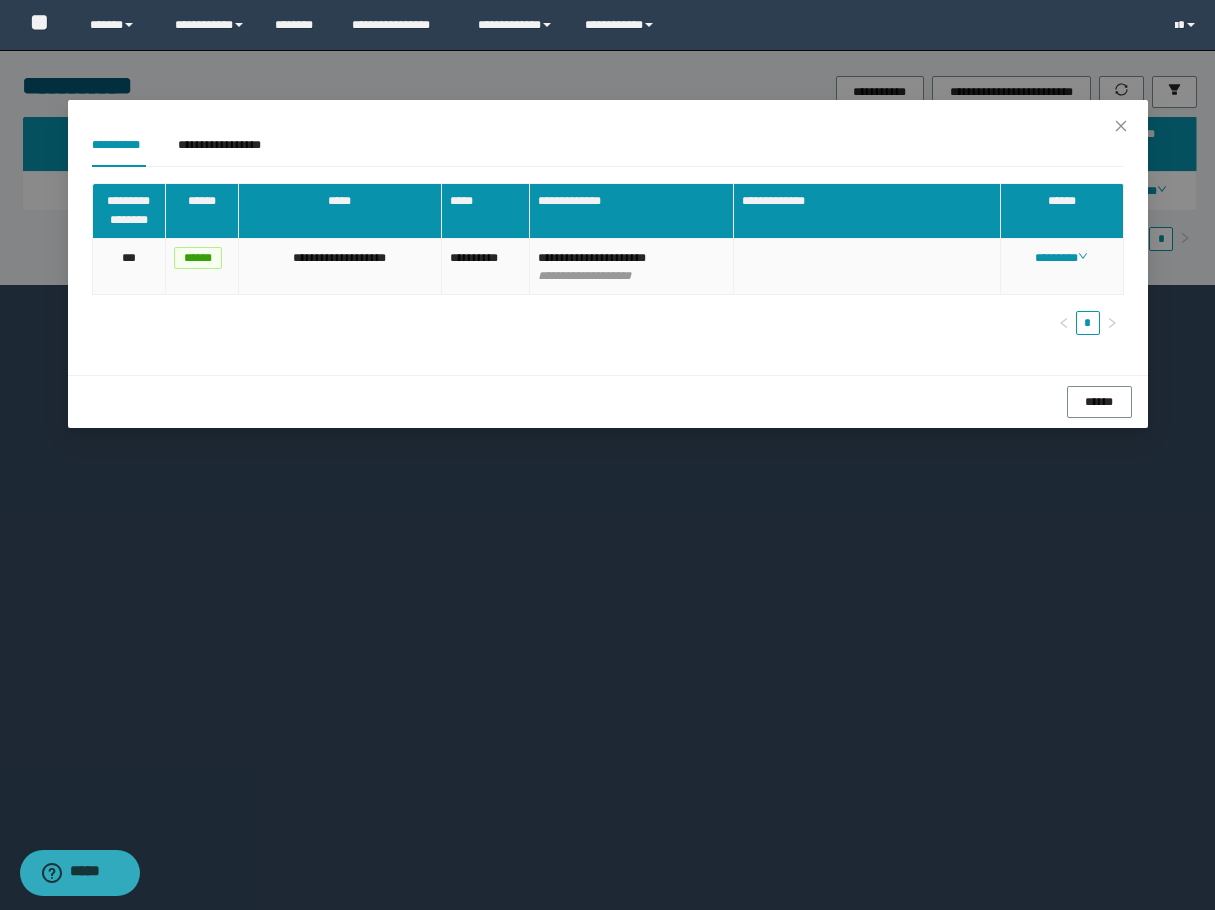 click on "********" at bounding box center (1062, 267) 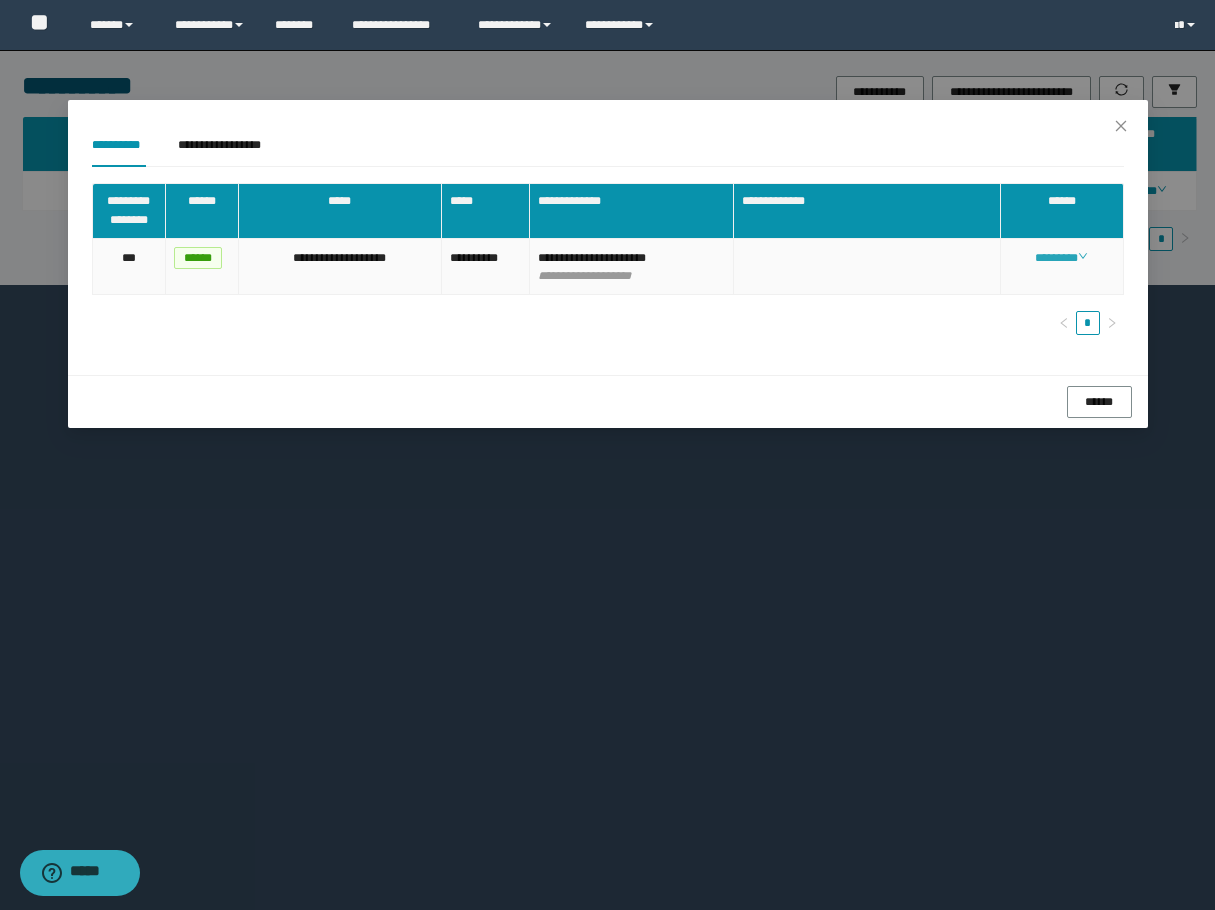 click on "********" at bounding box center (1061, 258) 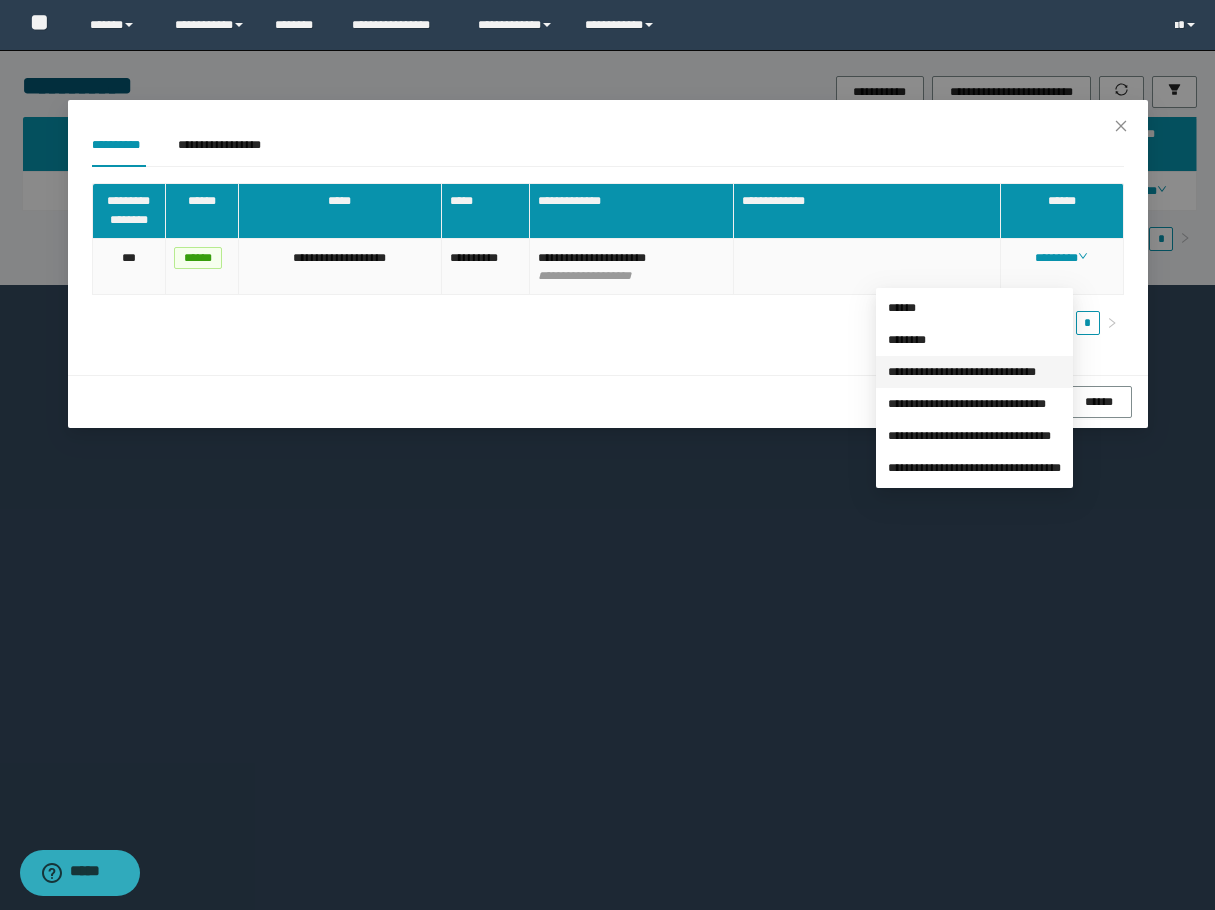 click on "**********" at bounding box center [962, 372] 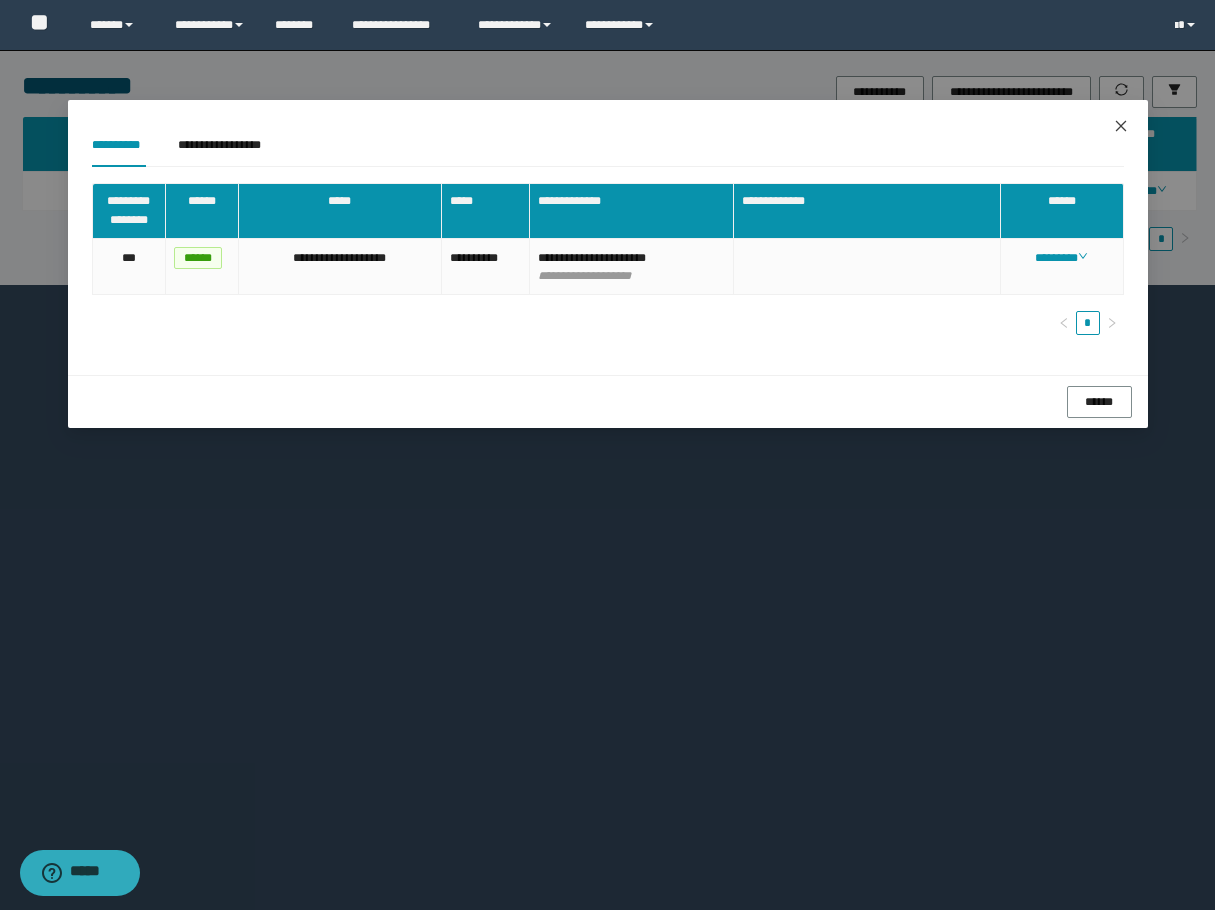 click at bounding box center (1121, 127) 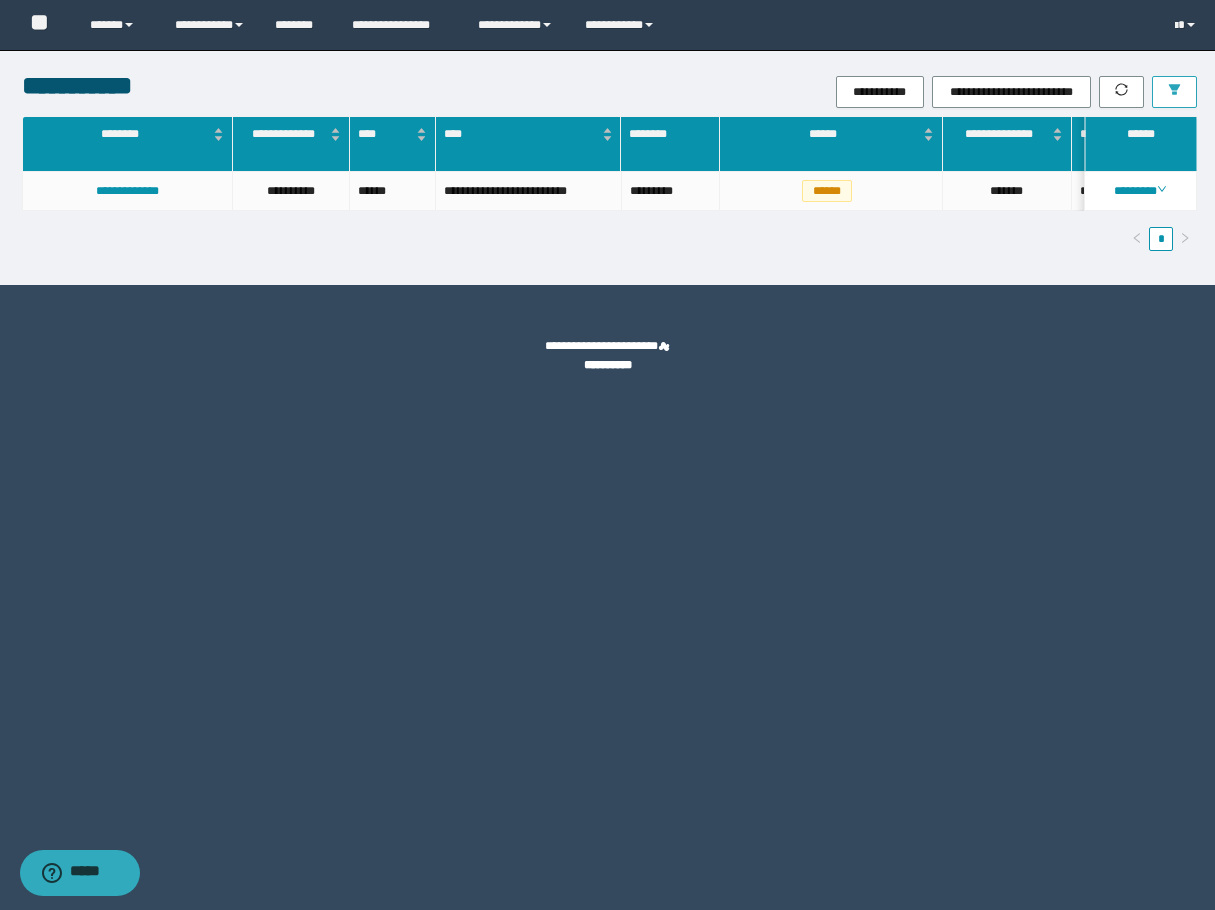 click at bounding box center [1174, 92] 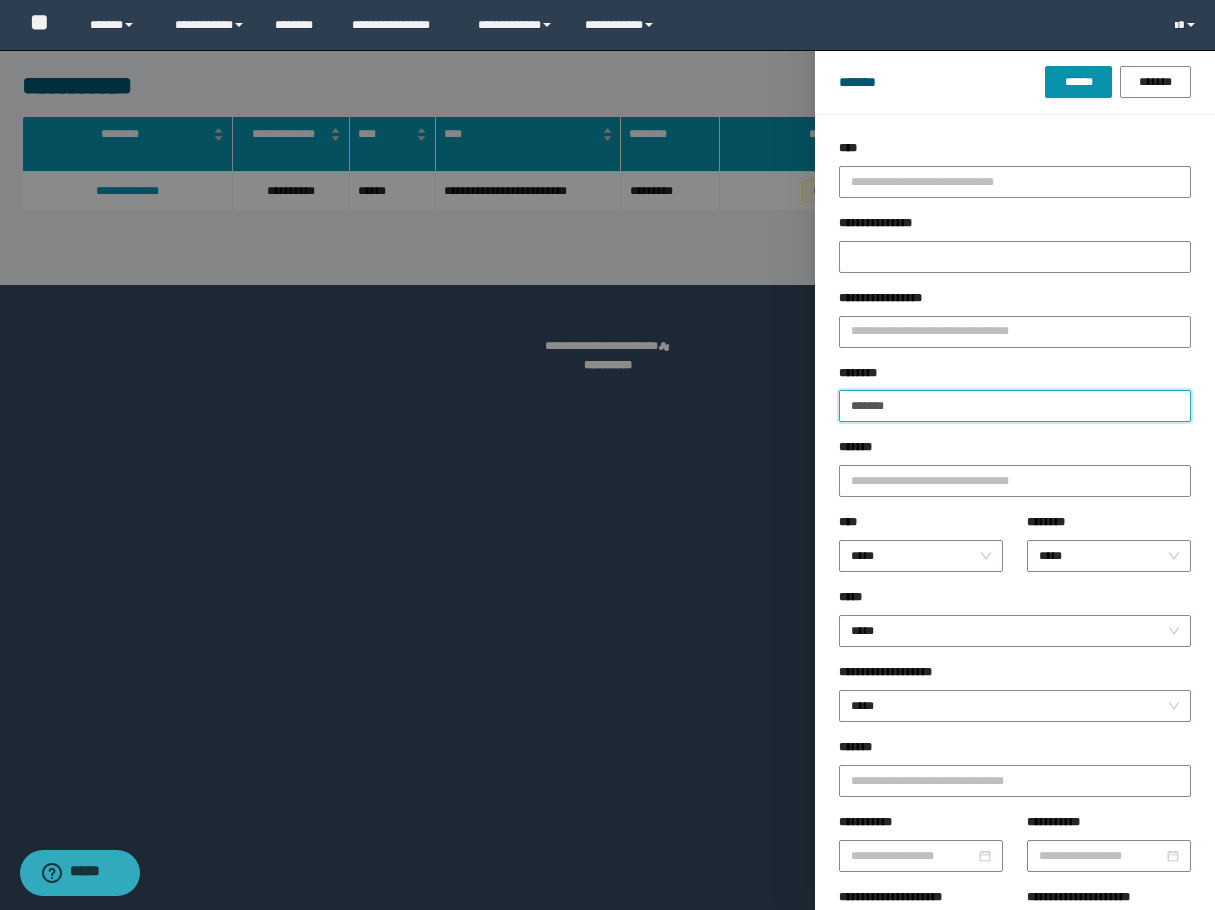 drag, startPoint x: 944, startPoint y: 405, endPoint x: 732, endPoint y: 407, distance: 212.00943 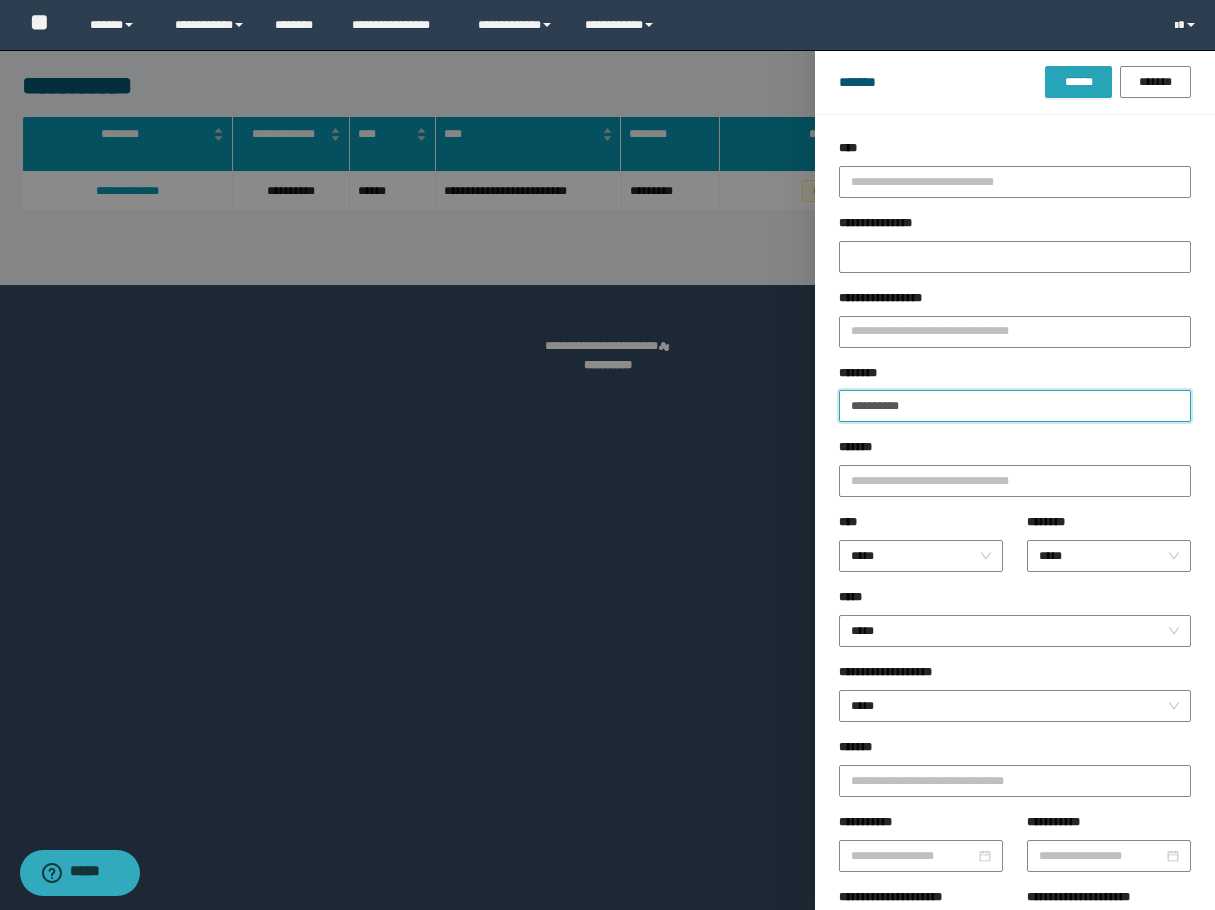 type on "**********" 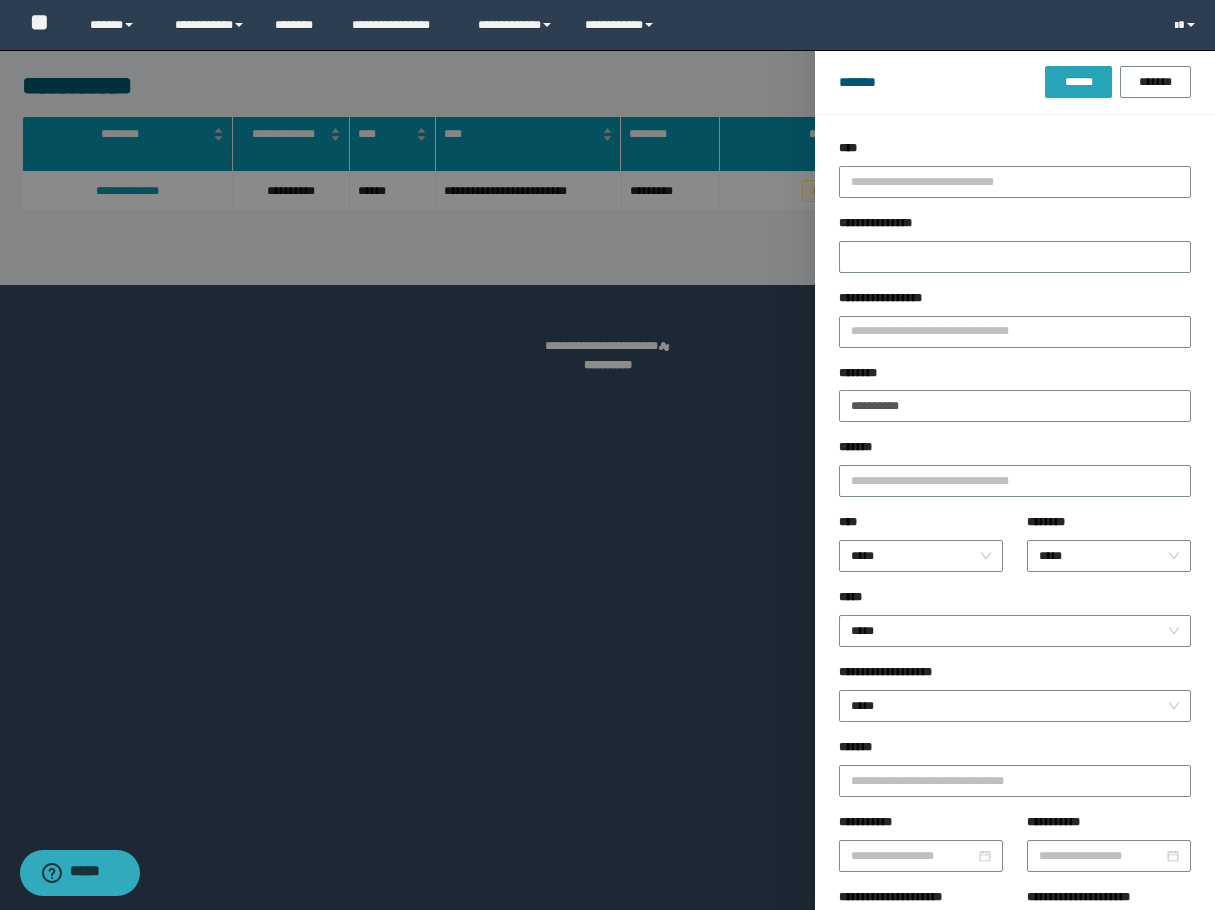 click on "******" at bounding box center [1078, 82] 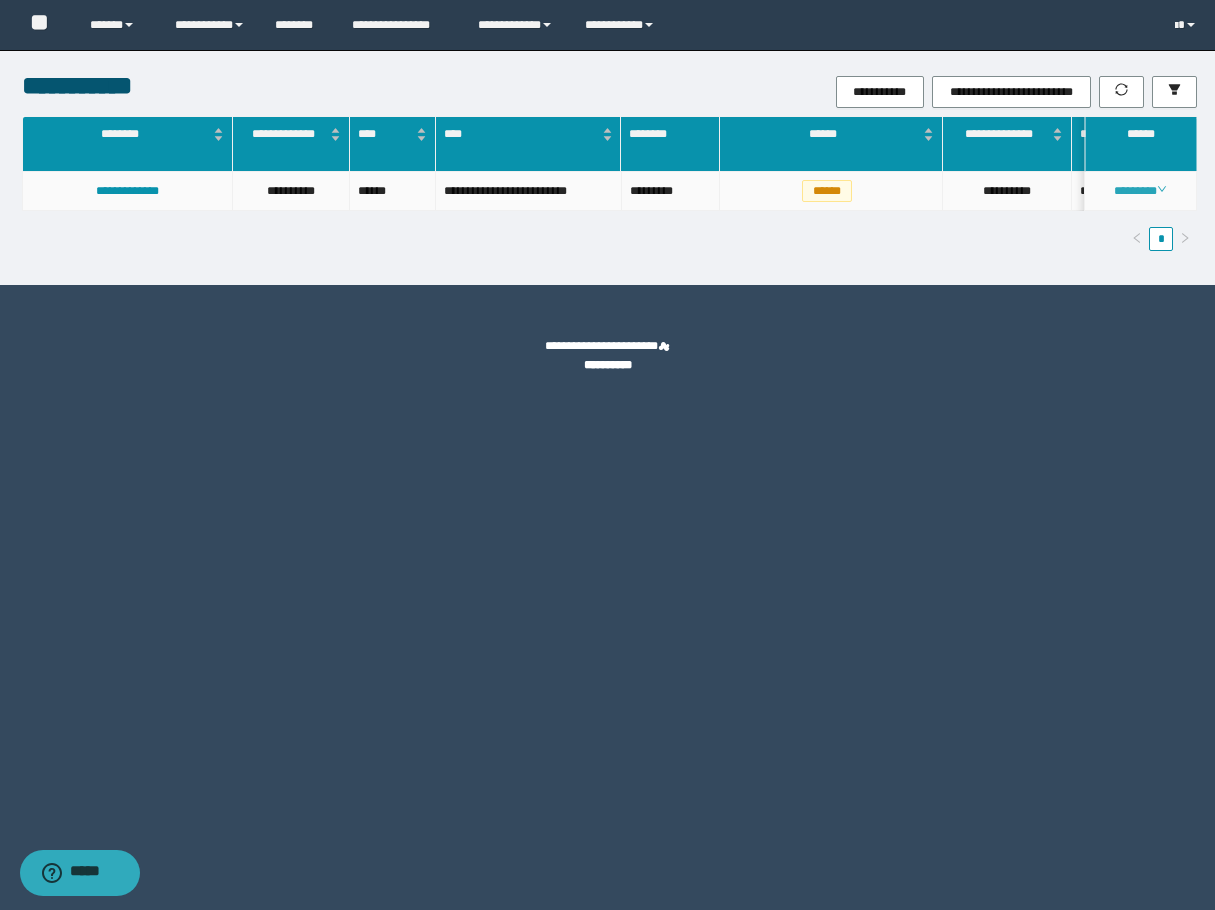 click on "********" at bounding box center (1140, 191) 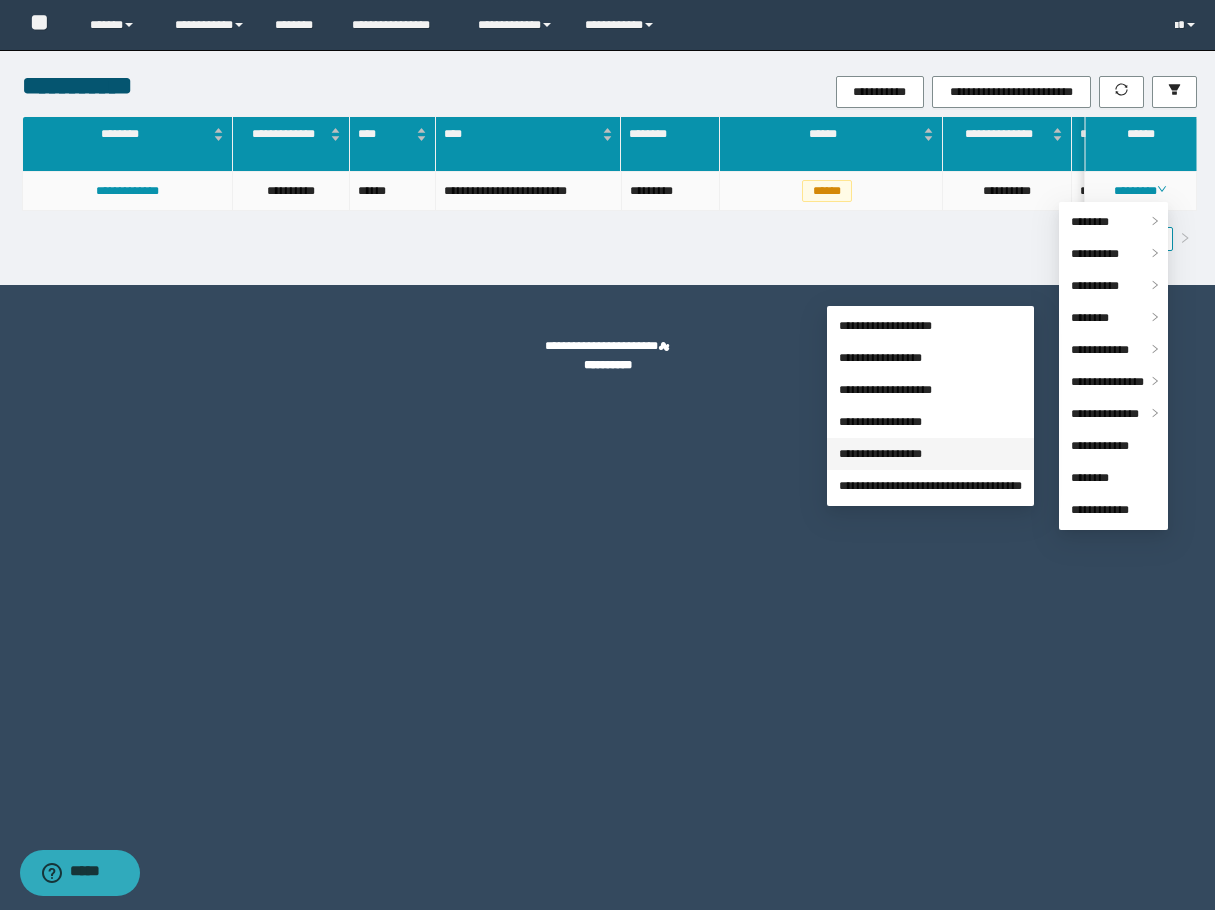 click on "**********" at bounding box center [880, 454] 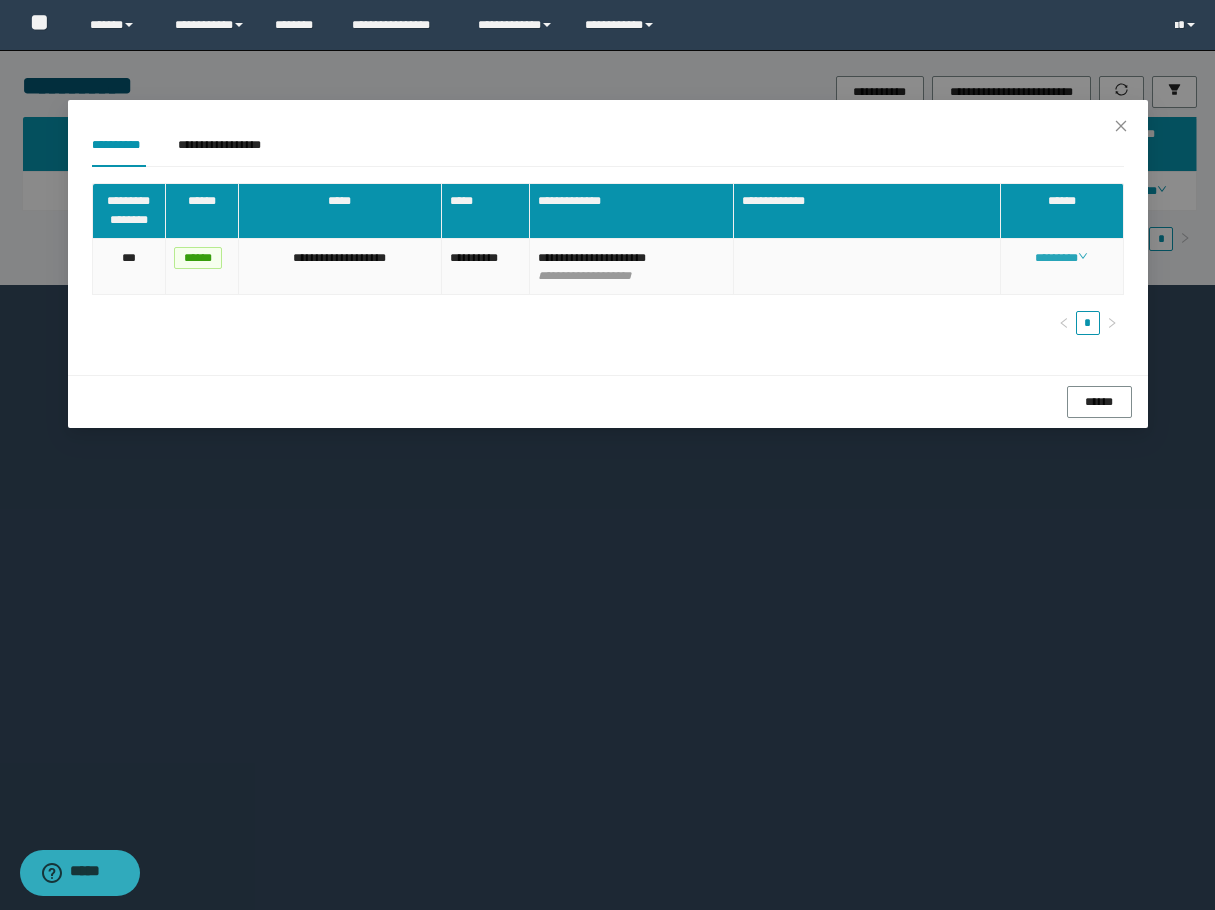click on "********" at bounding box center [1061, 258] 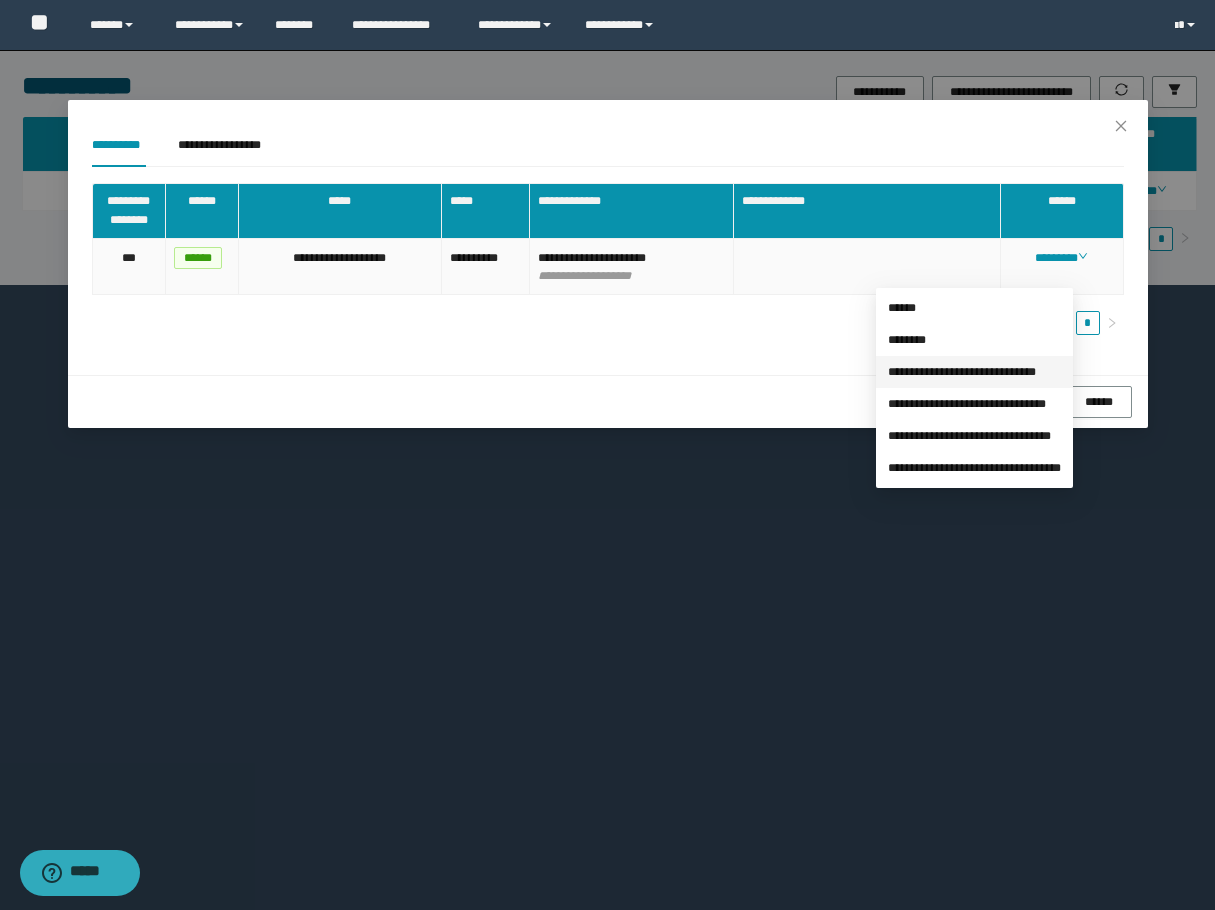 click on "**********" at bounding box center [962, 372] 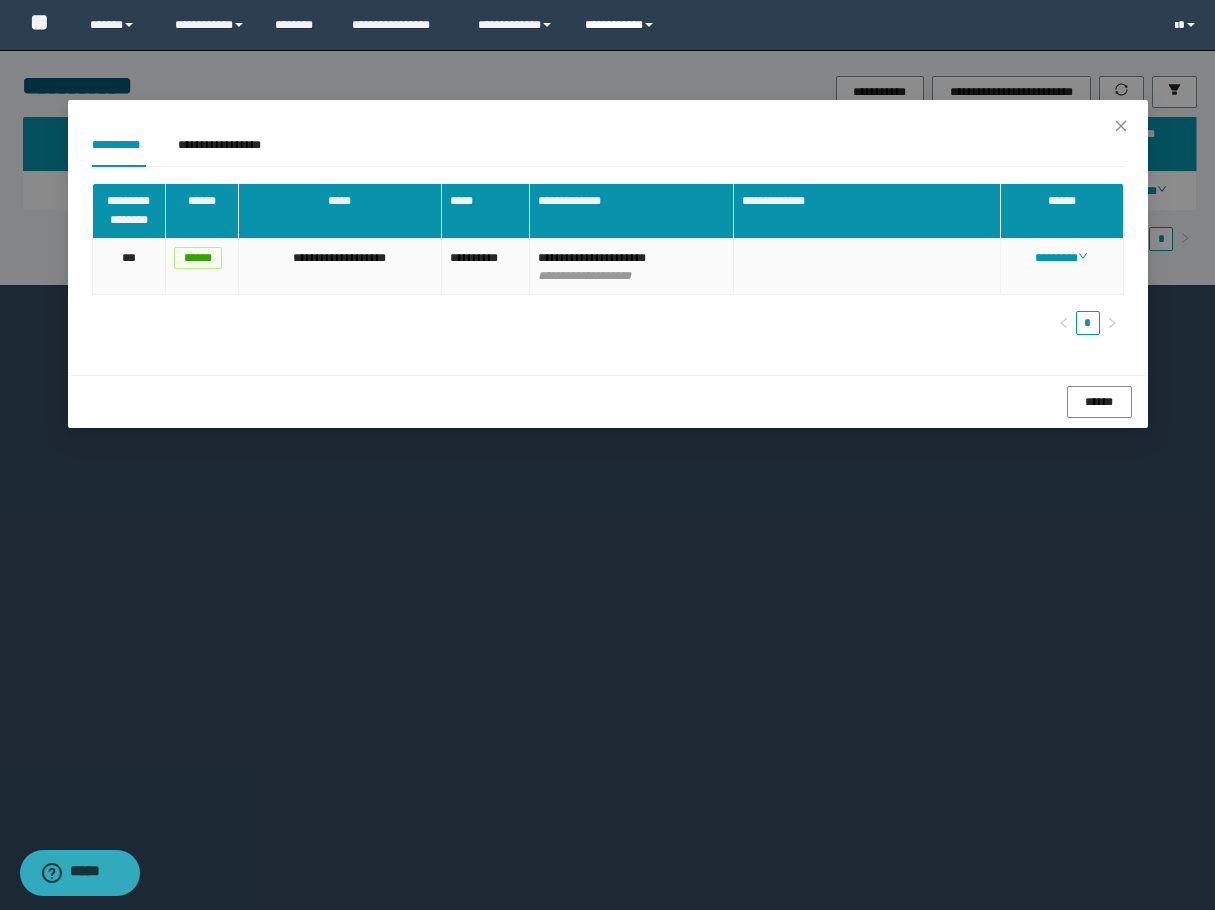 click on "**********" at bounding box center [622, 25] 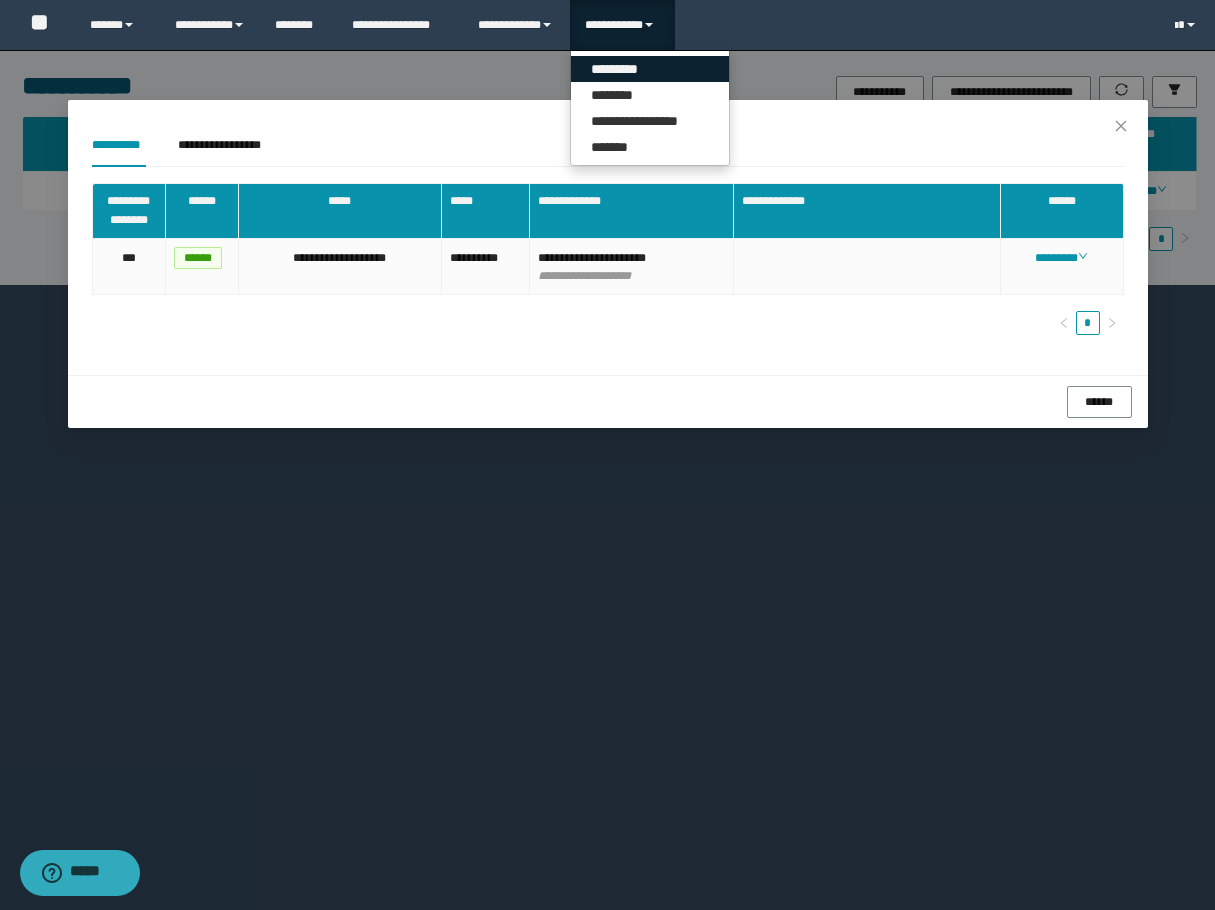 click on "*********" at bounding box center (650, 69) 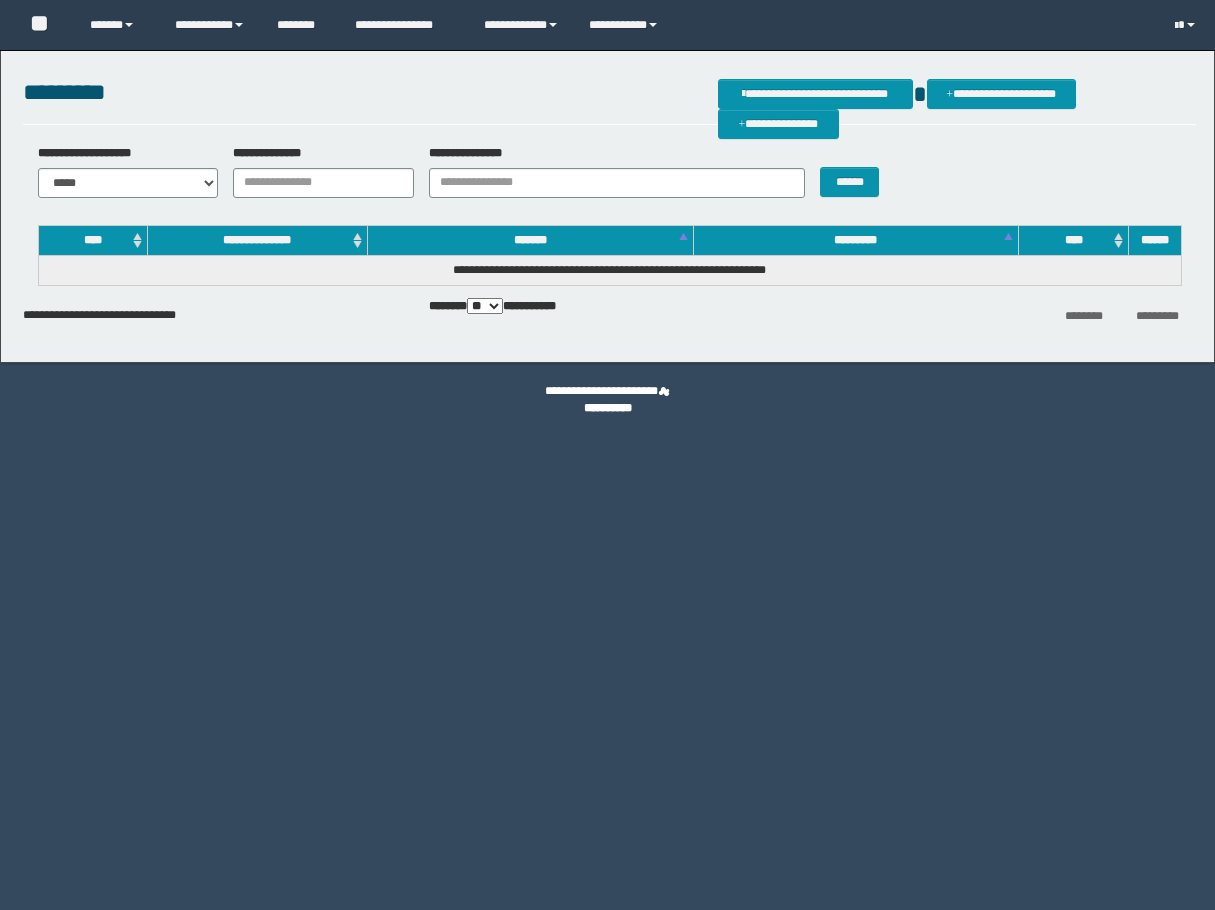 scroll, scrollTop: 0, scrollLeft: 0, axis: both 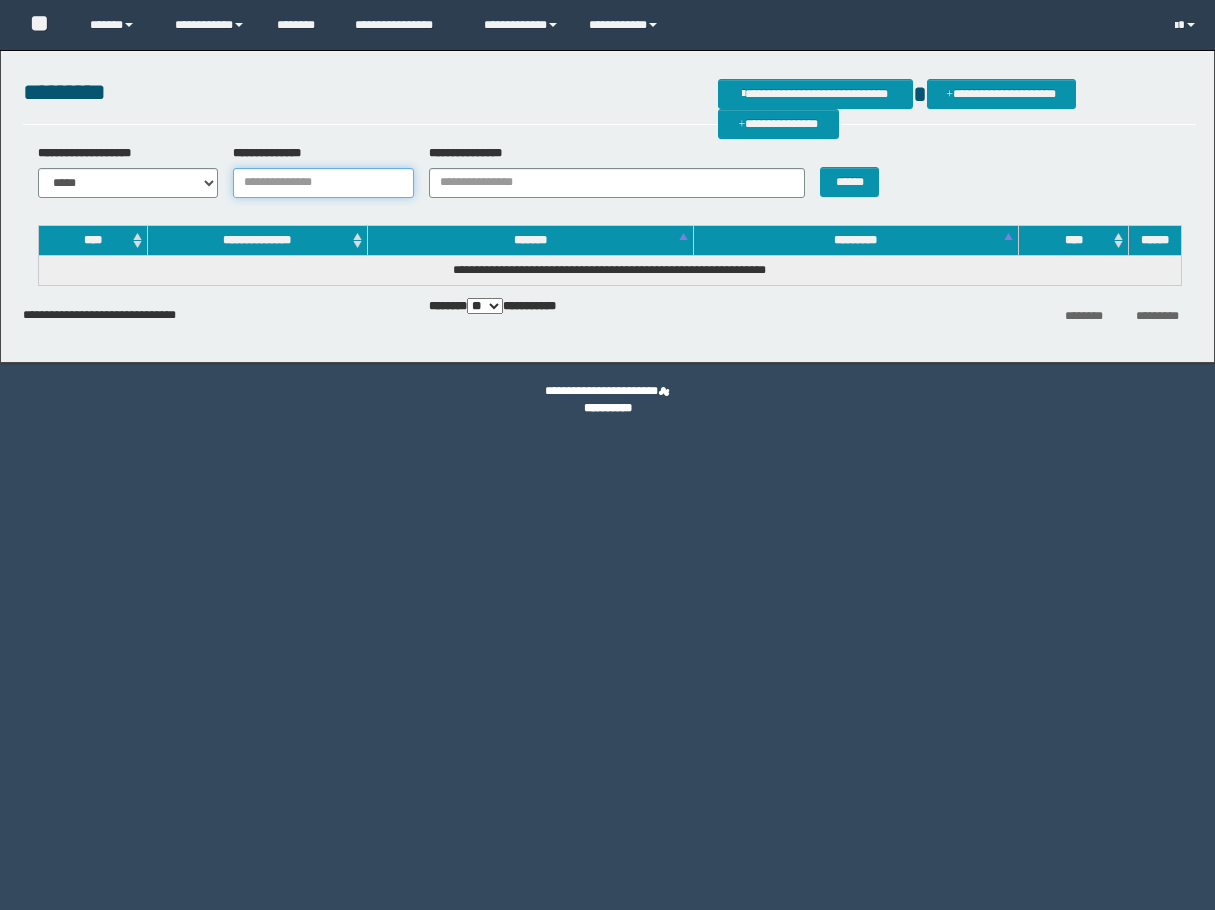 click on "**********" at bounding box center [323, 183] 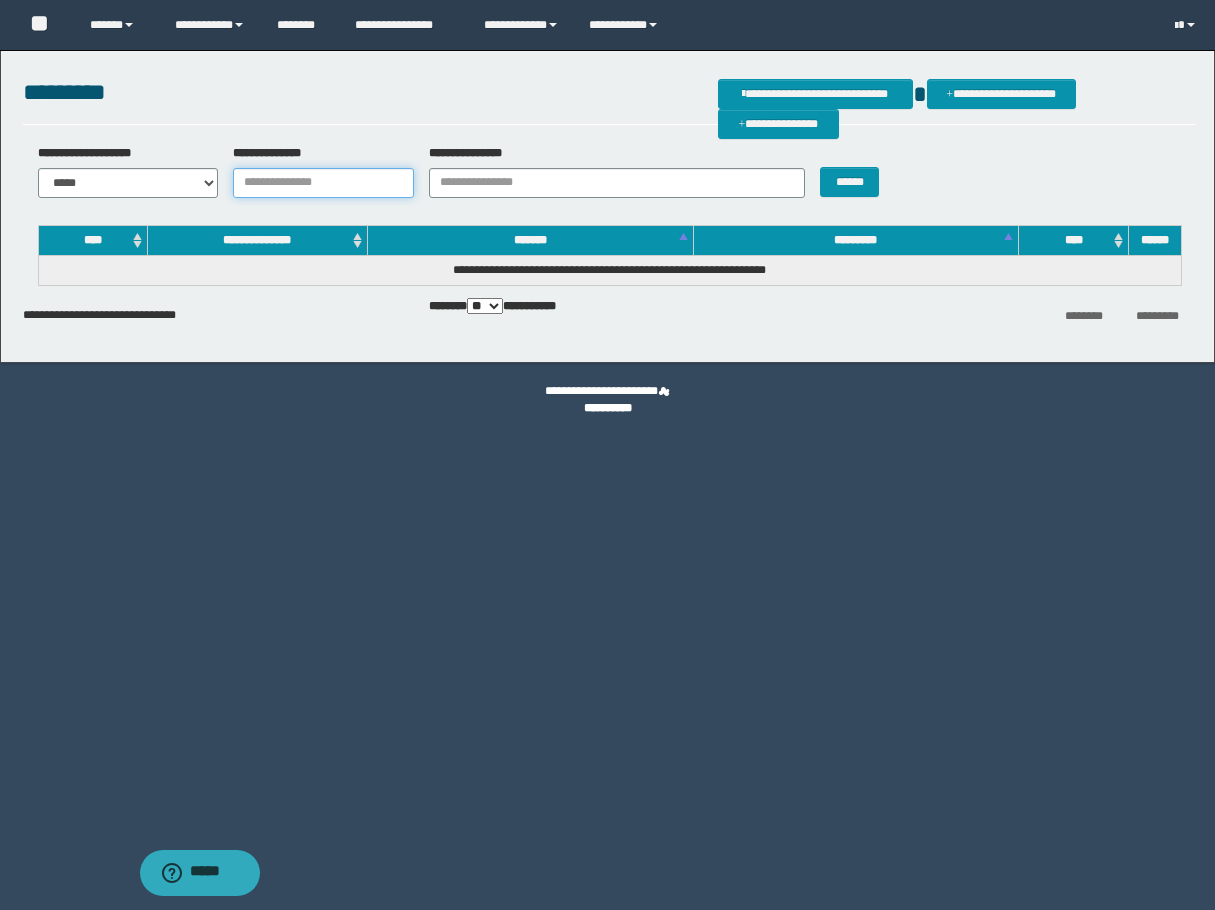 paste on "**********" 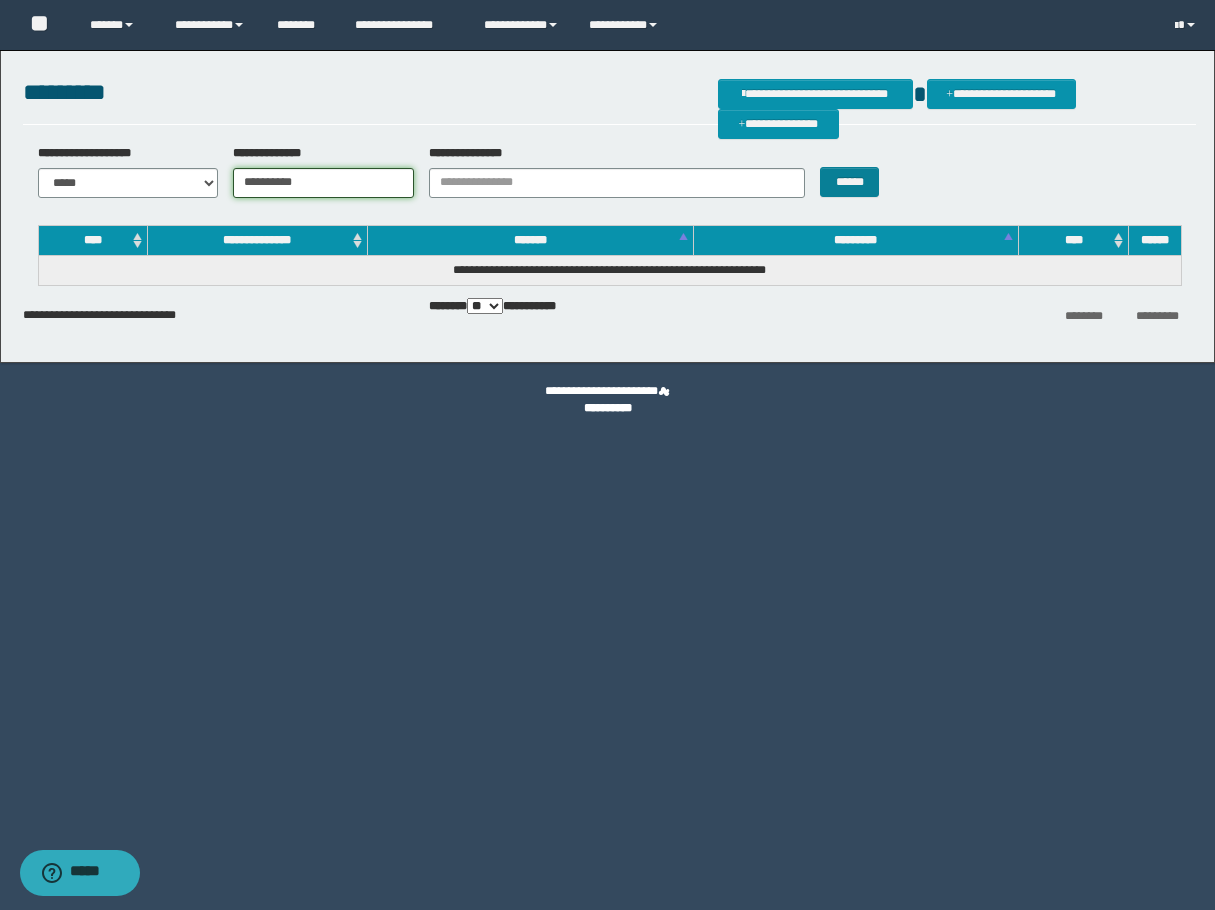 type on "**********" 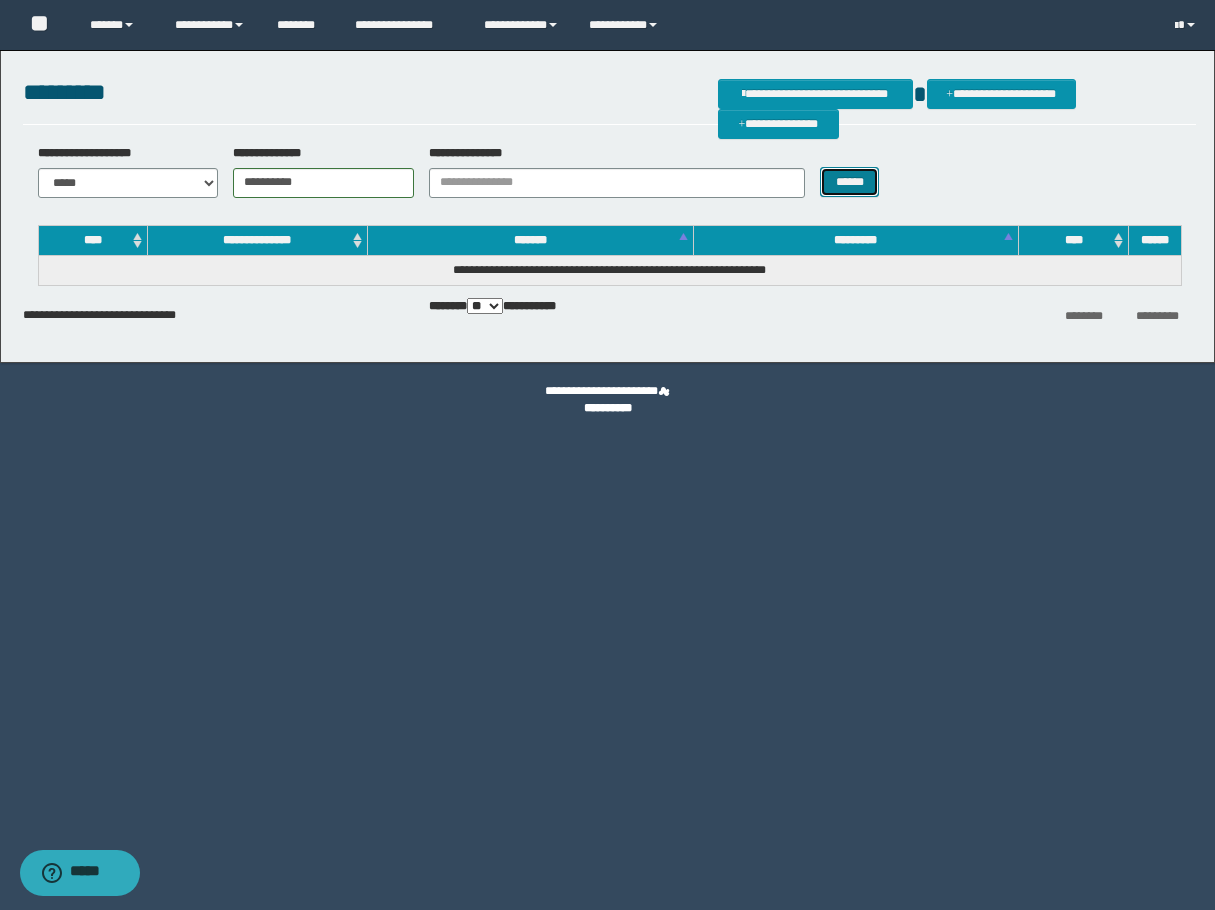 click on "******" at bounding box center [849, 182] 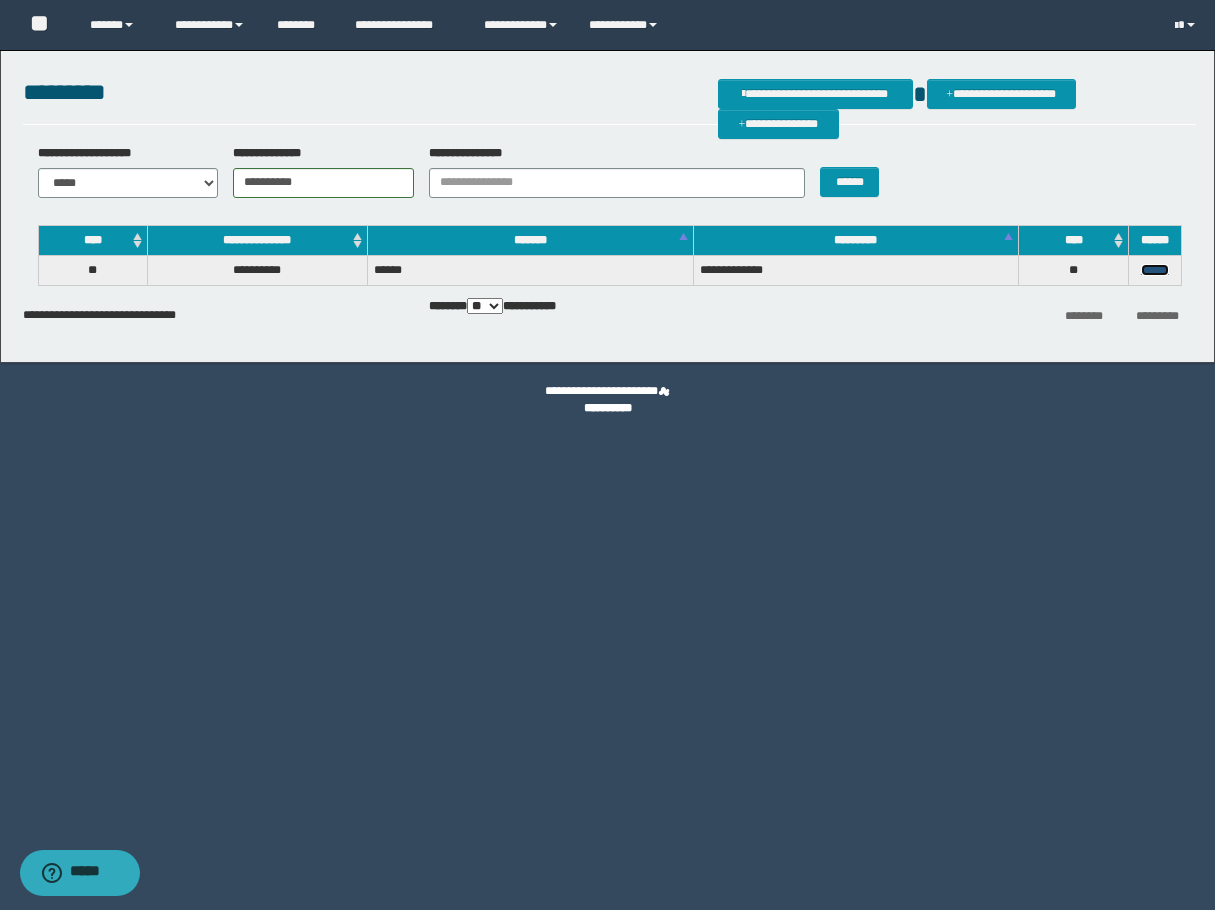 click on "******" at bounding box center [1155, 270] 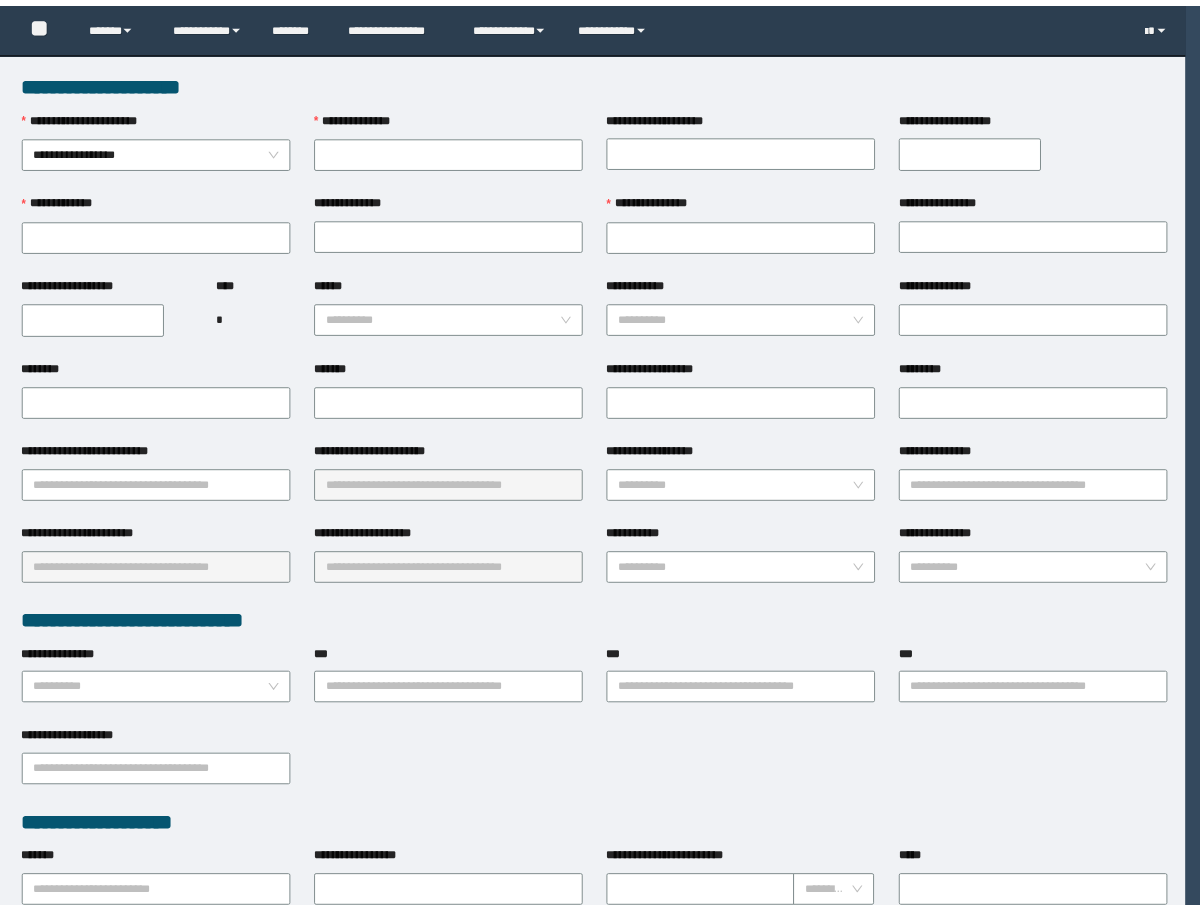 scroll, scrollTop: 0, scrollLeft: 0, axis: both 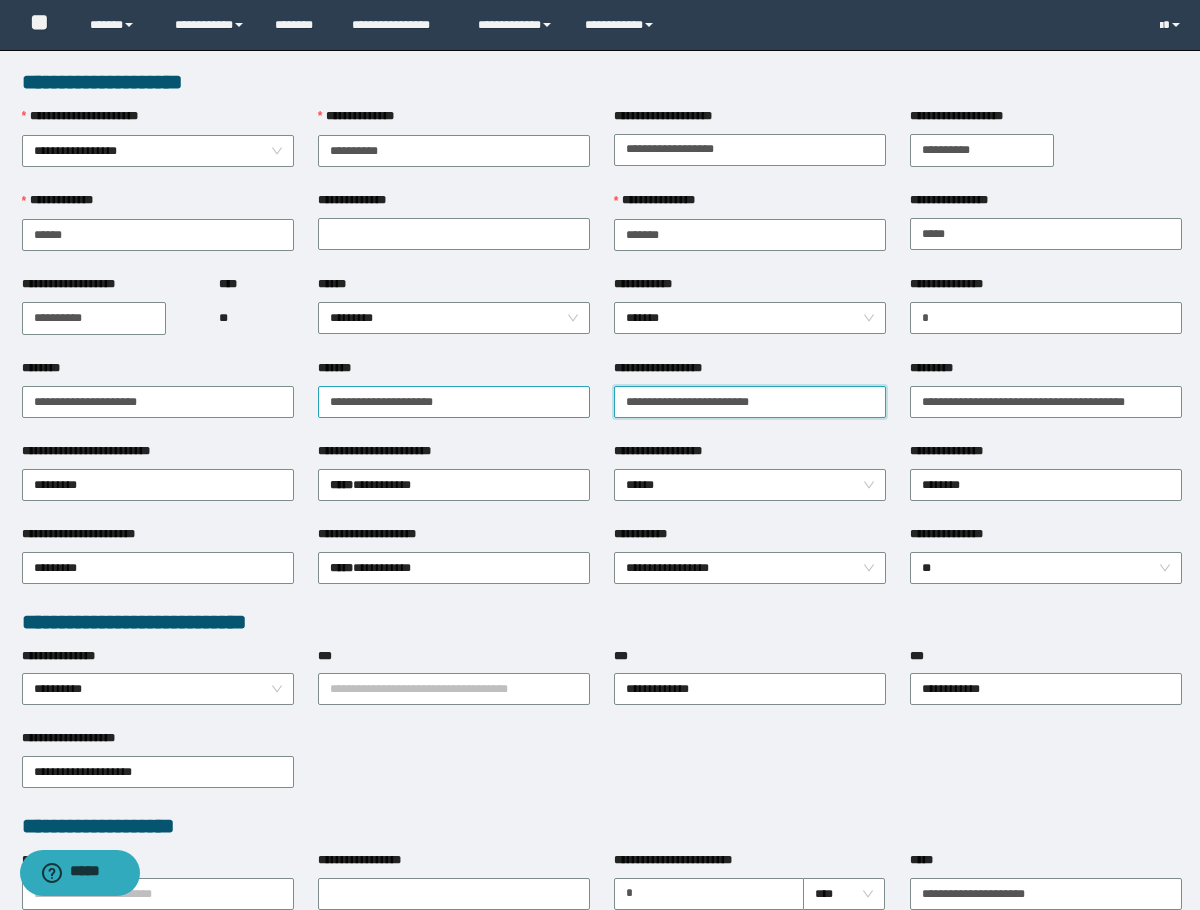 drag, startPoint x: 830, startPoint y: 402, endPoint x: 526, endPoint y: 401, distance: 304.00165 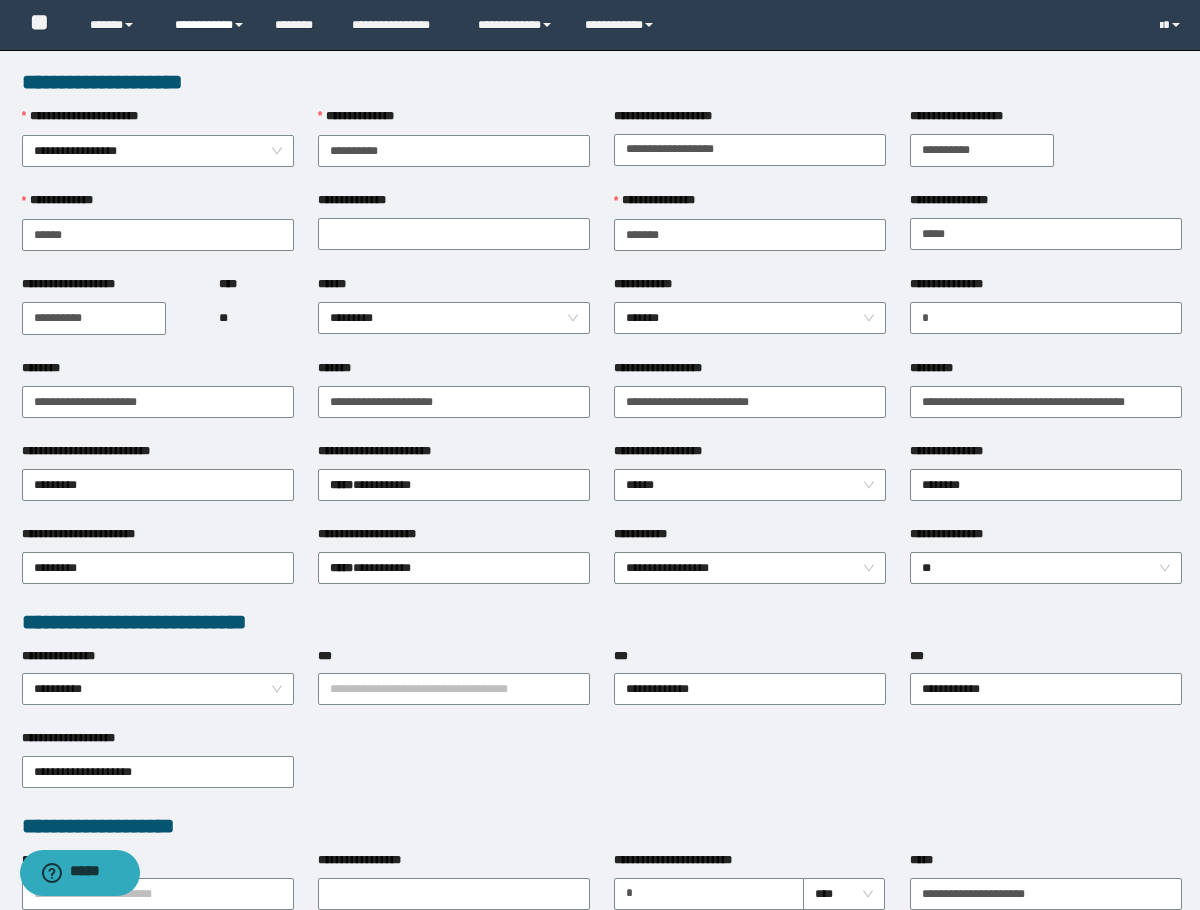 click on "**********" at bounding box center [210, 25] 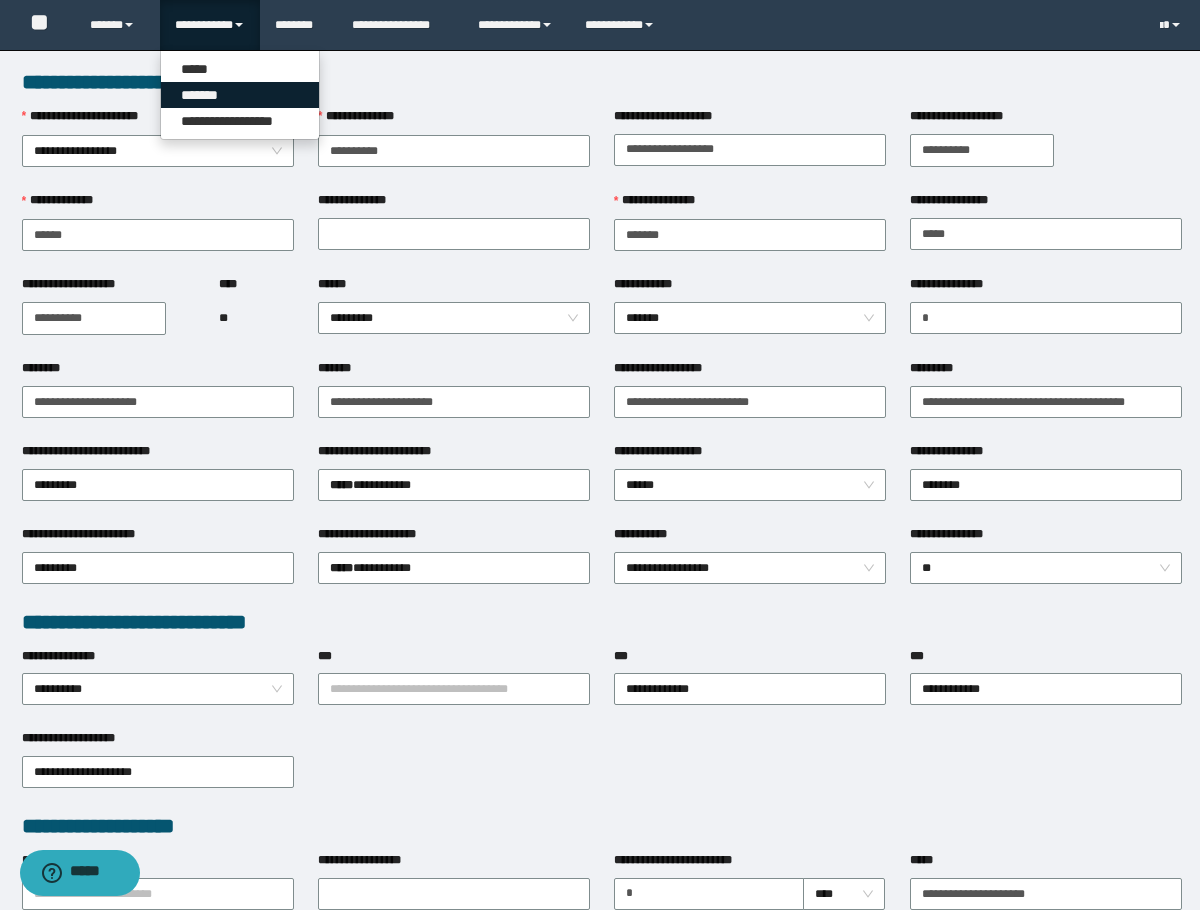 click on "*******" at bounding box center [240, 95] 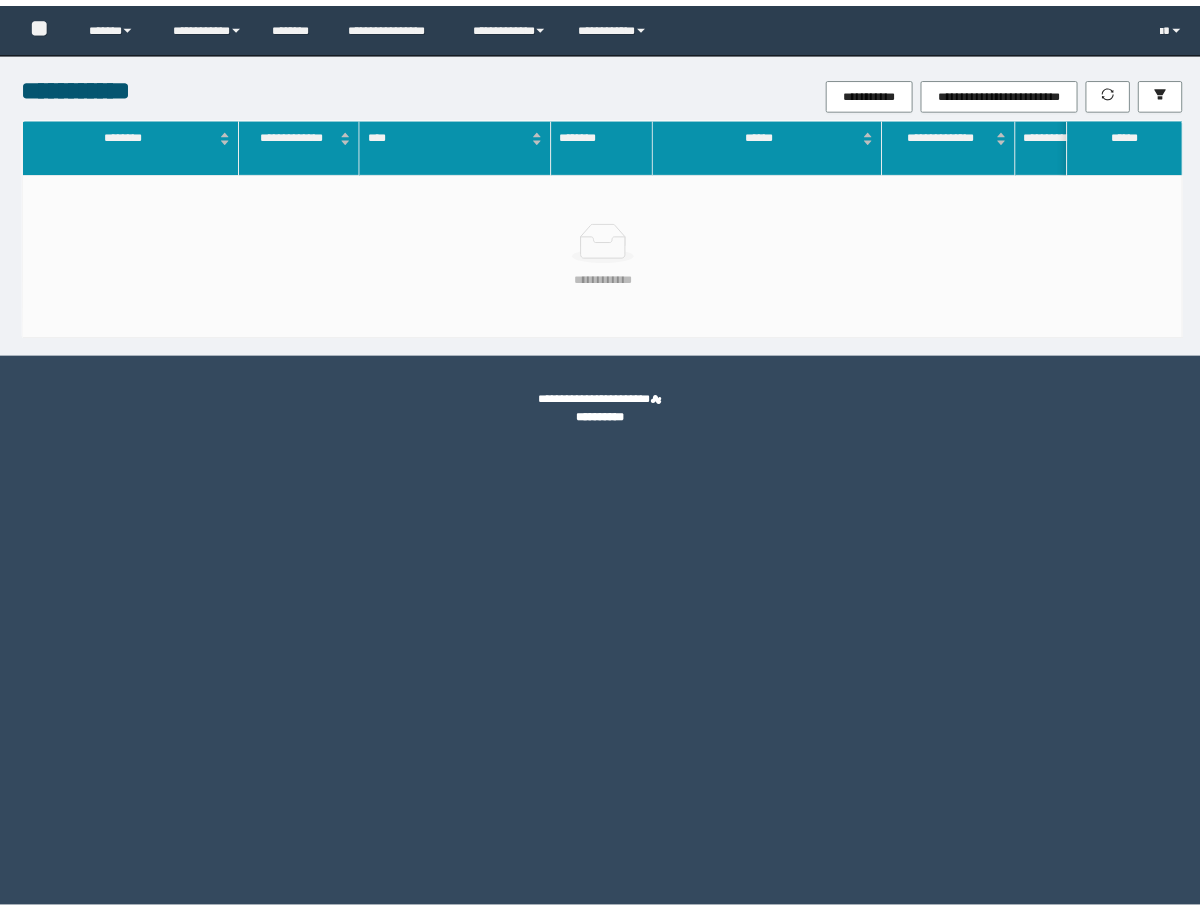 scroll, scrollTop: 0, scrollLeft: 0, axis: both 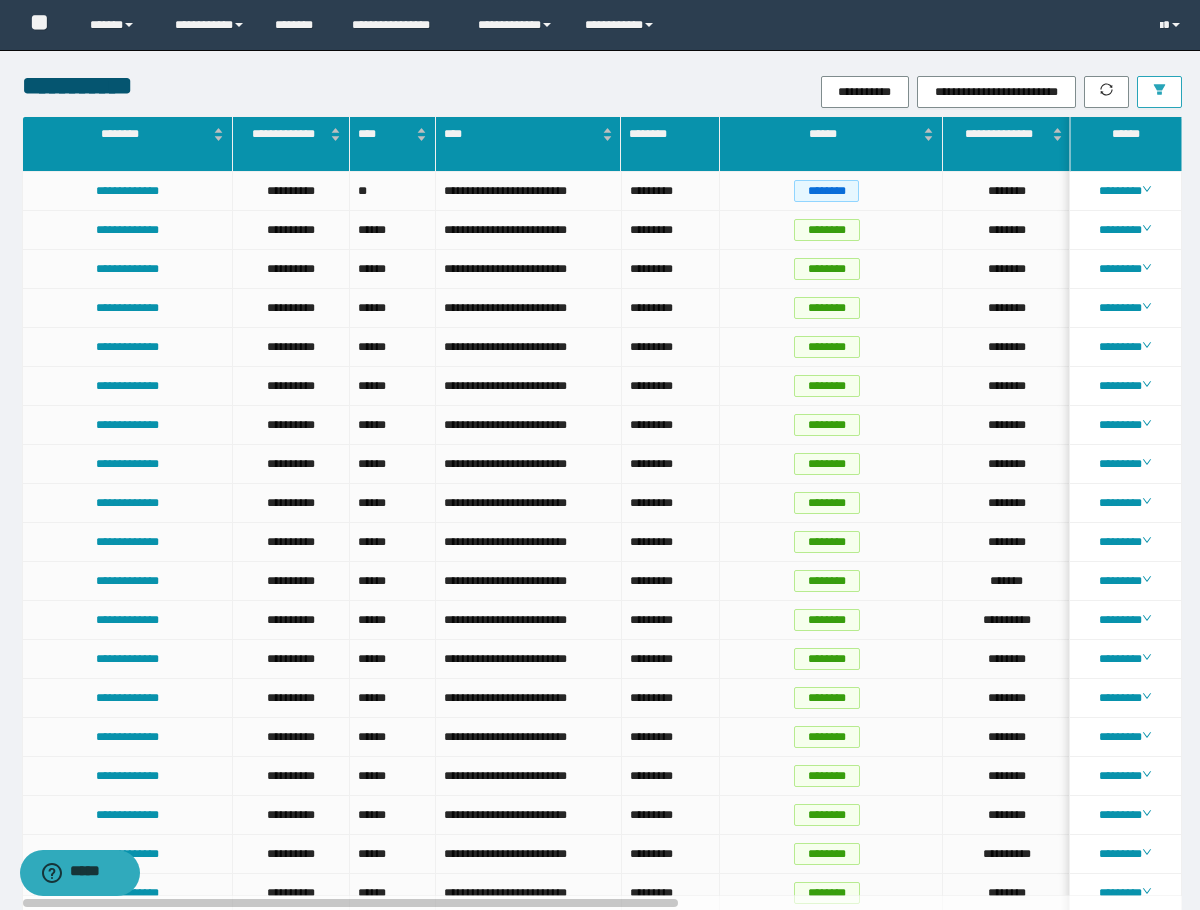 click at bounding box center (1159, 92) 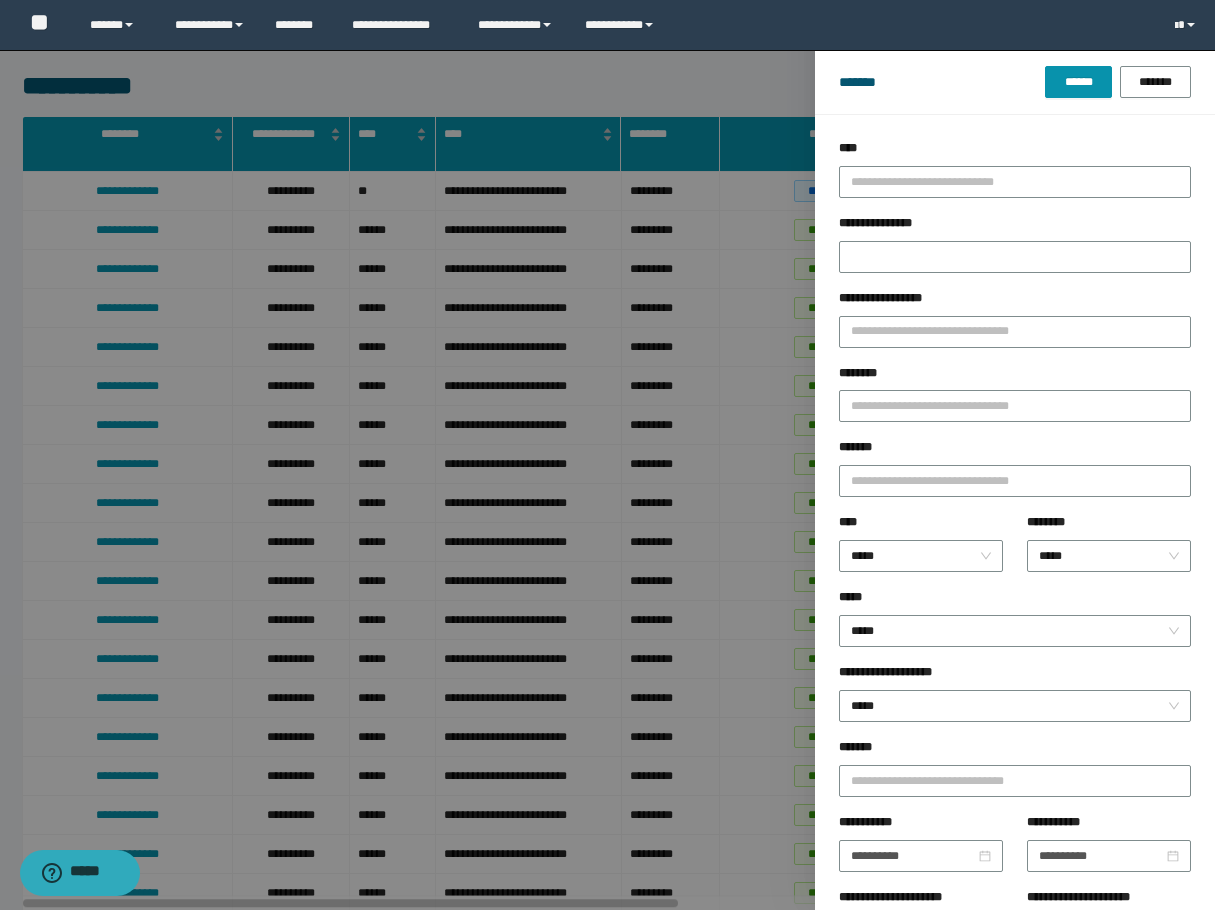click on "********" at bounding box center (1015, 401) 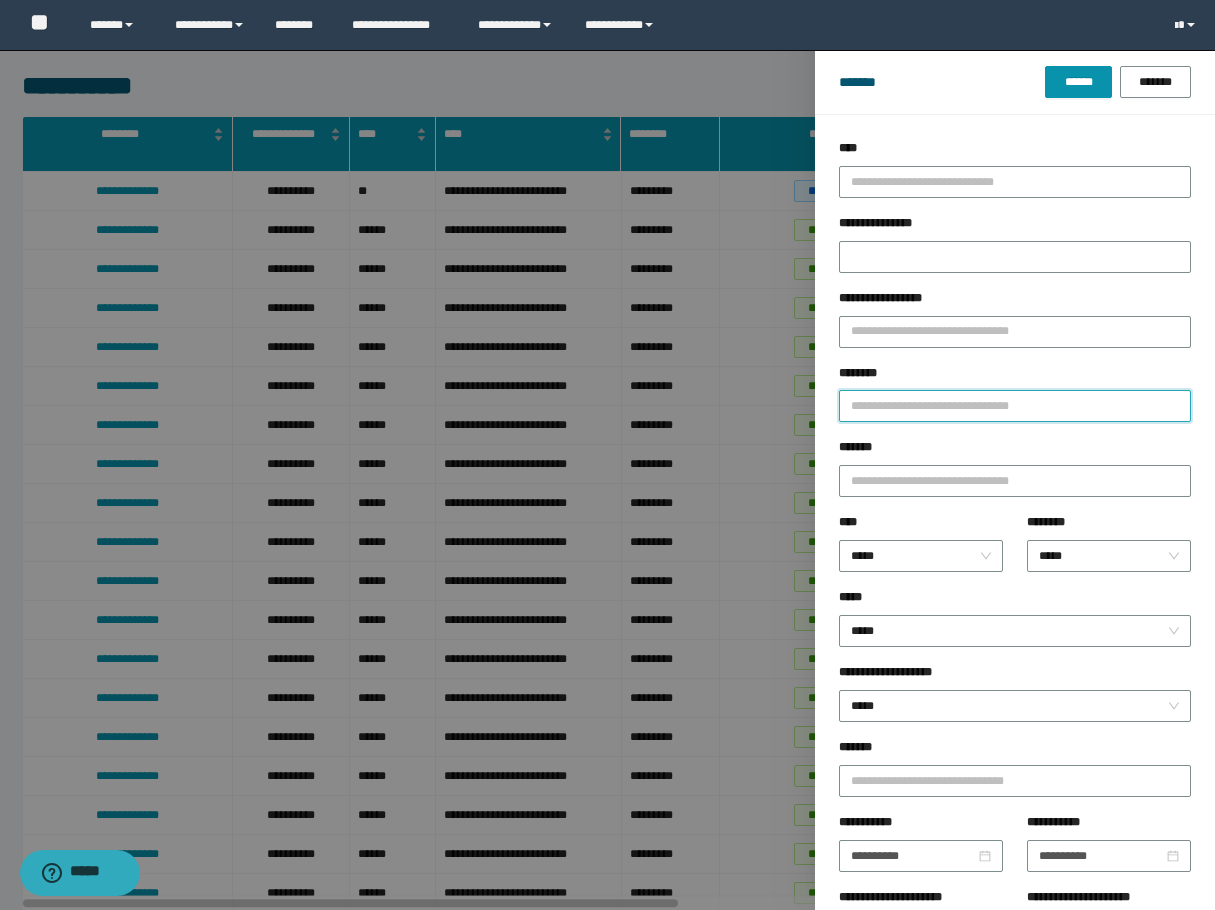 click on "********" at bounding box center (1015, 406) 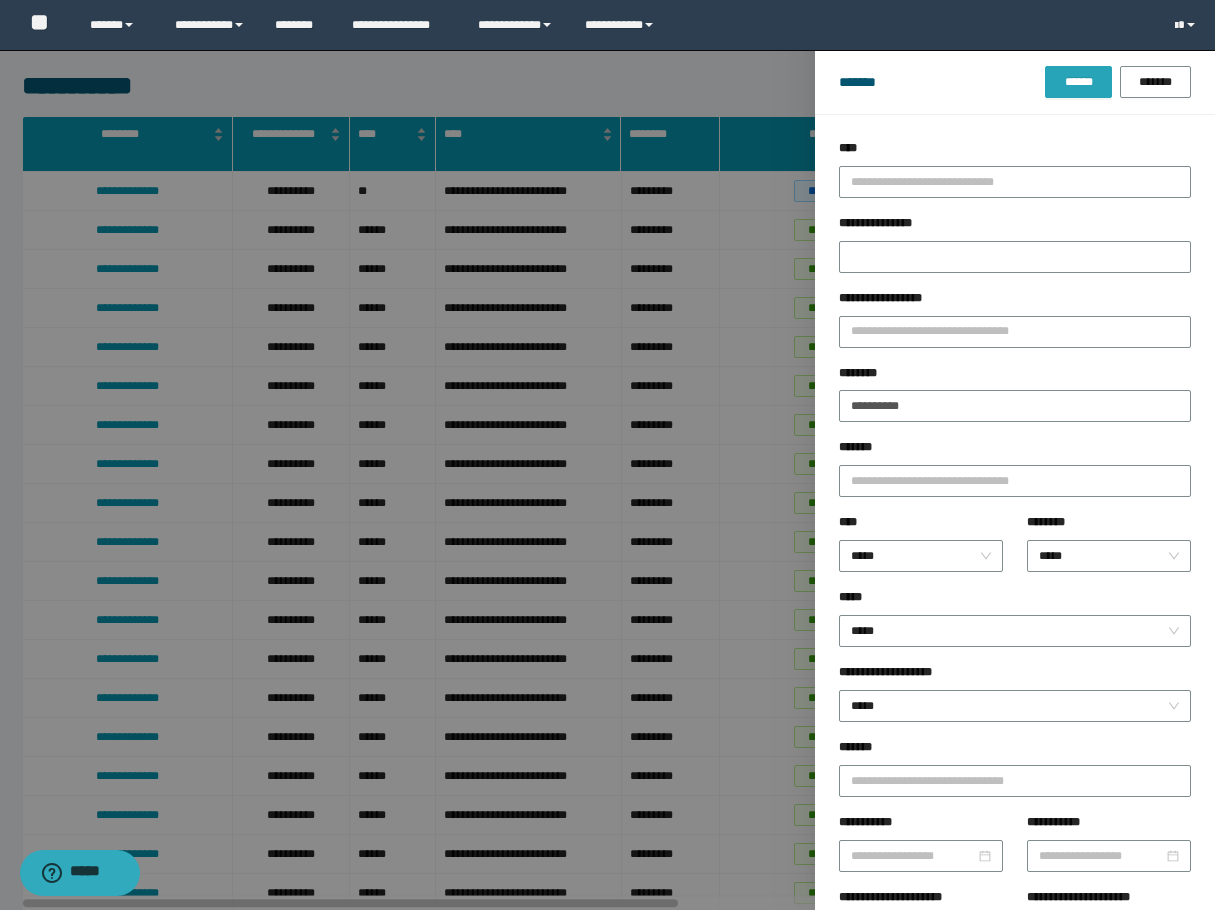 click on "******" at bounding box center [1078, 82] 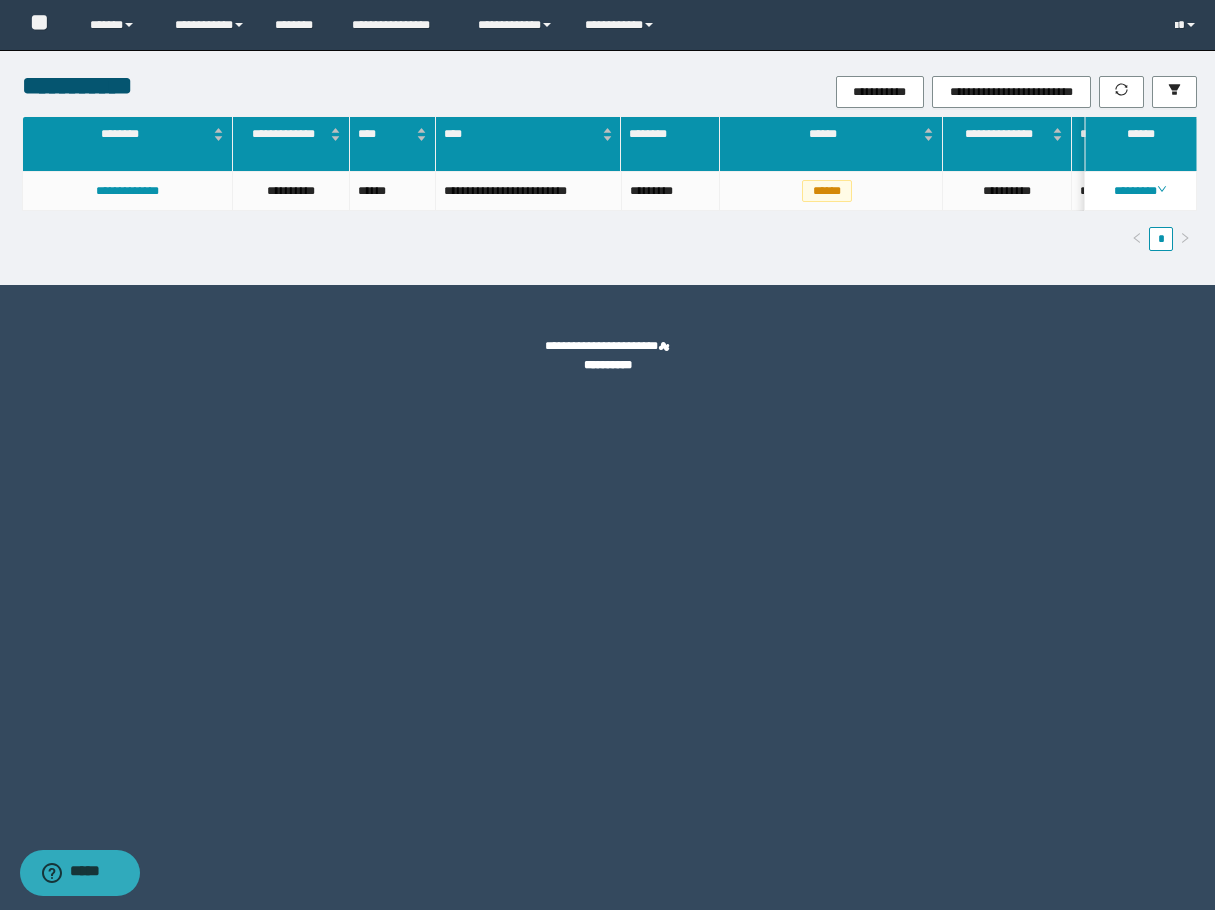 click on "********" at bounding box center [1140, 191] 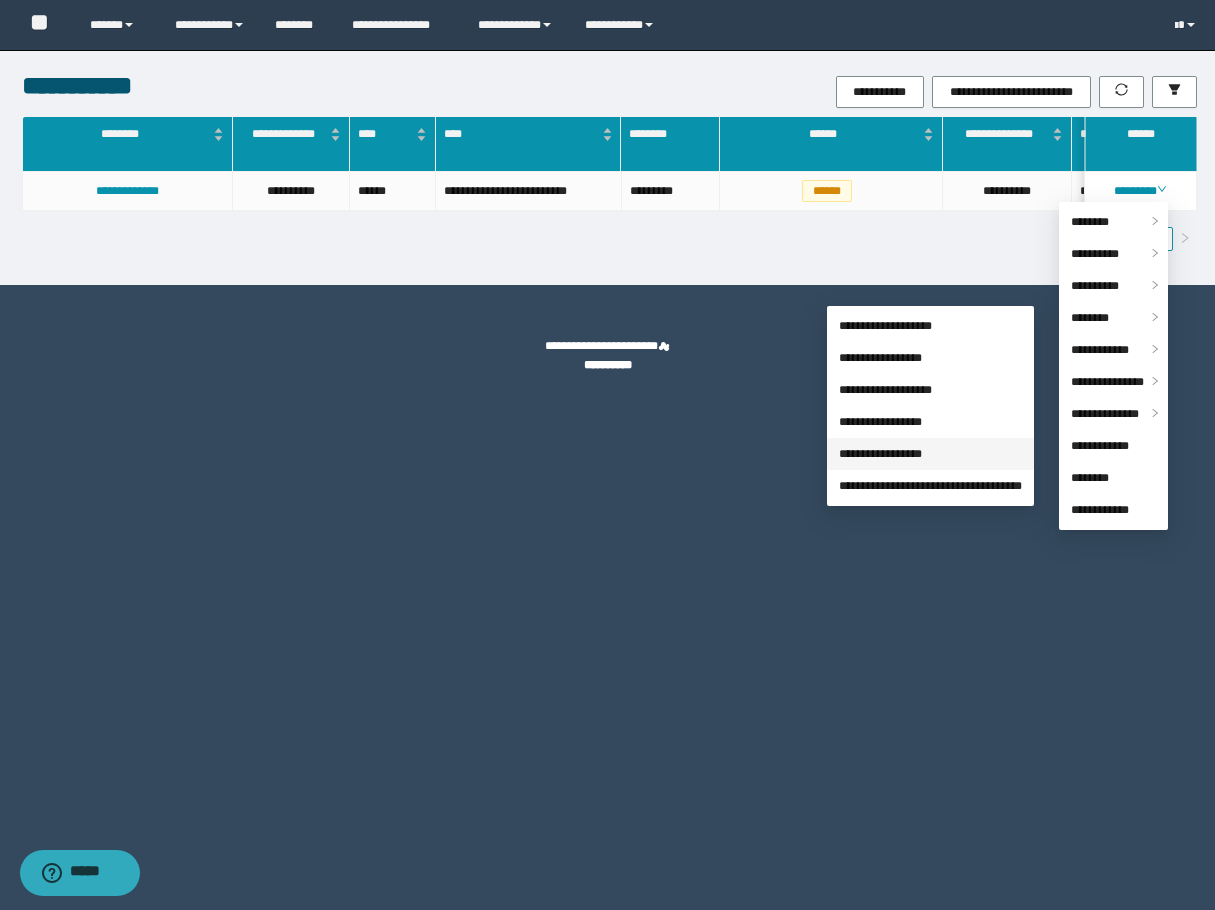 click on "**********" at bounding box center (880, 454) 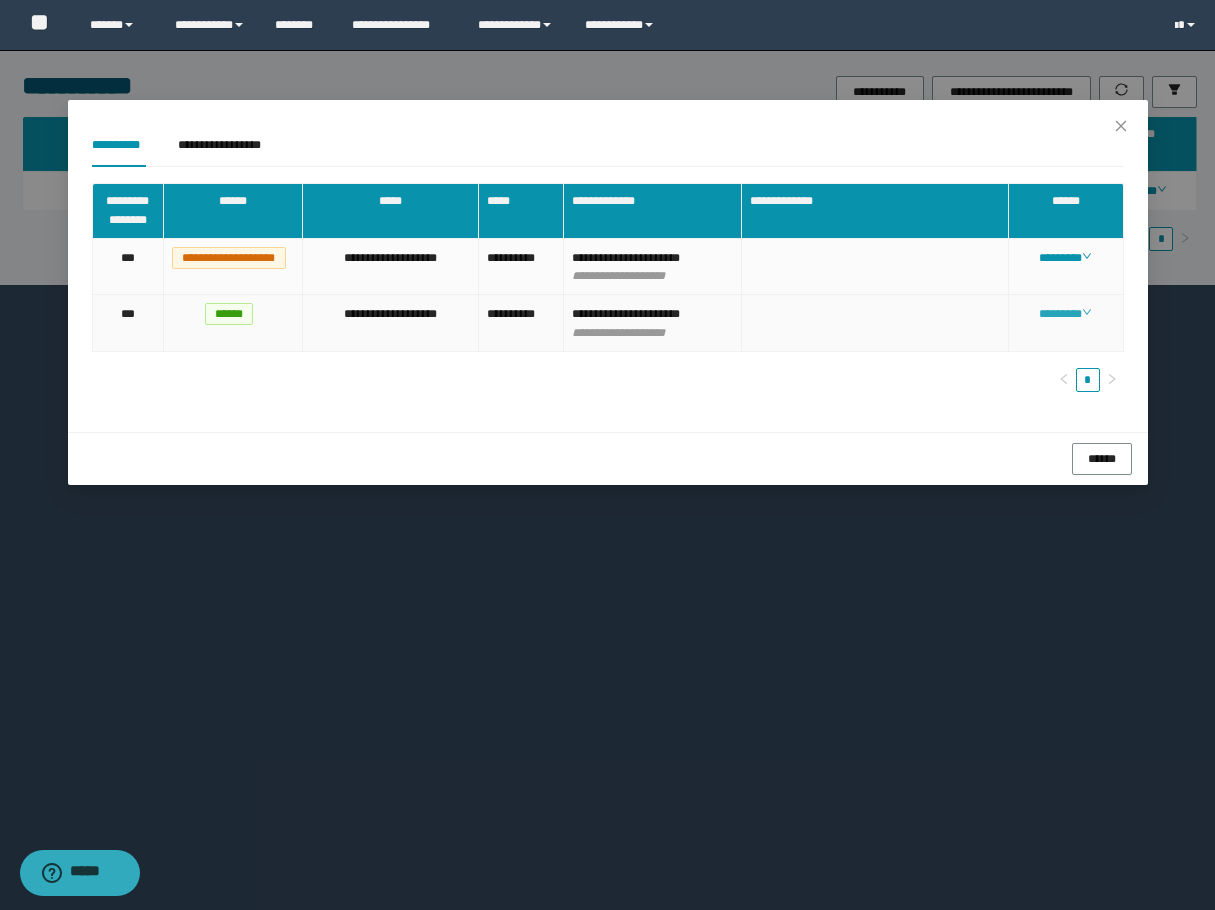 click on "********" at bounding box center [1065, 314] 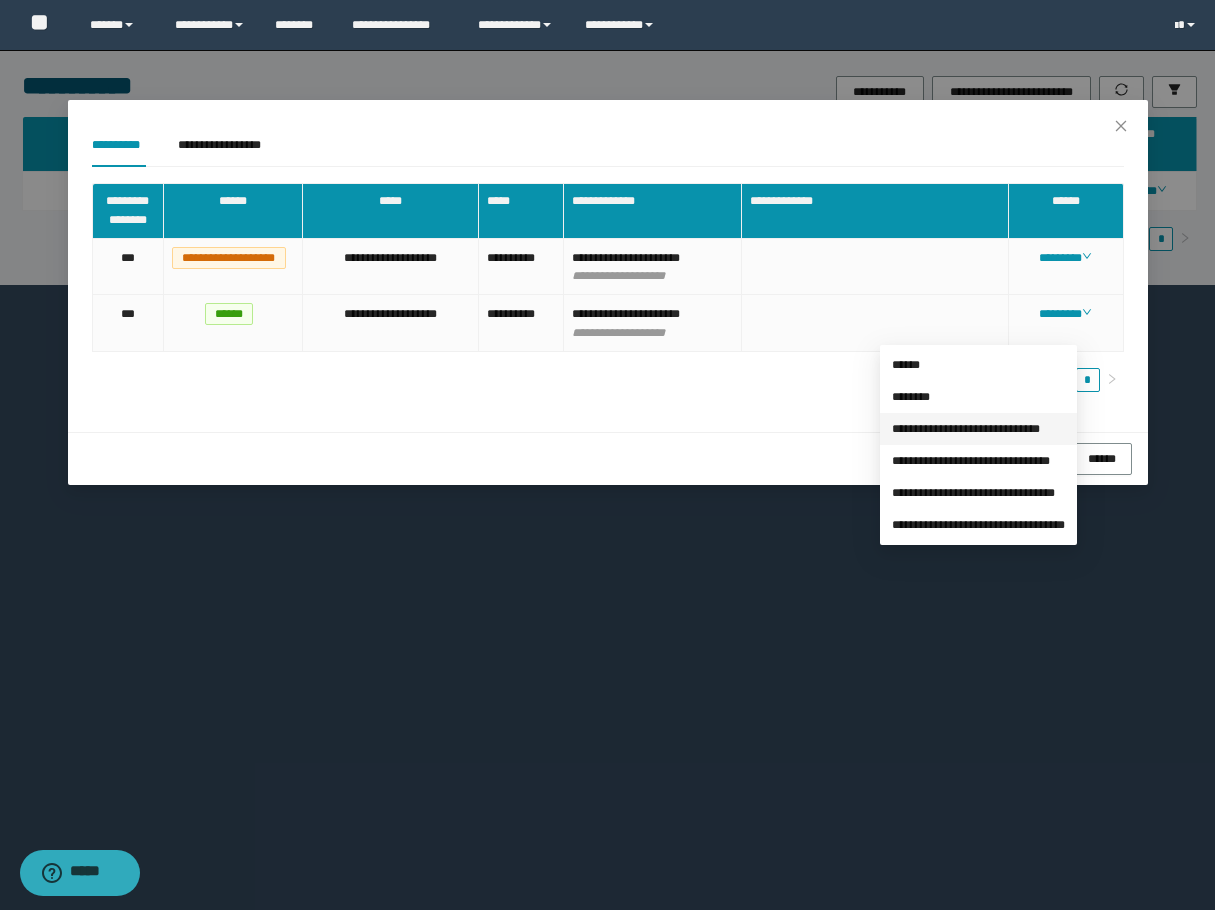click on "**********" at bounding box center [966, 429] 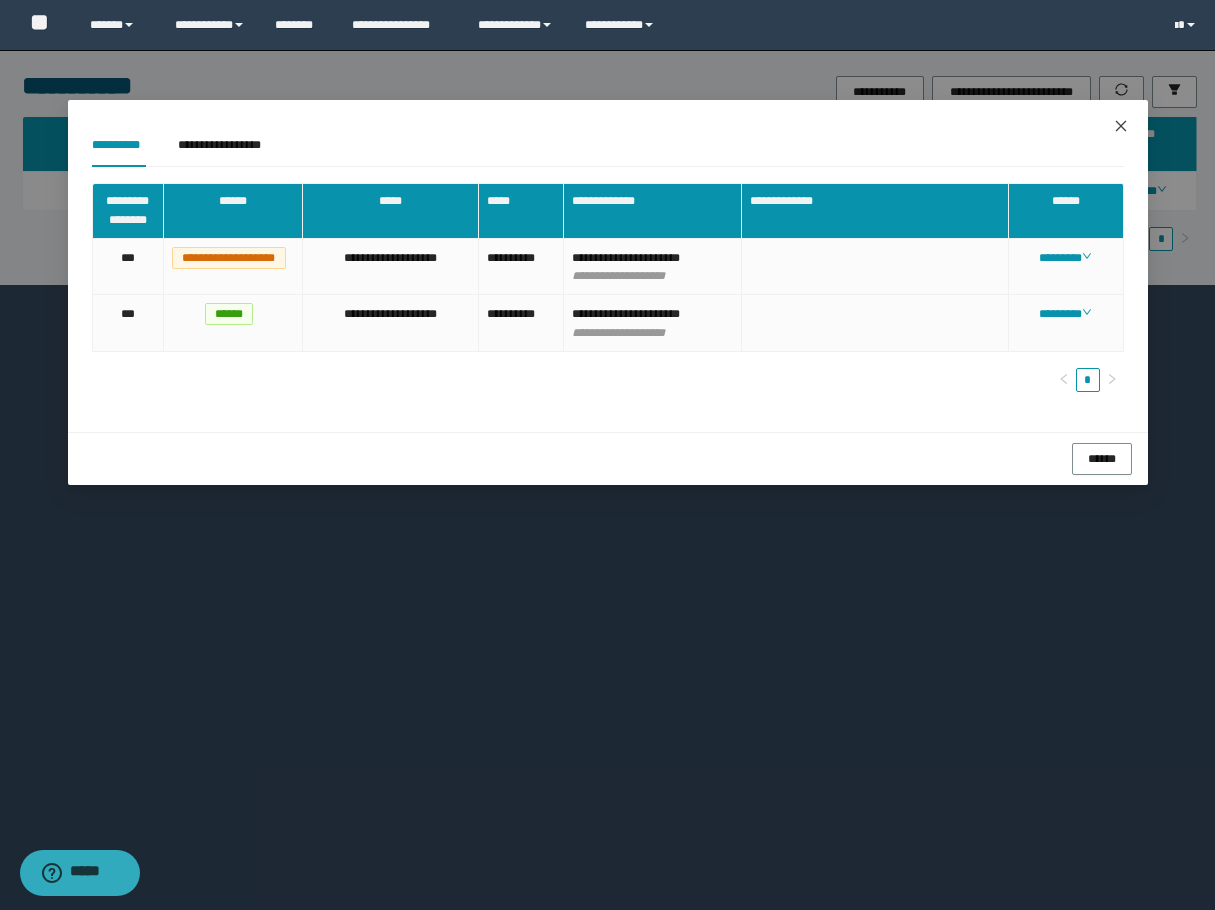 click at bounding box center (1121, 127) 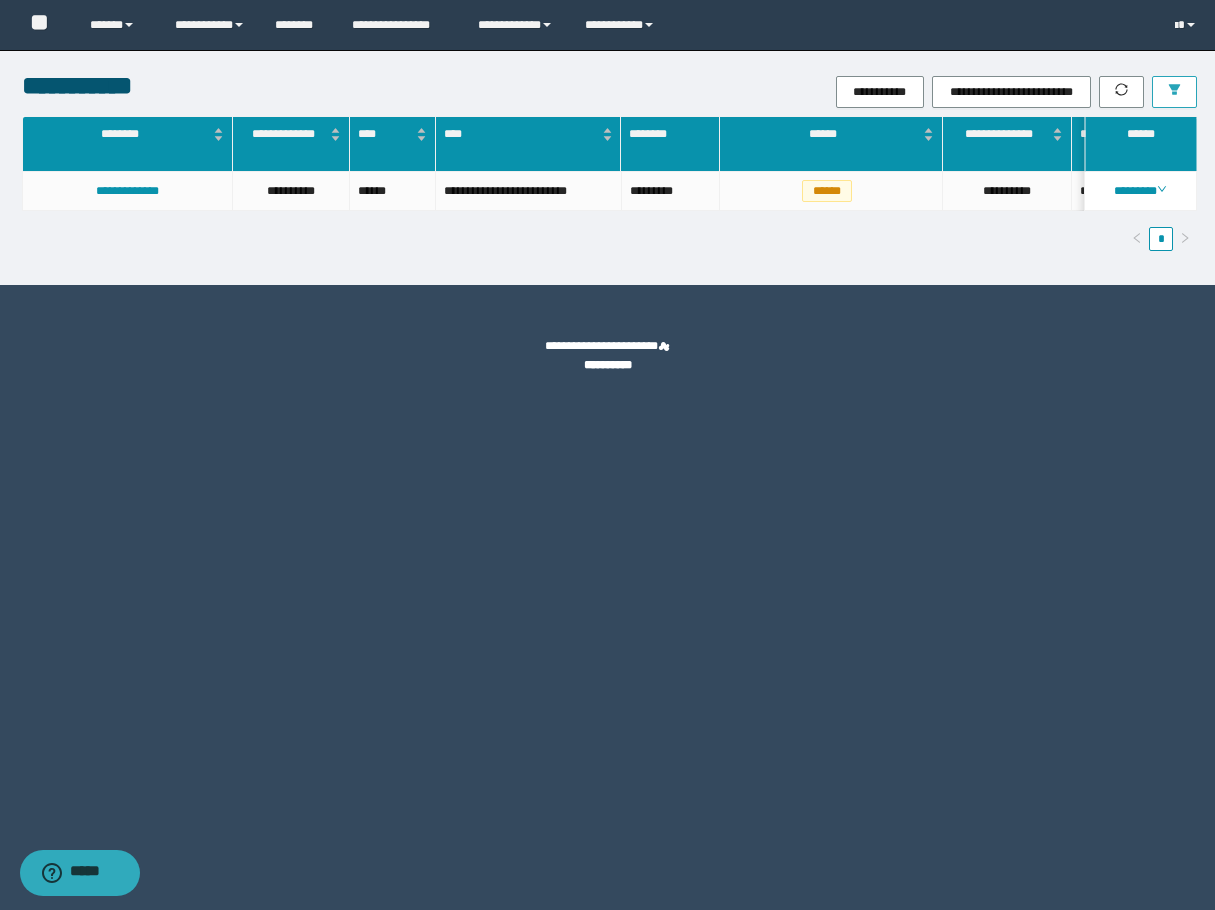 click at bounding box center (1174, 92) 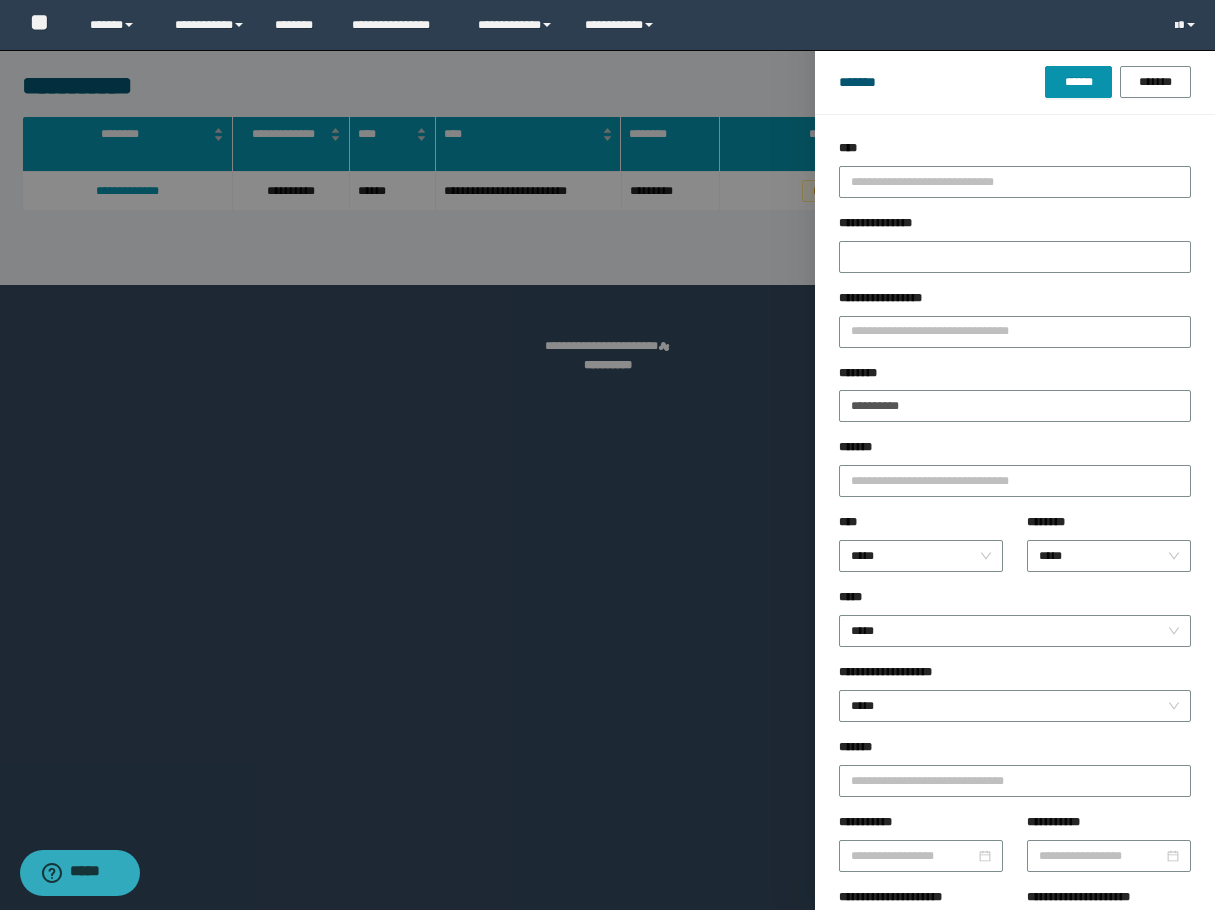 click on "**********" at bounding box center [1015, 401] 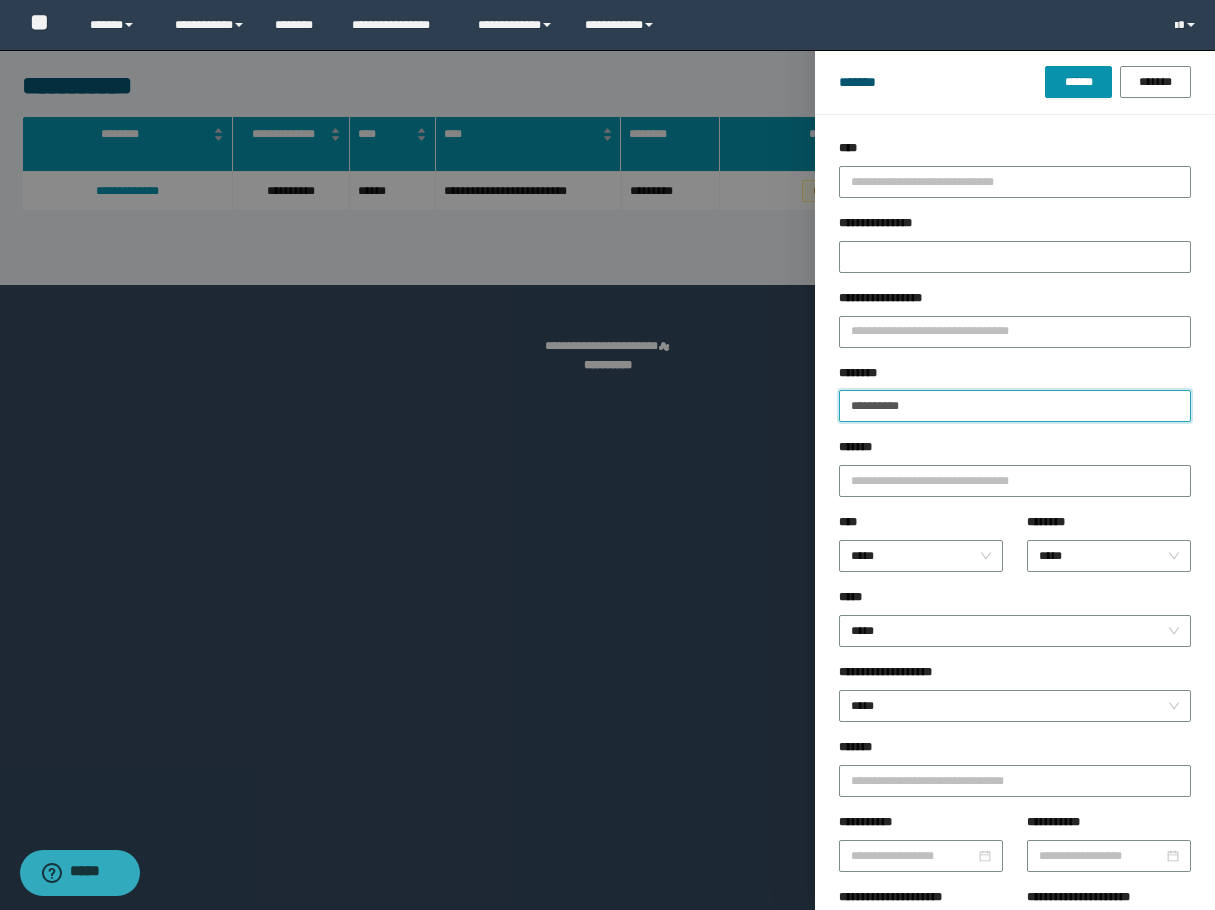 drag, startPoint x: 953, startPoint y: 415, endPoint x: 718, endPoint y: 415, distance: 235 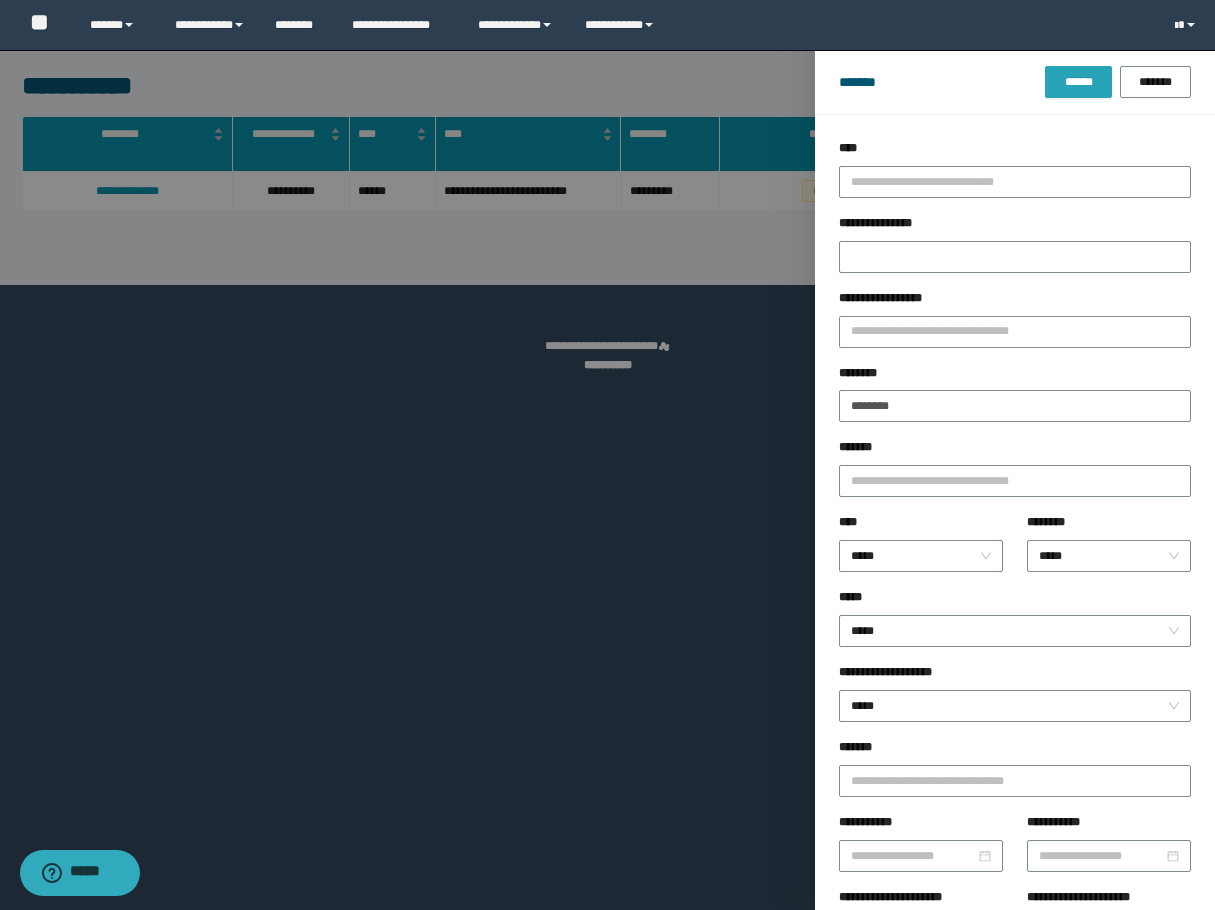 click on "******" at bounding box center [1078, 82] 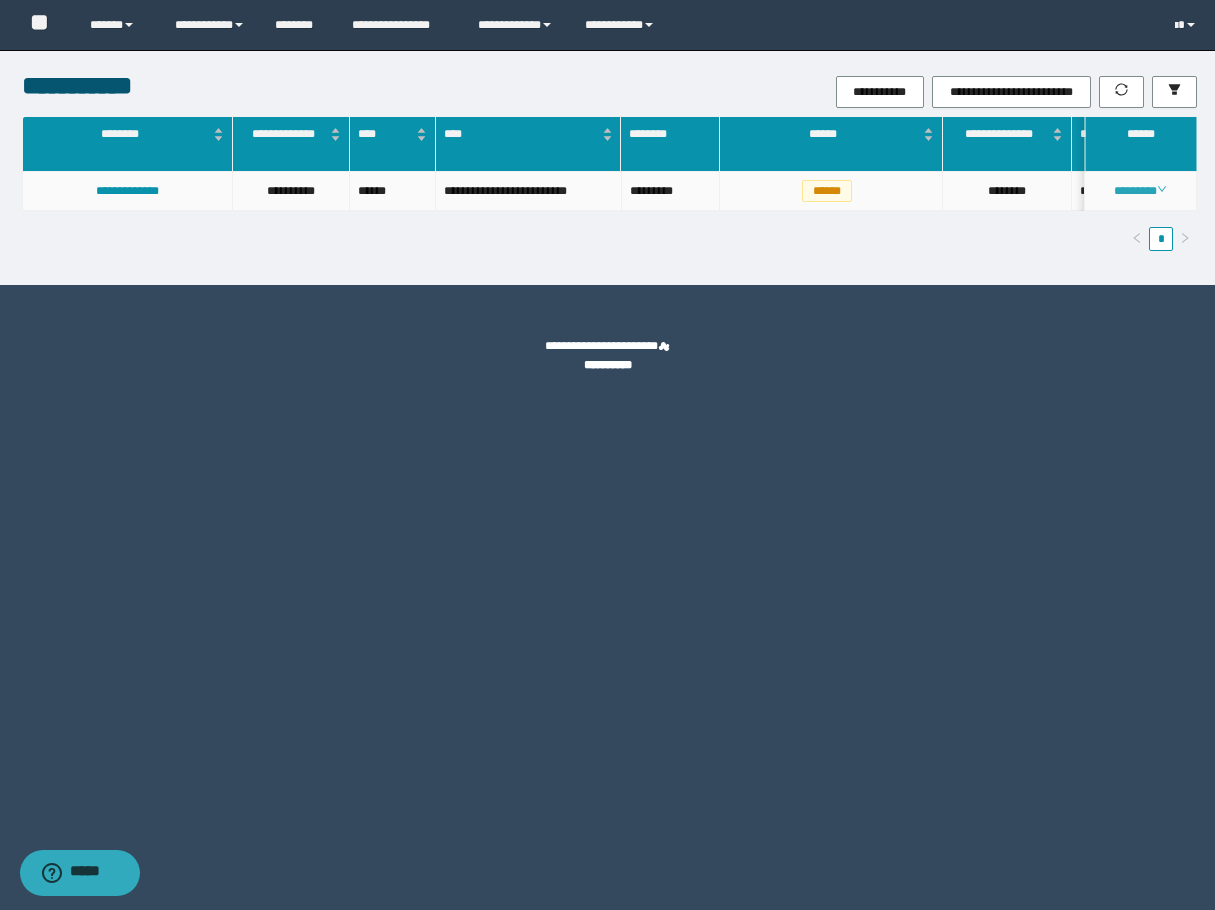 click on "********" at bounding box center (1141, 191) 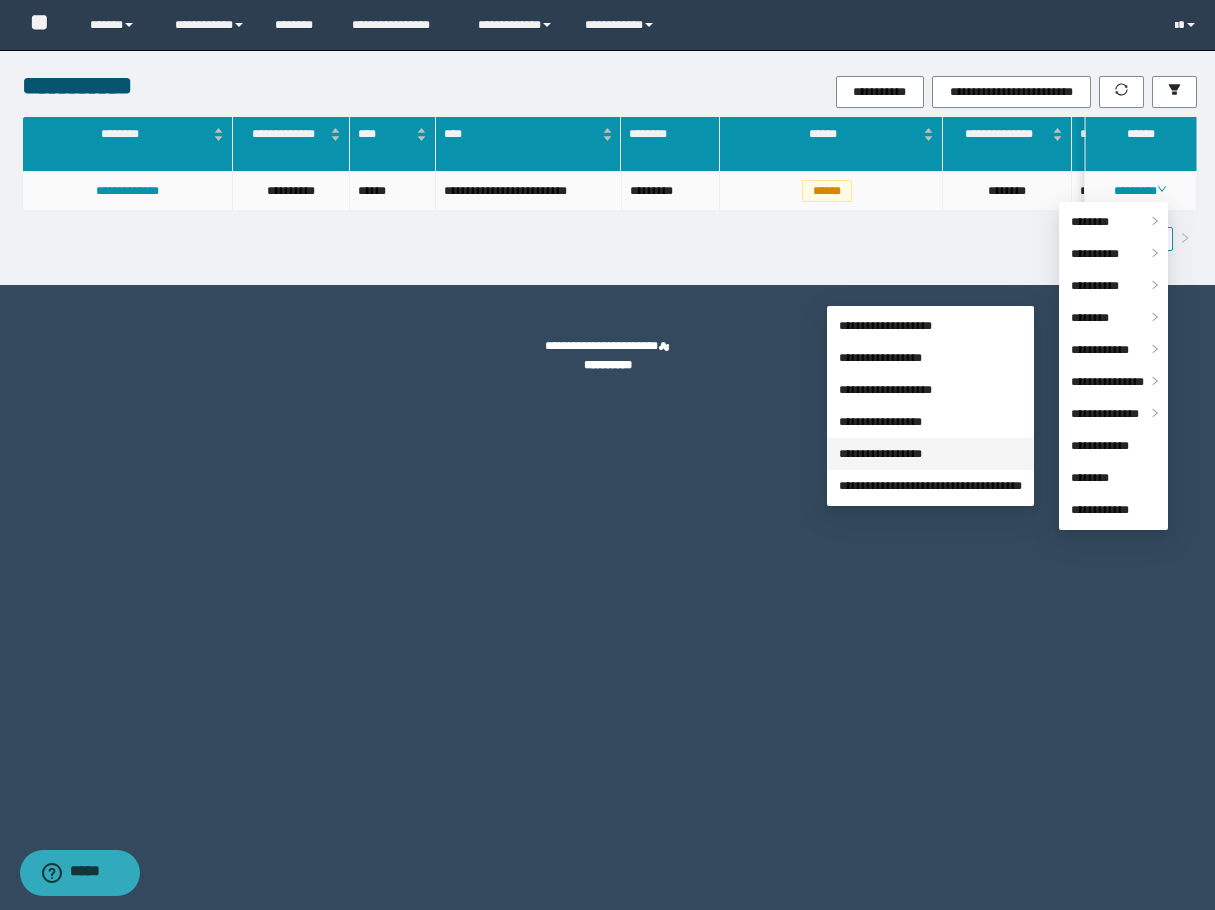 click on "**********" at bounding box center [880, 454] 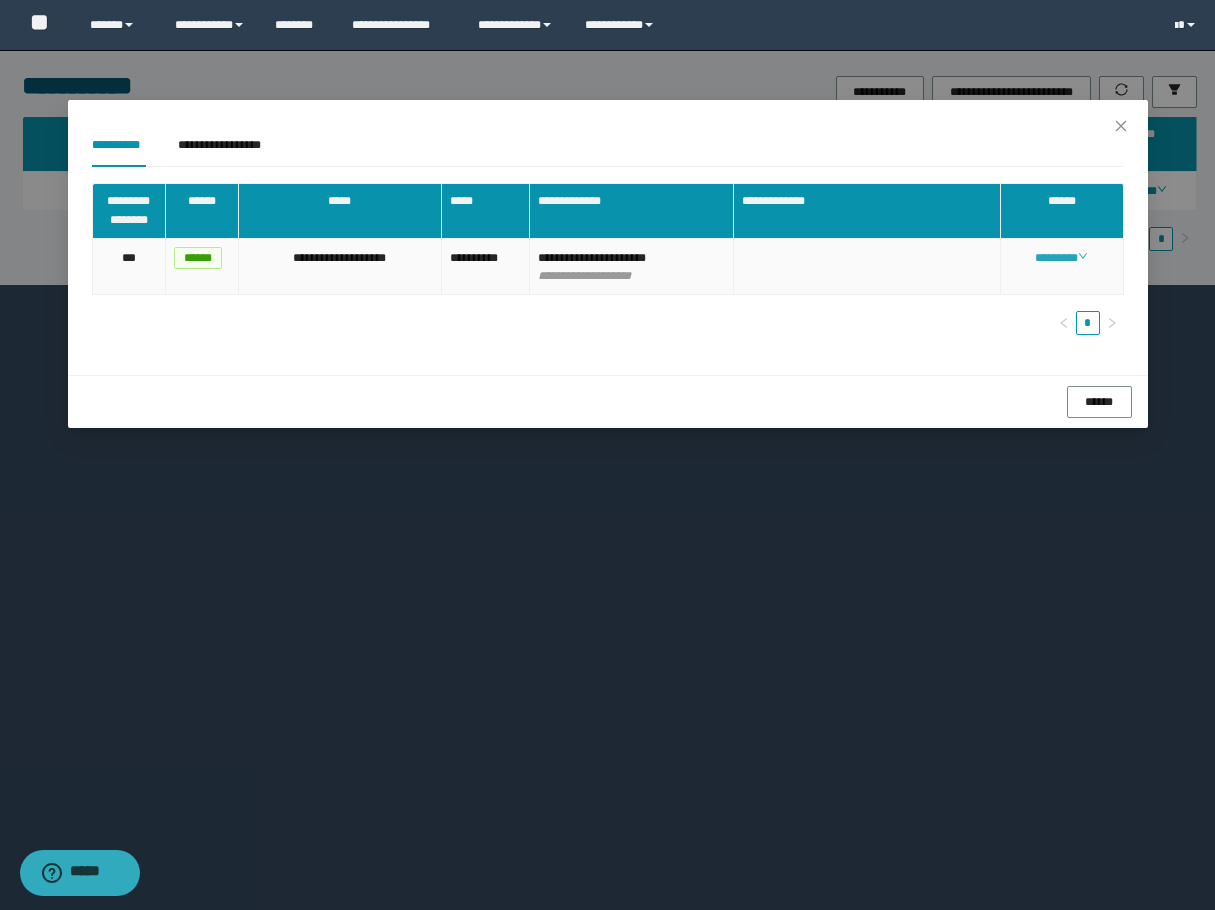 click on "********" at bounding box center (1061, 258) 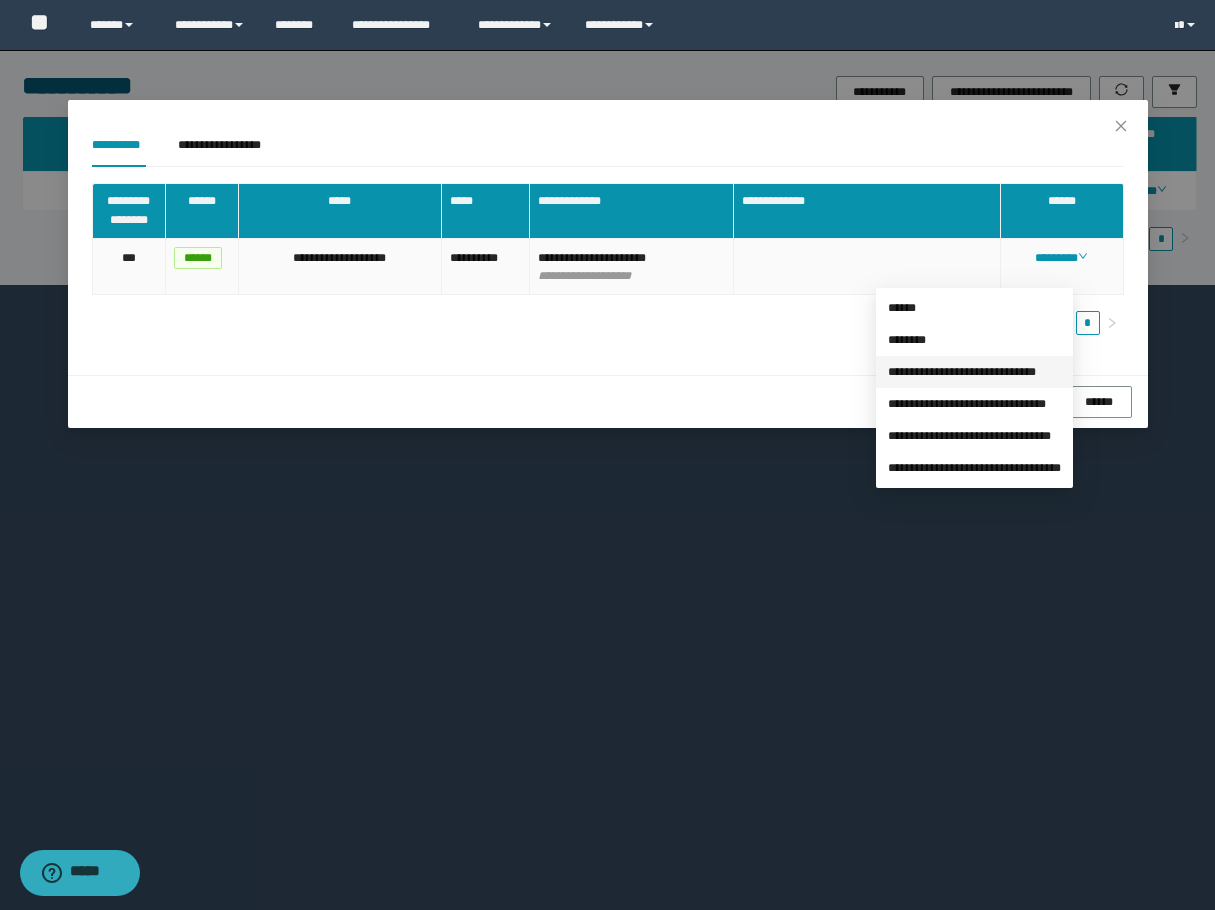 click on "**********" at bounding box center (962, 372) 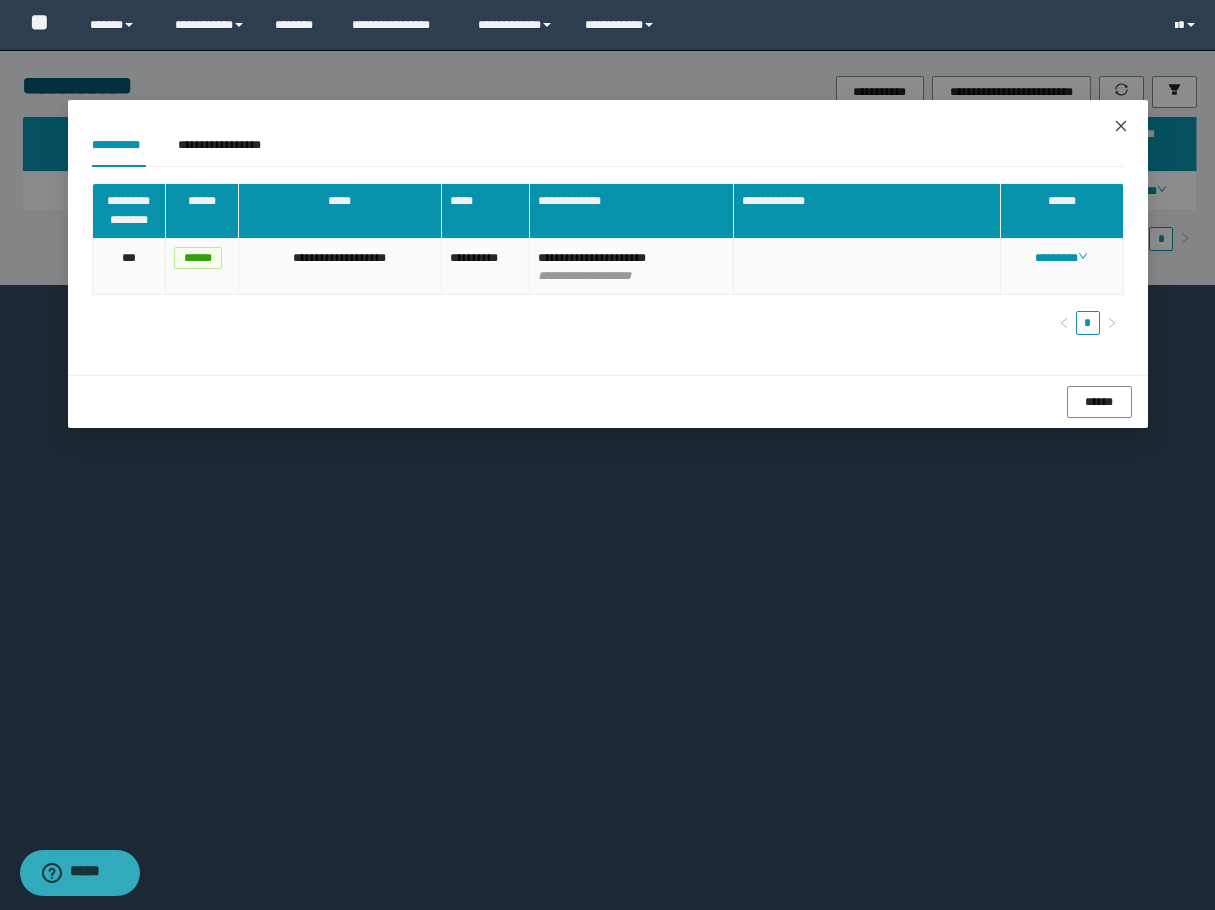 click at bounding box center [1121, 127] 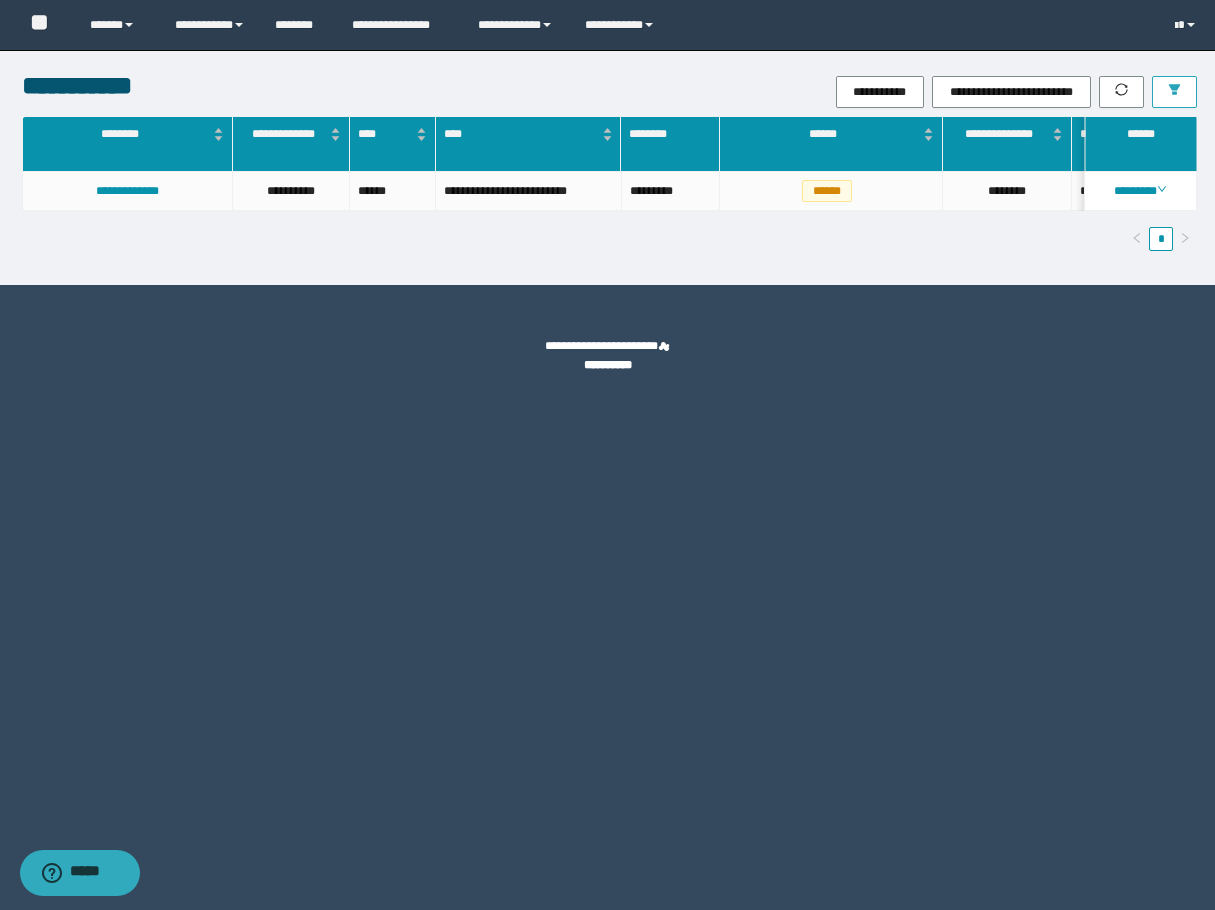 click at bounding box center [1174, 92] 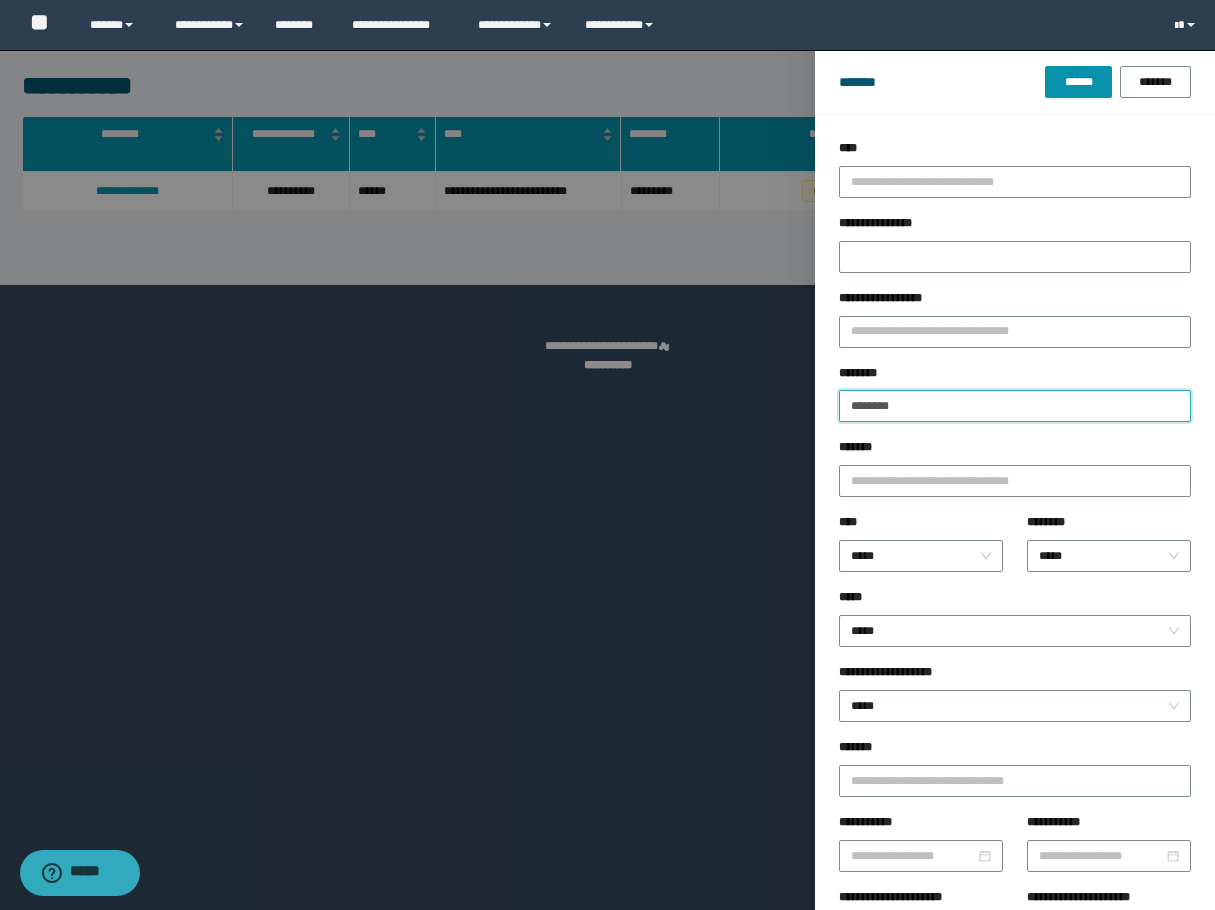 drag, startPoint x: 964, startPoint y: 400, endPoint x: 698, endPoint y: 408, distance: 266.12027 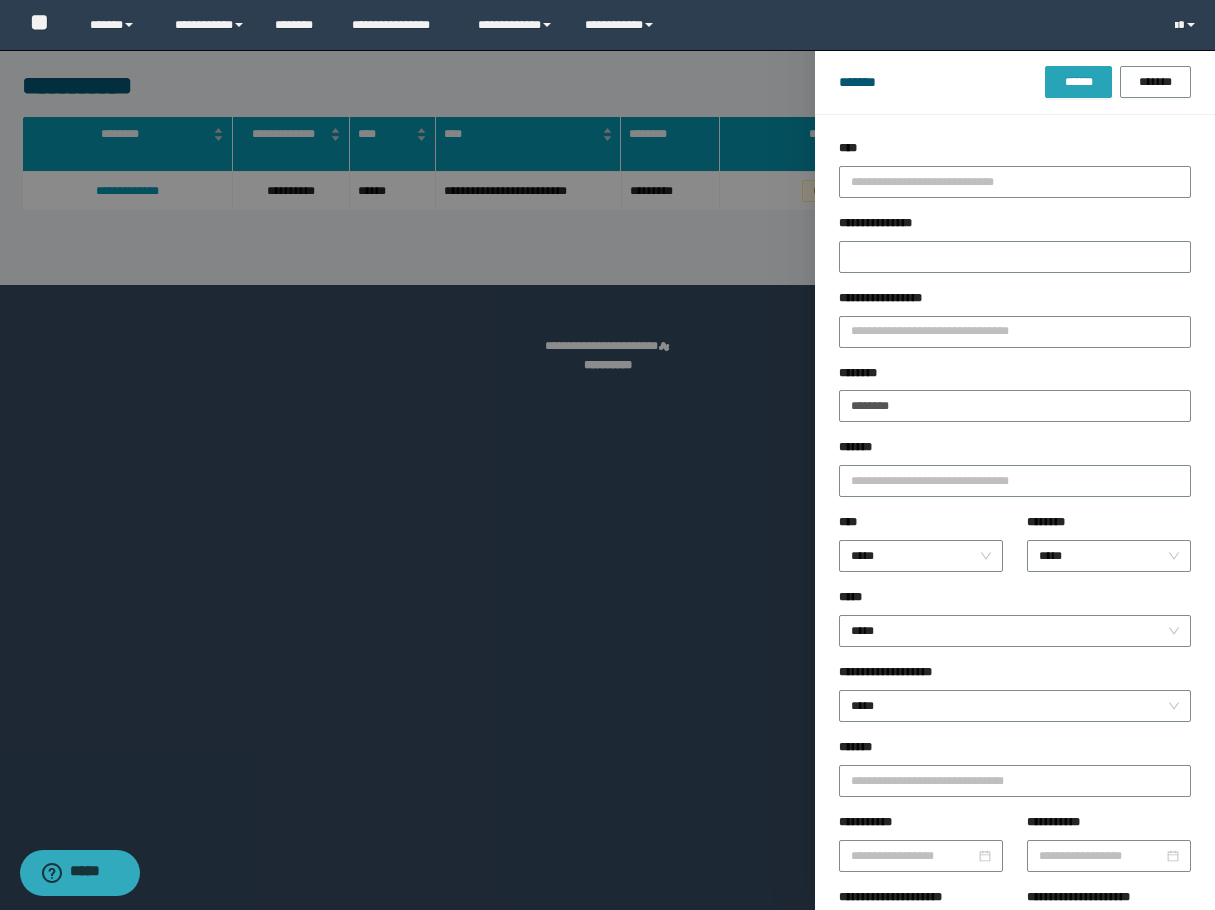 click on "******" at bounding box center (1078, 82) 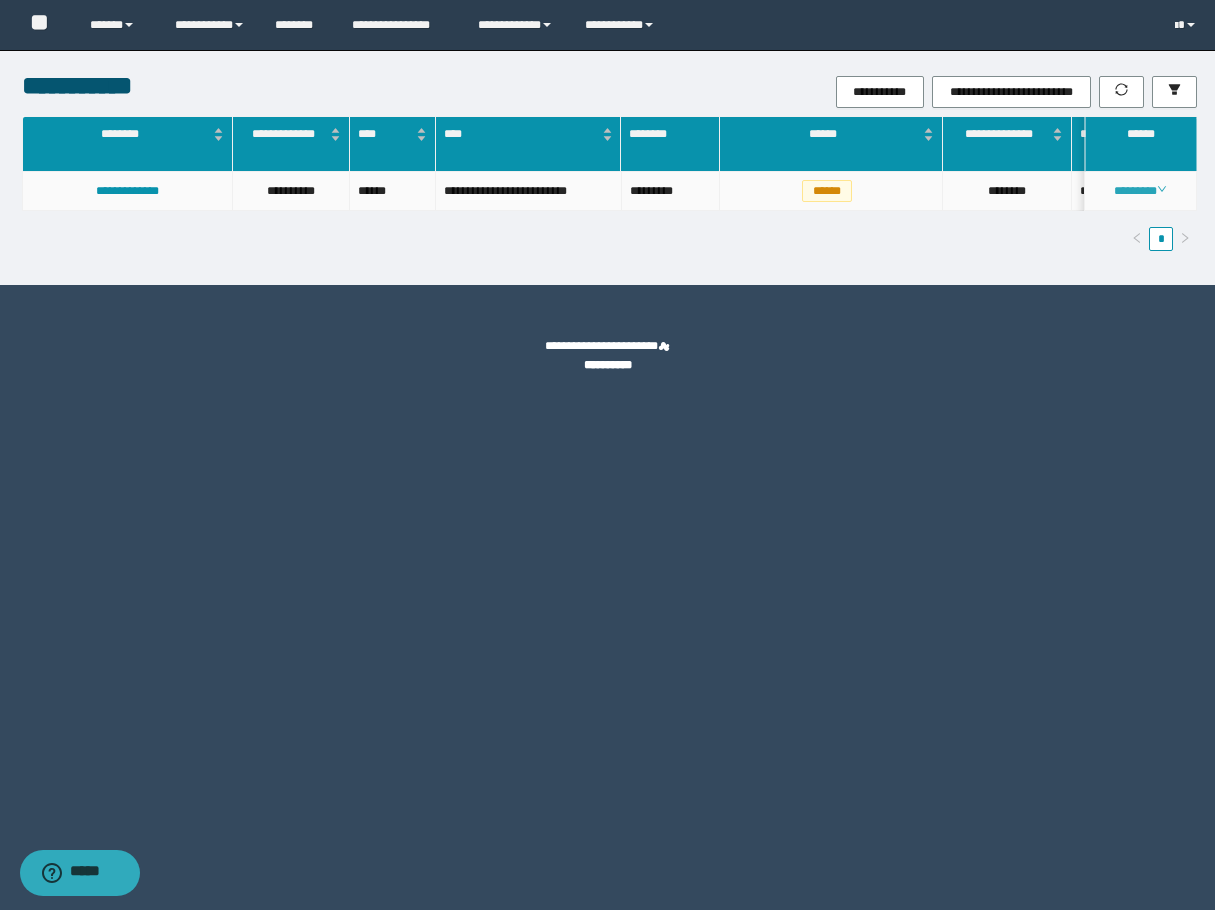 click on "********" at bounding box center [1140, 191] 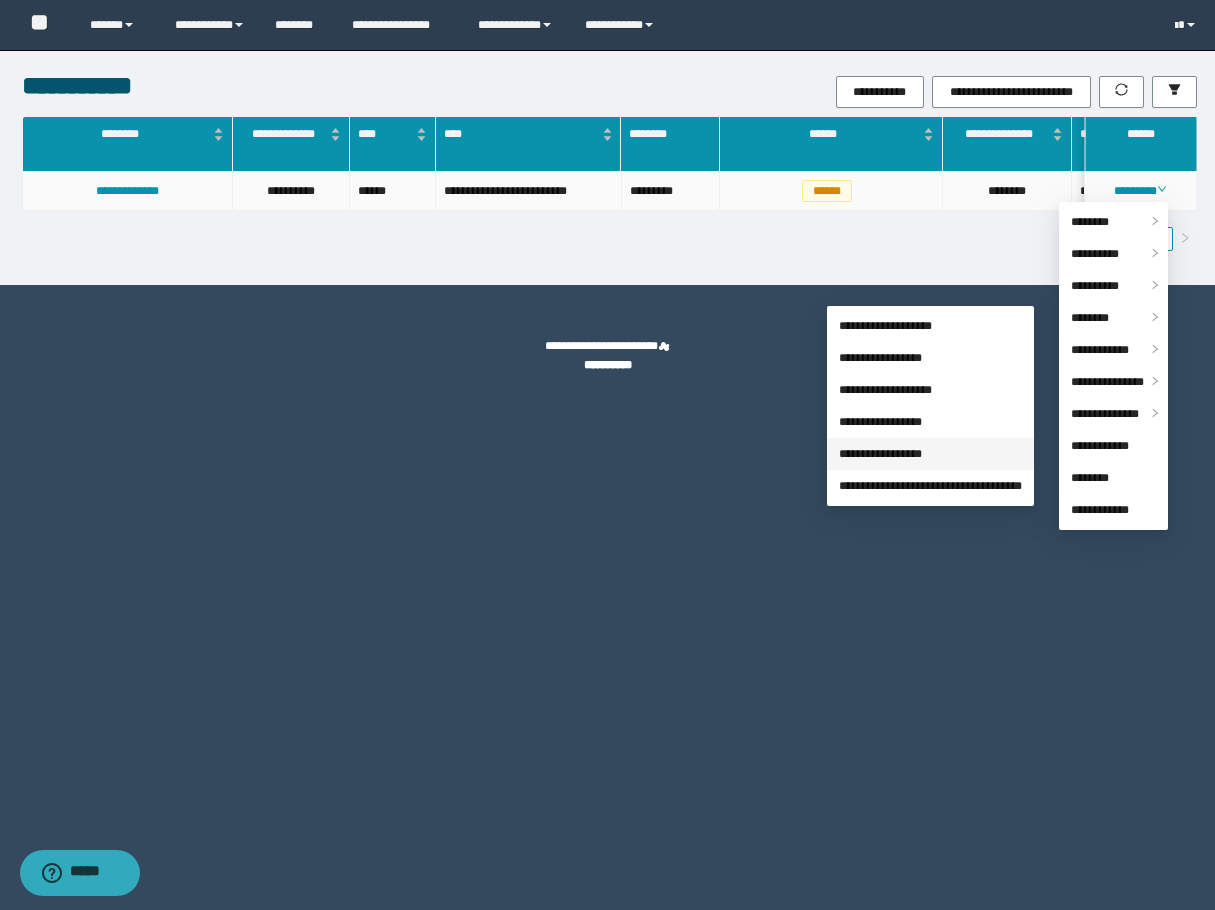 click on "**********" at bounding box center [880, 454] 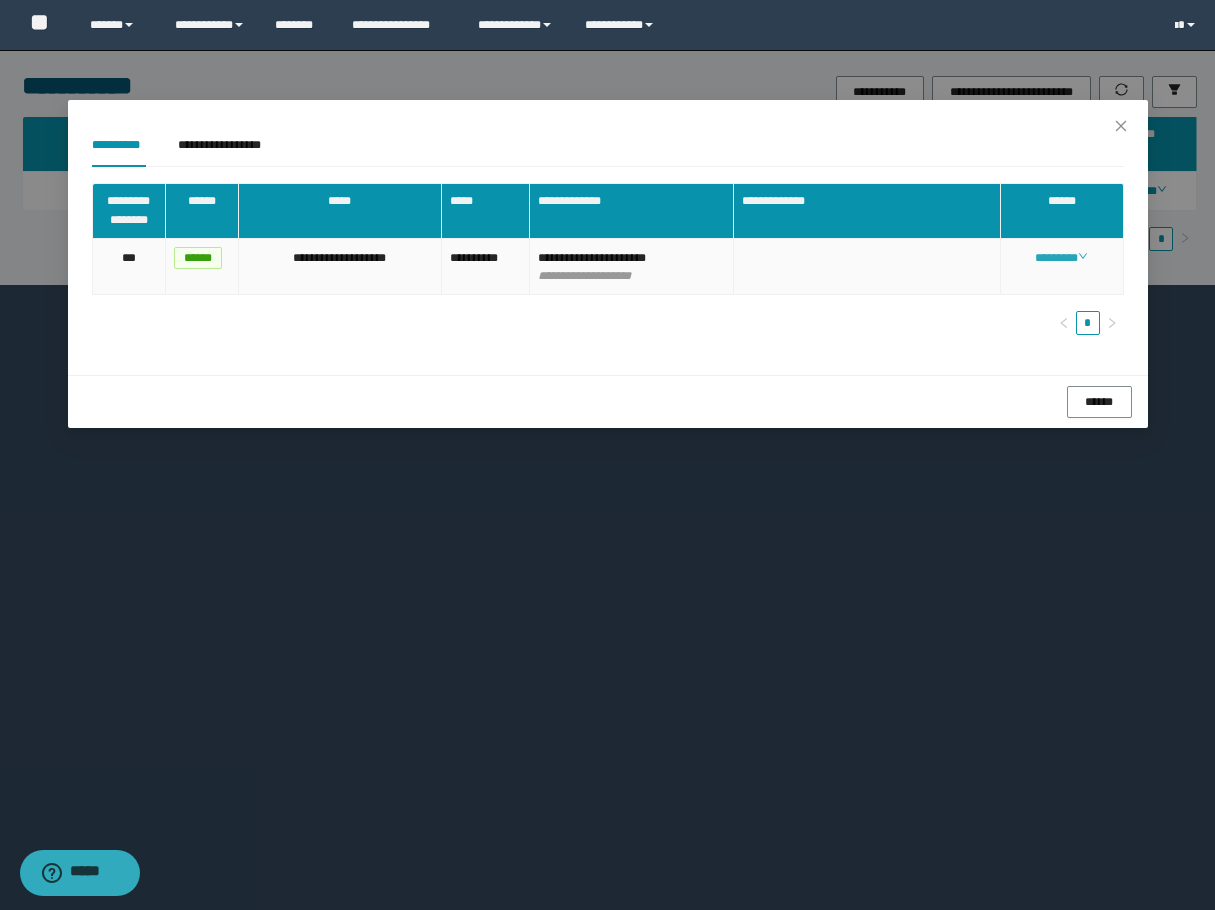 click on "********" at bounding box center [1061, 258] 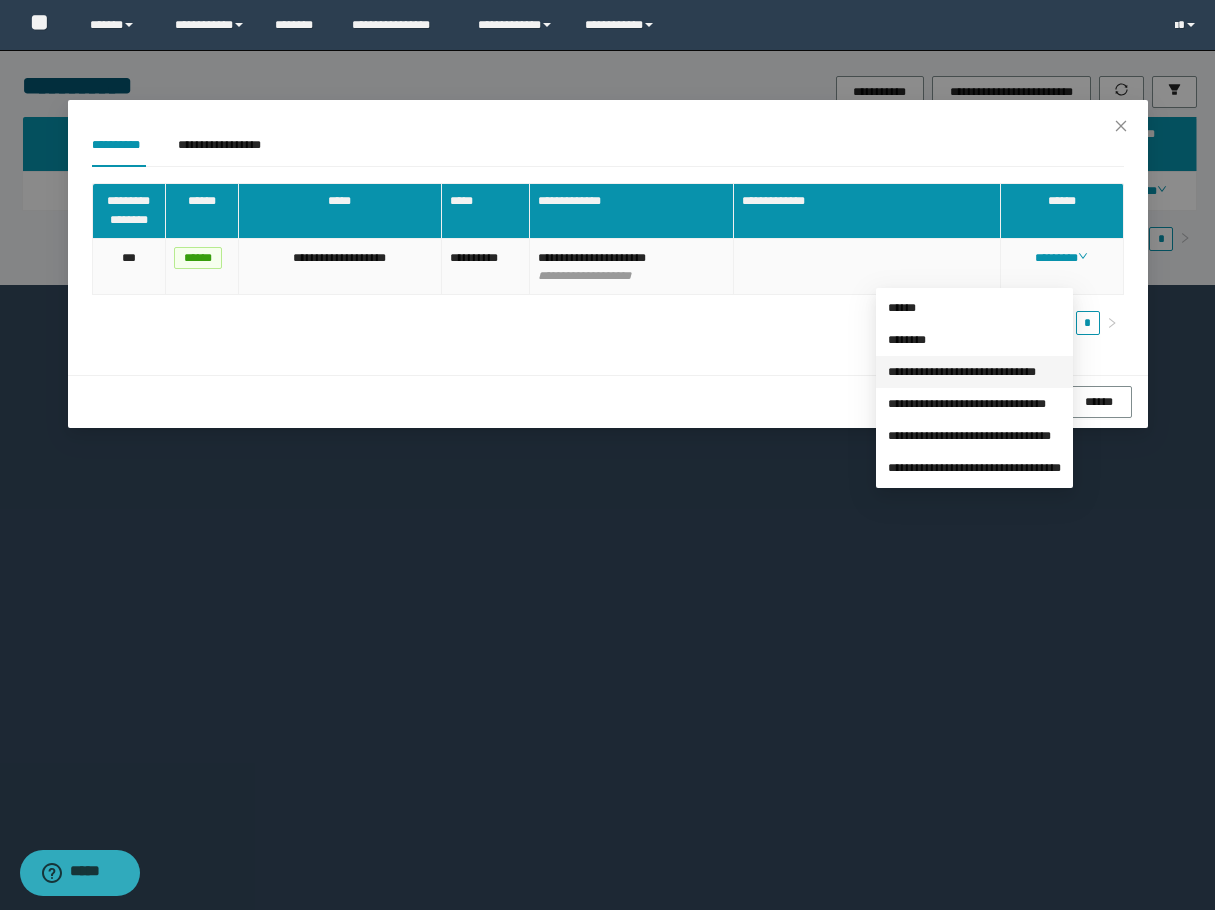 click on "**********" at bounding box center (962, 372) 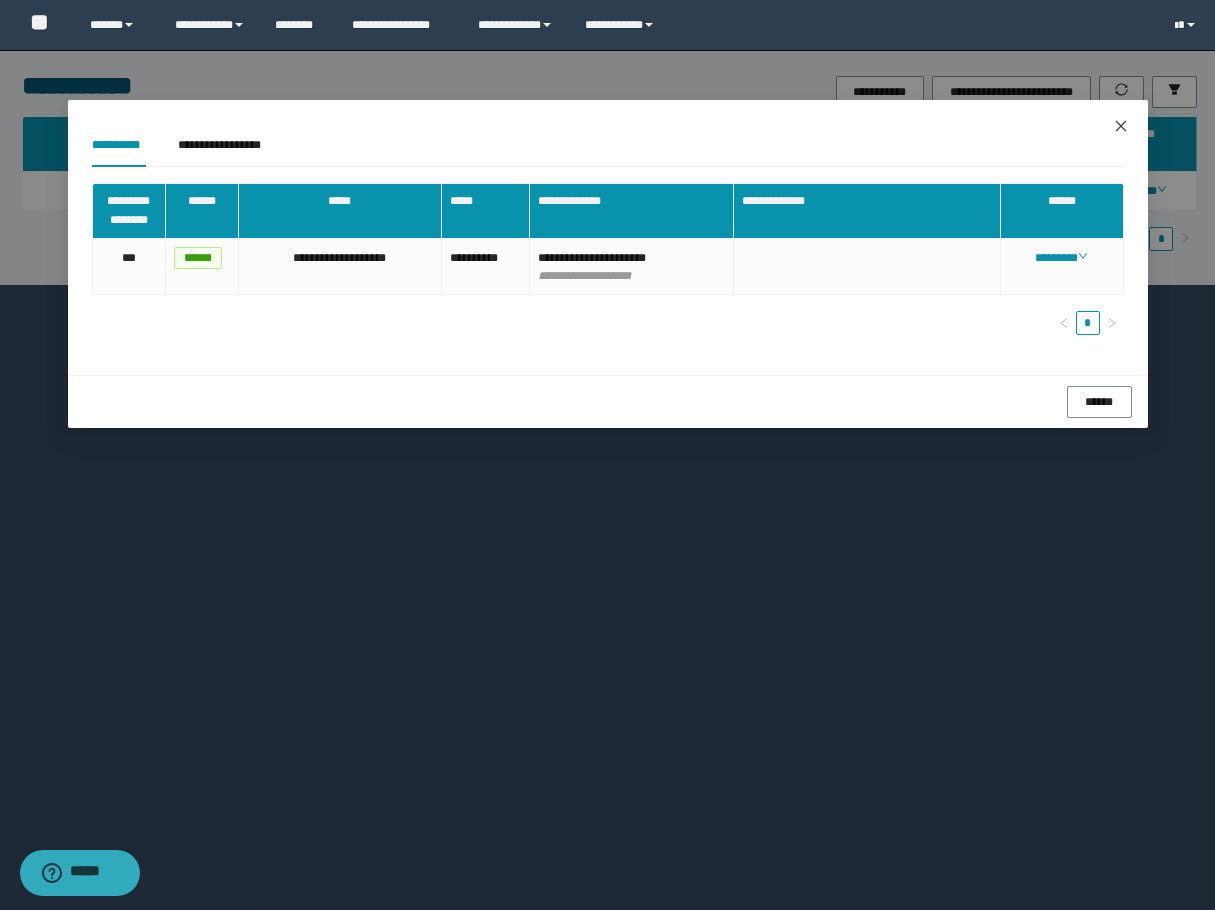 click 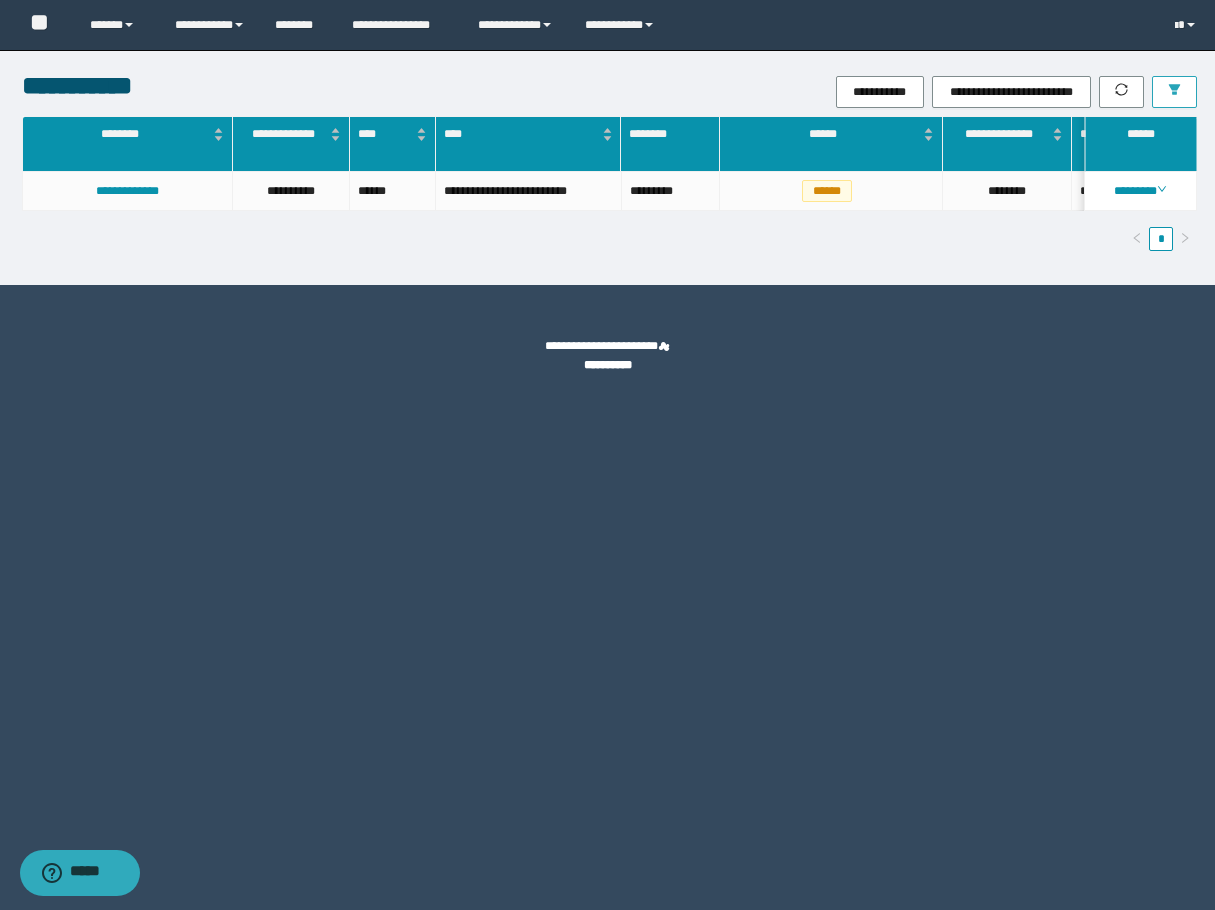 click at bounding box center [1174, 92] 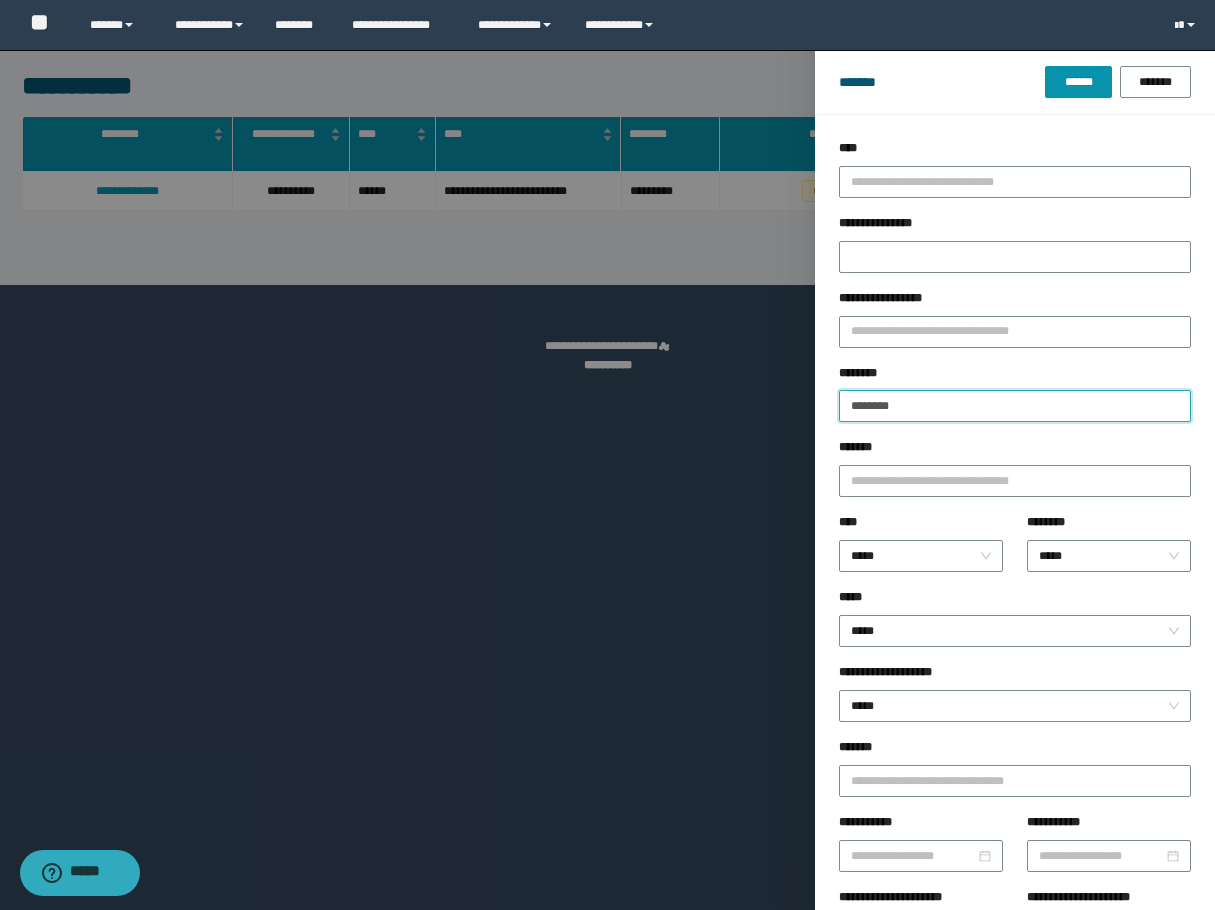 drag, startPoint x: 814, startPoint y: 414, endPoint x: 748, endPoint y: 418, distance: 66.1211 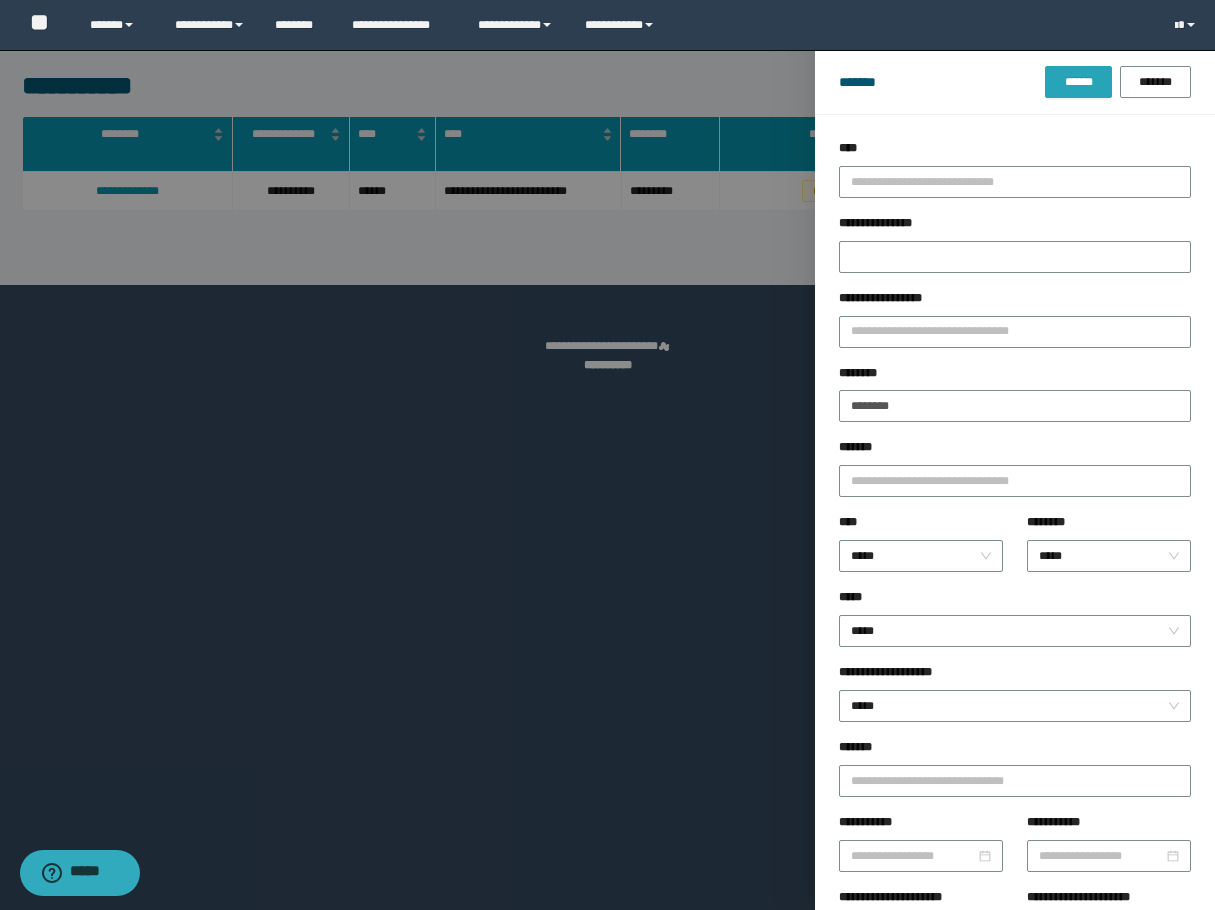 click on "******" at bounding box center [1078, 82] 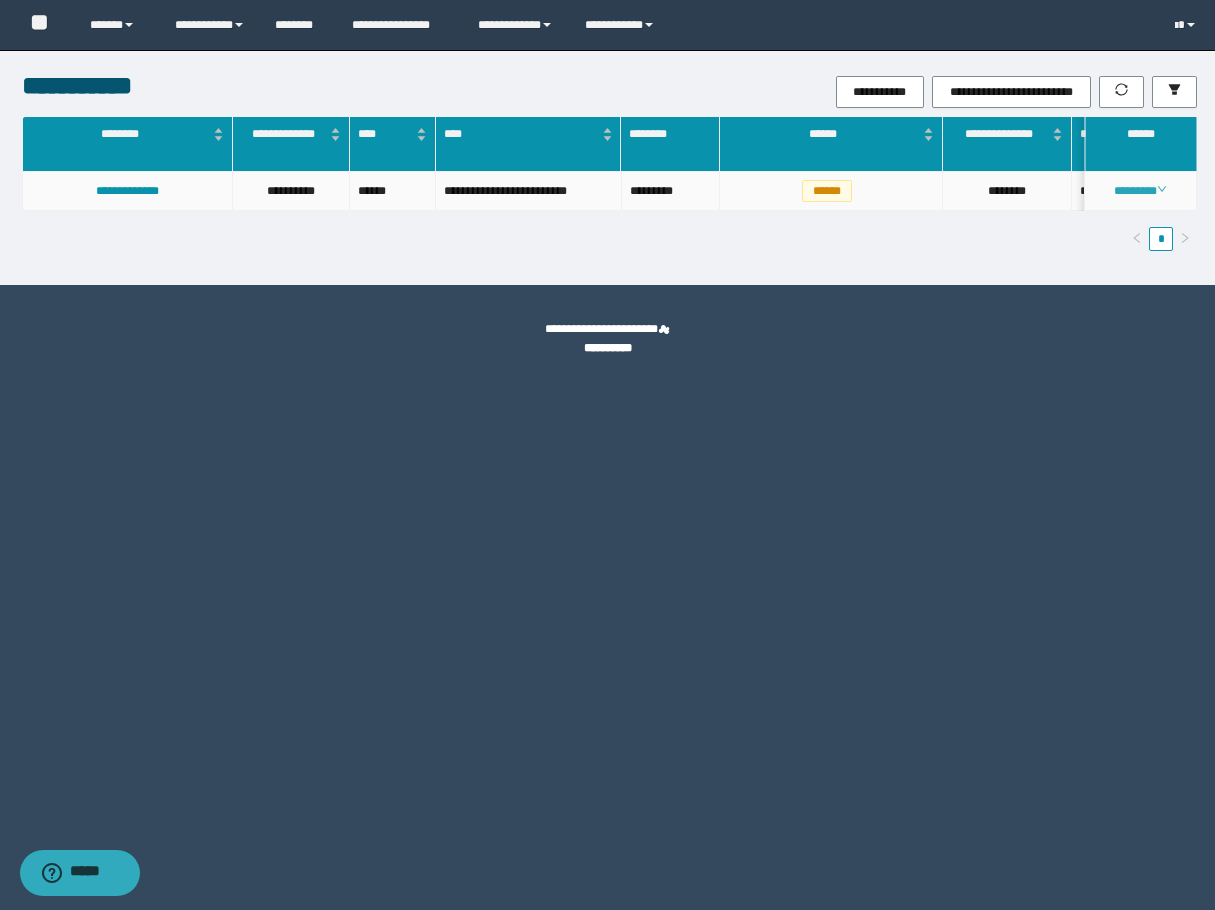 click on "********" at bounding box center (1140, 191) 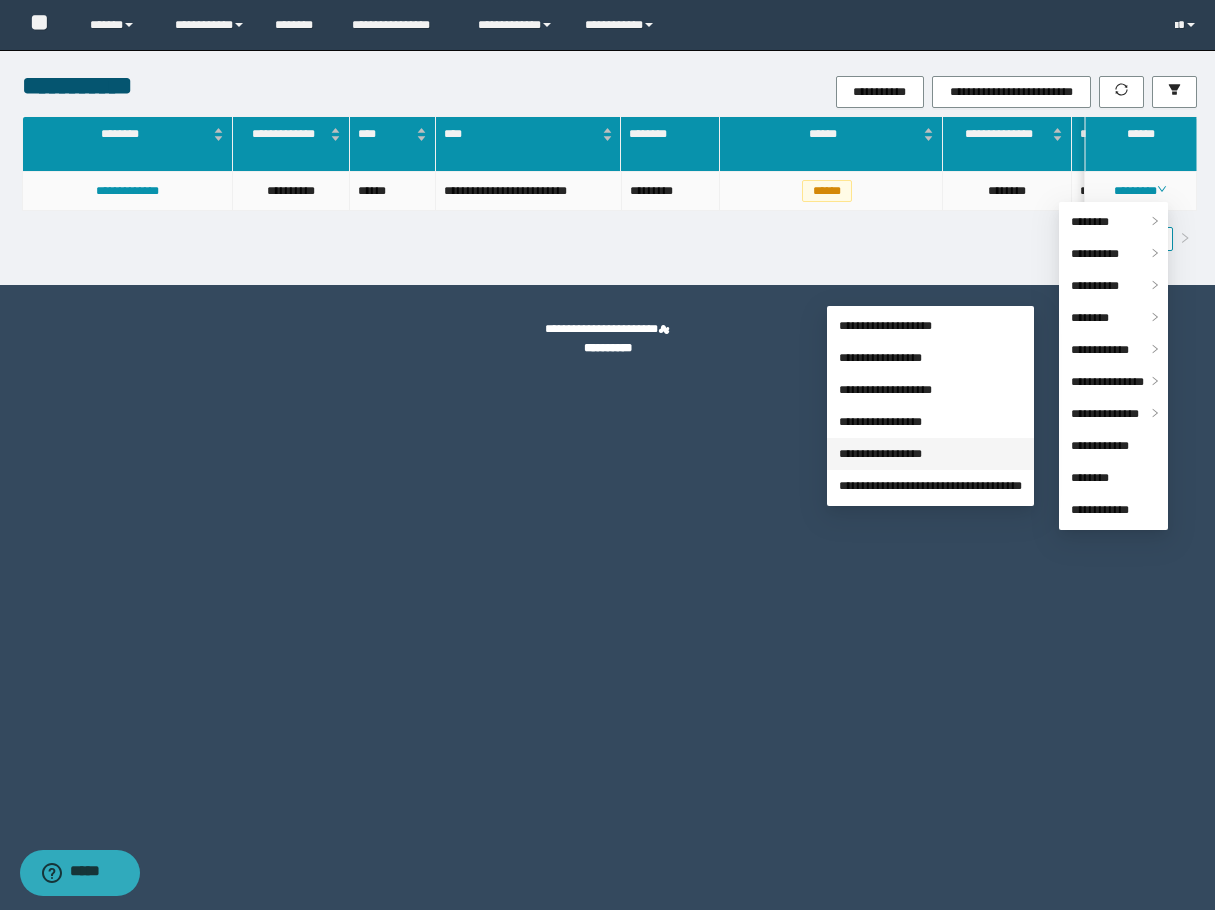 click on "**********" at bounding box center (880, 454) 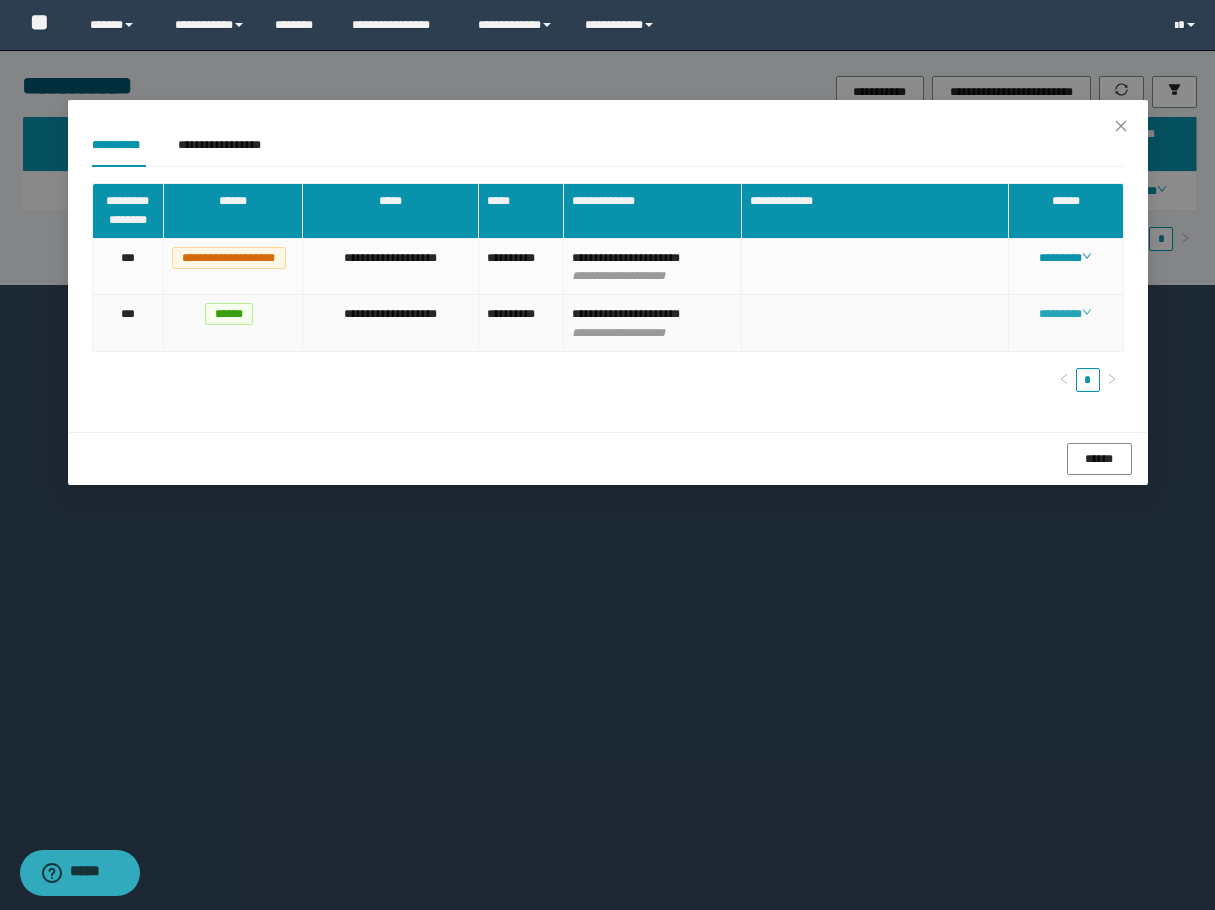 click on "********" at bounding box center [1065, 314] 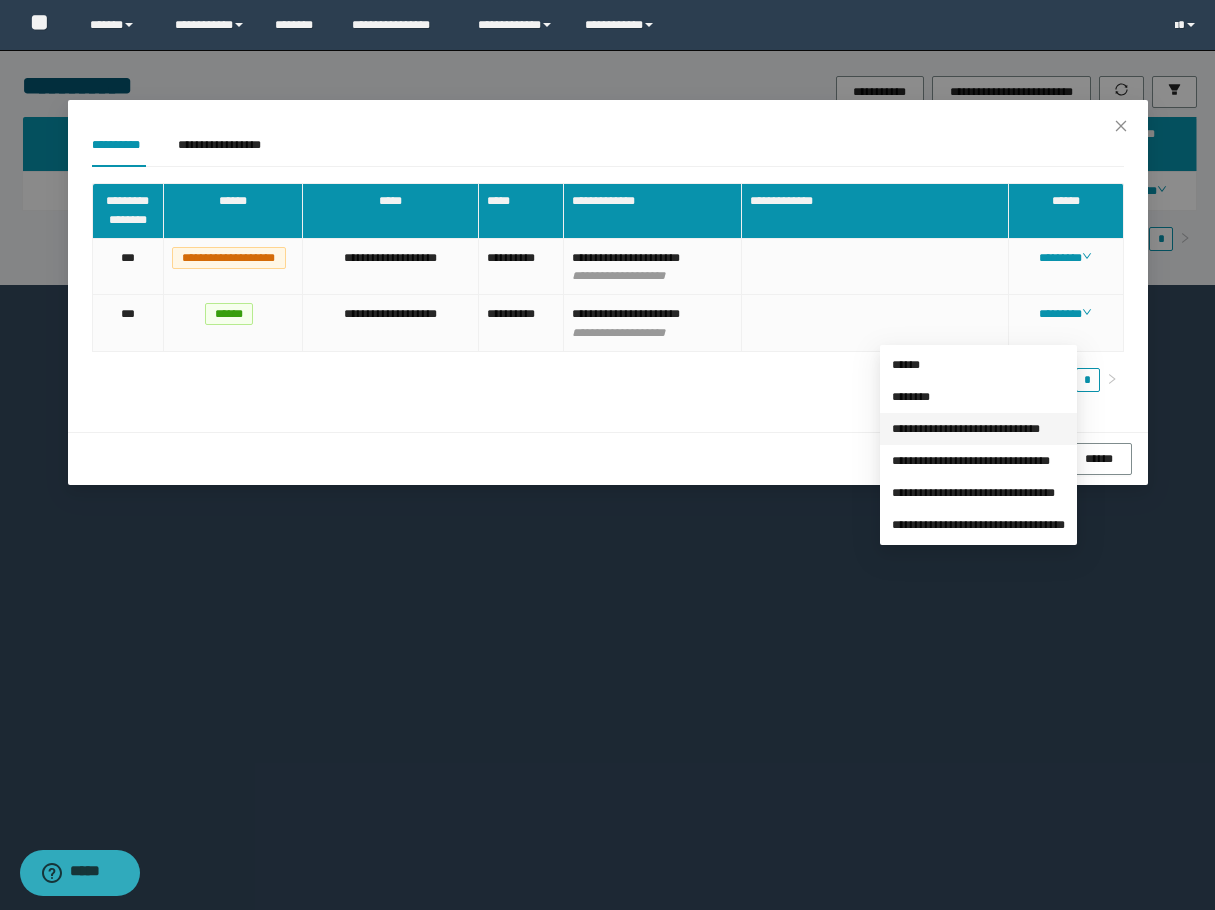 click on "**********" at bounding box center [966, 429] 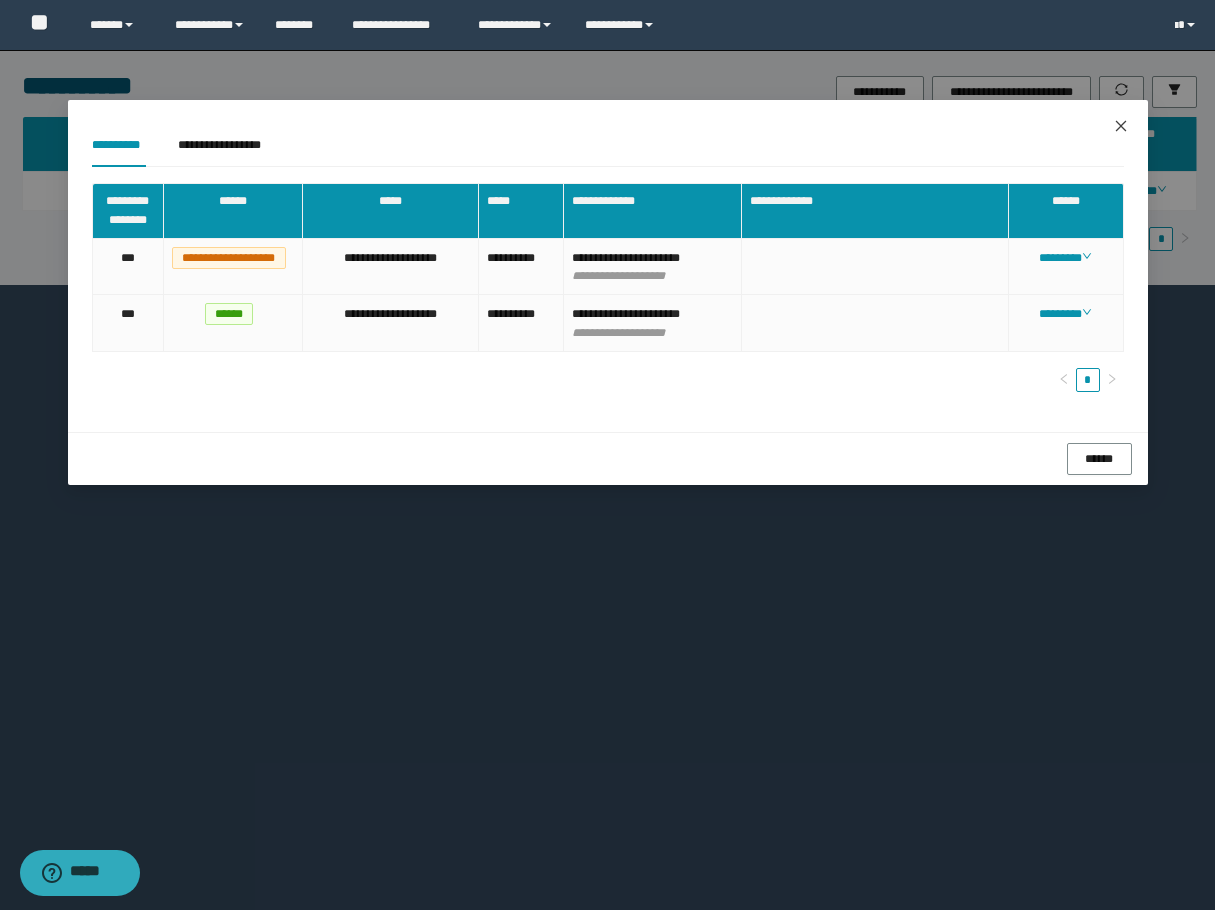 click at bounding box center [1121, 127] 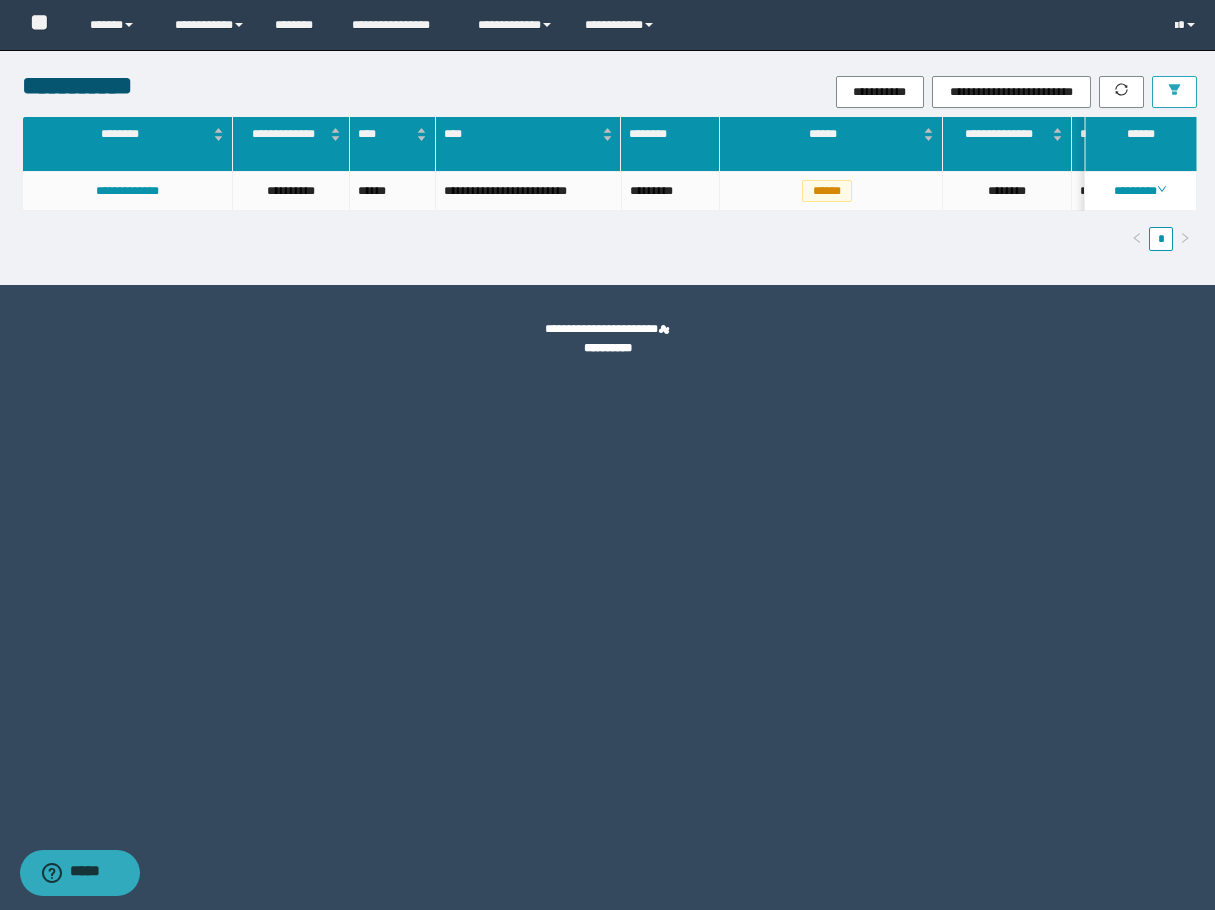 click 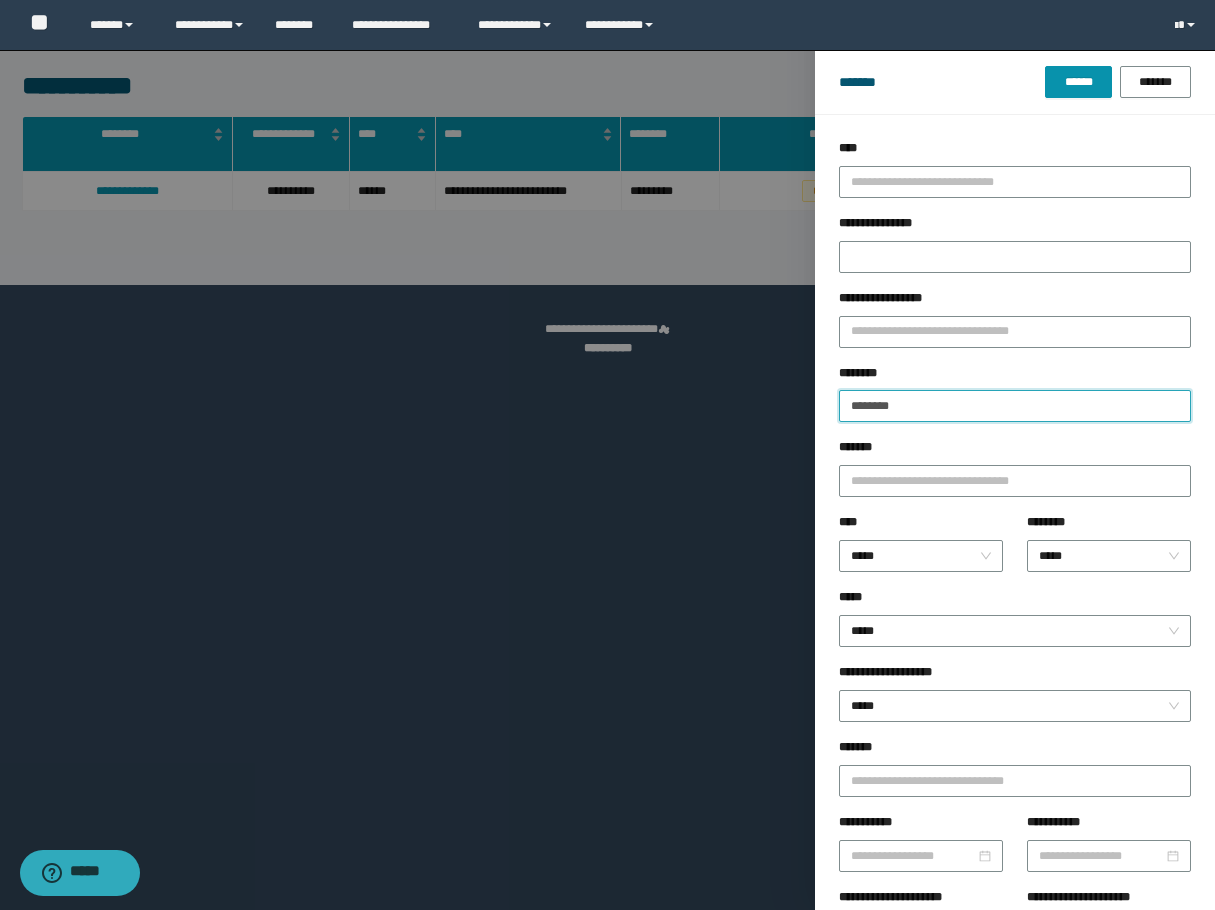 drag, startPoint x: 960, startPoint y: 404, endPoint x: 731, endPoint y: 407, distance: 229.01965 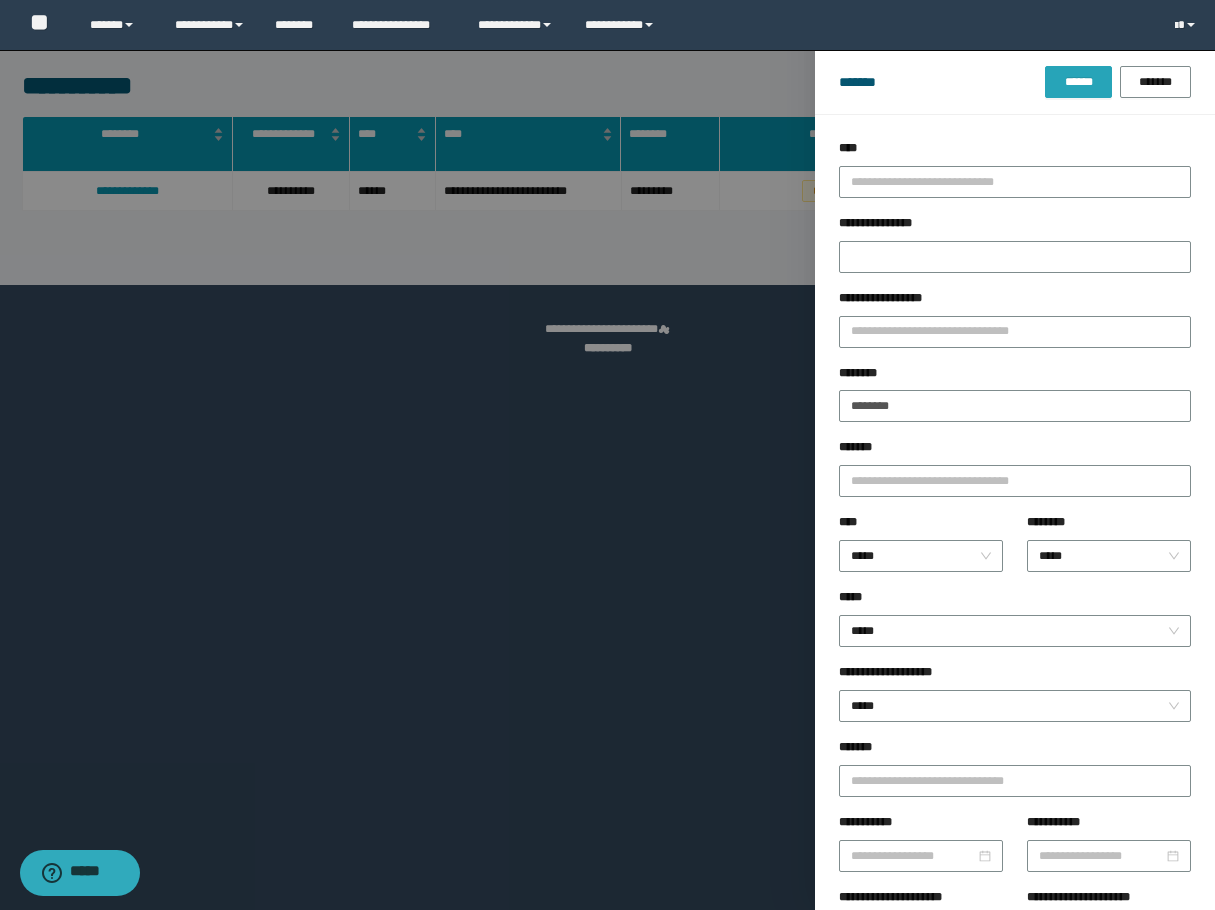 click on "******" at bounding box center (1078, 82) 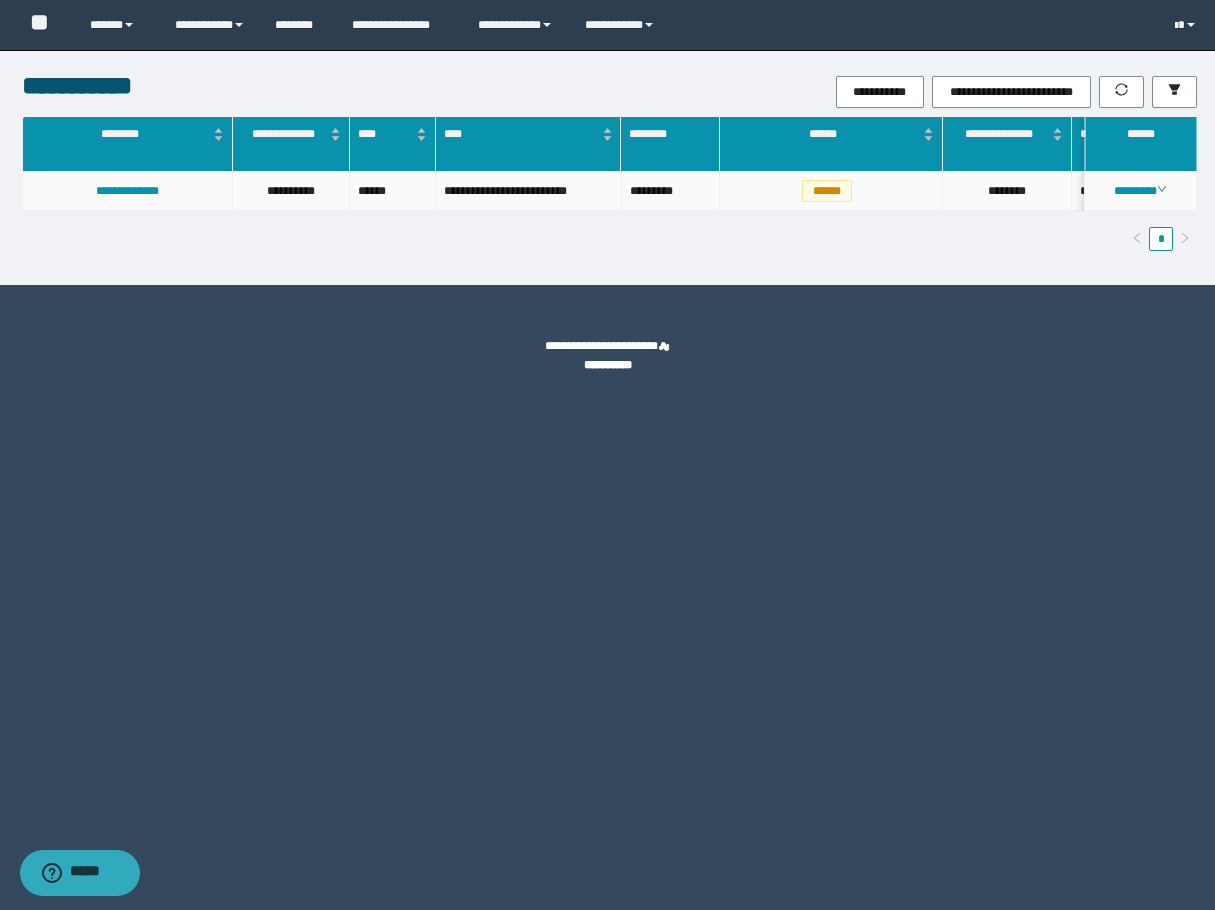 click on "********" at bounding box center (1141, 191) 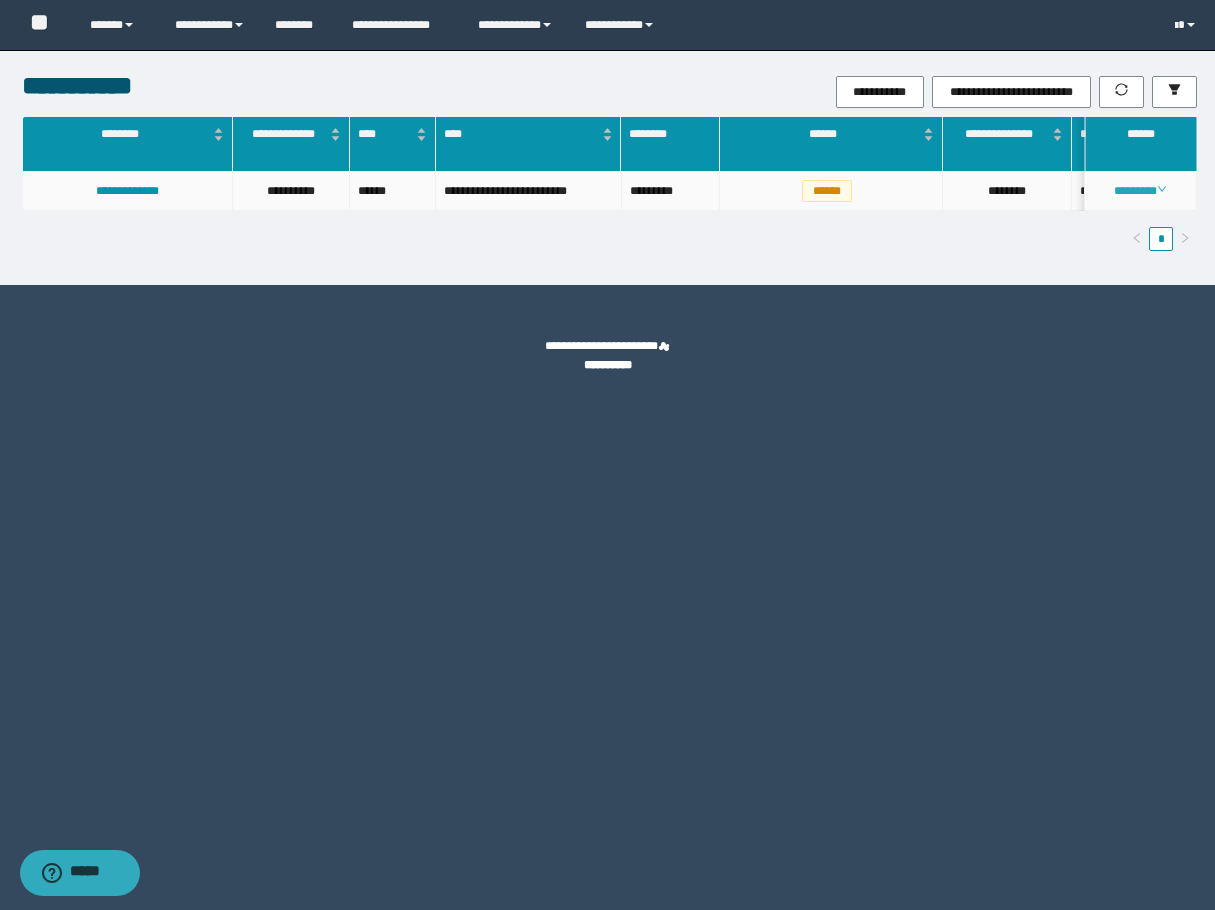 click on "********" at bounding box center [1140, 191] 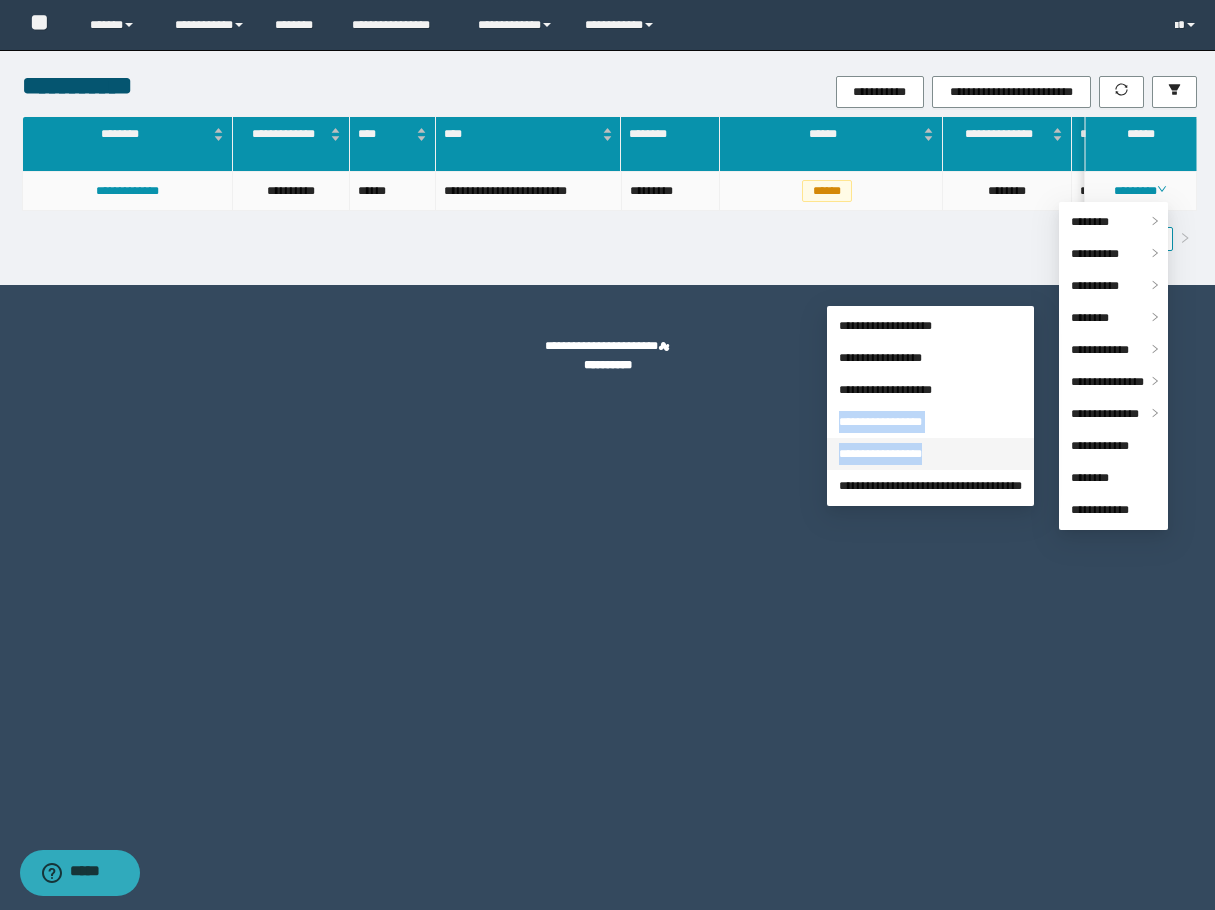 drag, startPoint x: 907, startPoint y: 389, endPoint x: 871, endPoint y: 462, distance: 81.394104 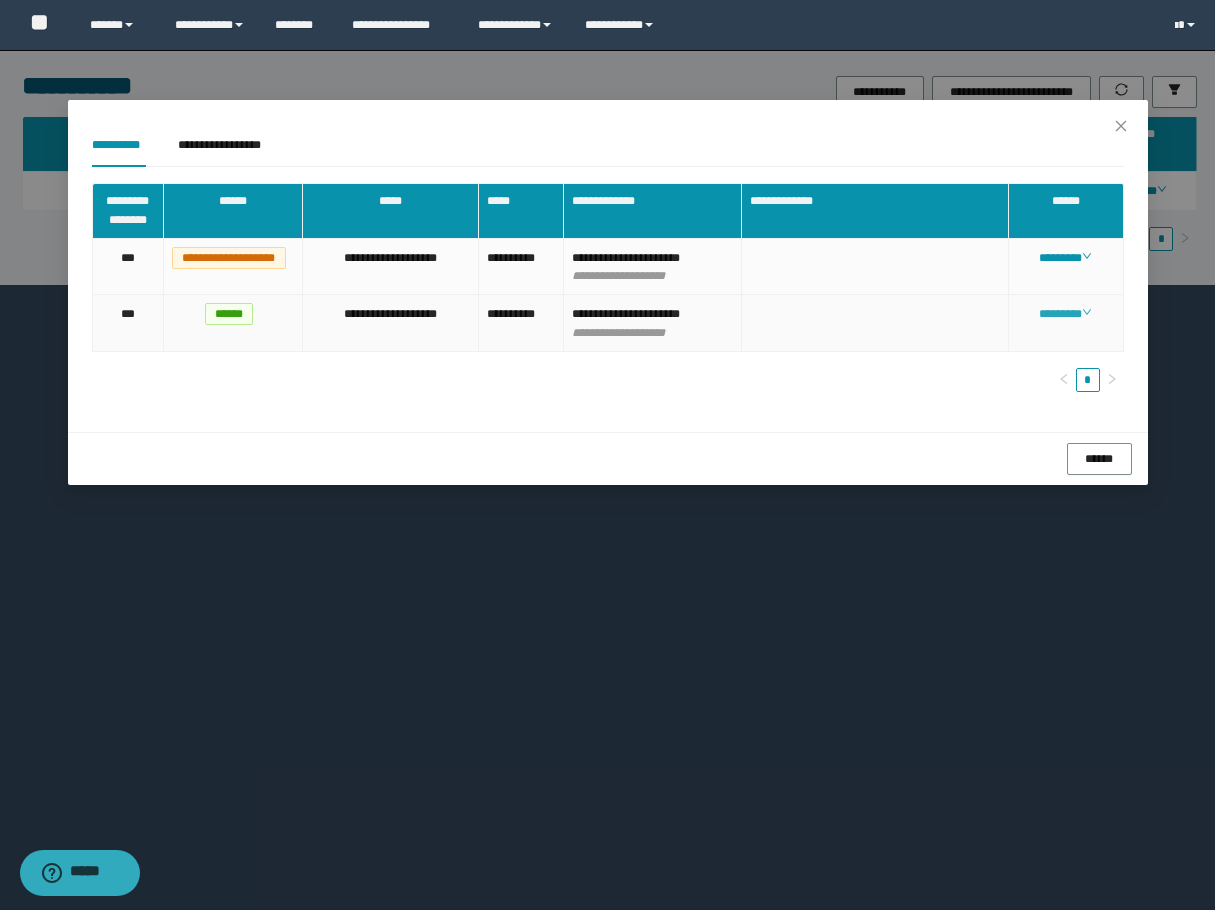 click on "********" at bounding box center (1065, 314) 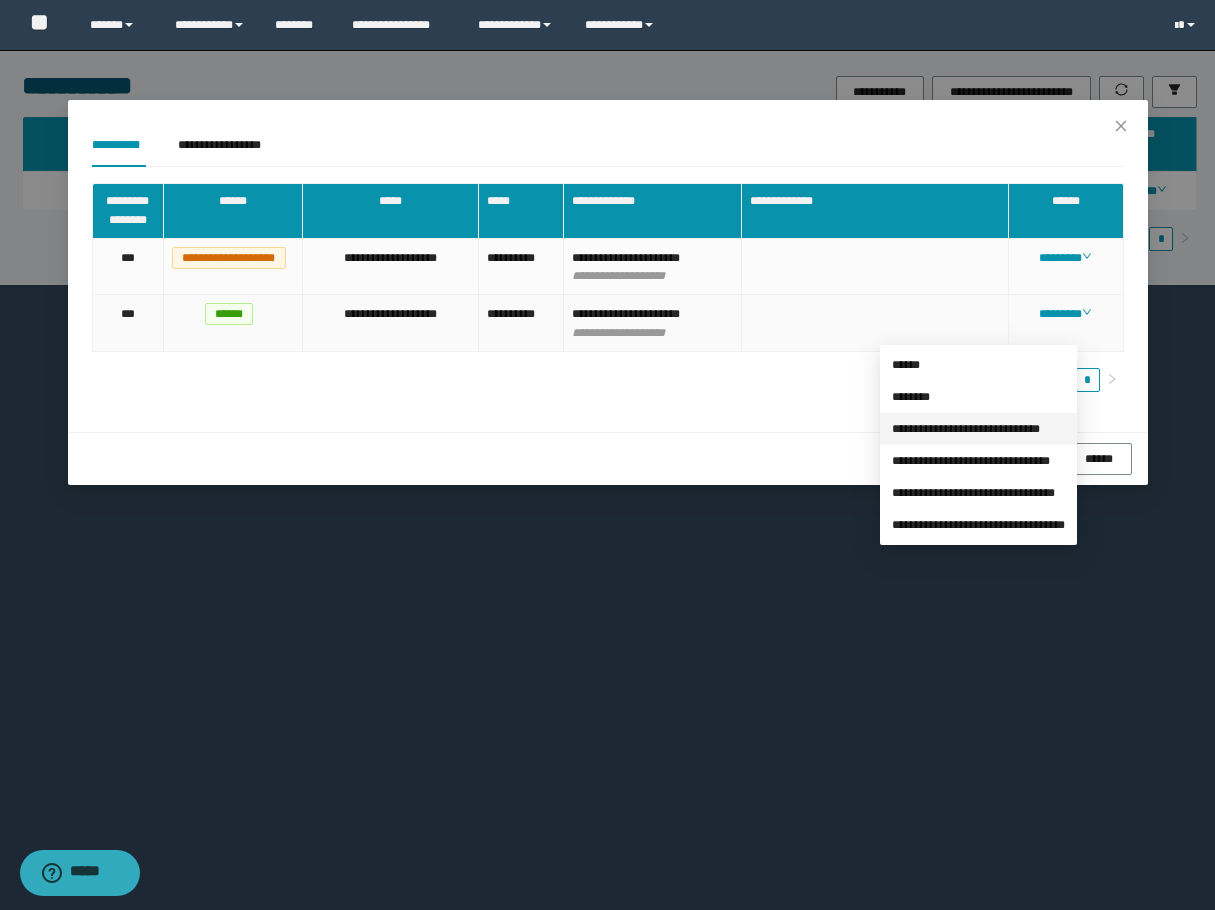 click on "**********" at bounding box center (966, 429) 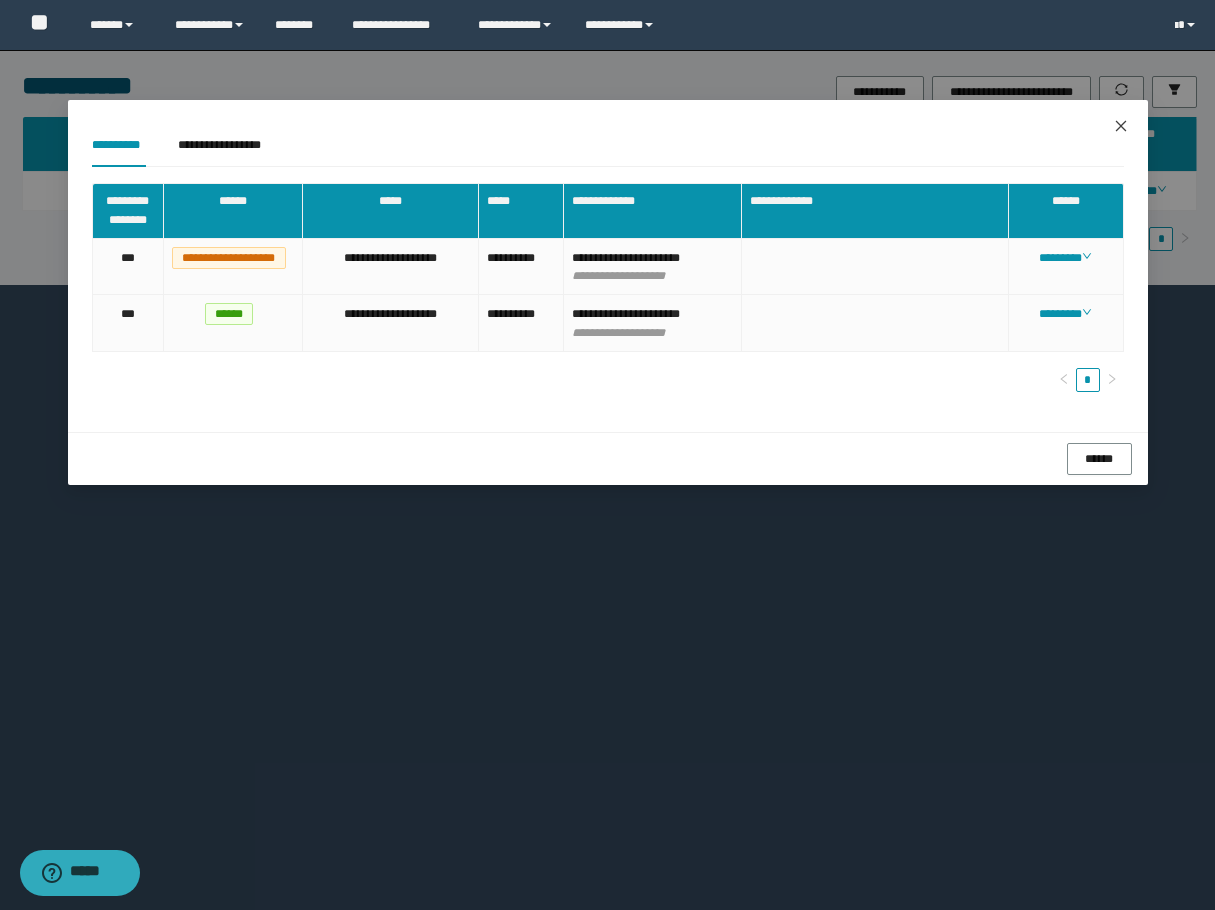 click at bounding box center [1121, 127] 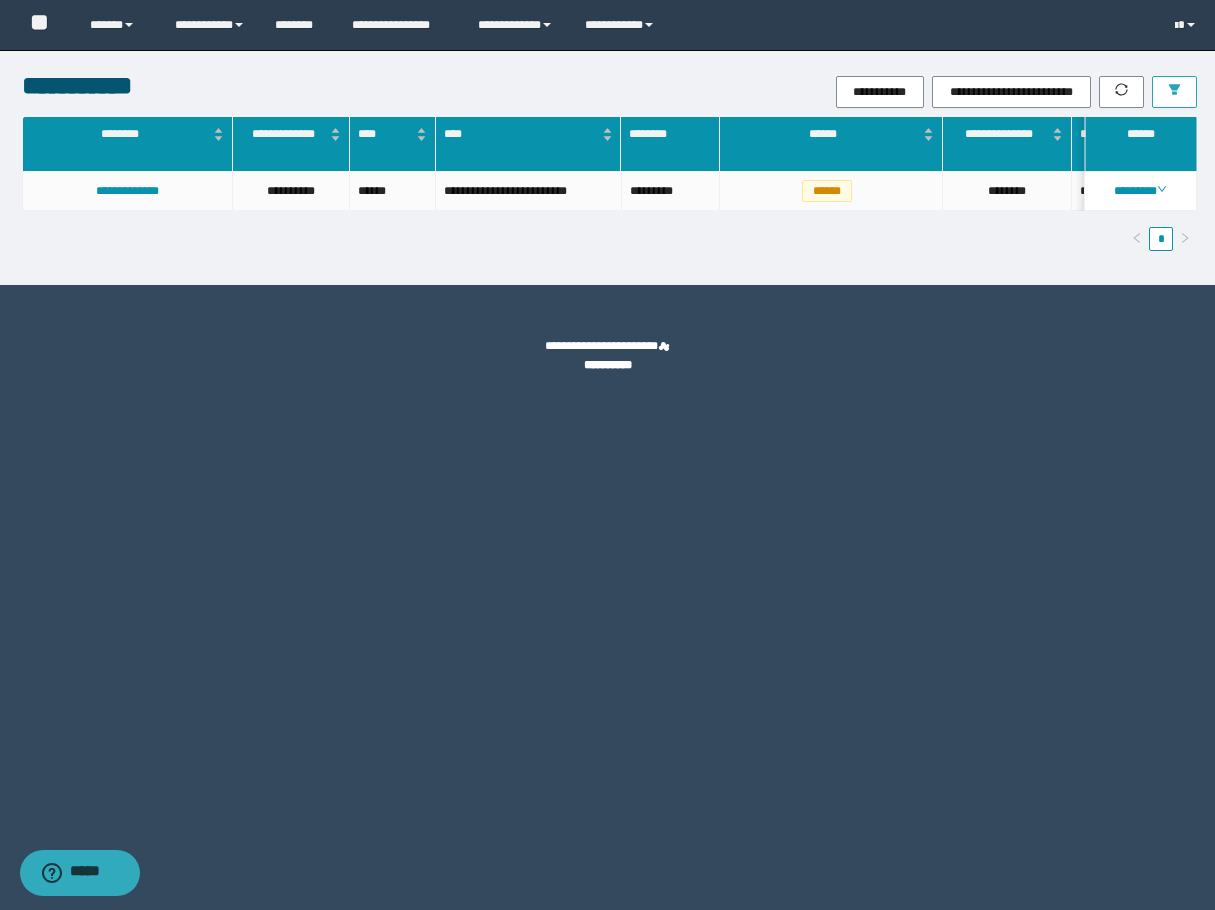 click at bounding box center (1174, 92) 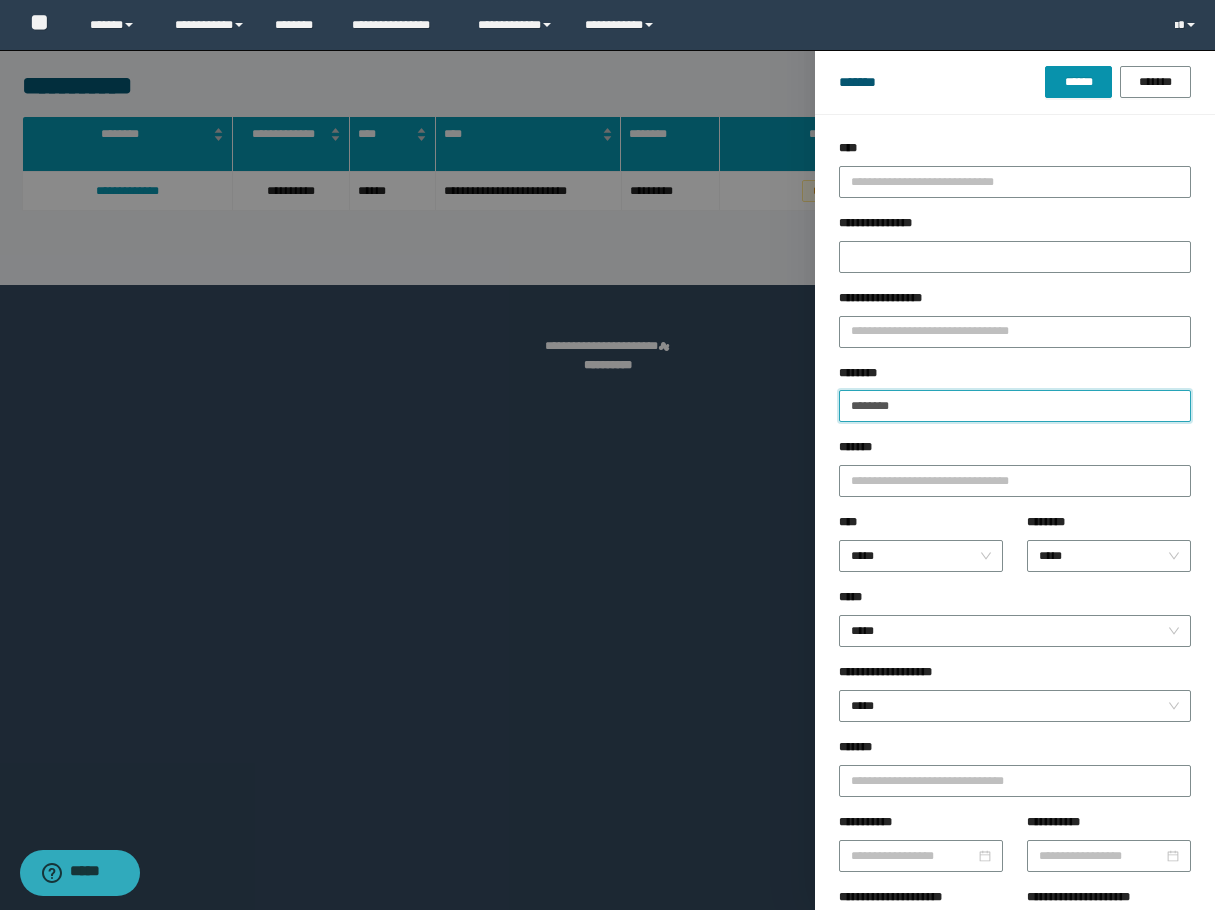 drag, startPoint x: 919, startPoint y: 399, endPoint x: 728, endPoint y: 403, distance: 191.04189 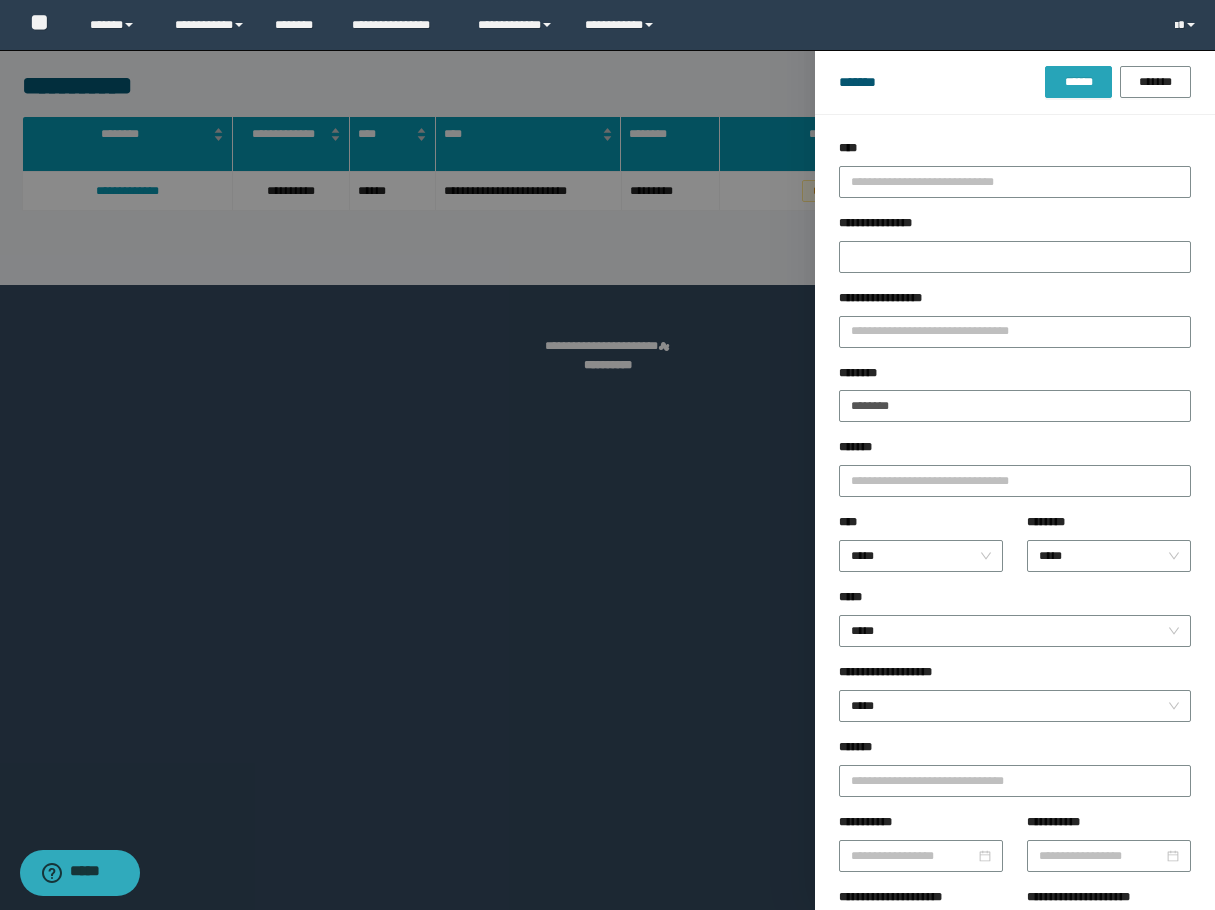 click on "******" at bounding box center (1078, 82) 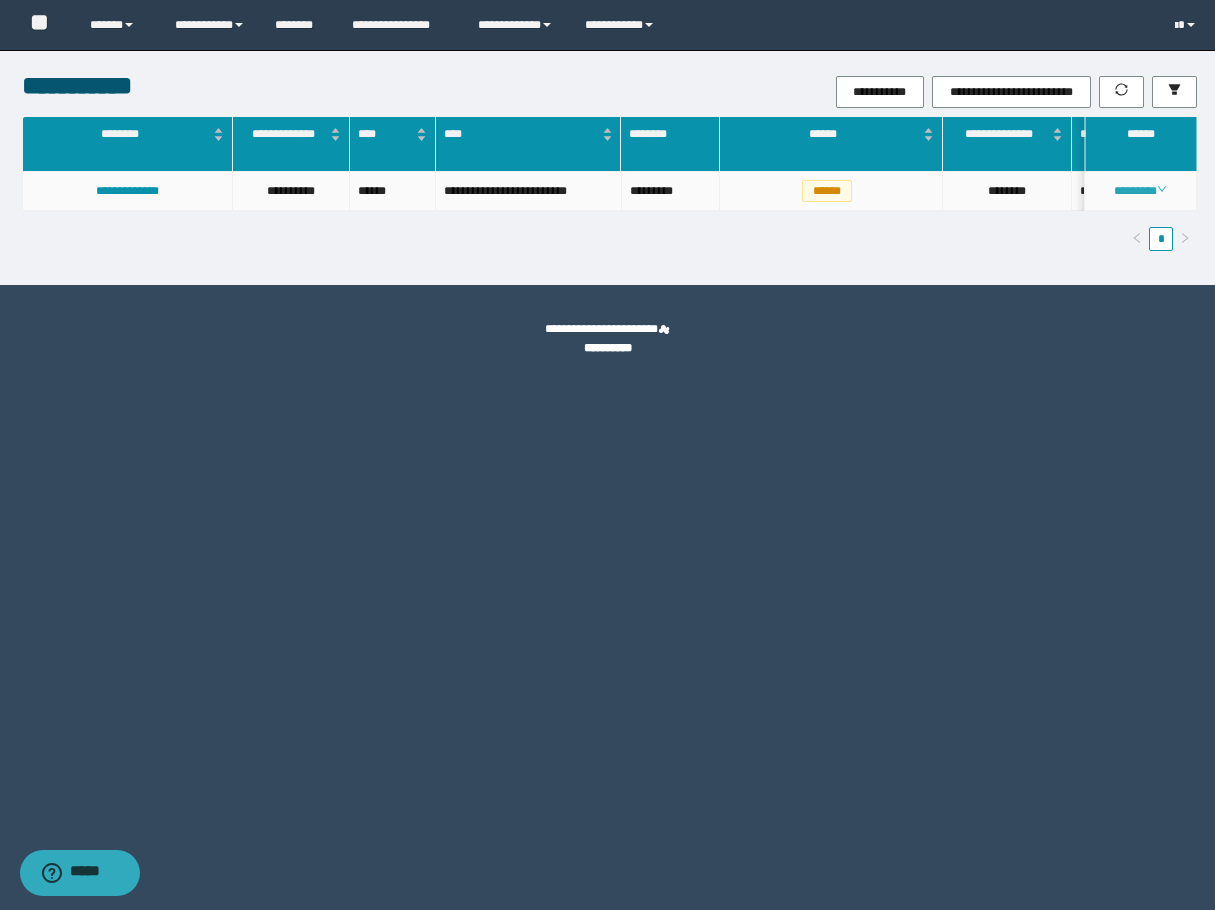click on "********" at bounding box center (1140, 191) 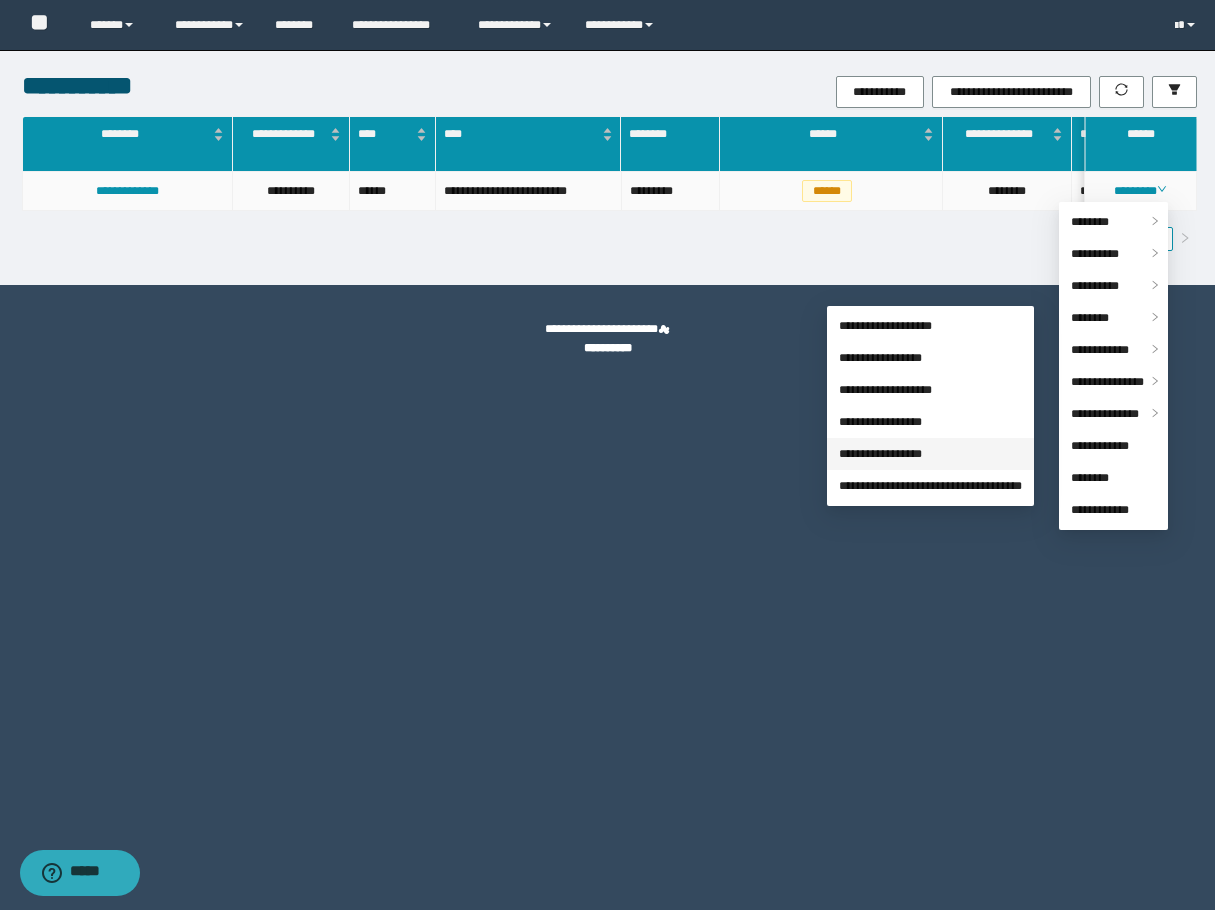 click on "**********" at bounding box center (880, 454) 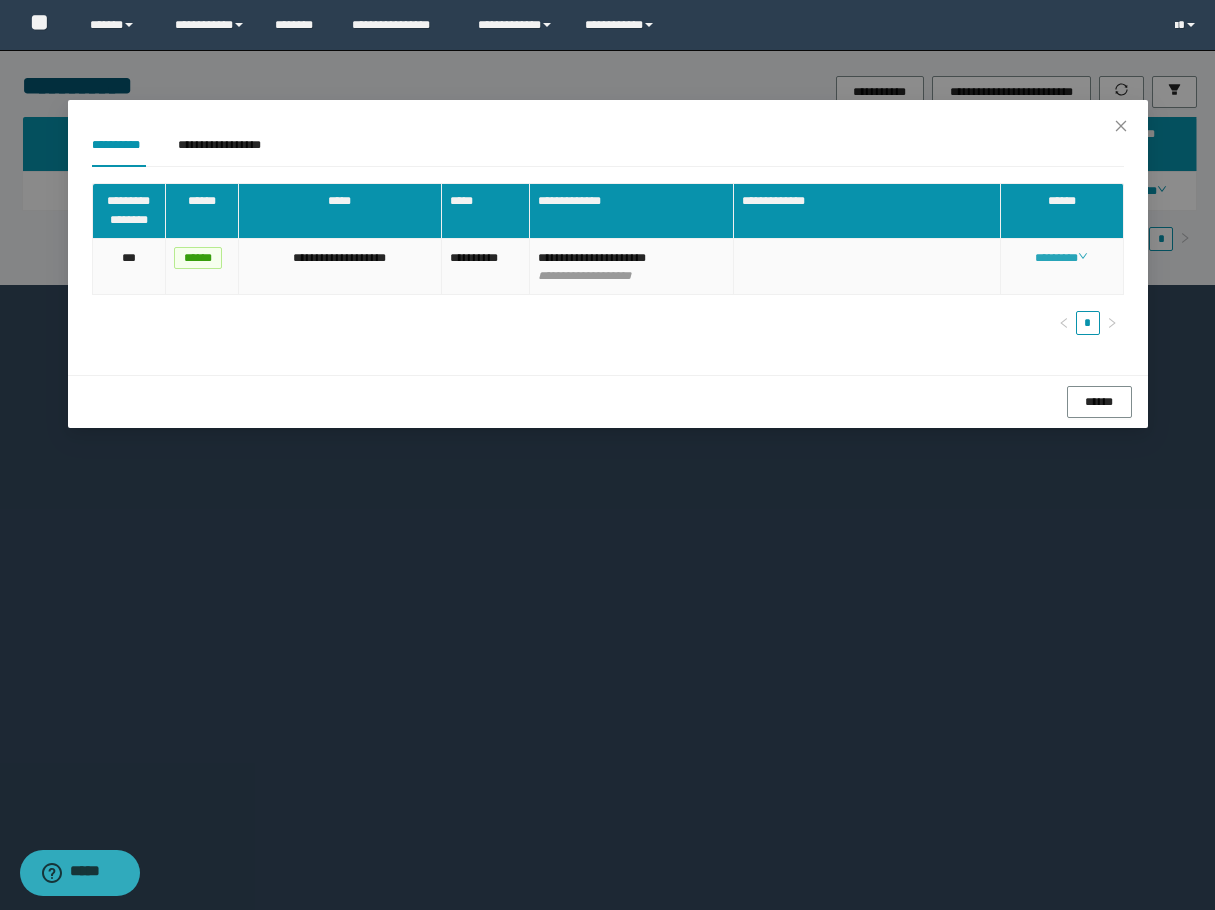 click on "********" at bounding box center (1061, 258) 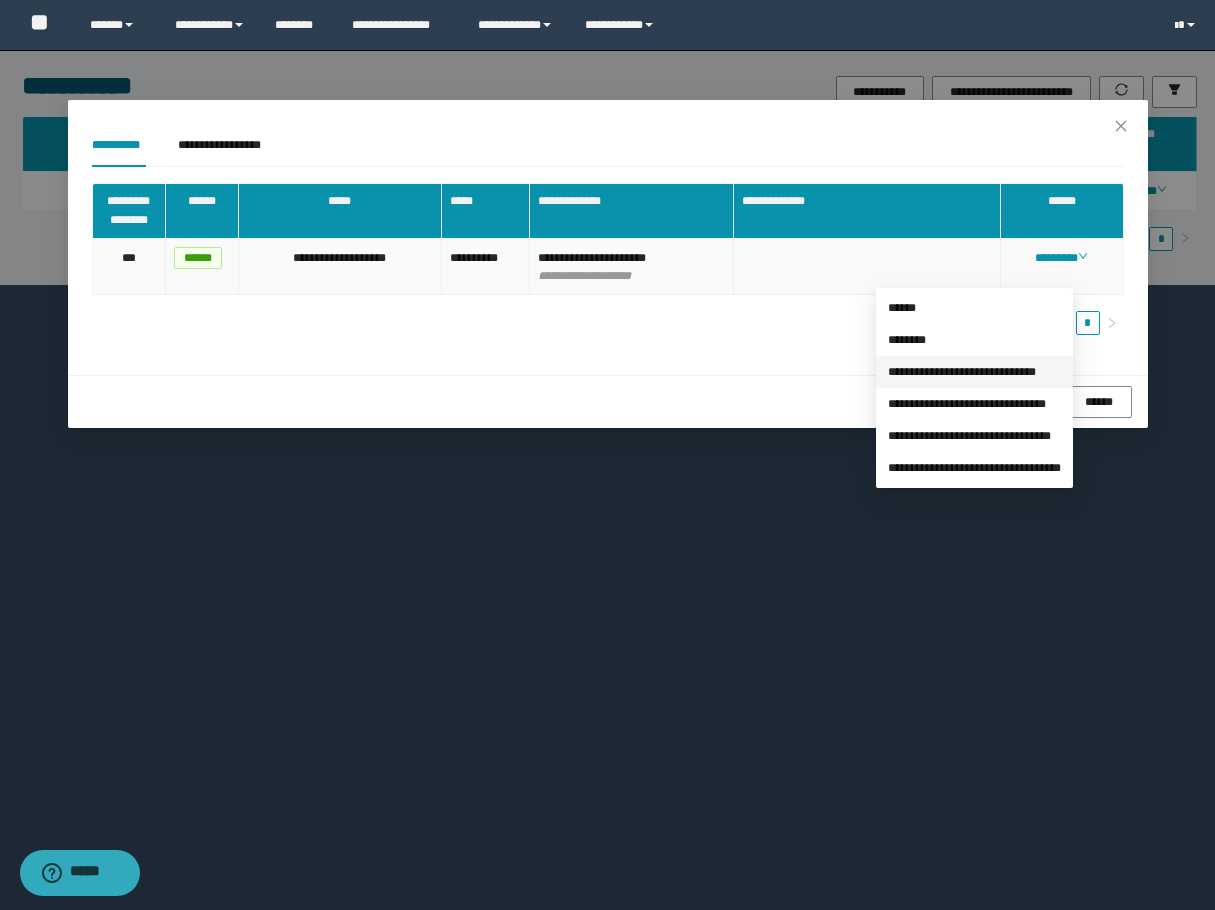 click on "**********" at bounding box center (962, 372) 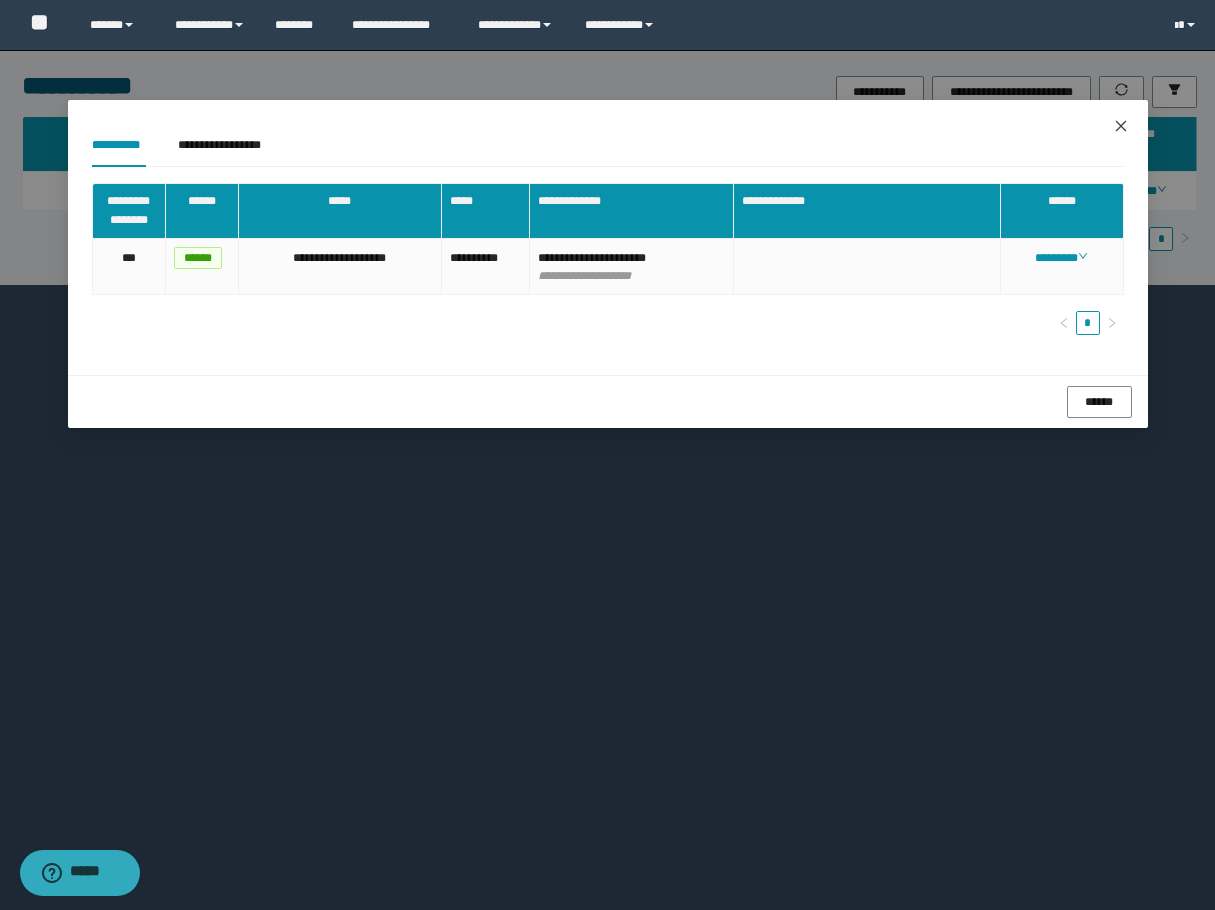 click at bounding box center [1121, 127] 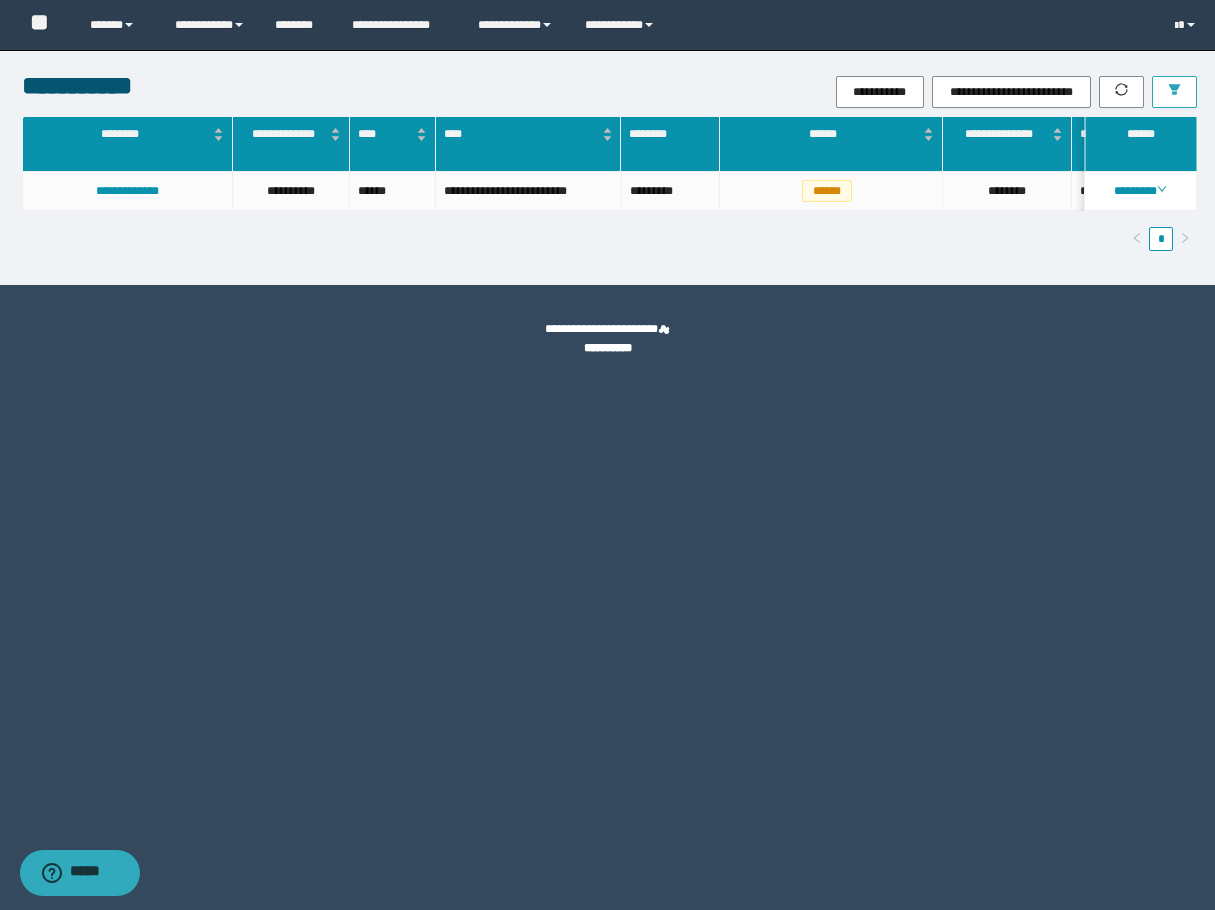 click 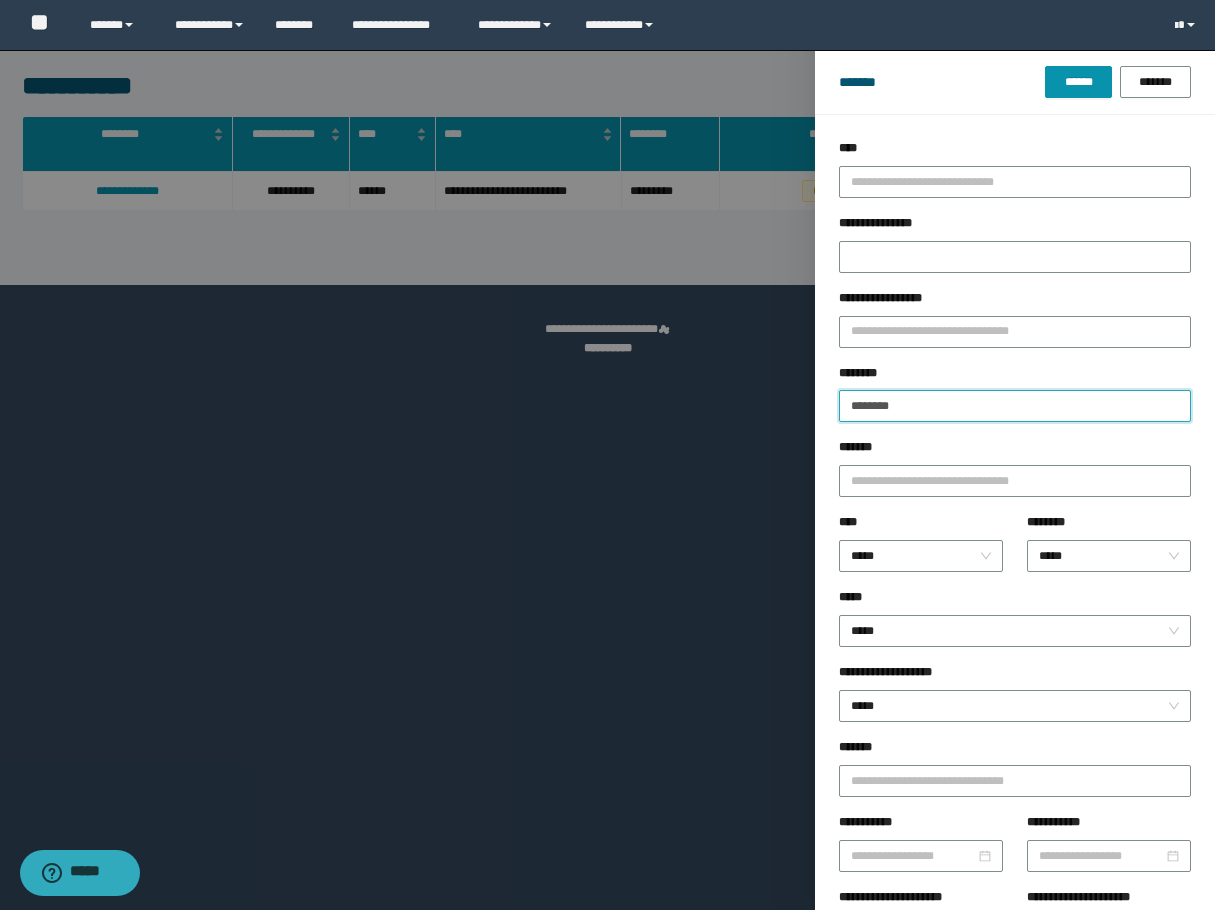 drag, startPoint x: 965, startPoint y: 408, endPoint x: 713, endPoint y: 401, distance: 252.0972 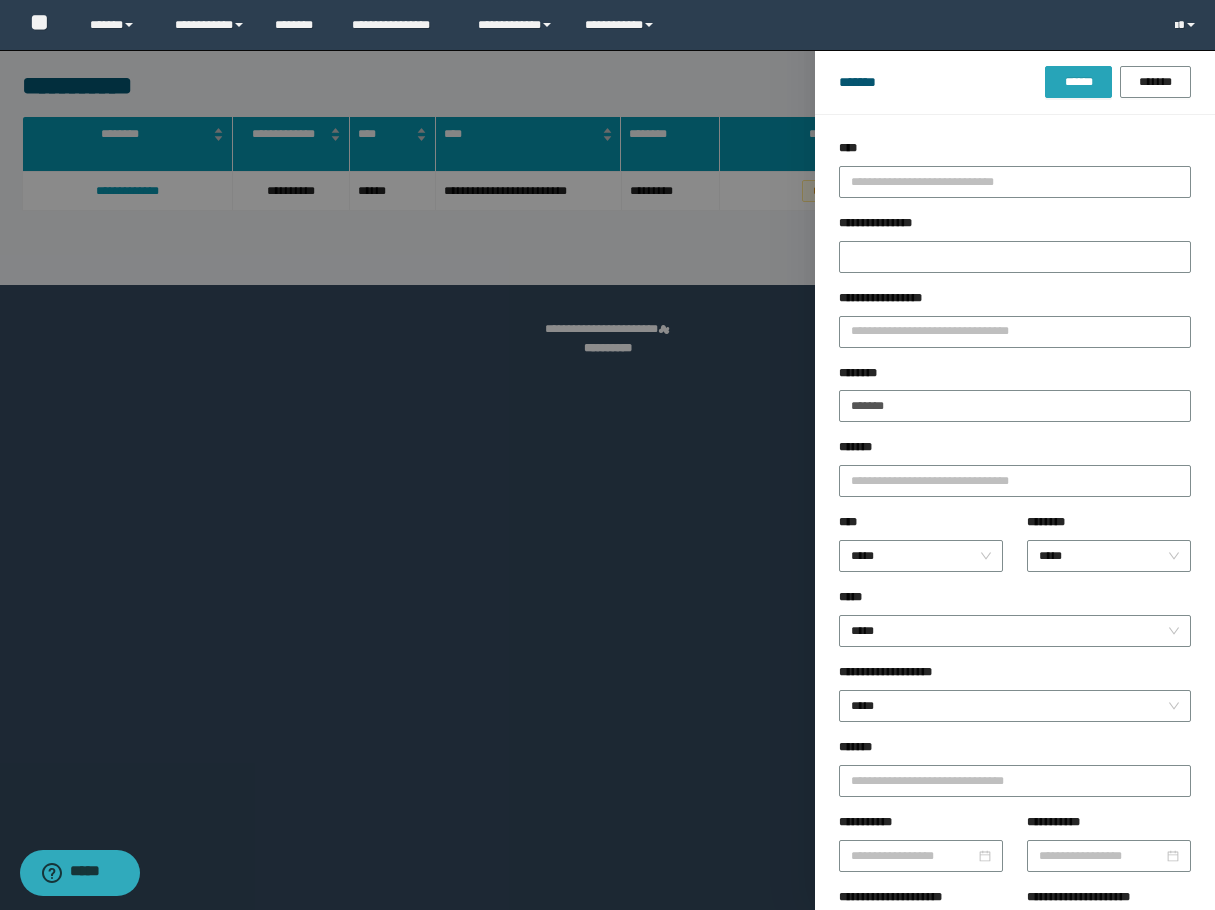 click on "******" at bounding box center [1078, 82] 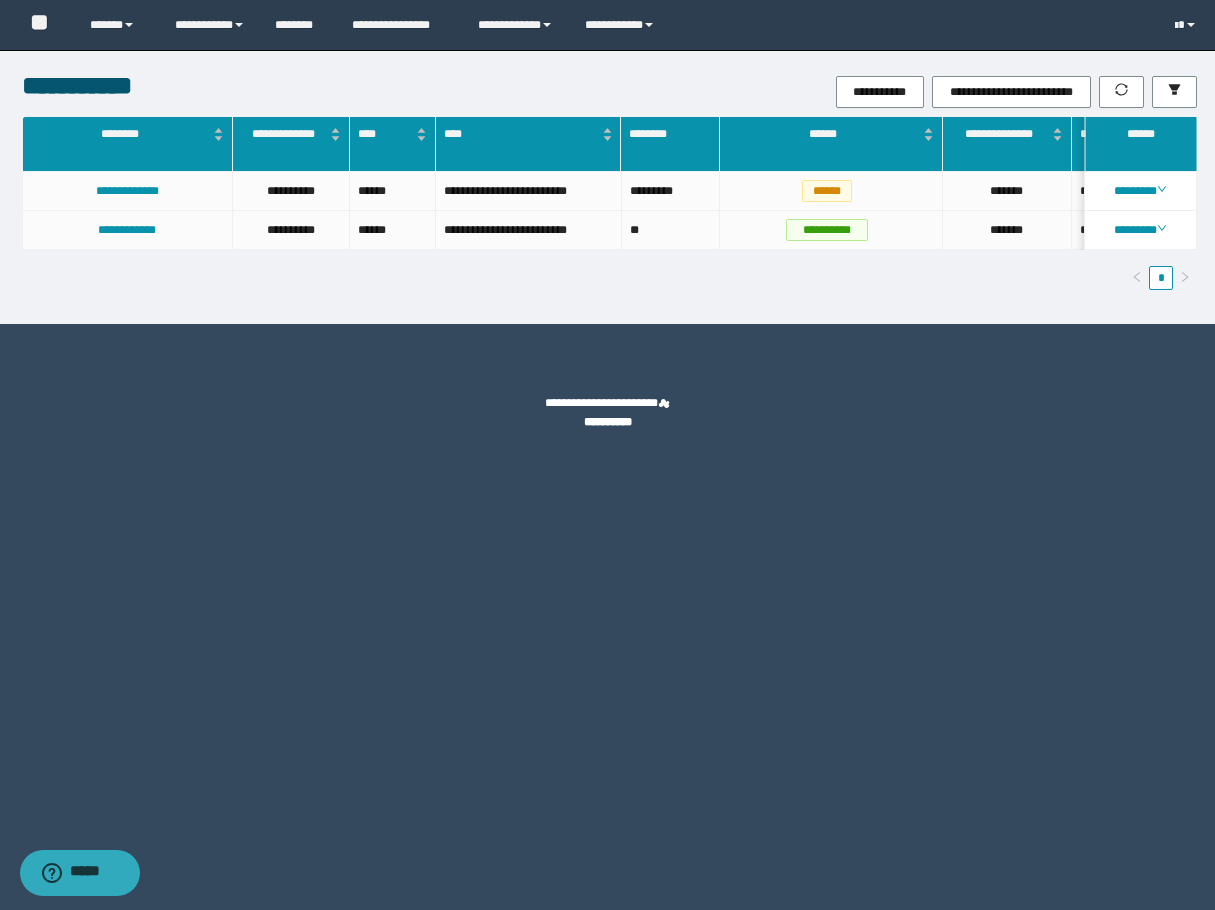 click on "********" at bounding box center (1140, 191) 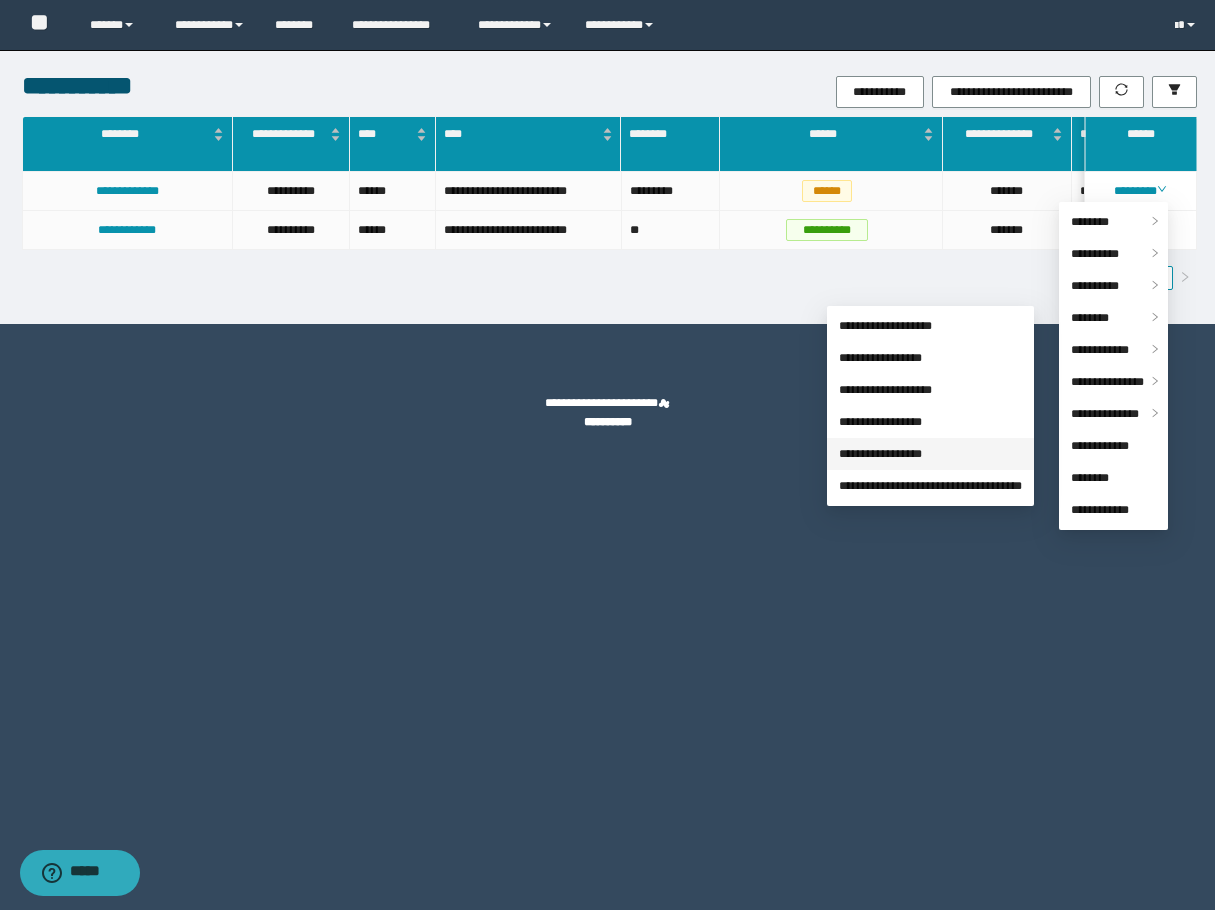 click on "**********" at bounding box center [880, 454] 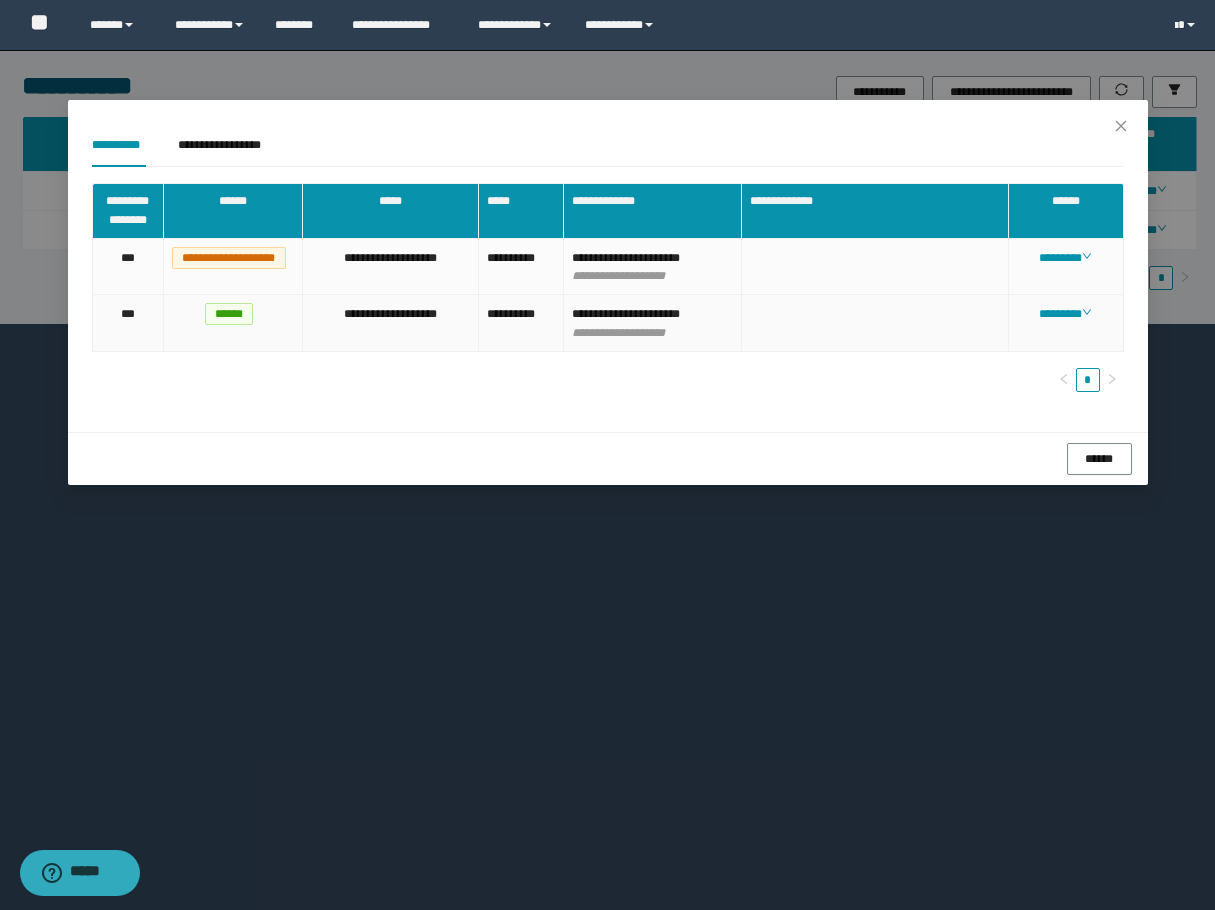 click on "********" at bounding box center (1066, 323) 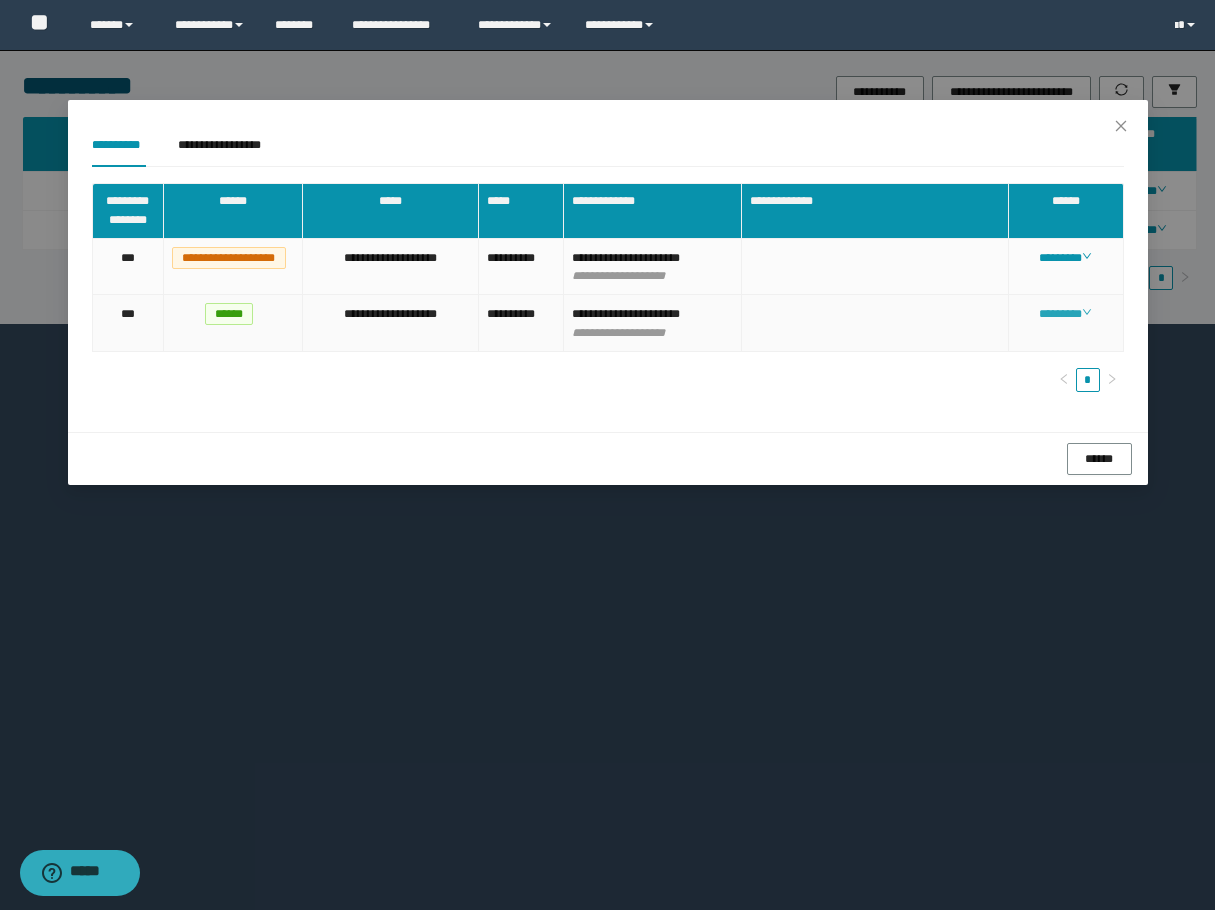 click on "********" at bounding box center [1065, 314] 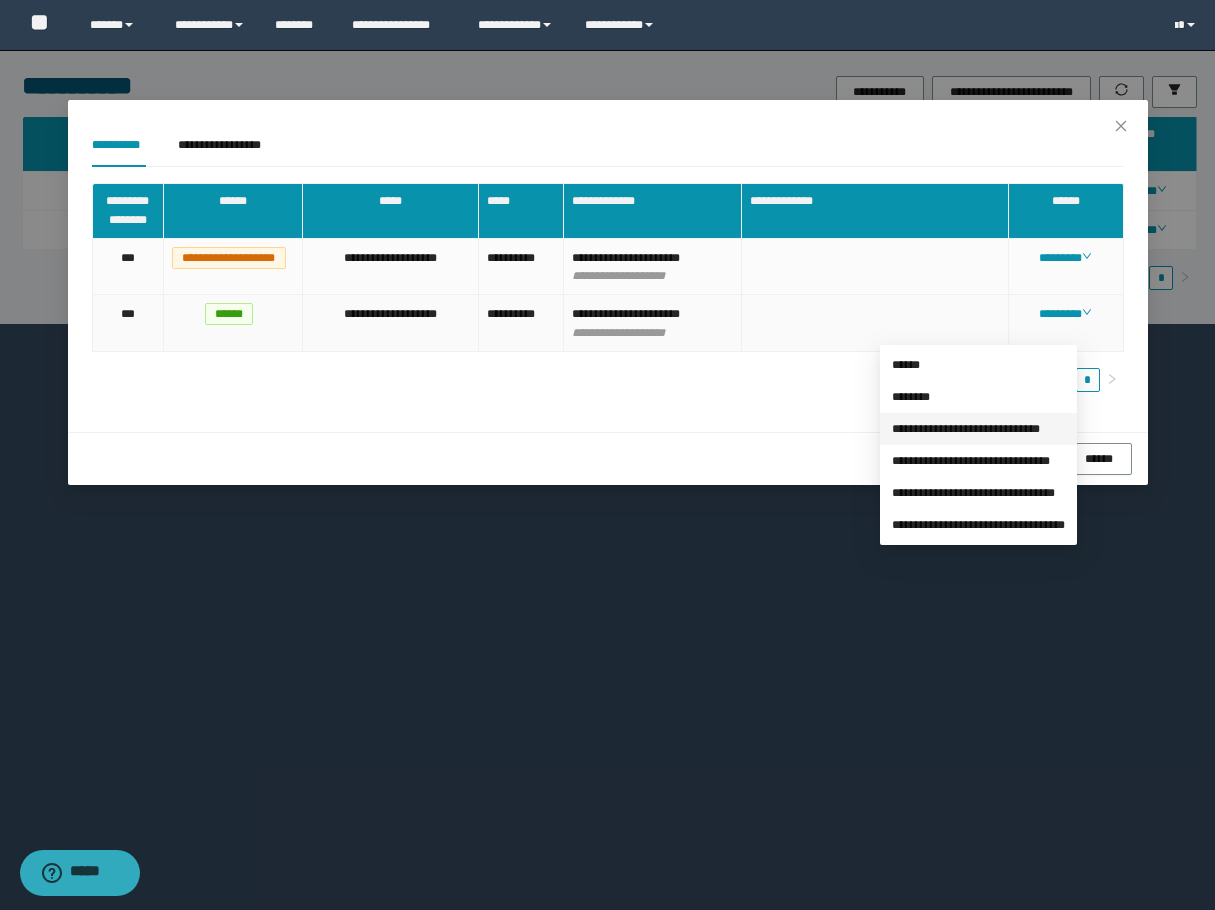 click on "**********" at bounding box center [966, 429] 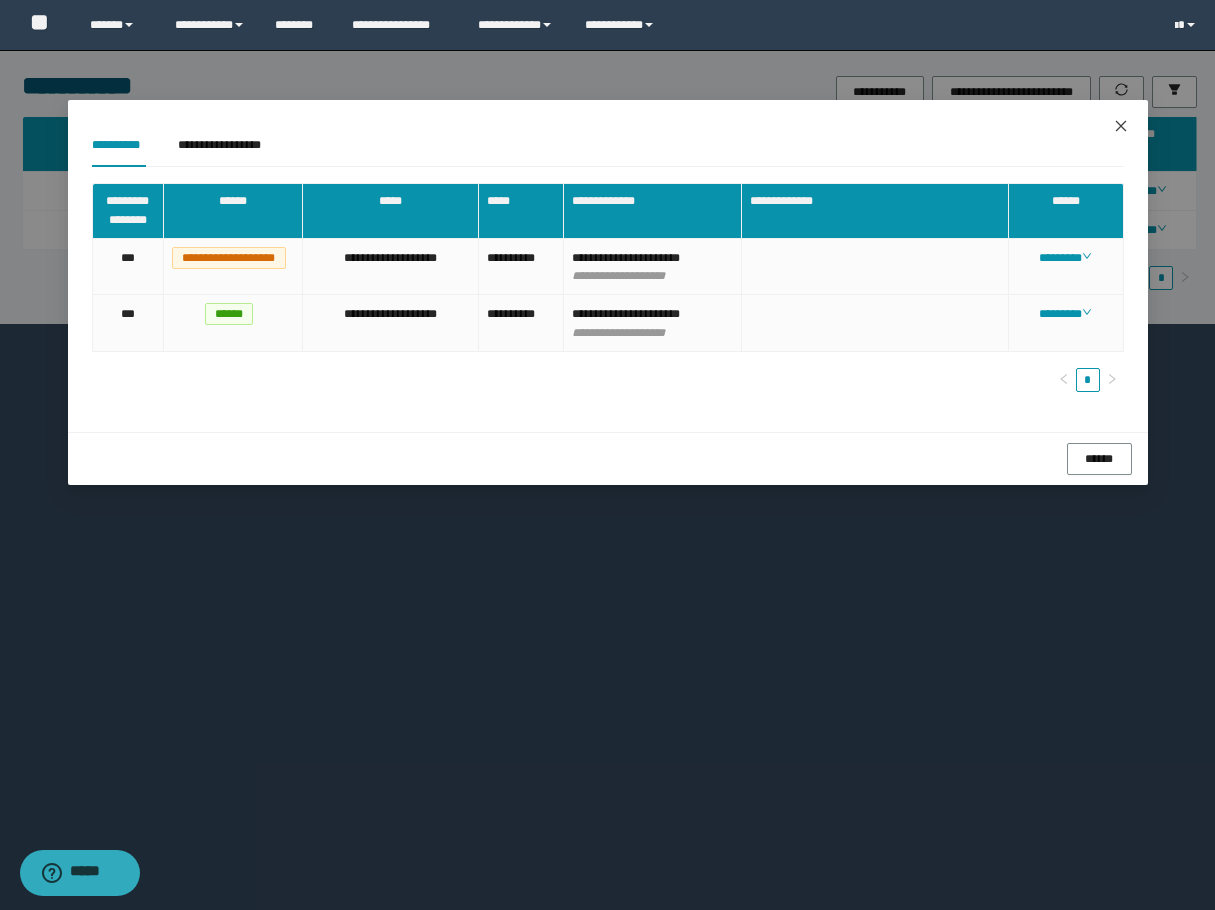 click at bounding box center (1121, 127) 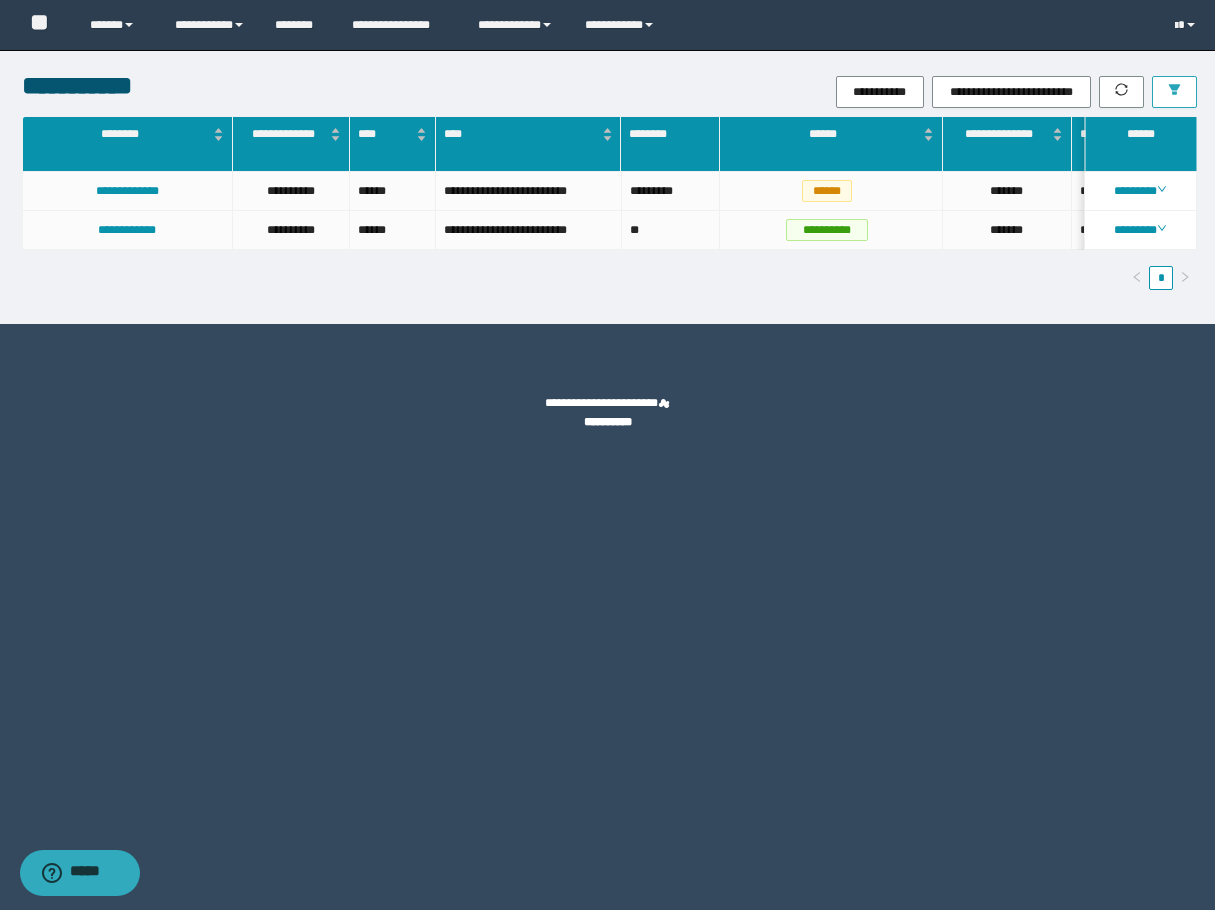 click at bounding box center (1174, 92) 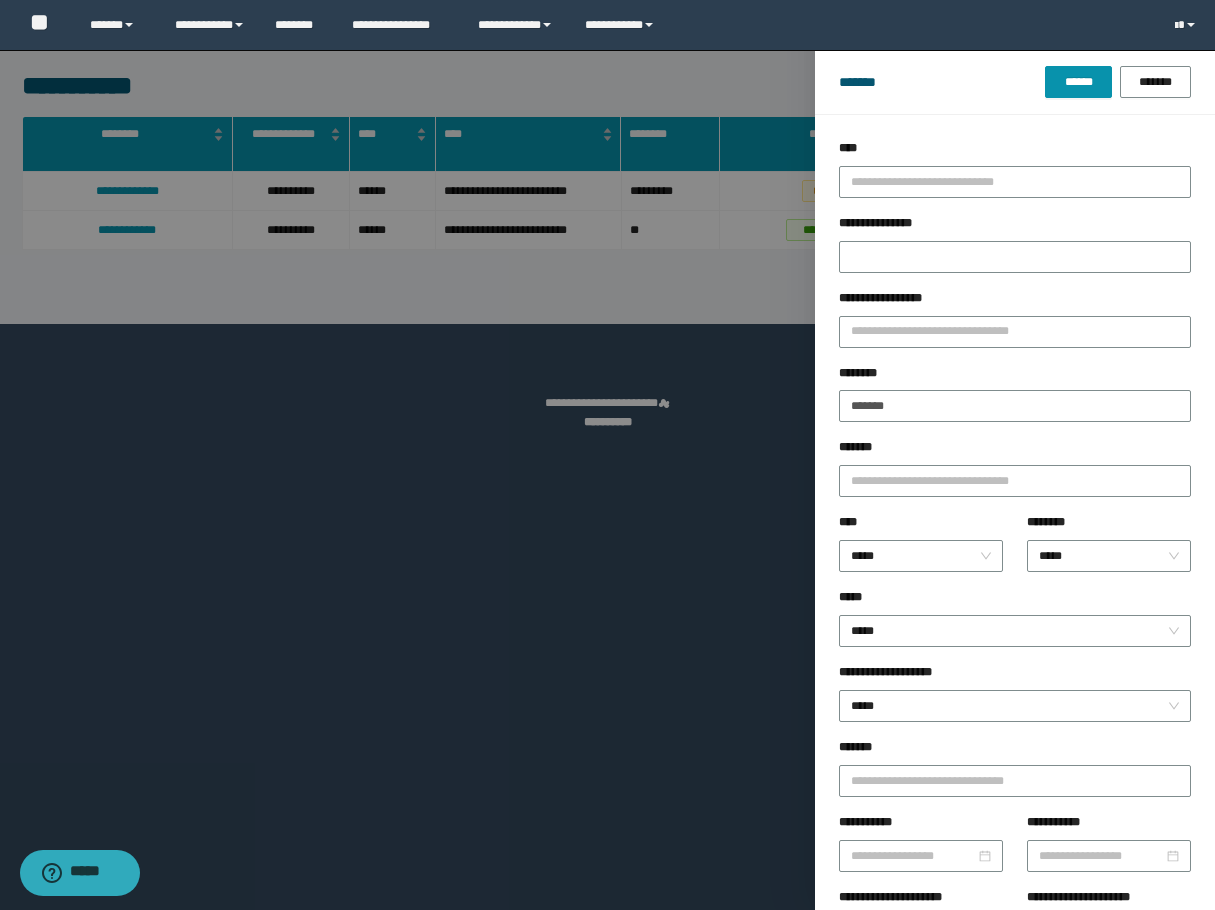 click on "******** *******" at bounding box center [1015, 401] 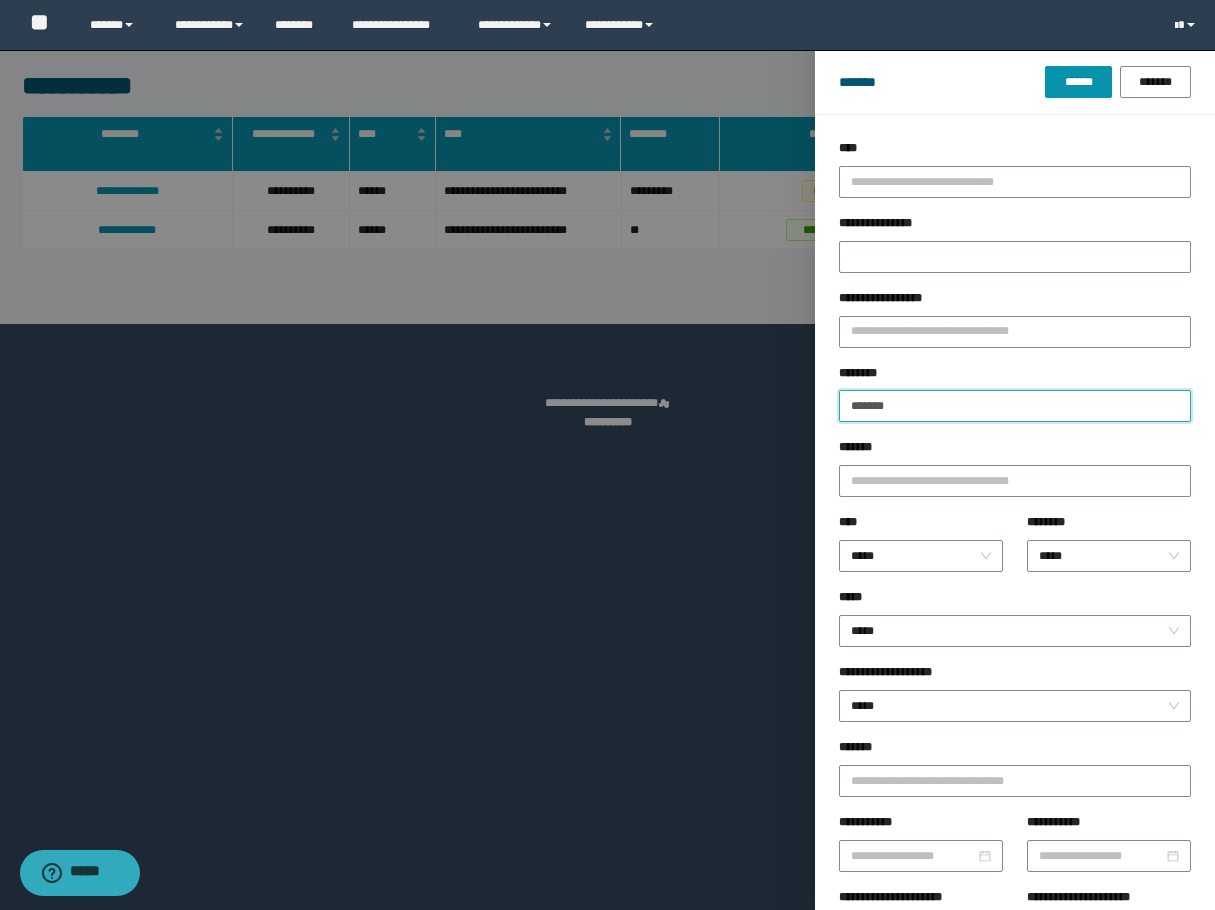 drag, startPoint x: 906, startPoint y: 414, endPoint x: 735, endPoint y: 416, distance: 171.01169 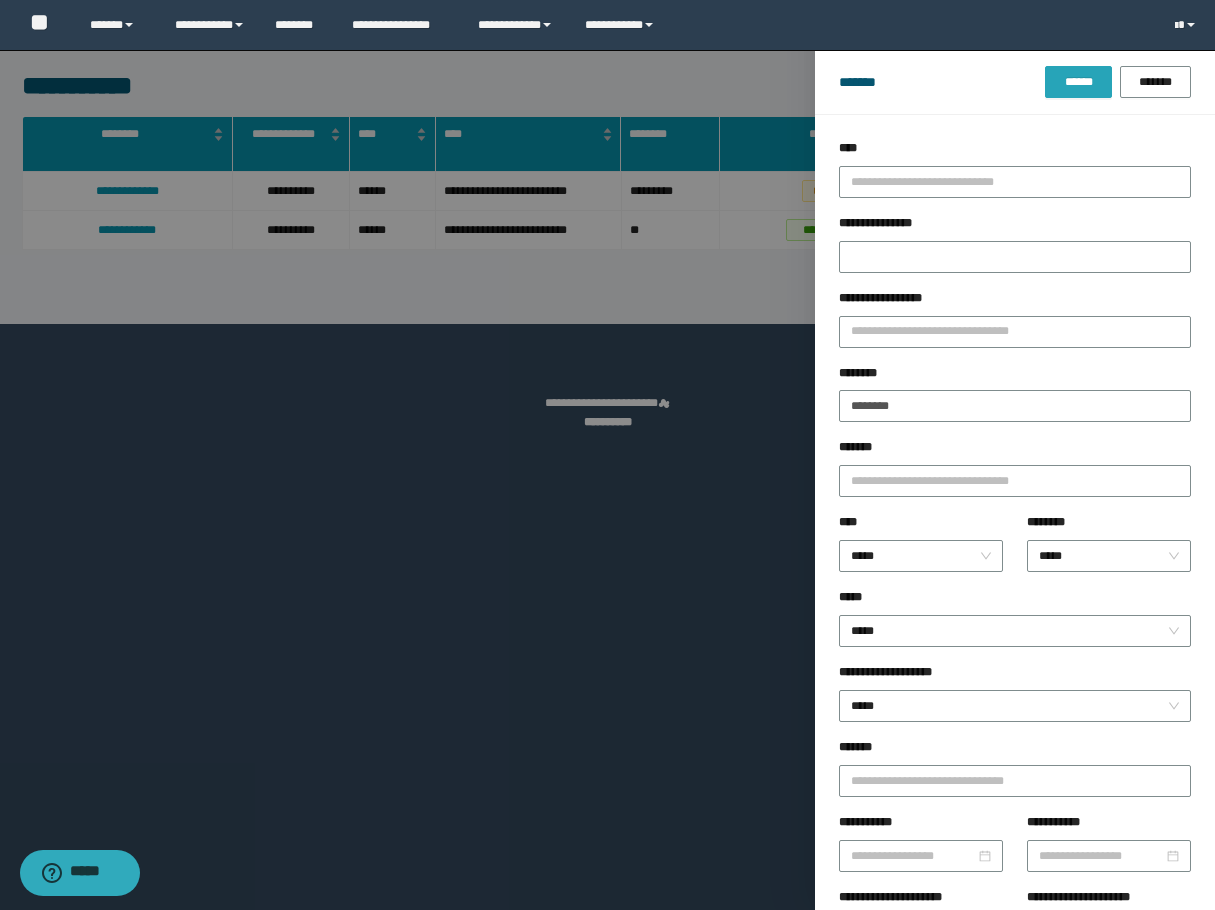 click on "******" at bounding box center [1078, 82] 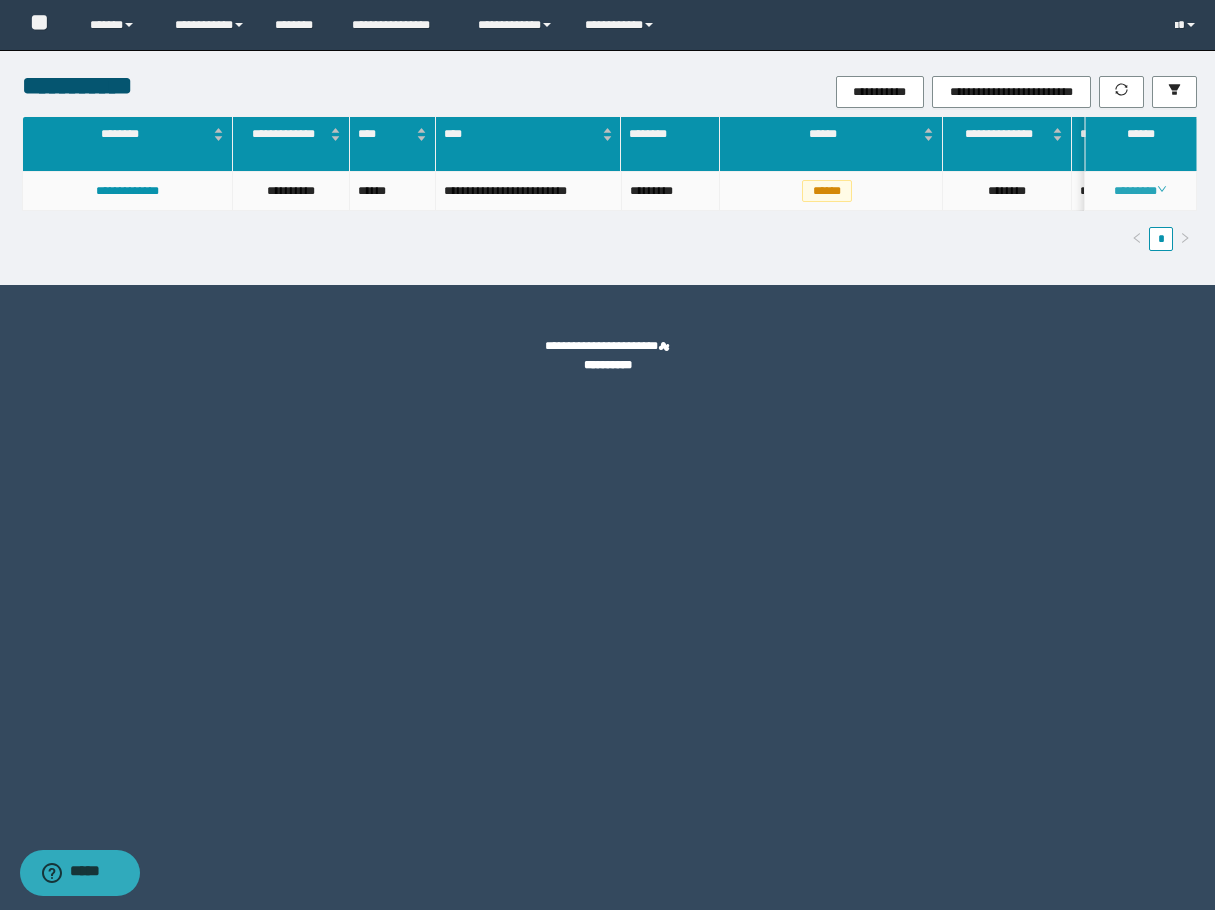 click on "********" at bounding box center [1140, 191] 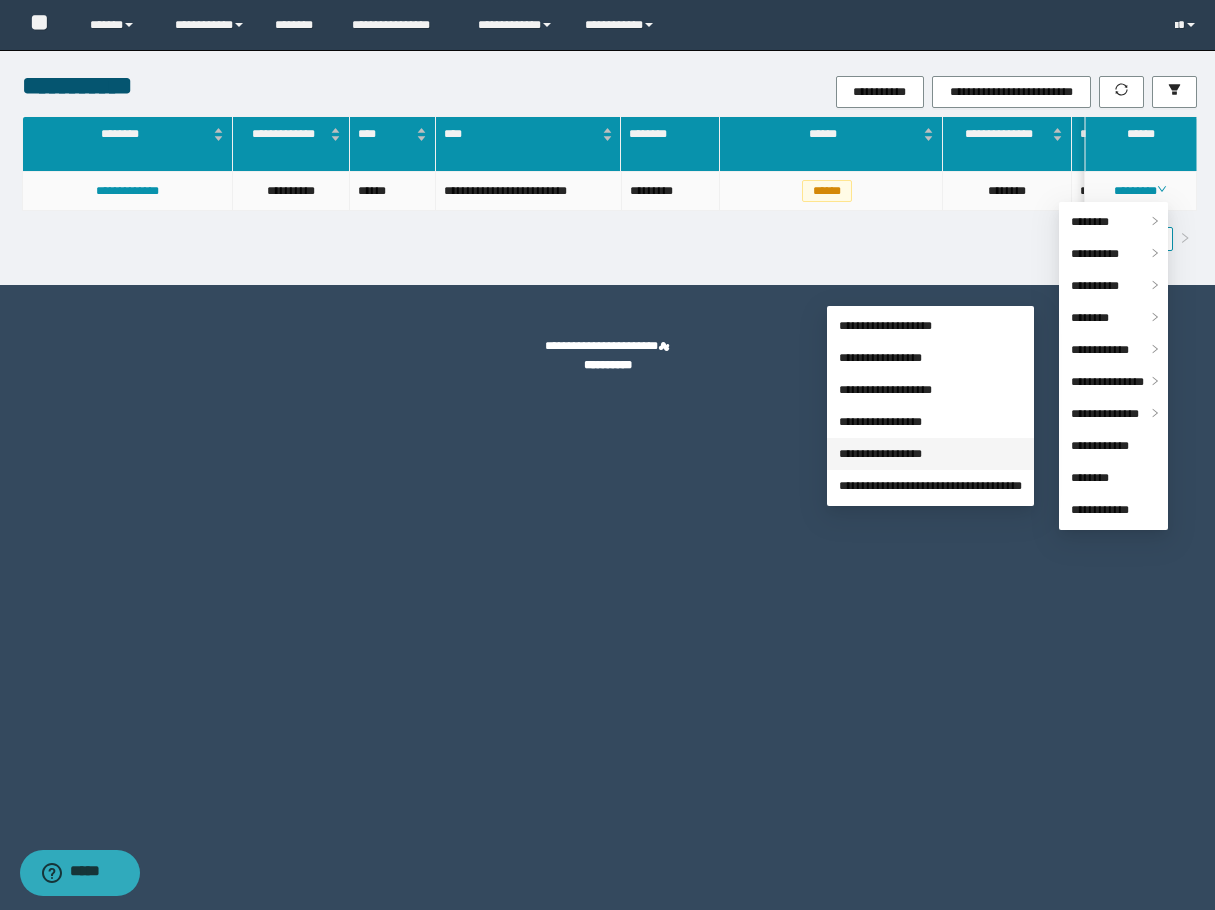 click on "**********" at bounding box center [880, 454] 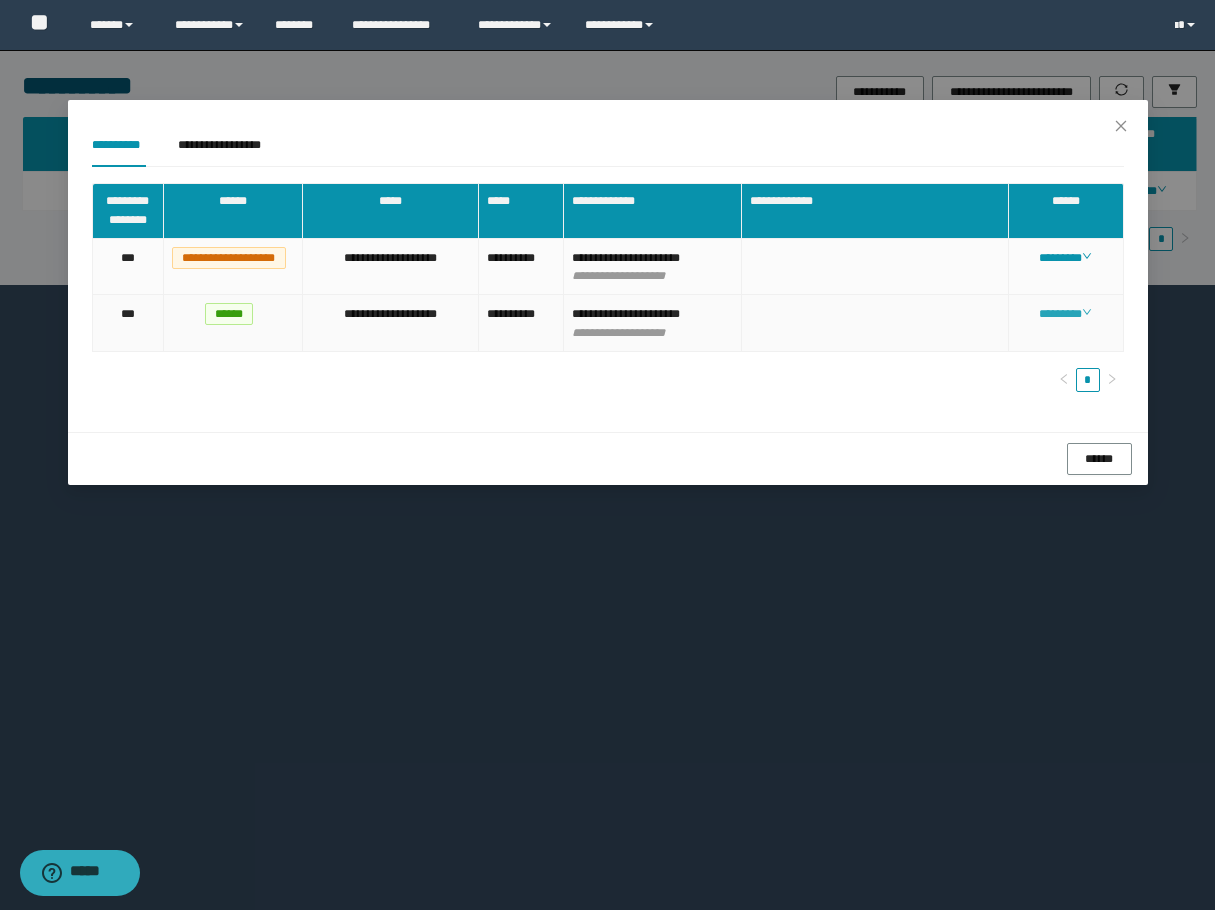 click on "********" at bounding box center [1065, 314] 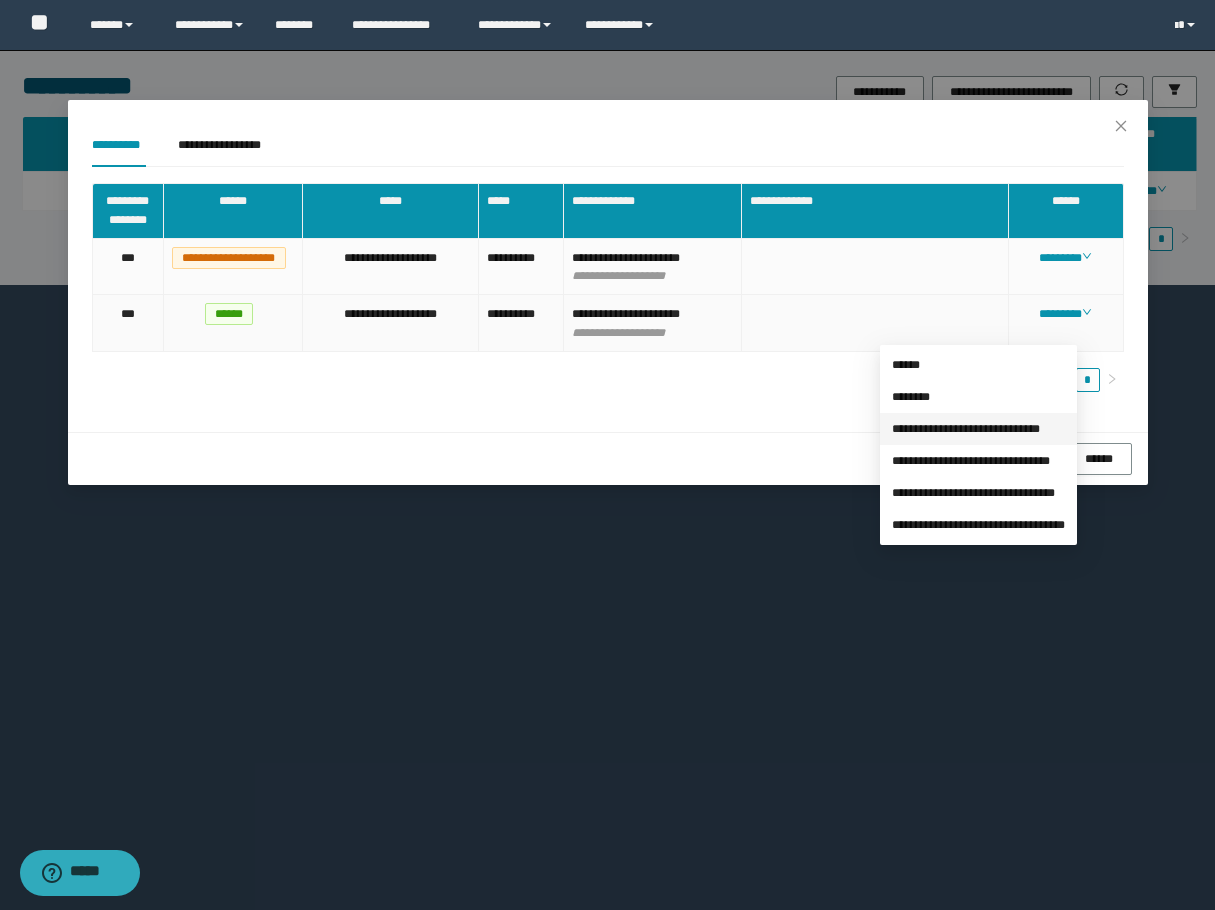 click on "**********" at bounding box center [966, 429] 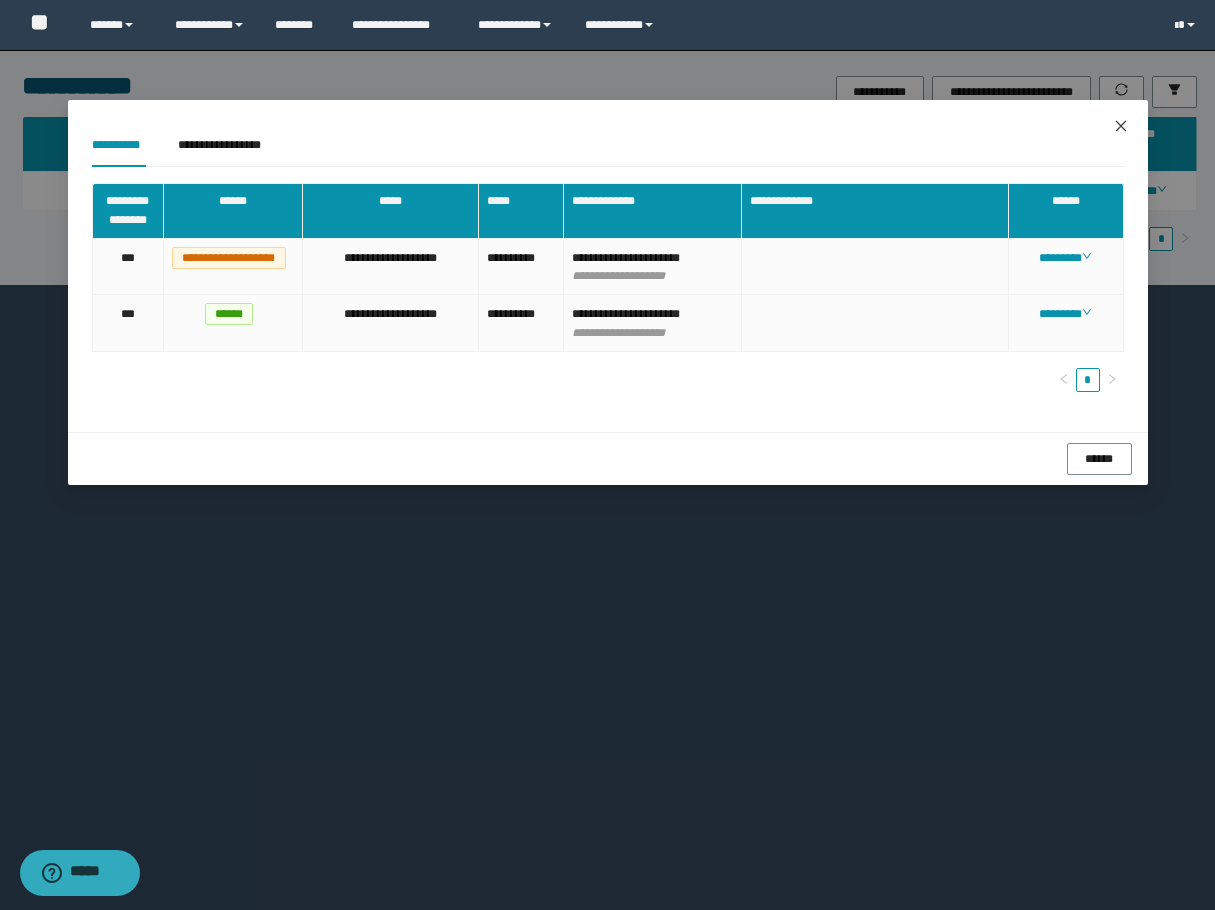 click at bounding box center (1121, 127) 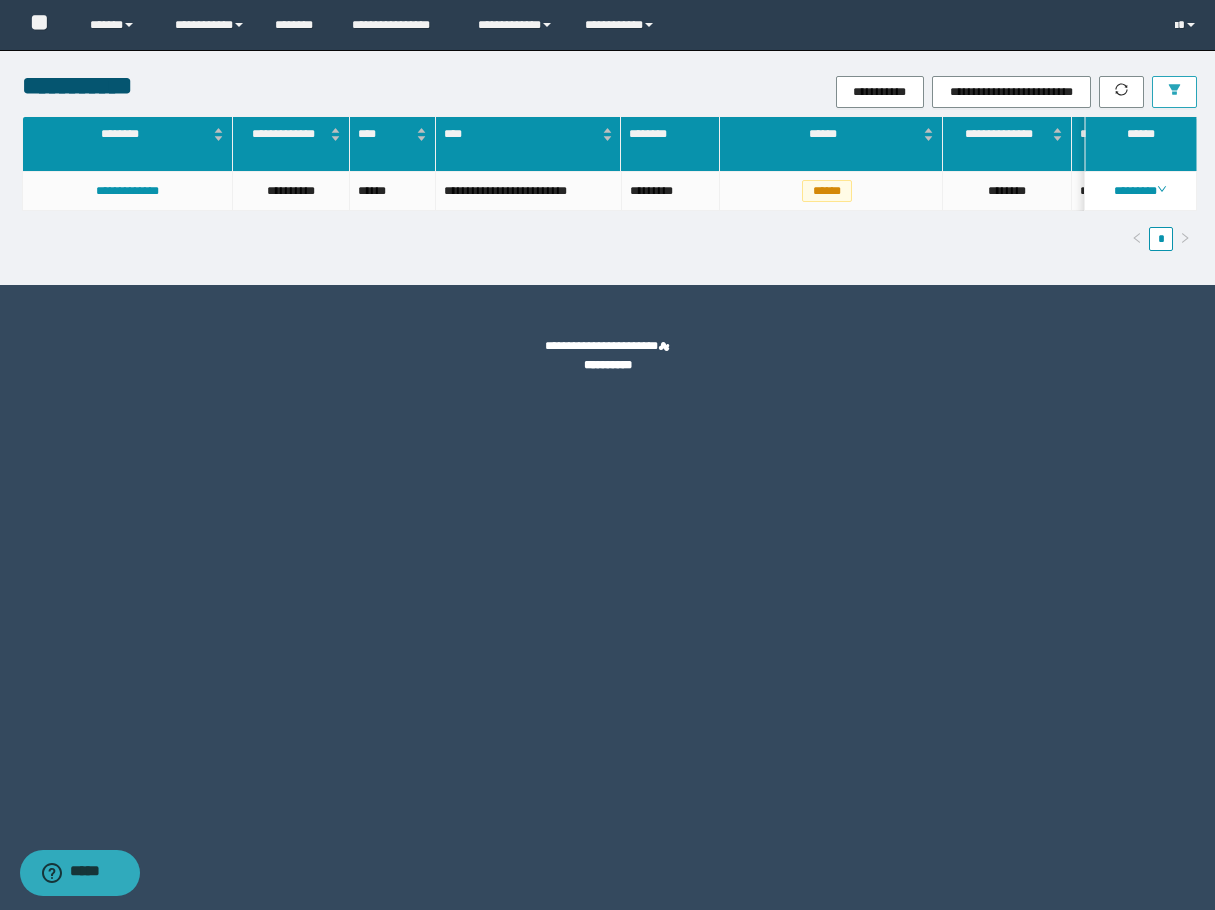 click at bounding box center [1174, 92] 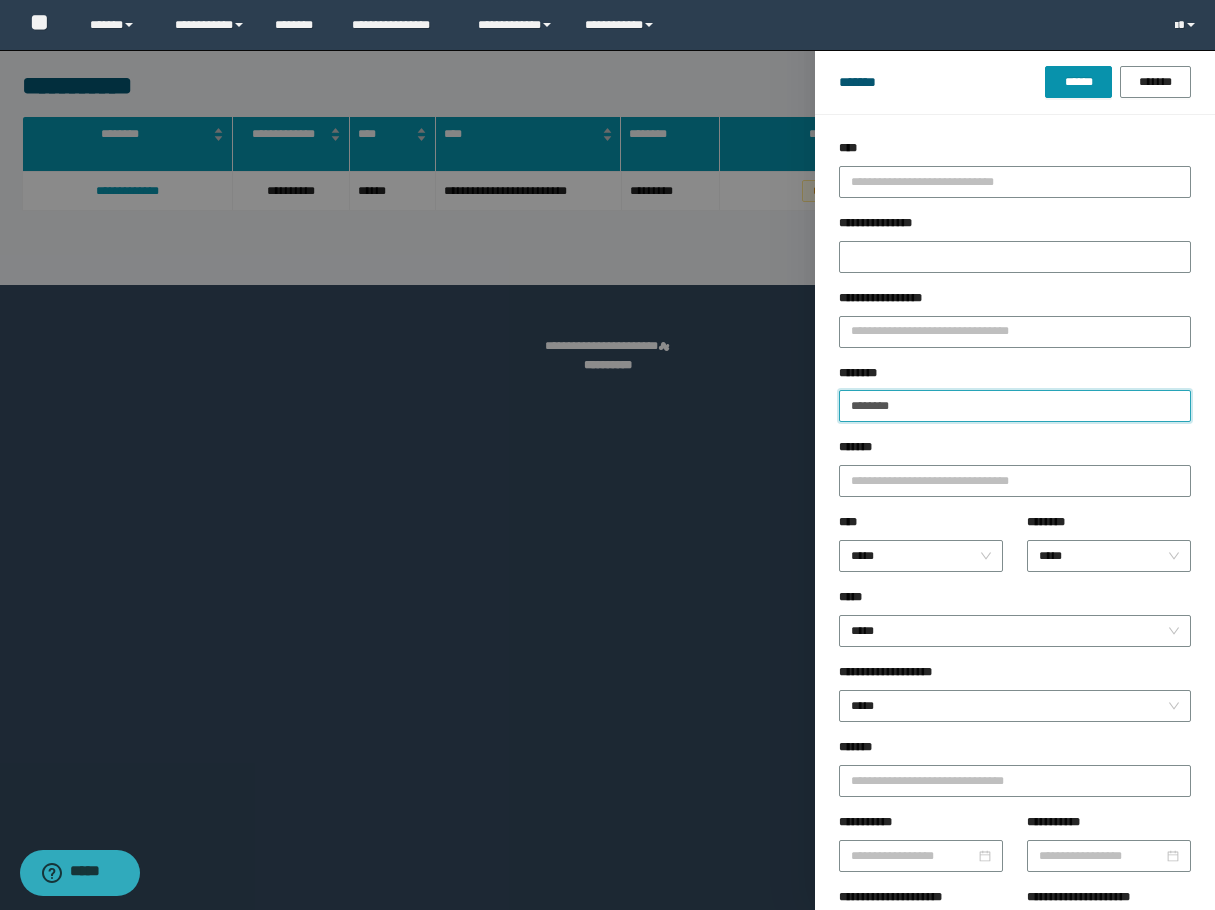 drag, startPoint x: 934, startPoint y: 408, endPoint x: 703, endPoint y: 416, distance: 231.13849 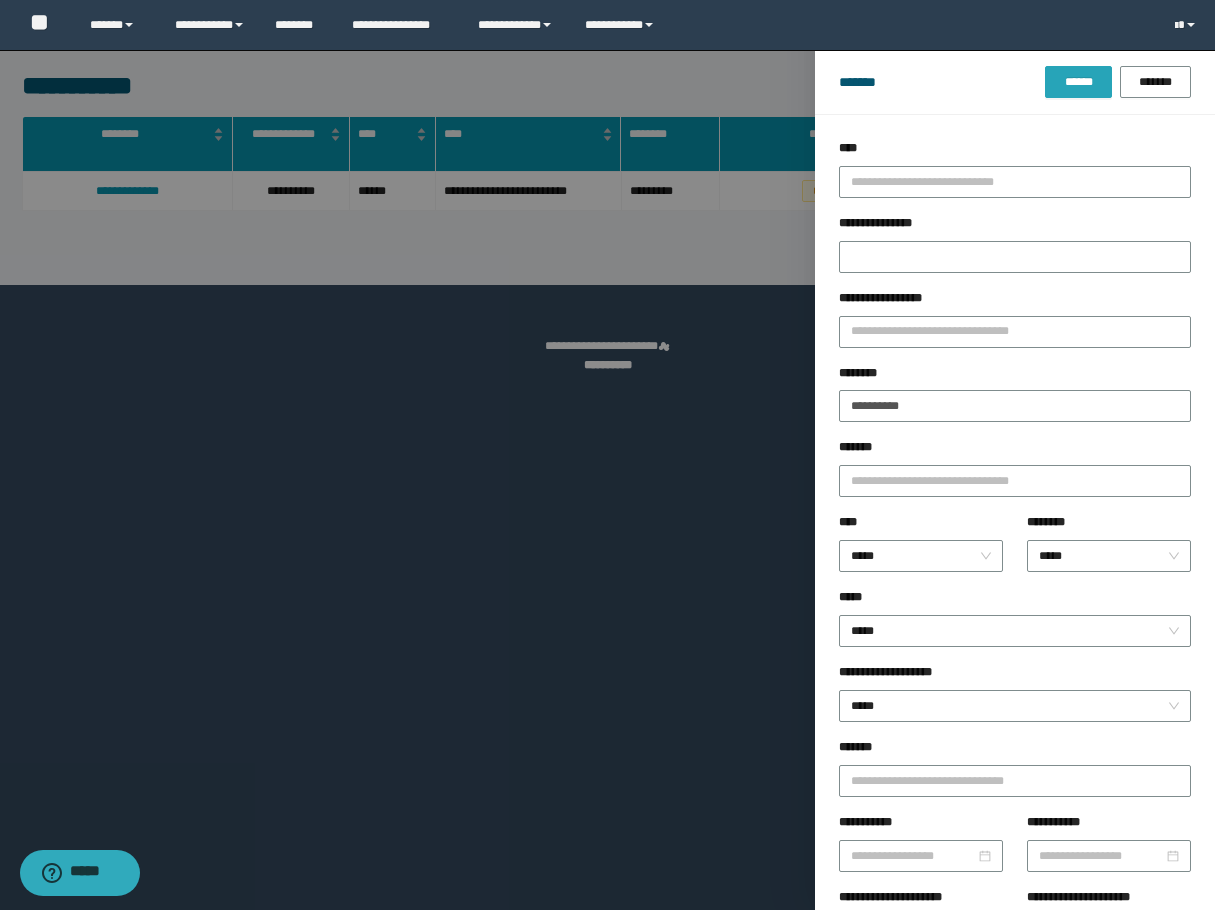 click on "******" at bounding box center (1078, 82) 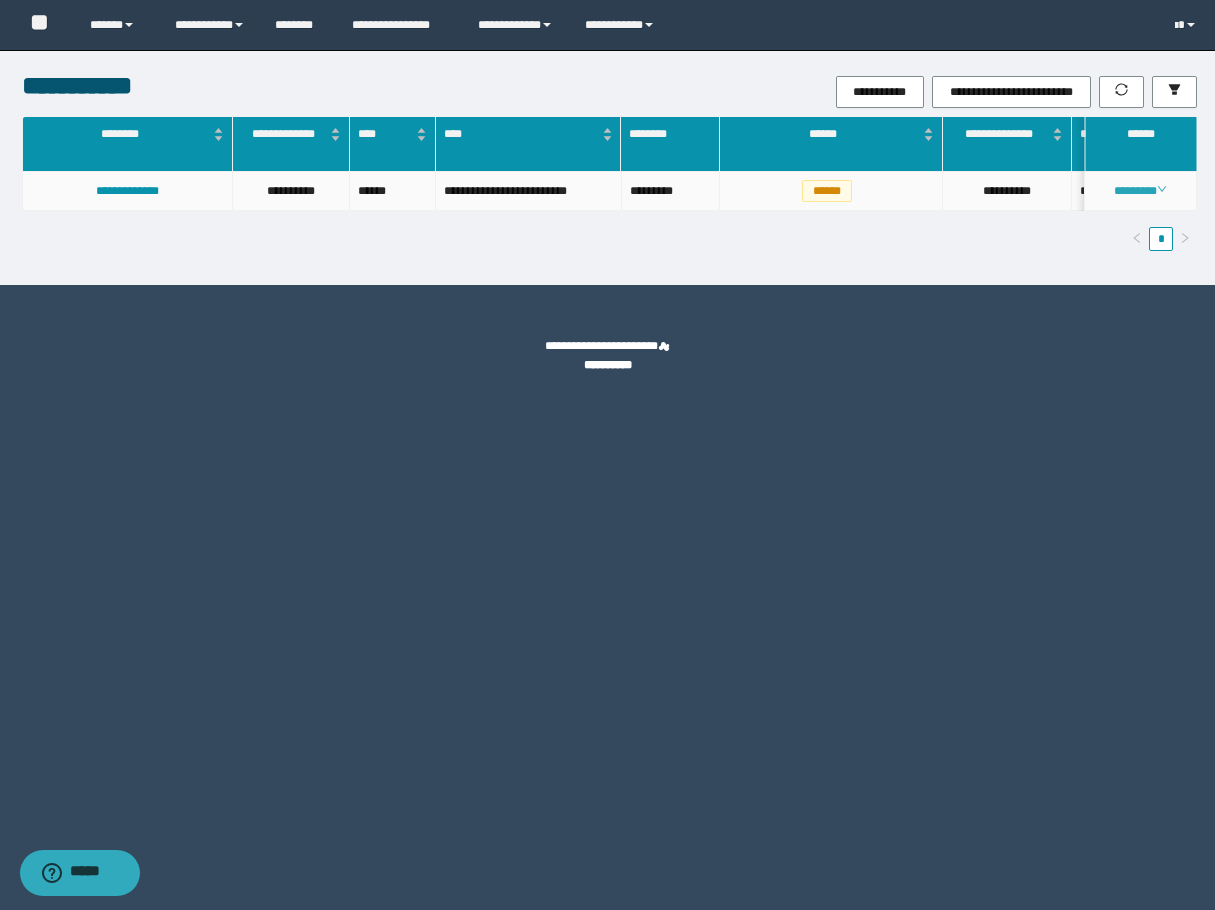 click on "********" at bounding box center [1140, 191] 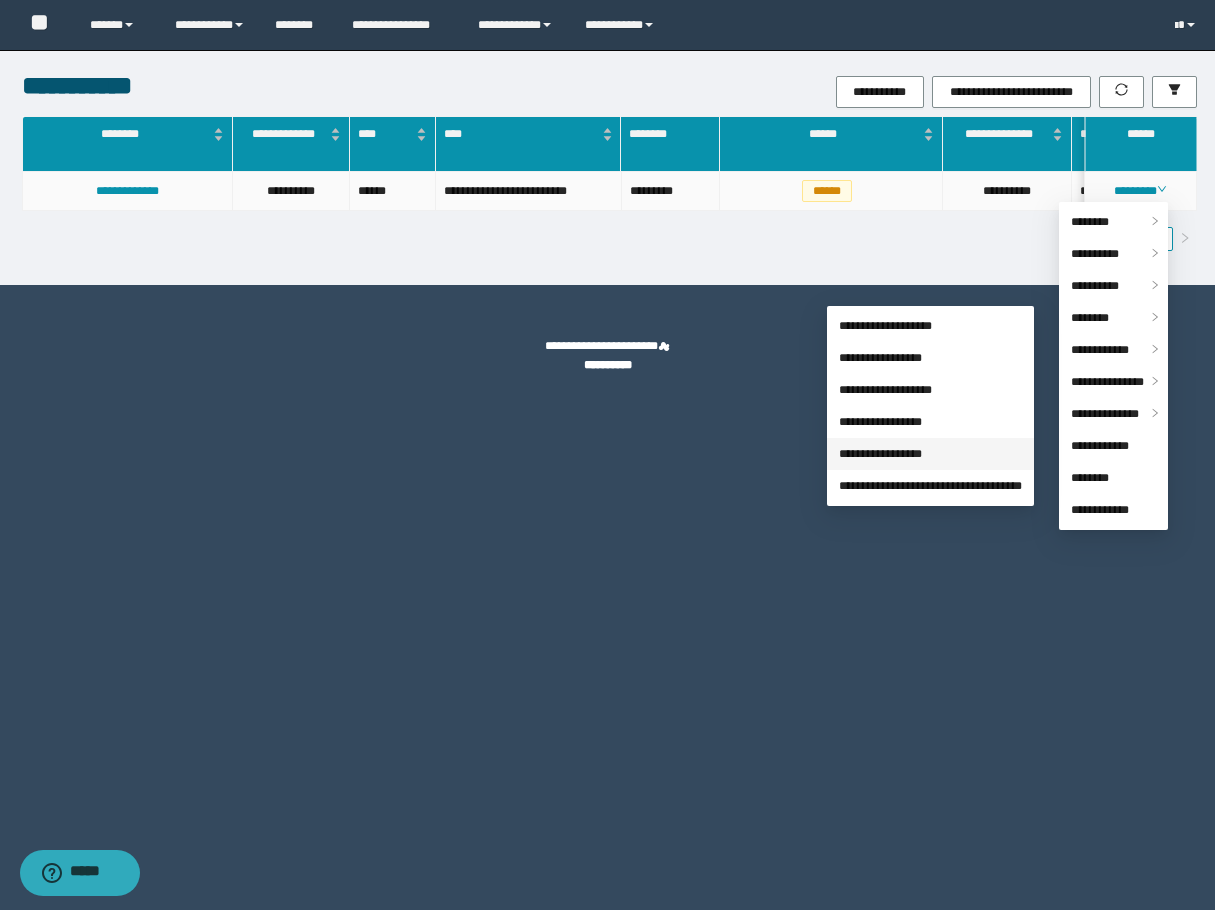 click on "**********" at bounding box center (880, 454) 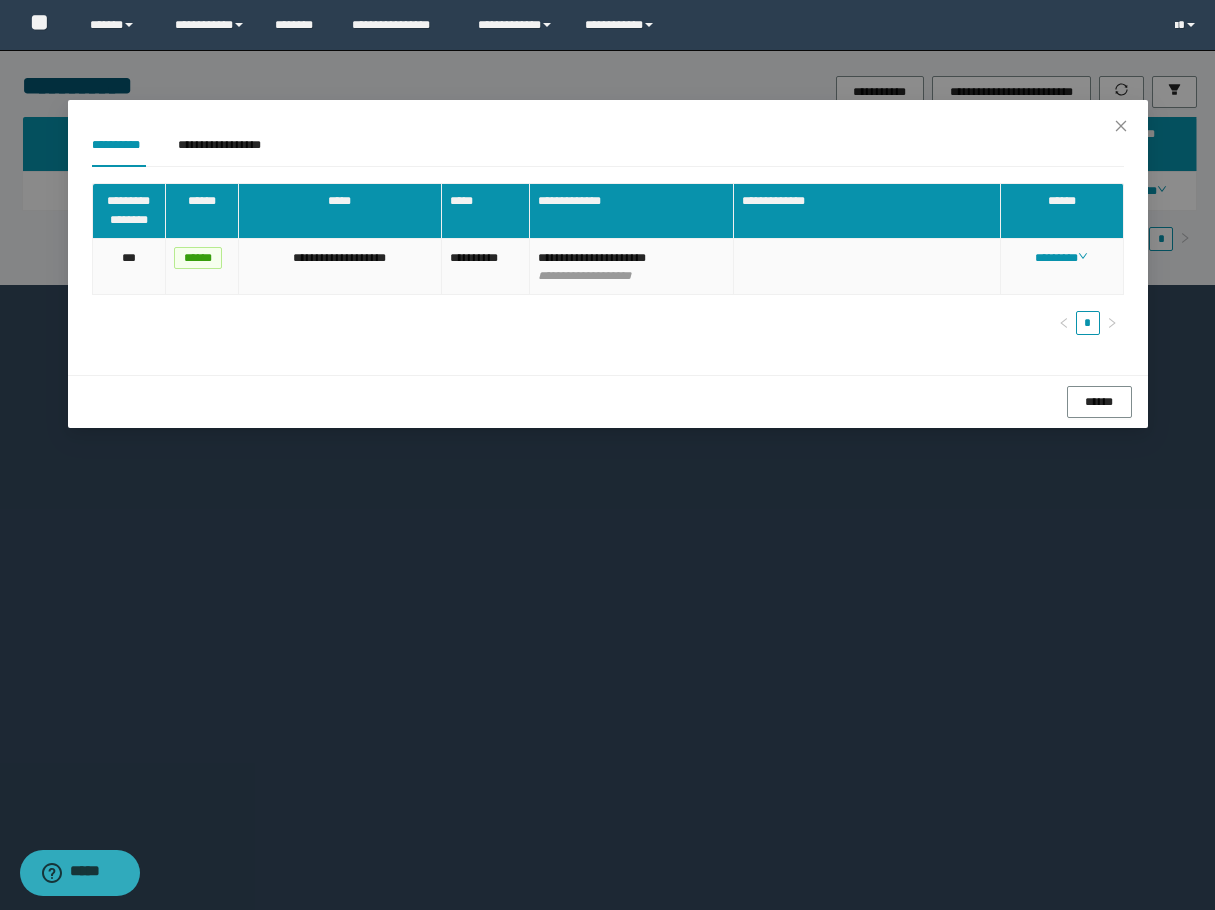 click on "******" at bounding box center (1062, 211) 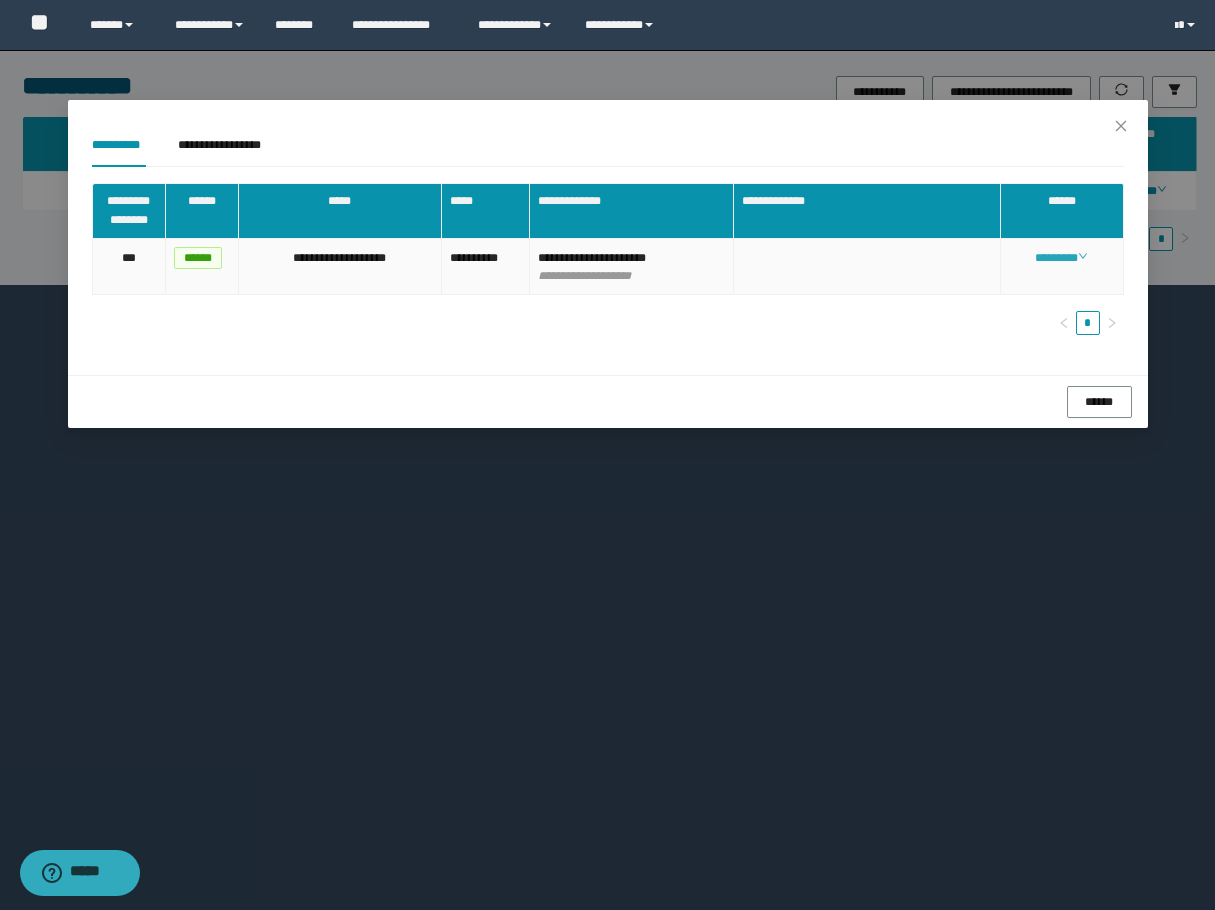 click on "********" at bounding box center [1061, 258] 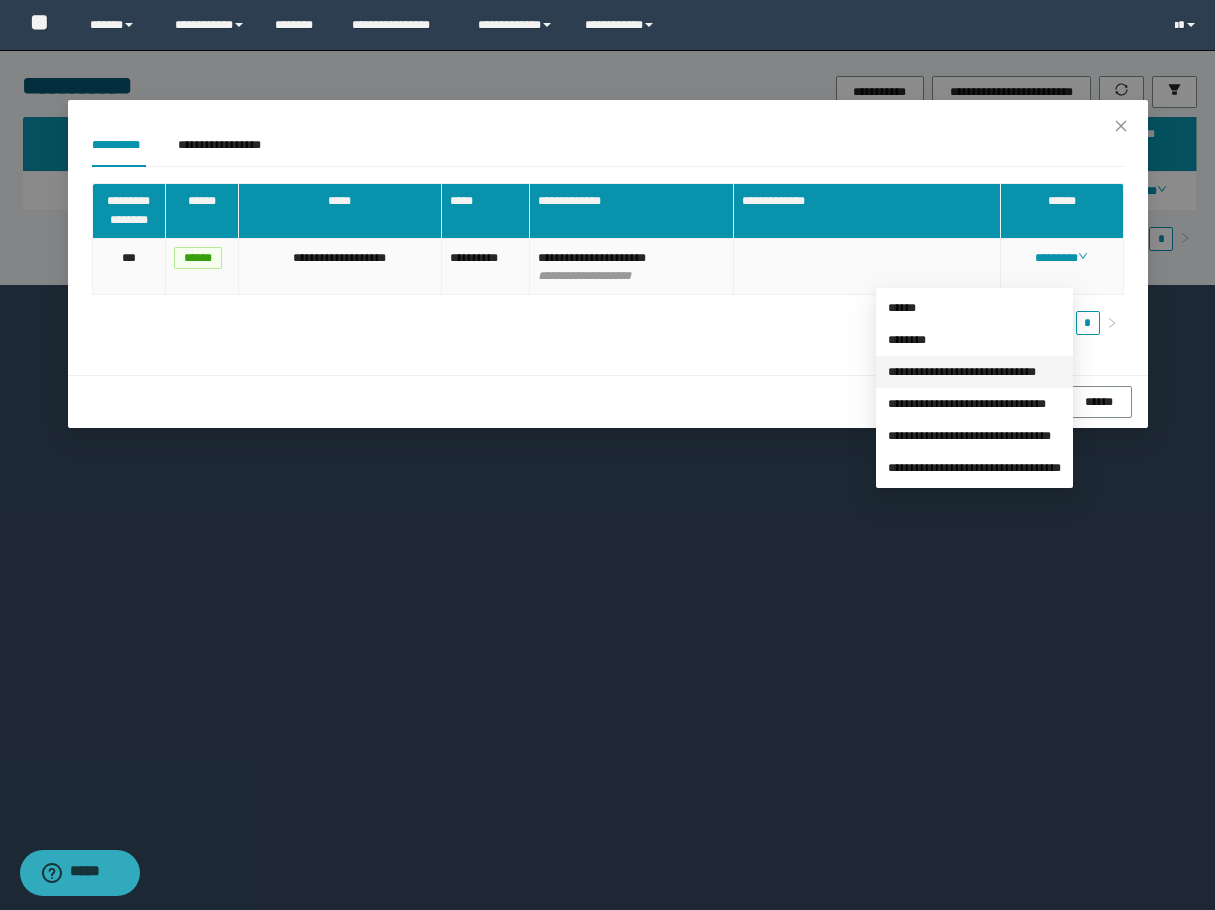 click on "**********" at bounding box center [962, 372] 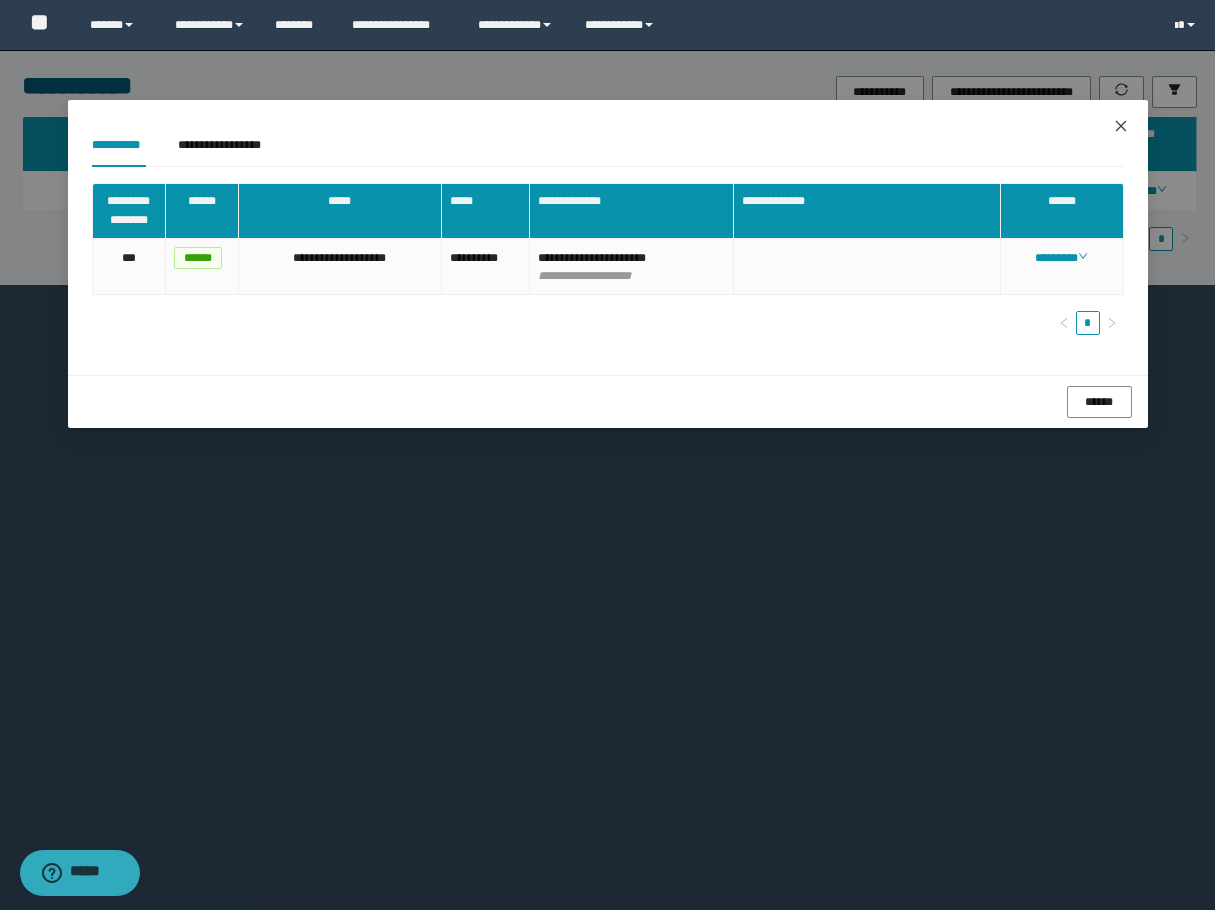 click 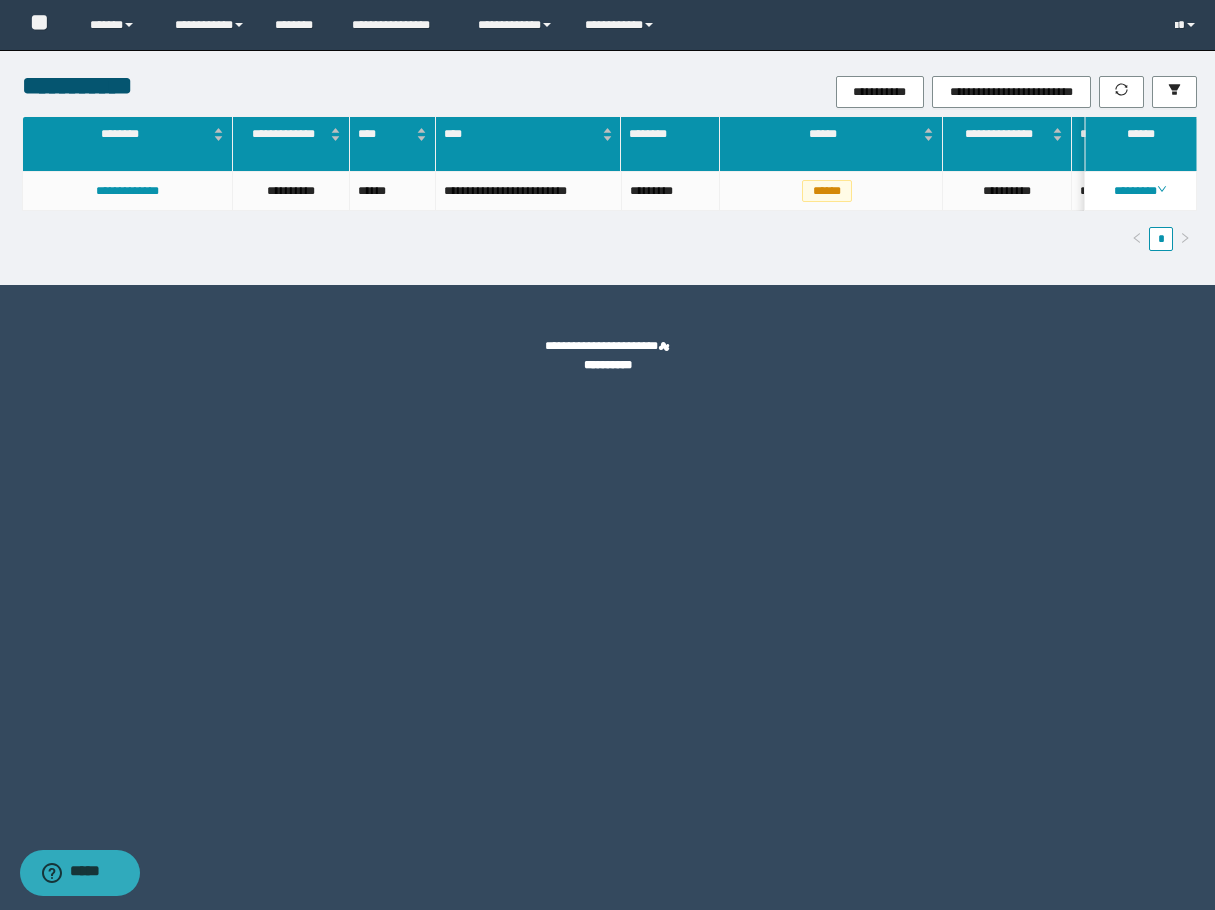 click on "**********" at bounding box center [1016, 92] 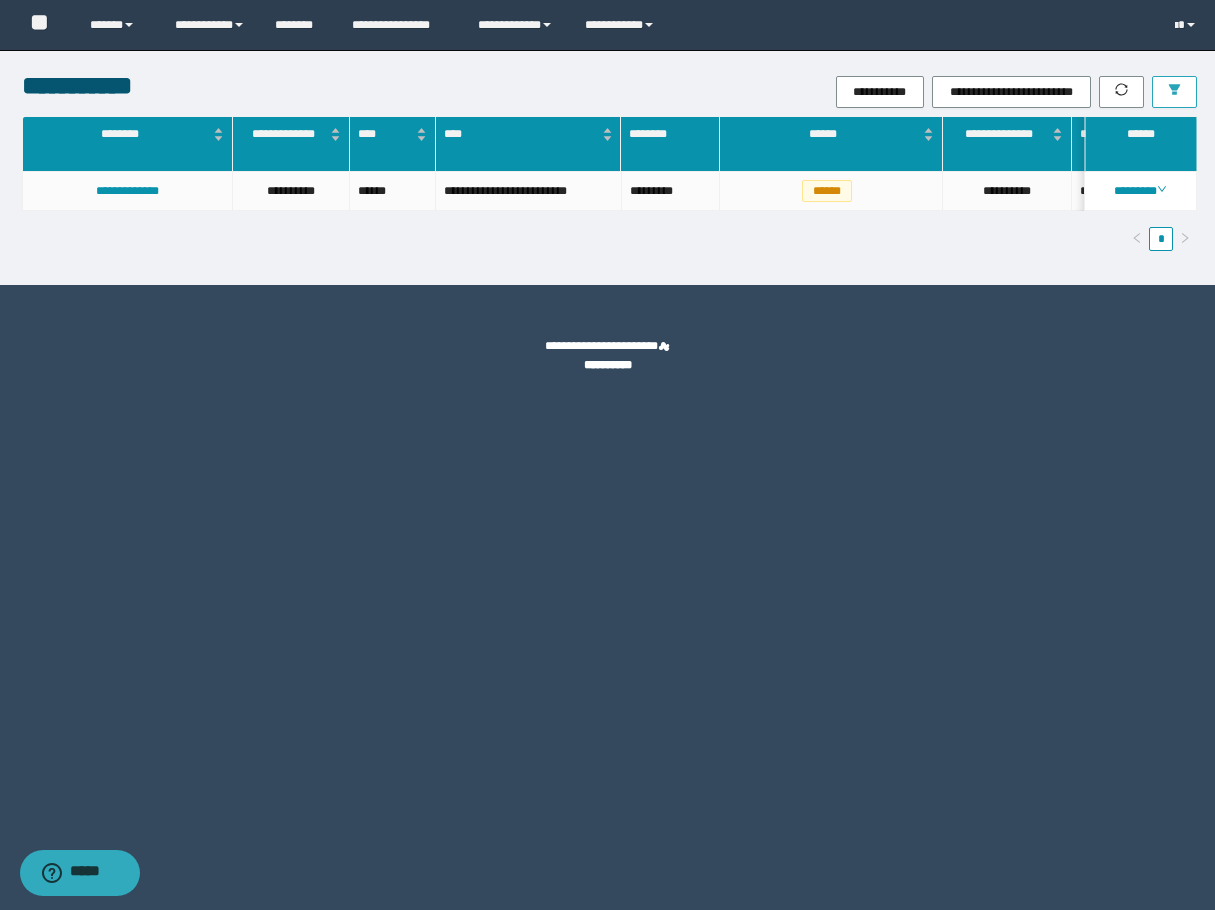 click at bounding box center (1174, 92) 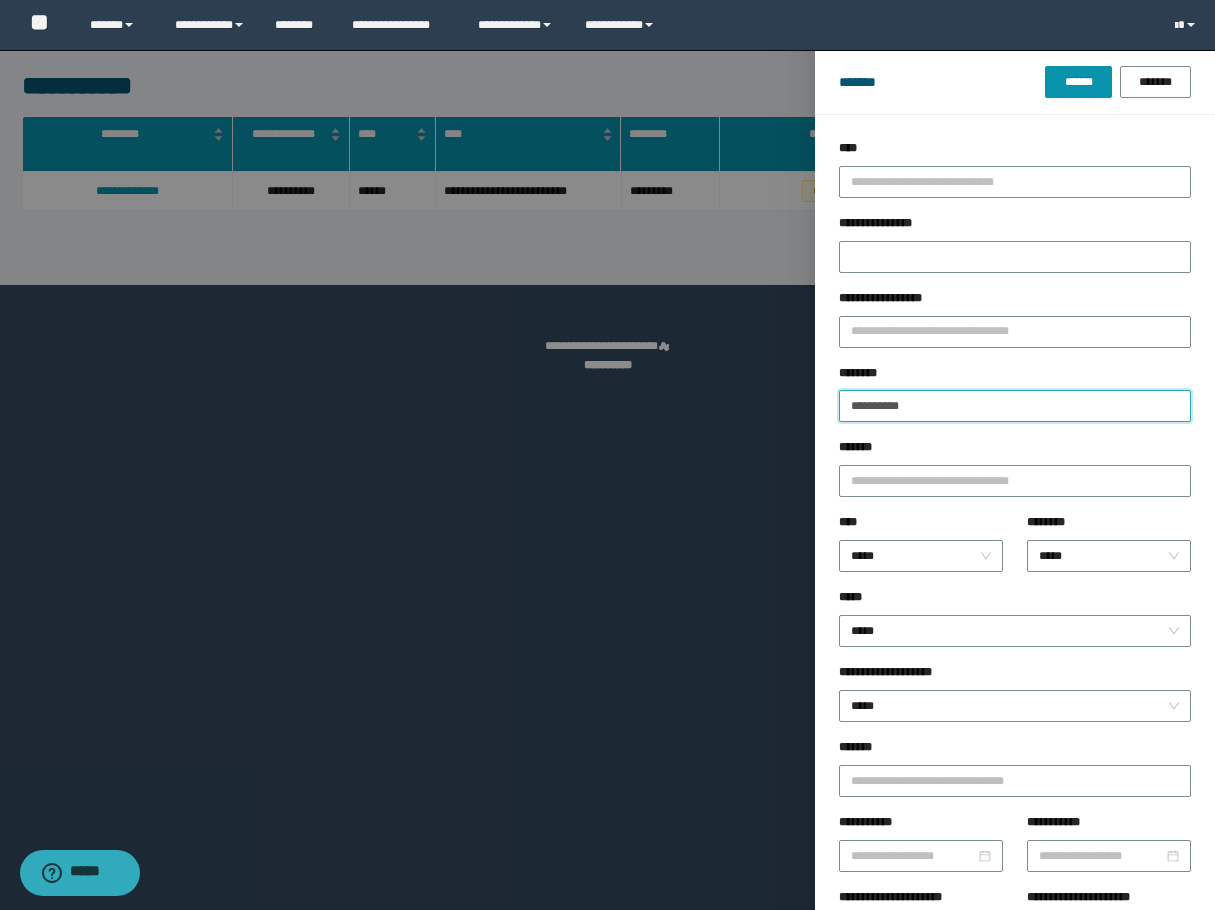 drag, startPoint x: 939, startPoint y: 393, endPoint x: 777, endPoint y: 408, distance: 162.69296 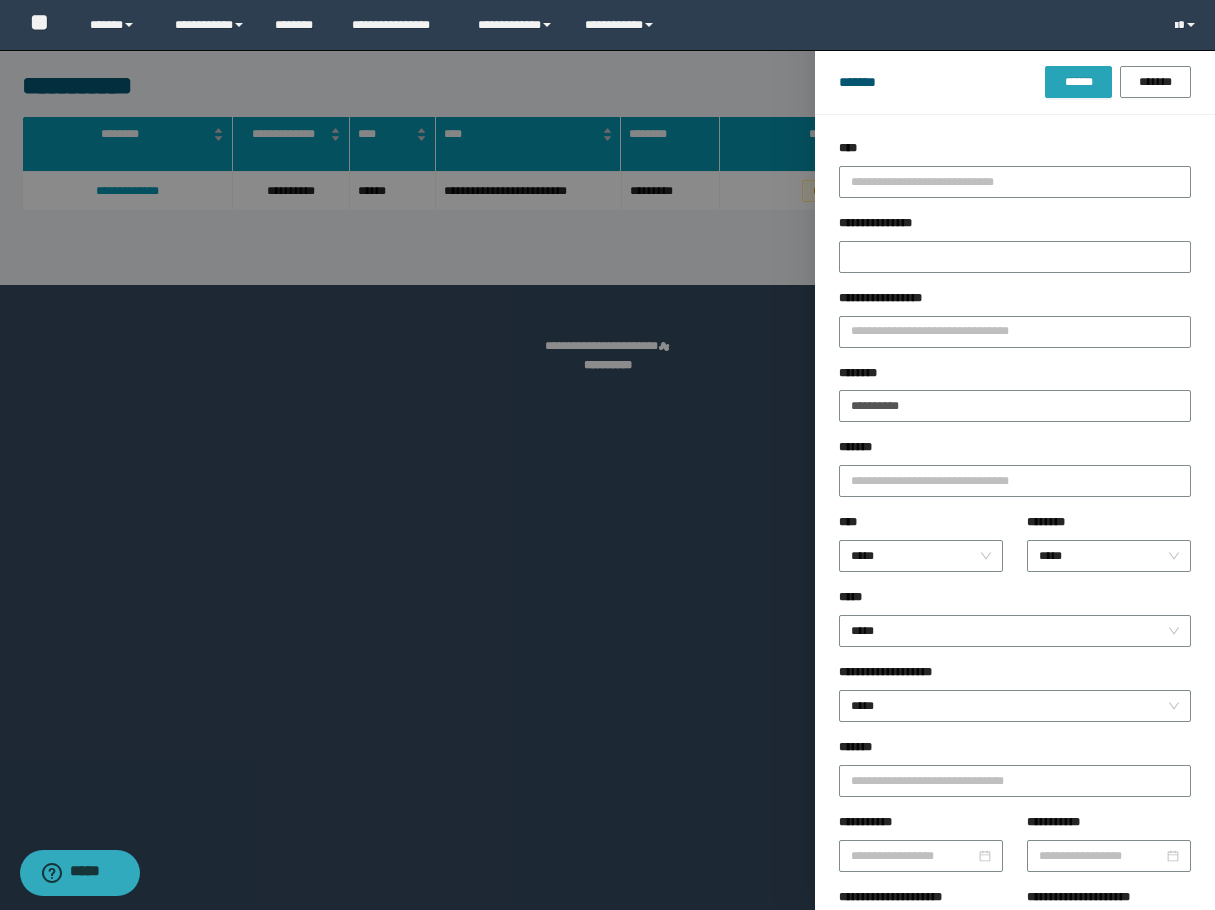 click on "******" at bounding box center (1078, 82) 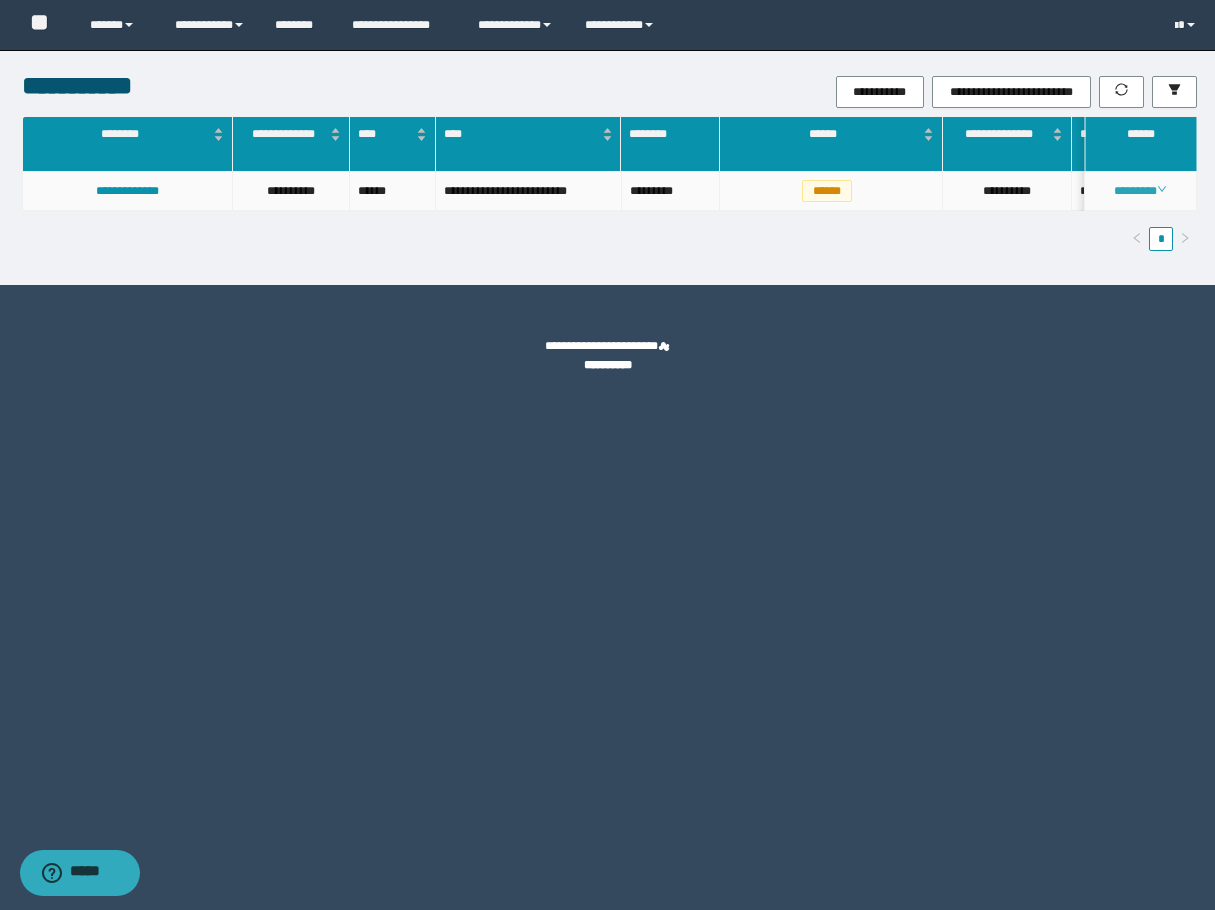 click on "********" at bounding box center (1140, 191) 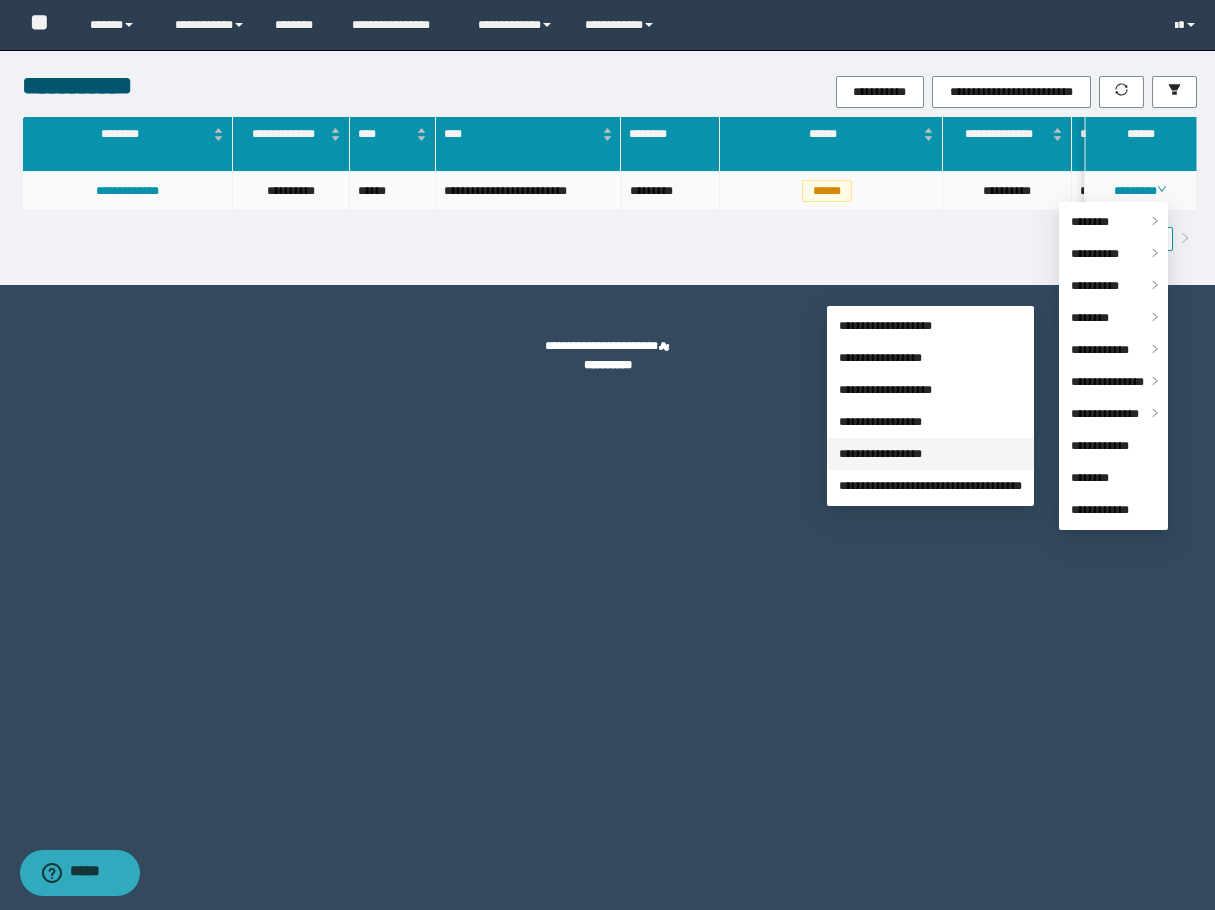 click on "**********" at bounding box center (880, 454) 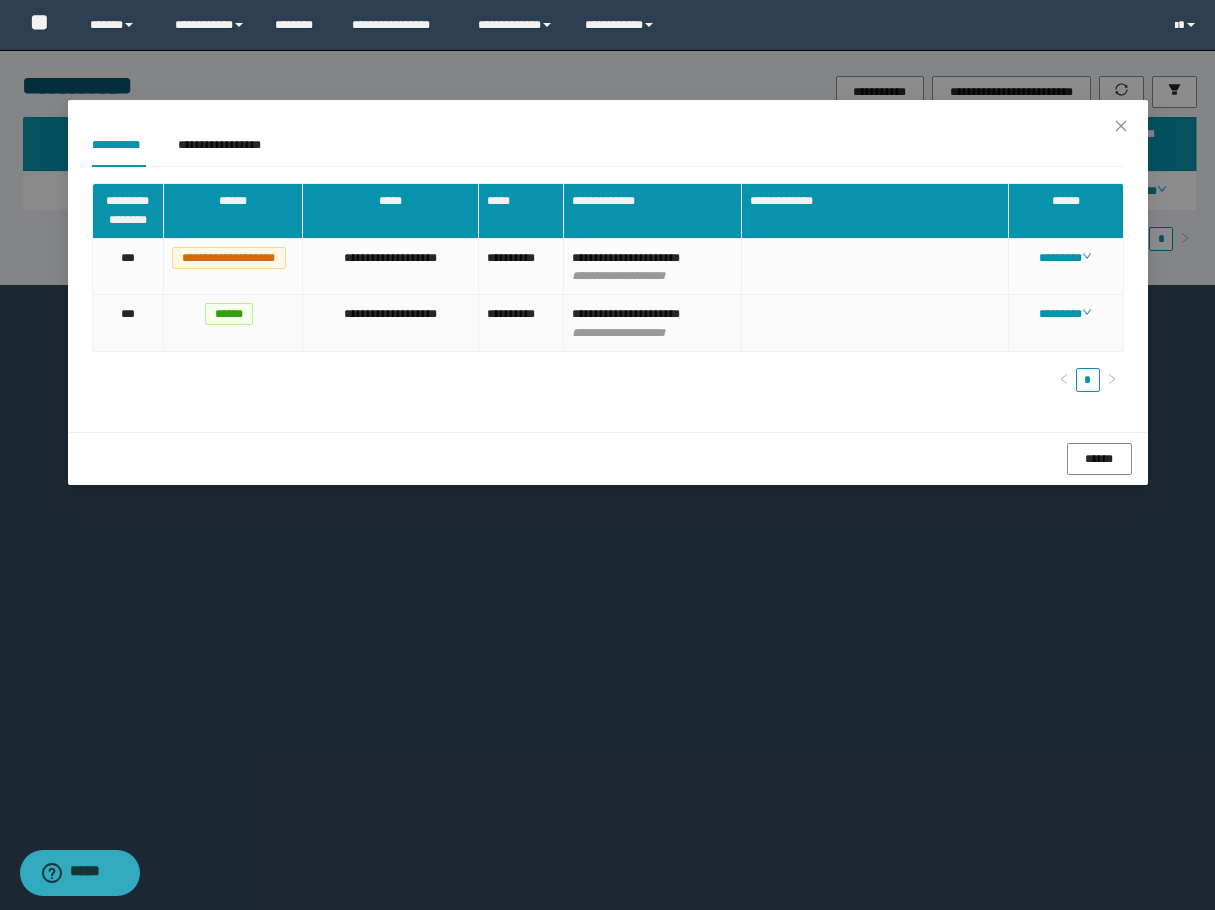 click on "********" at bounding box center [1066, 323] 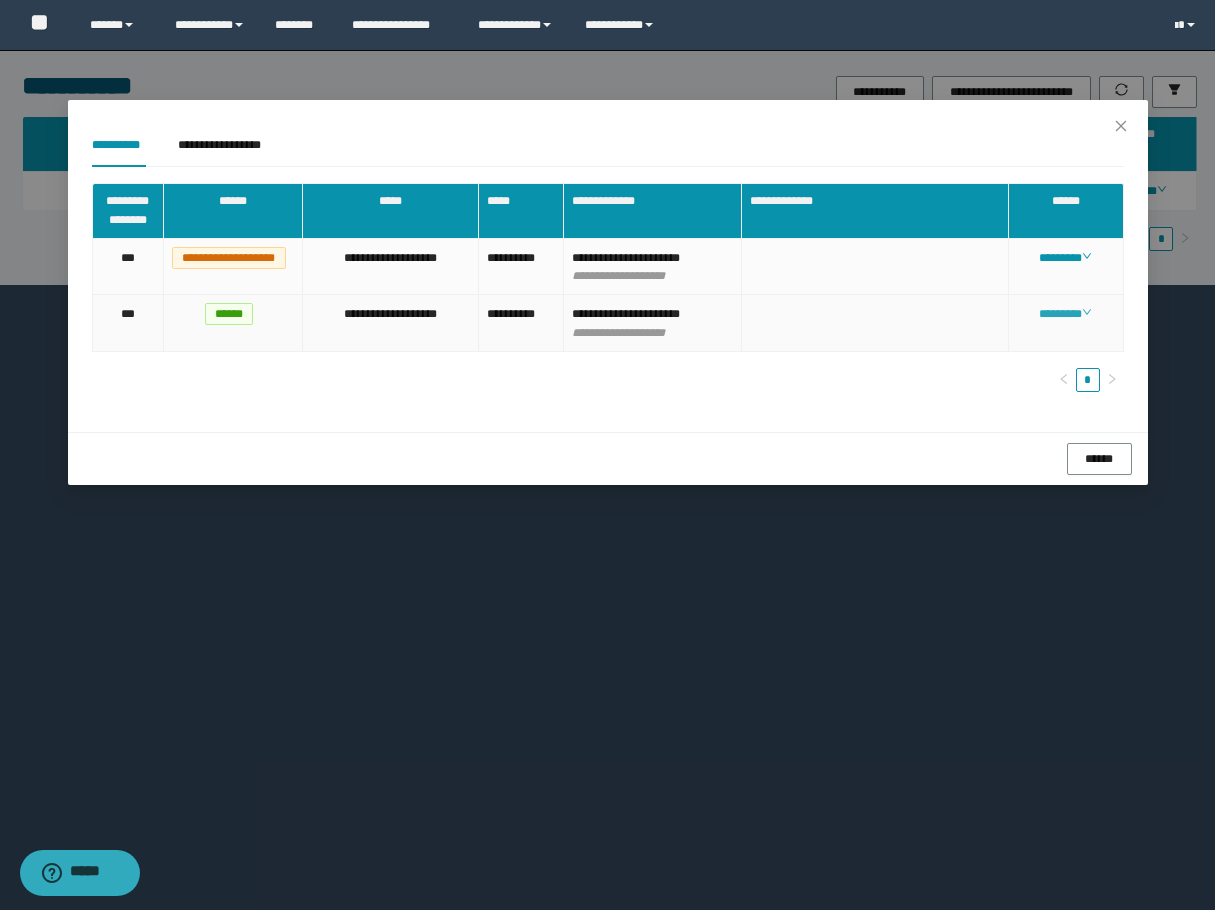 click on "********" at bounding box center [1065, 314] 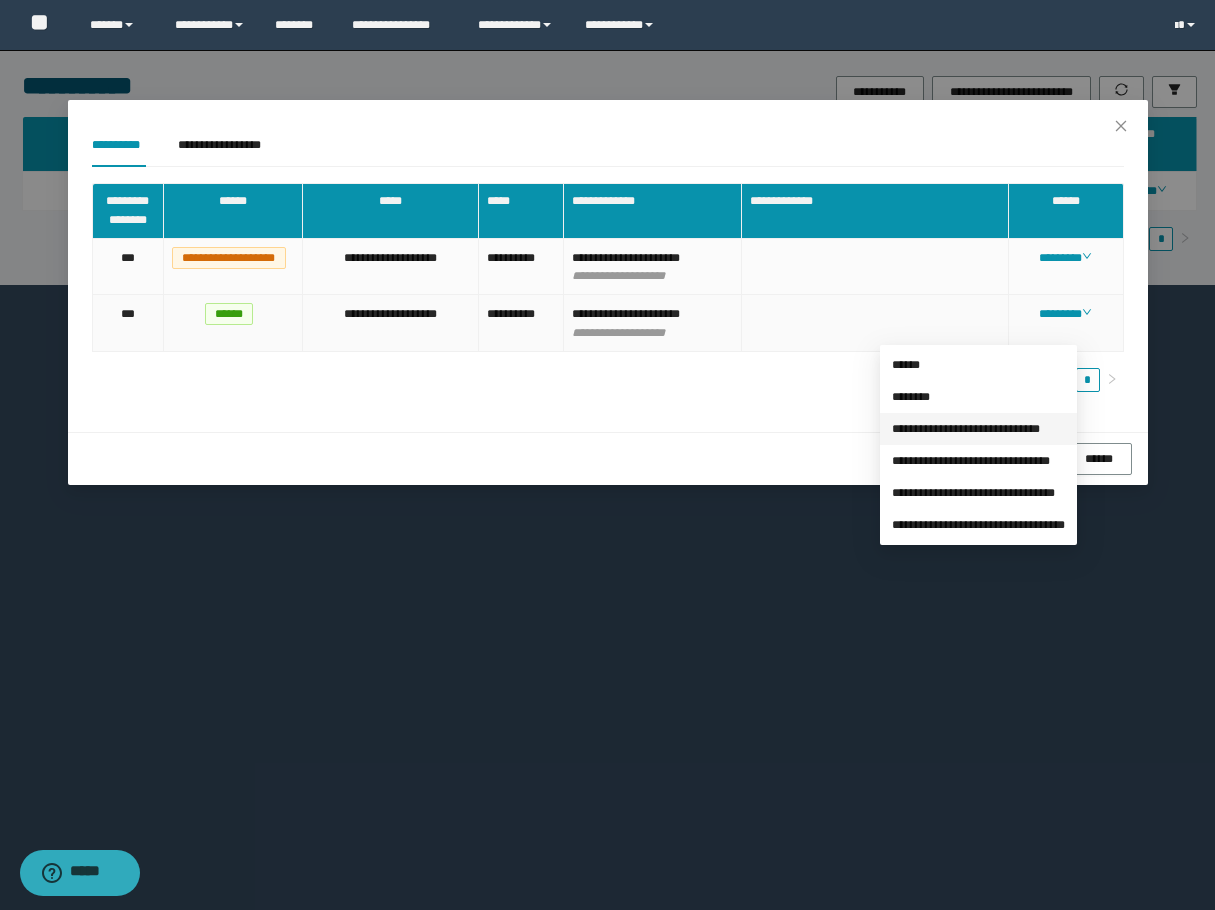 click on "**********" at bounding box center [966, 429] 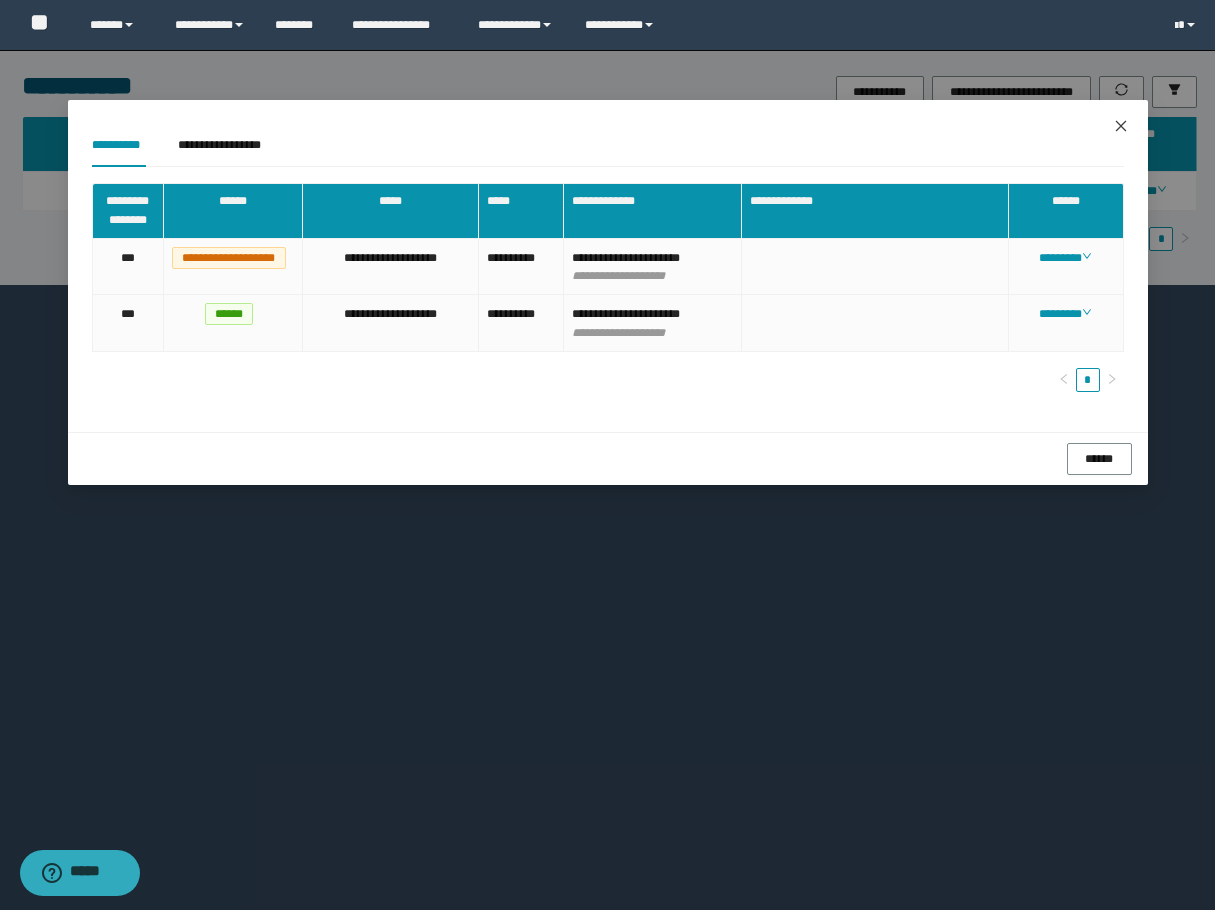 click at bounding box center [1121, 127] 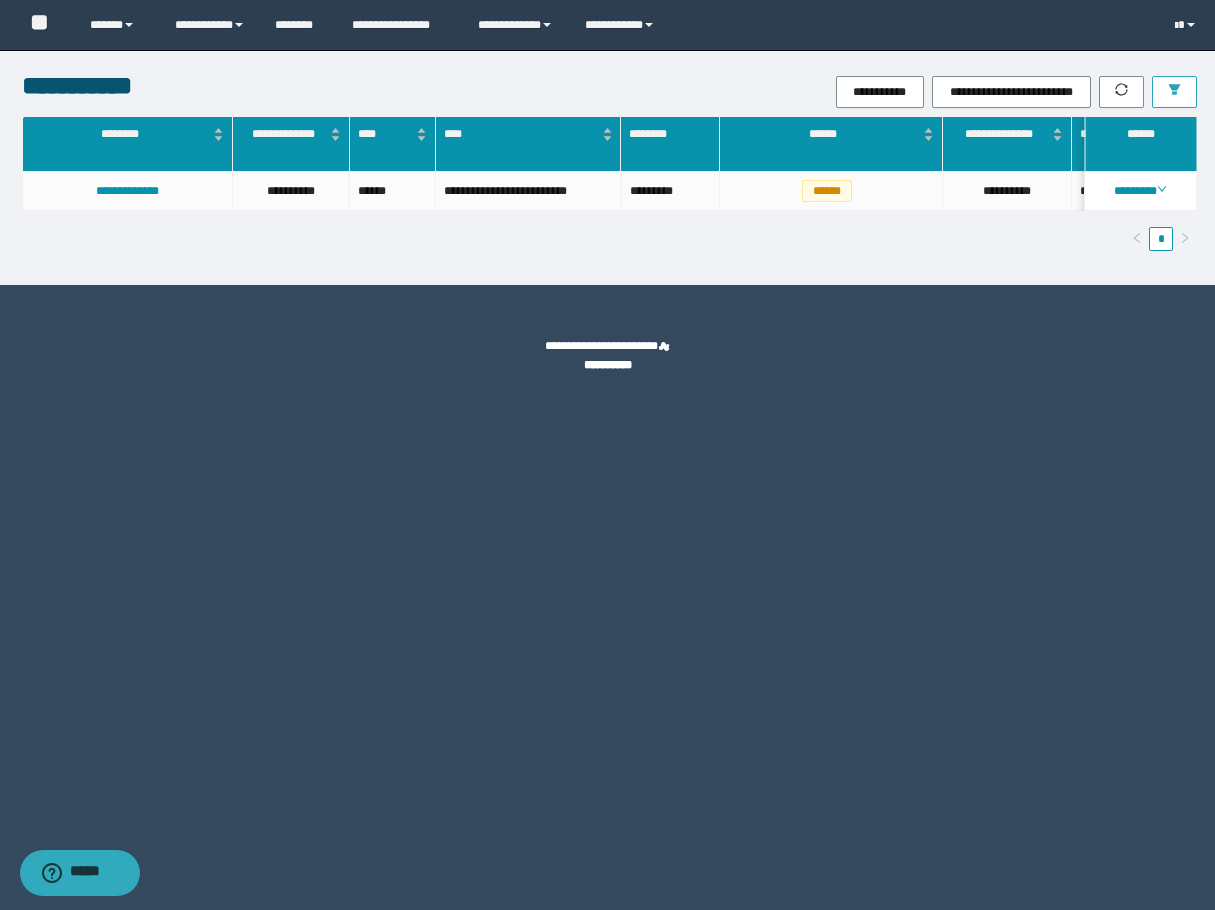 click 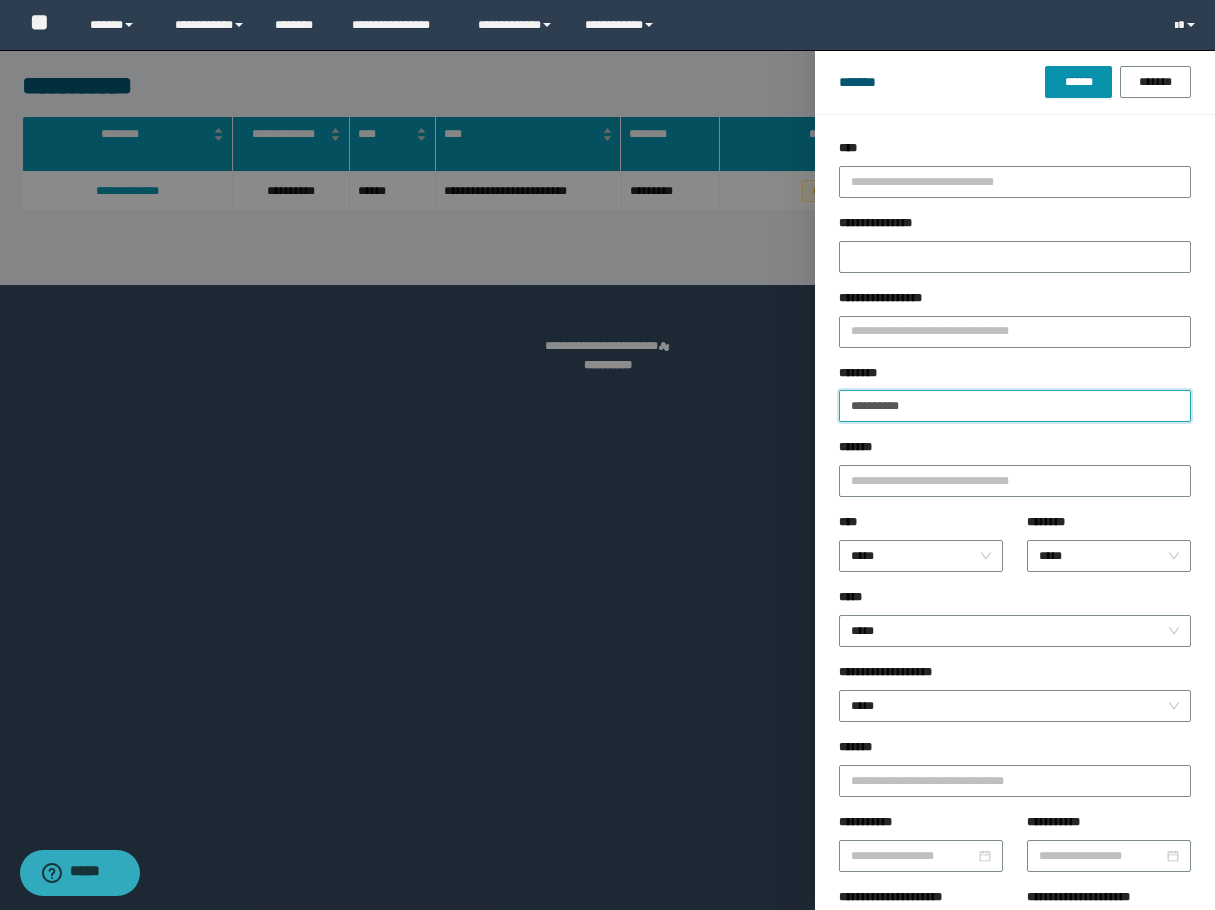 drag, startPoint x: 956, startPoint y: 395, endPoint x: 668, endPoint y: 423, distance: 289.3579 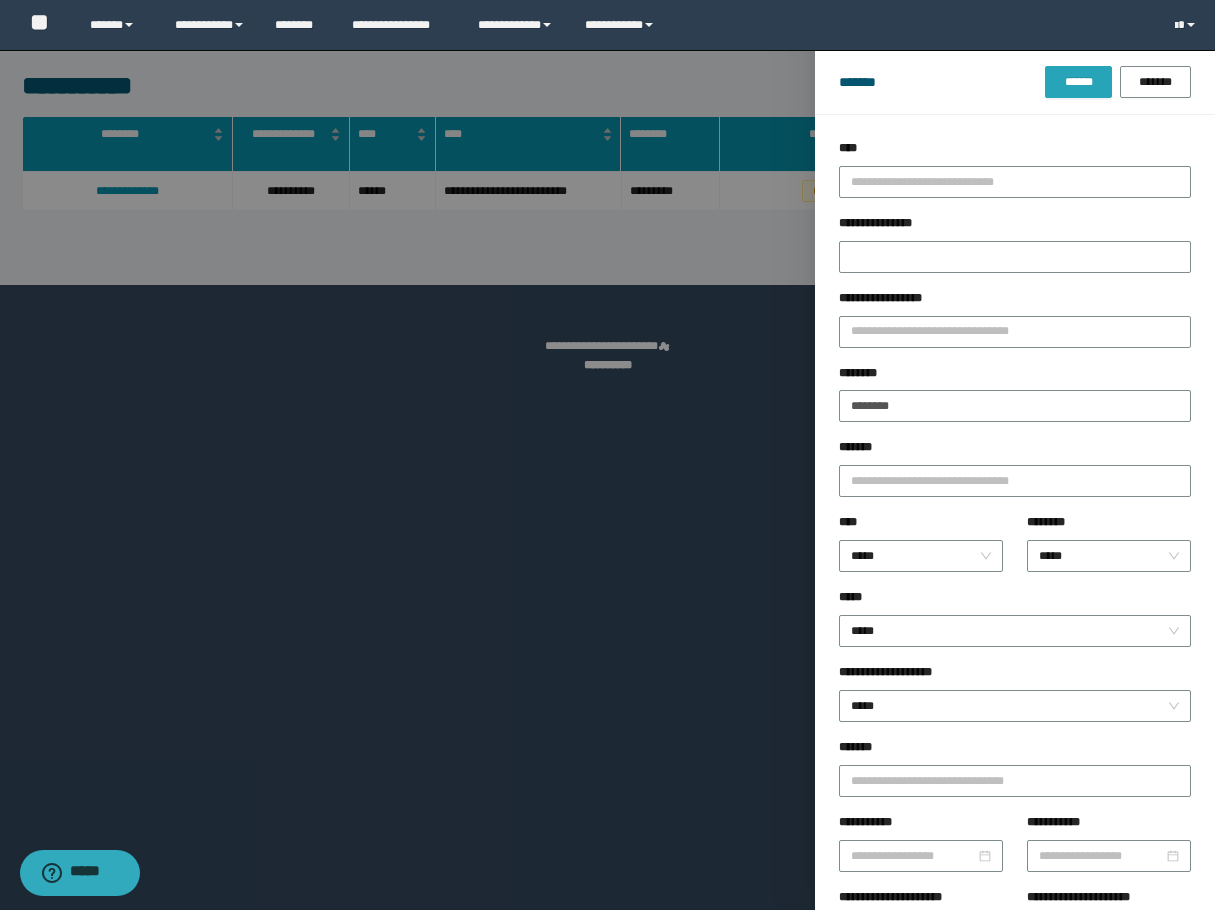 click on "******" at bounding box center (1078, 82) 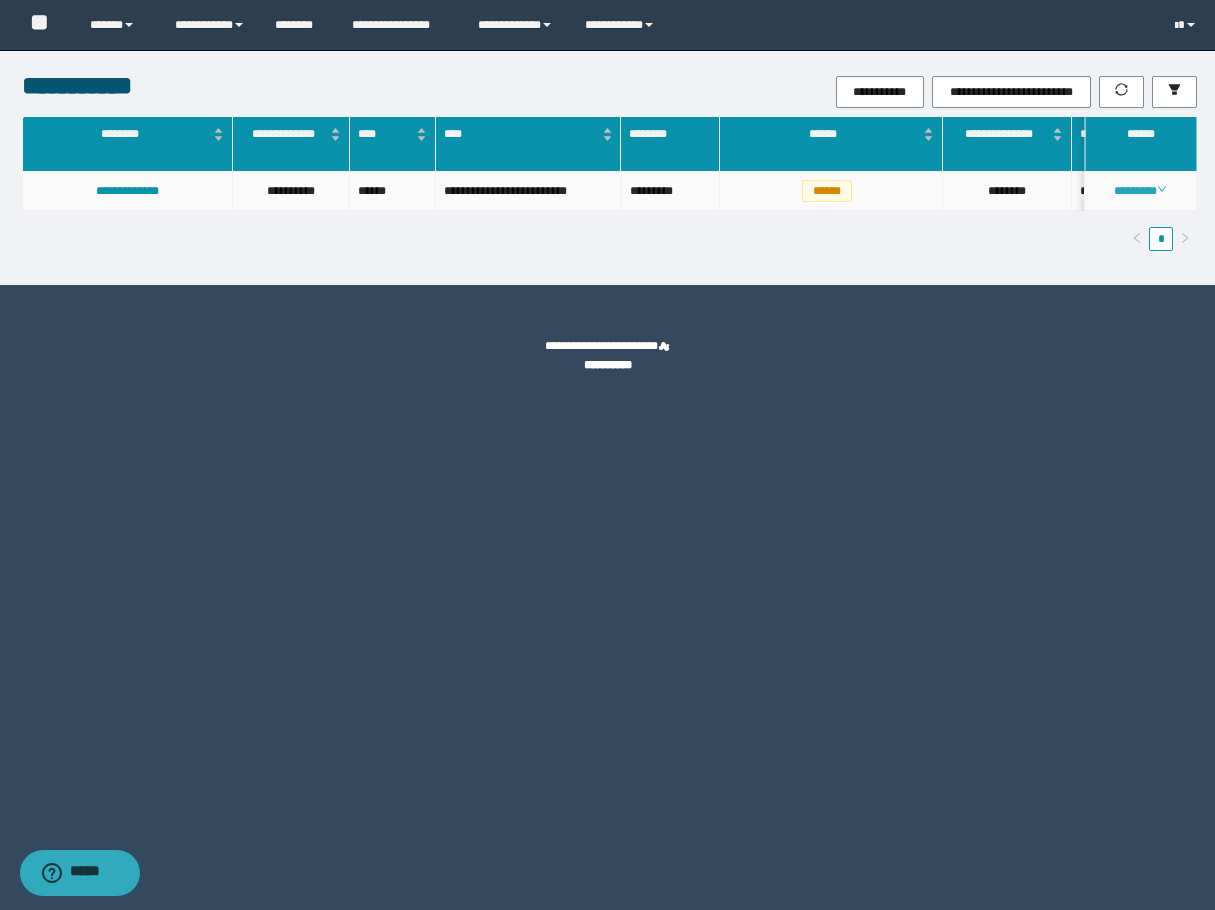 click on "********" at bounding box center [1140, 191] 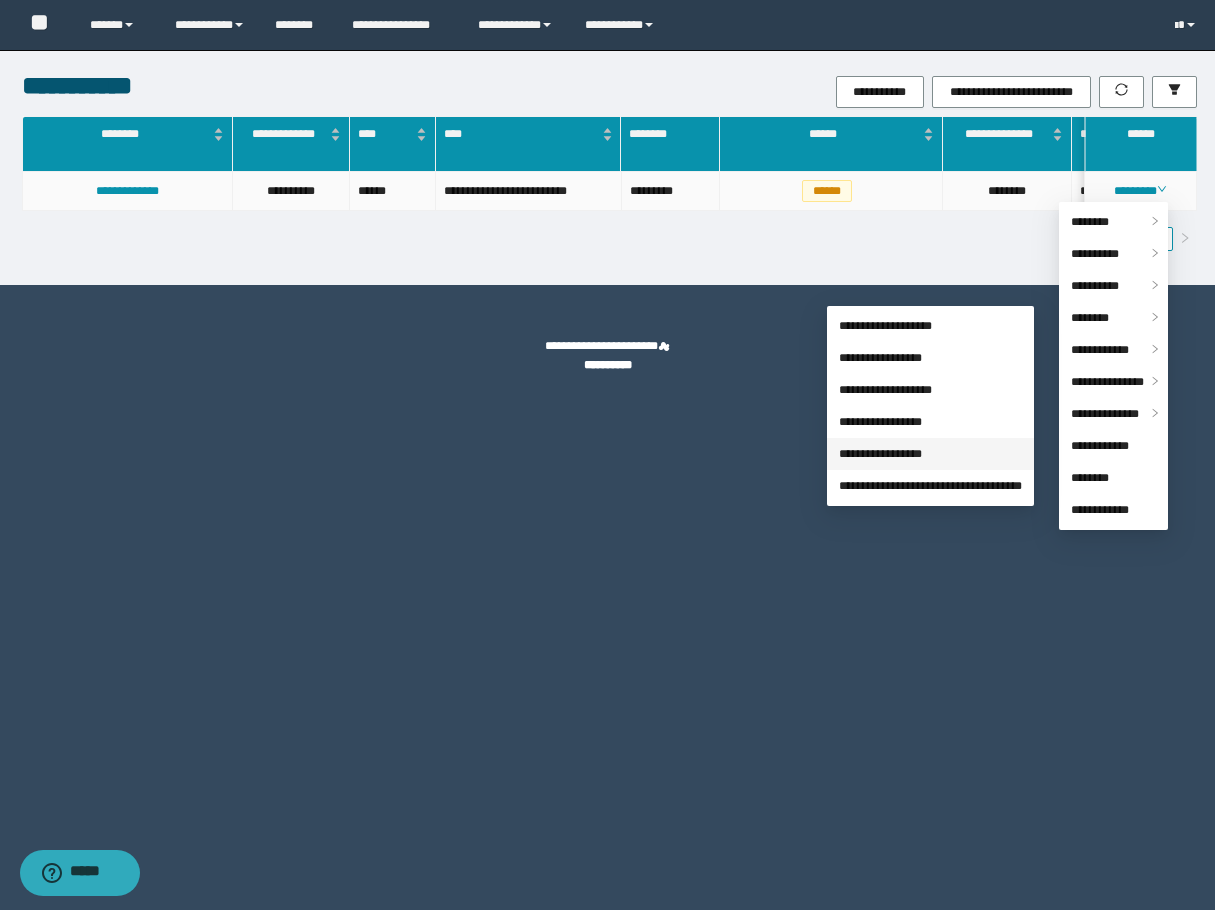 click on "**********" at bounding box center [880, 454] 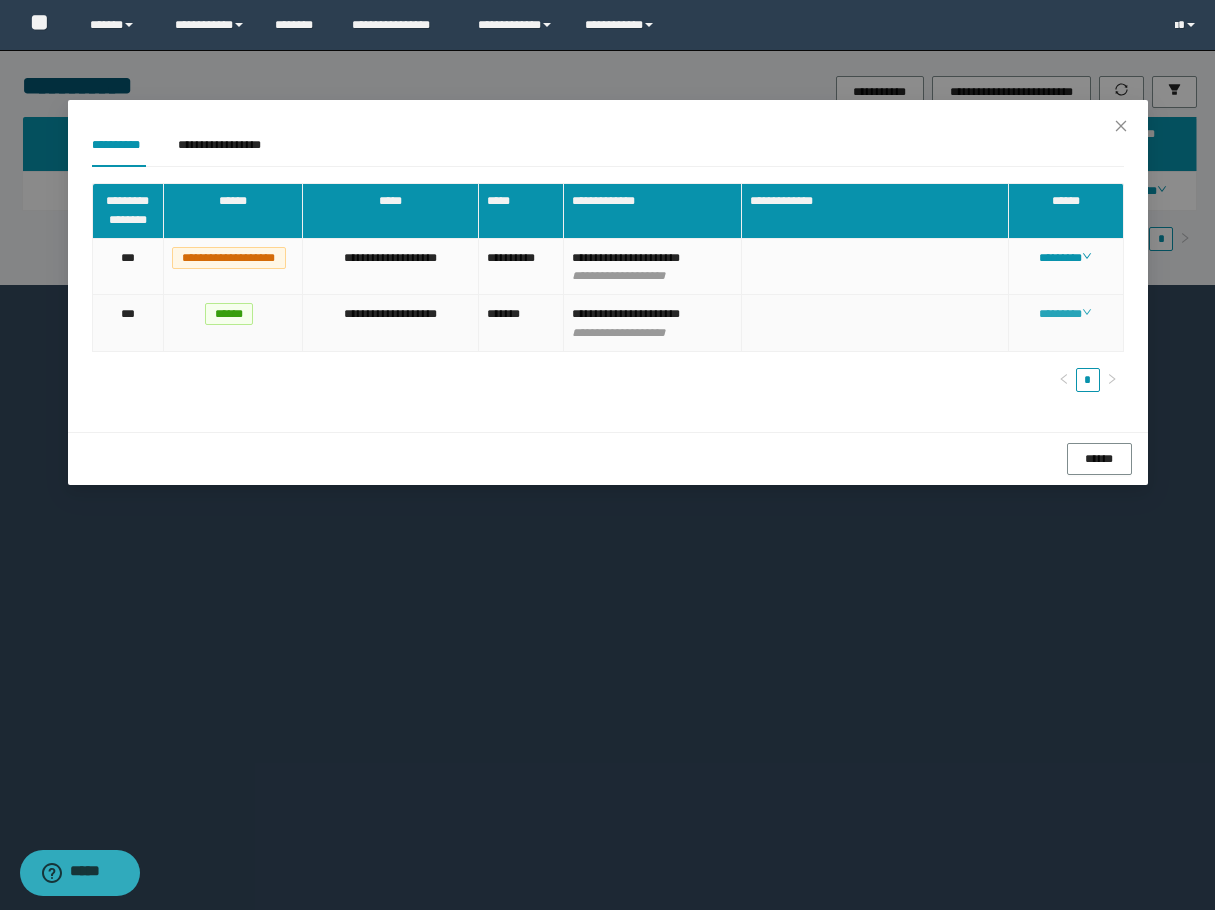 click on "********" at bounding box center (1065, 314) 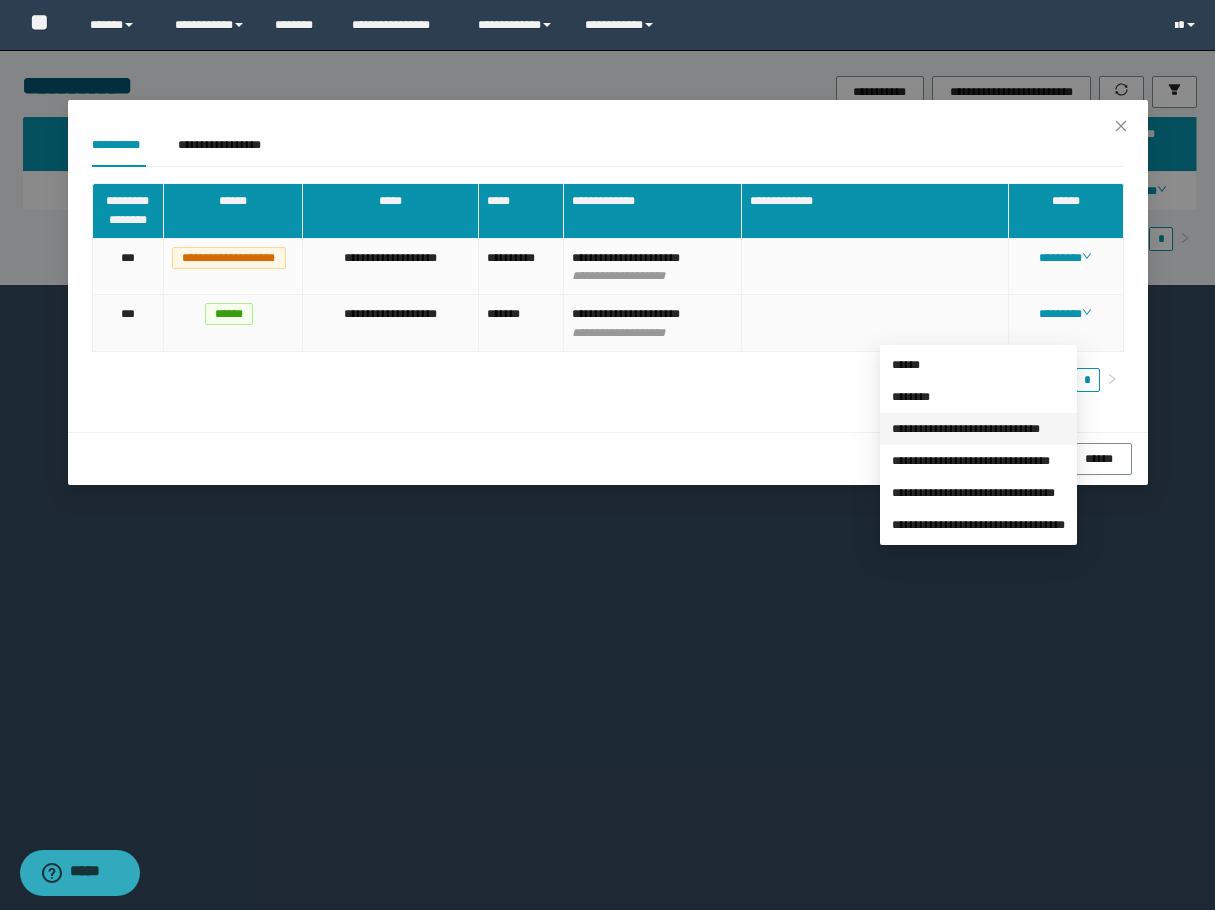 click on "**********" at bounding box center [966, 429] 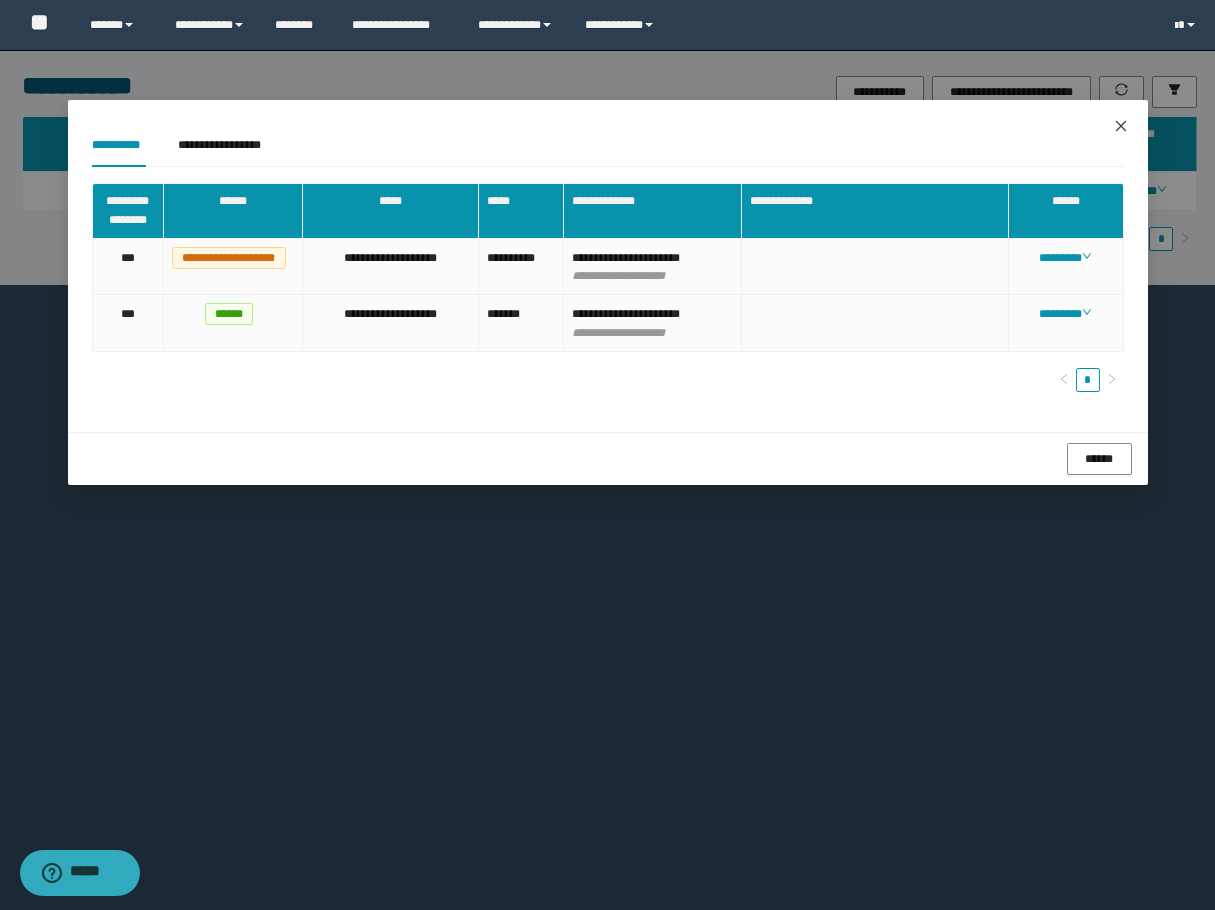 click 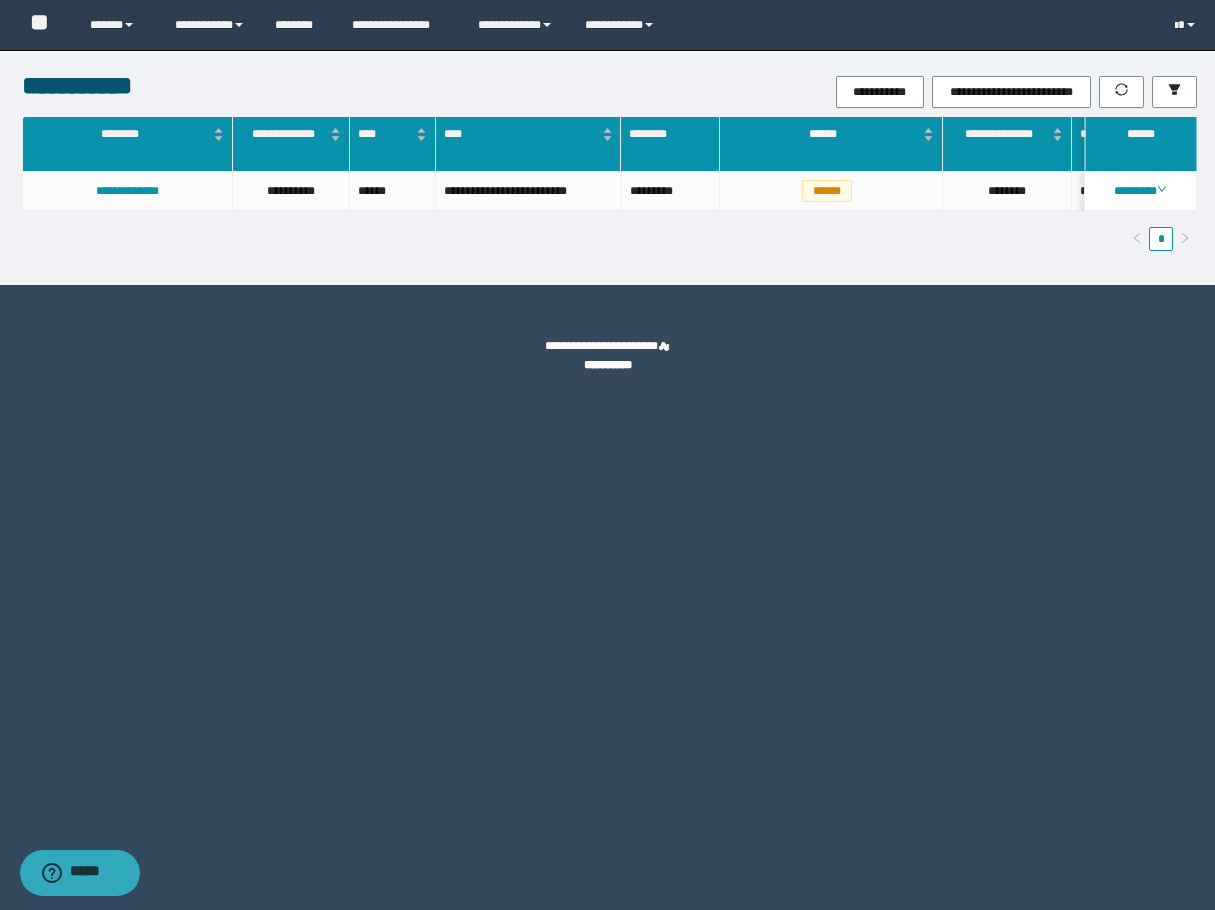 click on "**********" at bounding box center (607, 455) 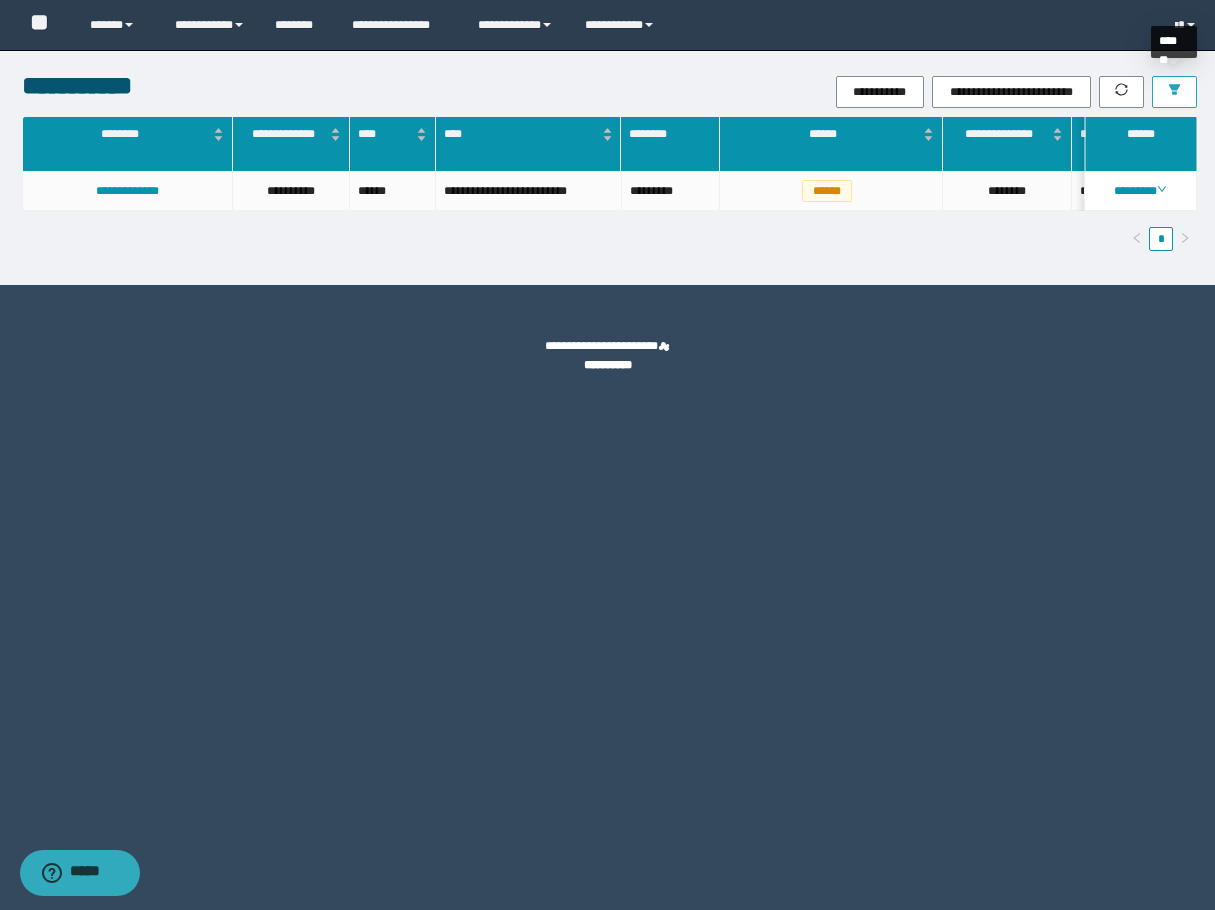 click 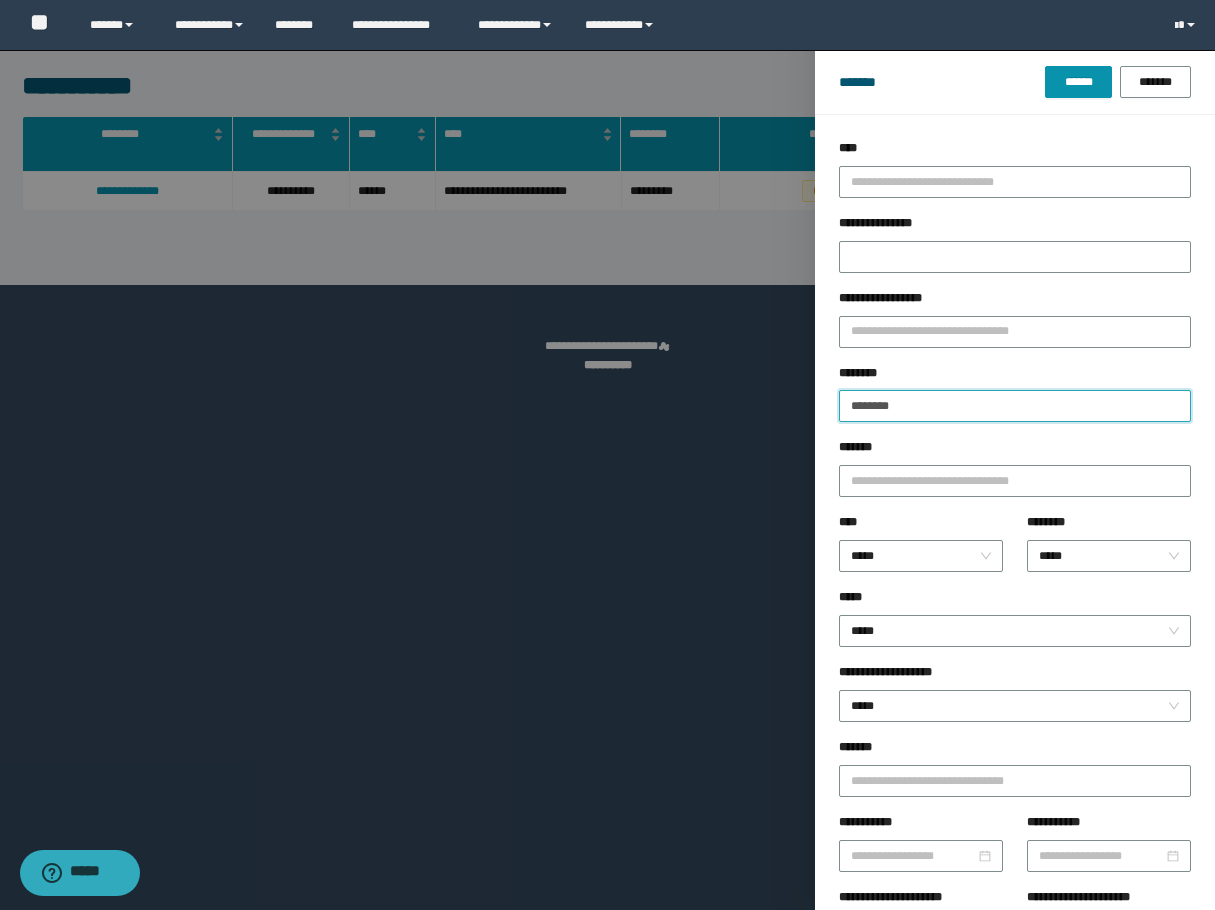 drag, startPoint x: 941, startPoint y: 405, endPoint x: 780, endPoint y: 413, distance: 161.19864 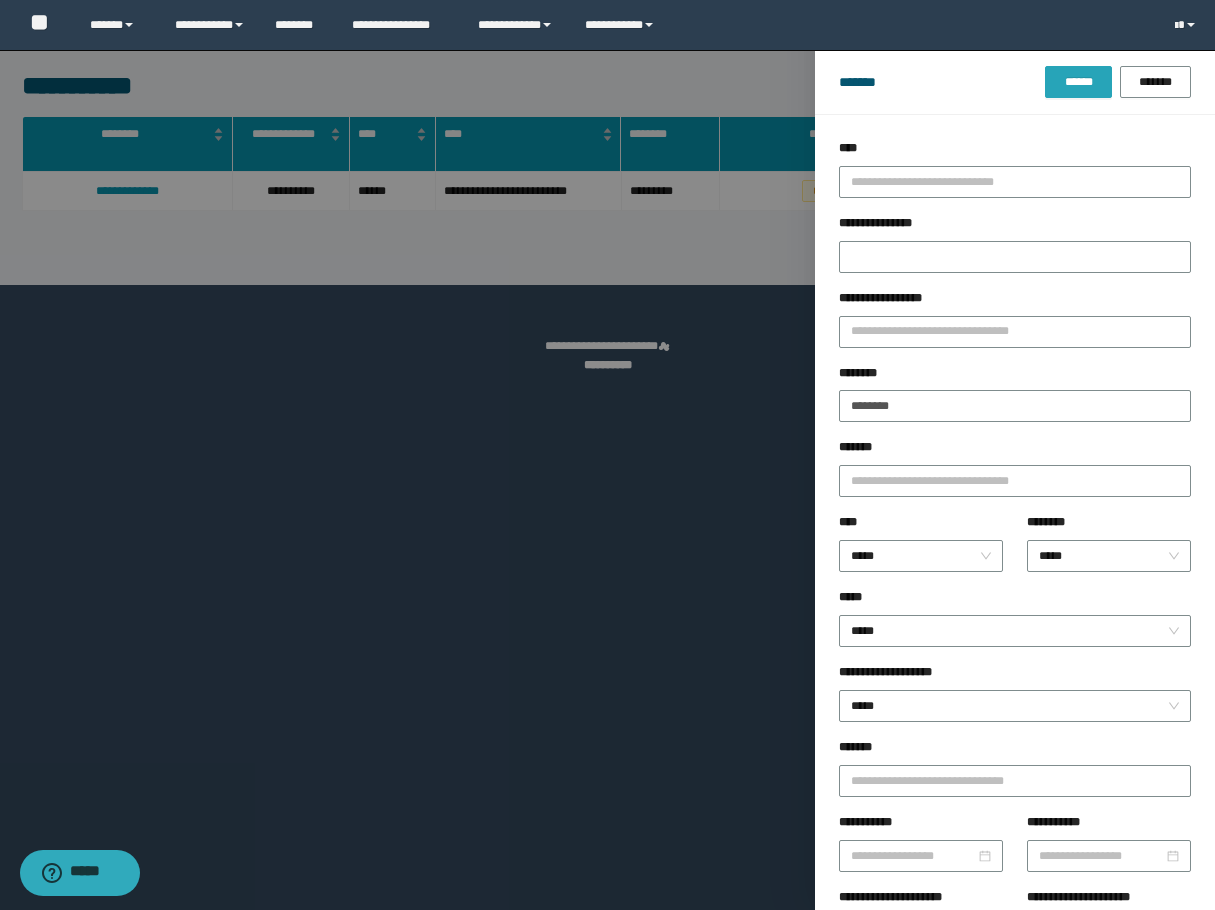 click on "******" at bounding box center (1078, 82) 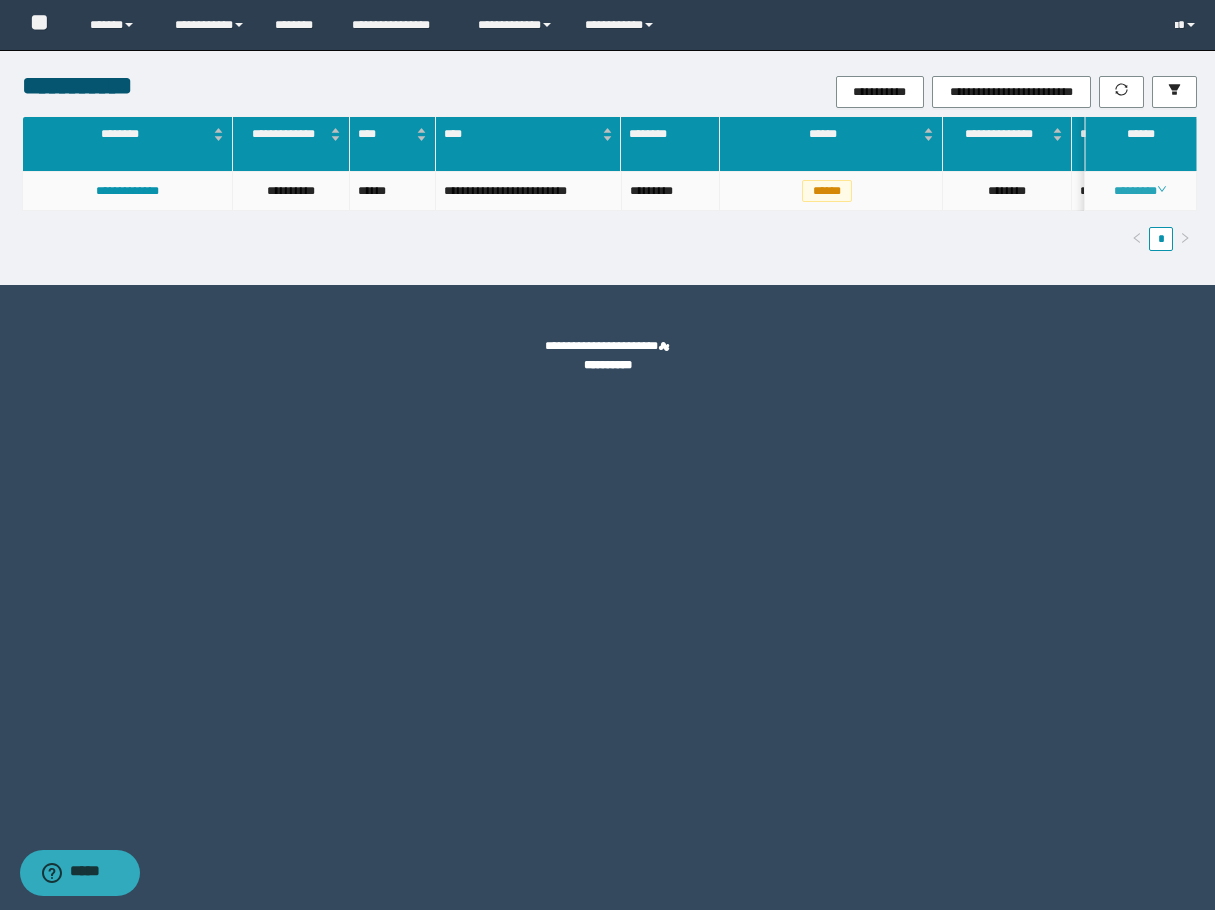 click 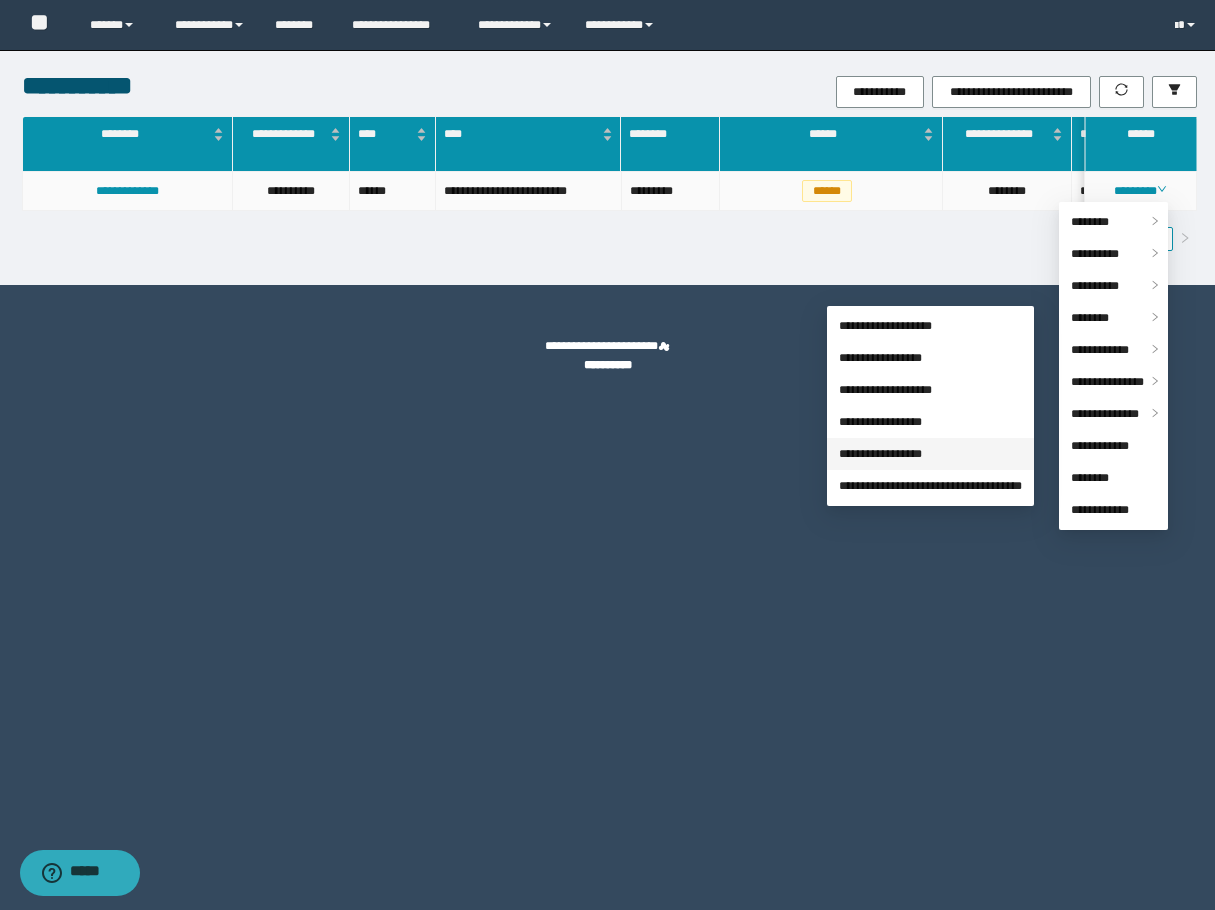 click on "**********" at bounding box center (880, 454) 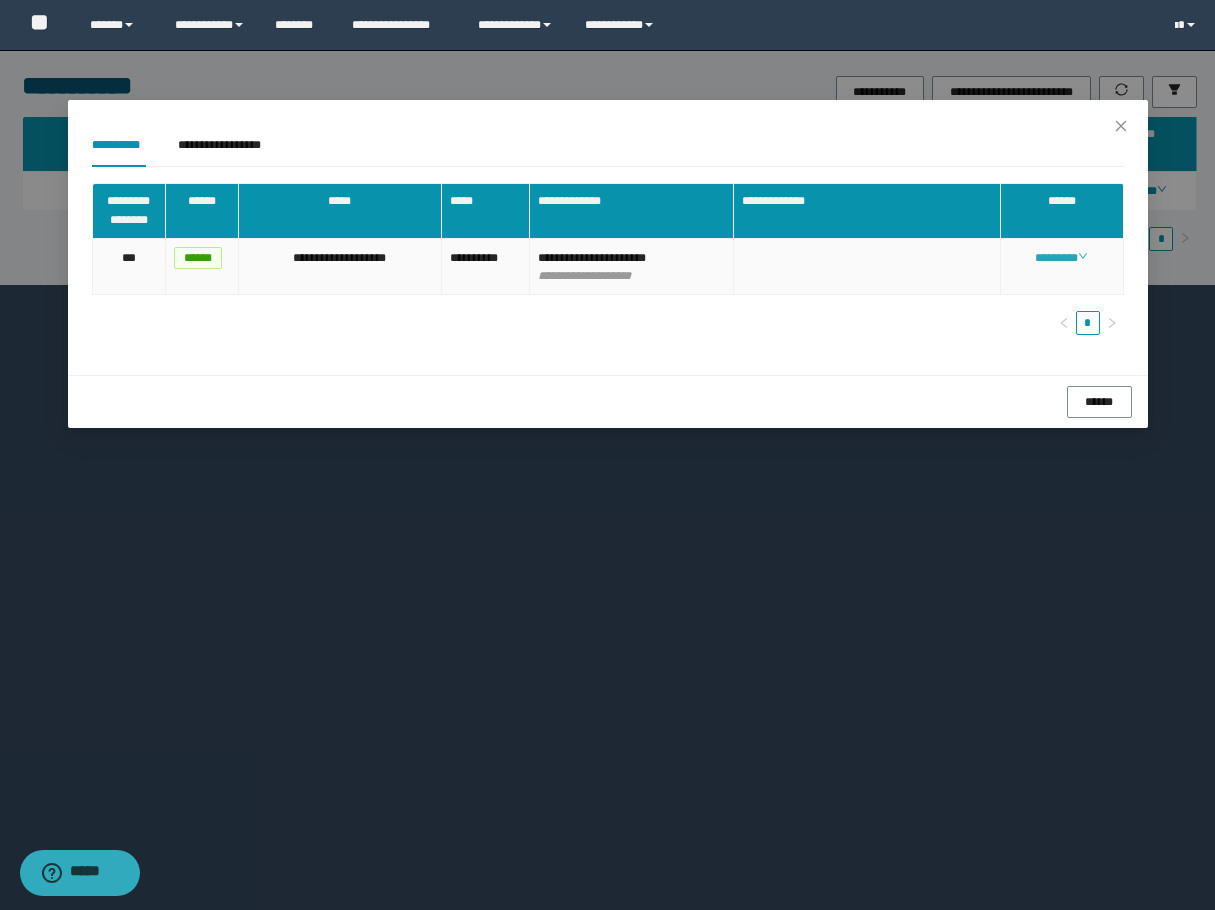 click on "********" at bounding box center (1061, 258) 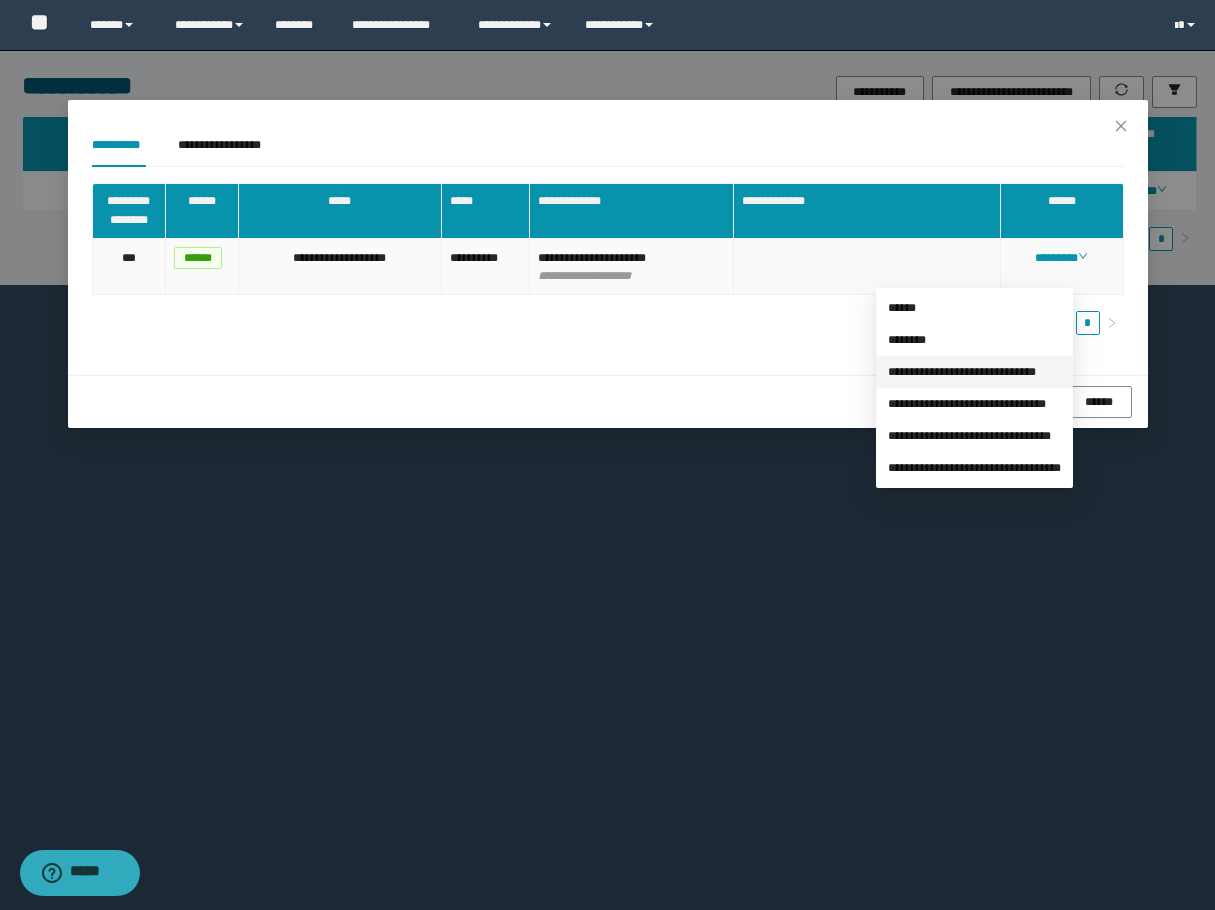 click on "**********" at bounding box center [962, 372] 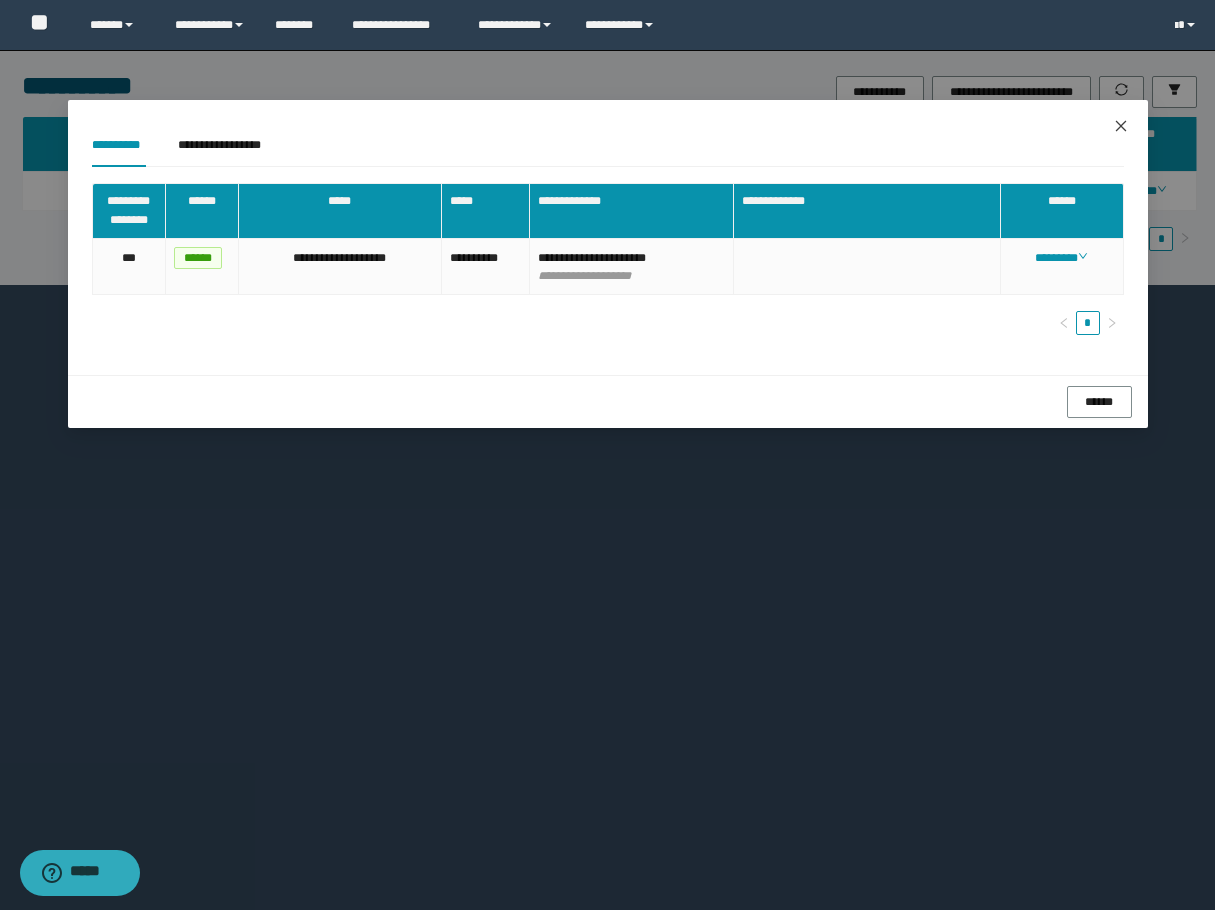 click at bounding box center (1121, 127) 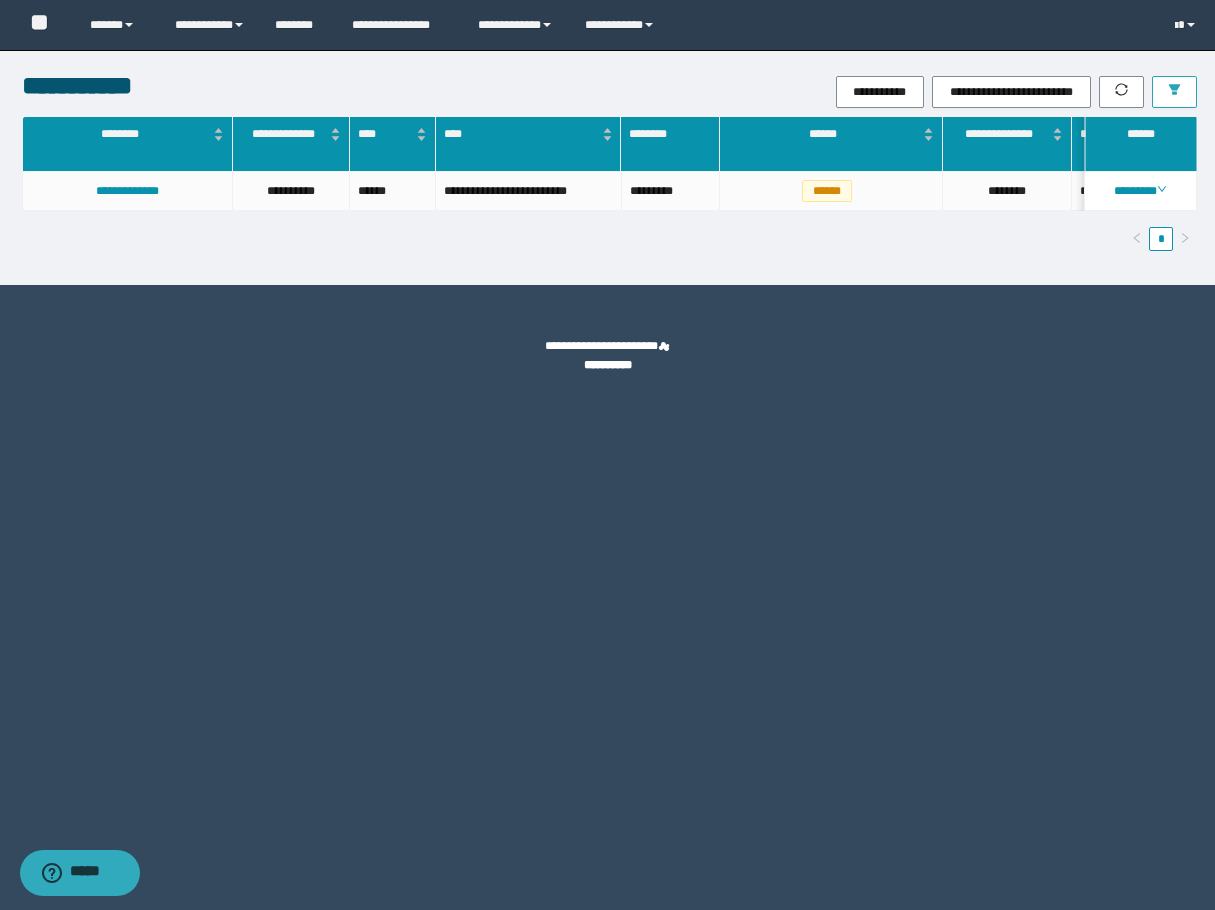 click 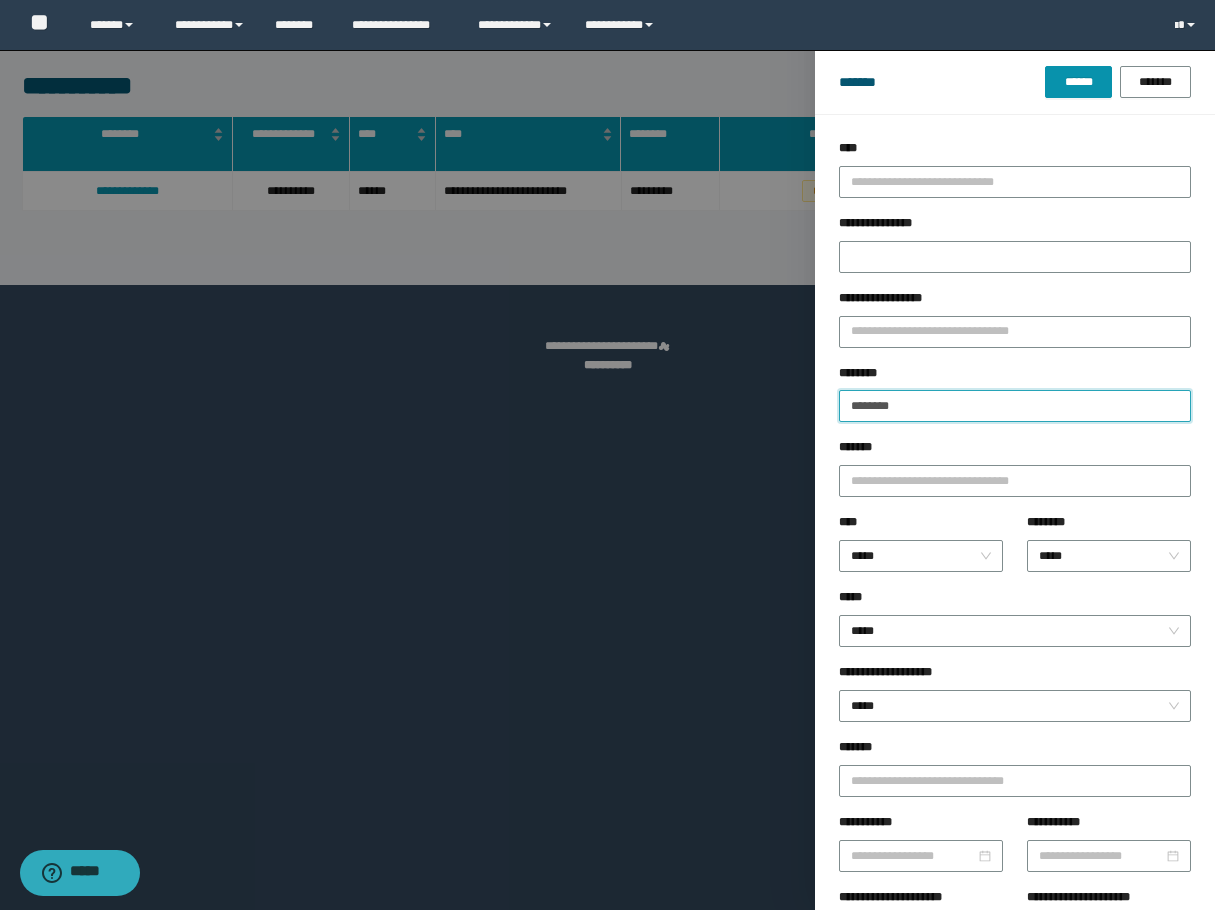 drag, startPoint x: 948, startPoint y: 392, endPoint x: 730, endPoint y: 401, distance: 218.1857 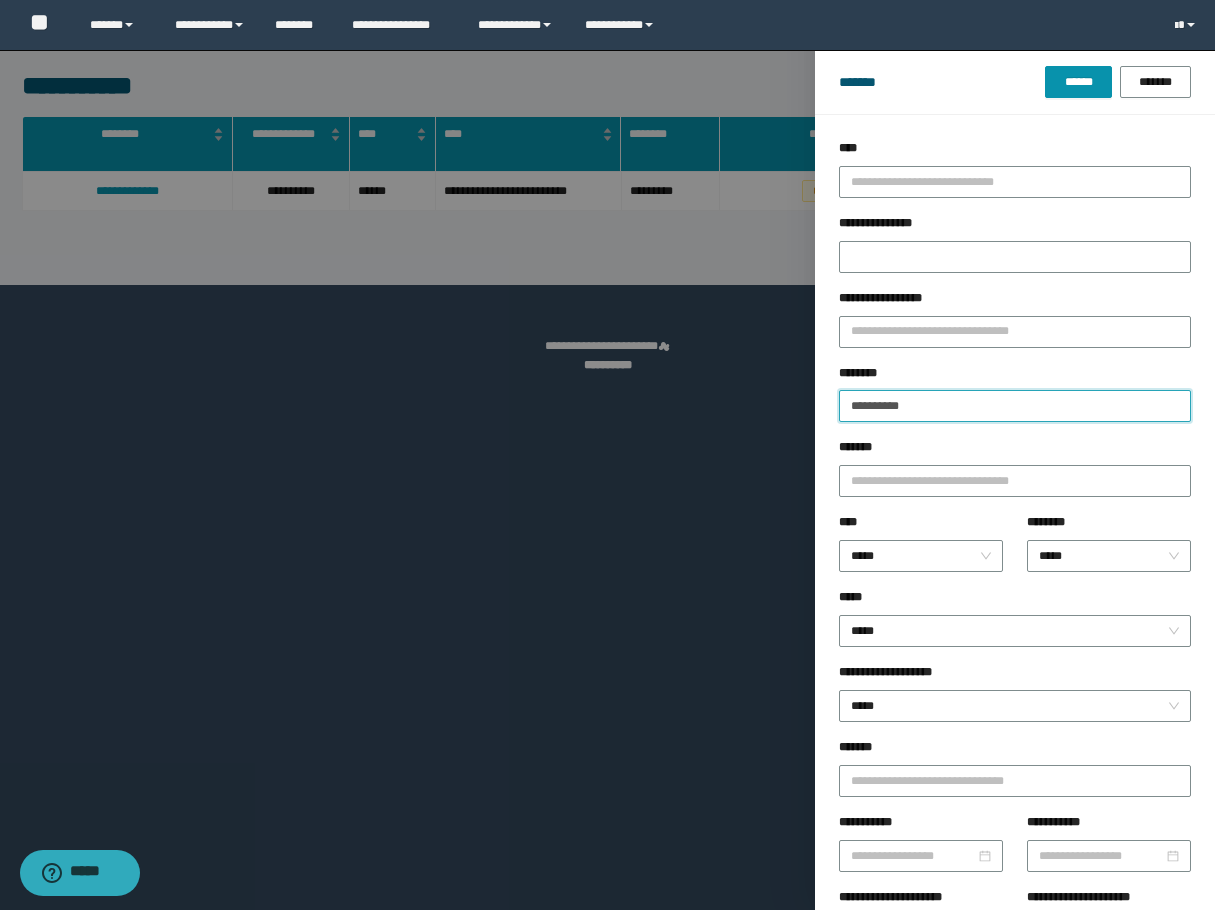 type on "**********" 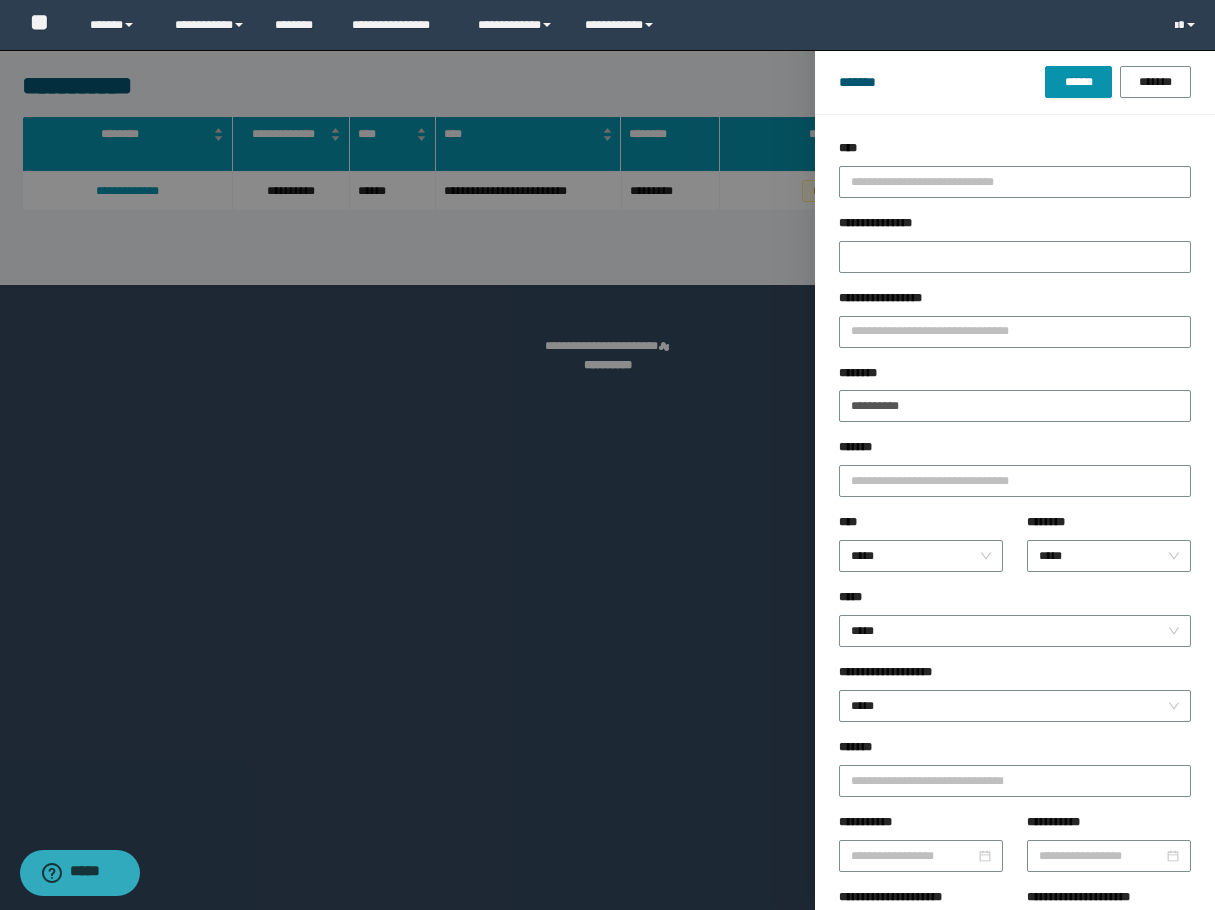 click on "******* ****** *******" at bounding box center [1015, 82] 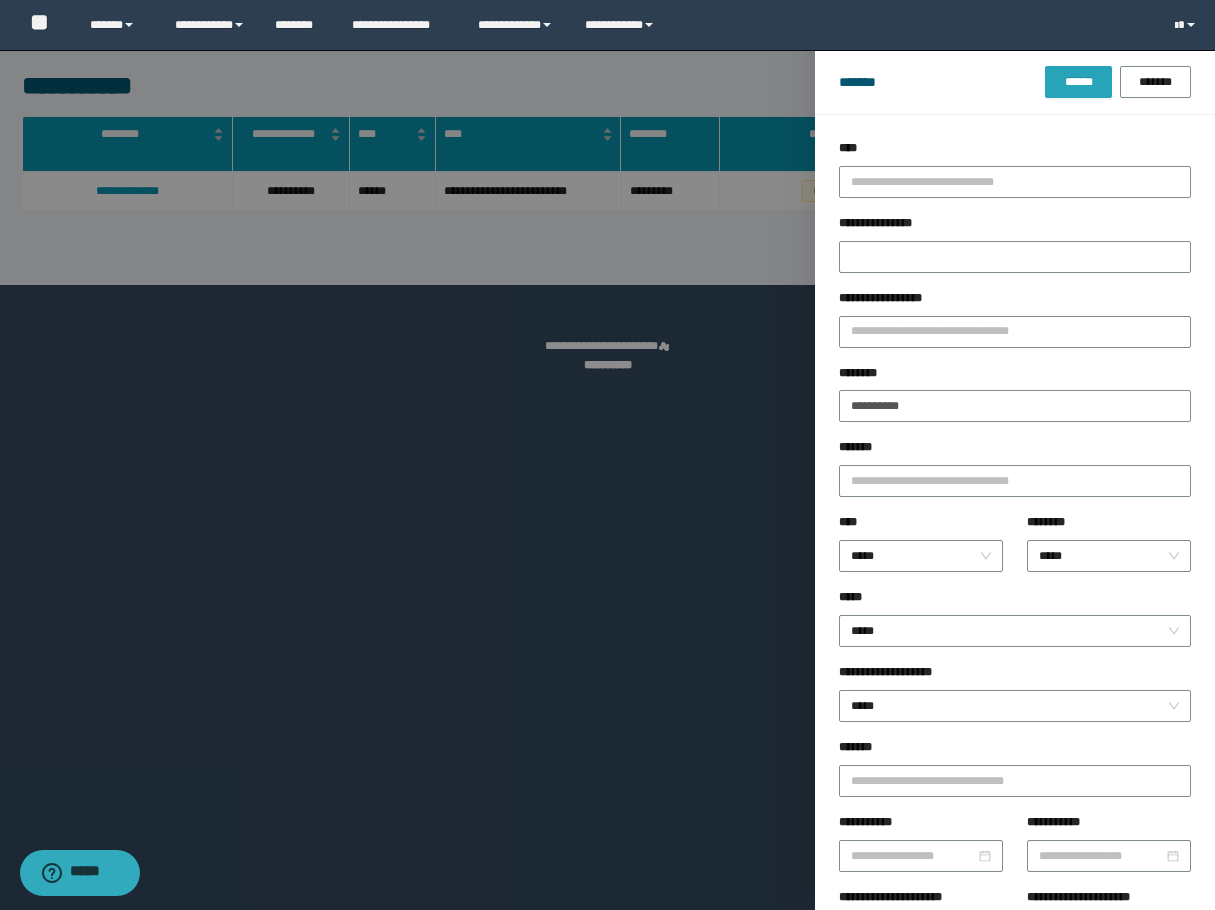 click on "******" at bounding box center [1078, 82] 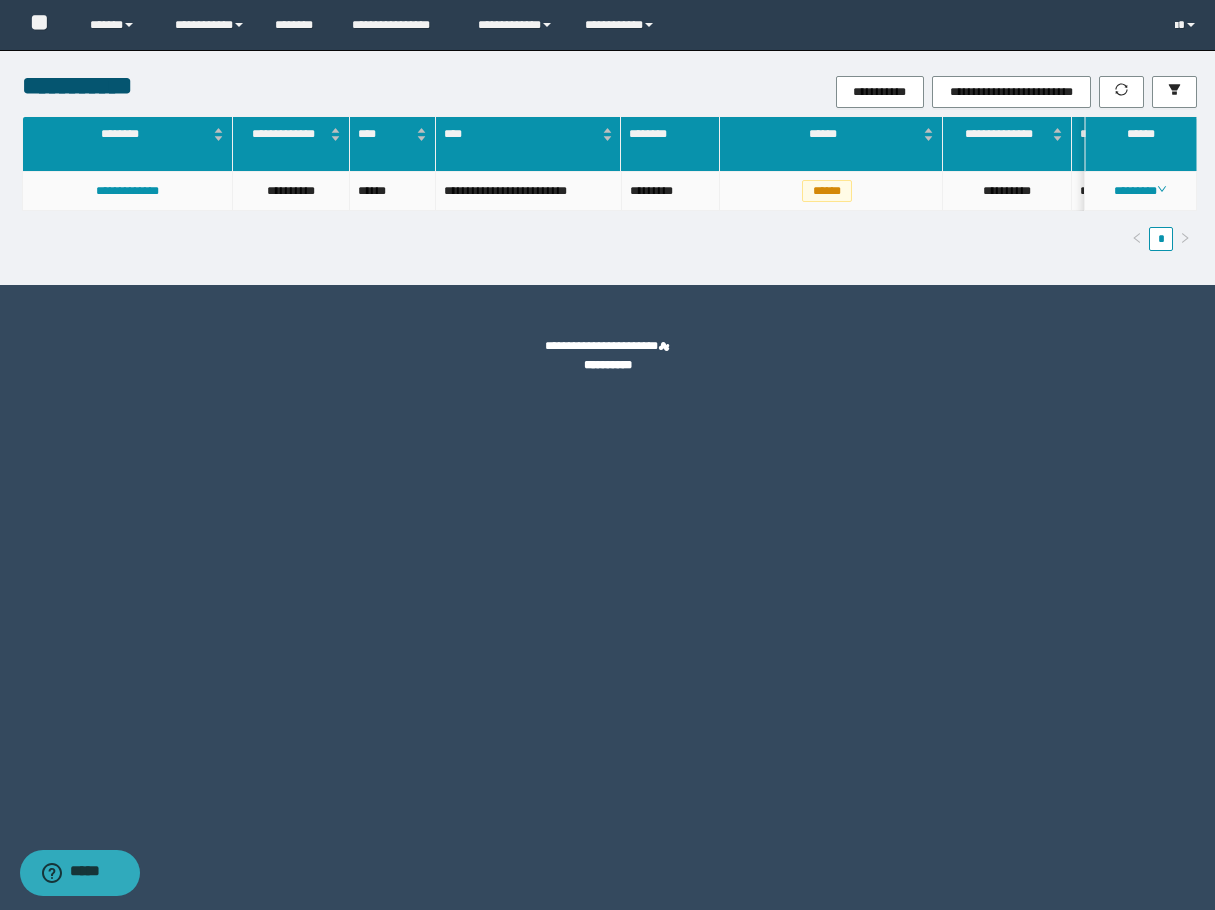 click on "********" at bounding box center (1141, 191) 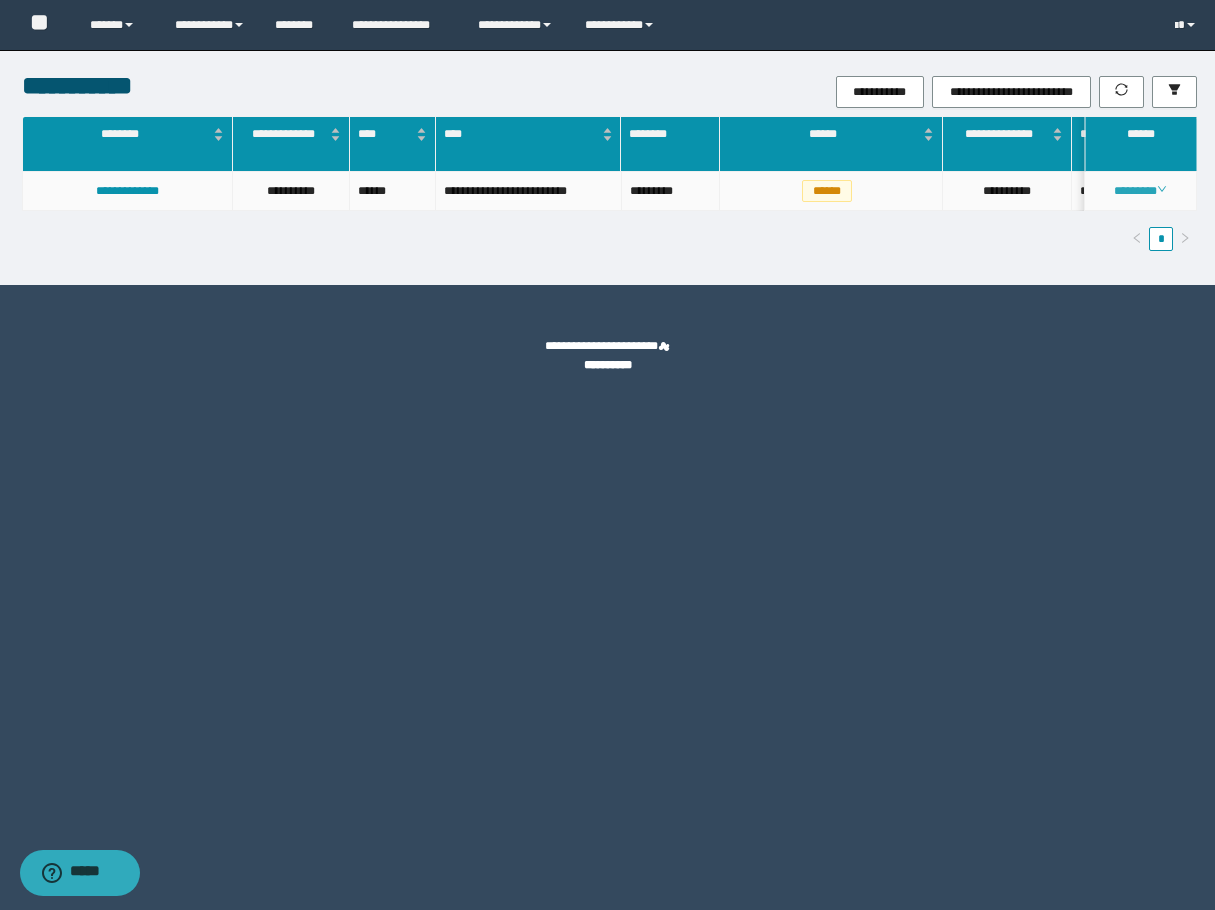 click on "********" at bounding box center (1140, 191) 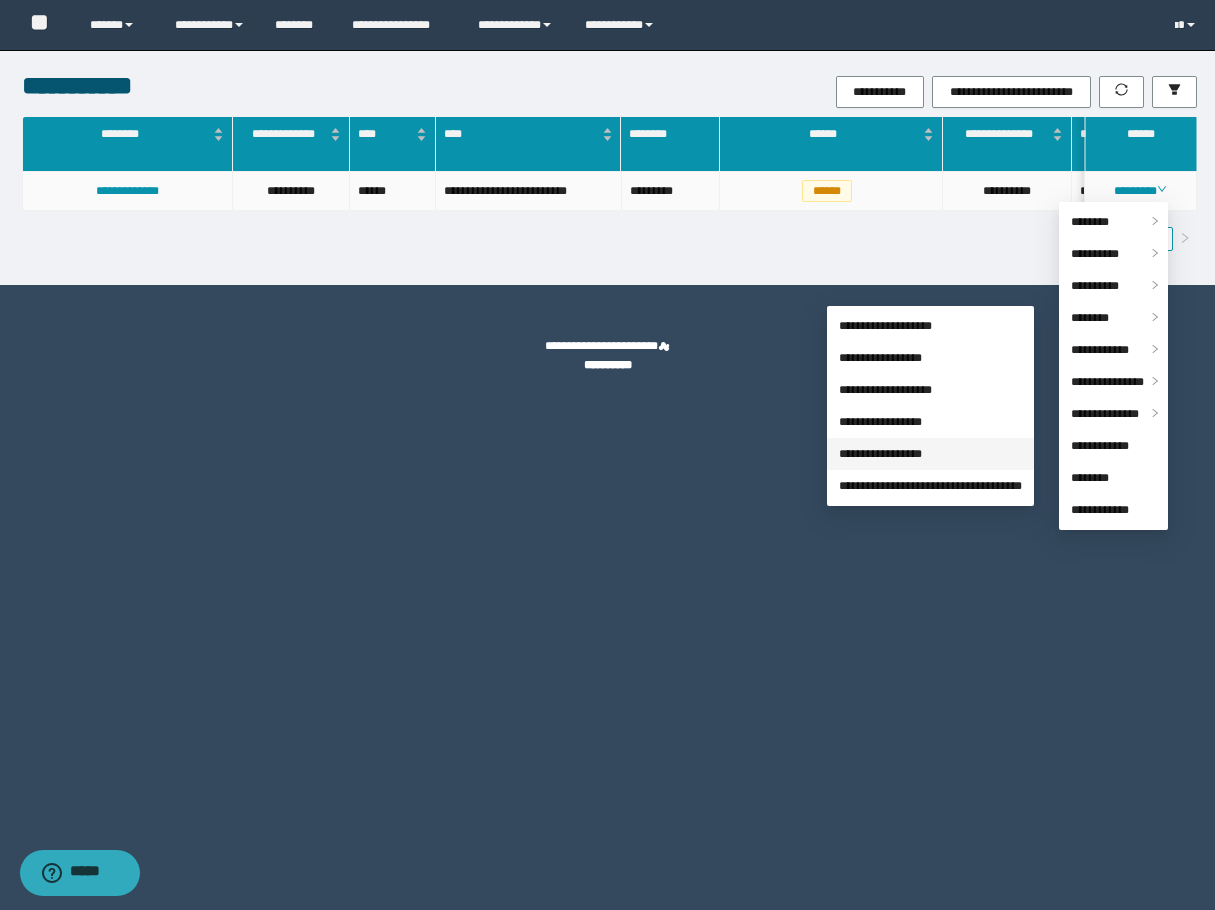 click on "**********" at bounding box center (880, 454) 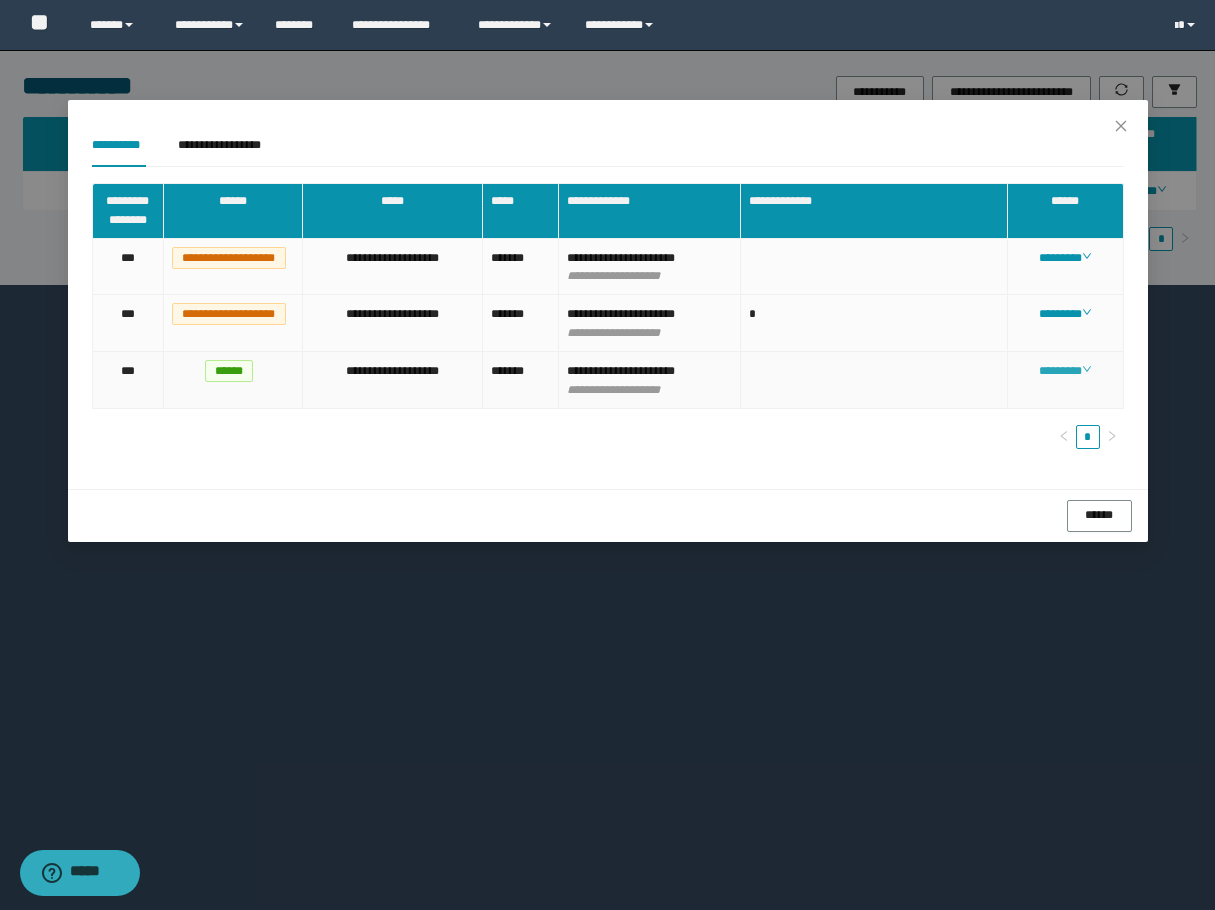 click on "********" at bounding box center (1065, 371) 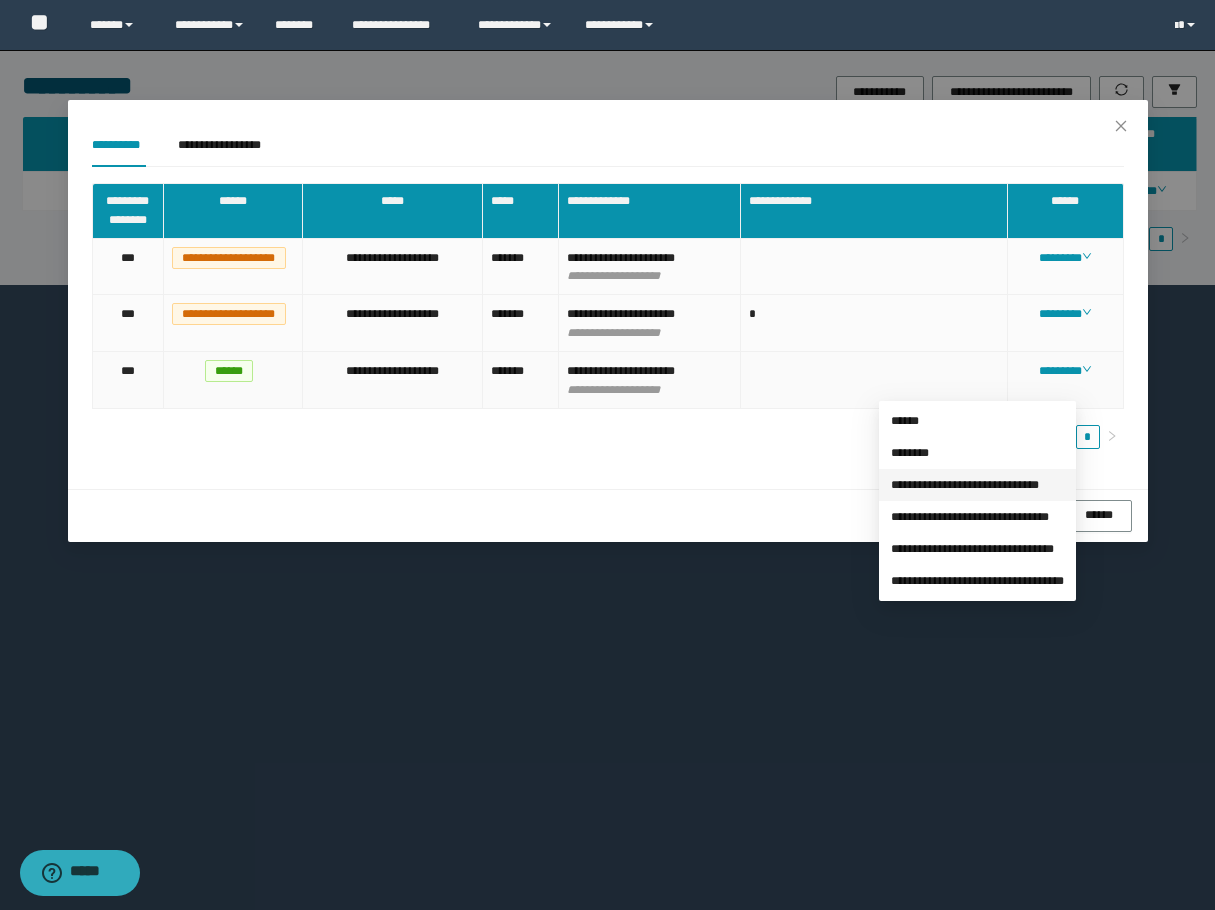 click on "**********" at bounding box center (965, 485) 